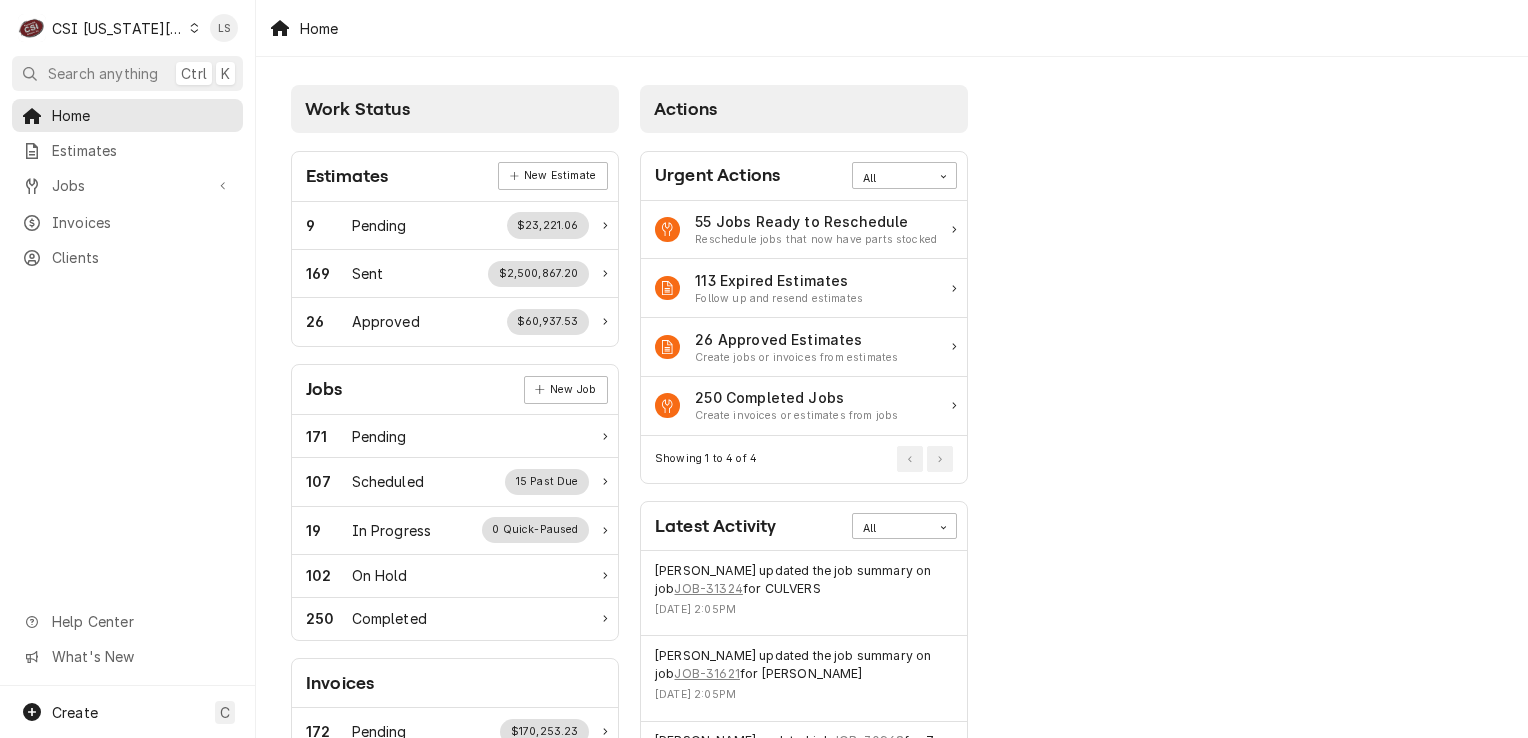 scroll, scrollTop: 0, scrollLeft: 0, axis: both 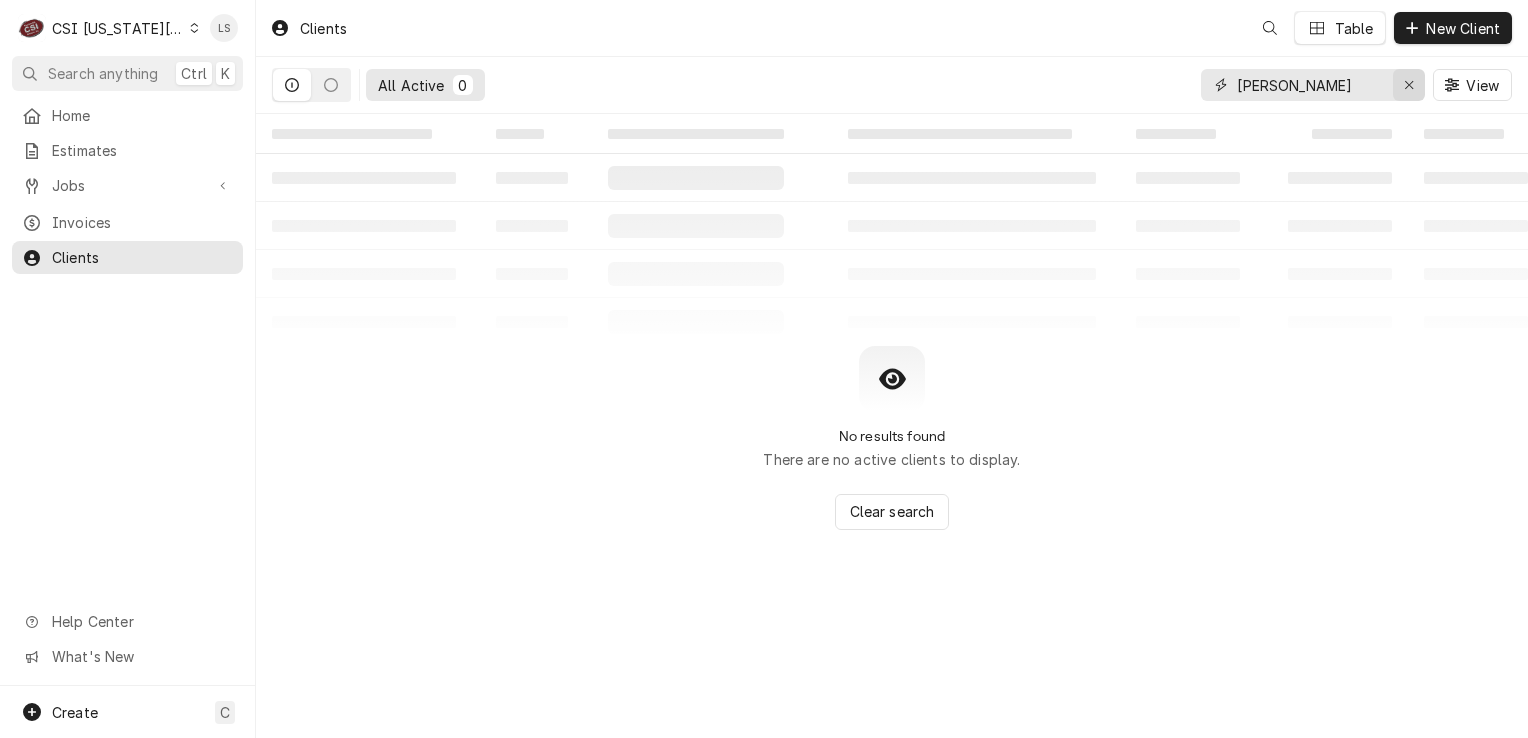 click at bounding box center [1409, 85] 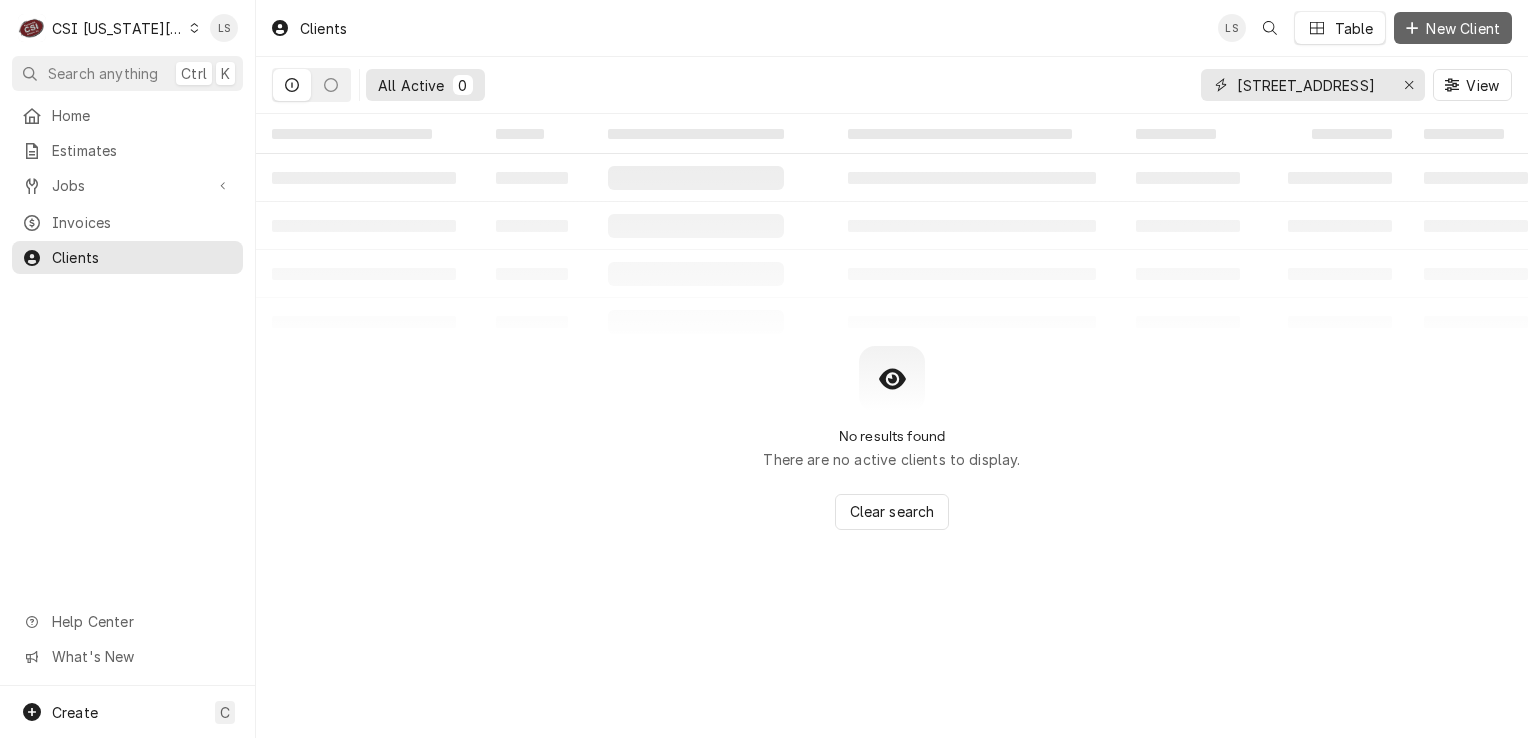 type on "7506 n oak" 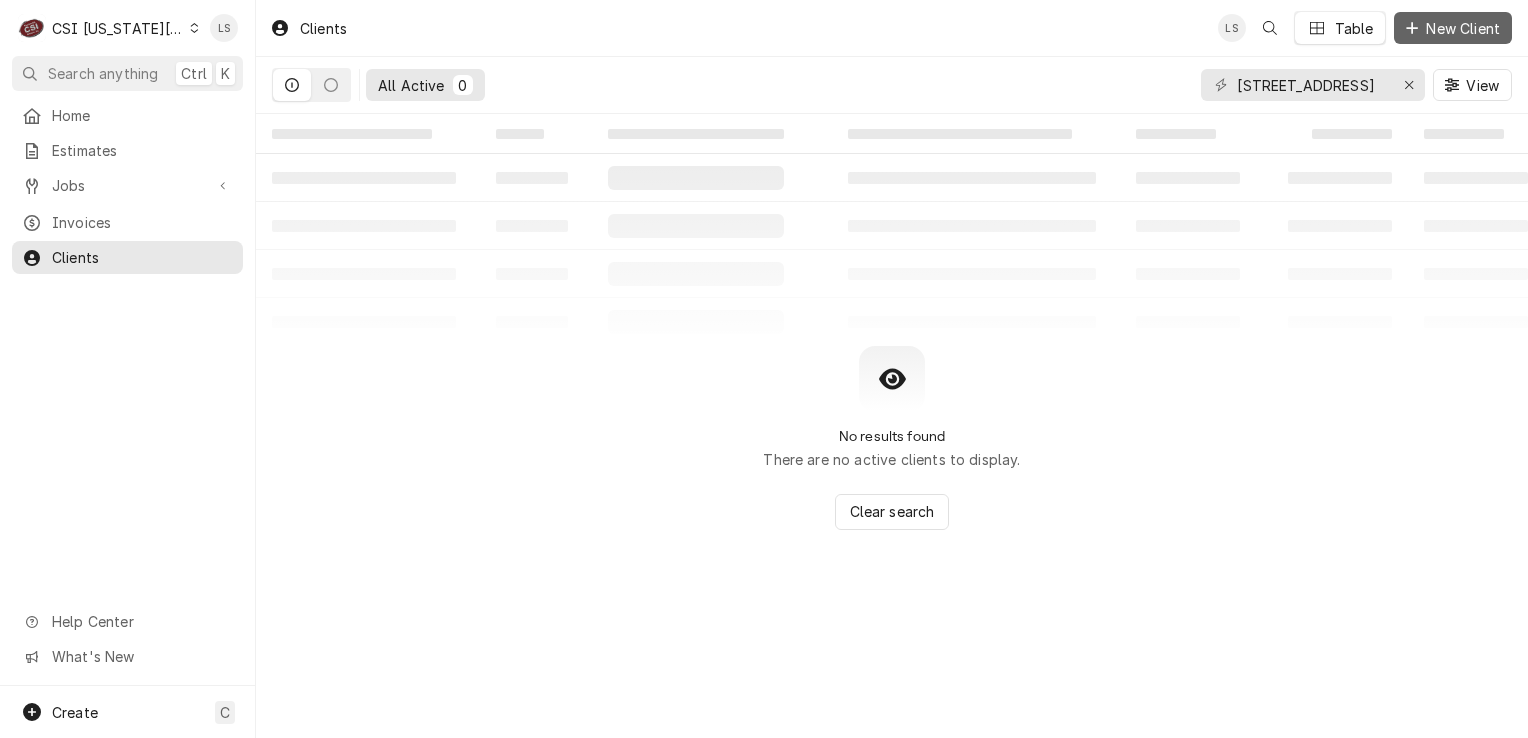 click on "New Client" at bounding box center (1463, 28) 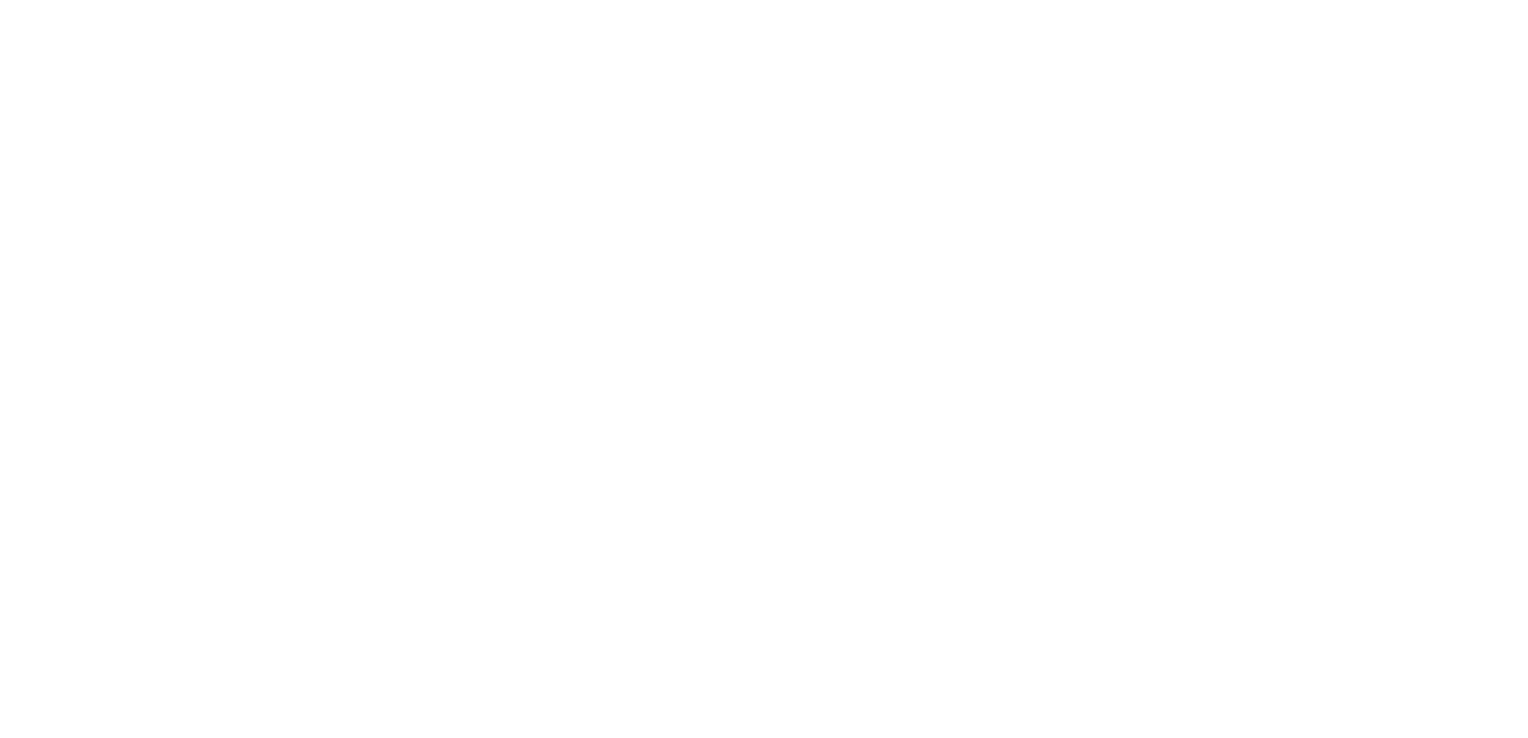 scroll, scrollTop: 0, scrollLeft: 0, axis: both 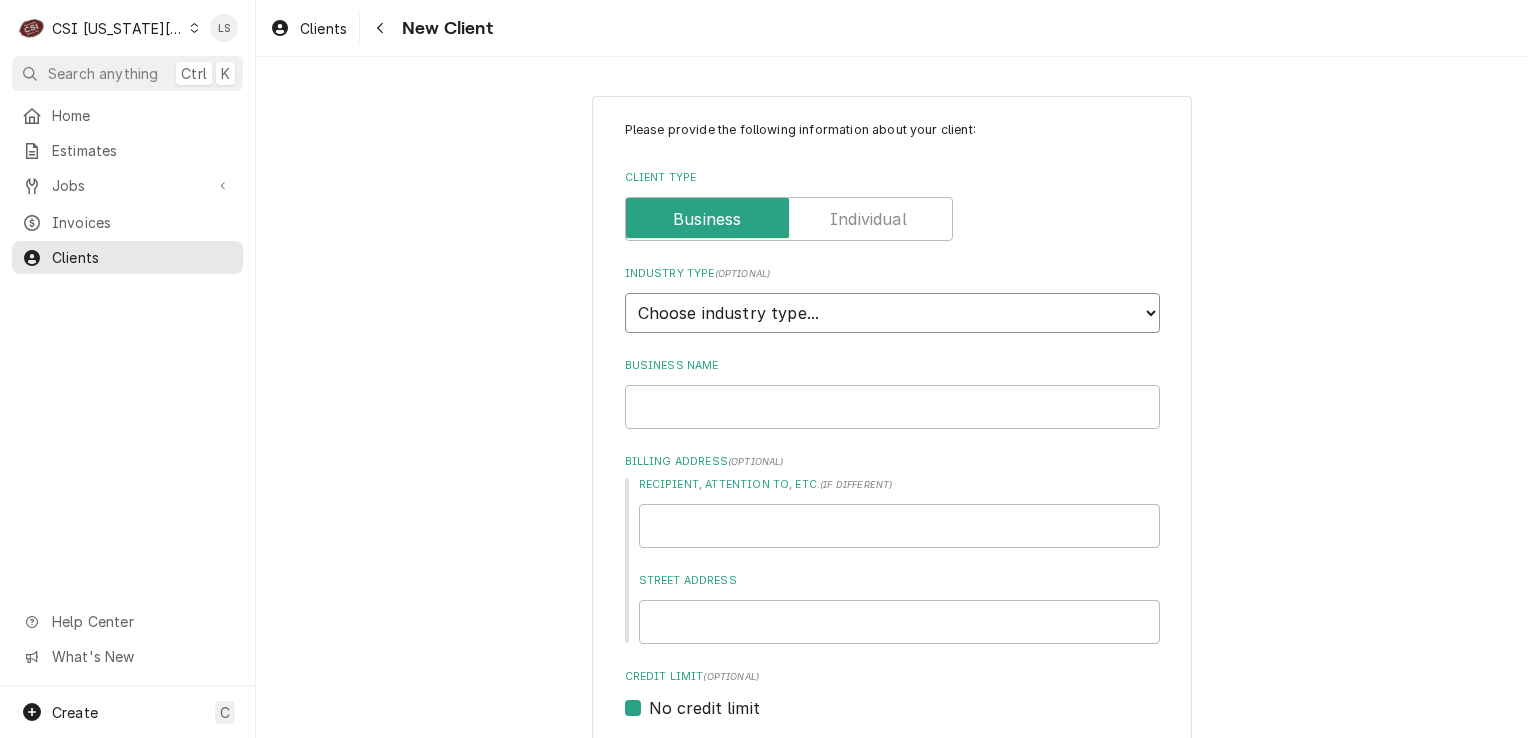 click on "Choose industry type... Residential Commercial Industrial Government" at bounding box center [892, 313] 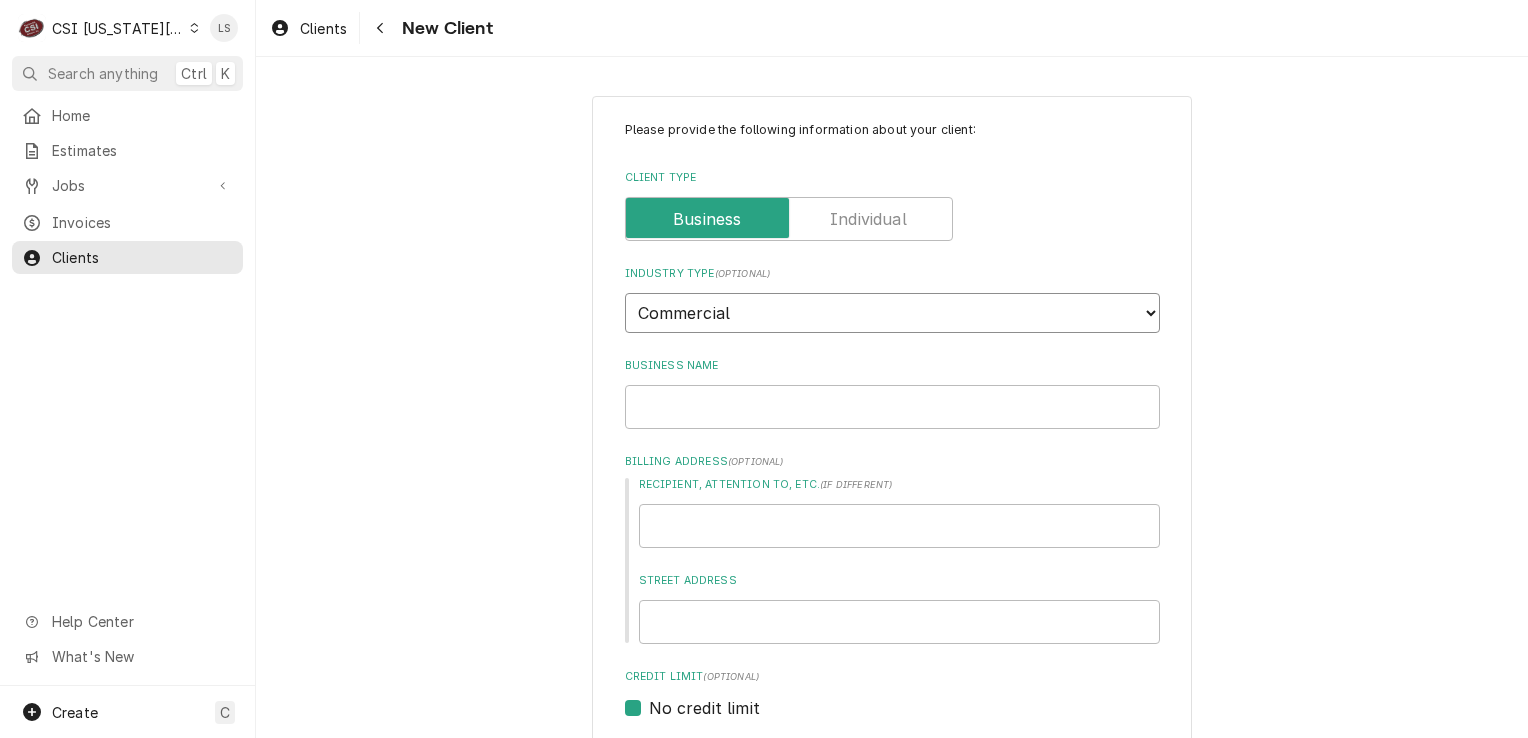 click on "Choose industry type... Residential Commercial Industrial Government" at bounding box center [892, 313] 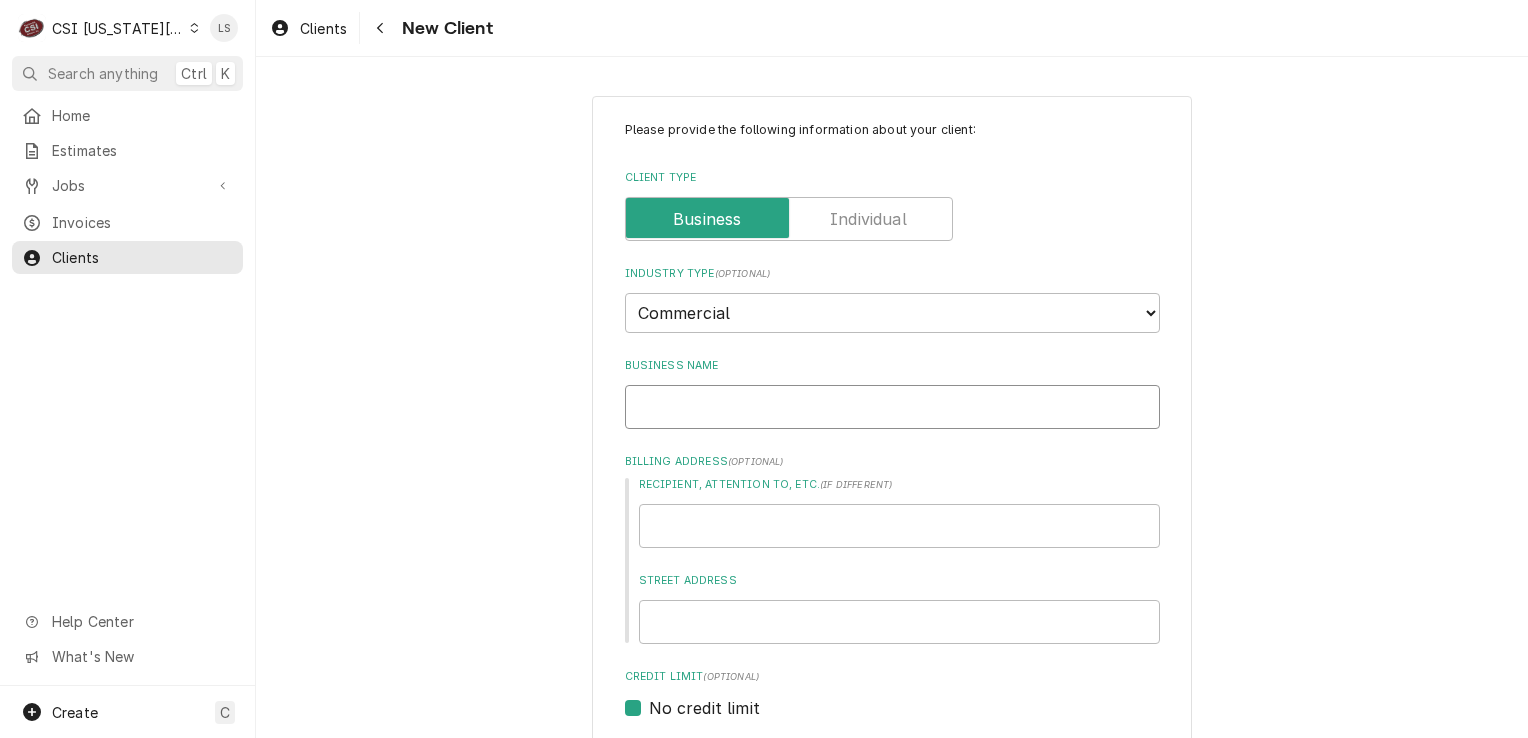 click on "Business Name" at bounding box center [892, 407] 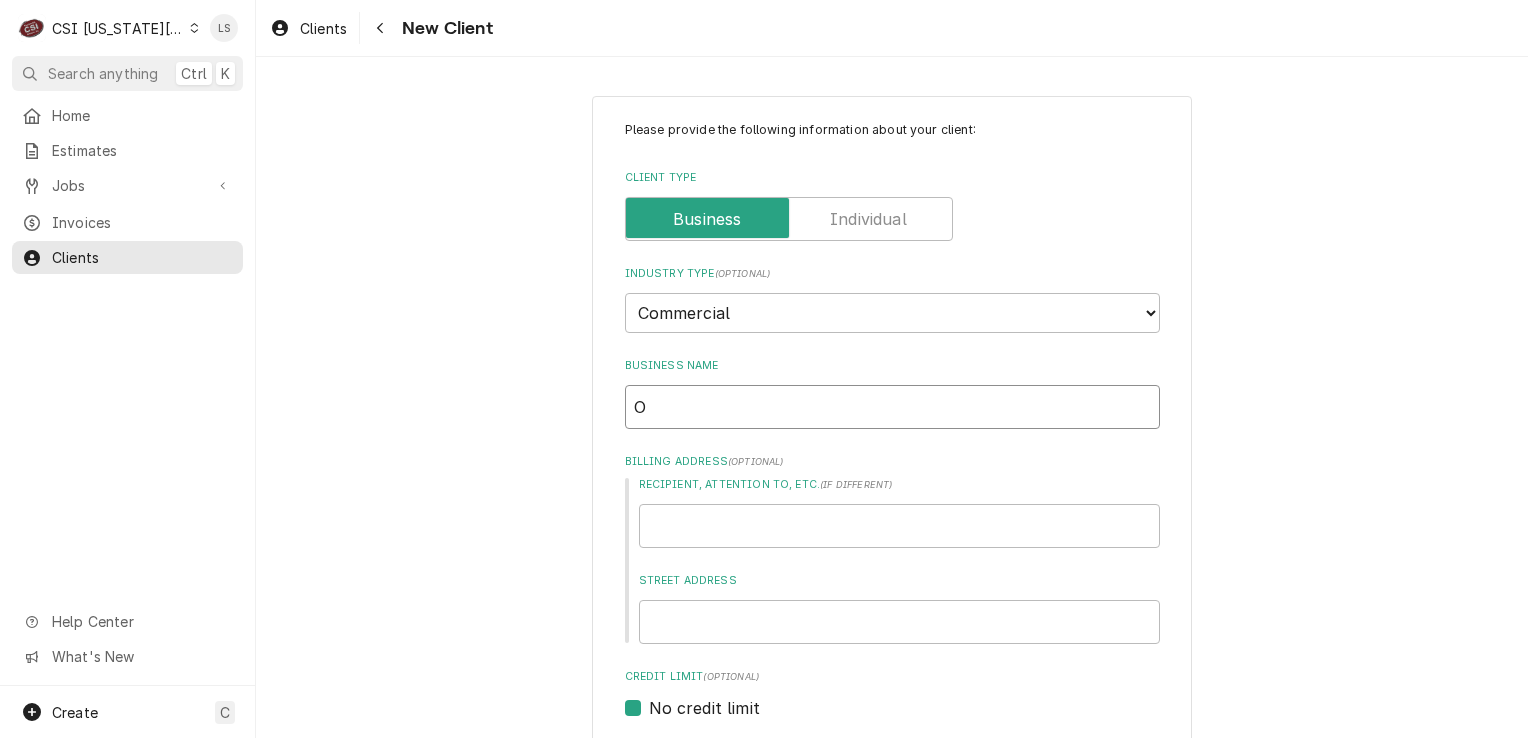 type on "x" 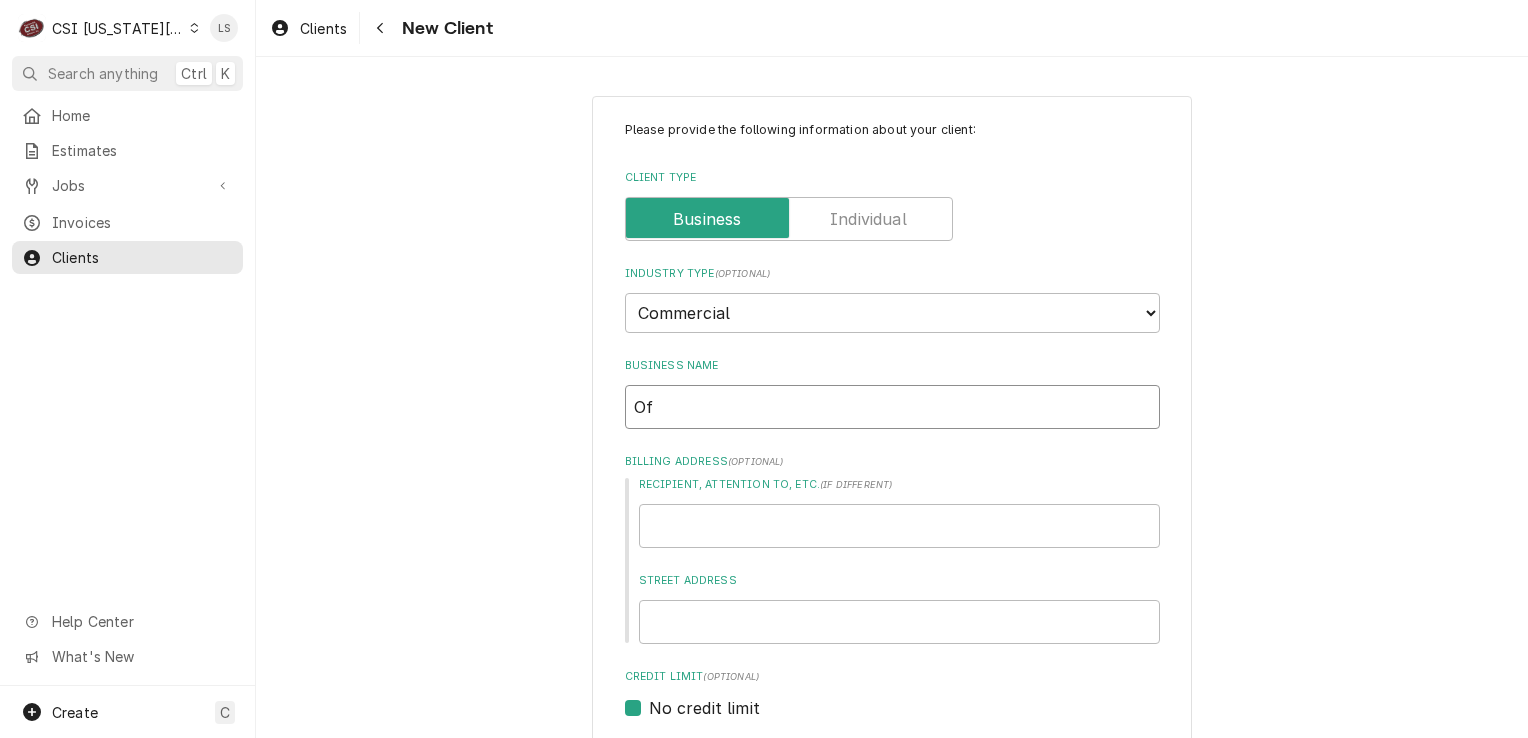 type on "x" 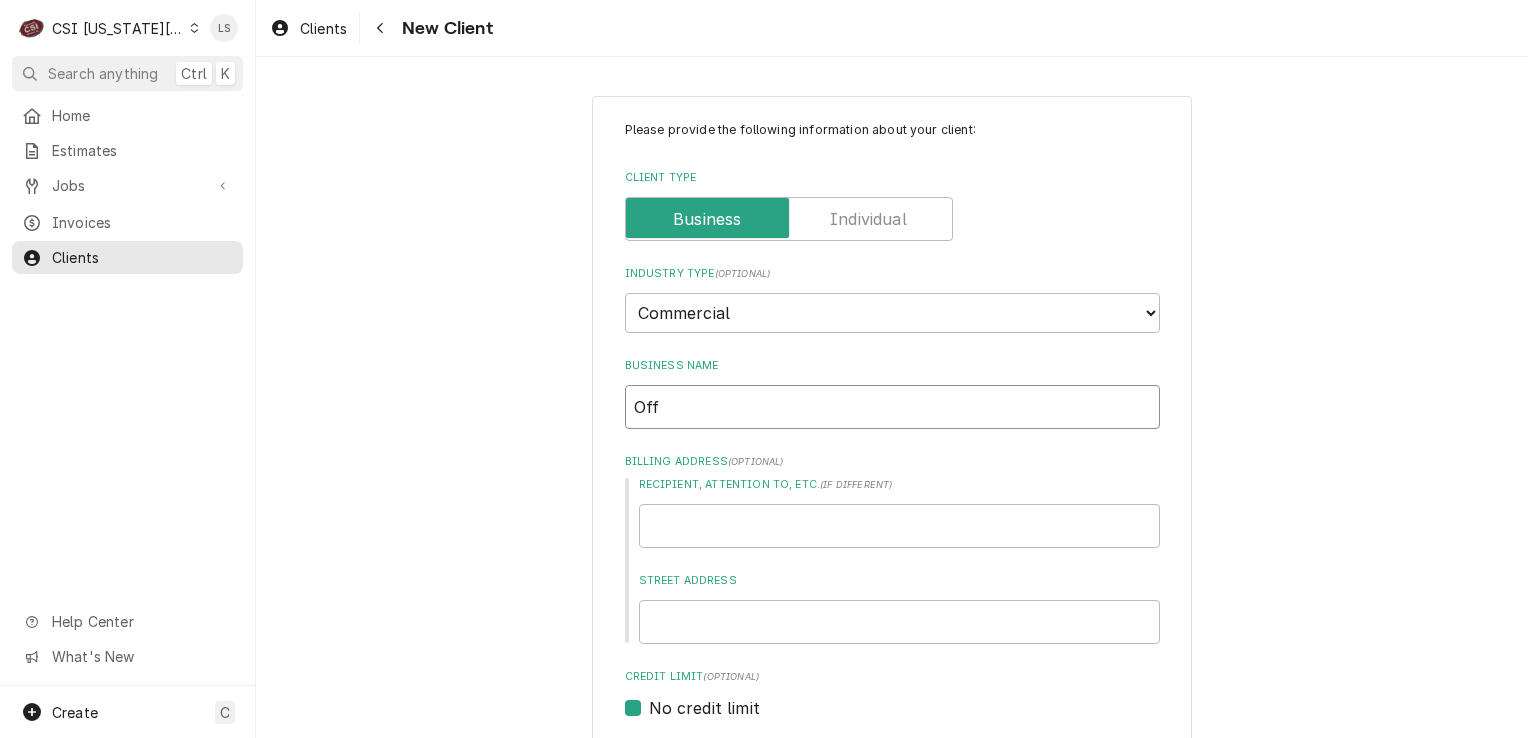 type on "Off" 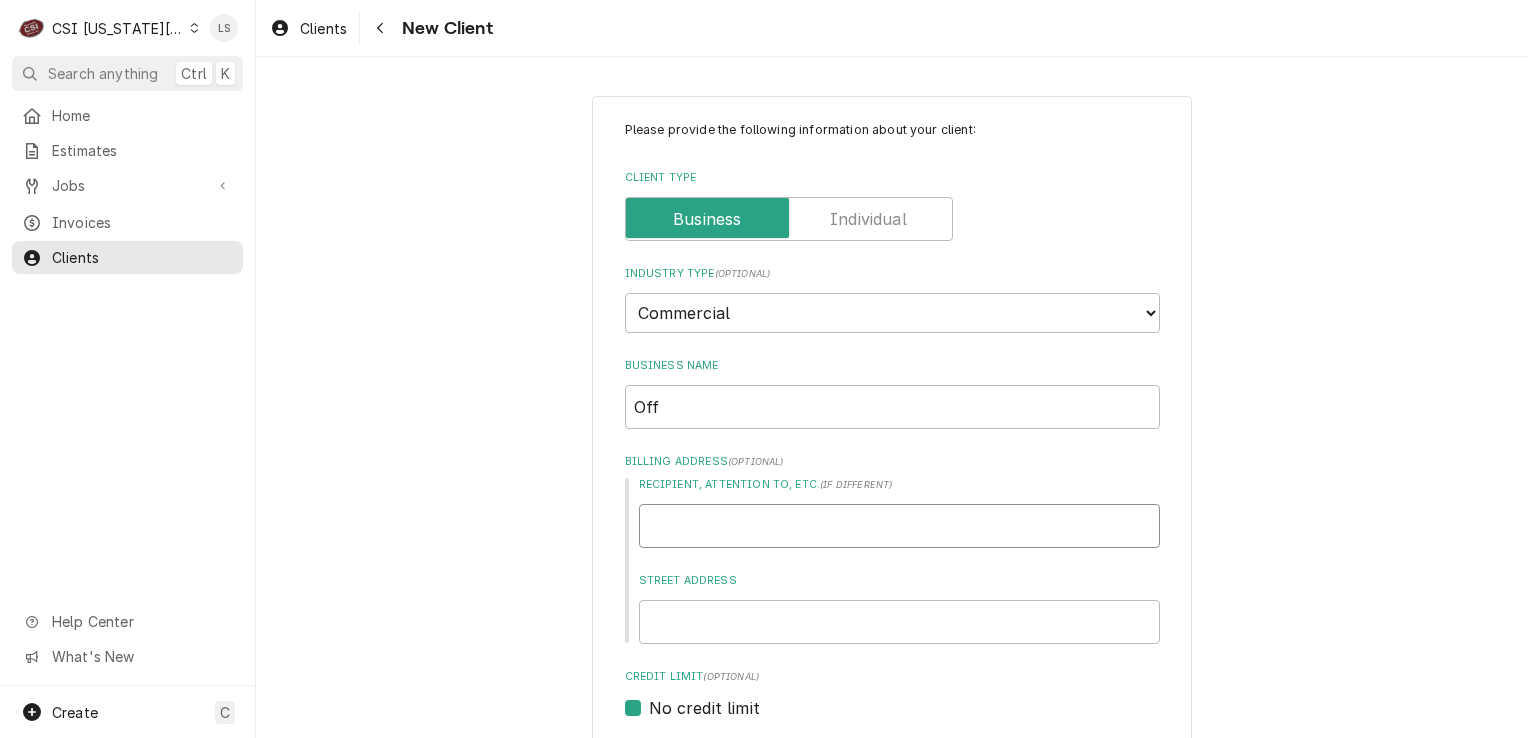 paste on "7506 N Oak Trafficway A" 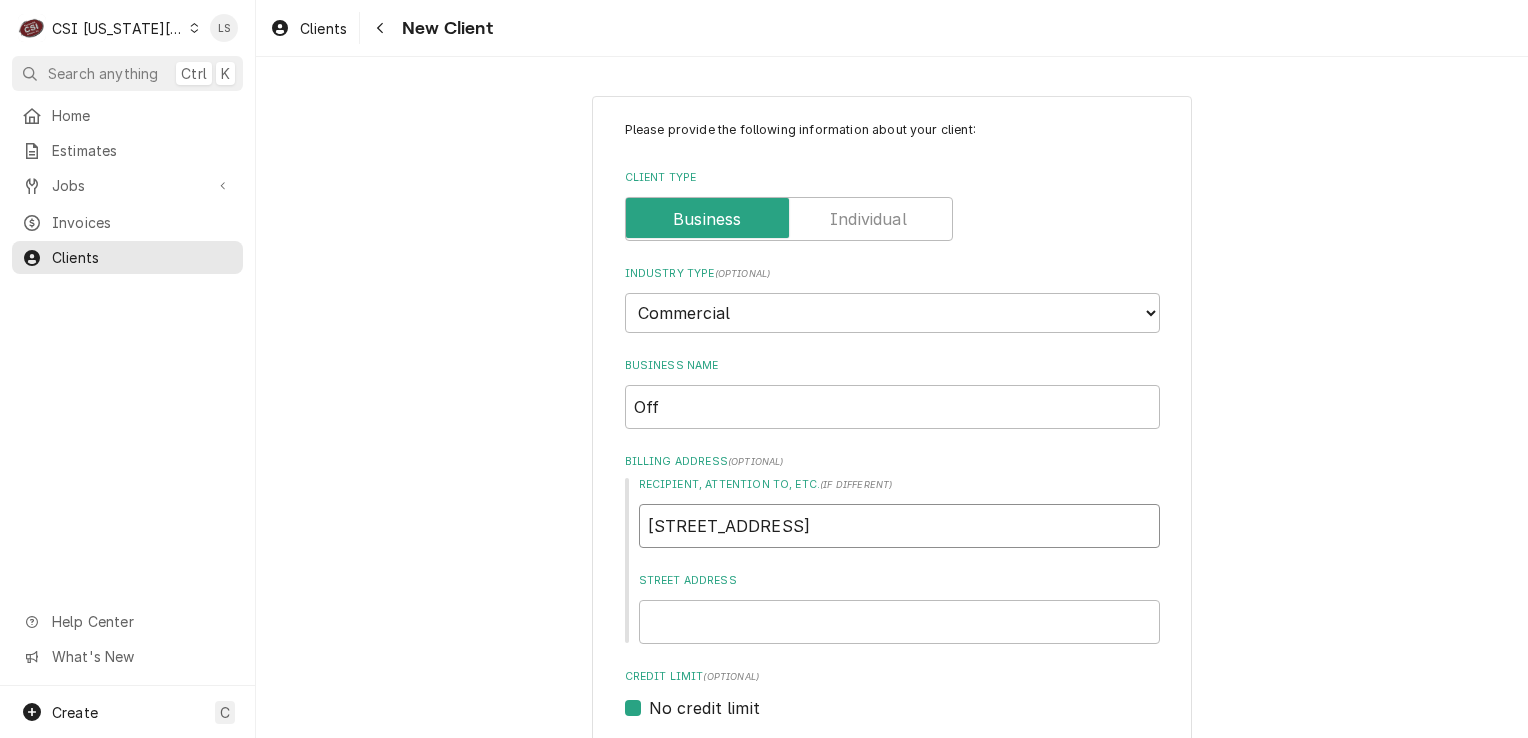 type on "x" 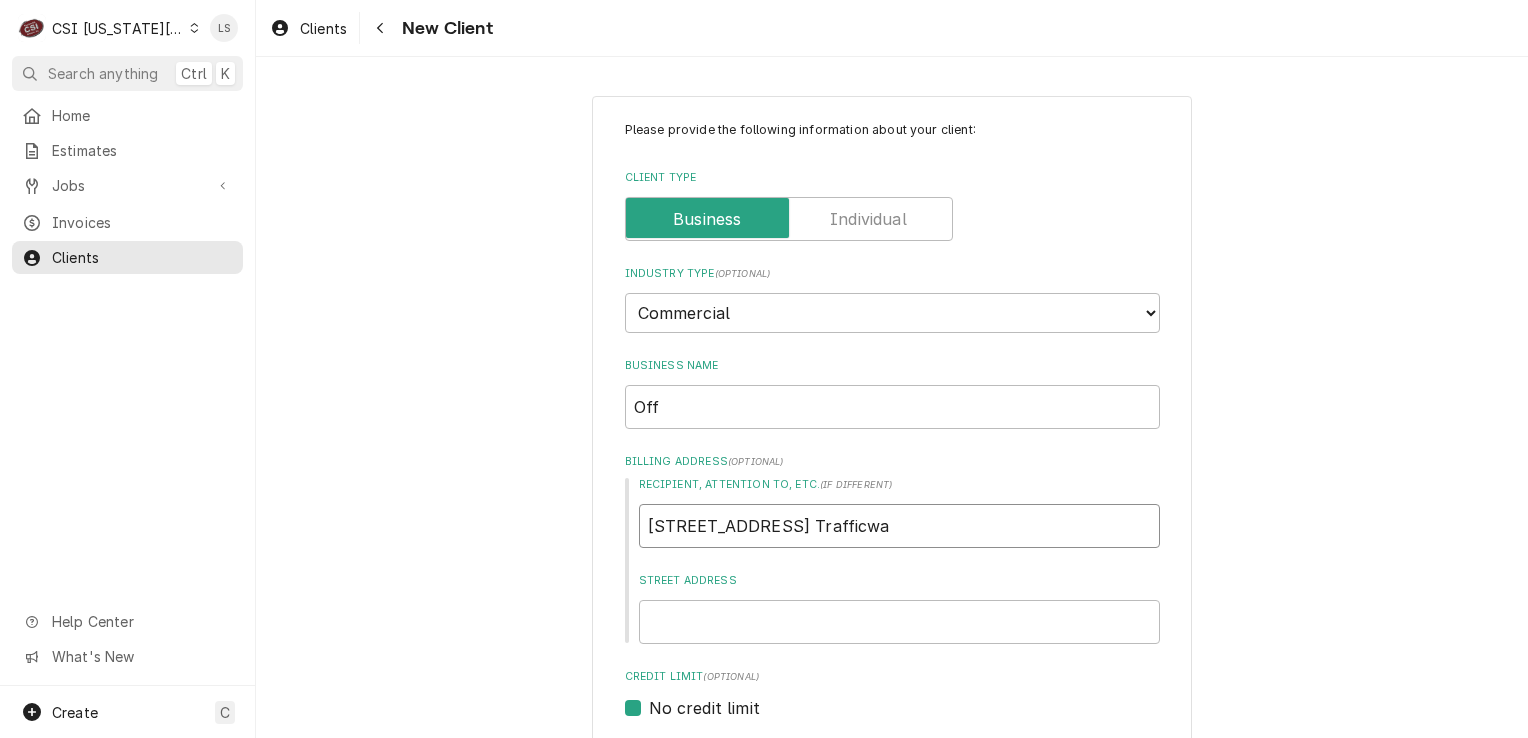 type on "x" 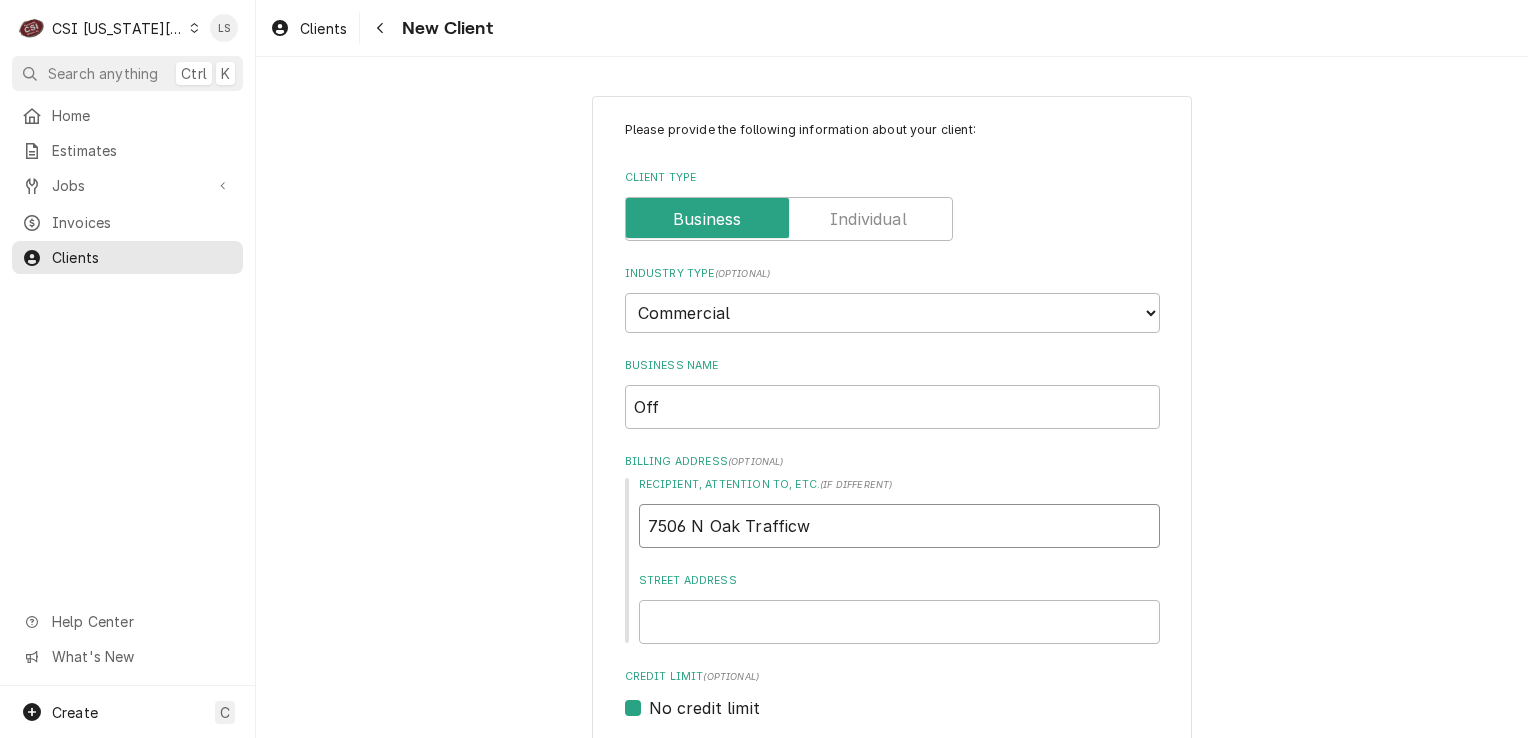 type on "x" 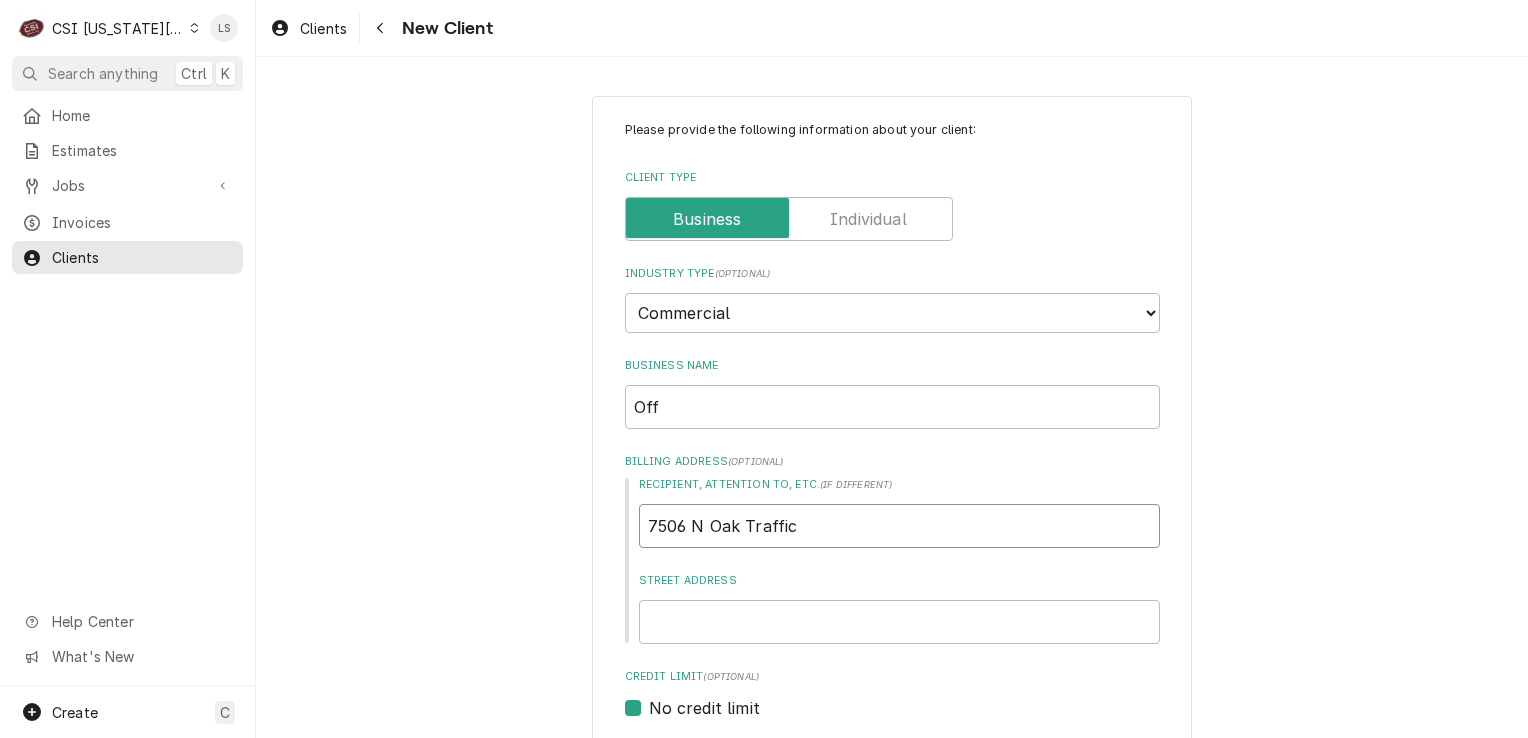 type on "x" 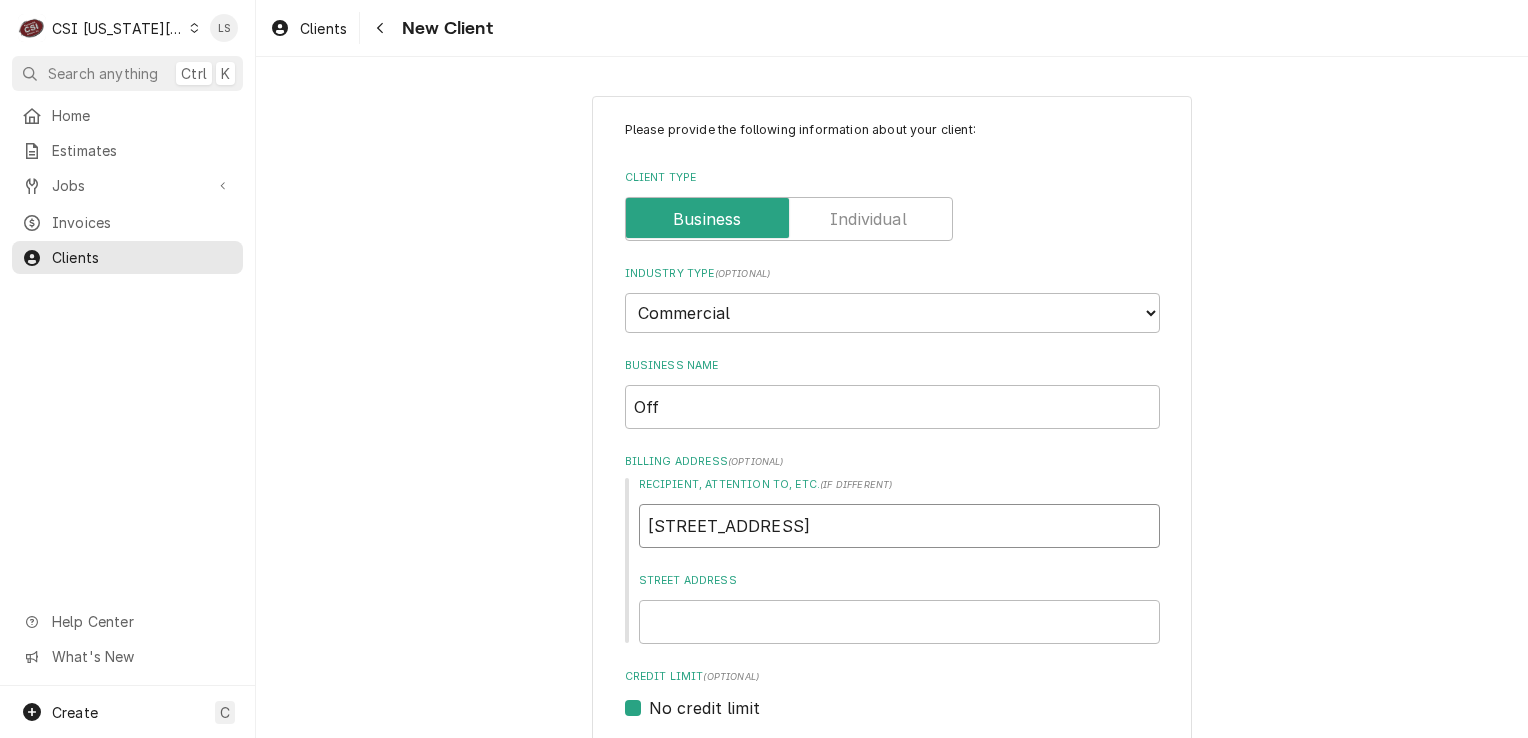 type on "x" 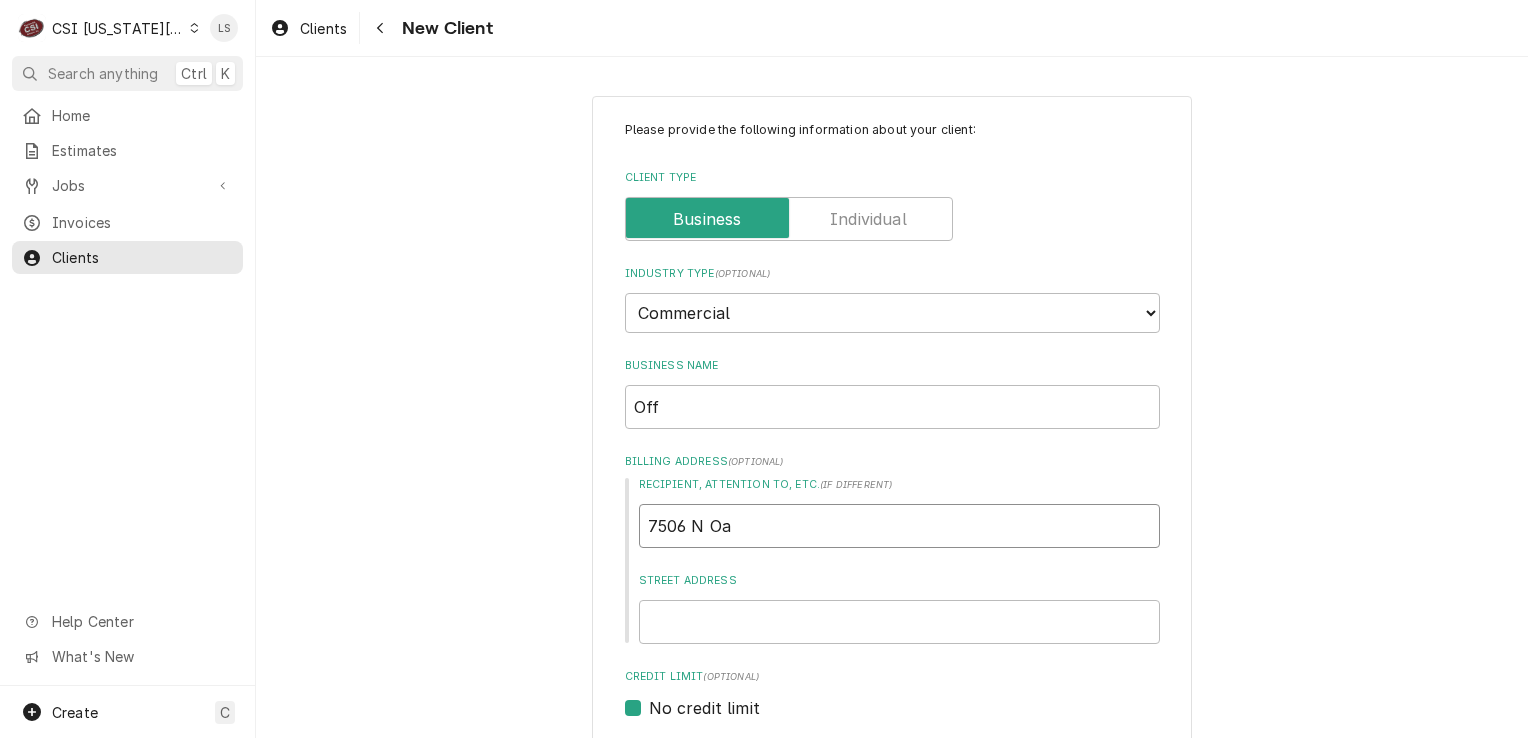 type on "x" 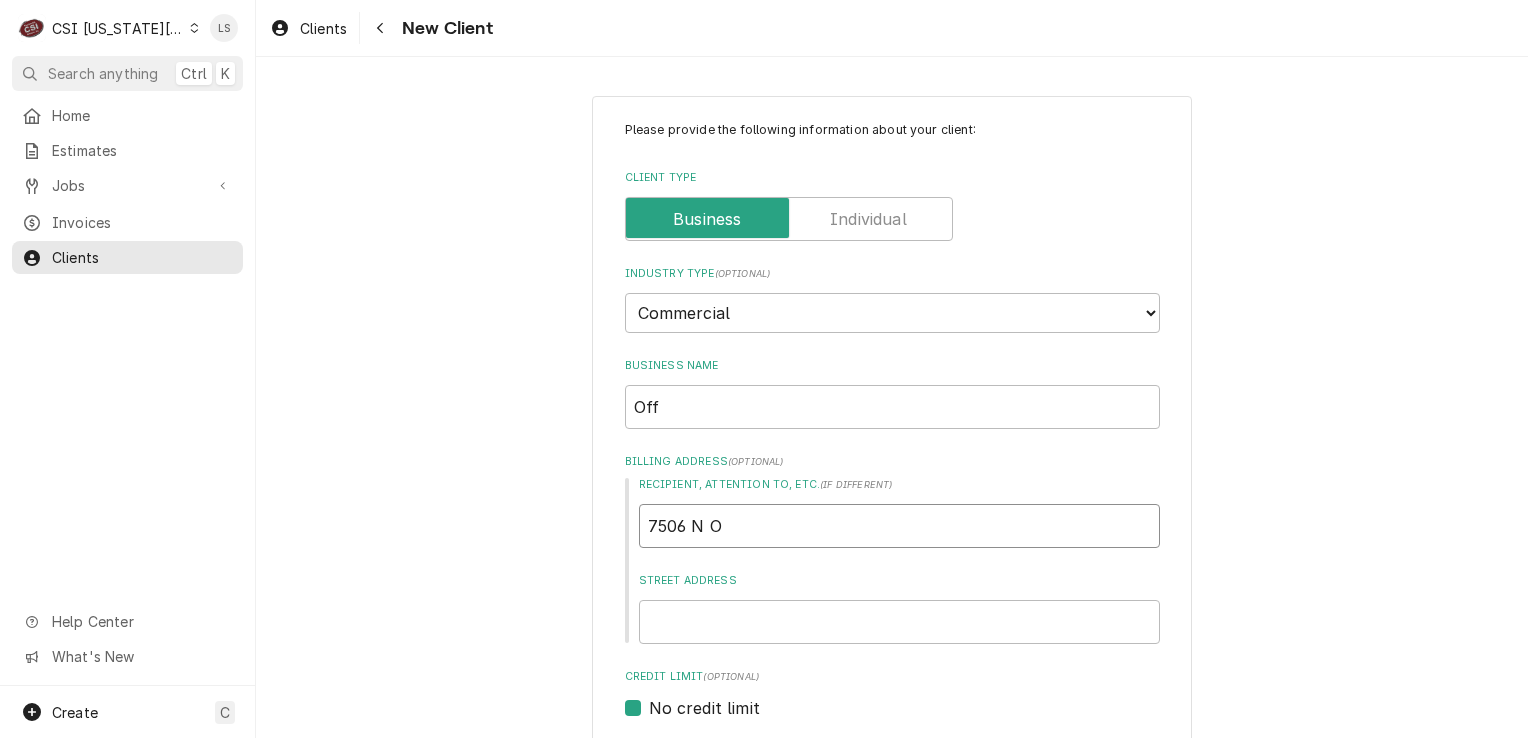 type on "x" 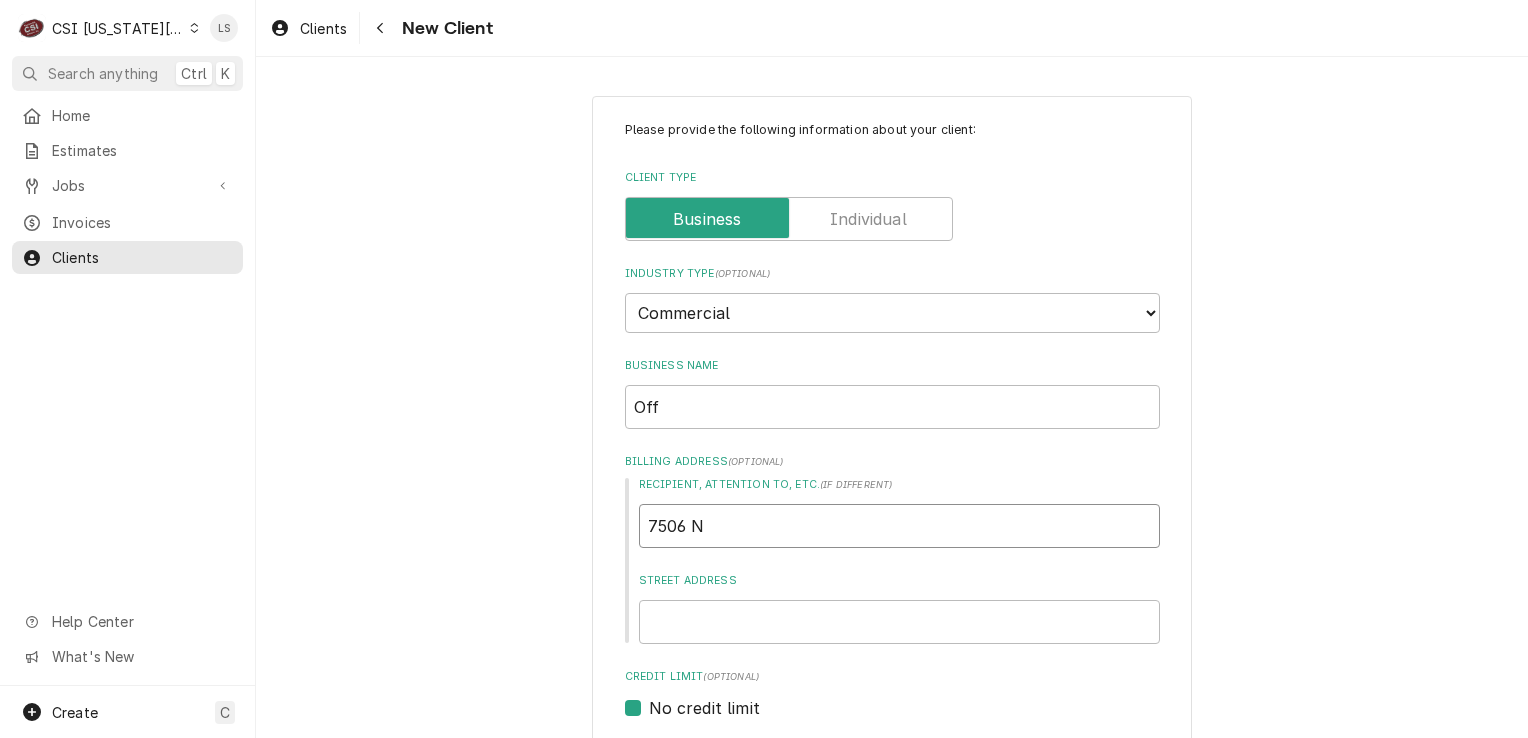 type on "x" 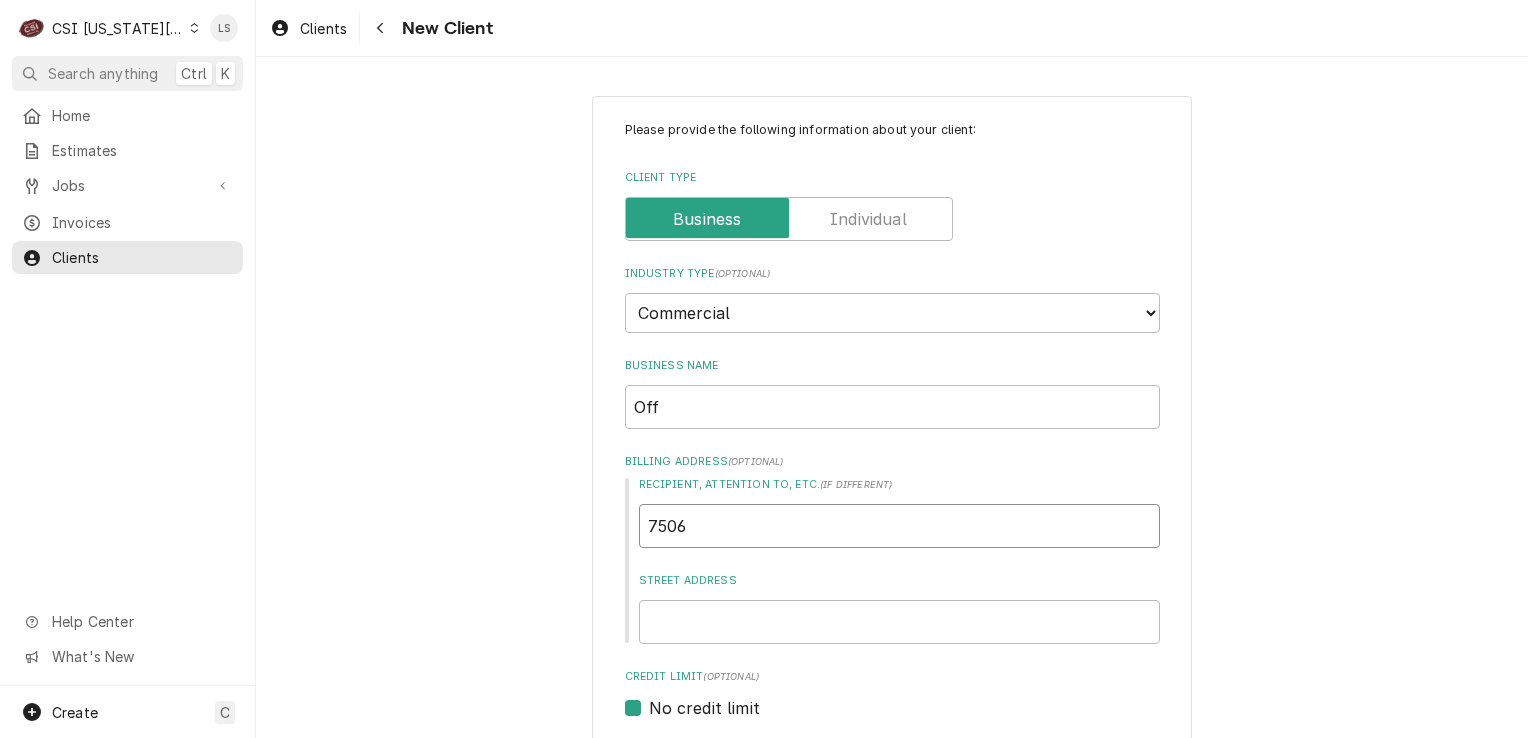 type on "x" 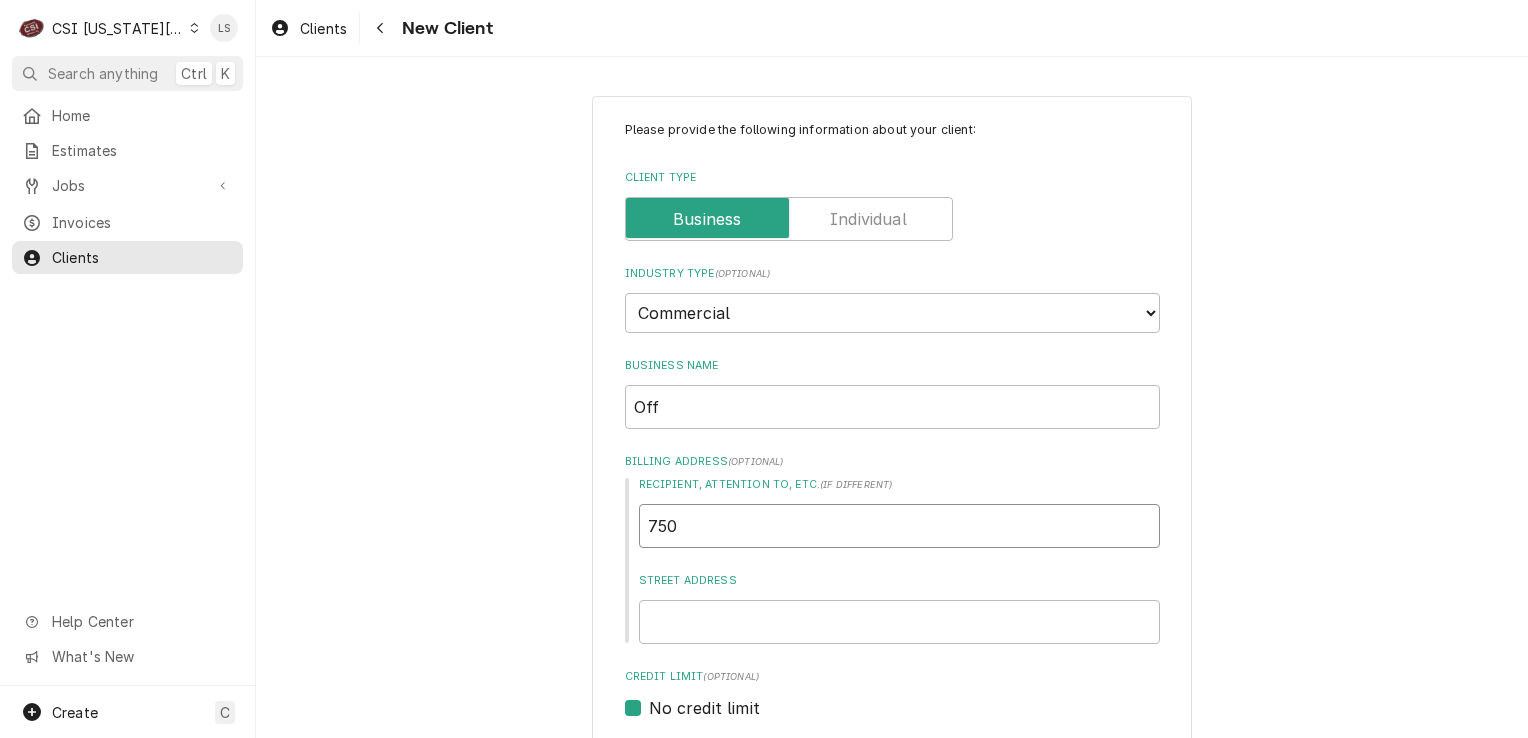 type on "x" 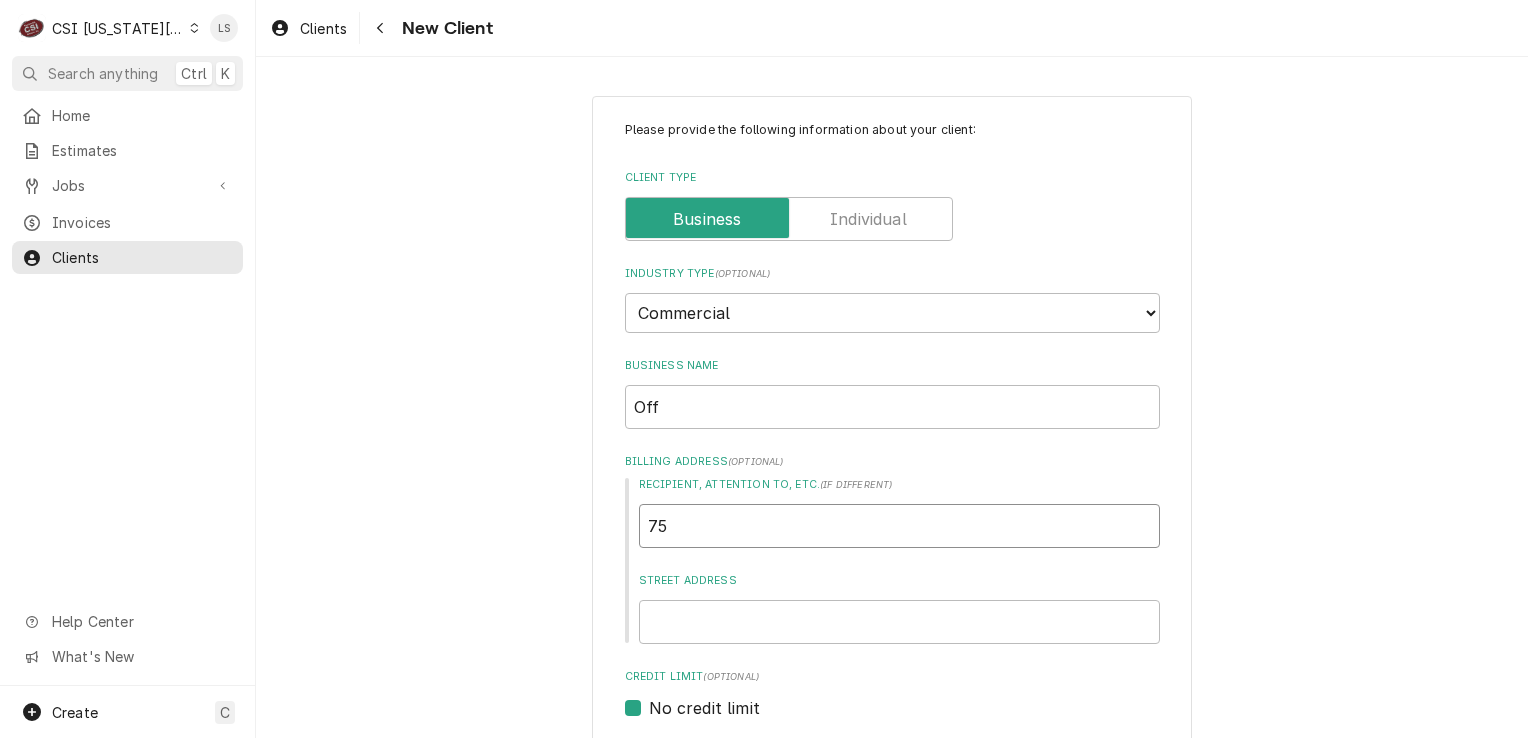 type on "x" 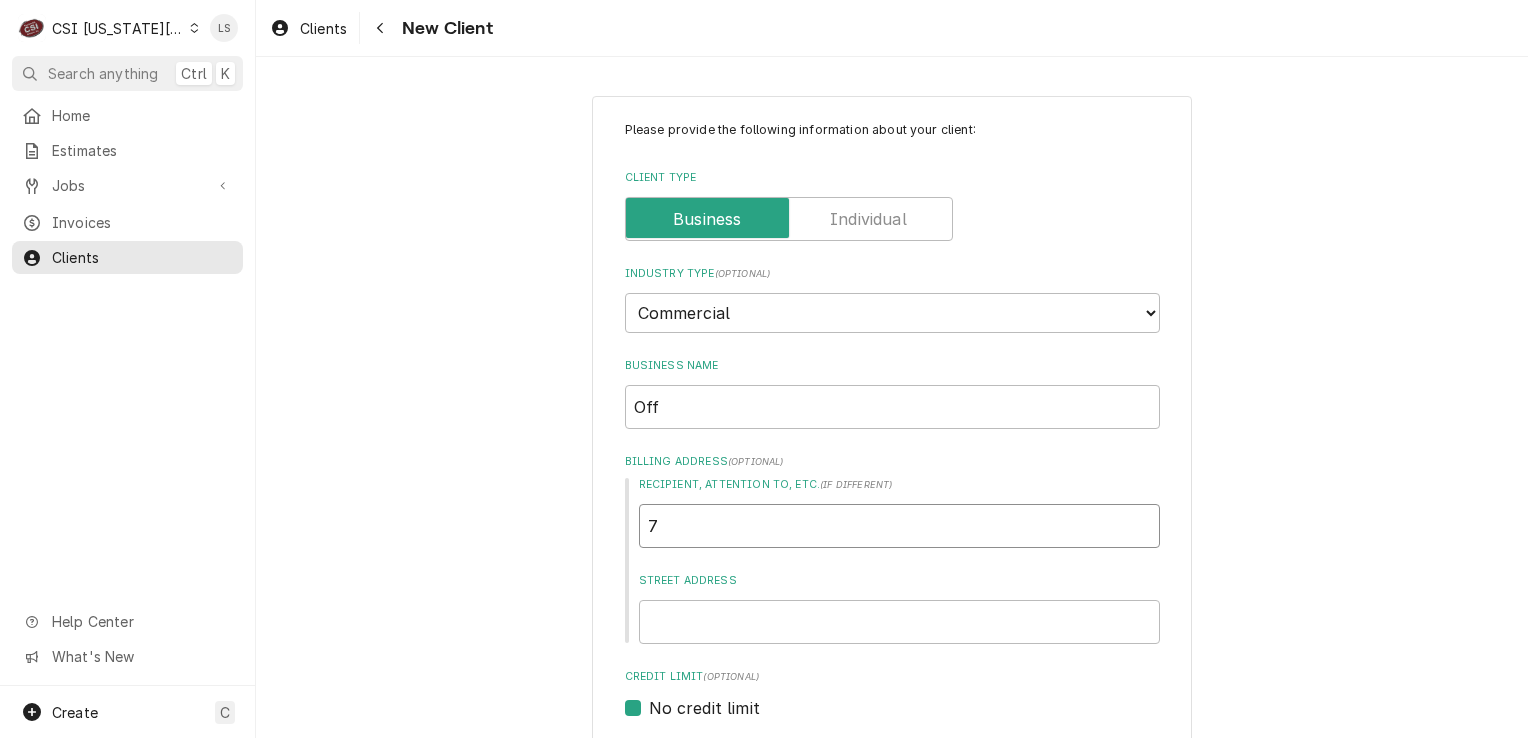 type on "x" 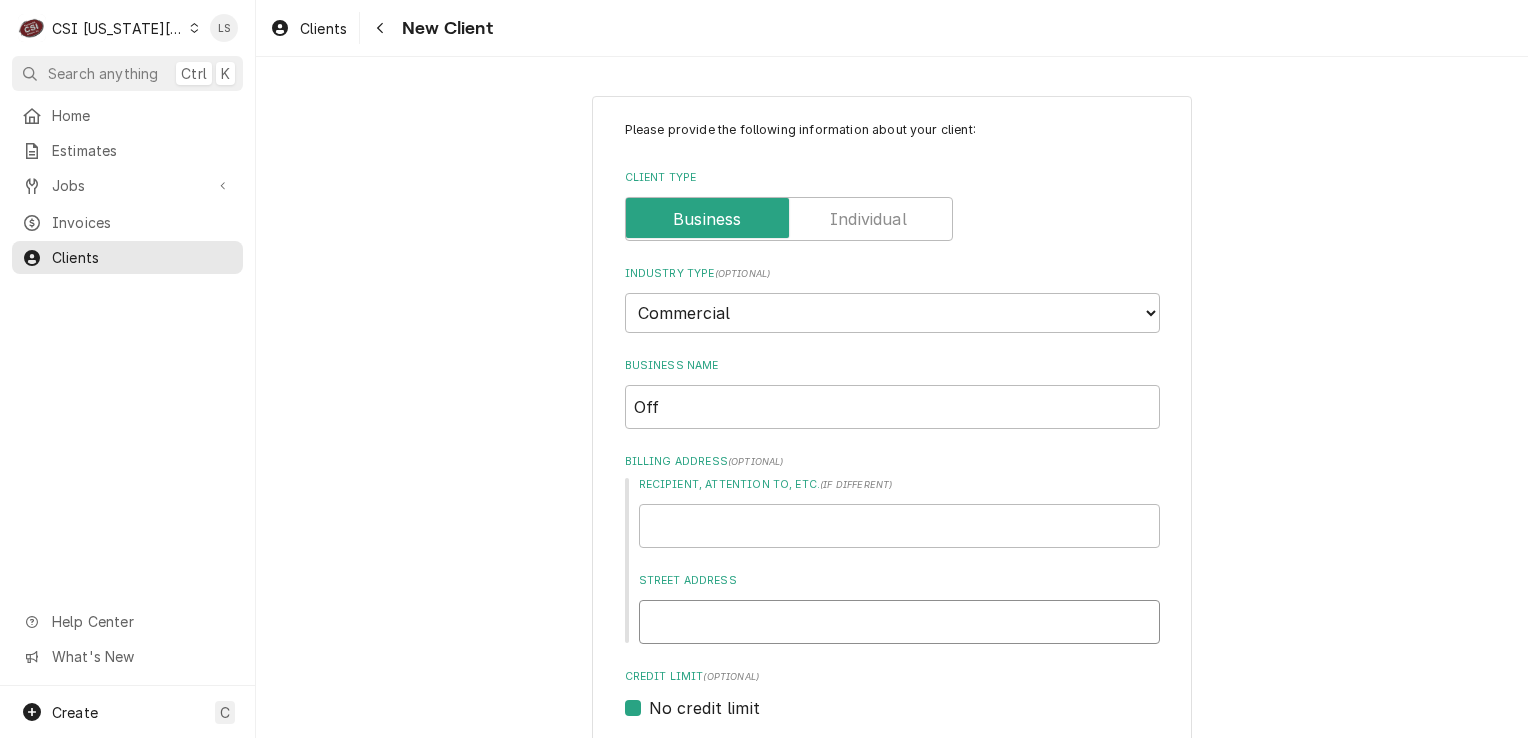 paste on "7506 N Oak Trafficway A" 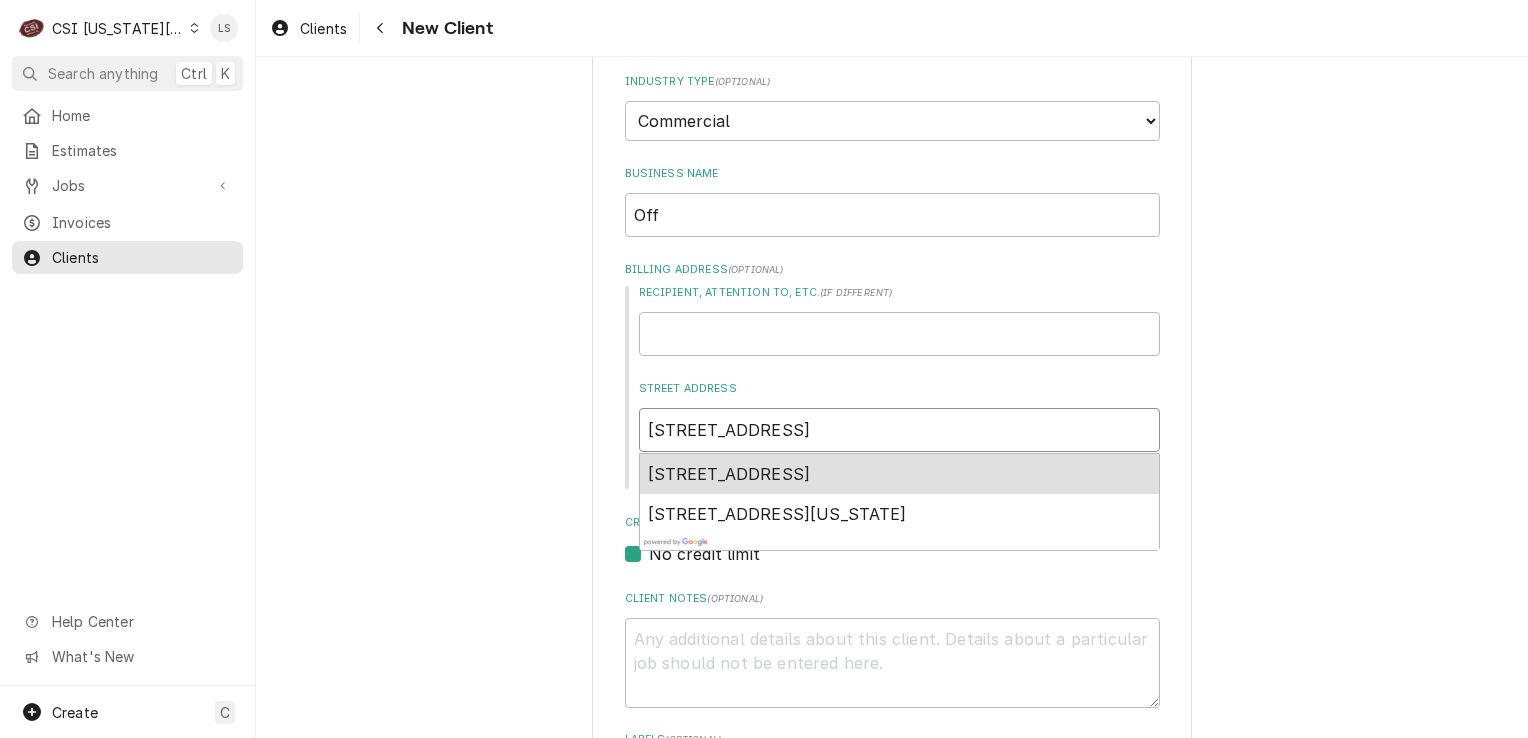 scroll, scrollTop: 200, scrollLeft: 0, axis: vertical 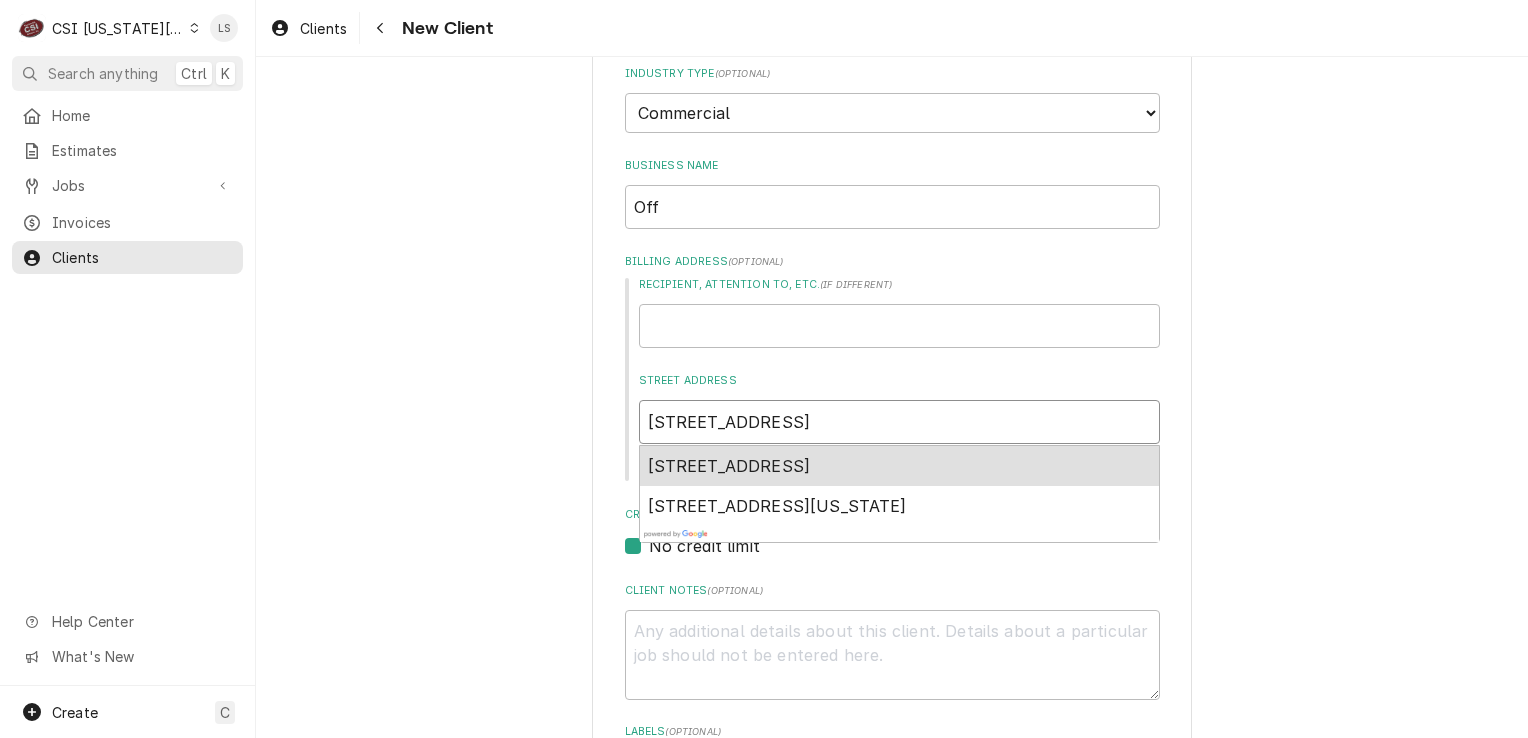 click on "7506 North Oak Trafficway, Gladstone, MO, USA" at bounding box center [729, 466] 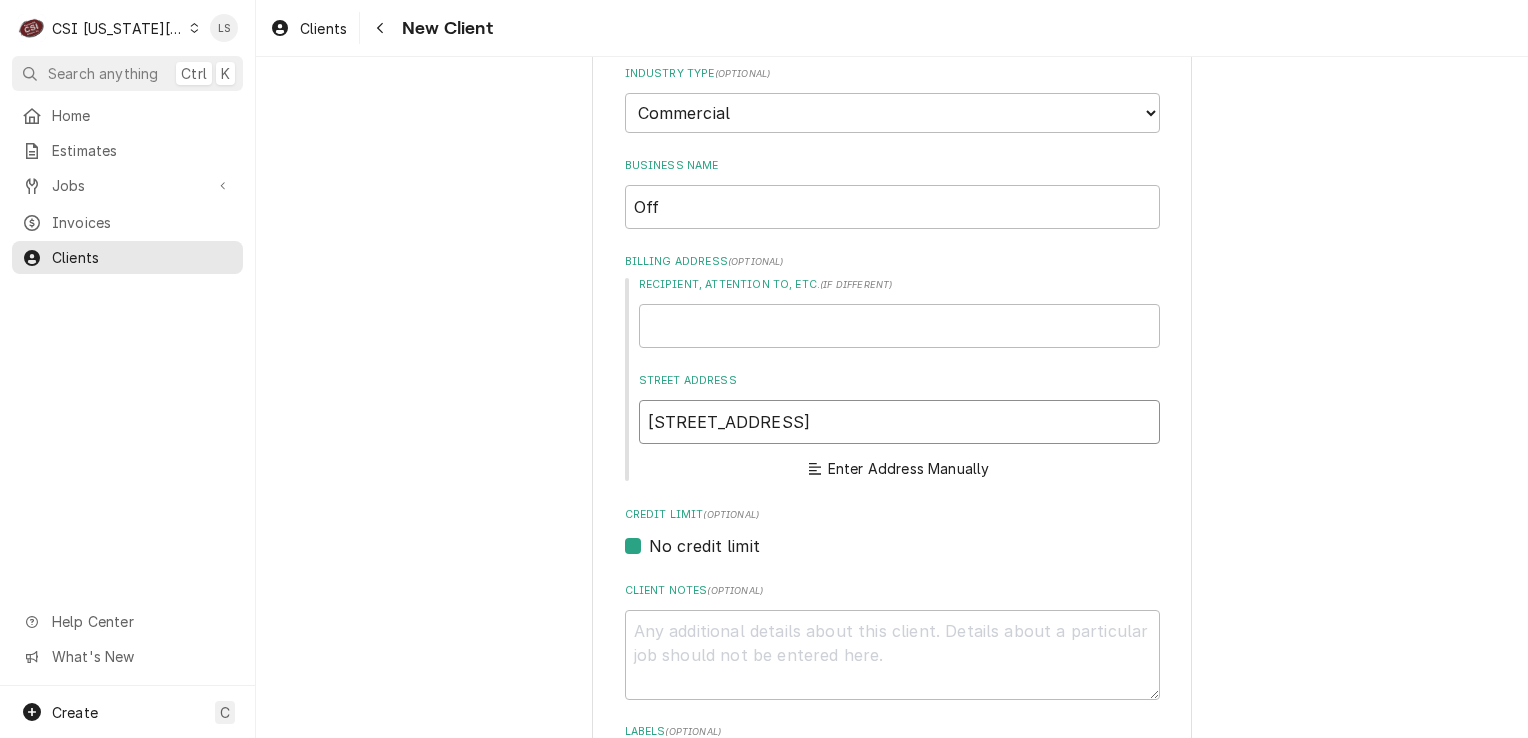 type on "x" 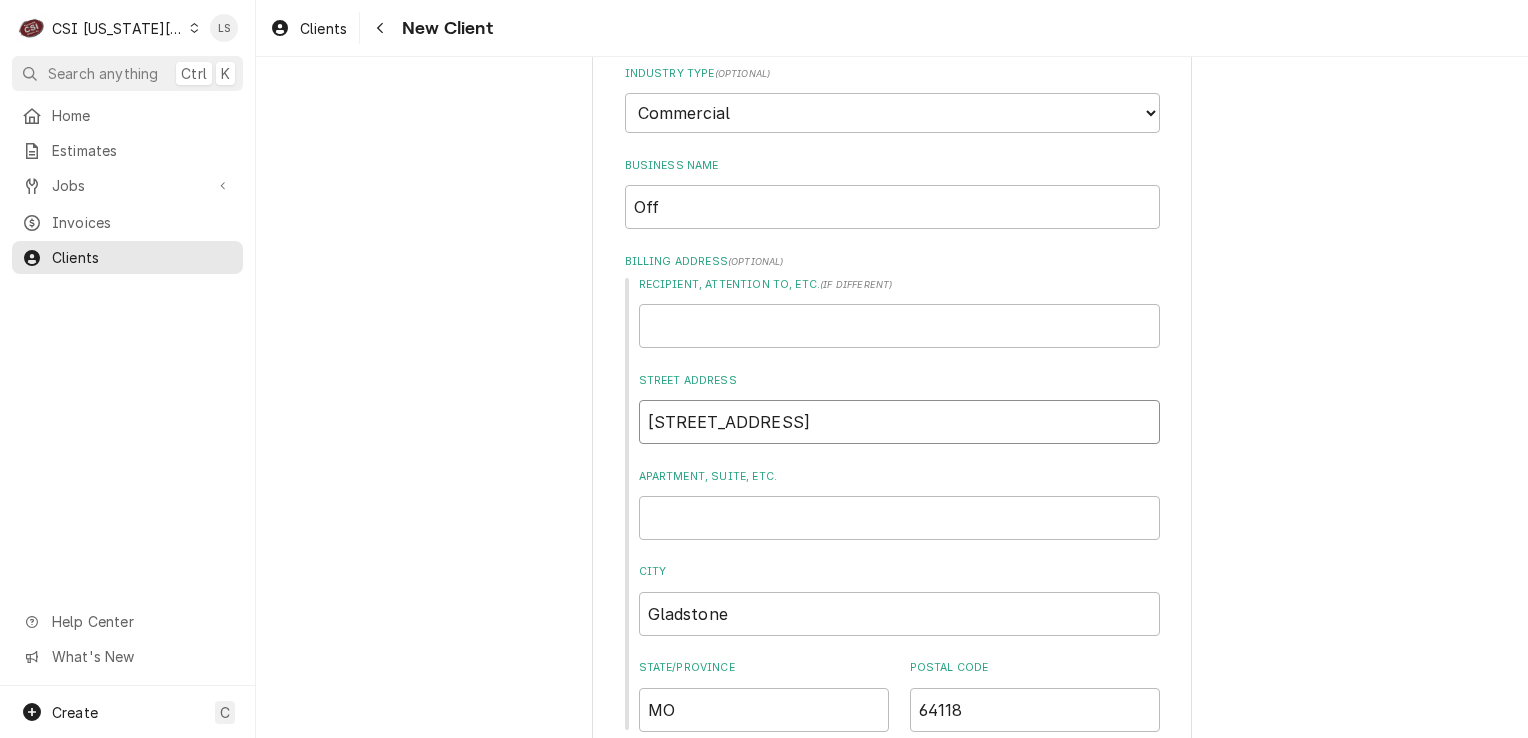 type on "7506 N Oak Trafficway" 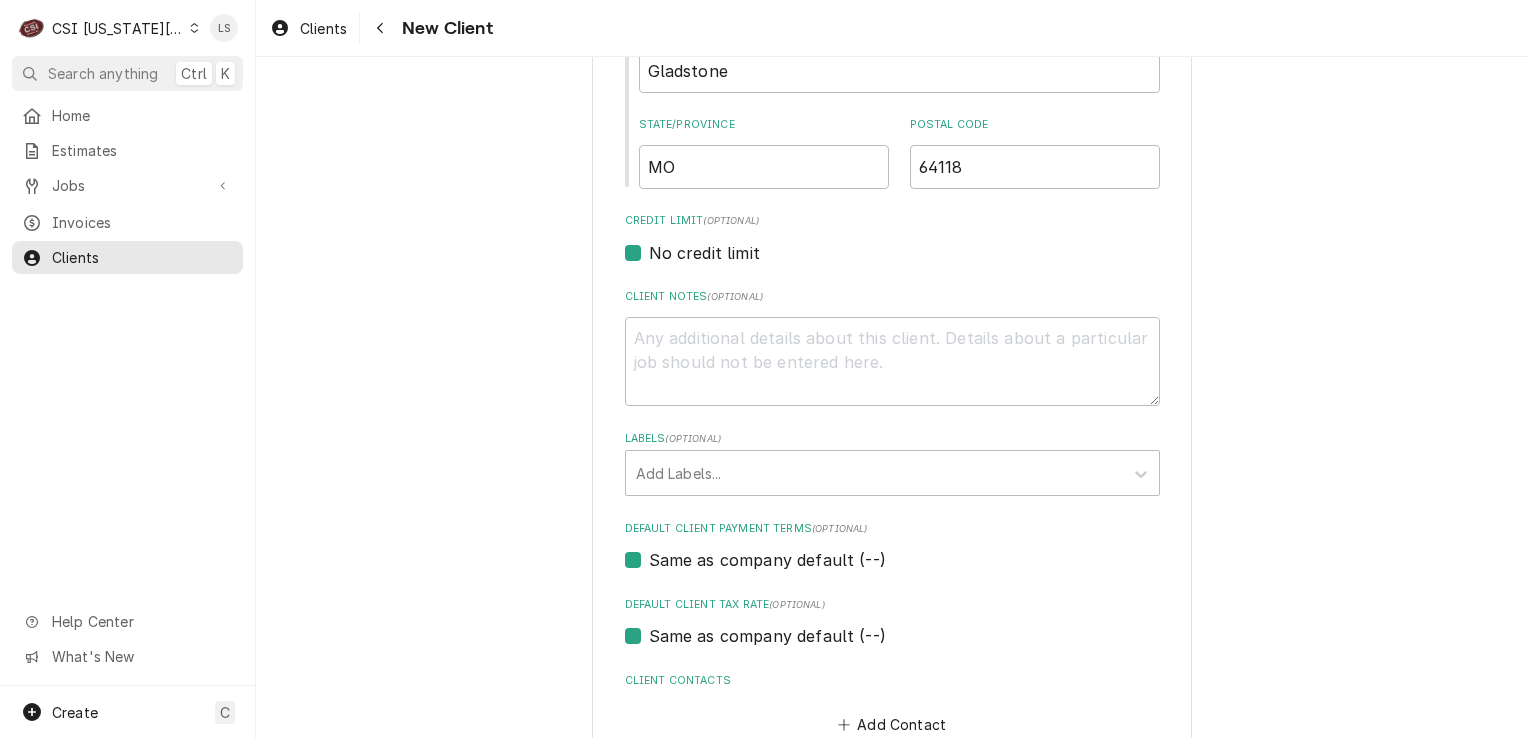 scroll, scrollTop: 862, scrollLeft: 0, axis: vertical 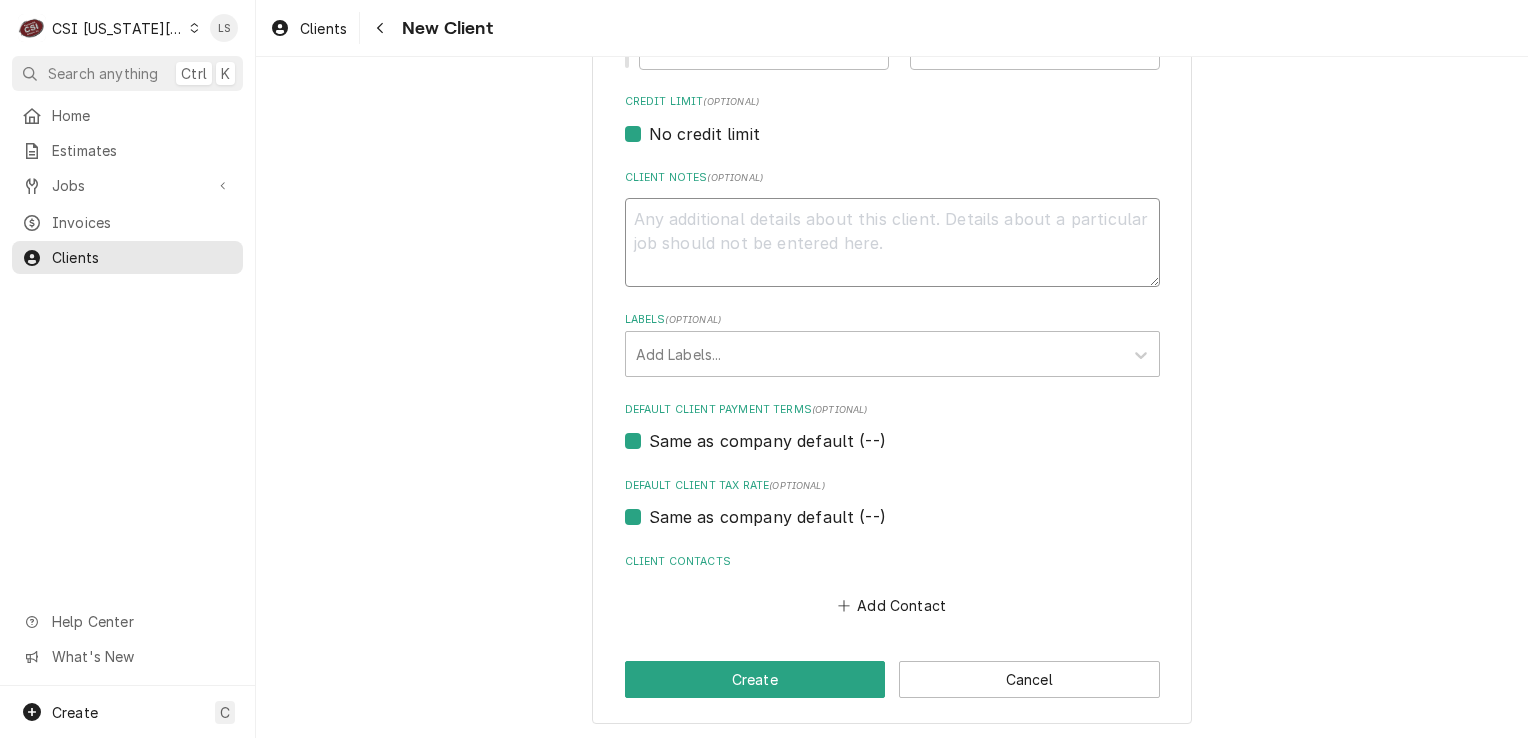 click on "Client Notes  ( optional )" at bounding box center [892, 243] 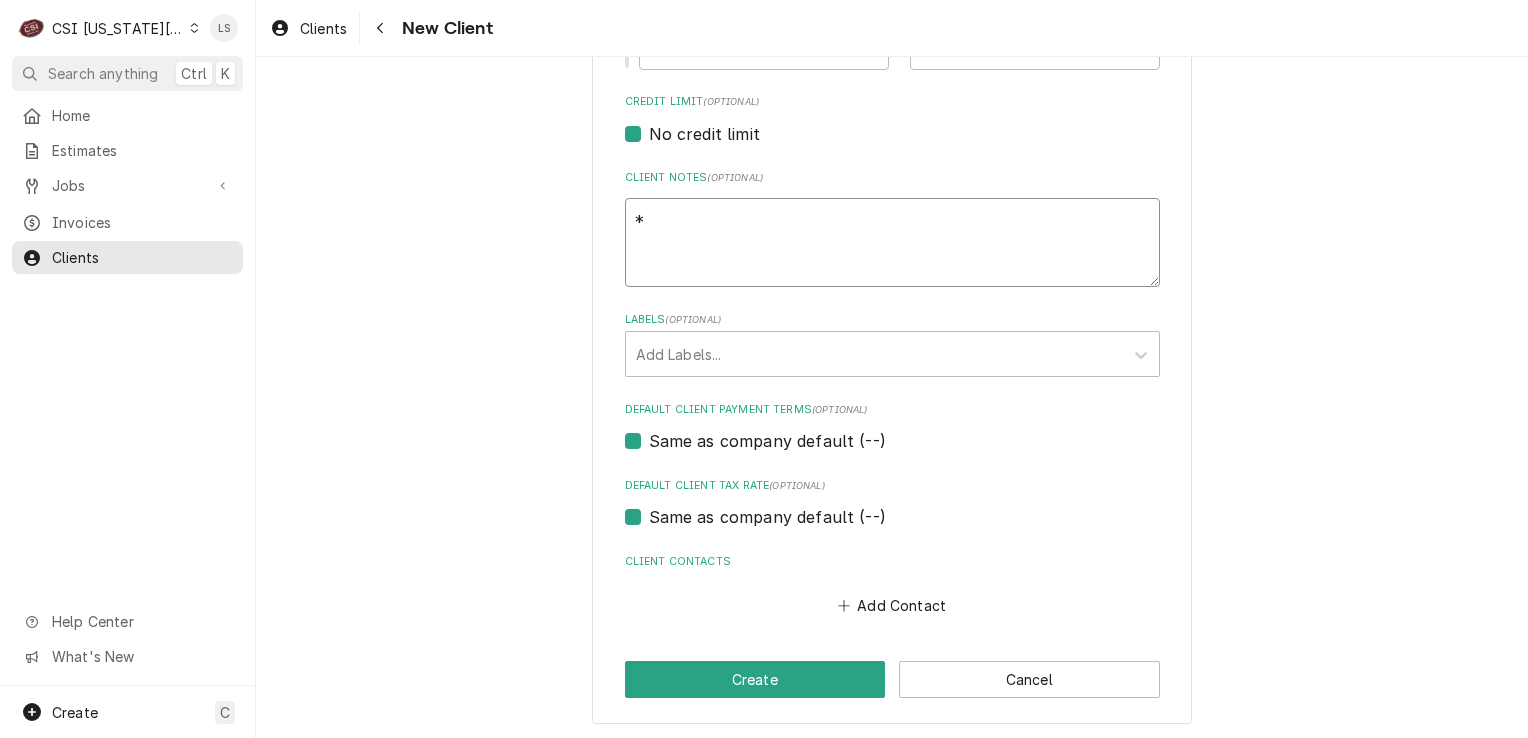 type on "x" 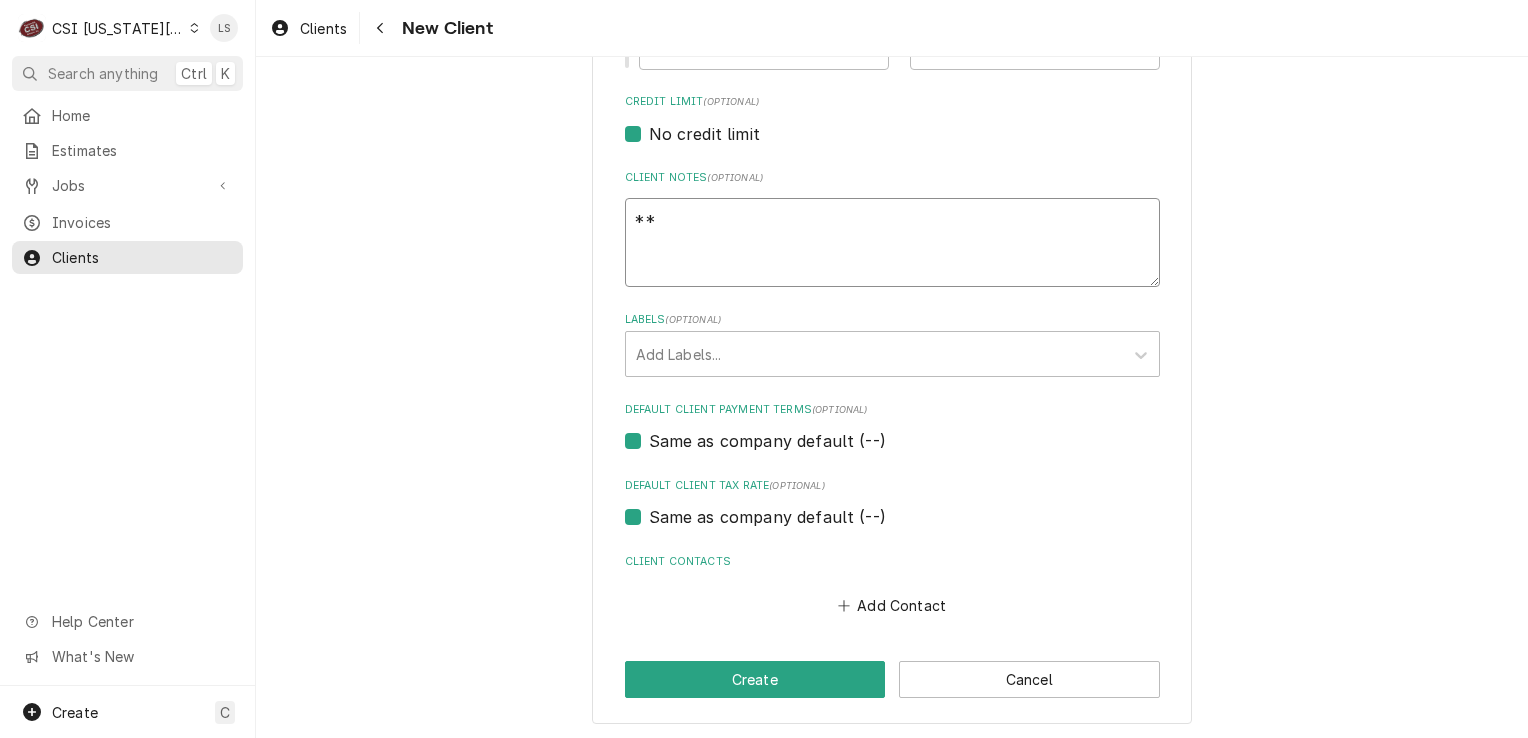type on "x" 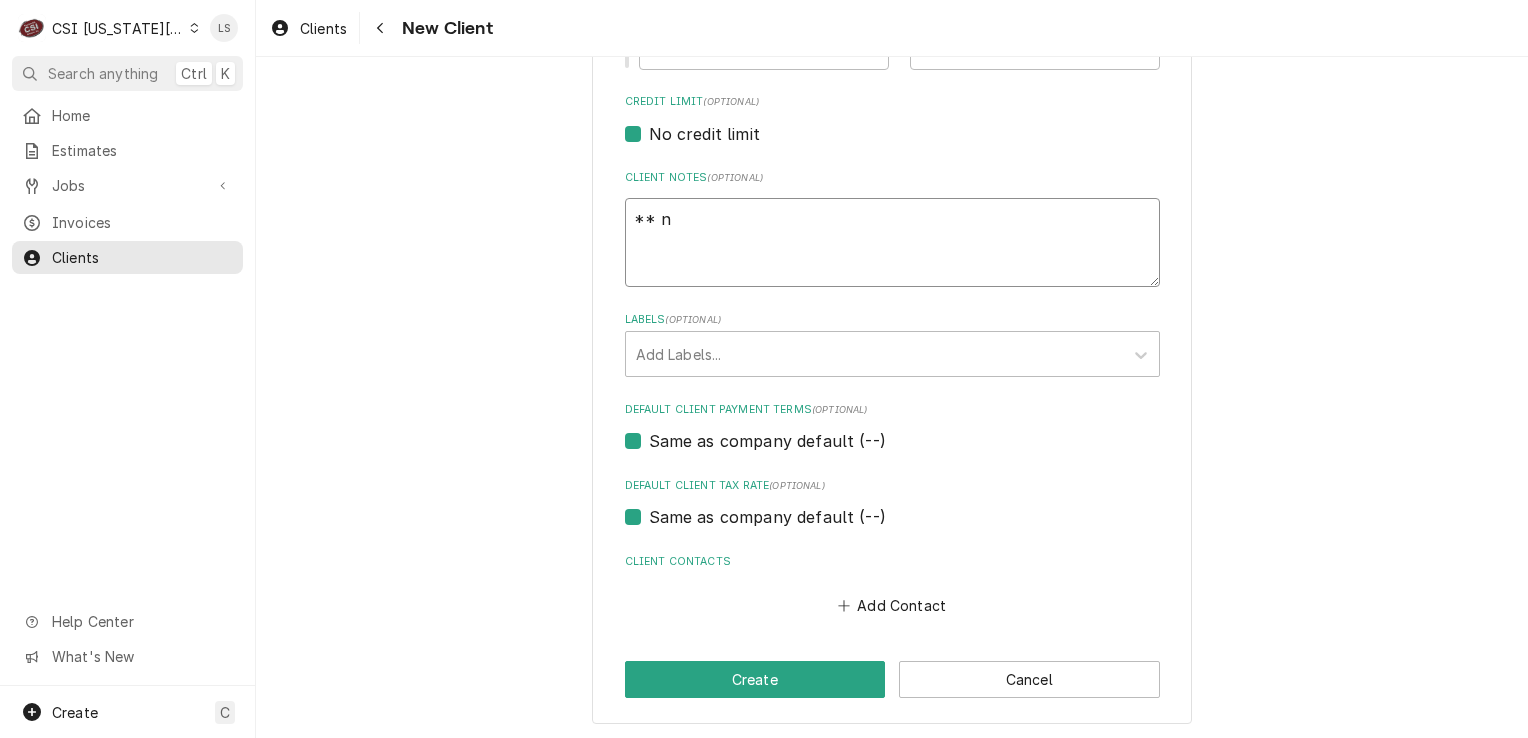 type on "x" 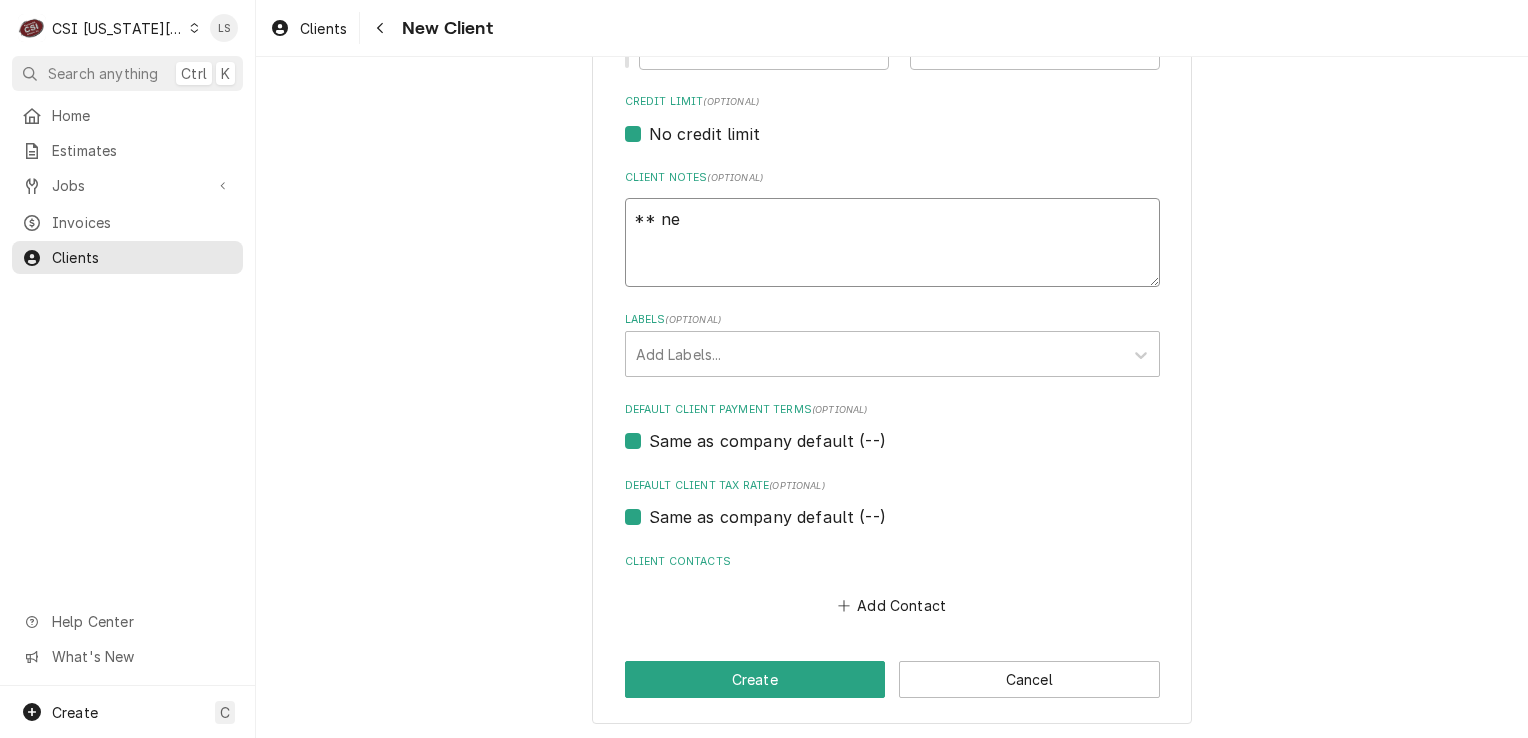 type on "x" 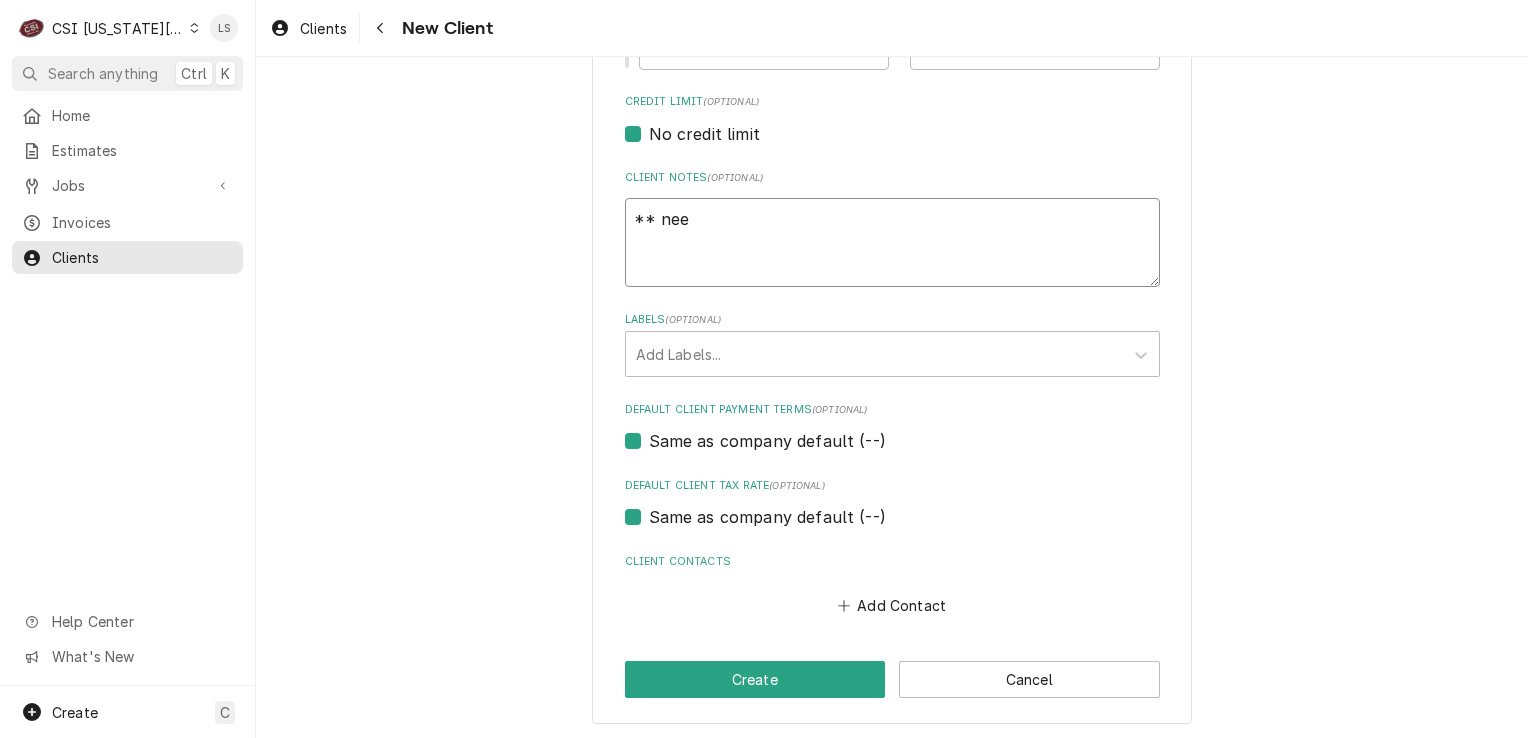 type on "x" 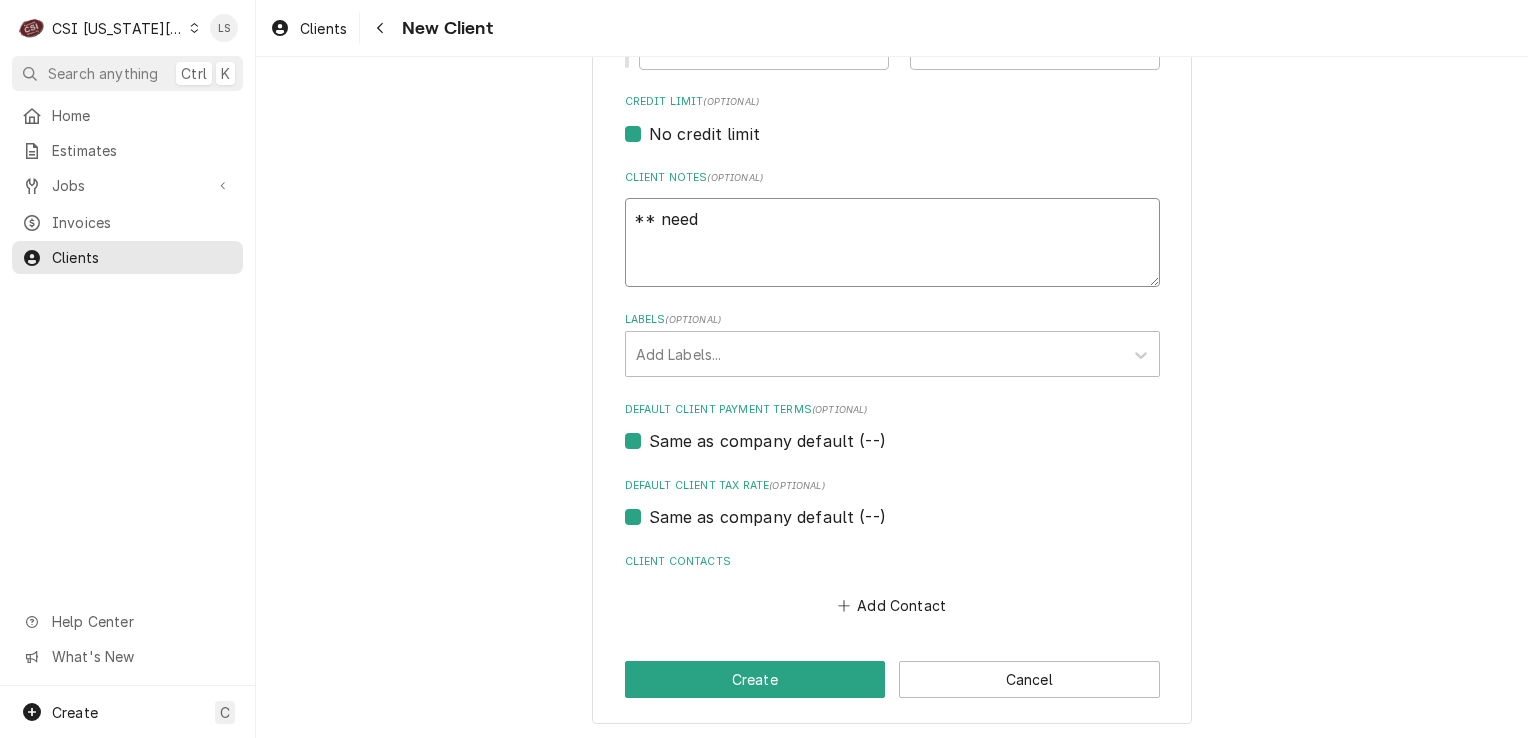 type on "x" 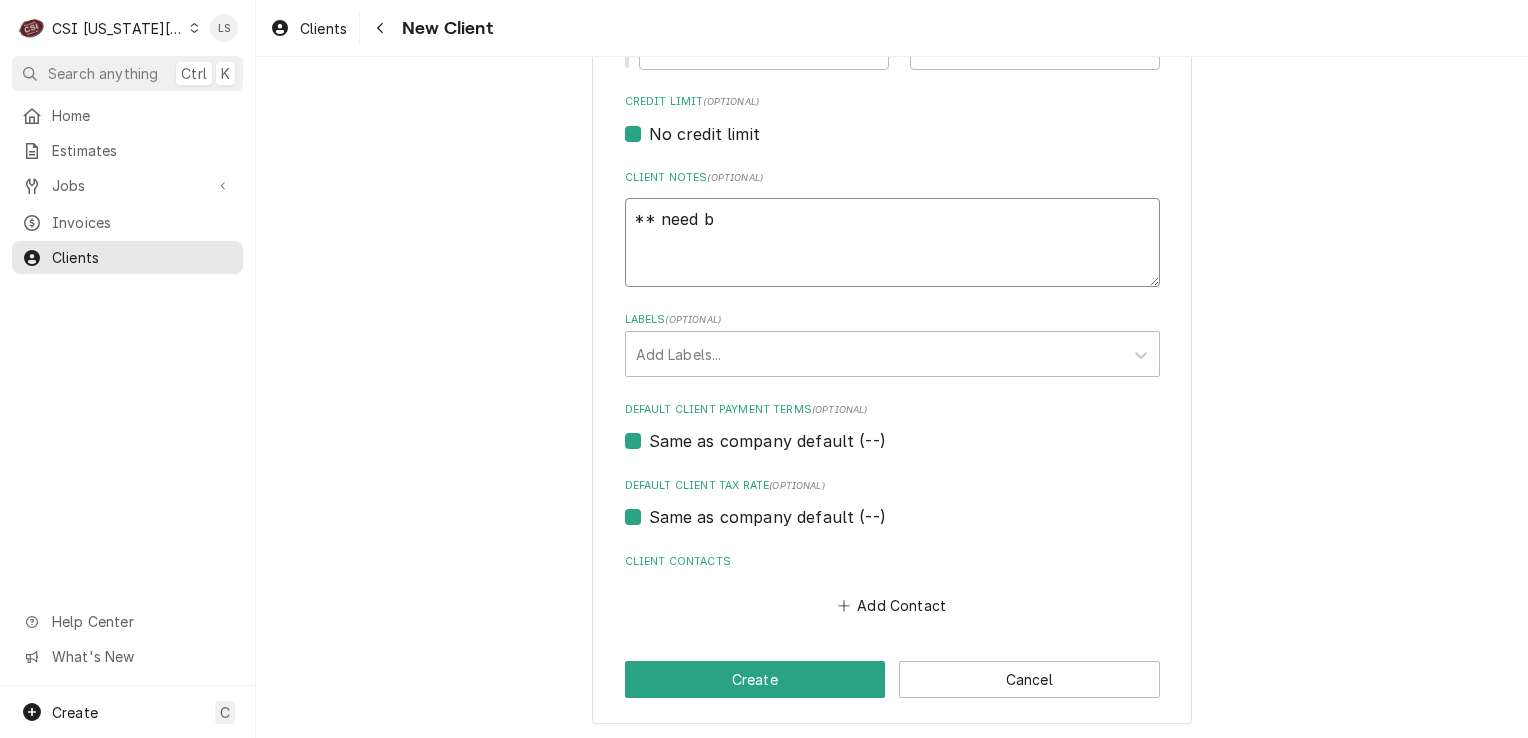 type on "x" 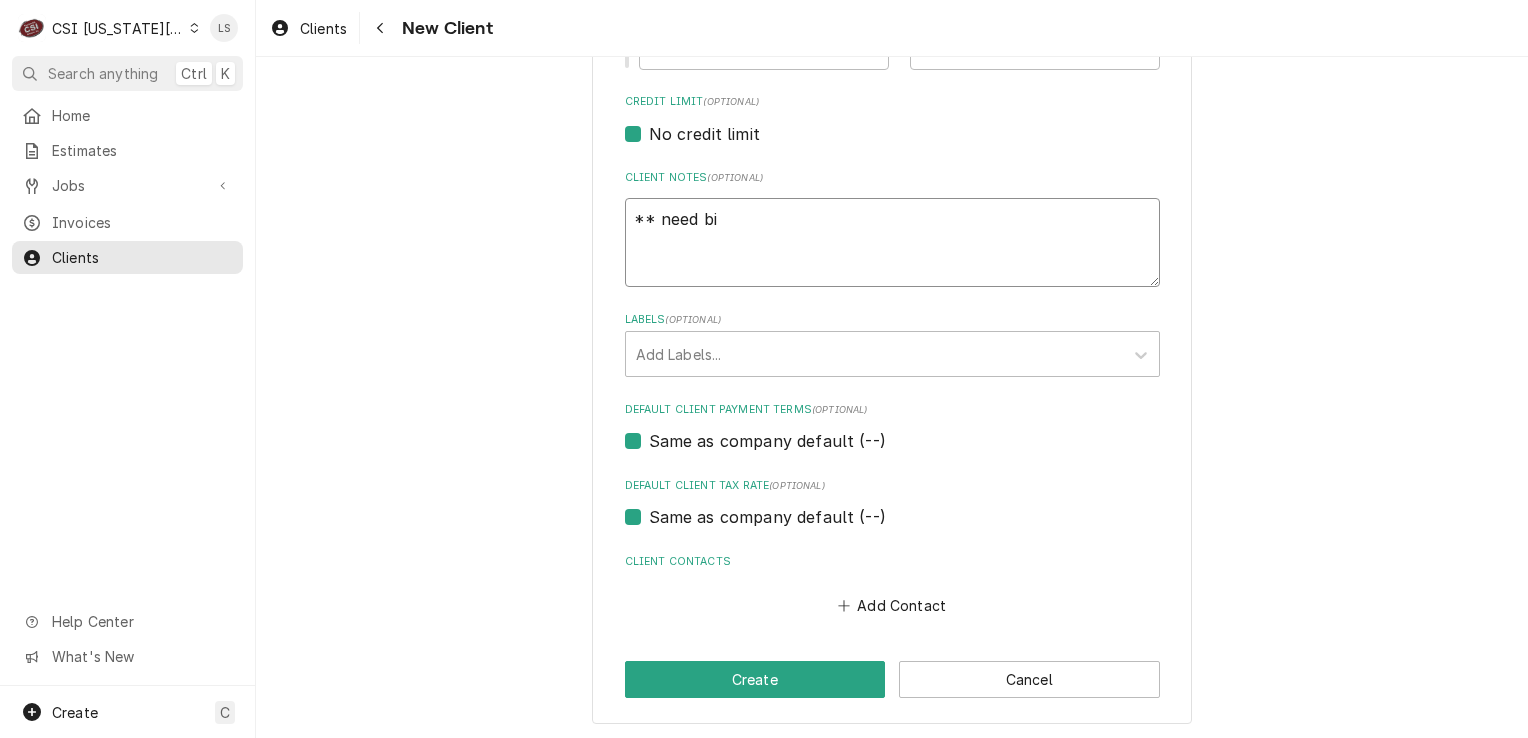 type on "x" 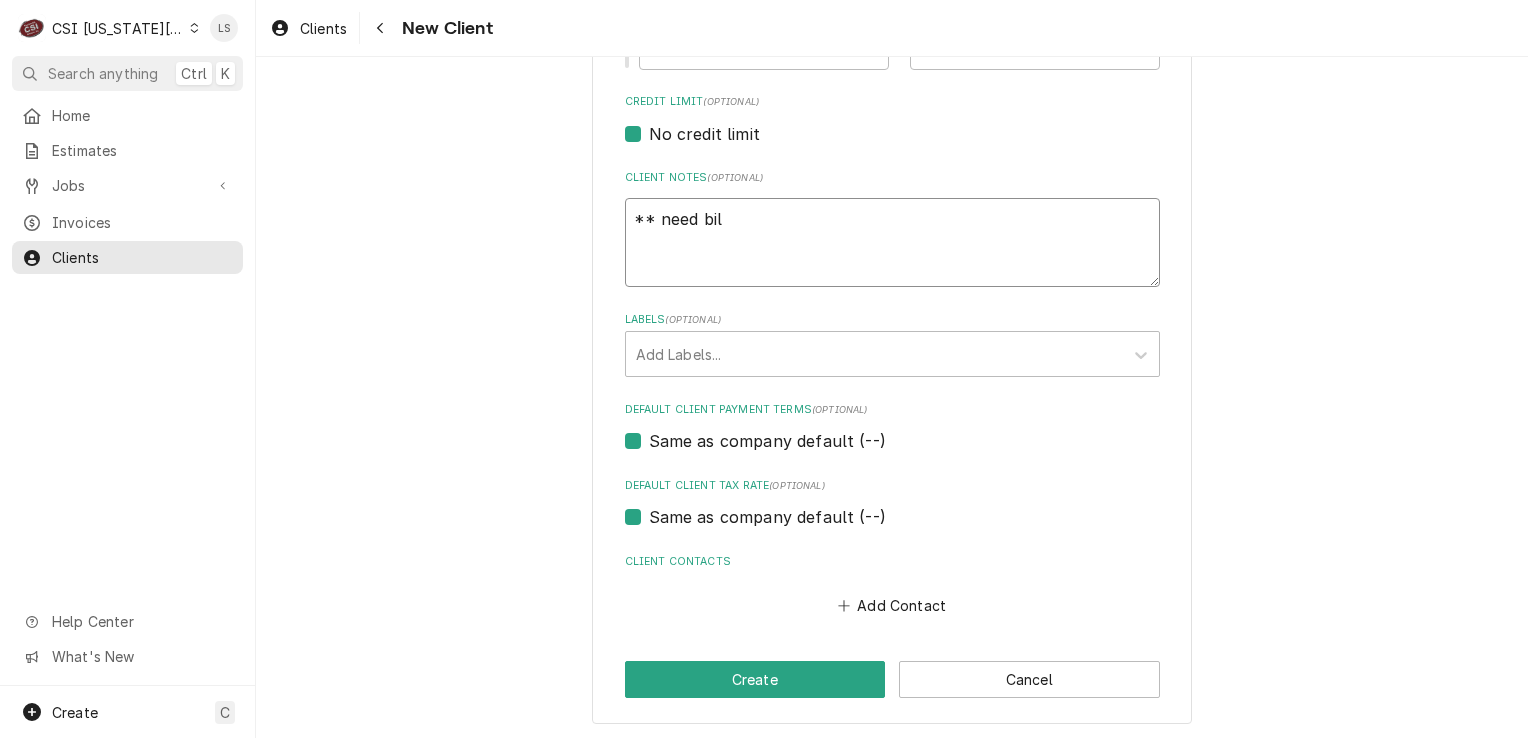 type on "x" 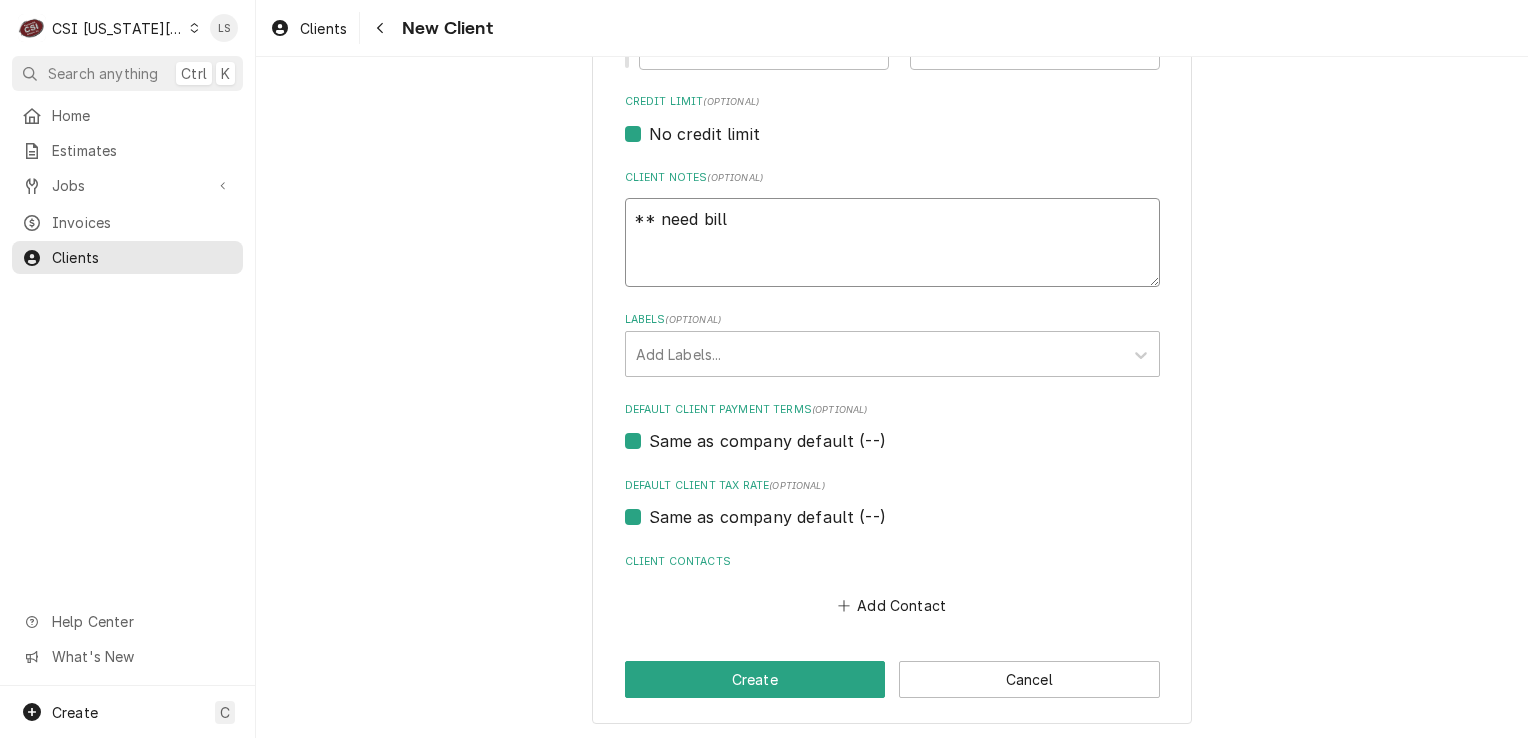 type on "x" 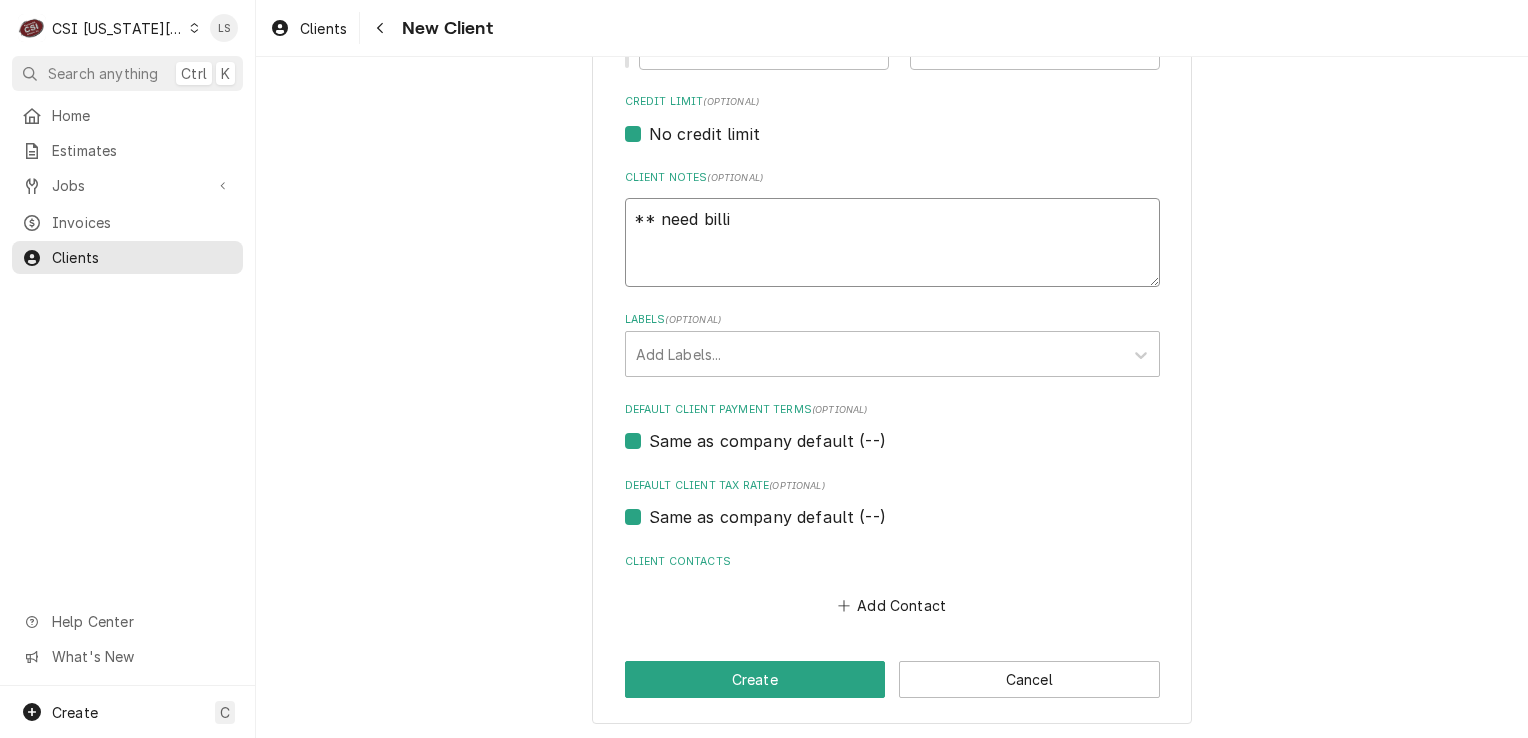 type on "x" 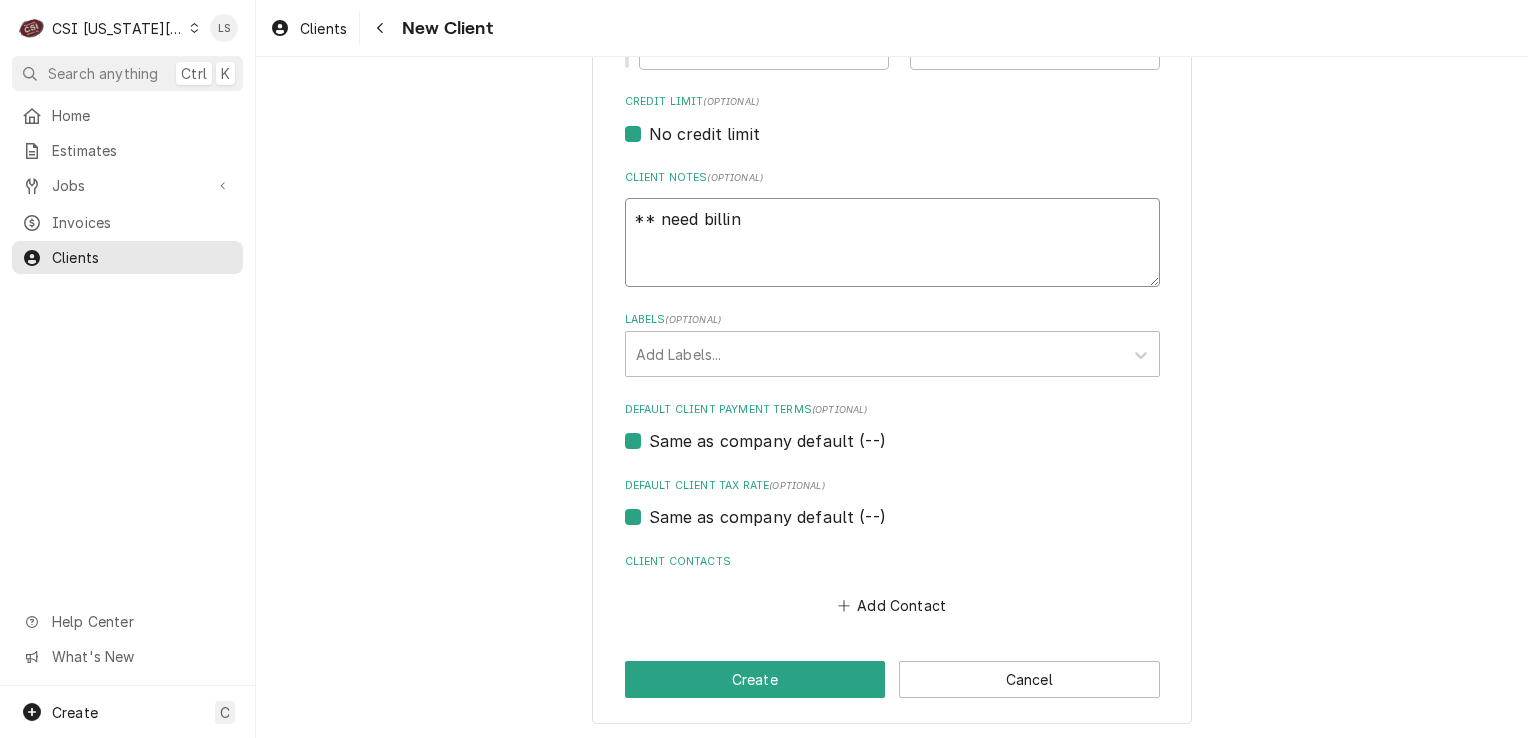 type on "x" 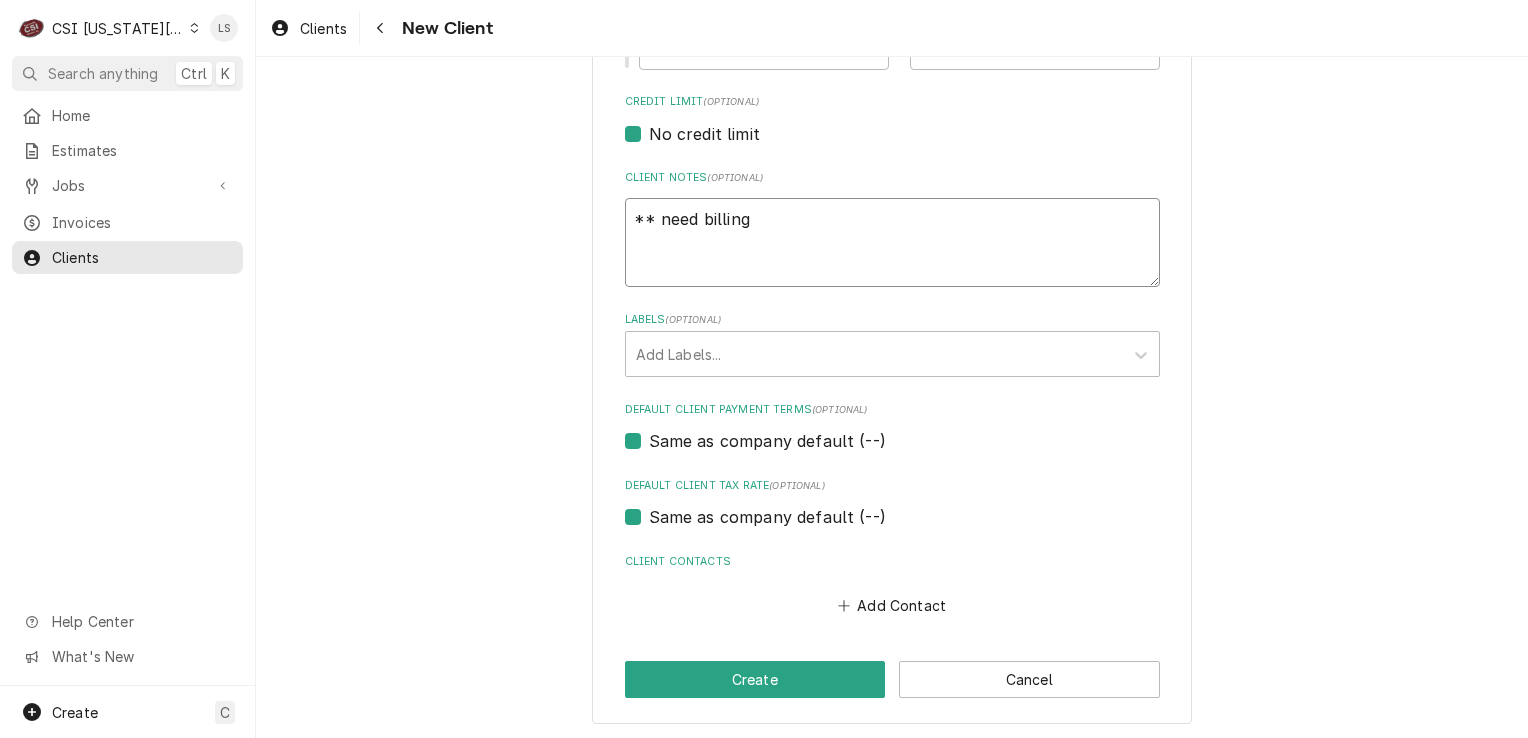 type on "x" 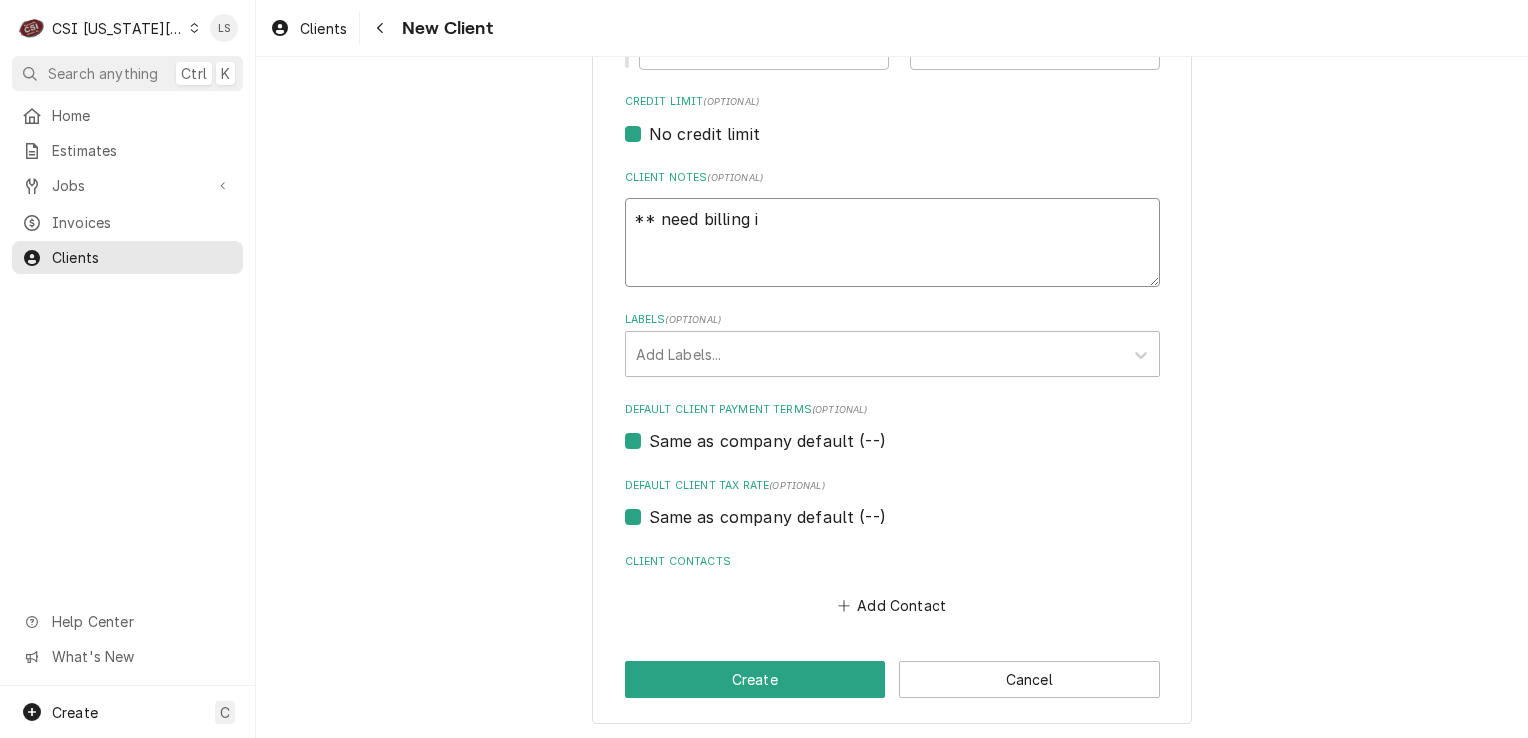 type on "x" 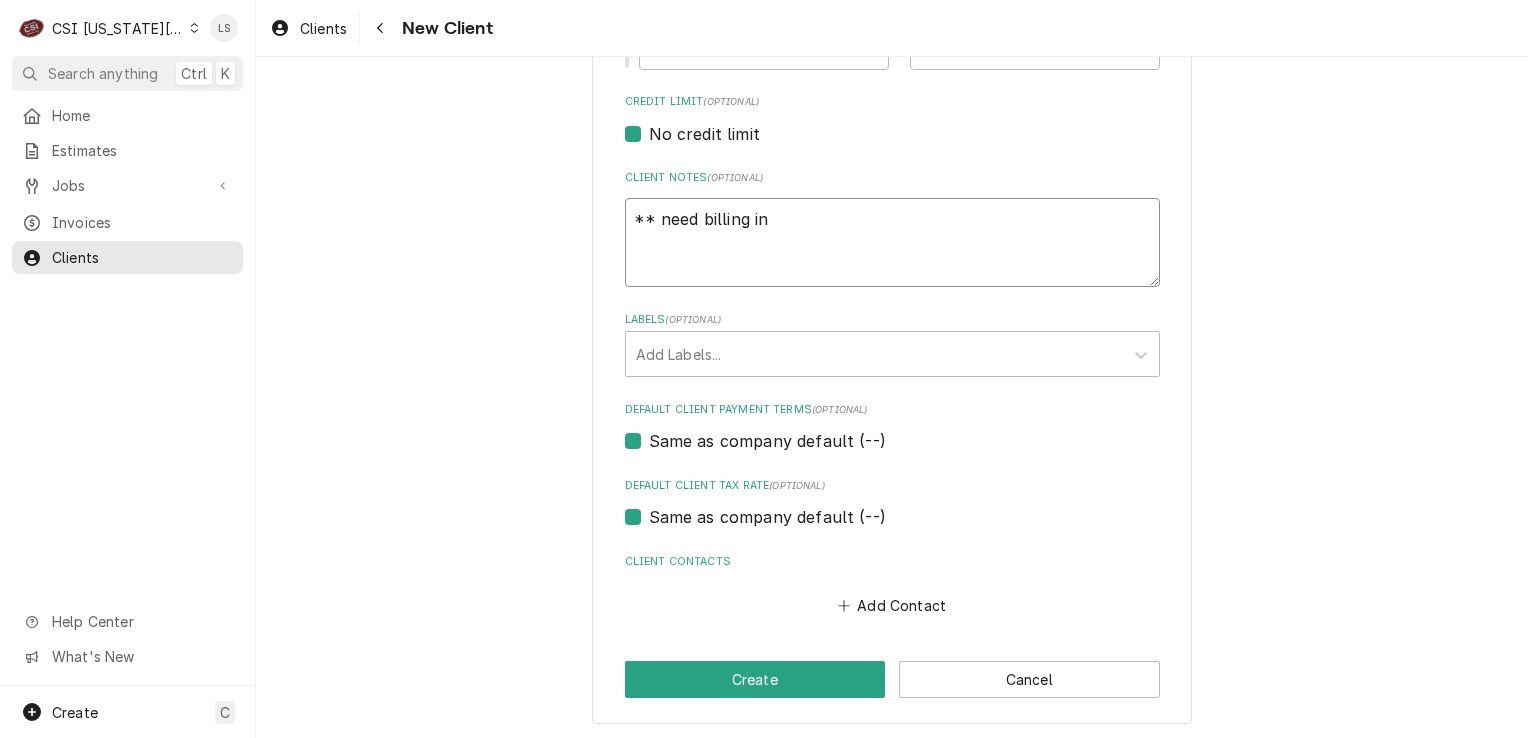 type on "x" 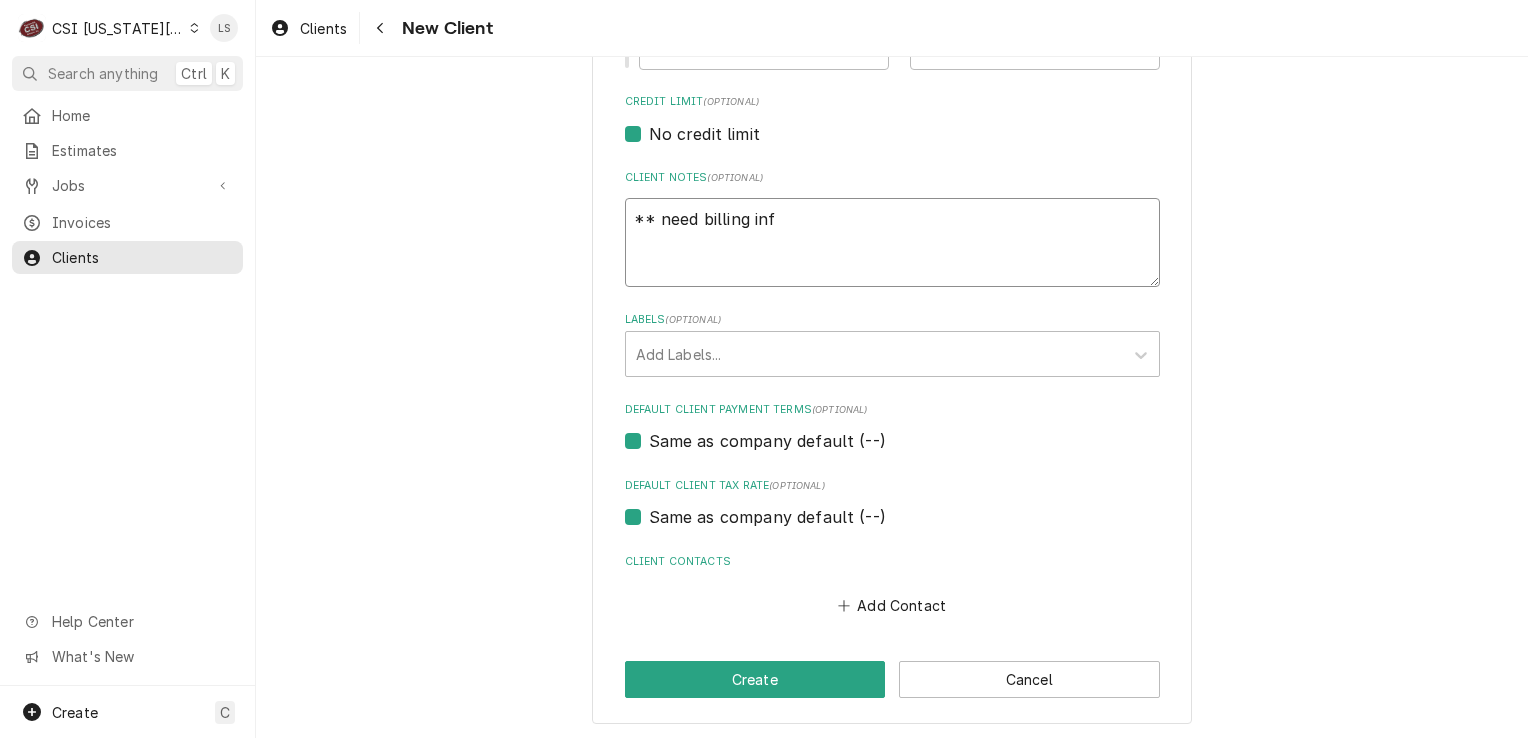 type on "x" 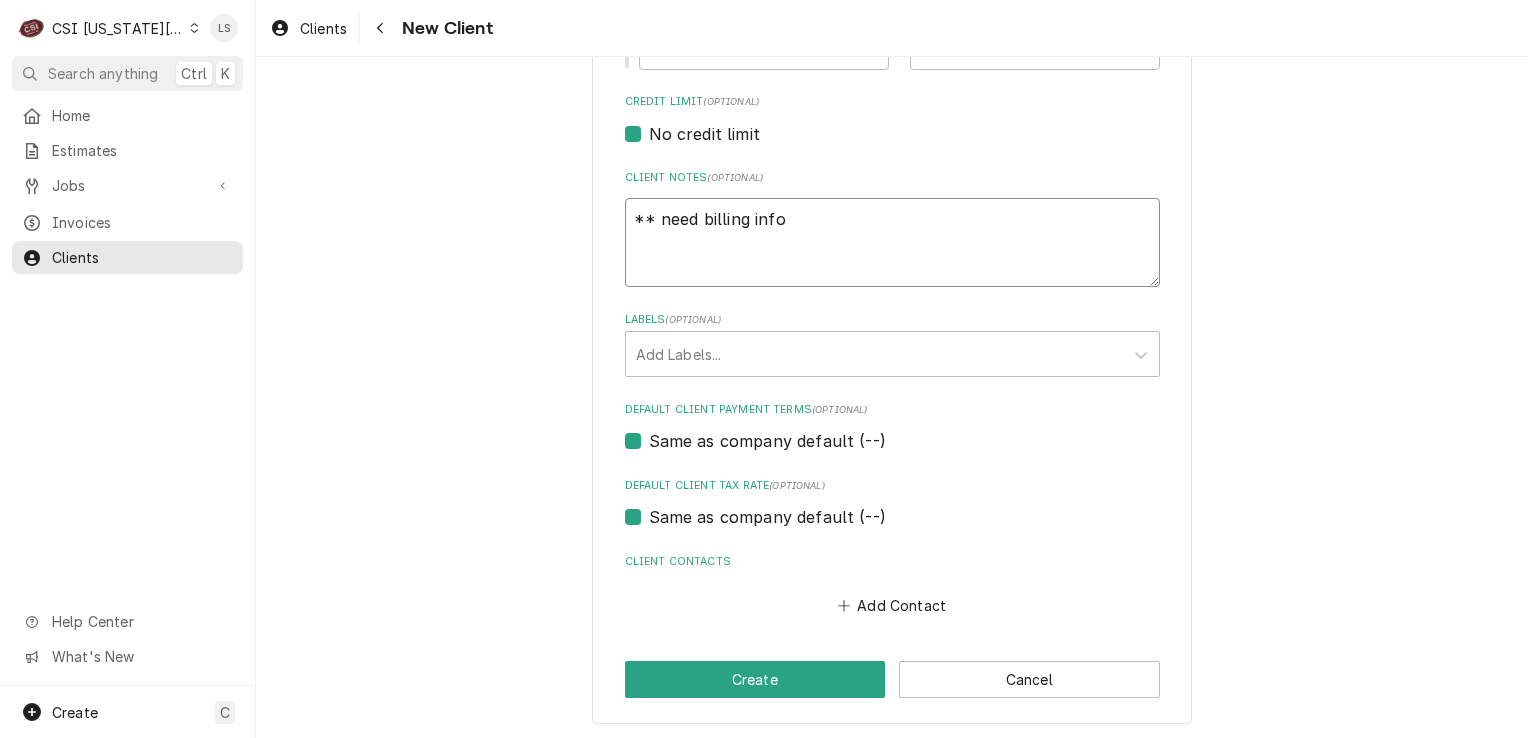 type on "x" 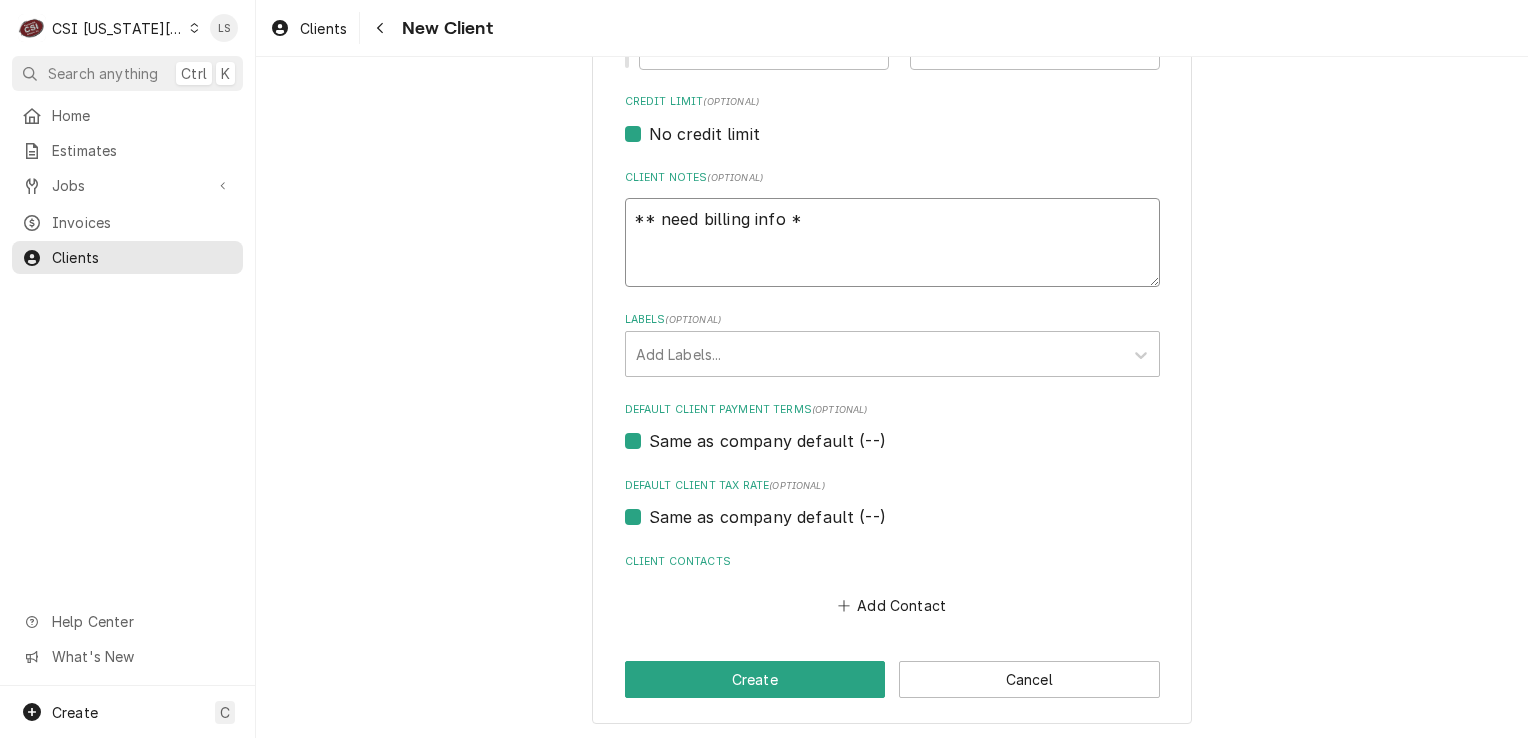 type on "x" 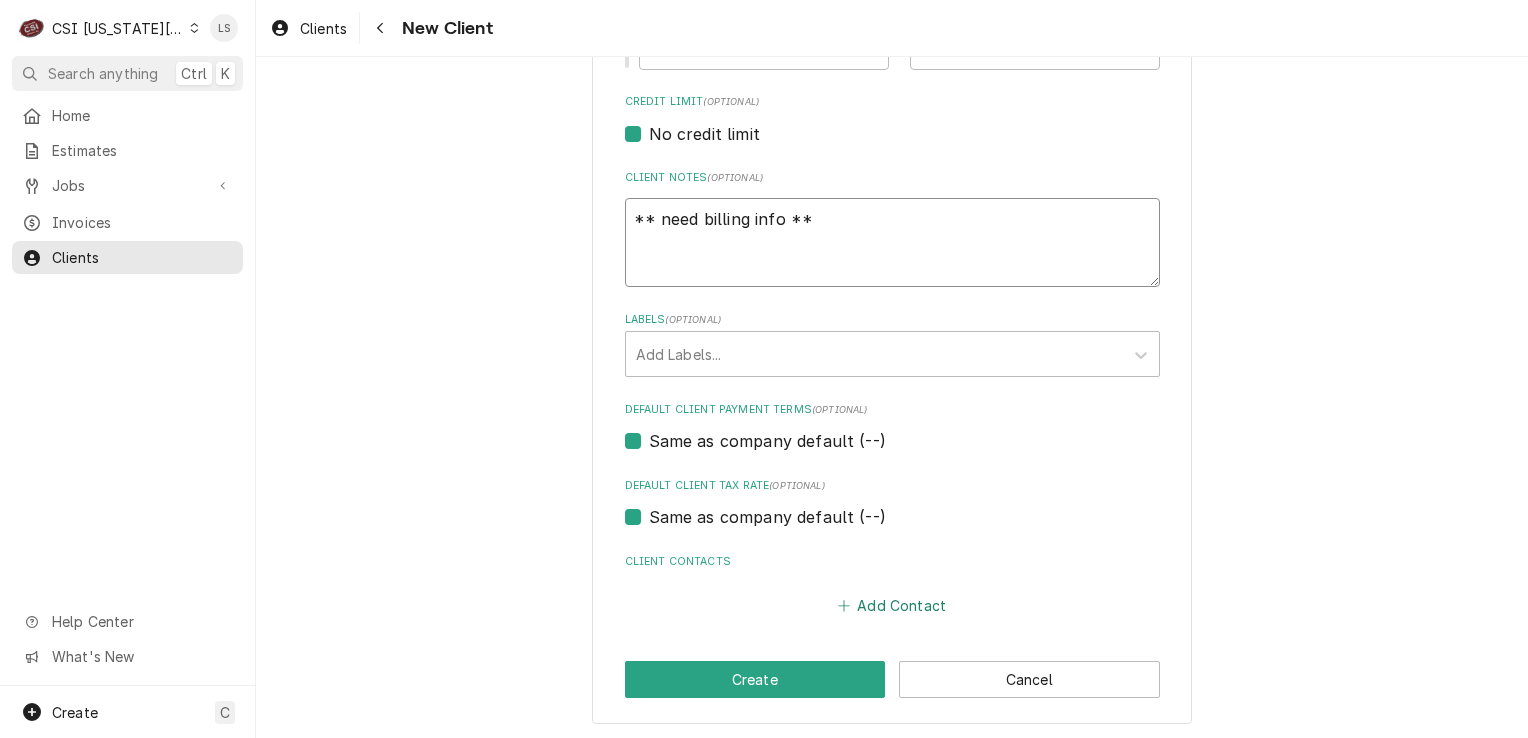 type on "** need billing info **" 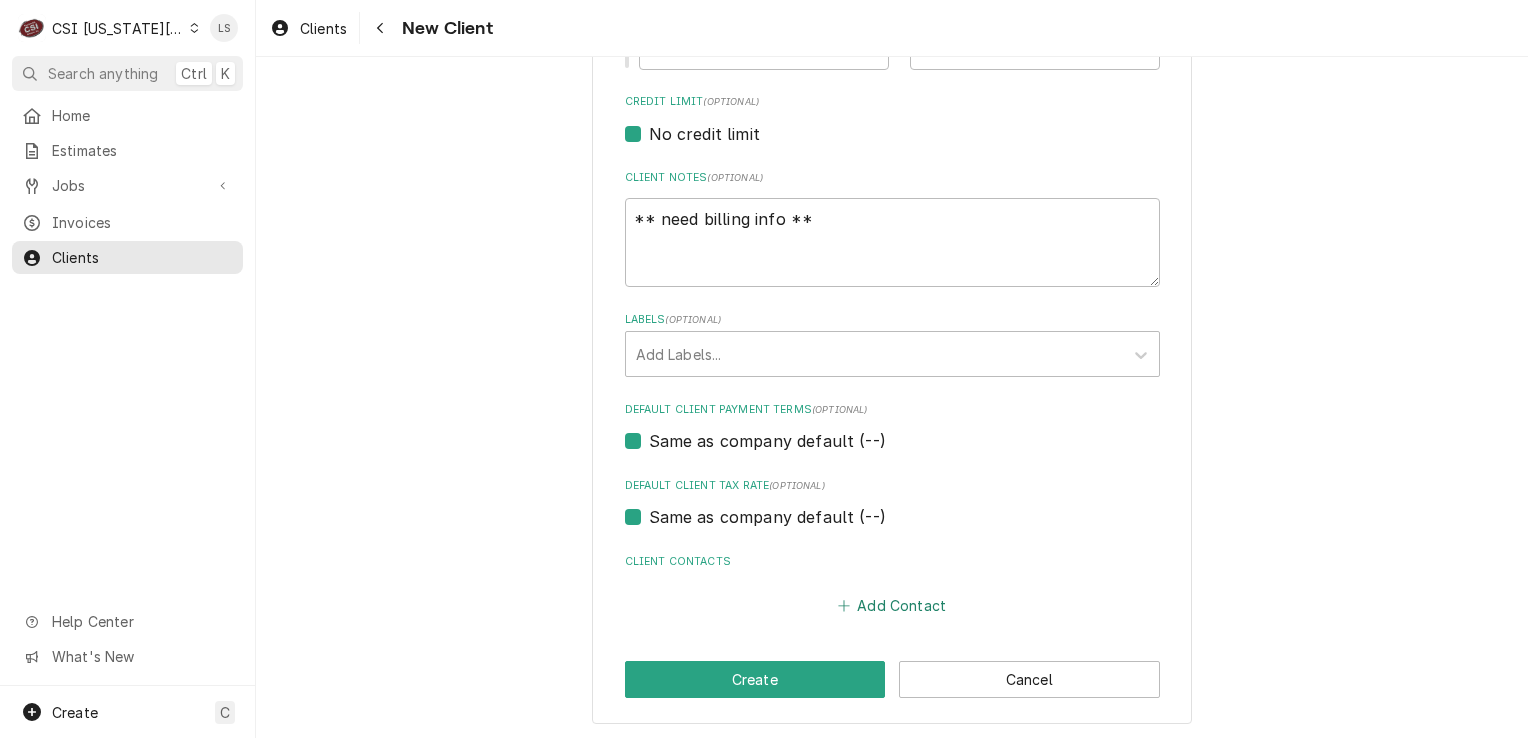 click on "Add Contact" at bounding box center (891, 605) 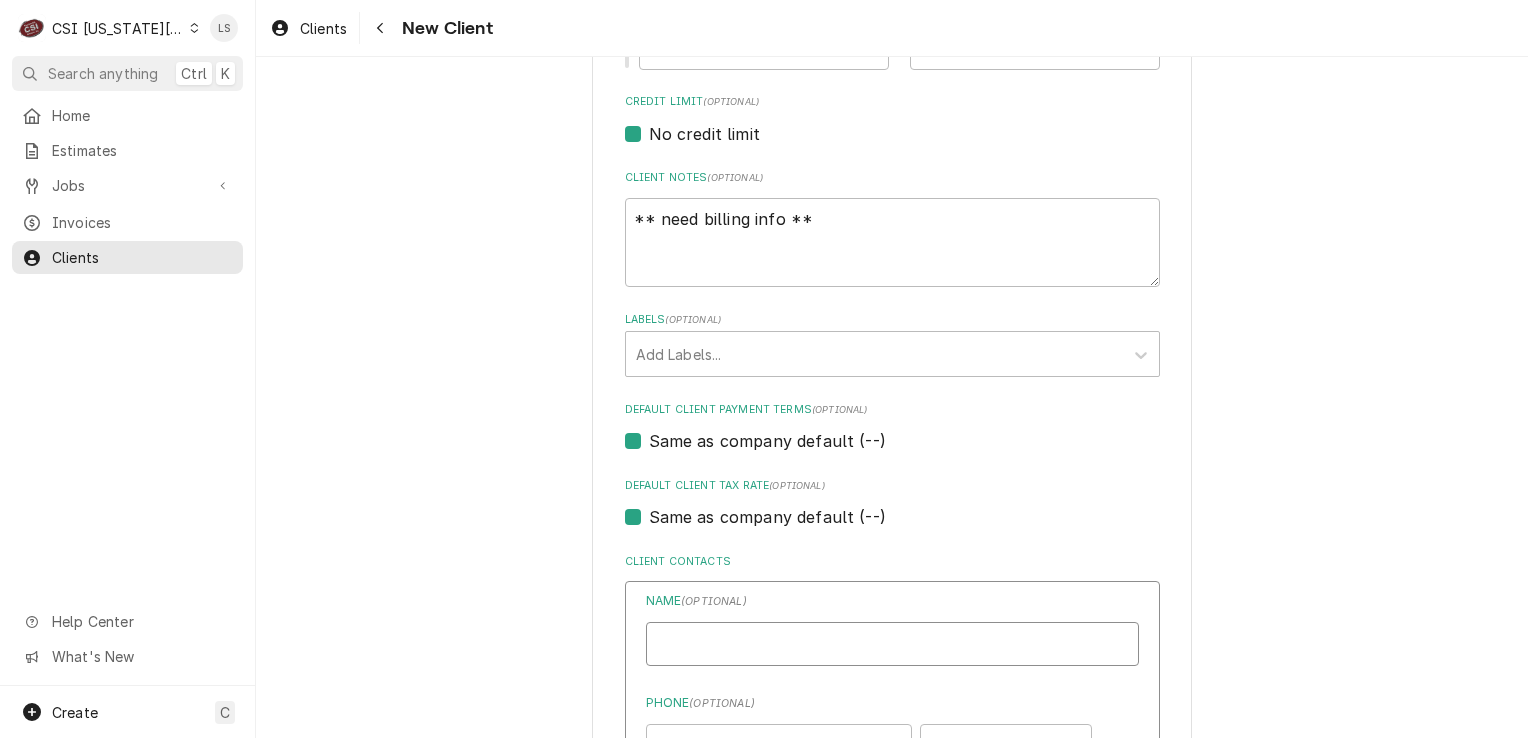 paste on "[PERSON_NAME]" 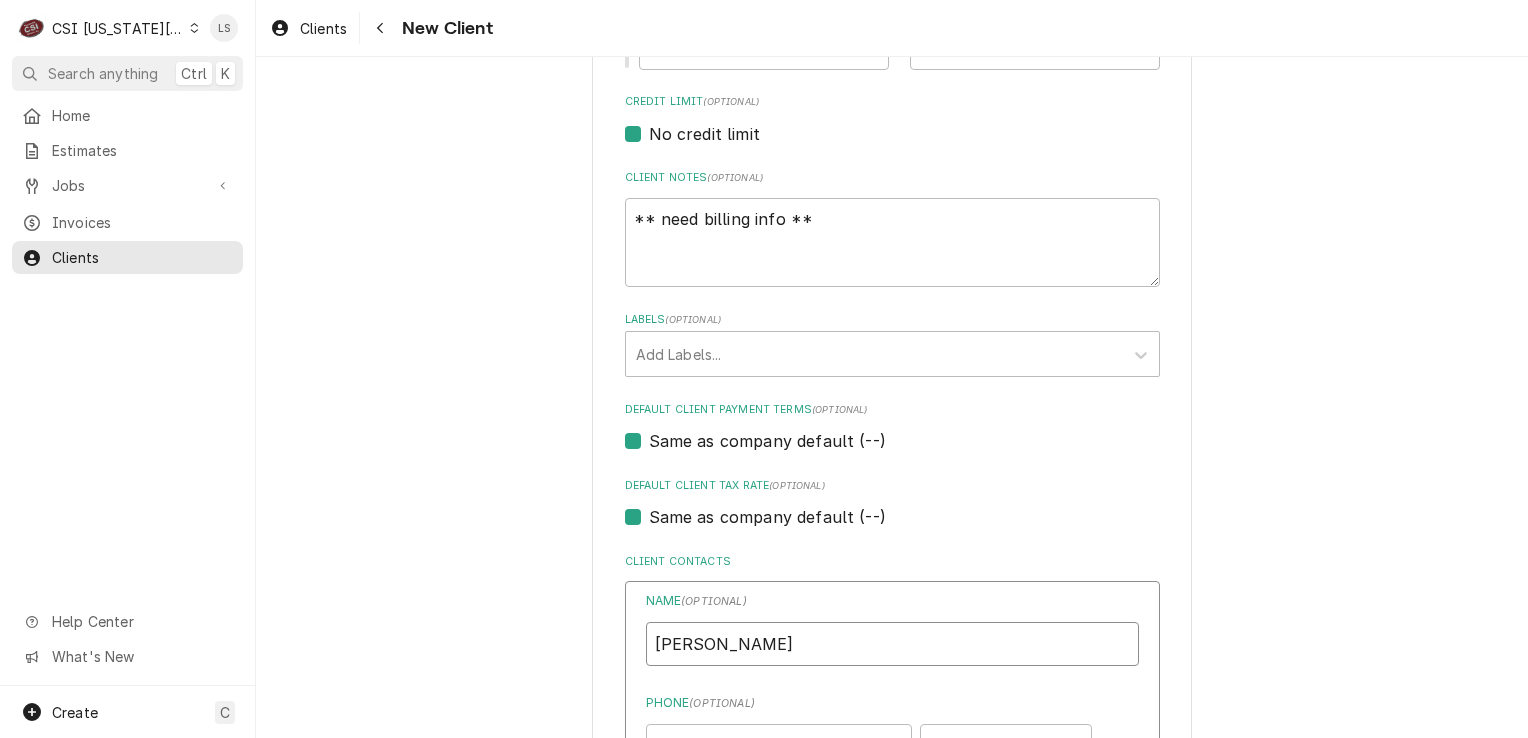 scroll, scrollTop: 1162, scrollLeft: 0, axis: vertical 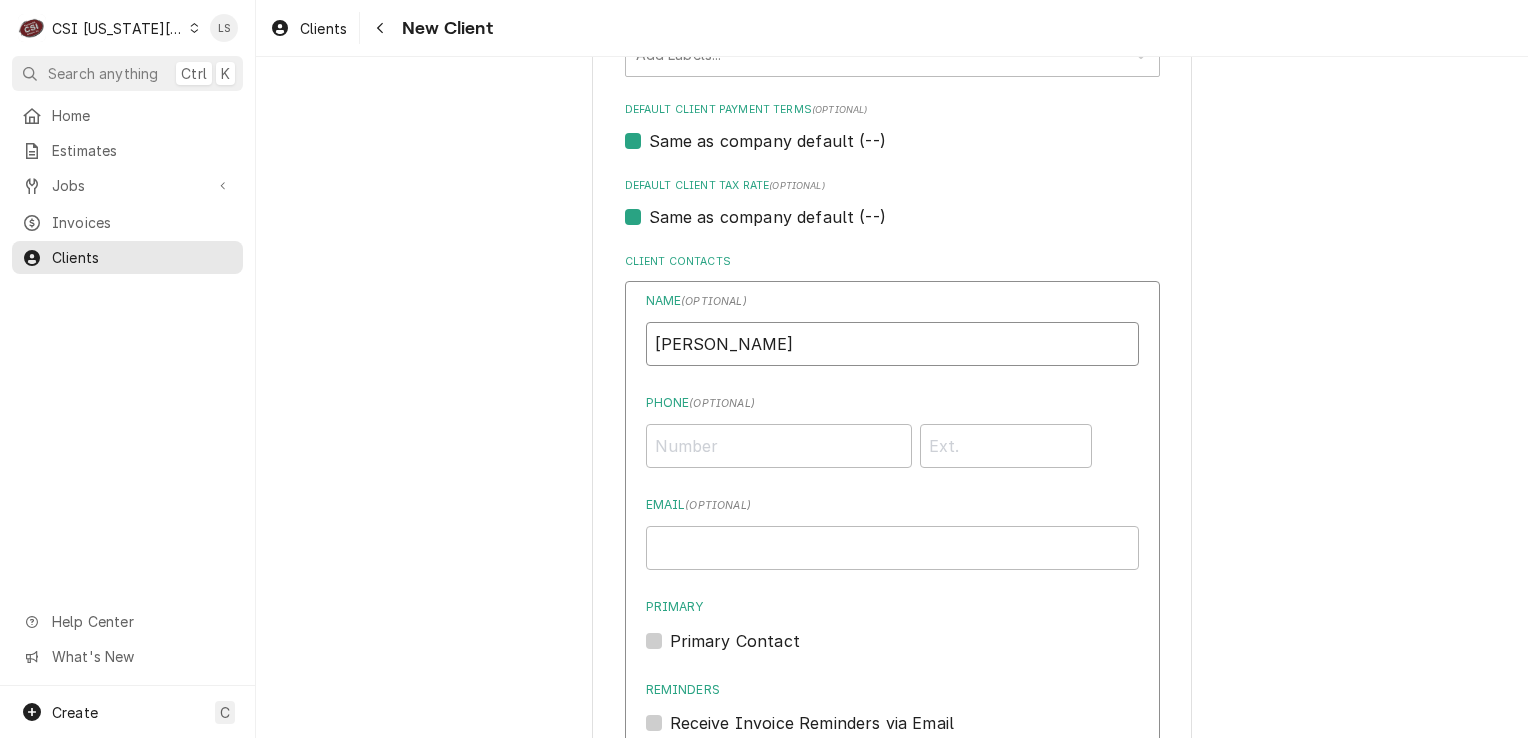type on "[PERSON_NAME]" 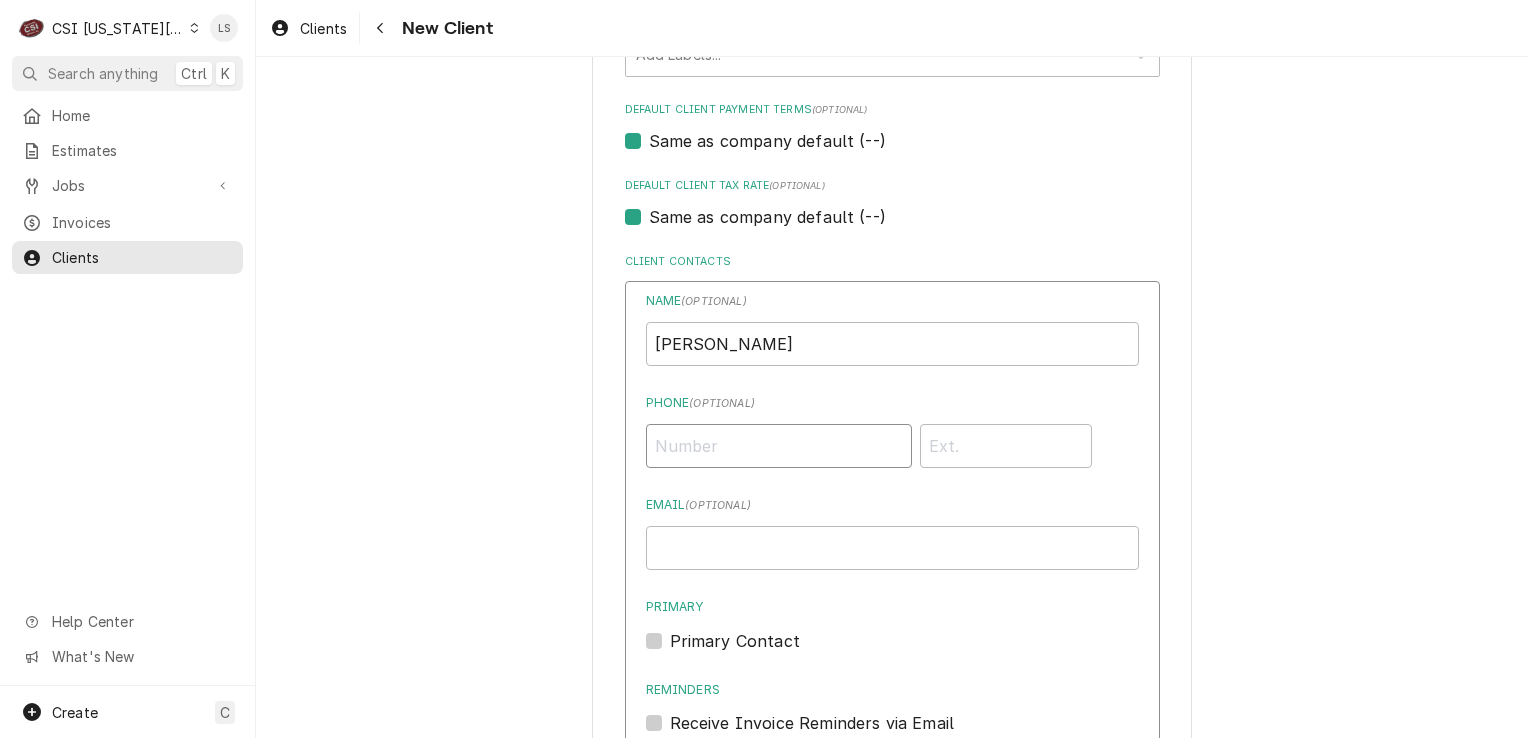 paste on "(816) 321-2188" 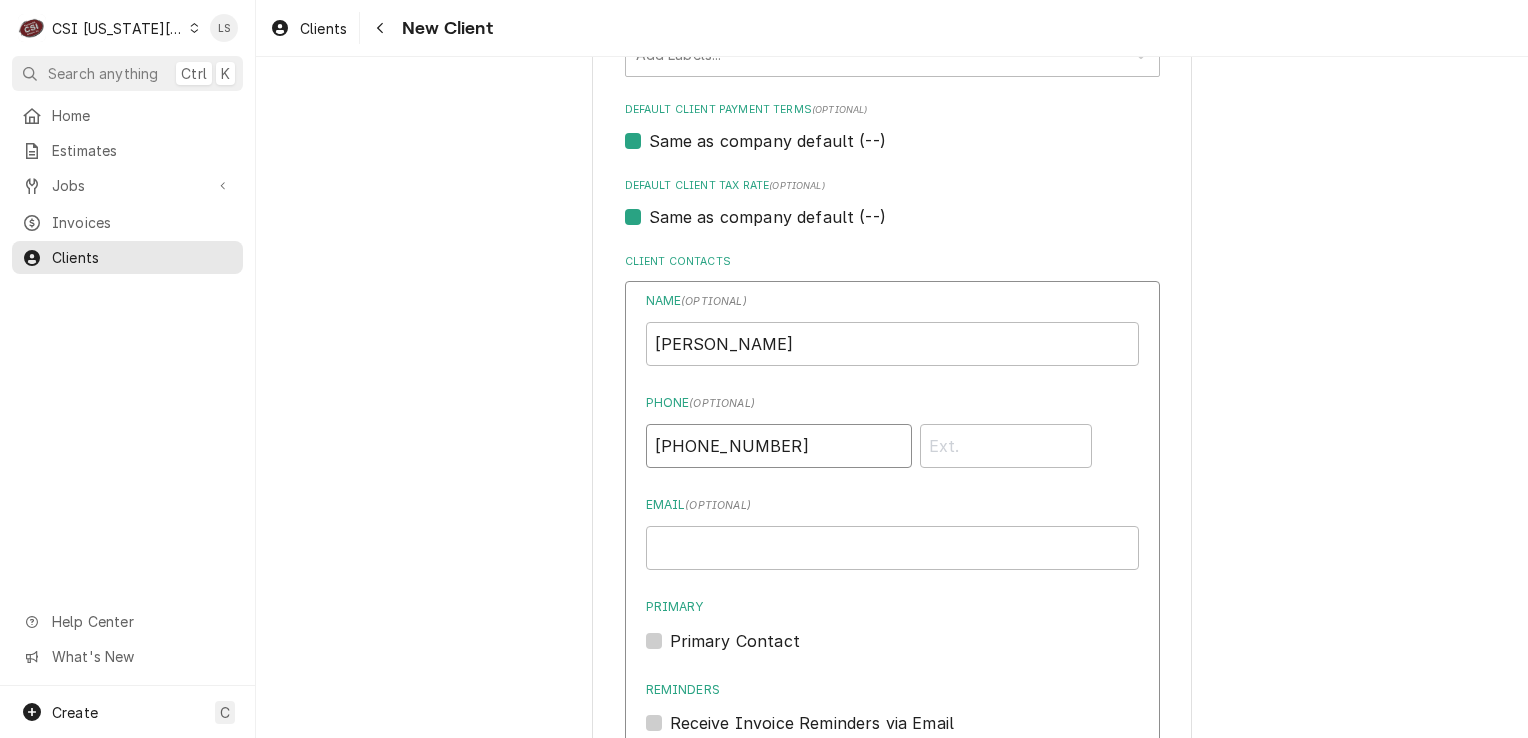 type on "(816) 321-2188" 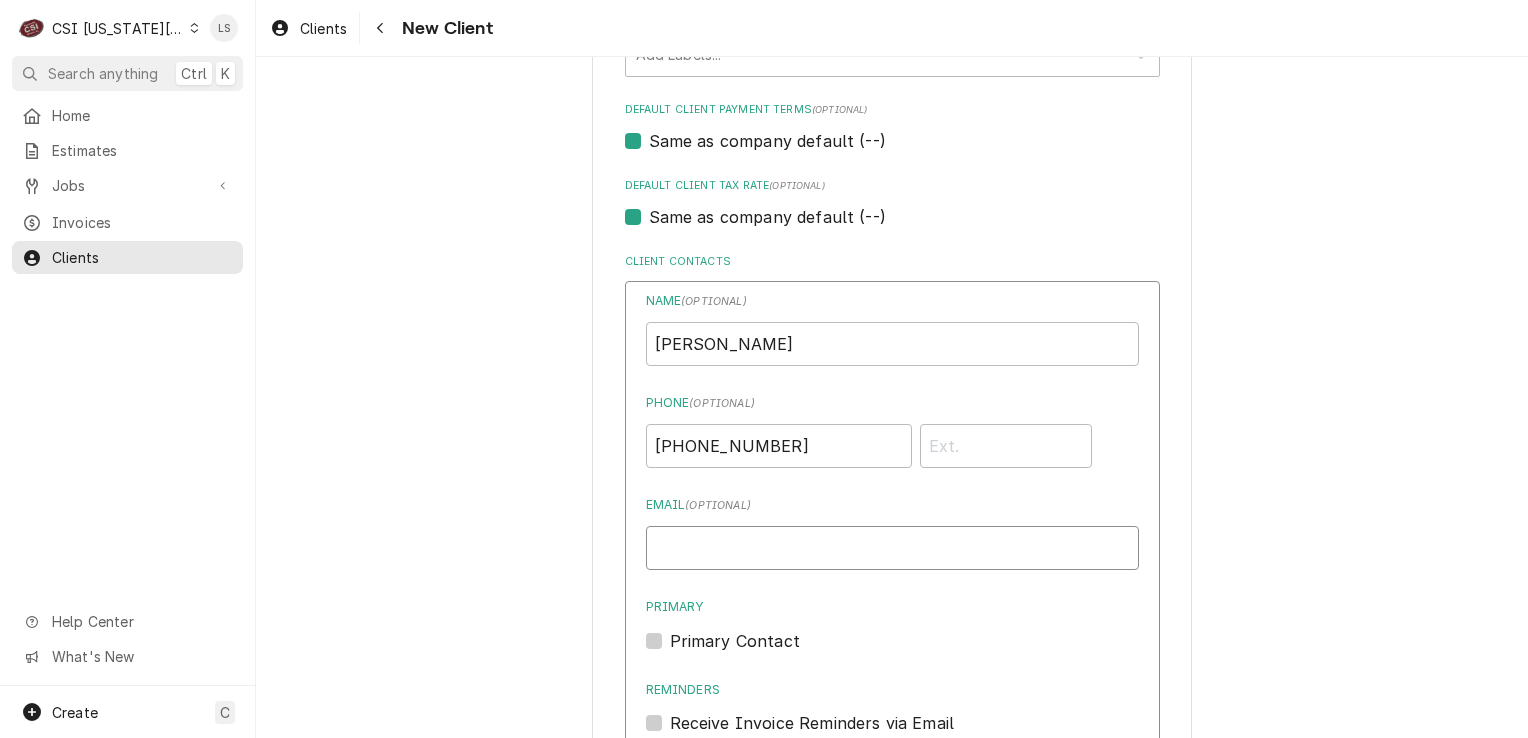 paste on "Wardell@offthehookbbq.com" 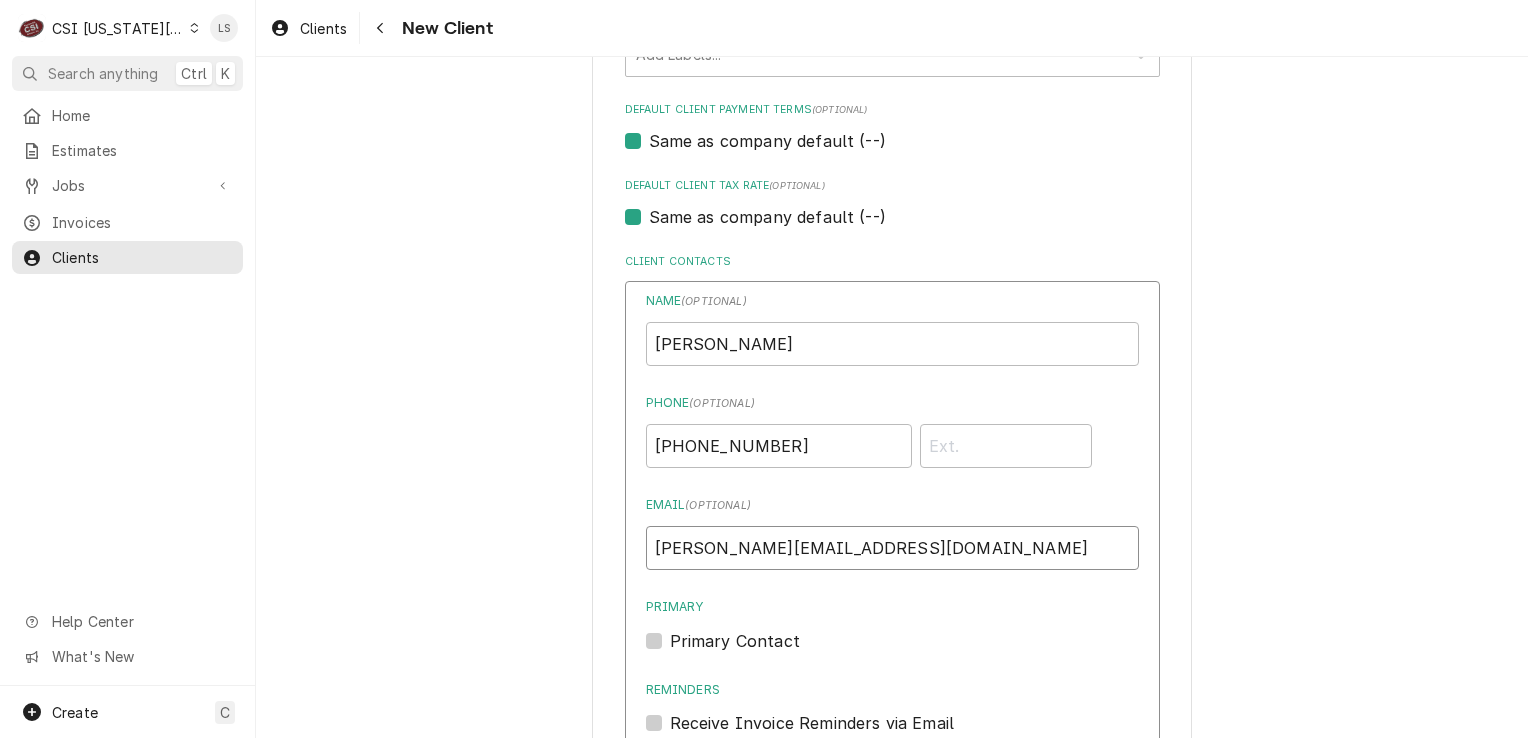 type on "Wardell@offthehookbbq.com" 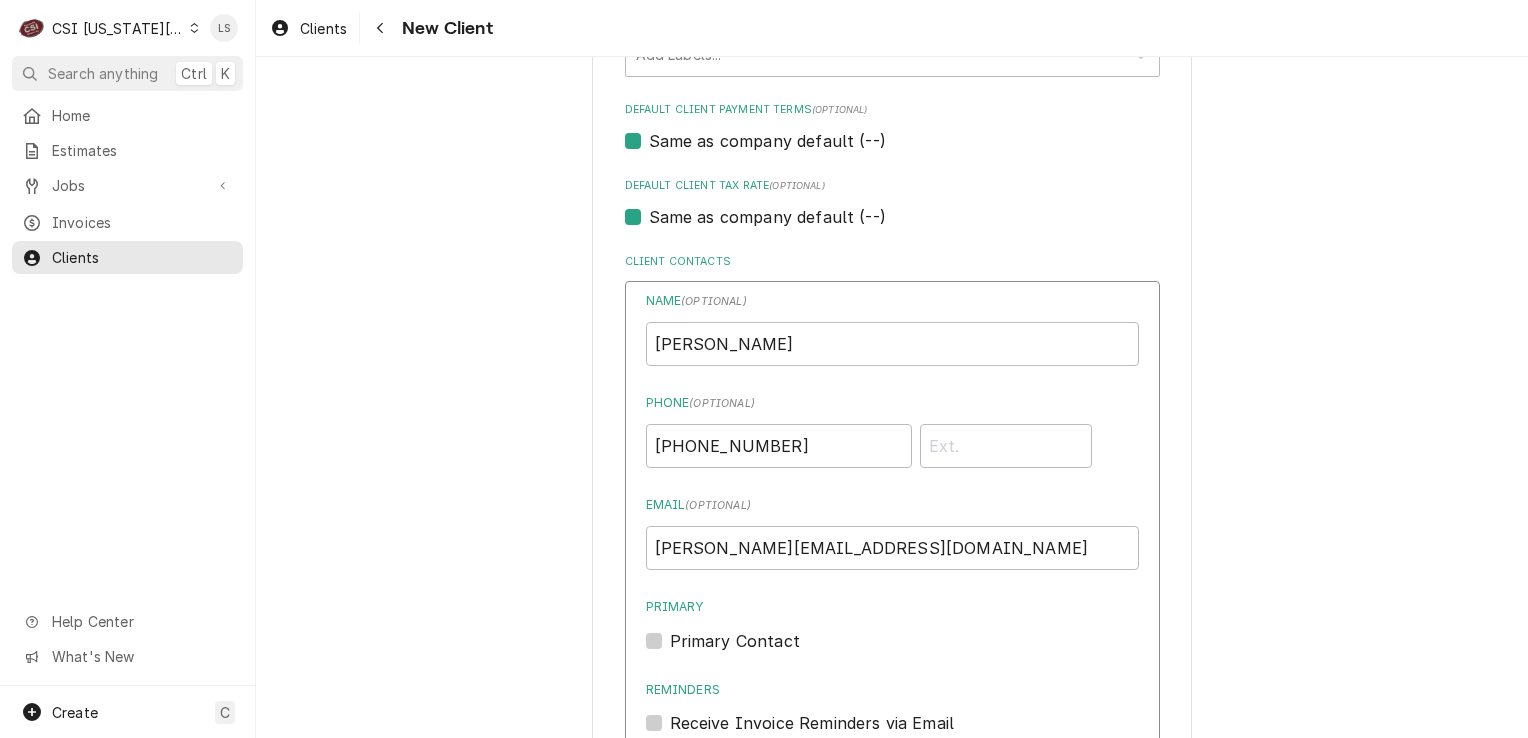 click on "Primary Contact" at bounding box center (735, 641) 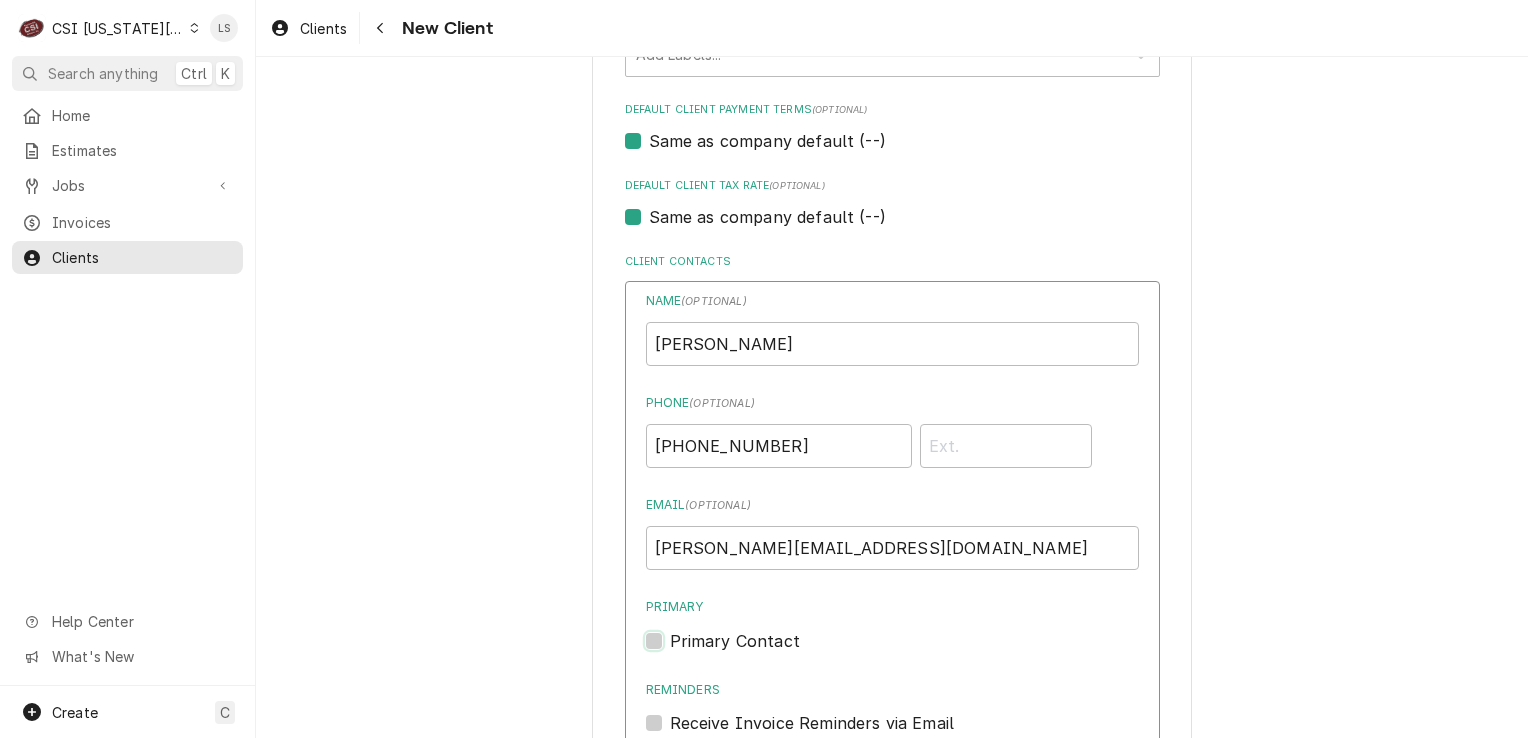click on "Primary" at bounding box center [916, 651] 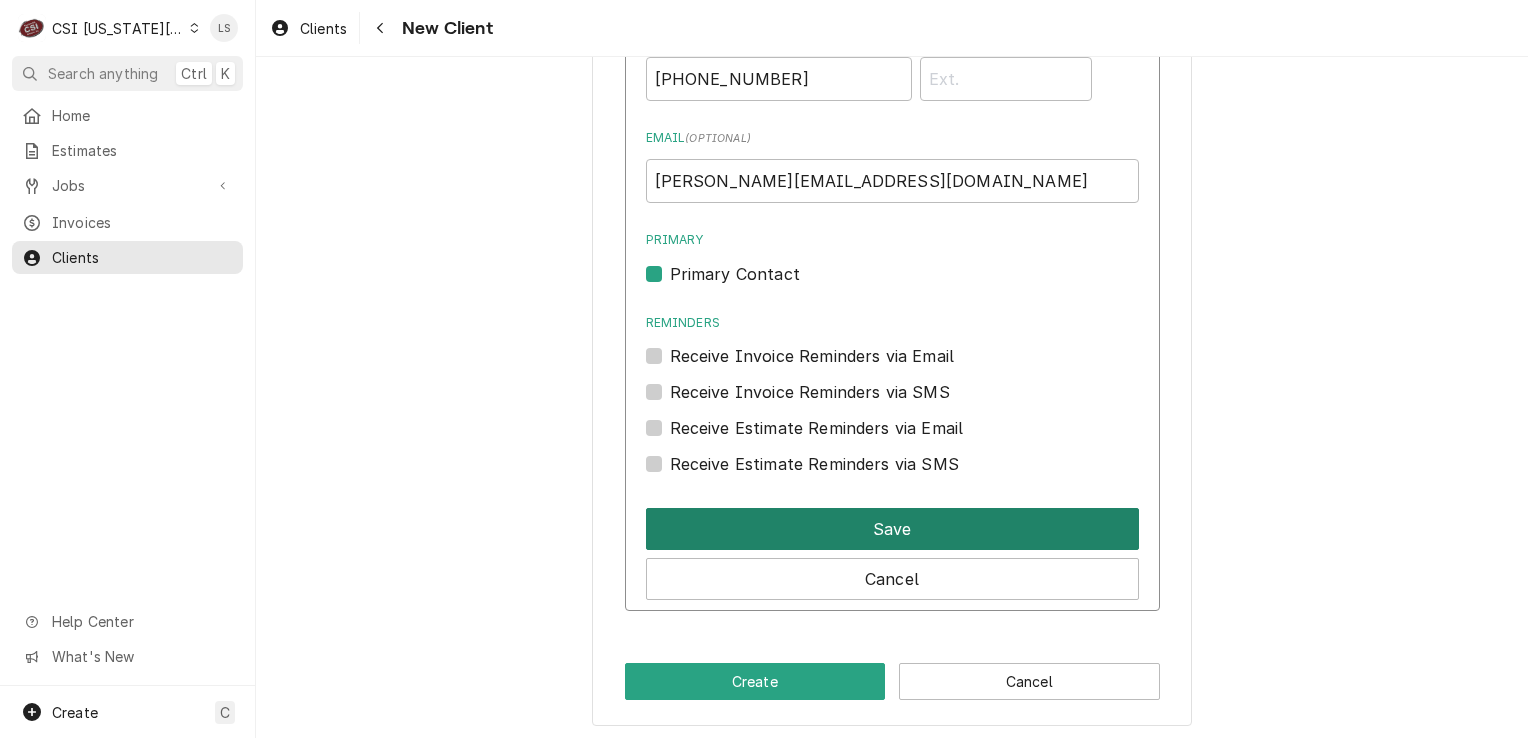 click on "Save" at bounding box center (892, 529) 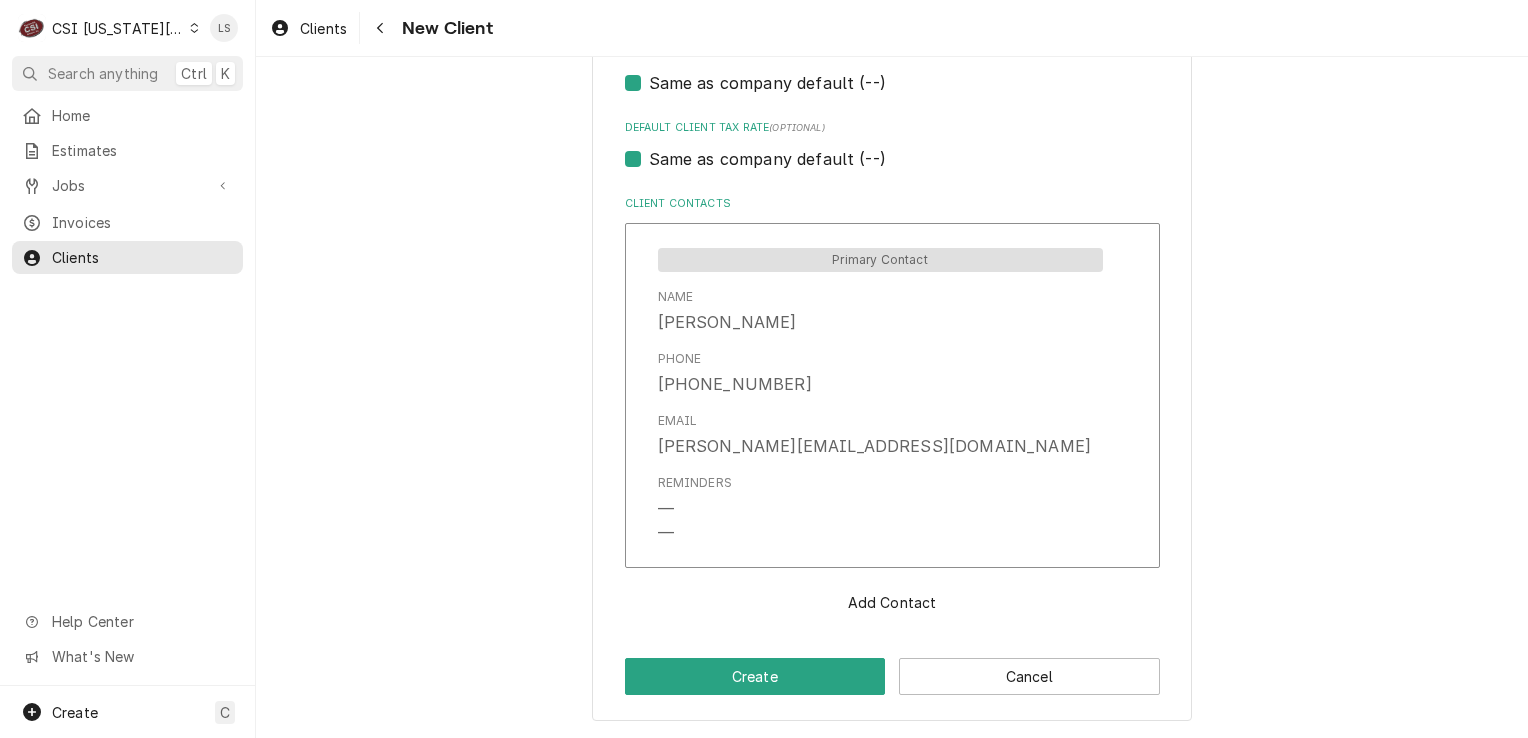 scroll, scrollTop: 1216, scrollLeft: 0, axis: vertical 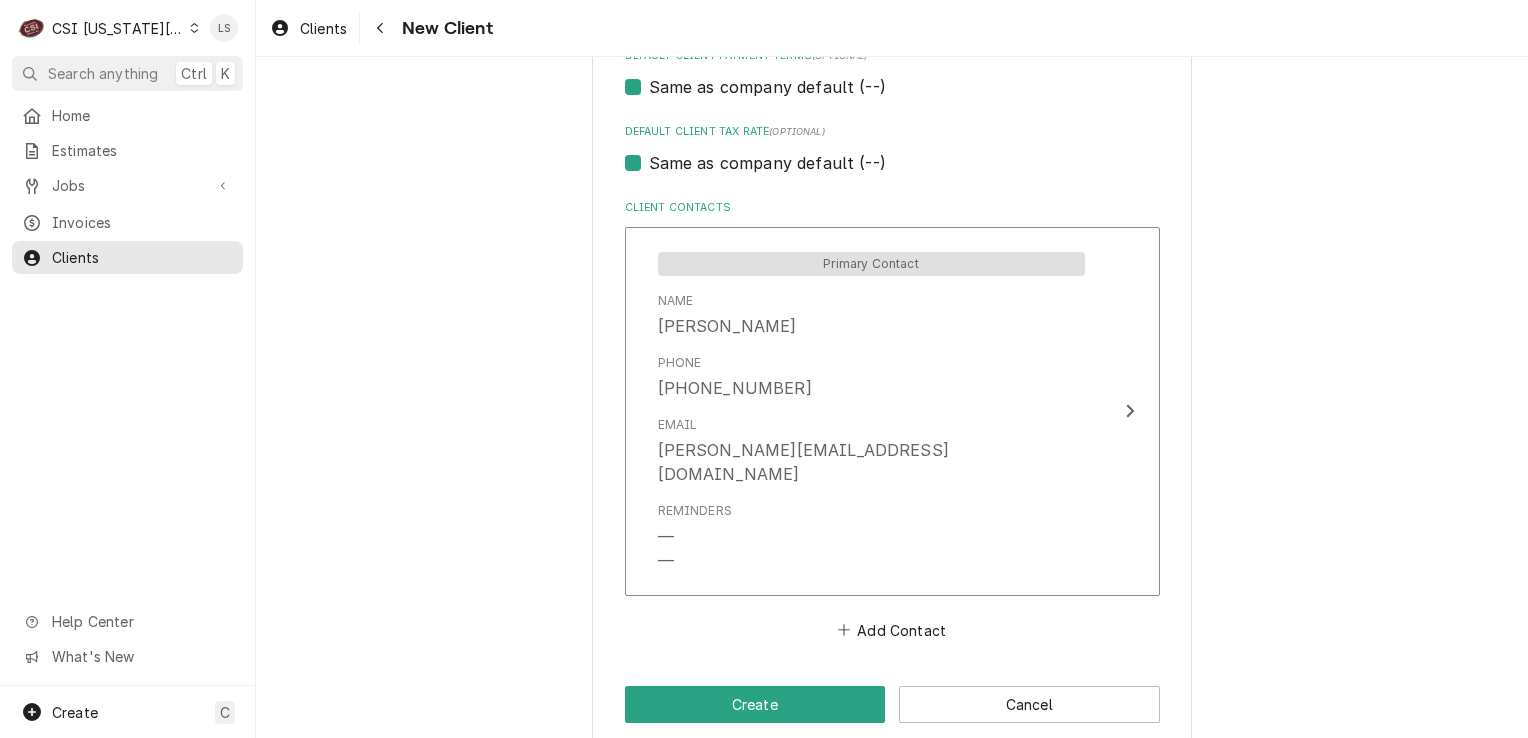 click on "Create" at bounding box center (755, 704) 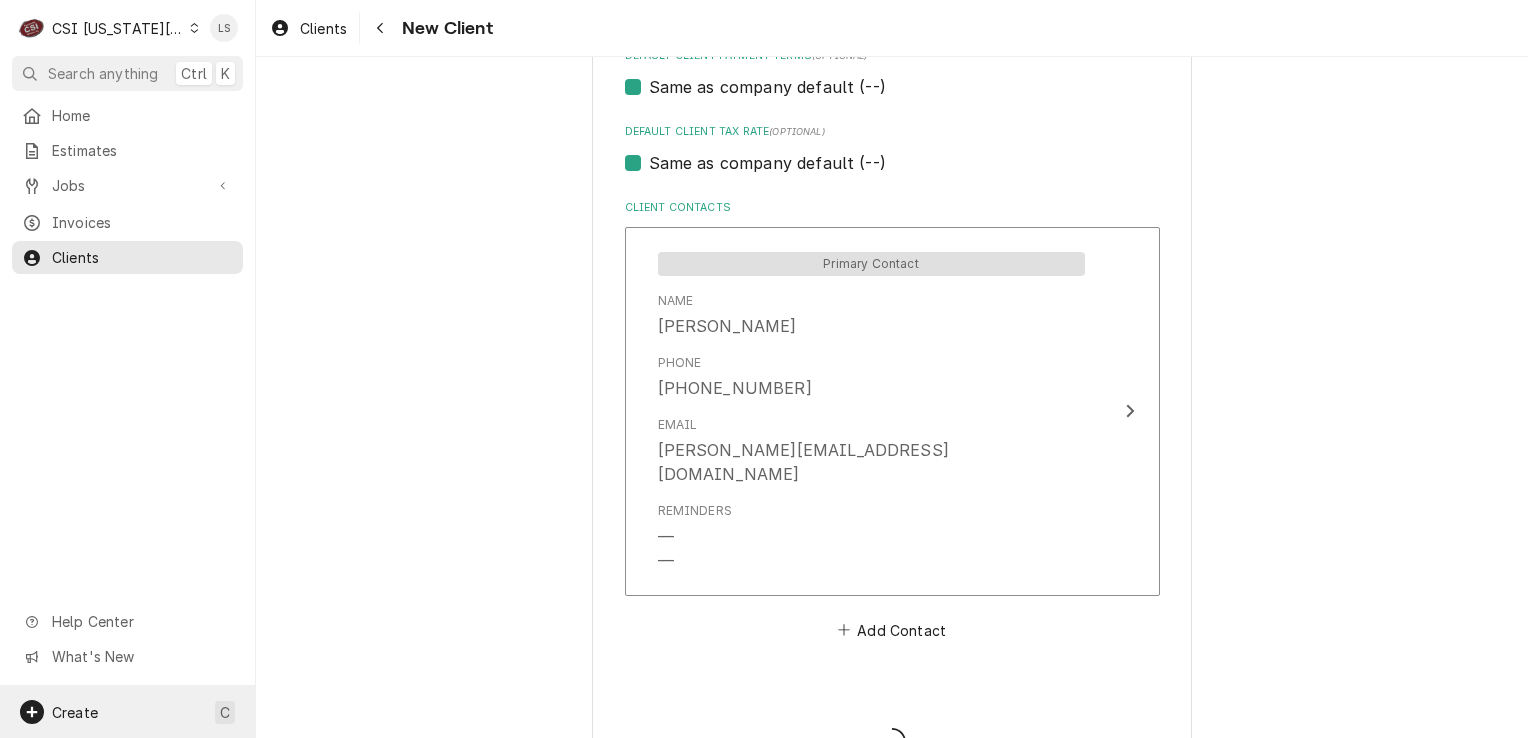 type on "x" 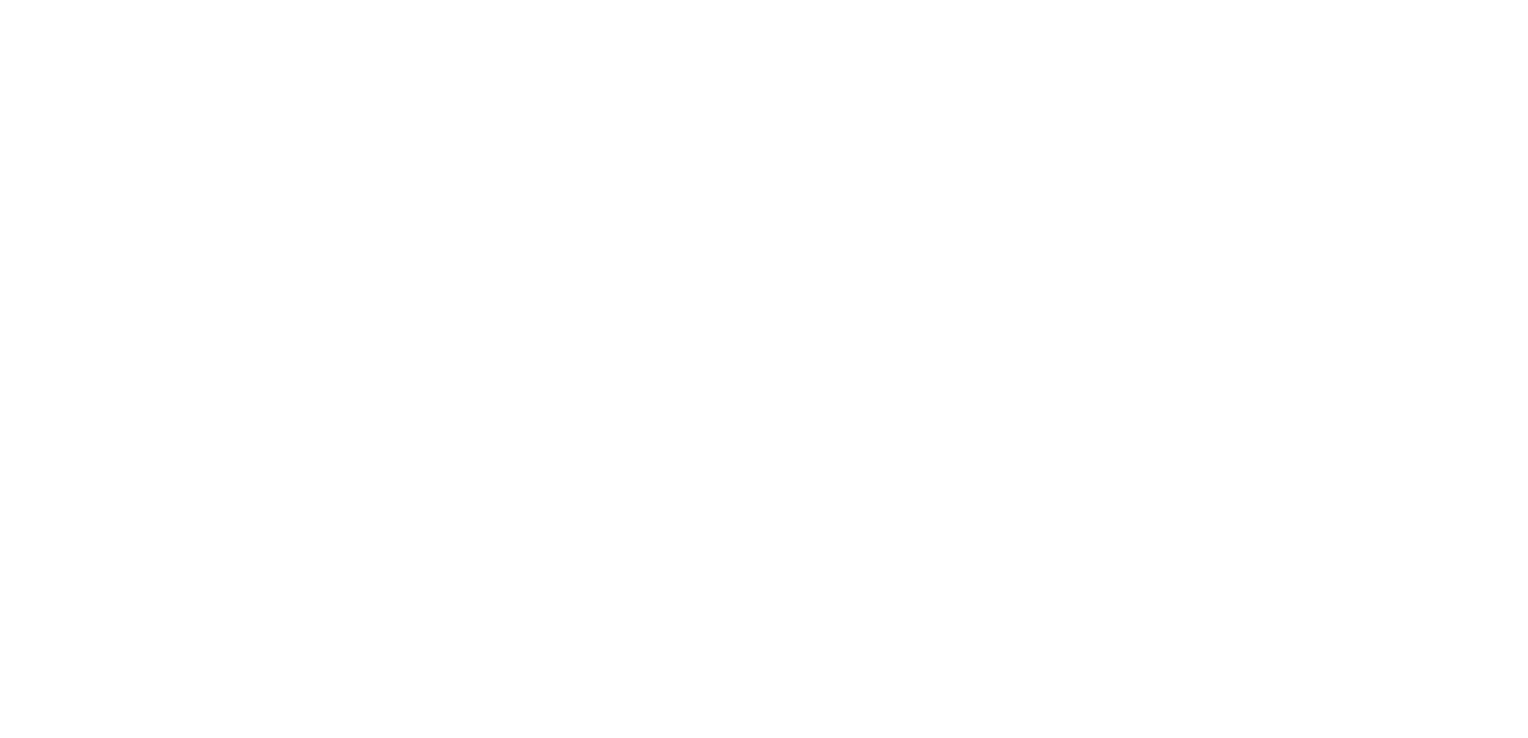 scroll, scrollTop: 0, scrollLeft: 0, axis: both 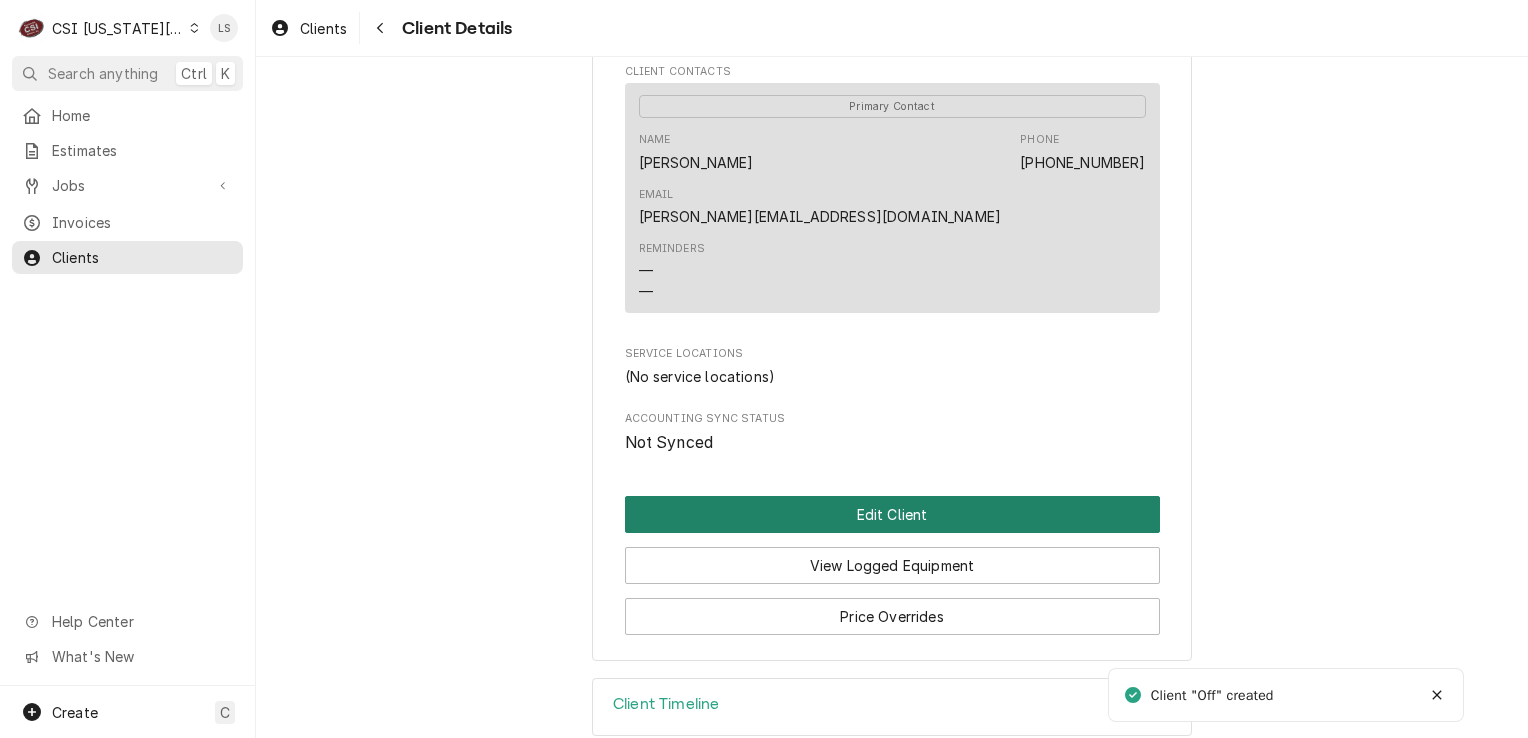 click on "Edit Client" at bounding box center [892, 514] 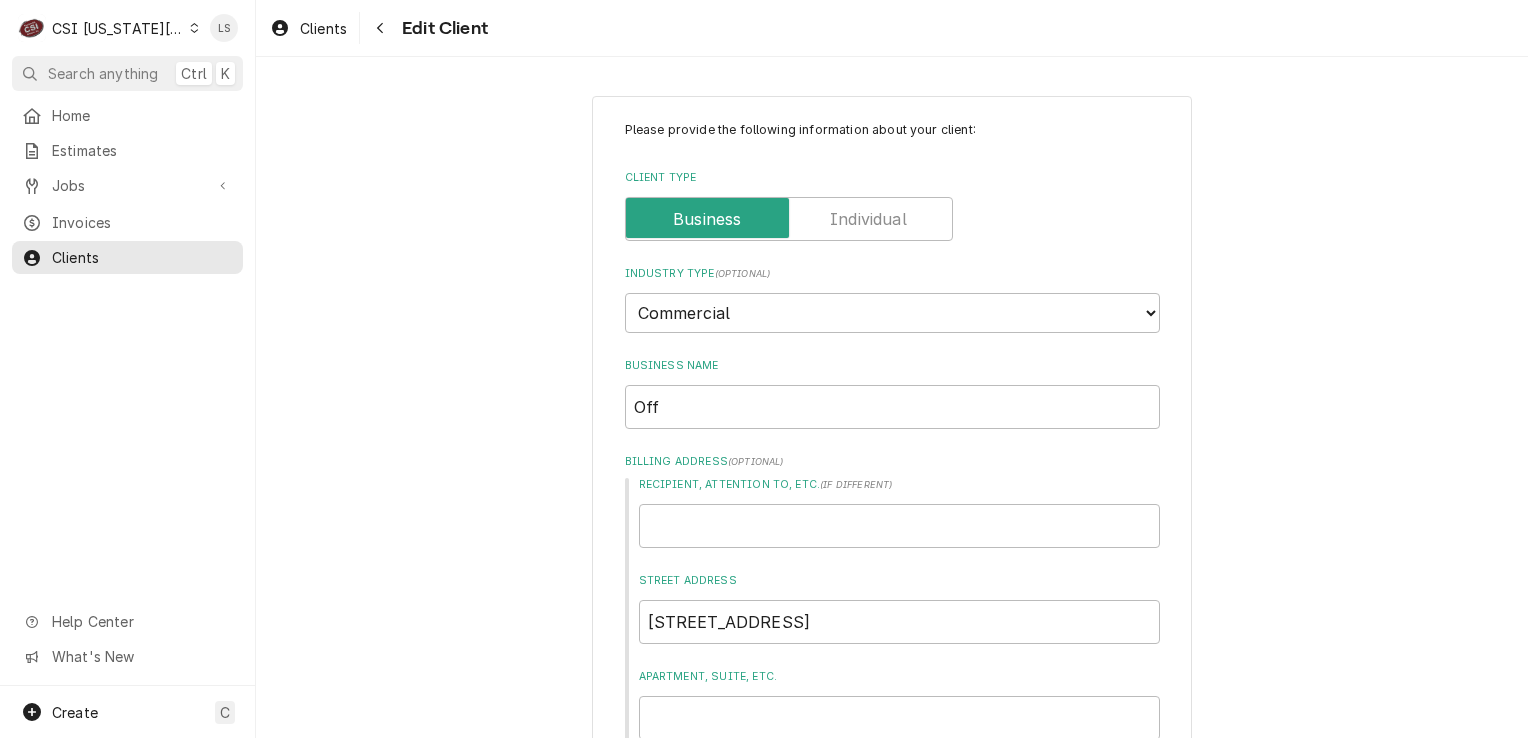 scroll, scrollTop: 0, scrollLeft: 0, axis: both 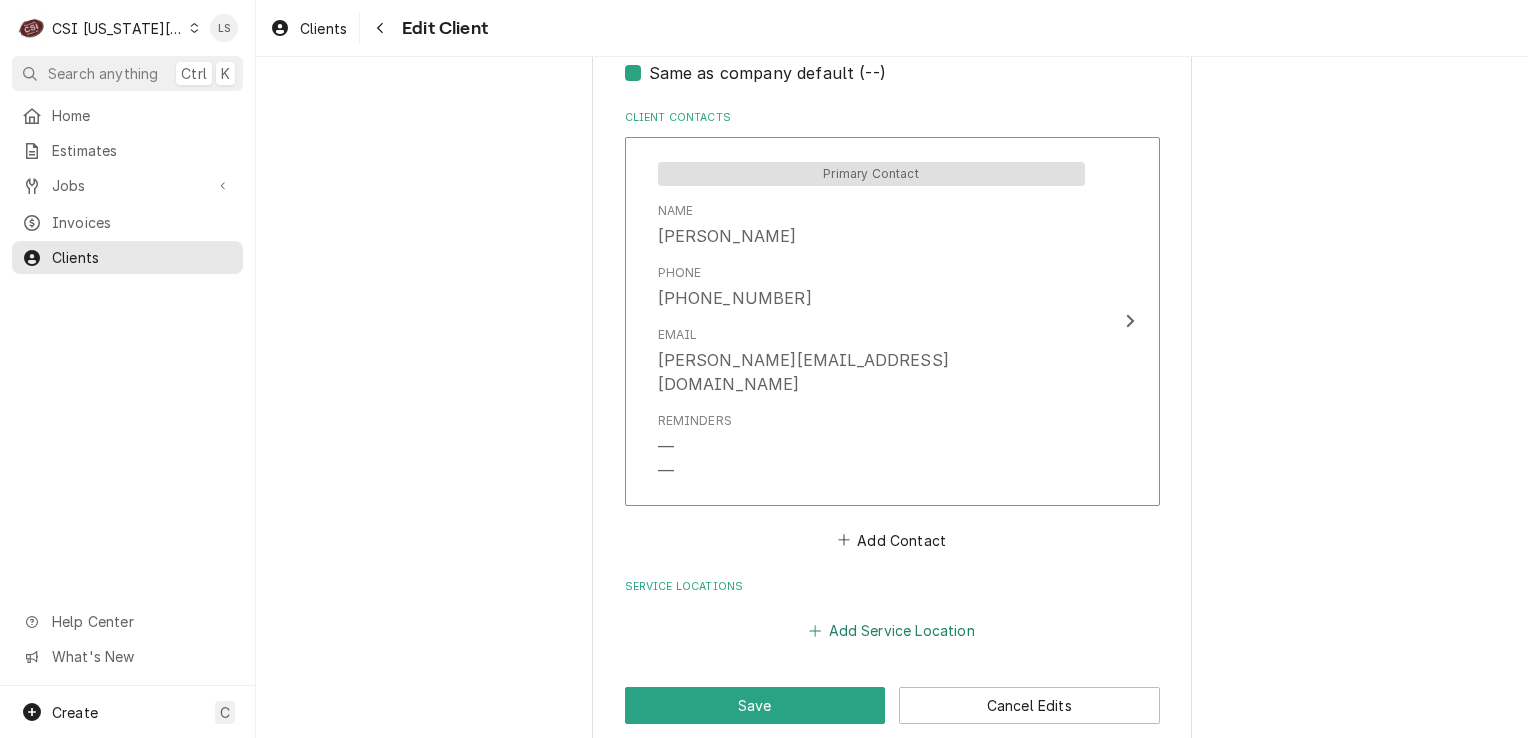 click on "Add Service Location" at bounding box center [892, 631] 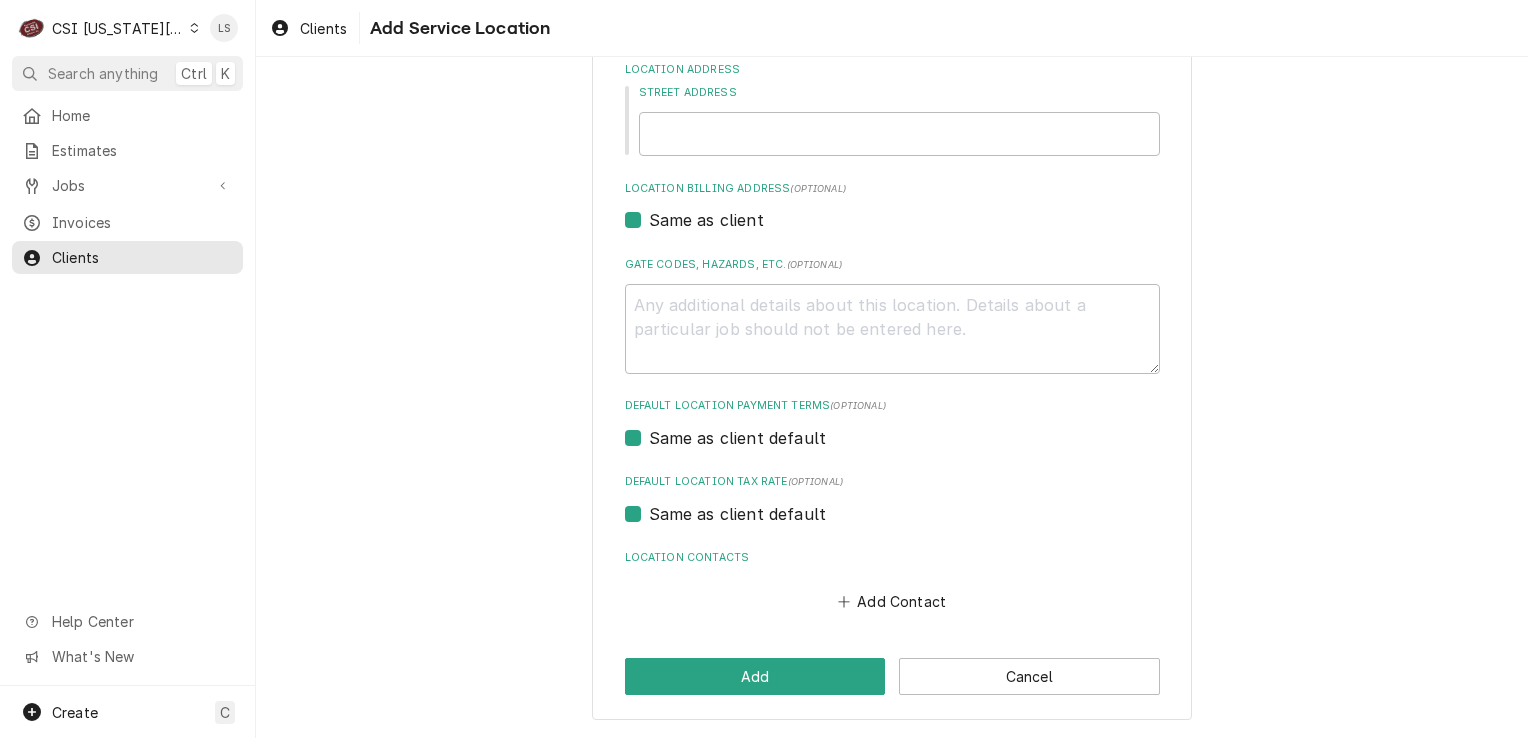 scroll, scrollTop: 0, scrollLeft: 0, axis: both 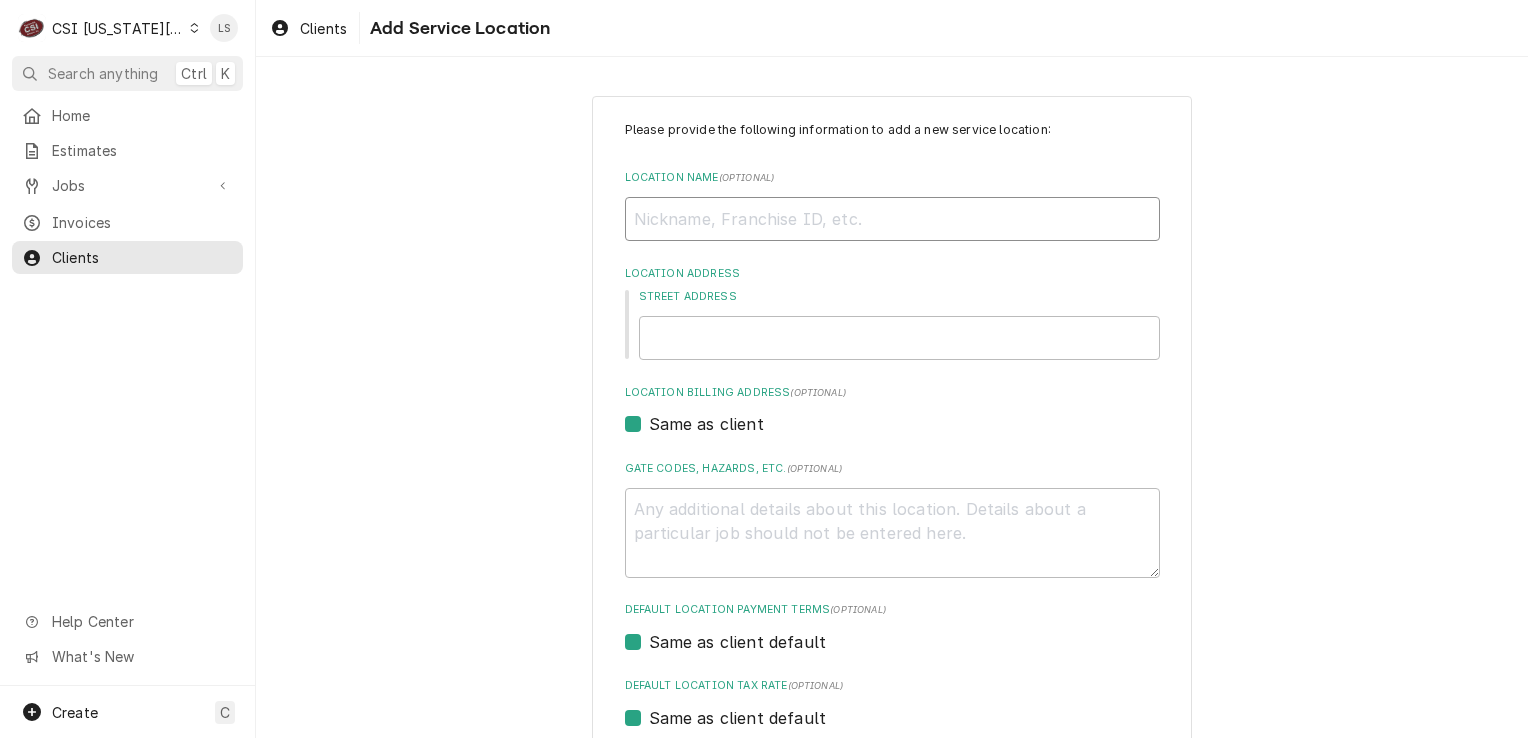 click on "Location Name  ( optional )" at bounding box center [892, 219] 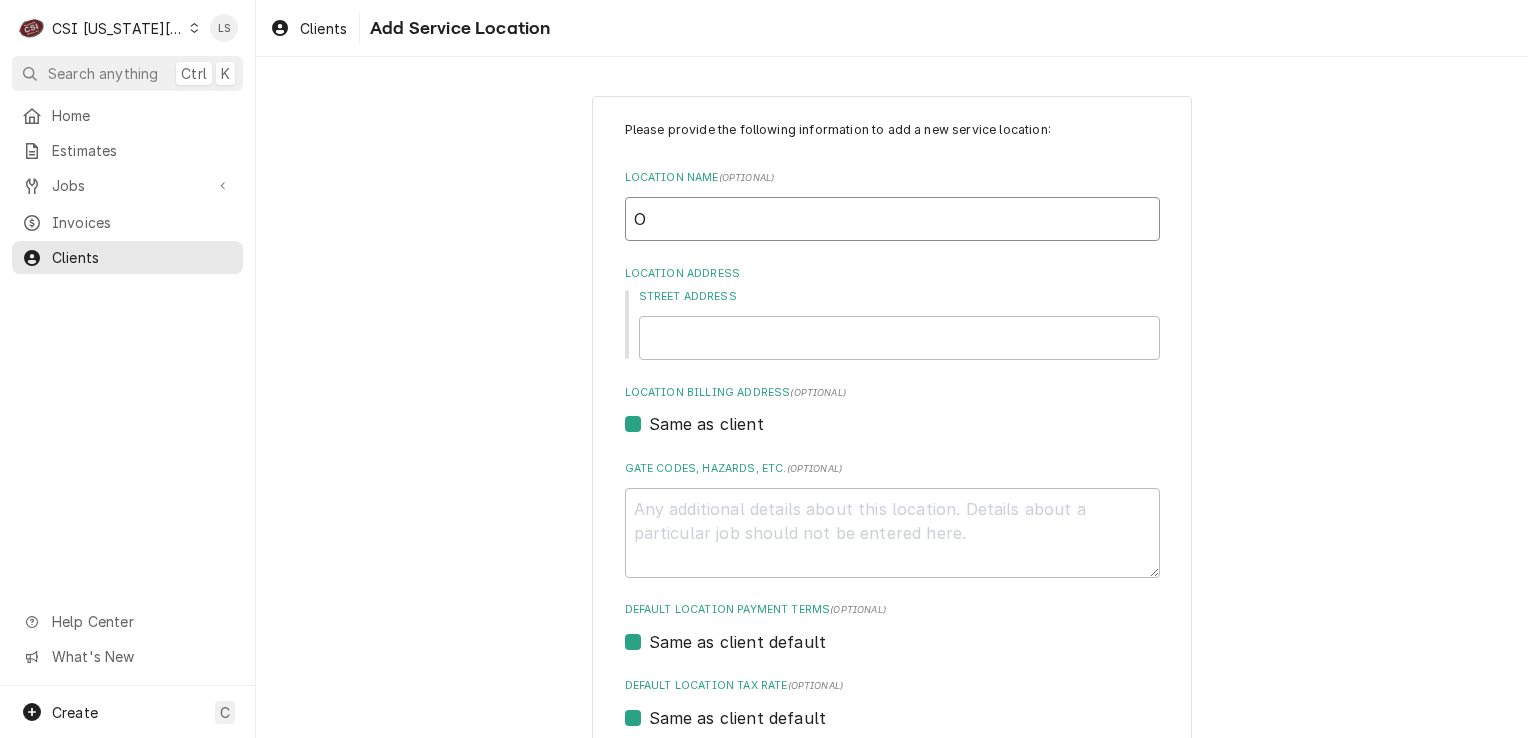 type on "x" 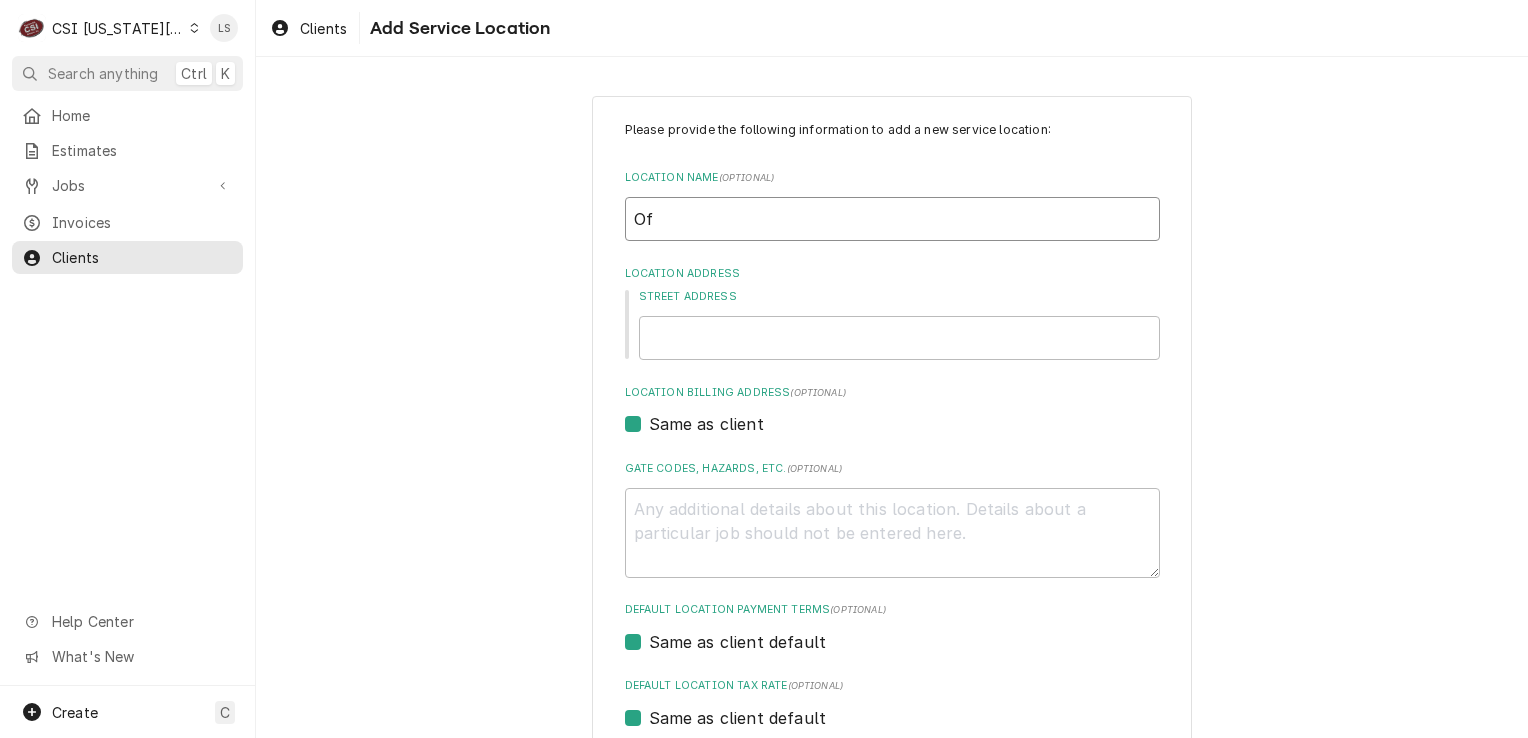 type on "x" 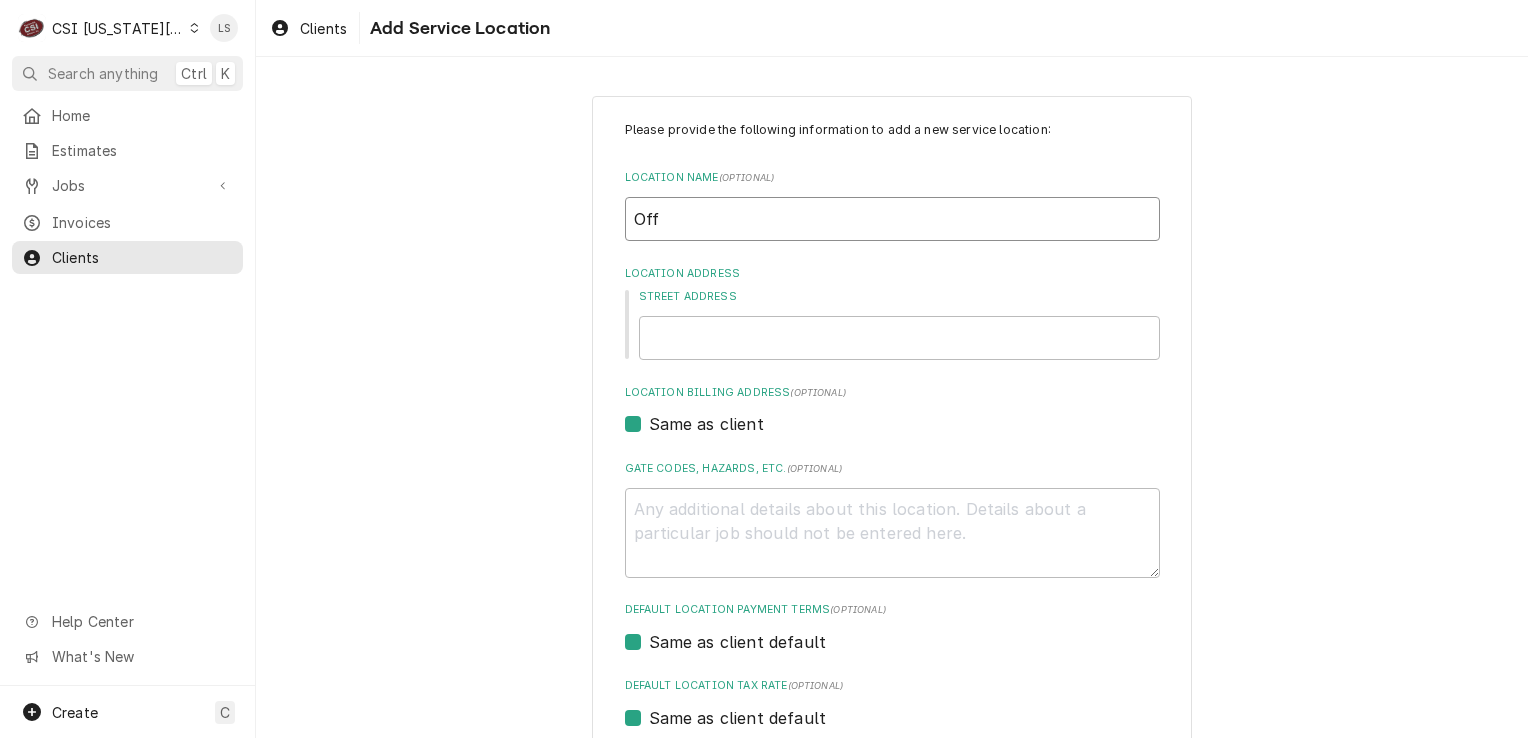 type on "Off" 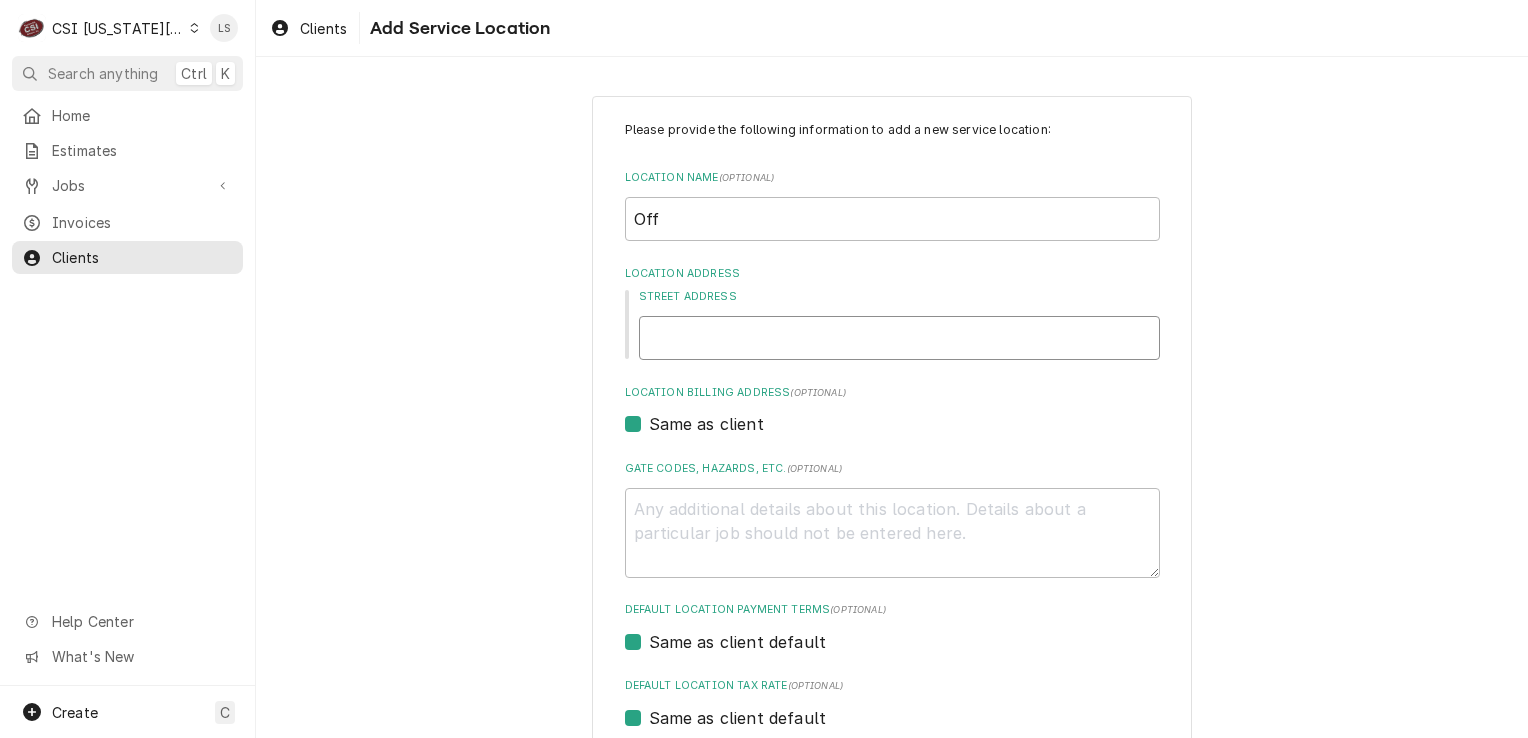paste on "7506 N Oak Trafficway A" 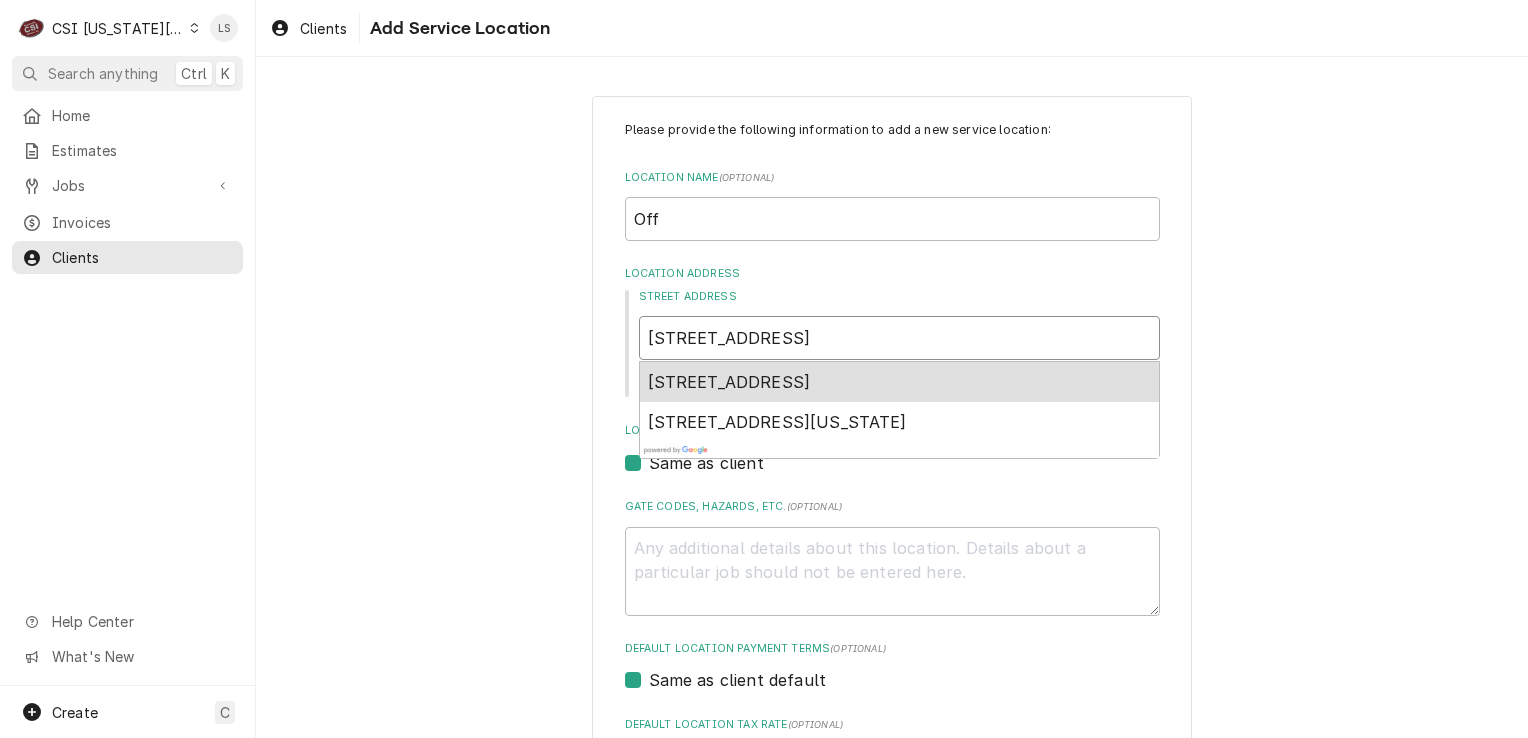 click on "7506 North Oak Trafficway, Gladstone, MO, USA" at bounding box center [729, 382] 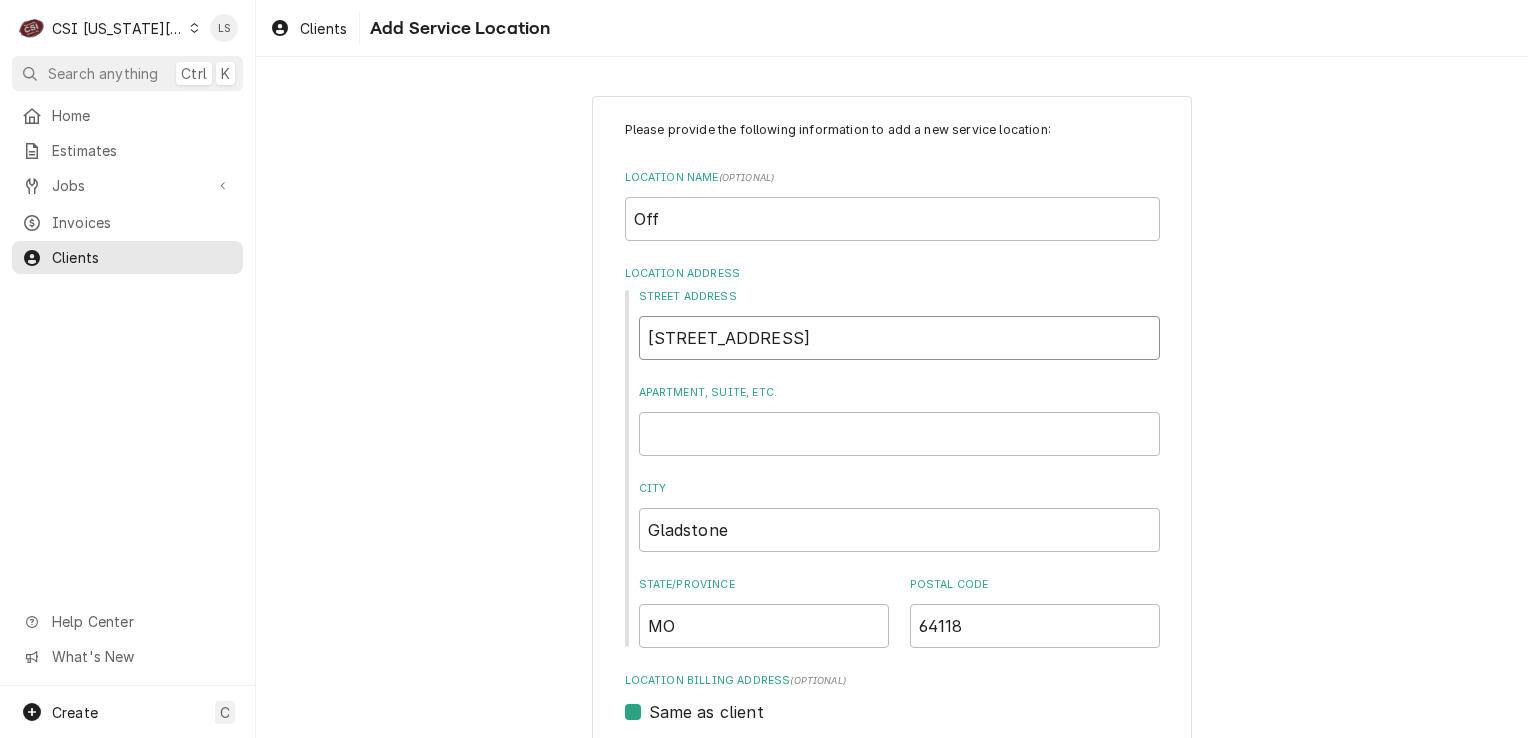scroll, scrollTop: 490, scrollLeft: 0, axis: vertical 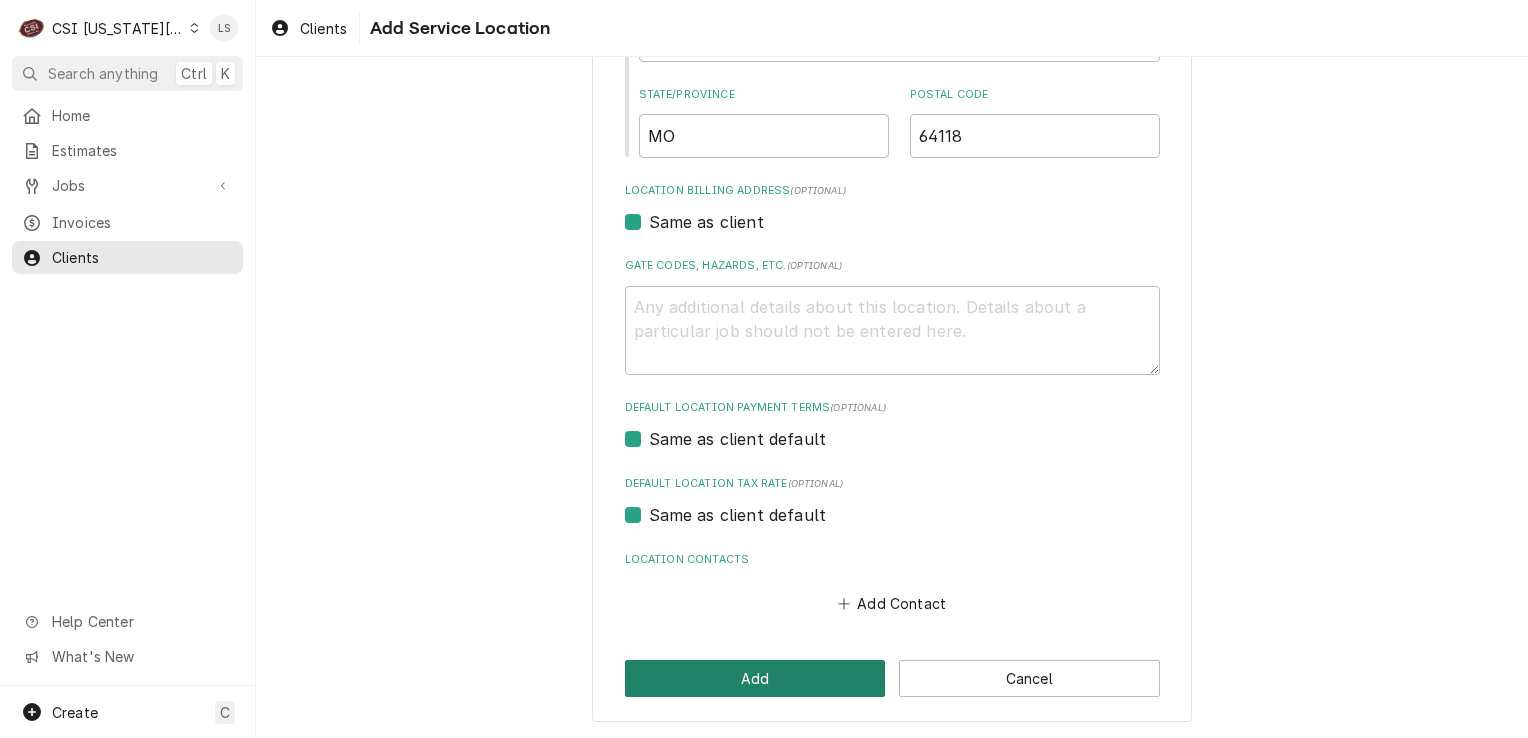 type on "7506 N Oak Trafficway" 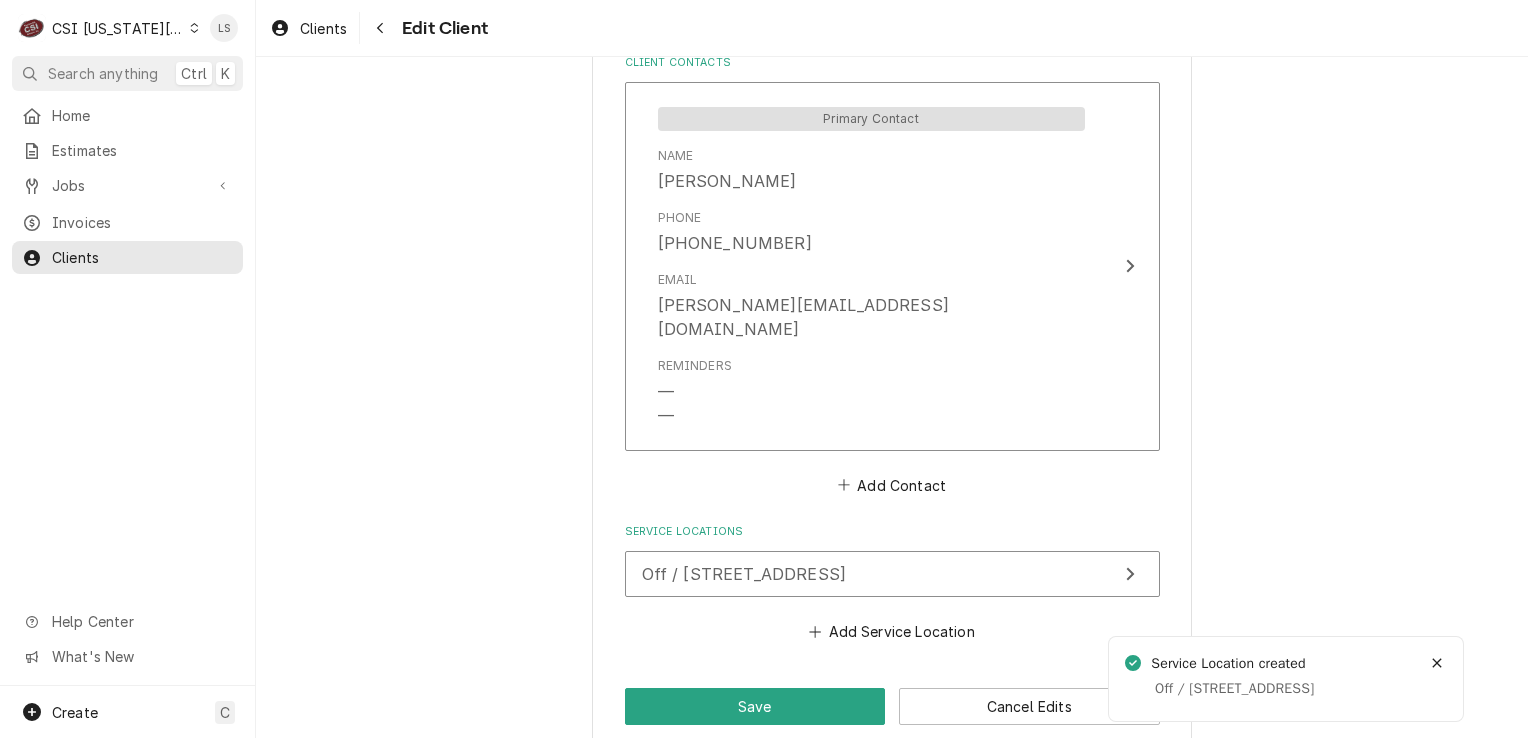 scroll, scrollTop: 1362, scrollLeft: 0, axis: vertical 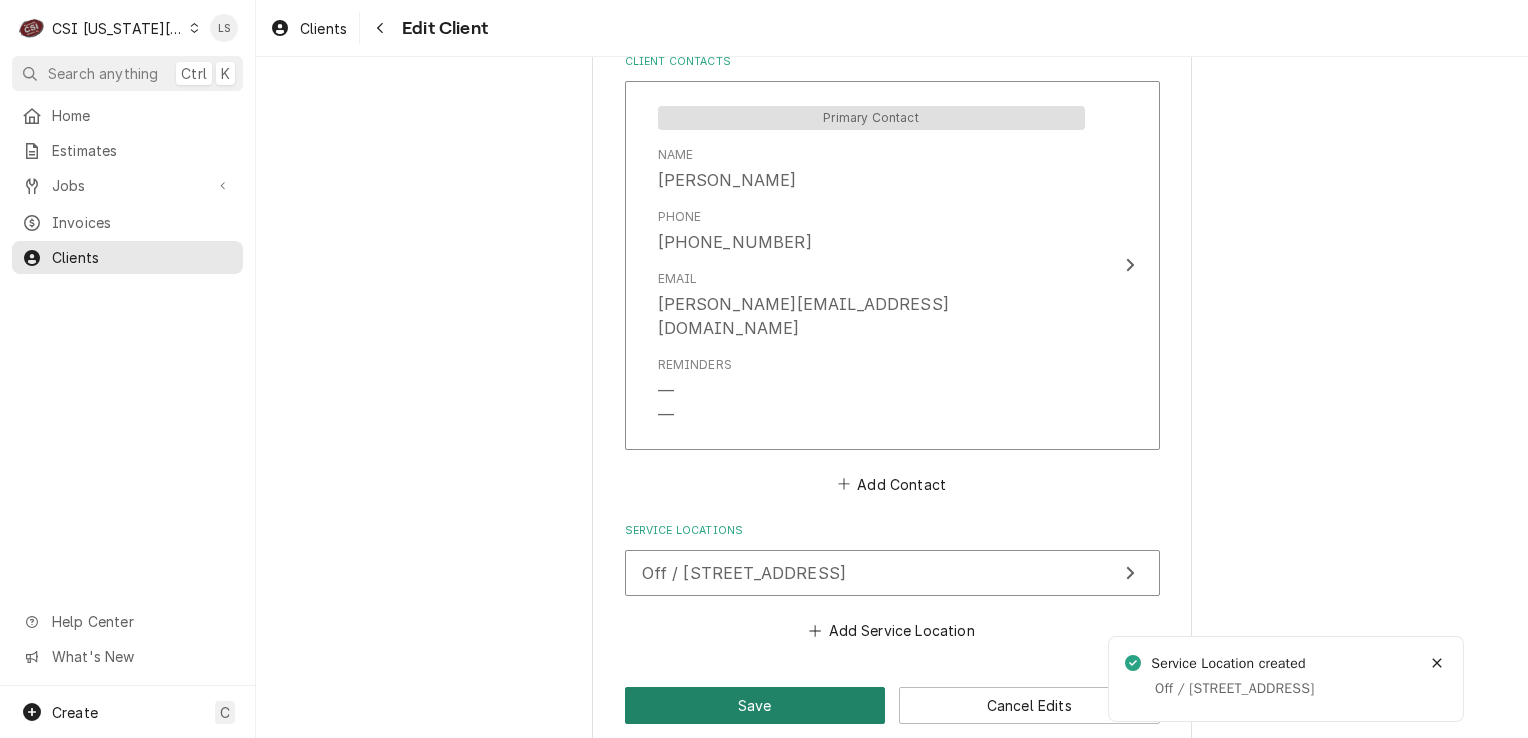 click on "Save" at bounding box center [755, 705] 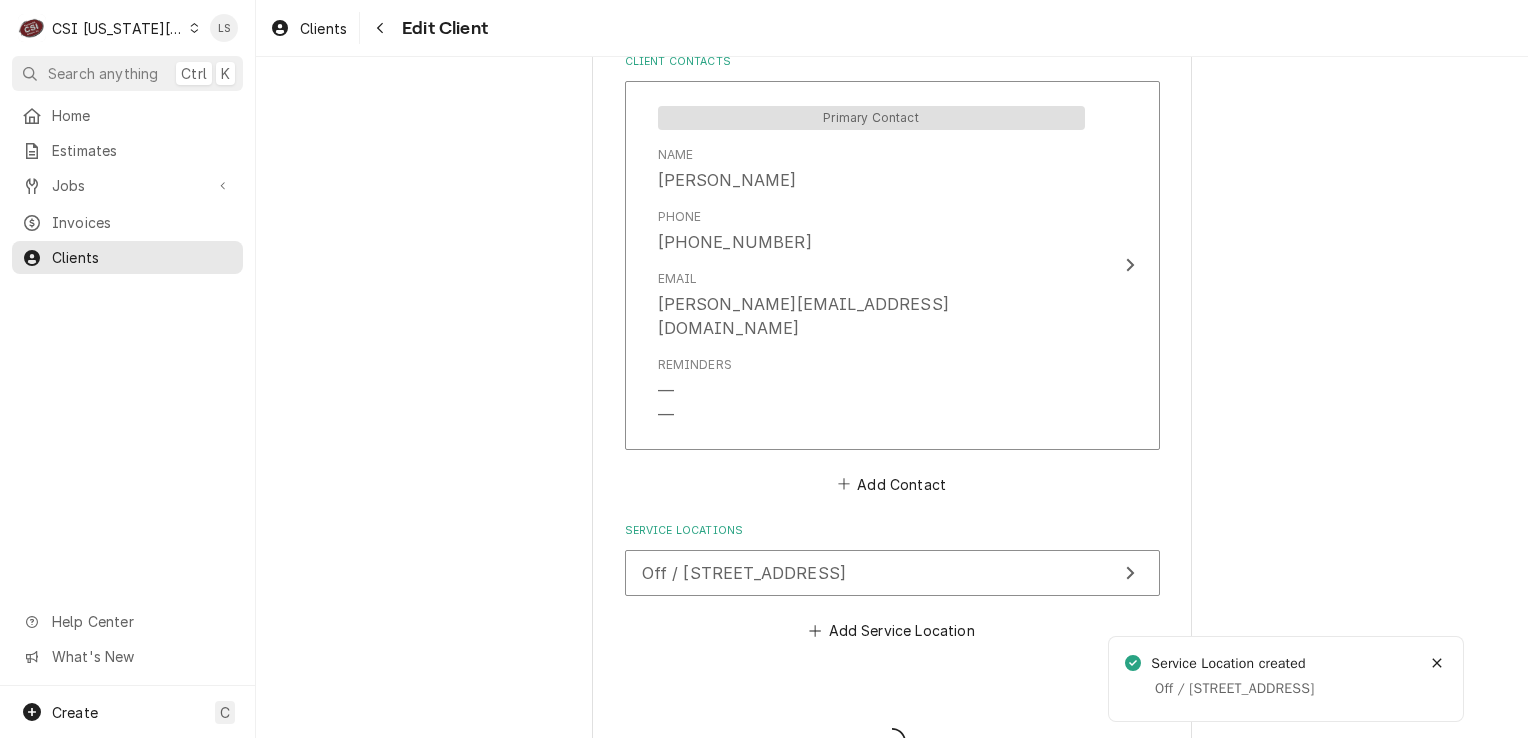 type on "x" 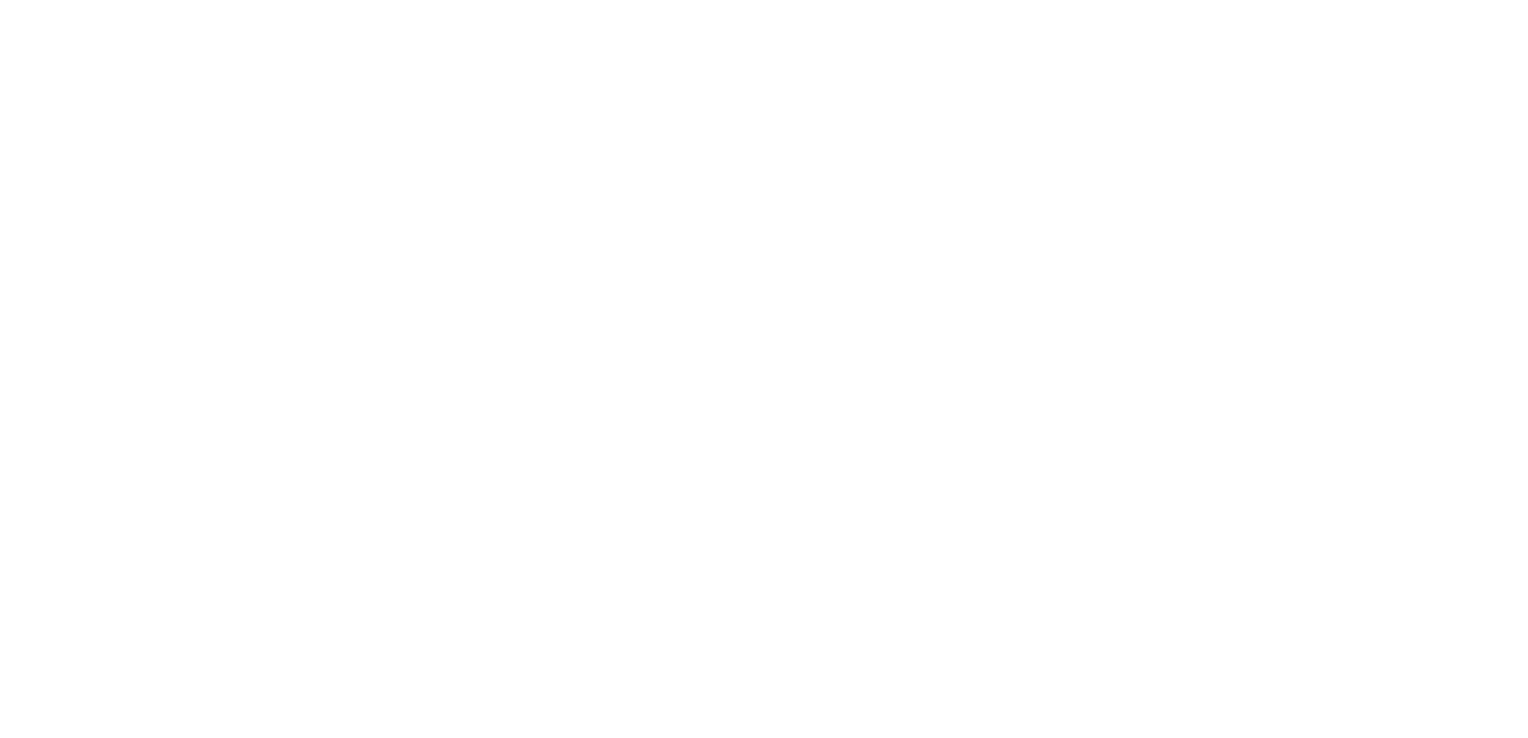 scroll, scrollTop: 0, scrollLeft: 0, axis: both 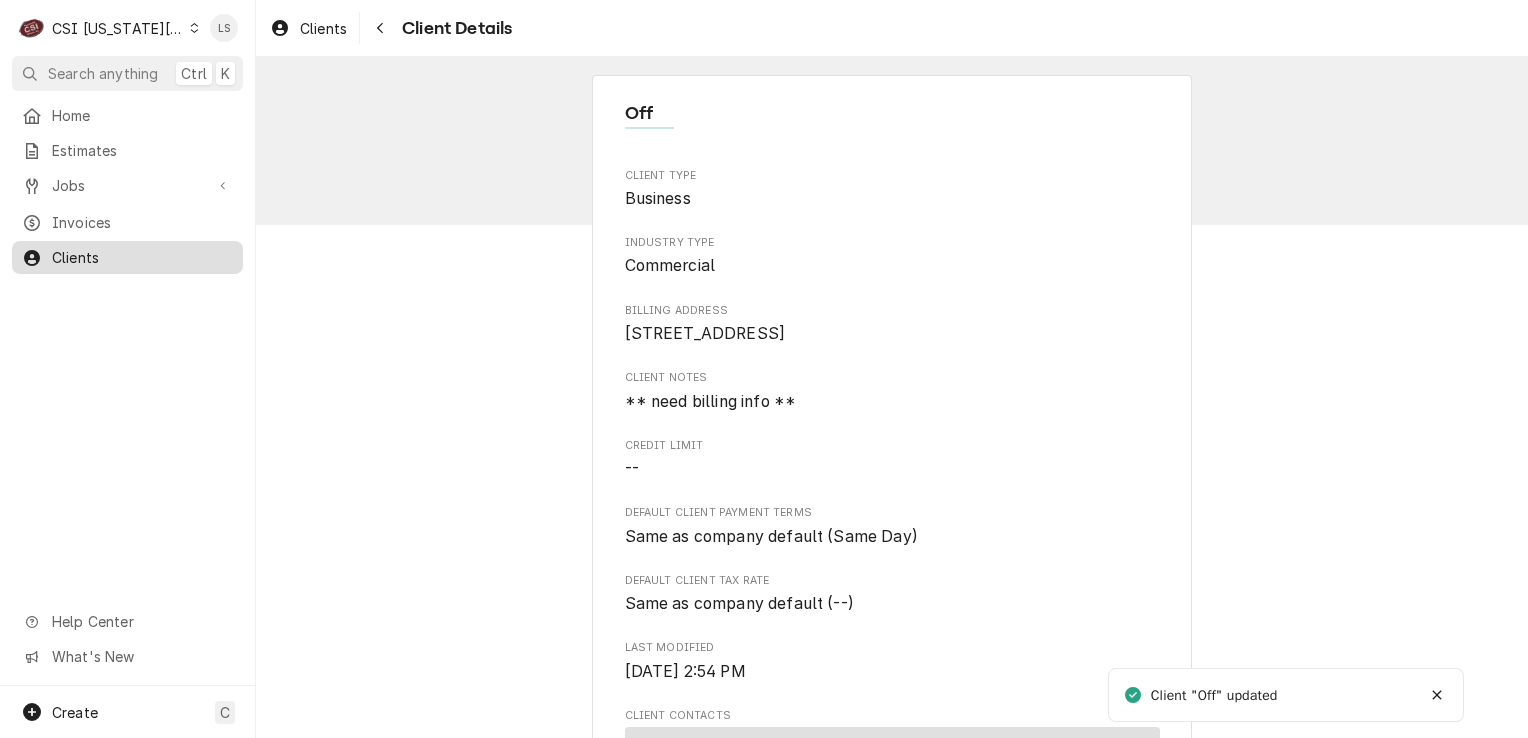 click on "Clients" at bounding box center (142, 257) 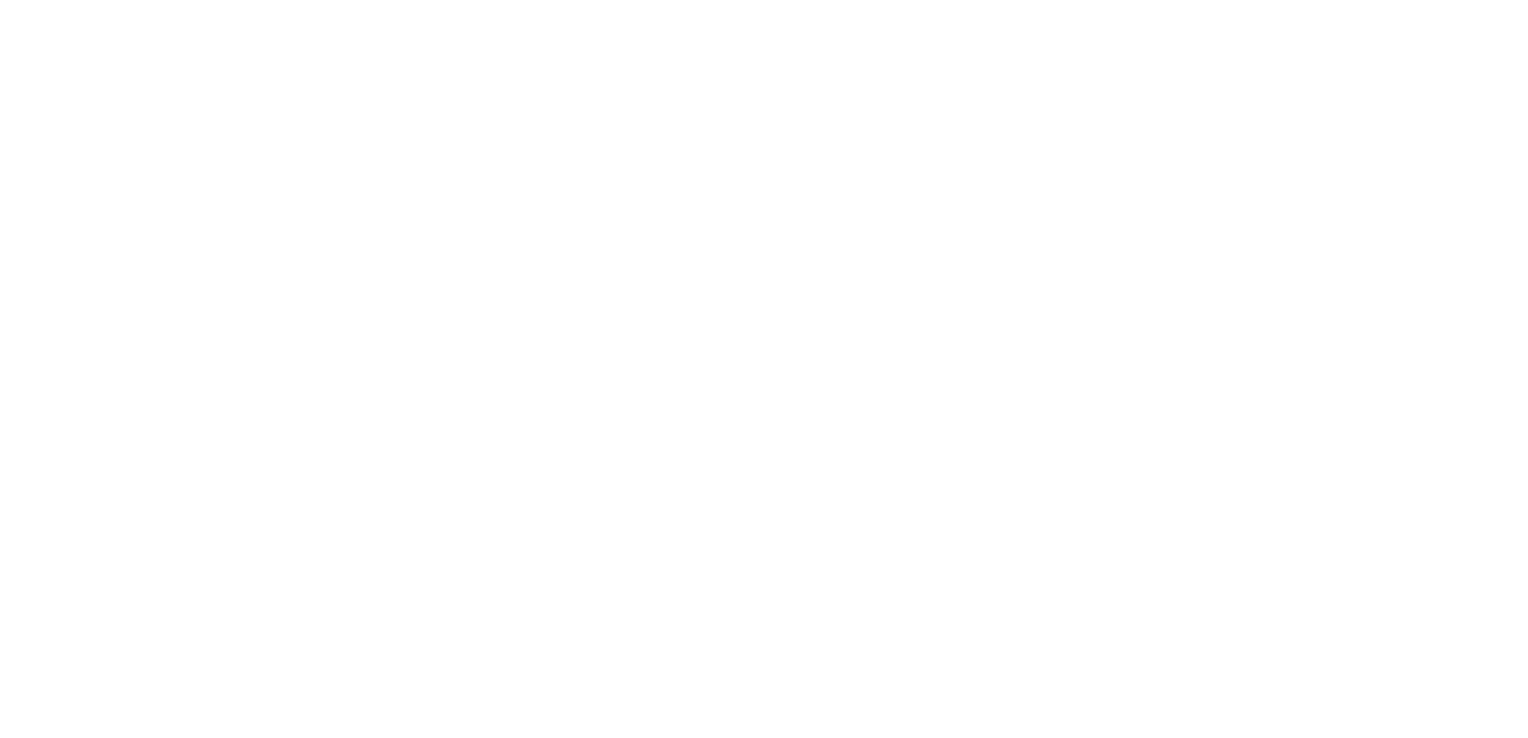 scroll, scrollTop: 0, scrollLeft: 0, axis: both 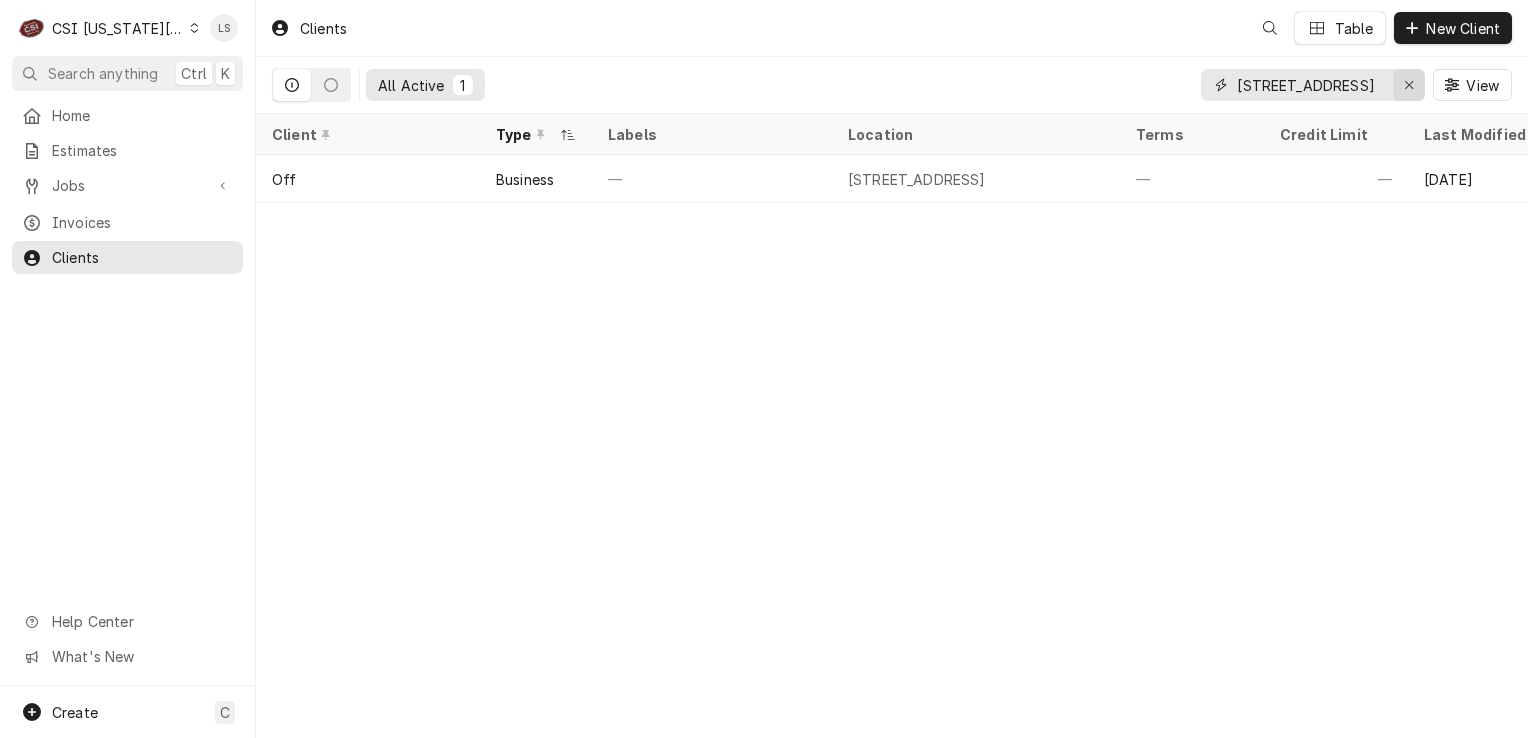 click 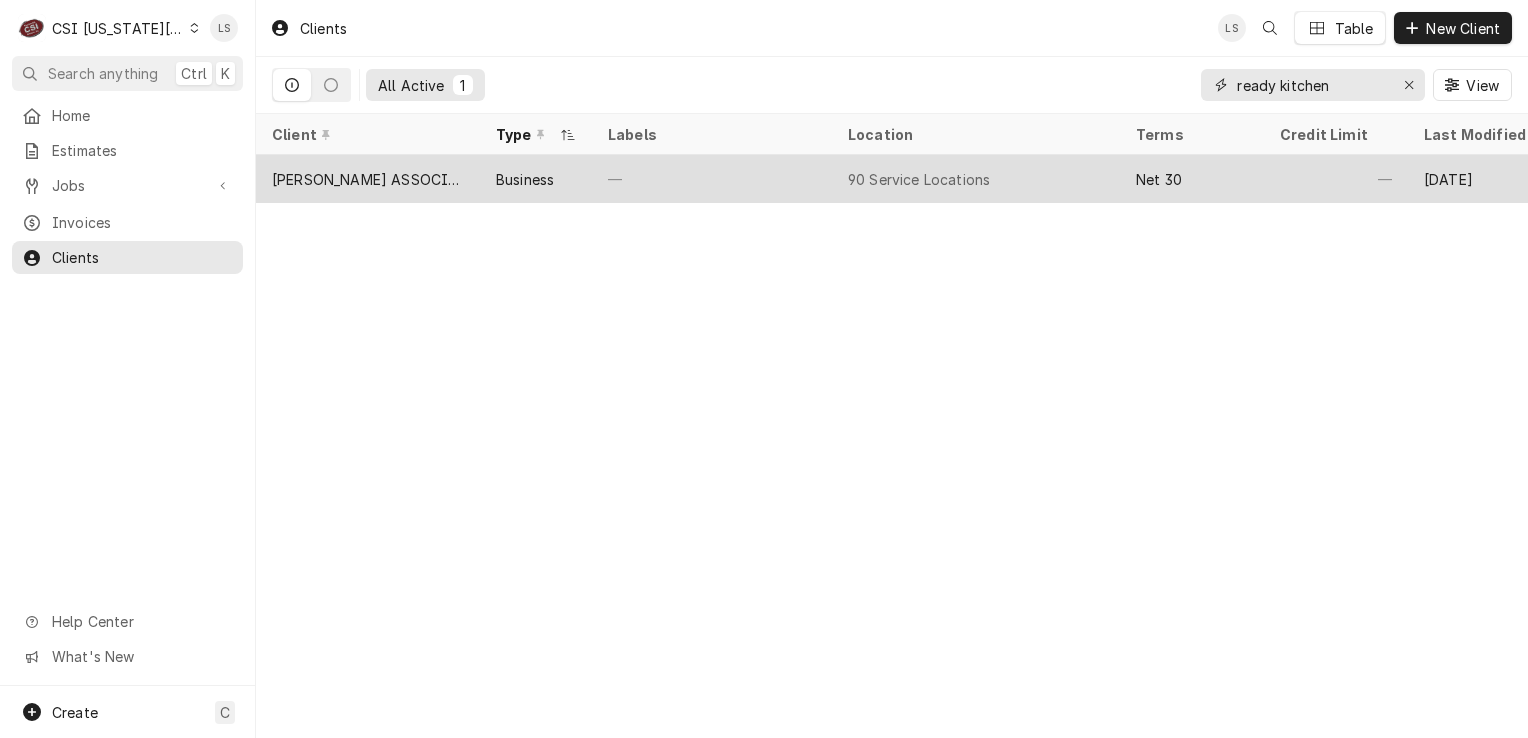 type on "ready kitchen" 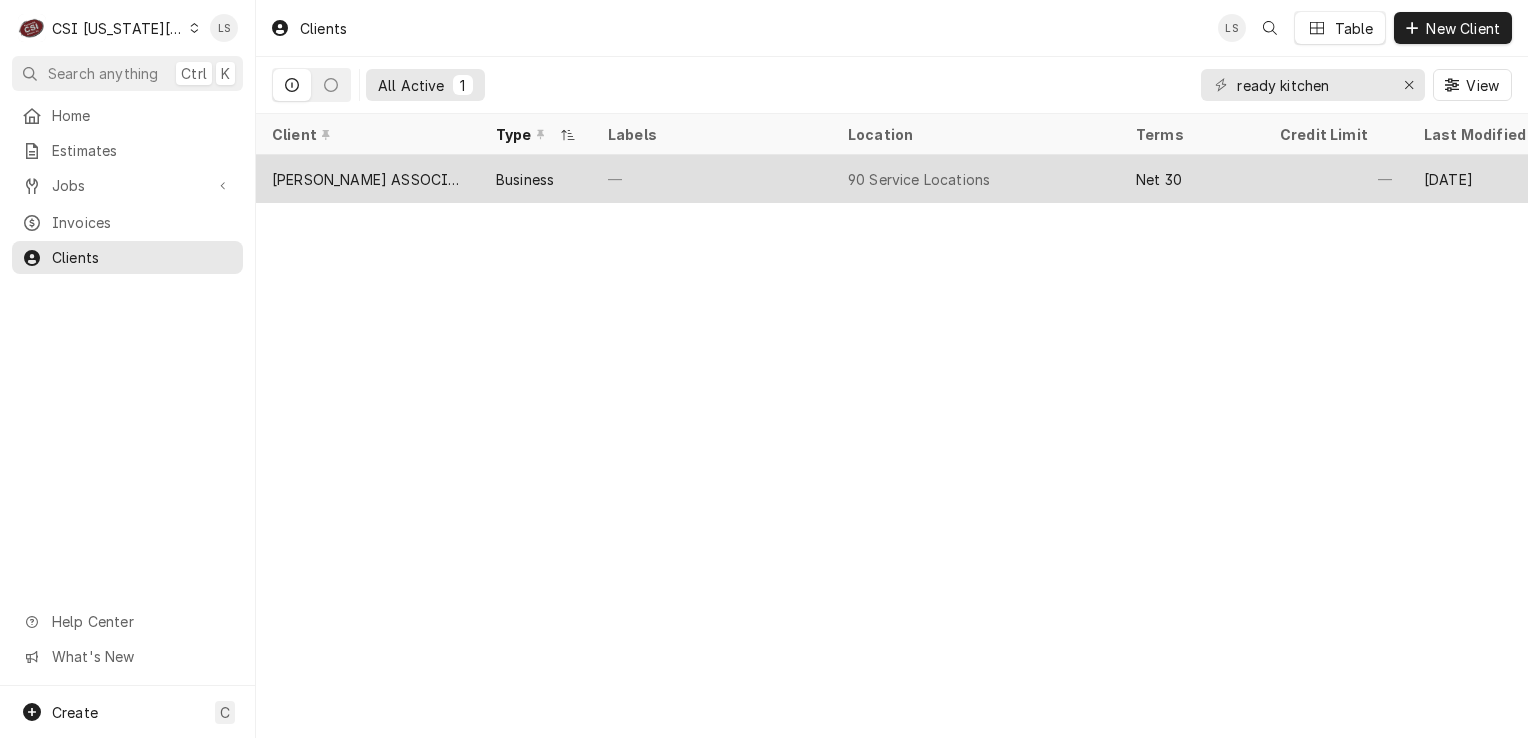 click on "CLARK ASSOCIATES (READY KITCHEN WARRANTY)" at bounding box center [368, 179] 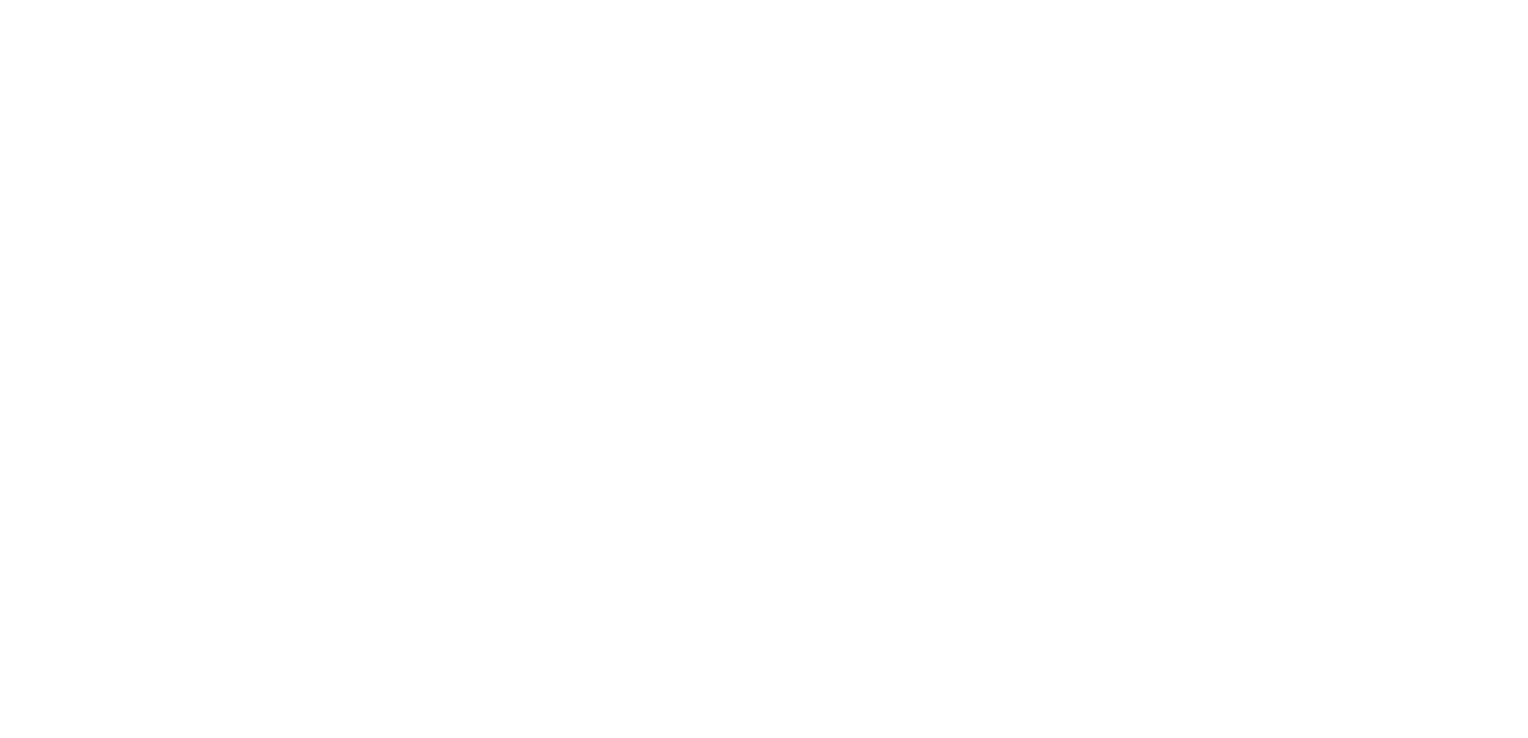 scroll, scrollTop: 0, scrollLeft: 0, axis: both 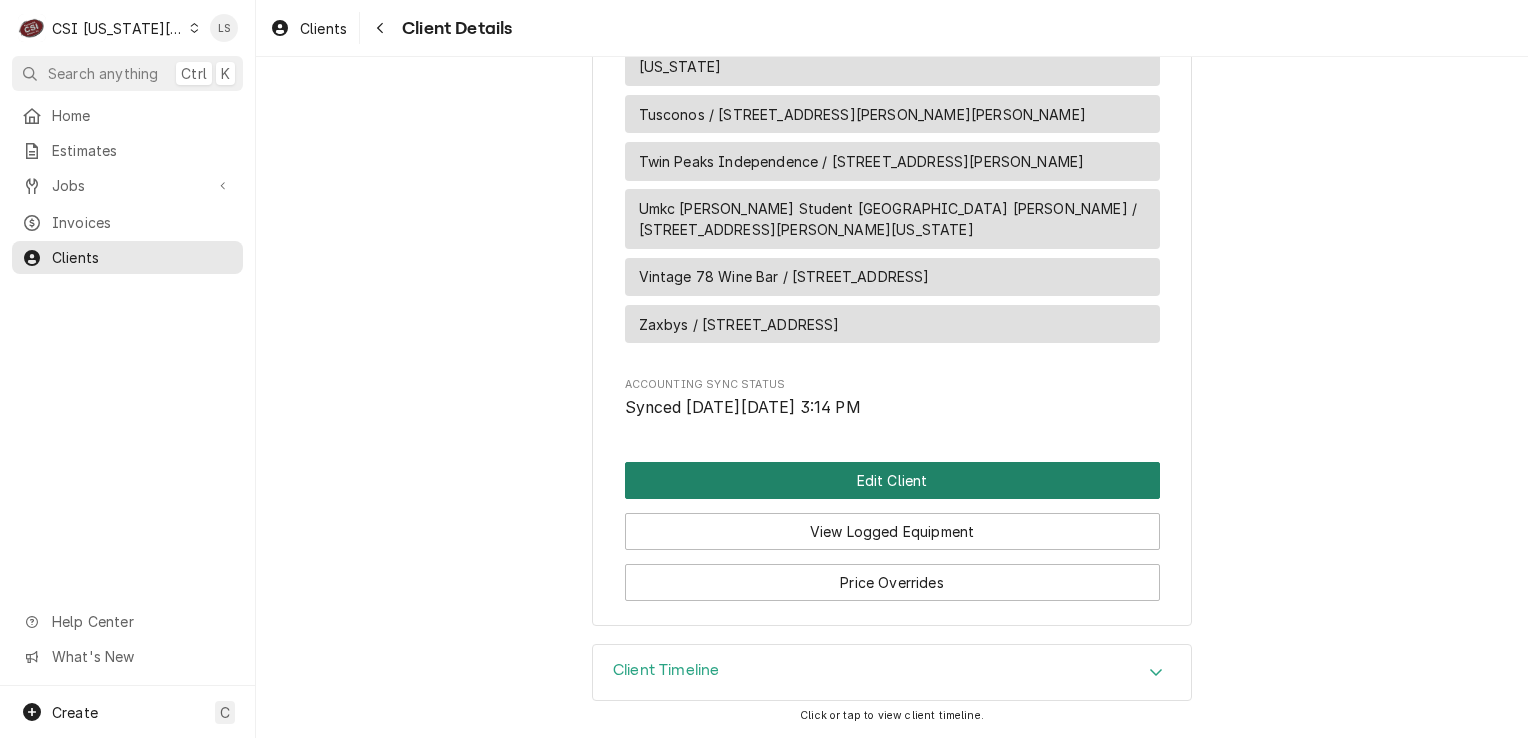 click on "Edit Client" at bounding box center [892, 480] 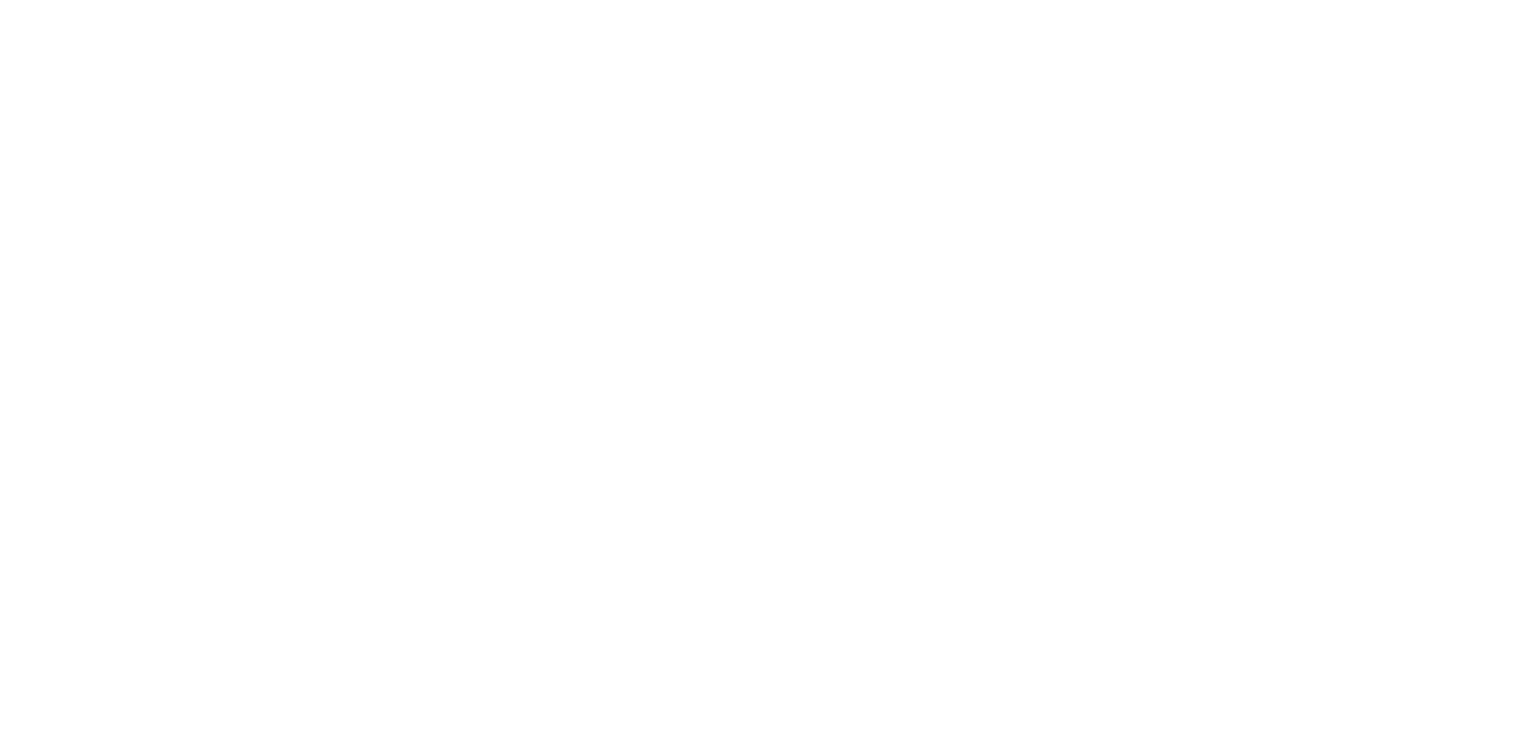 scroll, scrollTop: 0, scrollLeft: 0, axis: both 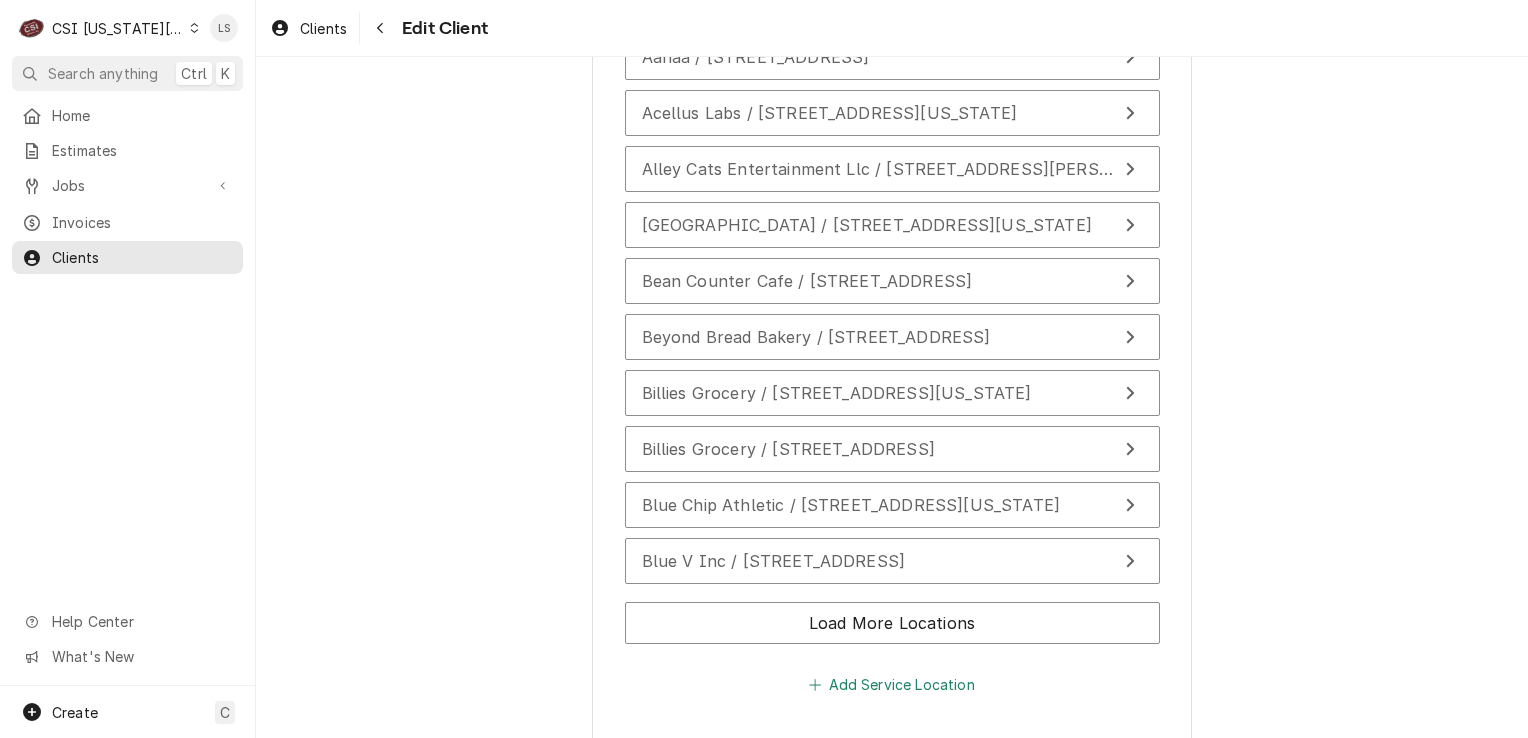 click on "Add Service Location" at bounding box center [892, 685] 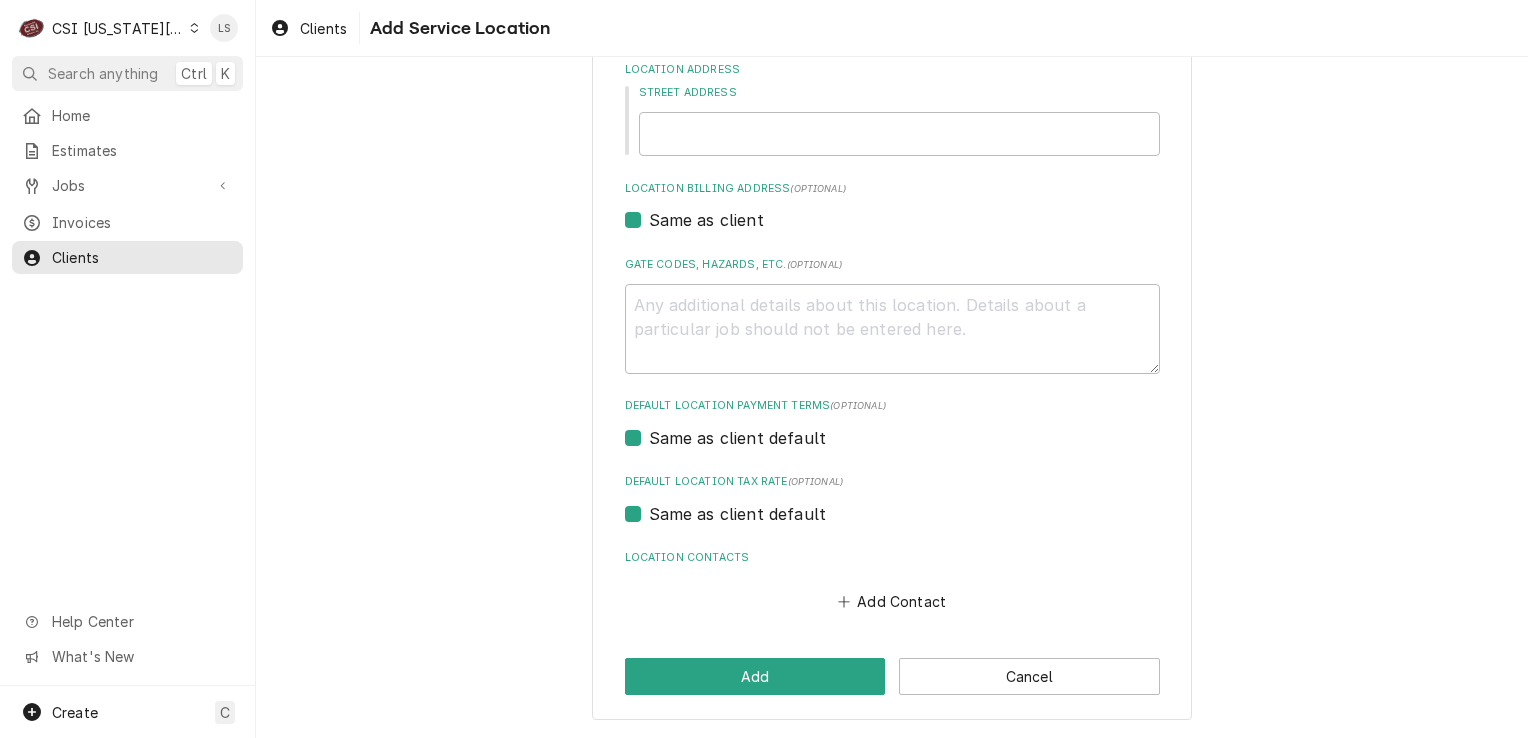 scroll, scrollTop: 0, scrollLeft: 0, axis: both 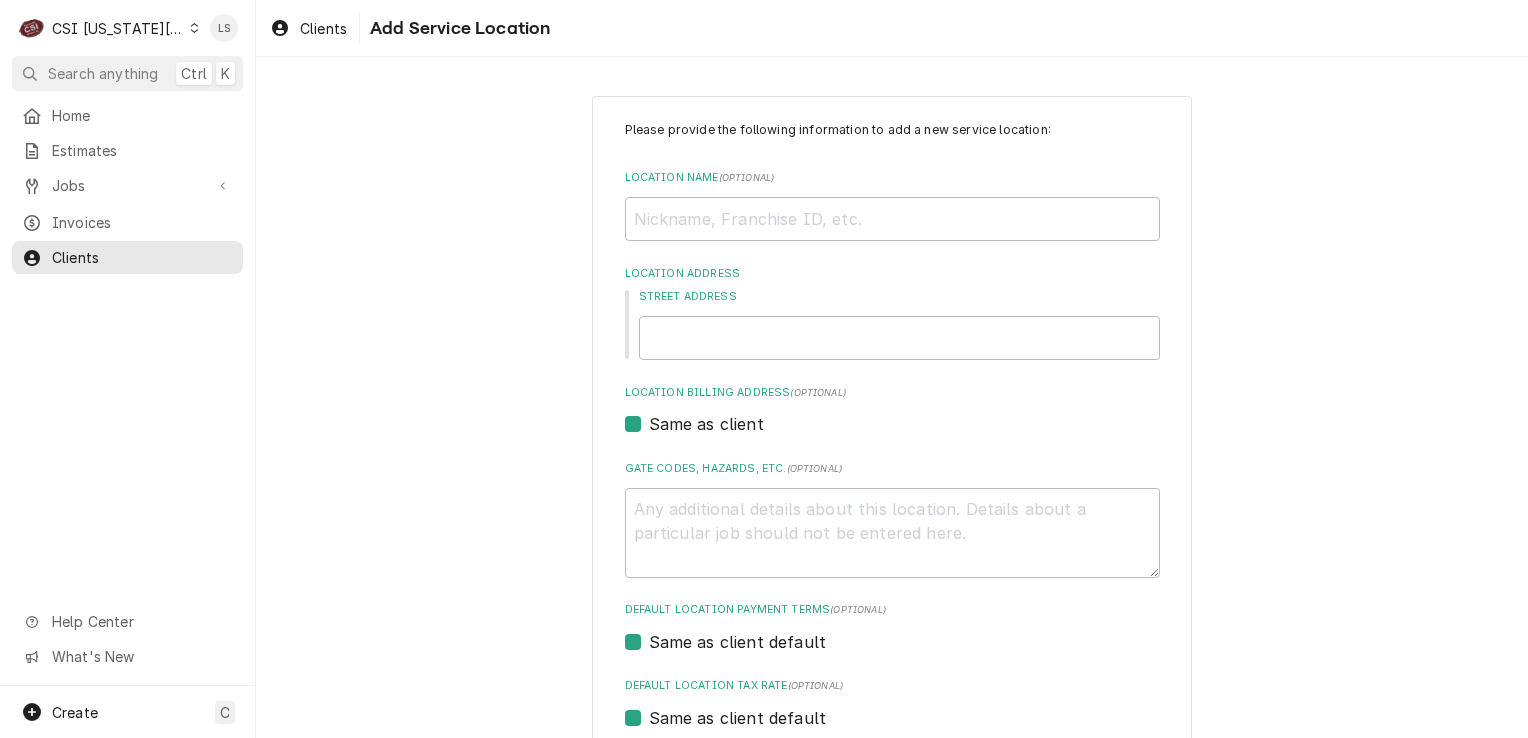 click on "Location Name  ( optional )" at bounding box center (892, 205) 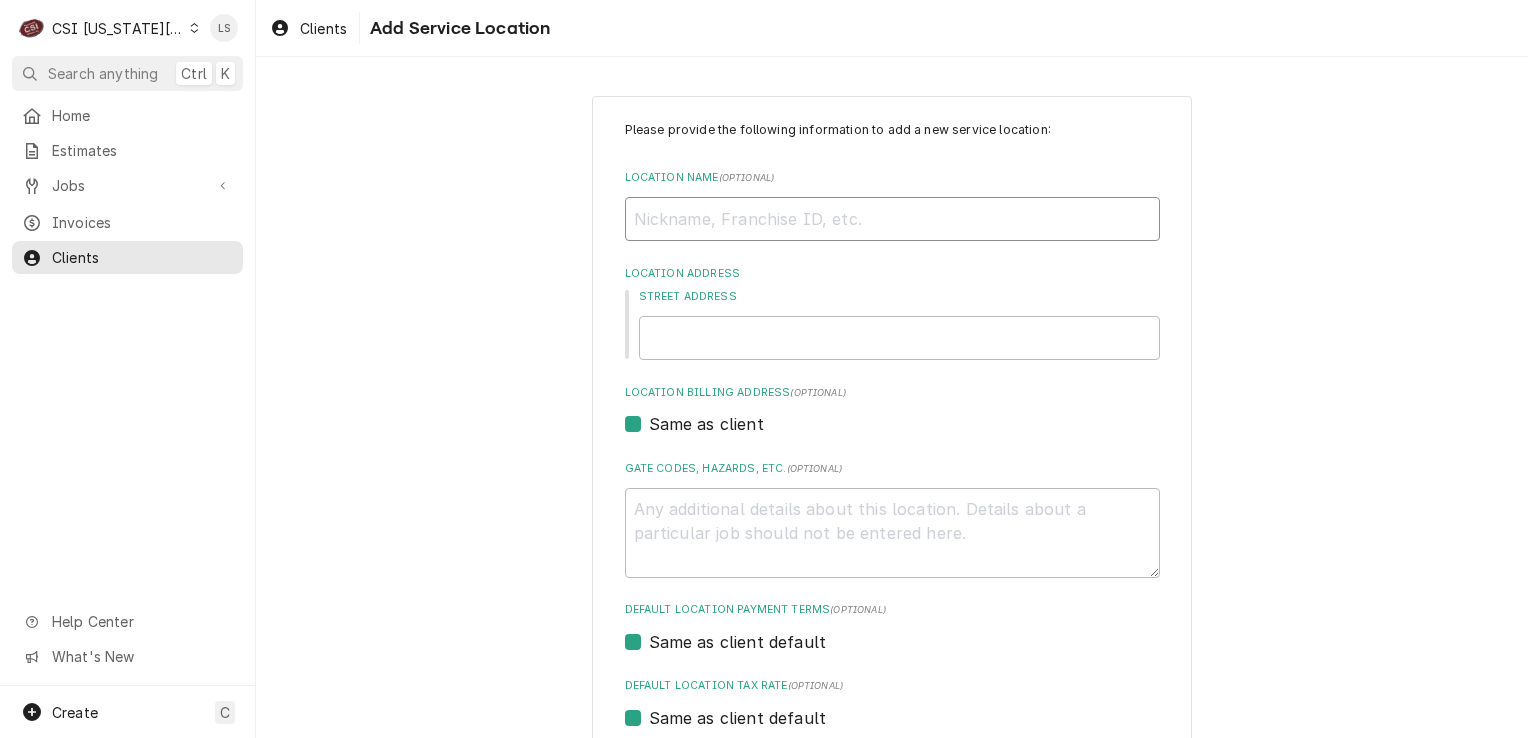 click on "Location Name  ( optional )" at bounding box center [892, 219] 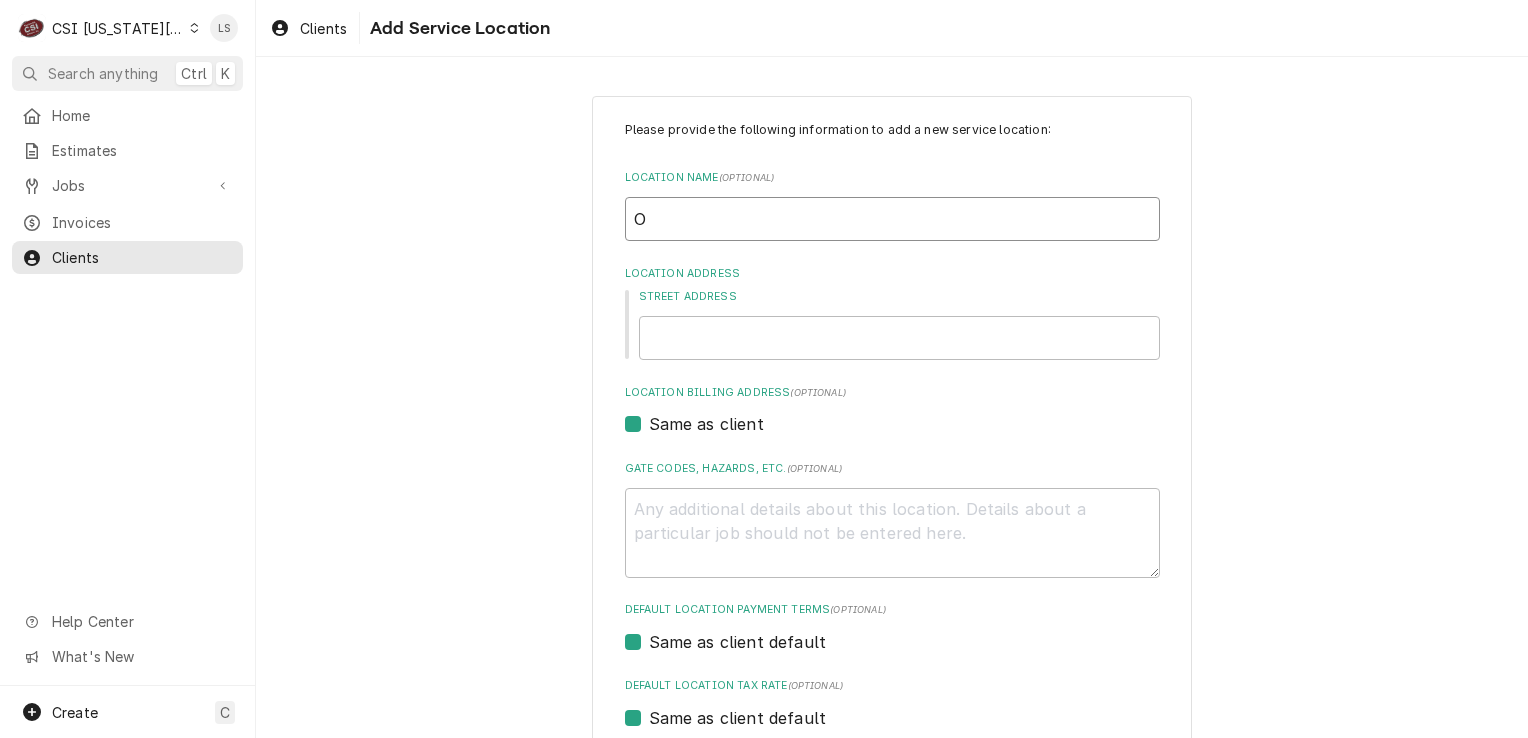 type on "x" 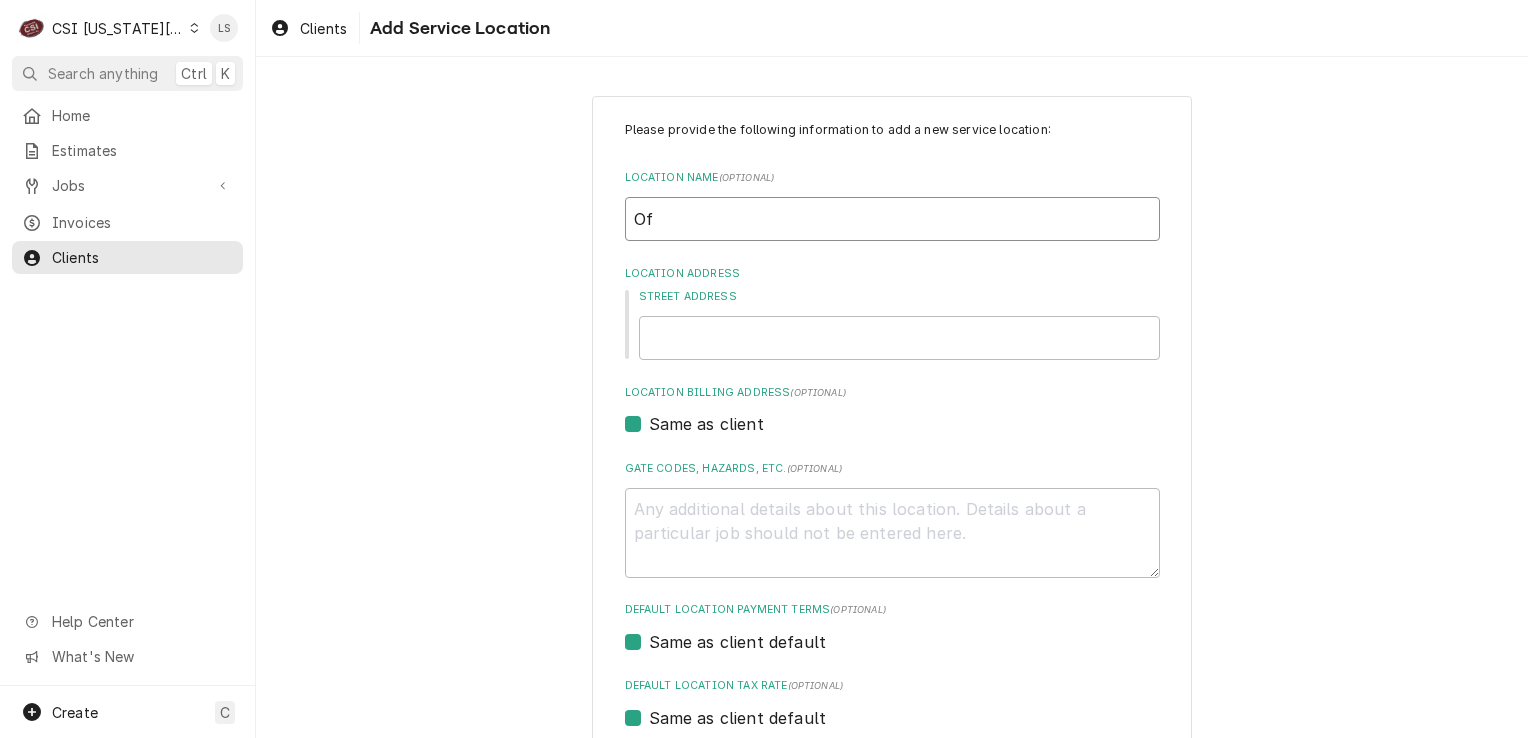 type on "x" 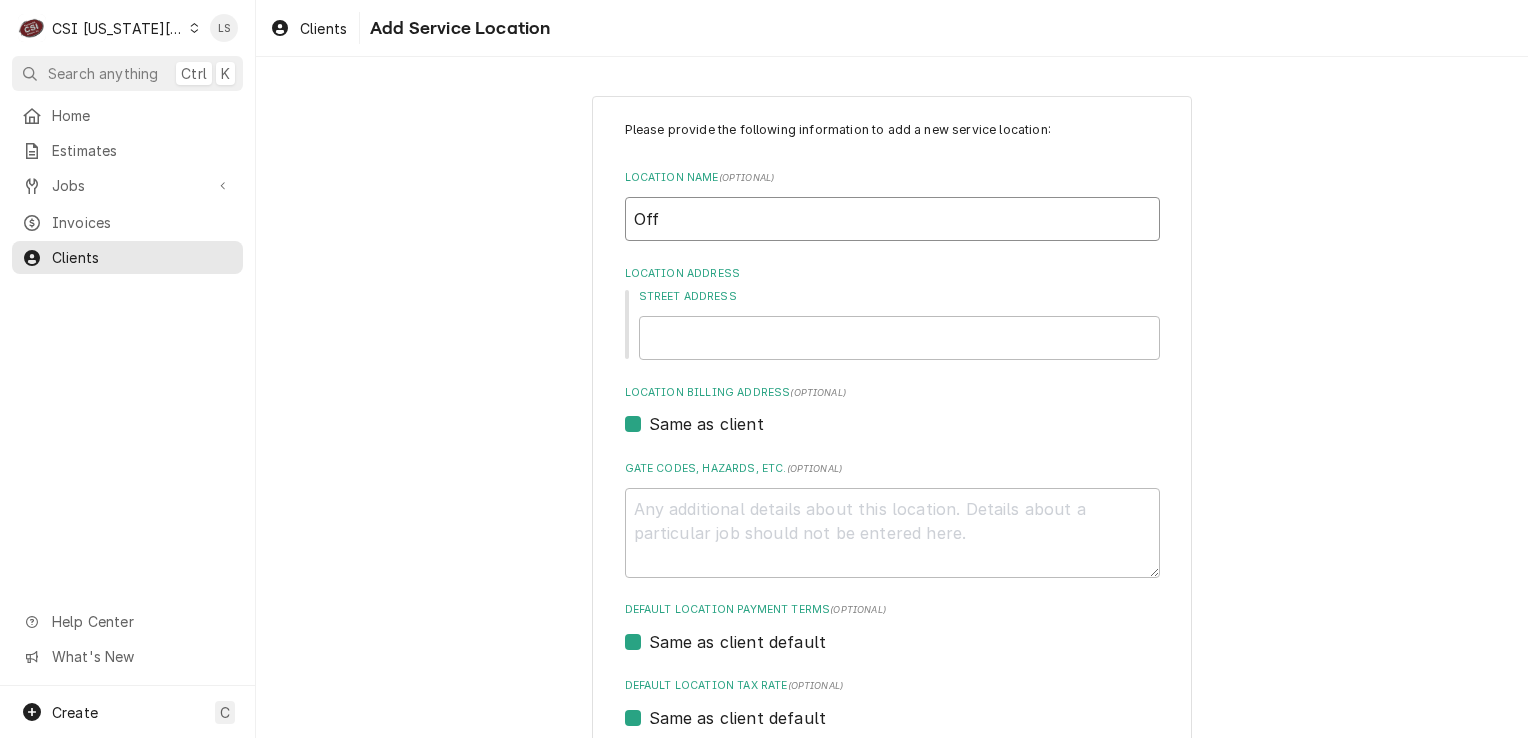 type on "Off" 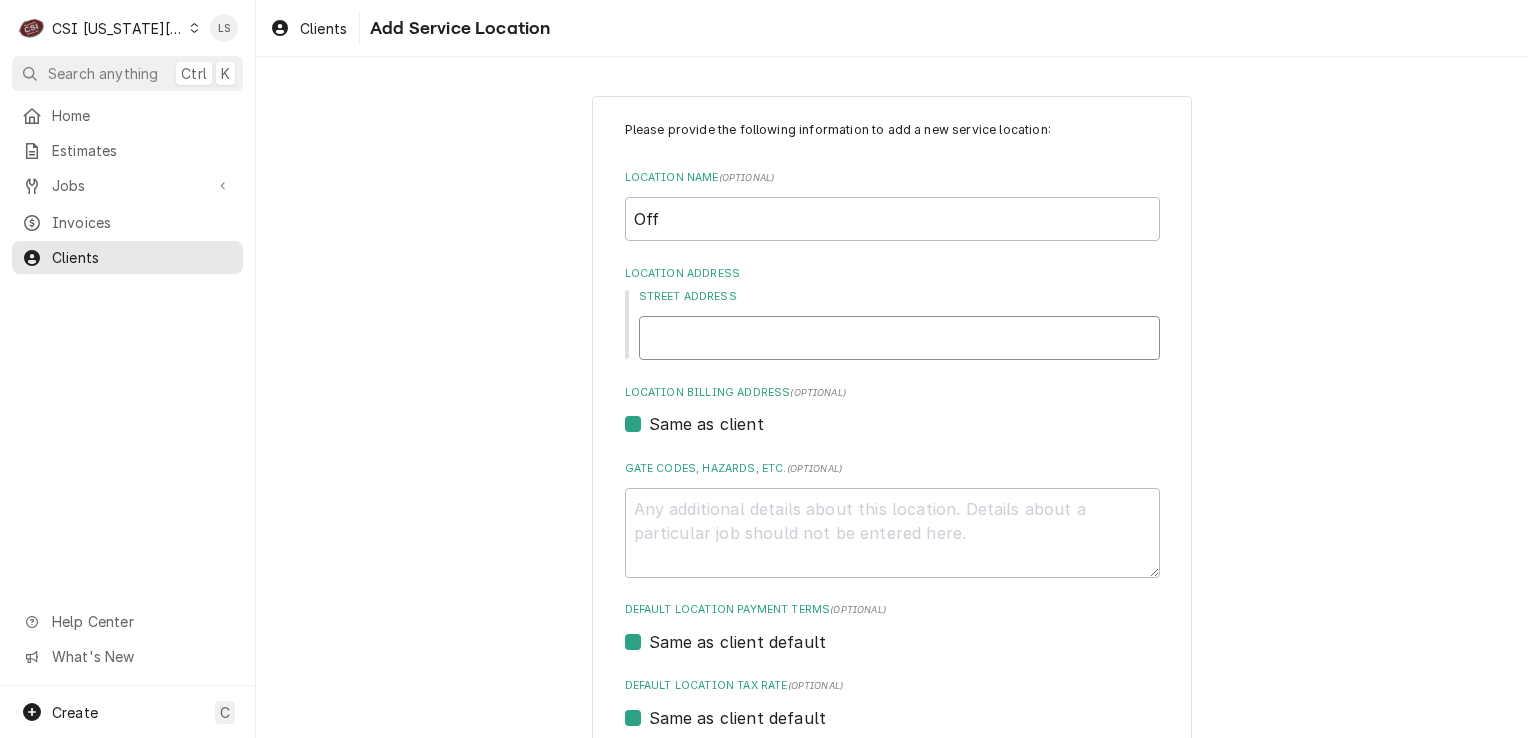 paste on "7506 N Oak Trafficway A" 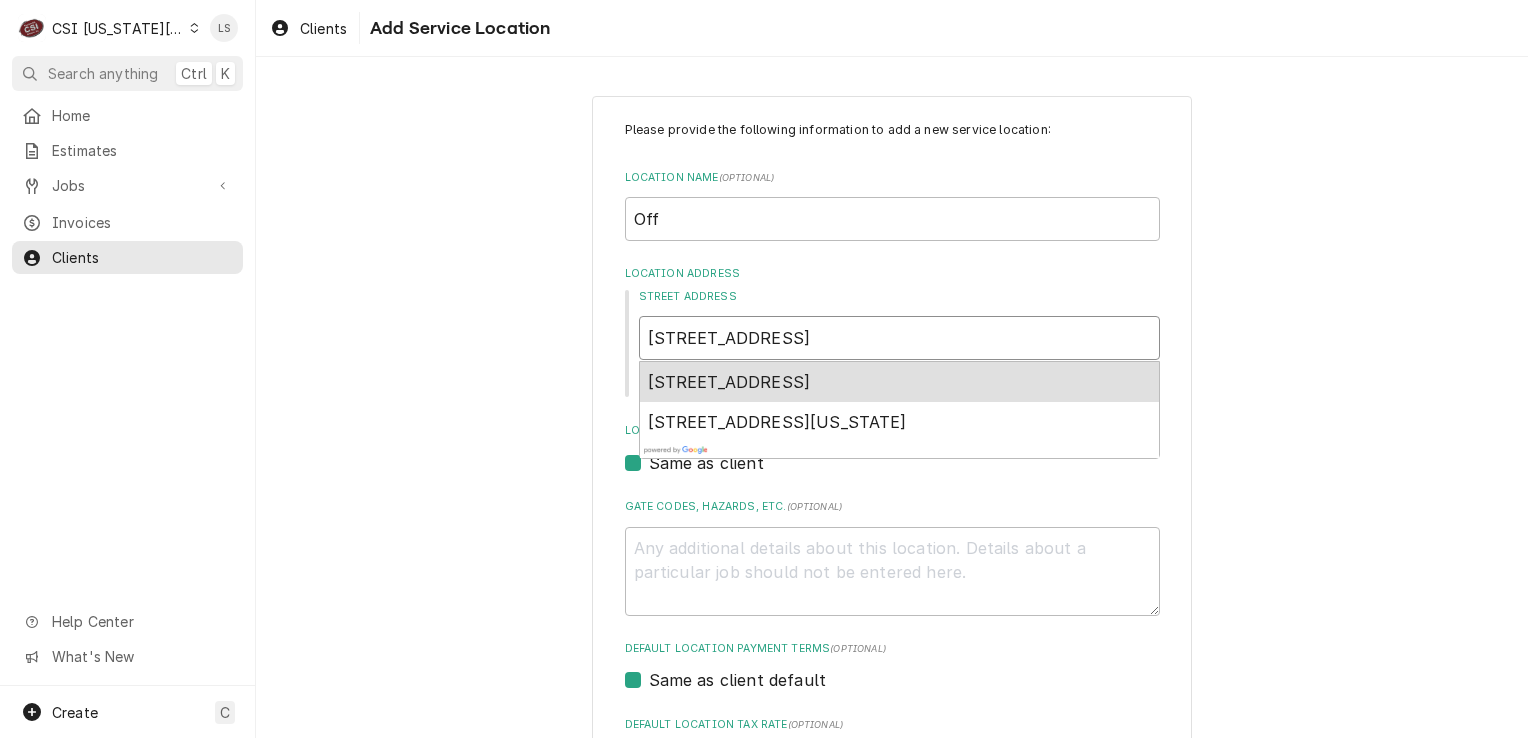 click on "7506 North Oak Trafficway, Gladstone, MO, USA" at bounding box center (729, 382) 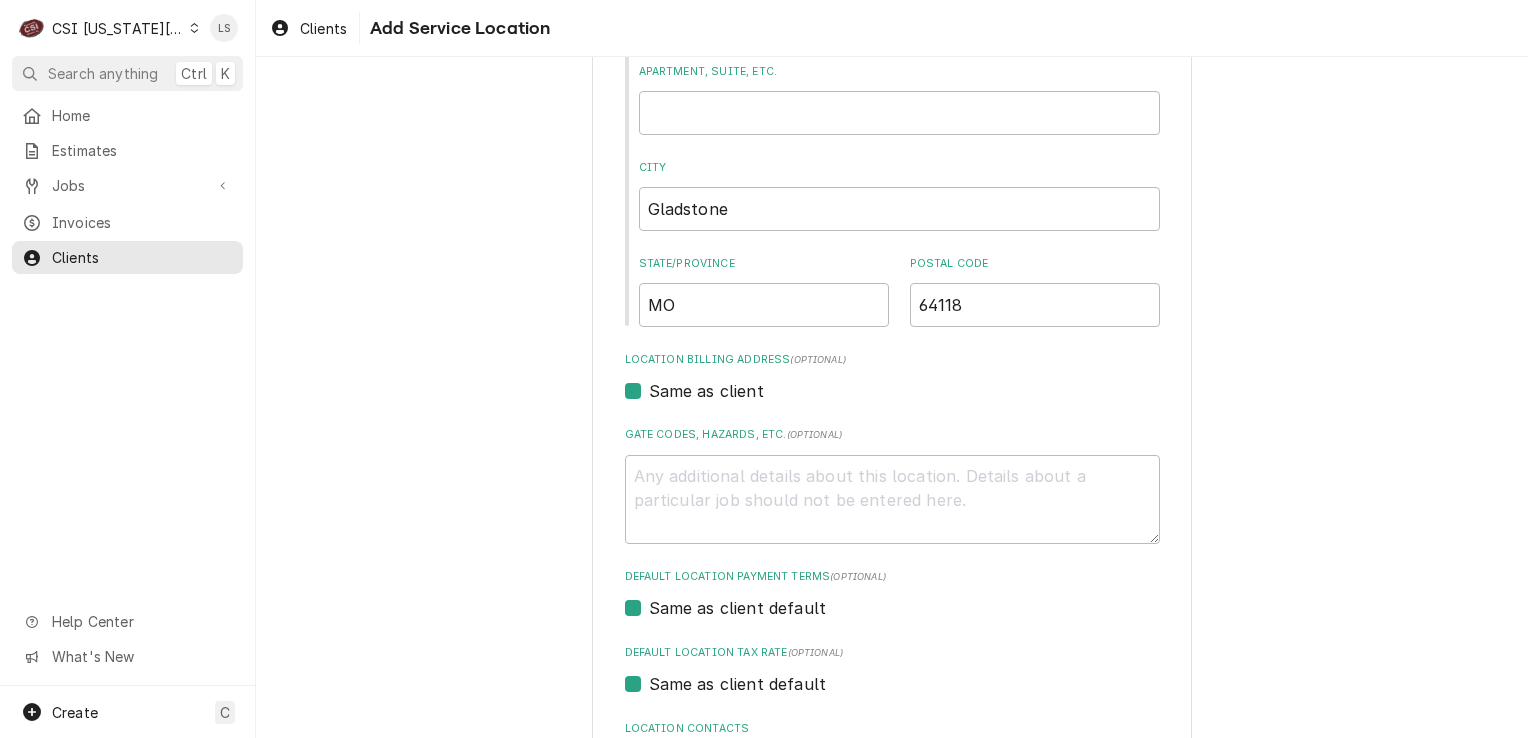 scroll, scrollTop: 490, scrollLeft: 0, axis: vertical 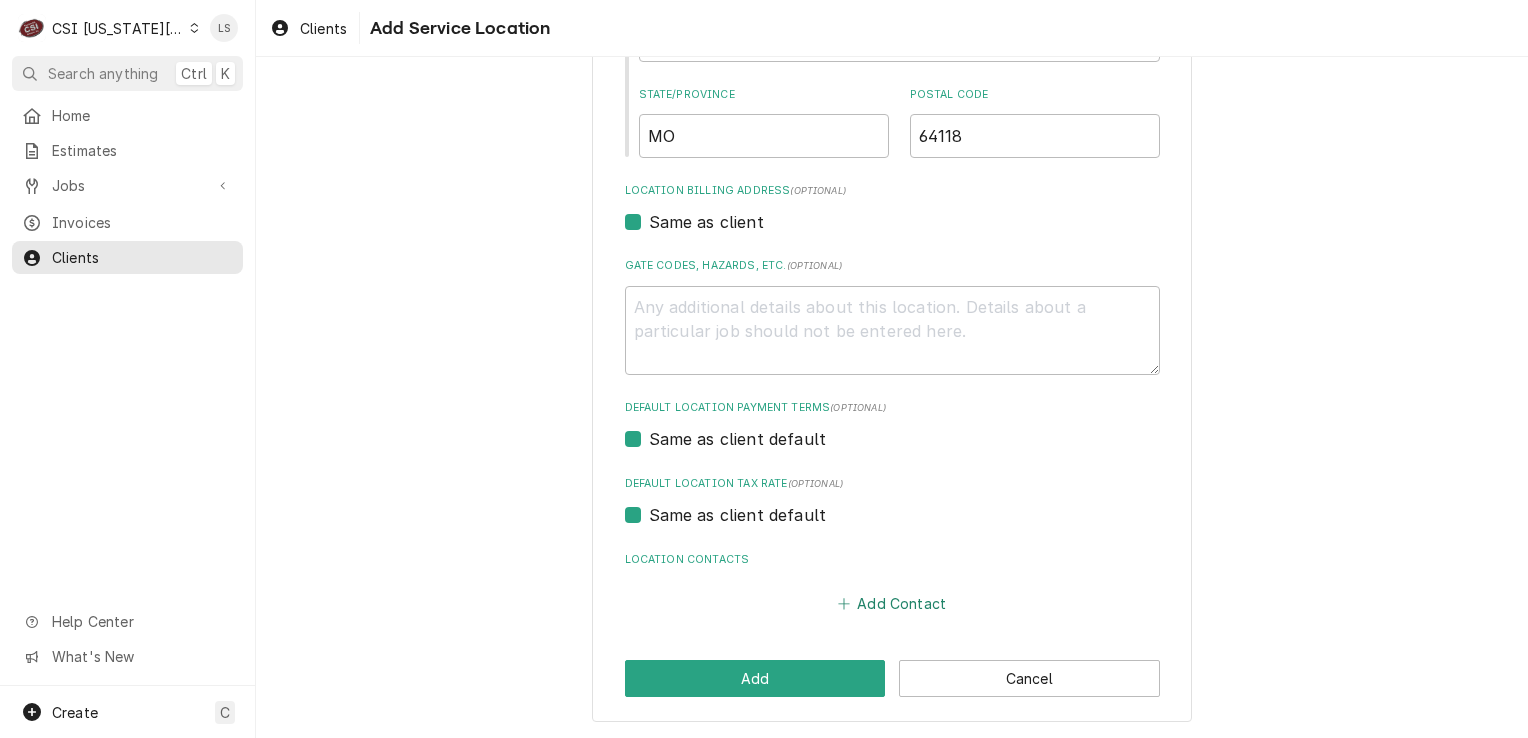 type on "7506 N Oak Trafficway" 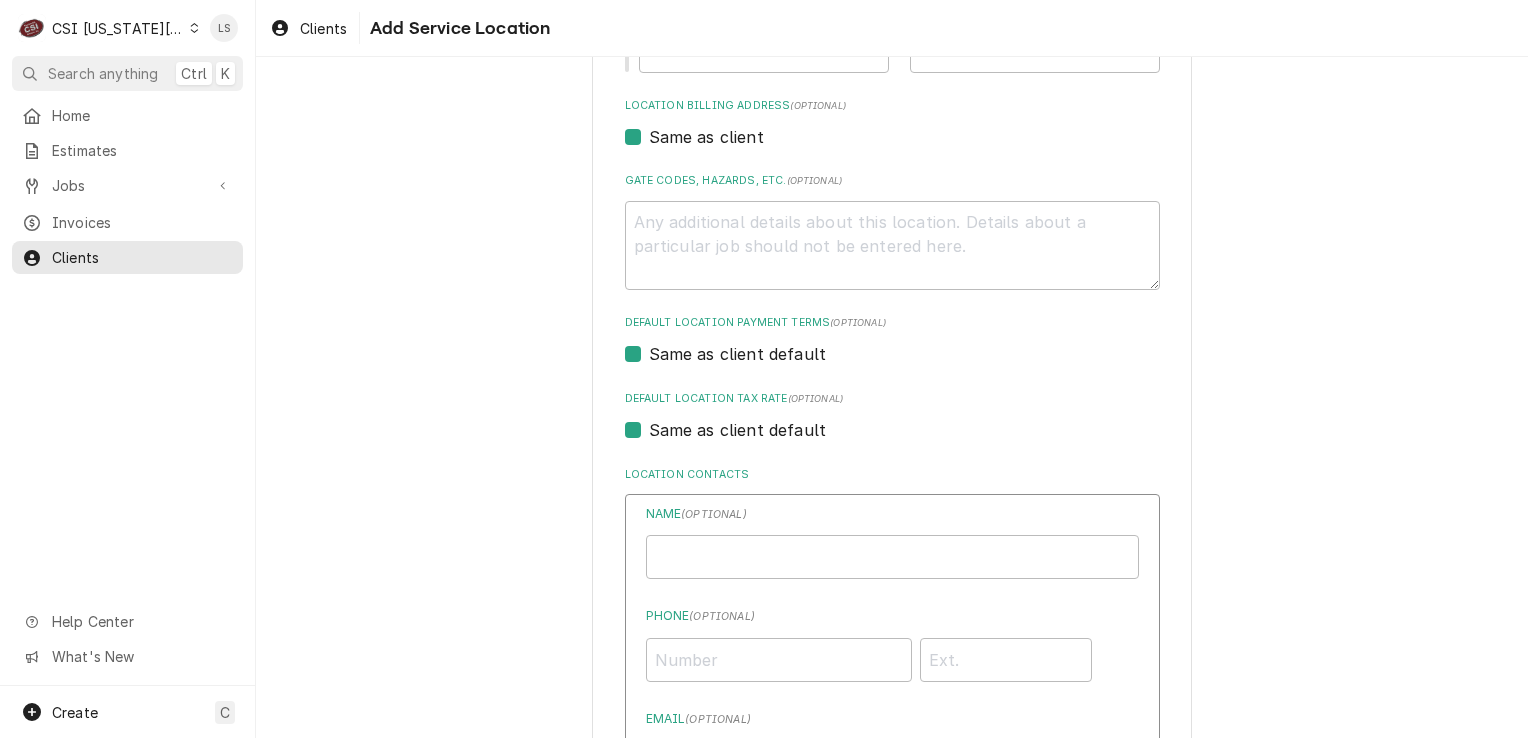 scroll, scrollTop: 690, scrollLeft: 0, axis: vertical 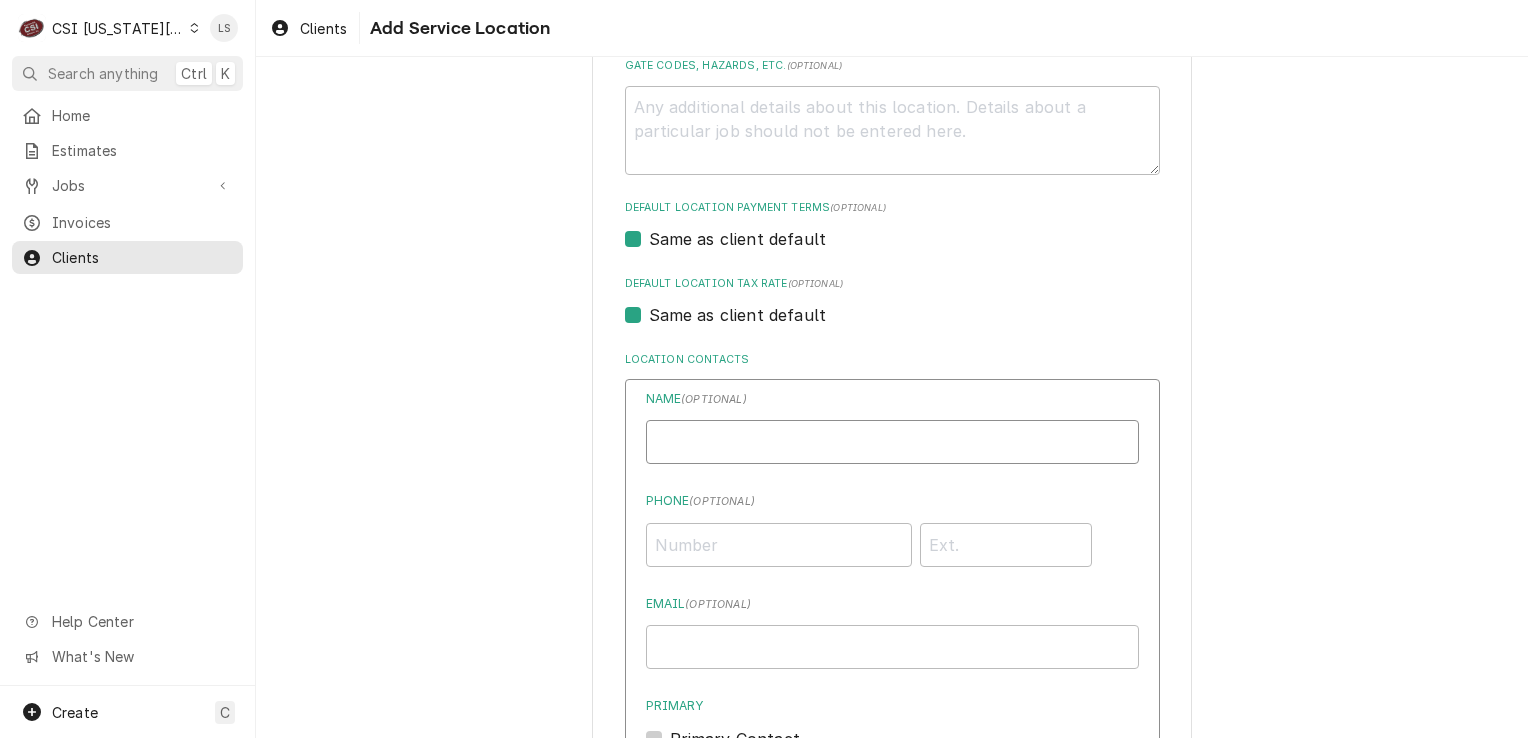 paste on "Wardell Hooks, jr" 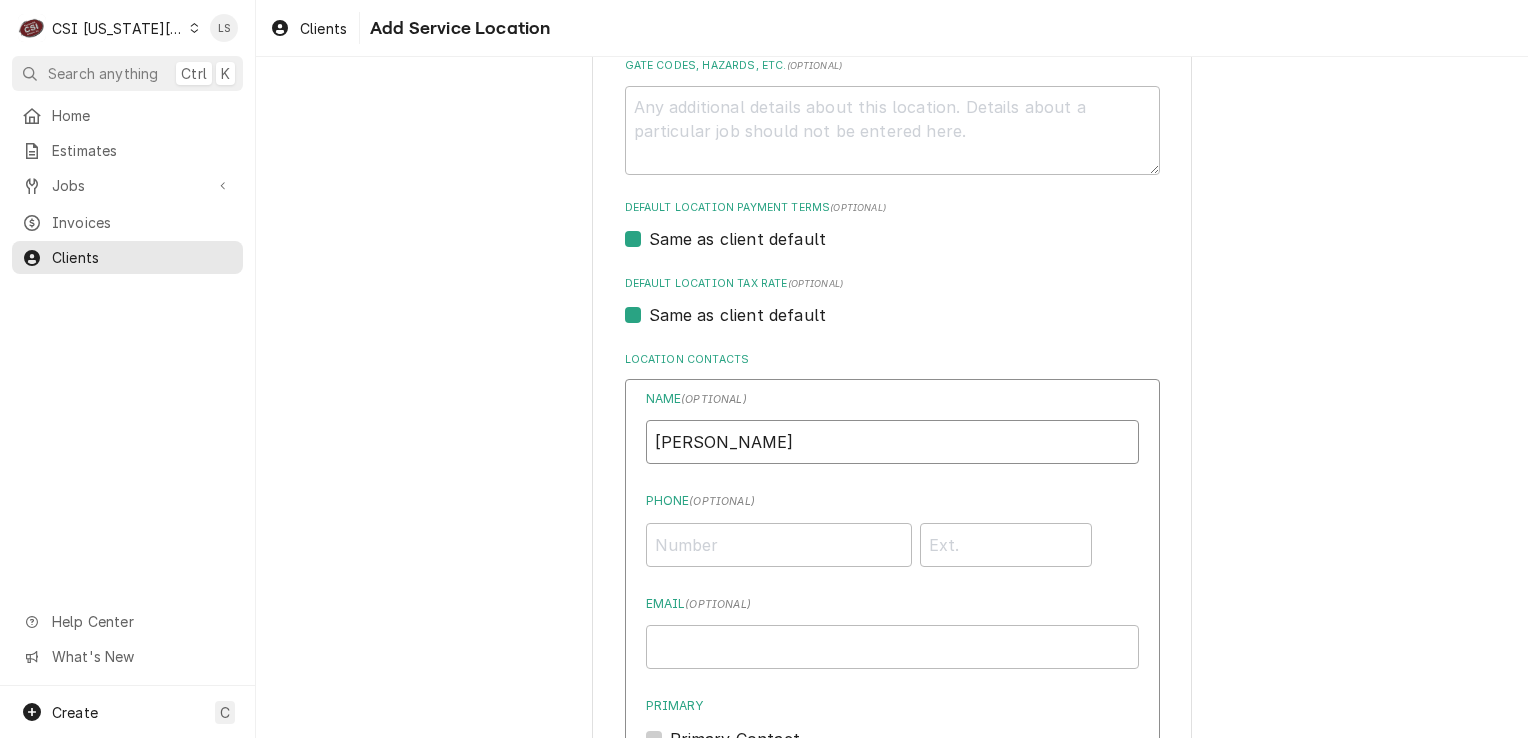 type on "Wardell Hooks, jr" 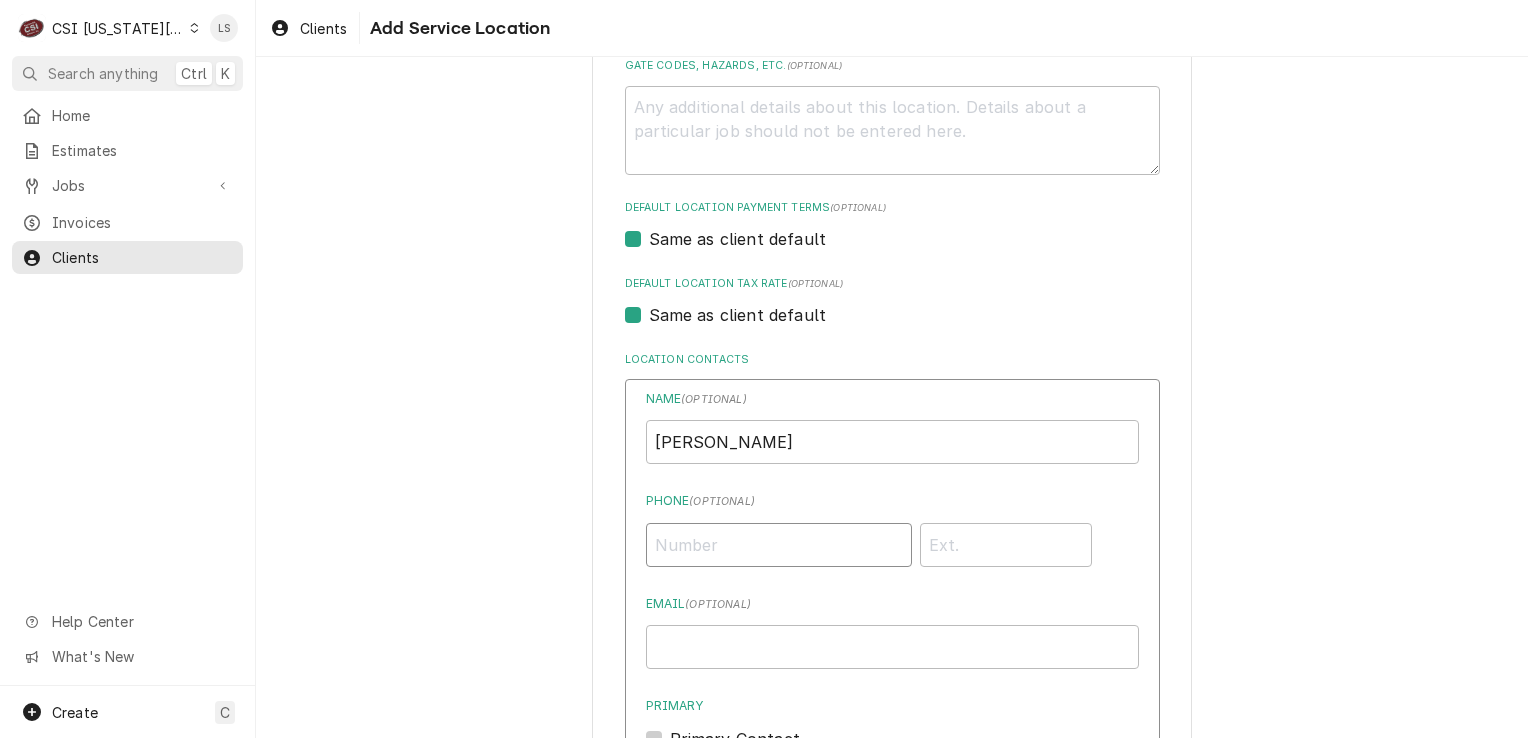 paste on "(816) 321-2188" 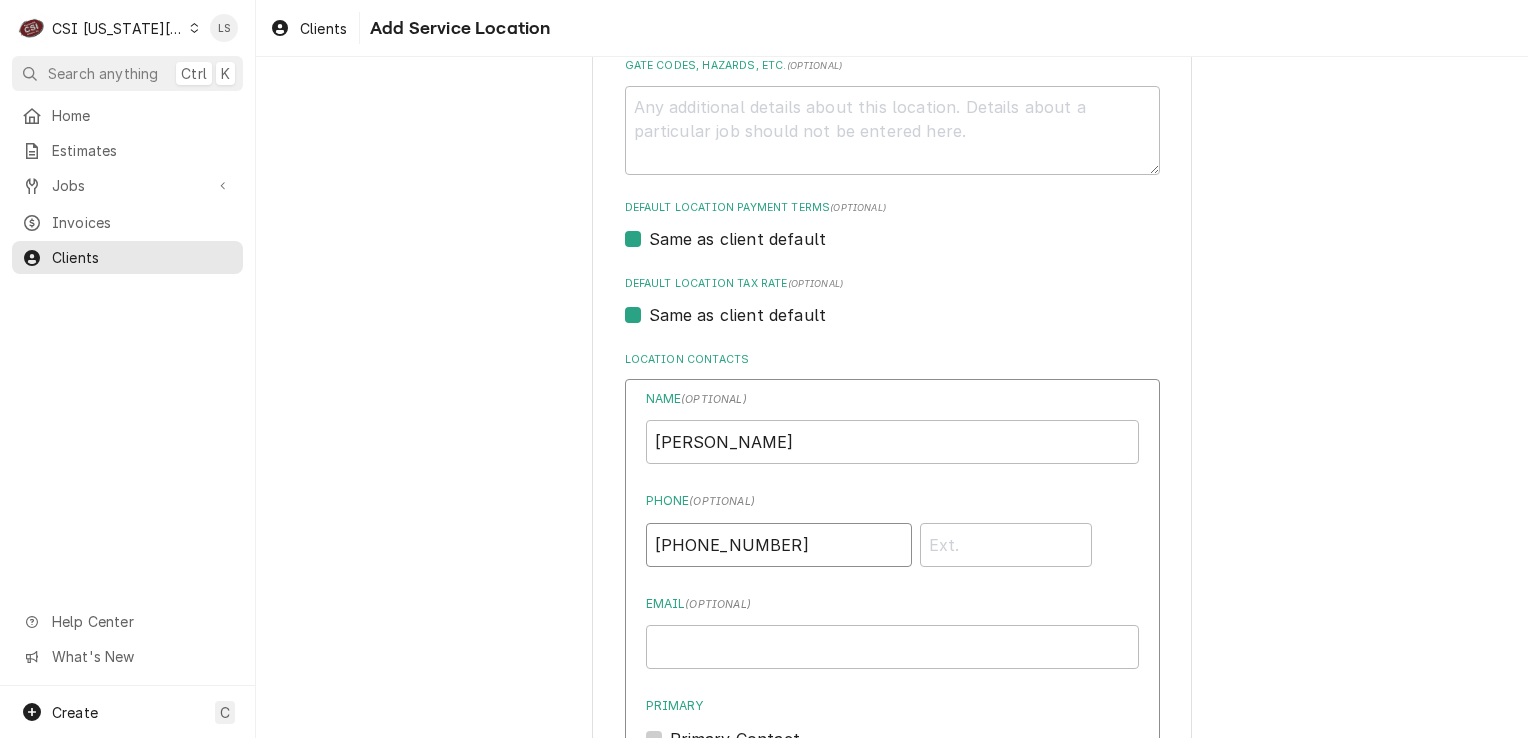 type on "(816) 321-2188" 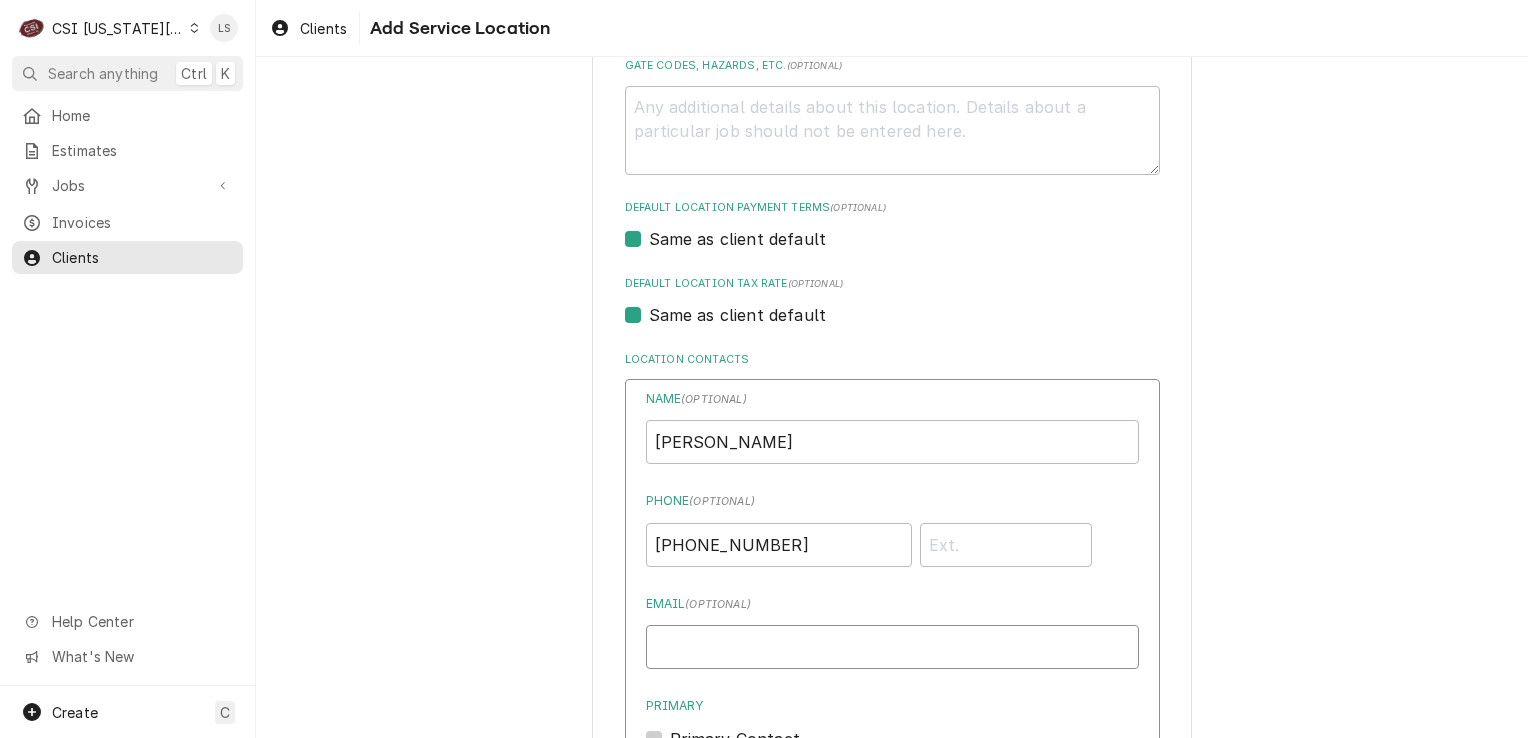 paste on "Wardell@offthehookbbq.com" 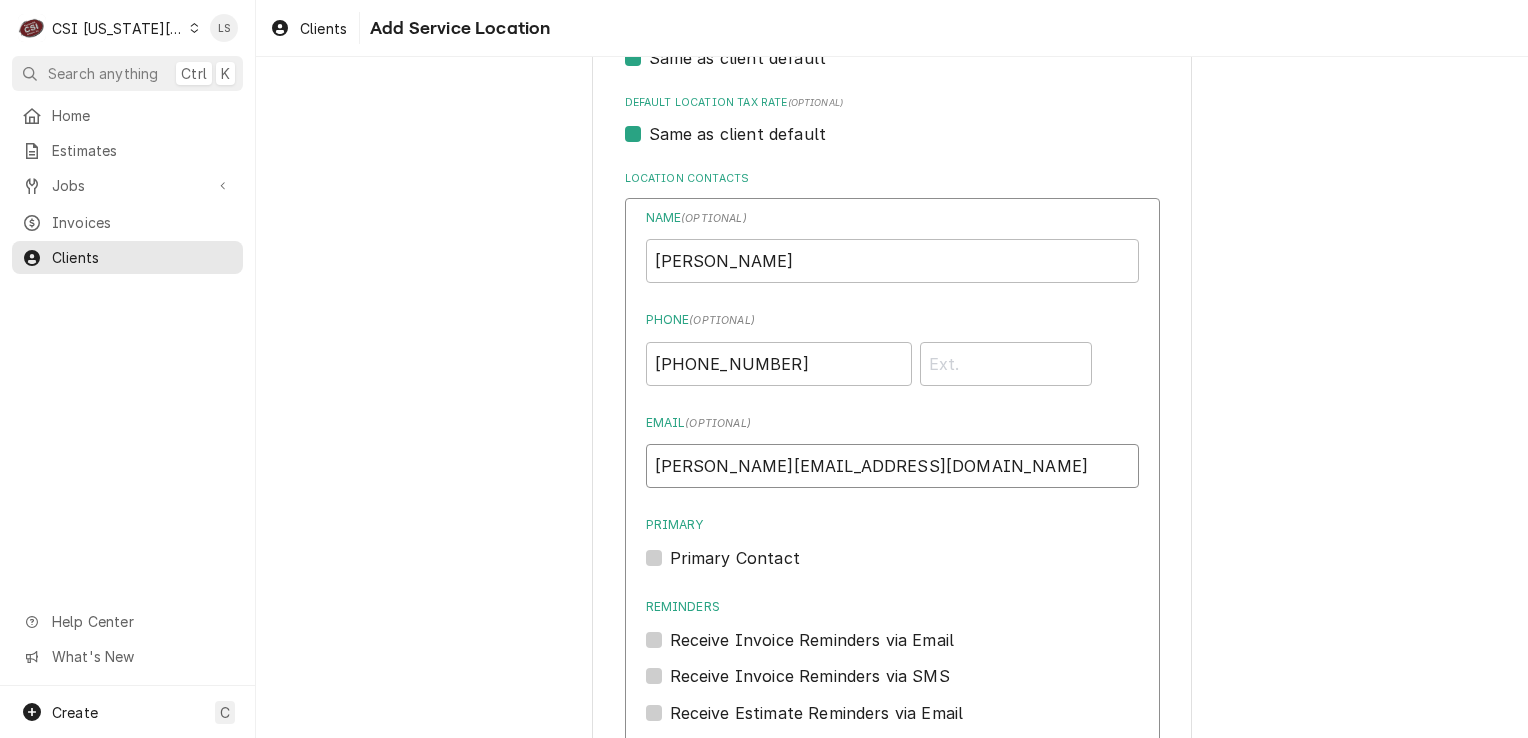 scroll, scrollTop: 1090, scrollLeft: 0, axis: vertical 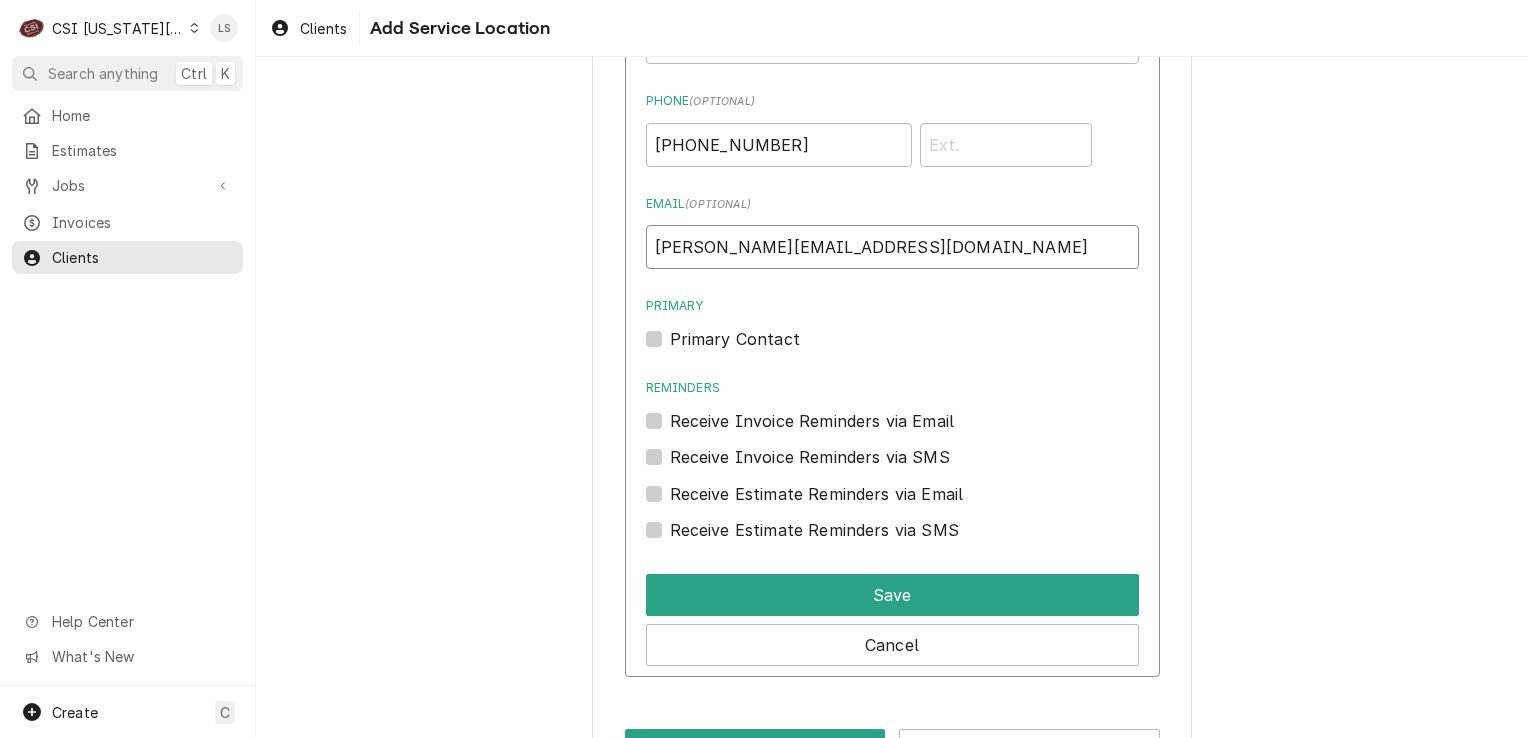 type on "Wardell@offthehookbbq.com" 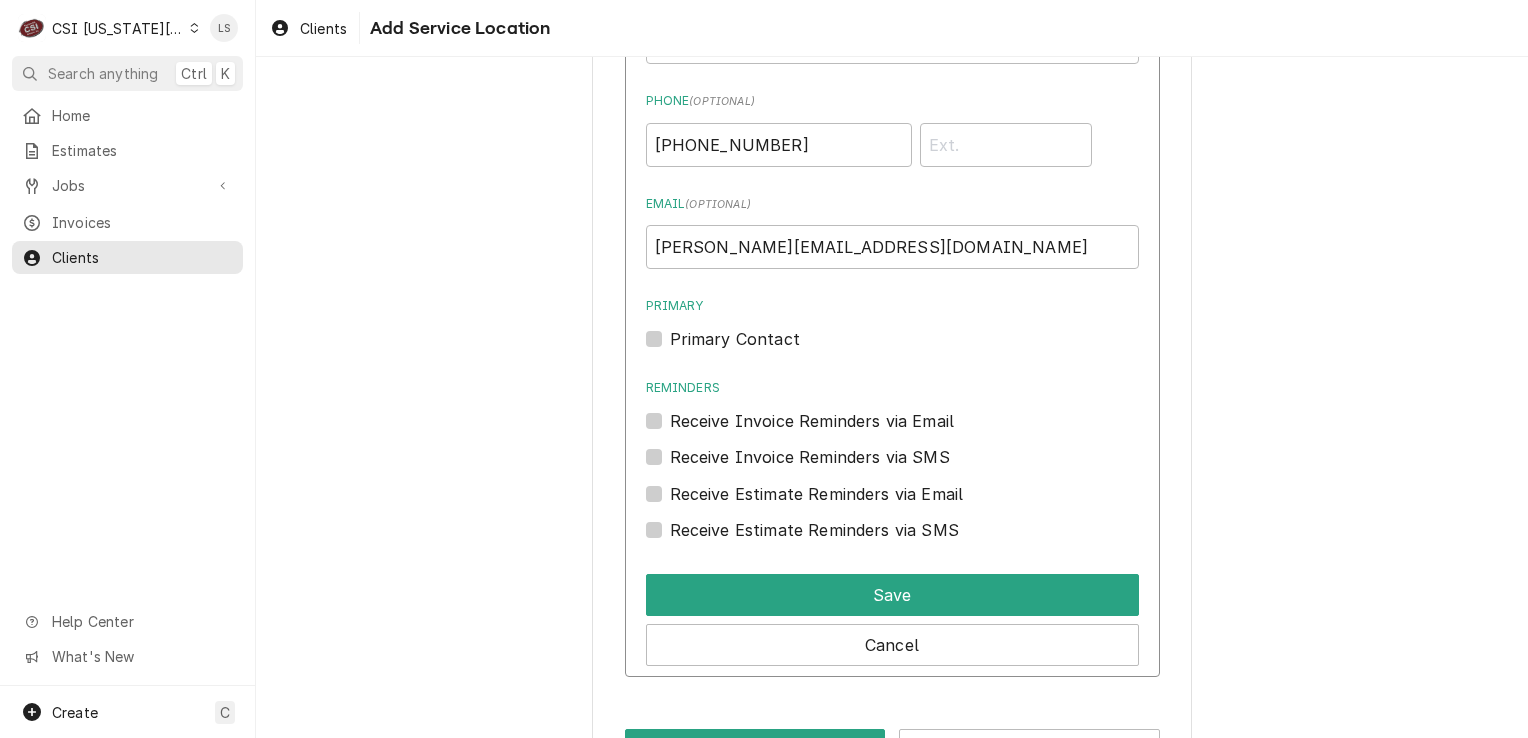 click on "Primary Contact" at bounding box center (735, 339) 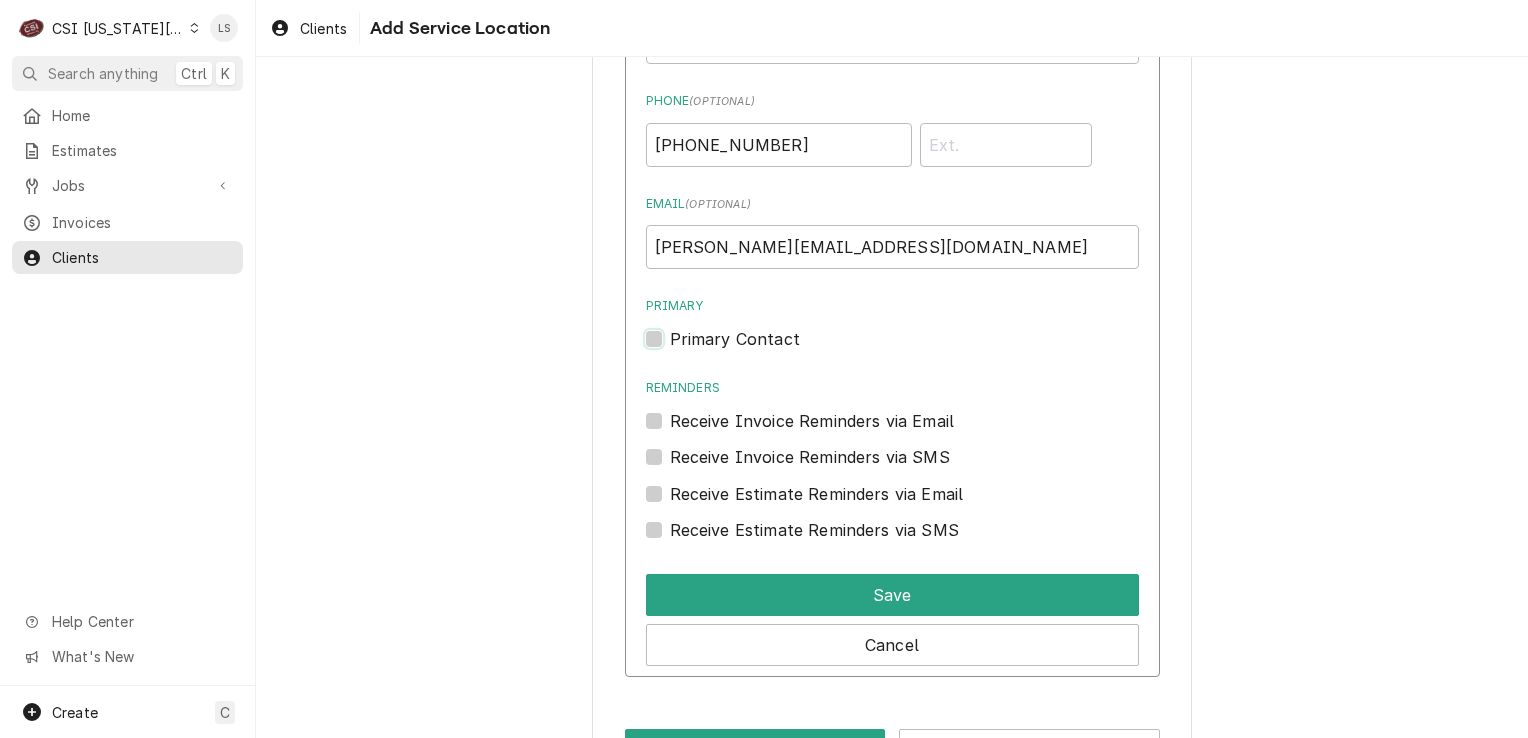 click on "Primary" at bounding box center (916, 349) 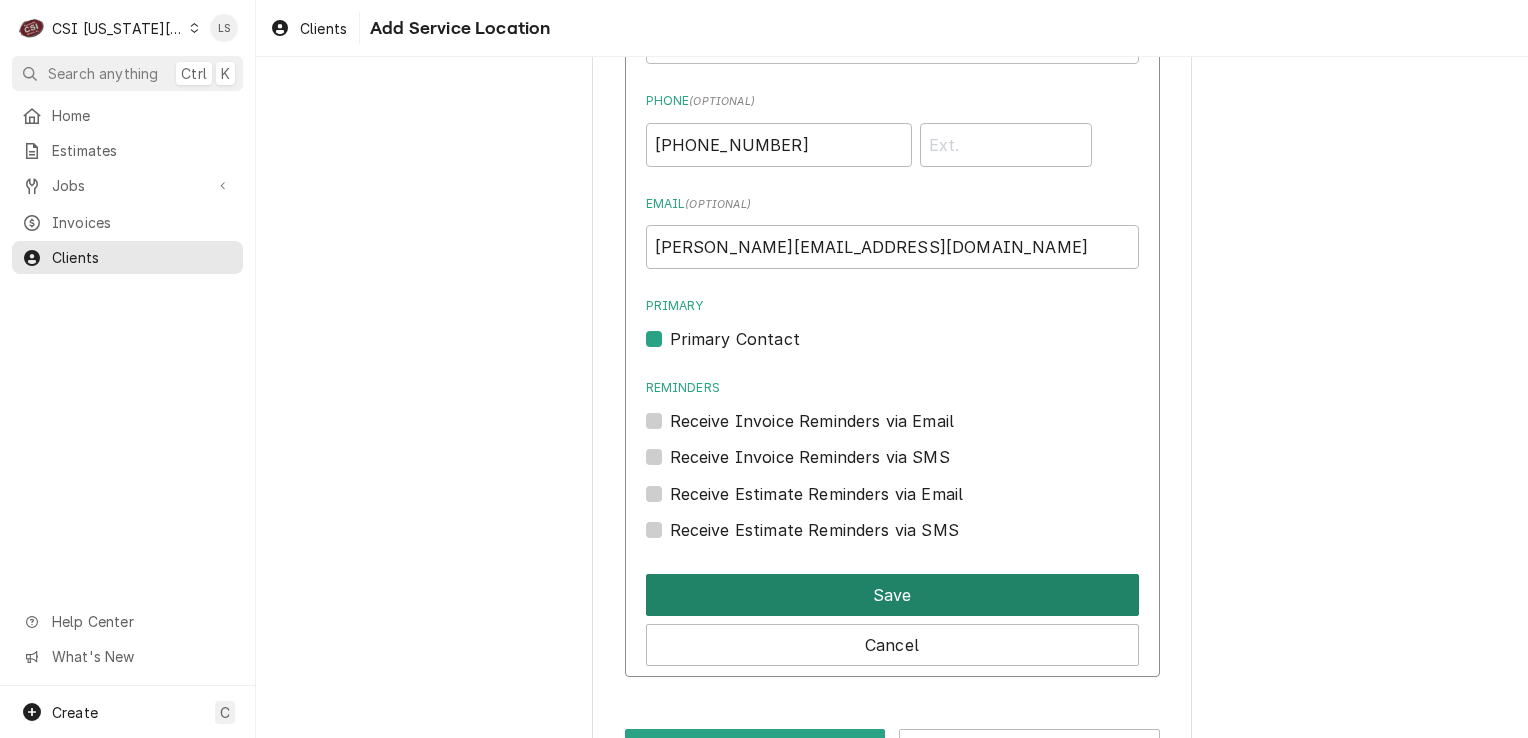 click on "Save" at bounding box center (892, 595) 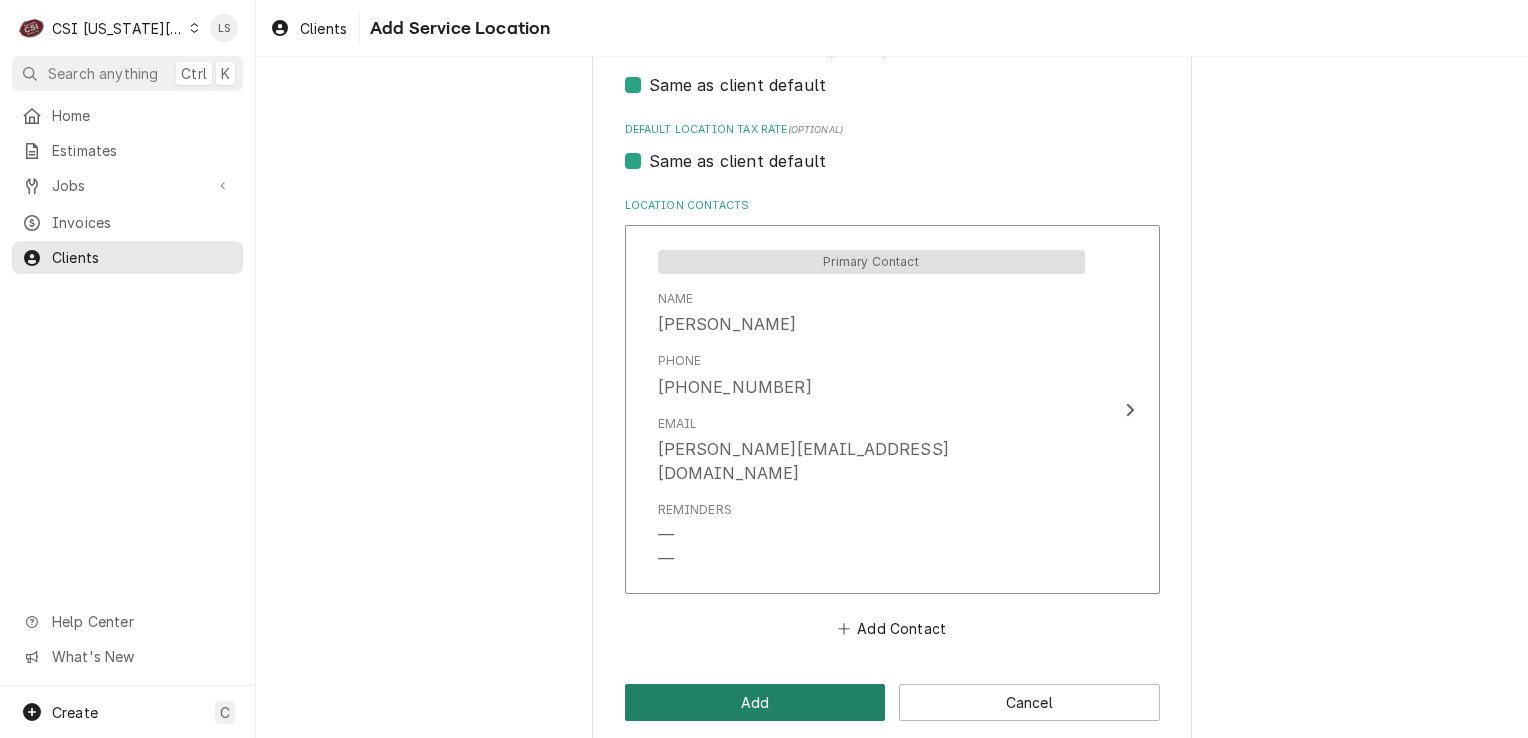 click on "Add" at bounding box center [755, 702] 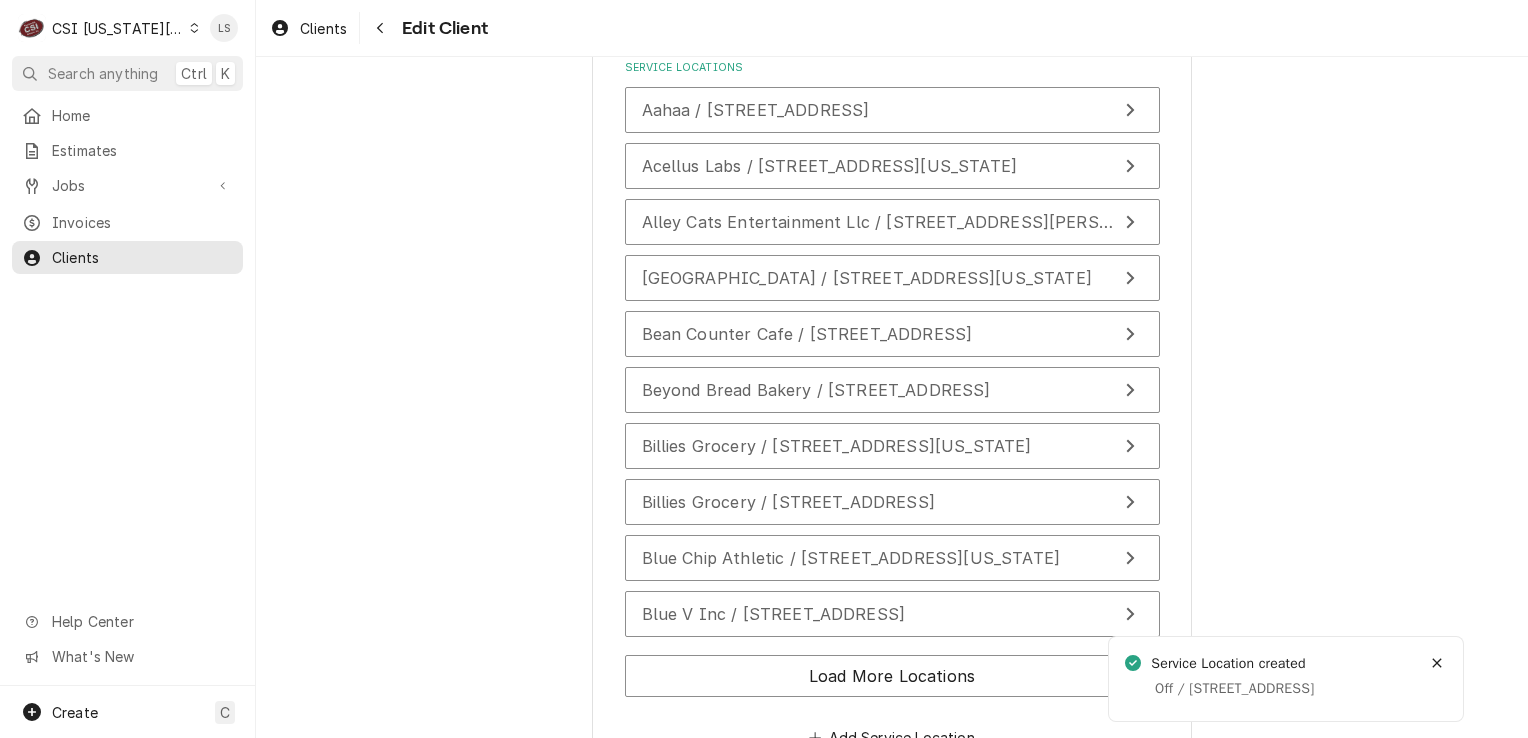 scroll, scrollTop: 3256, scrollLeft: 0, axis: vertical 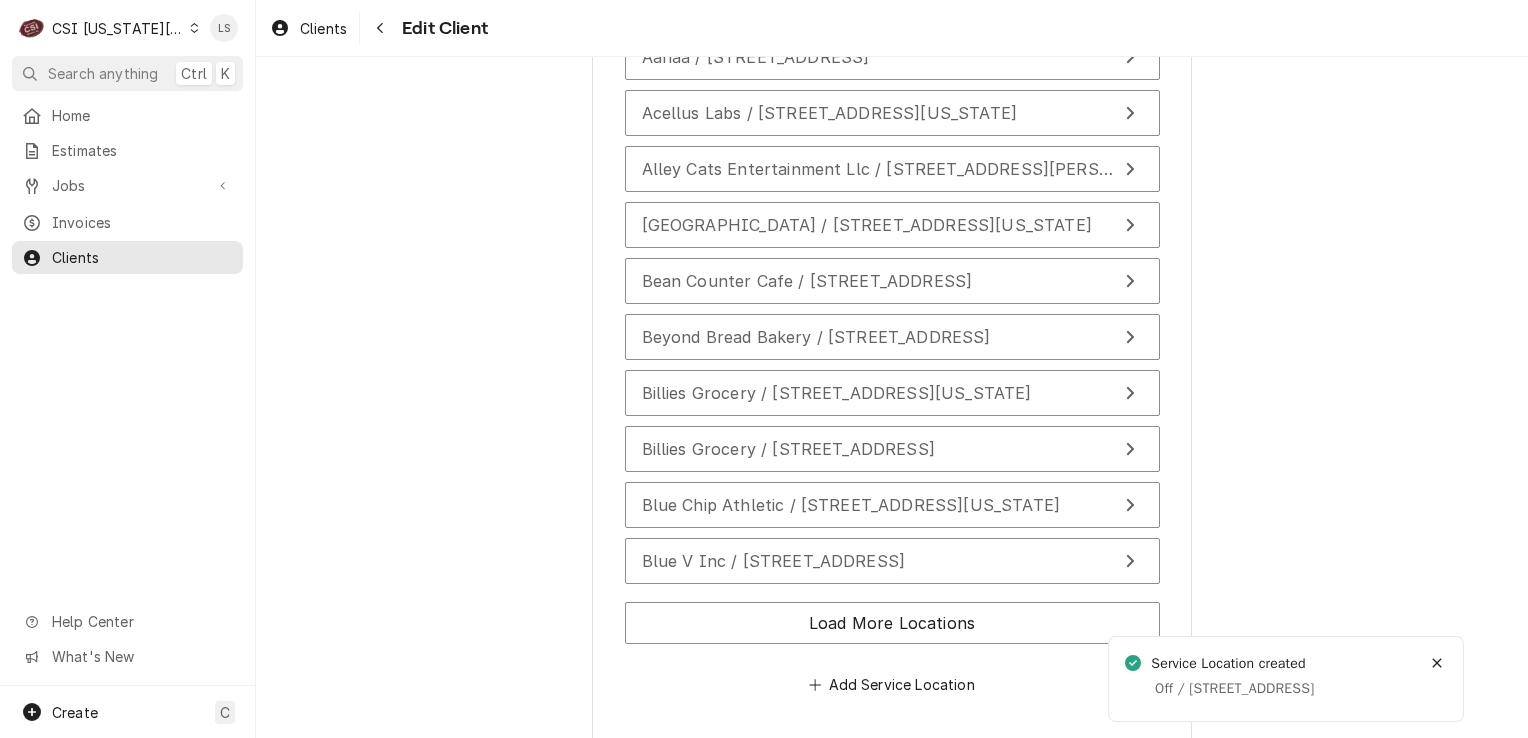 click on "Save" at bounding box center (755, 759) 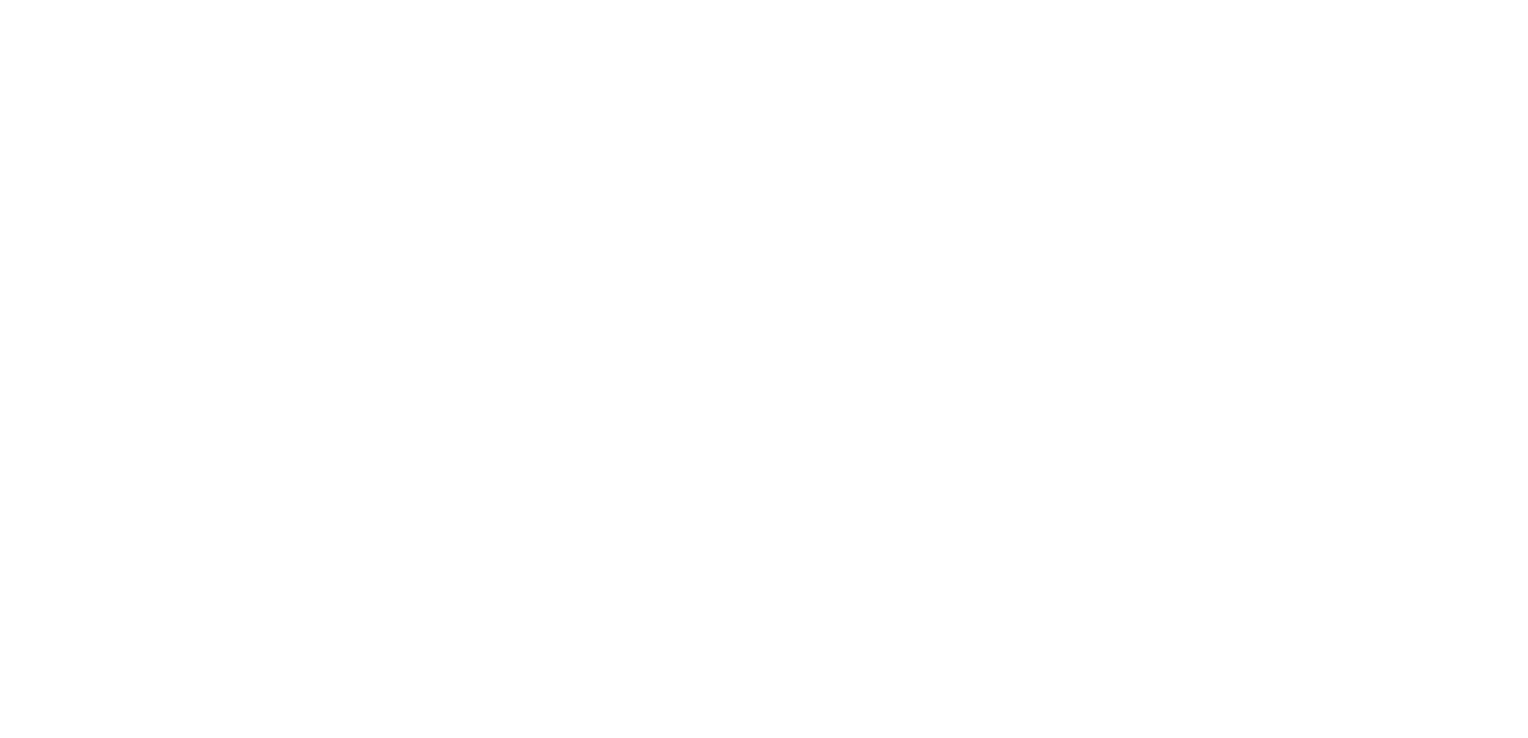 scroll, scrollTop: 0, scrollLeft: 0, axis: both 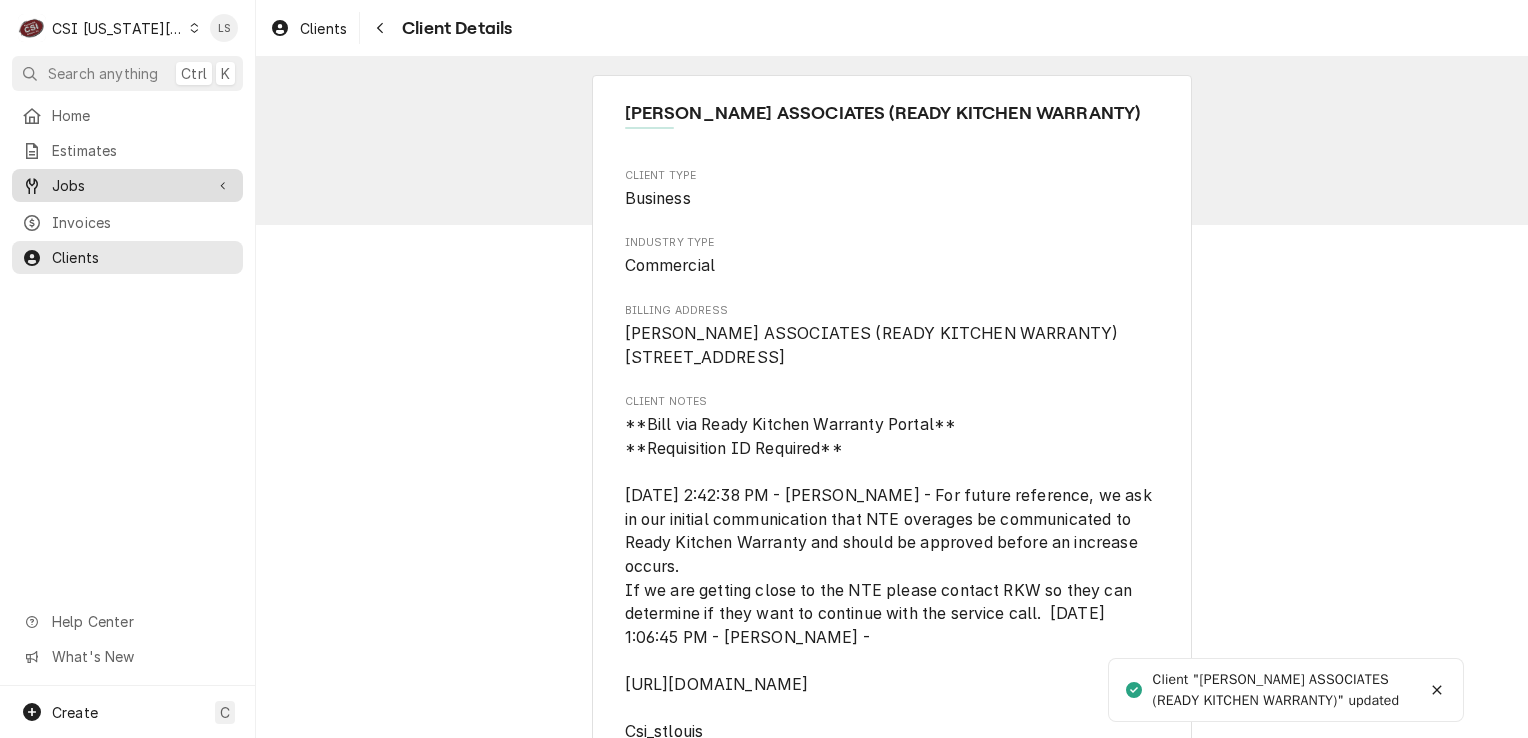 drag, startPoint x: 124, startPoint y: 179, endPoint x: 107, endPoint y: 179, distance: 17 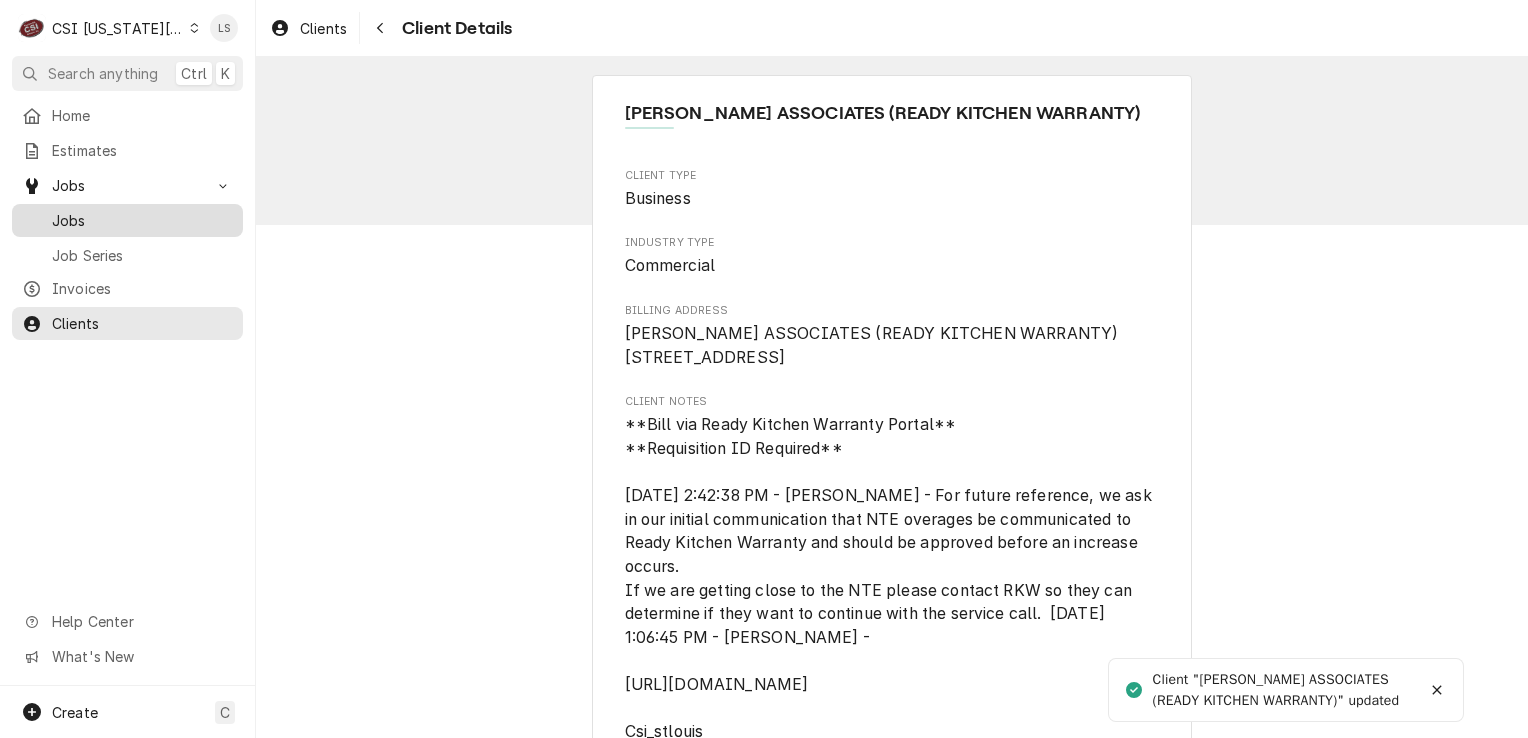 click on "Jobs" at bounding box center [142, 220] 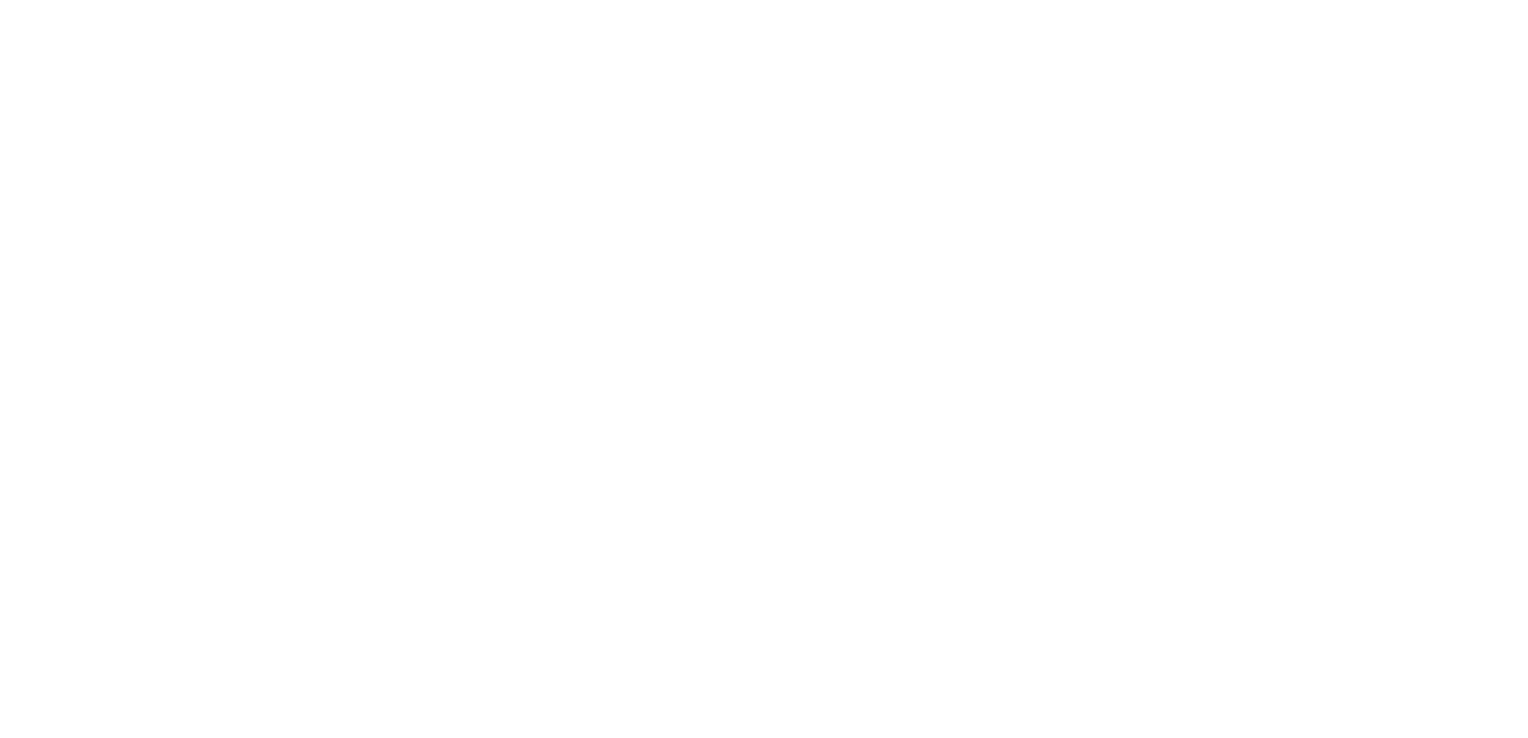 scroll, scrollTop: 0, scrollLeft: 0, axis: both 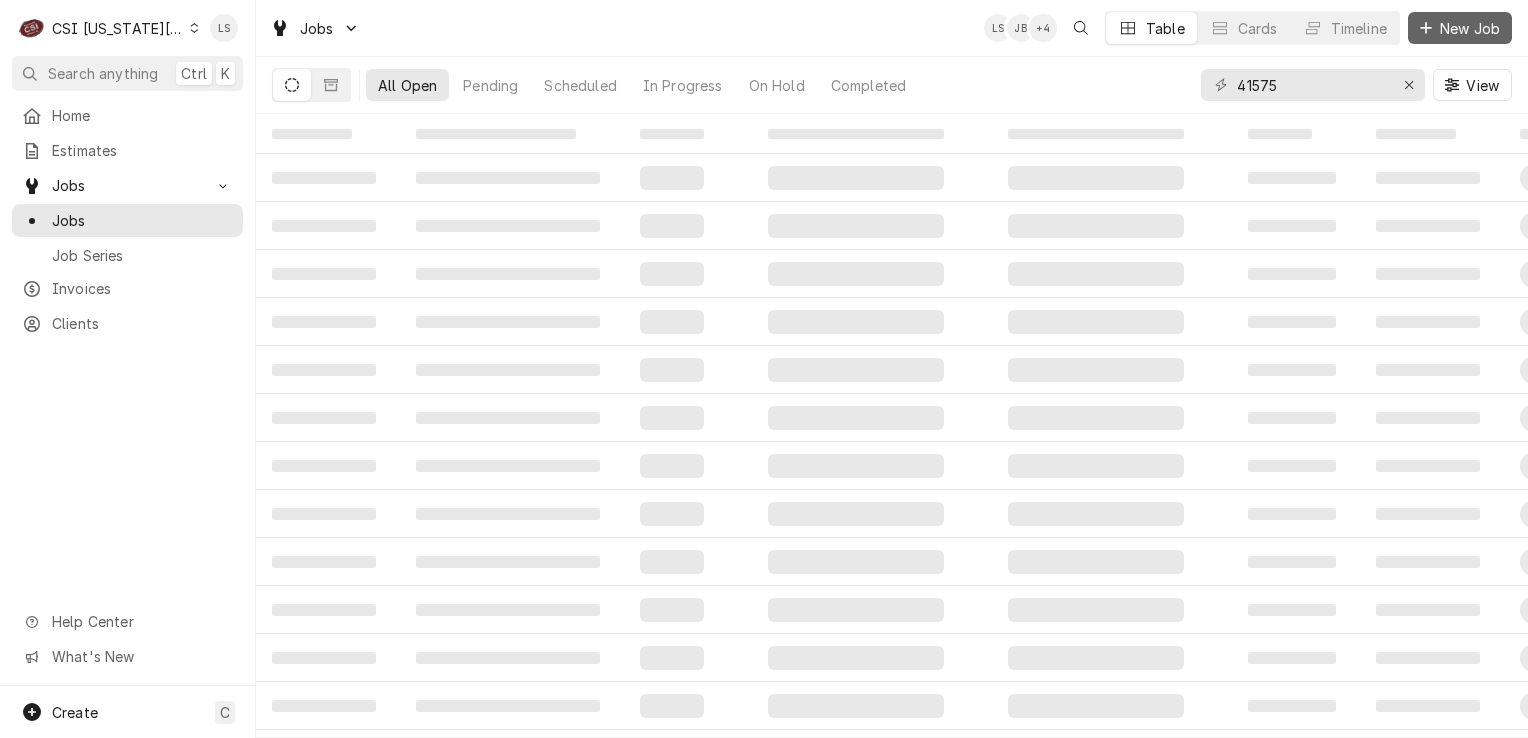click on "New Job" at bounding box center [1460, 28] 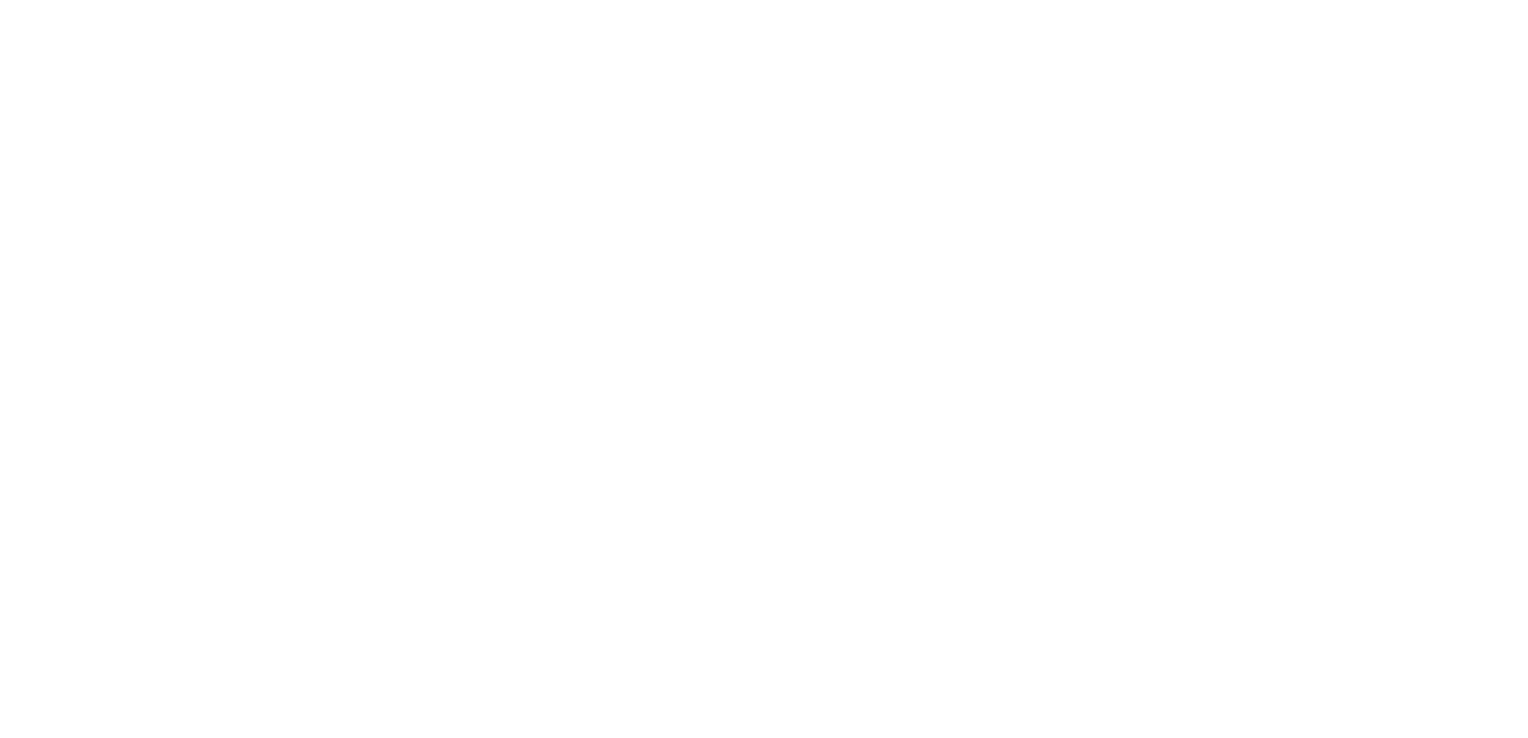 scroll, scrollTop: 0, scrollLeft: 0, axis: both 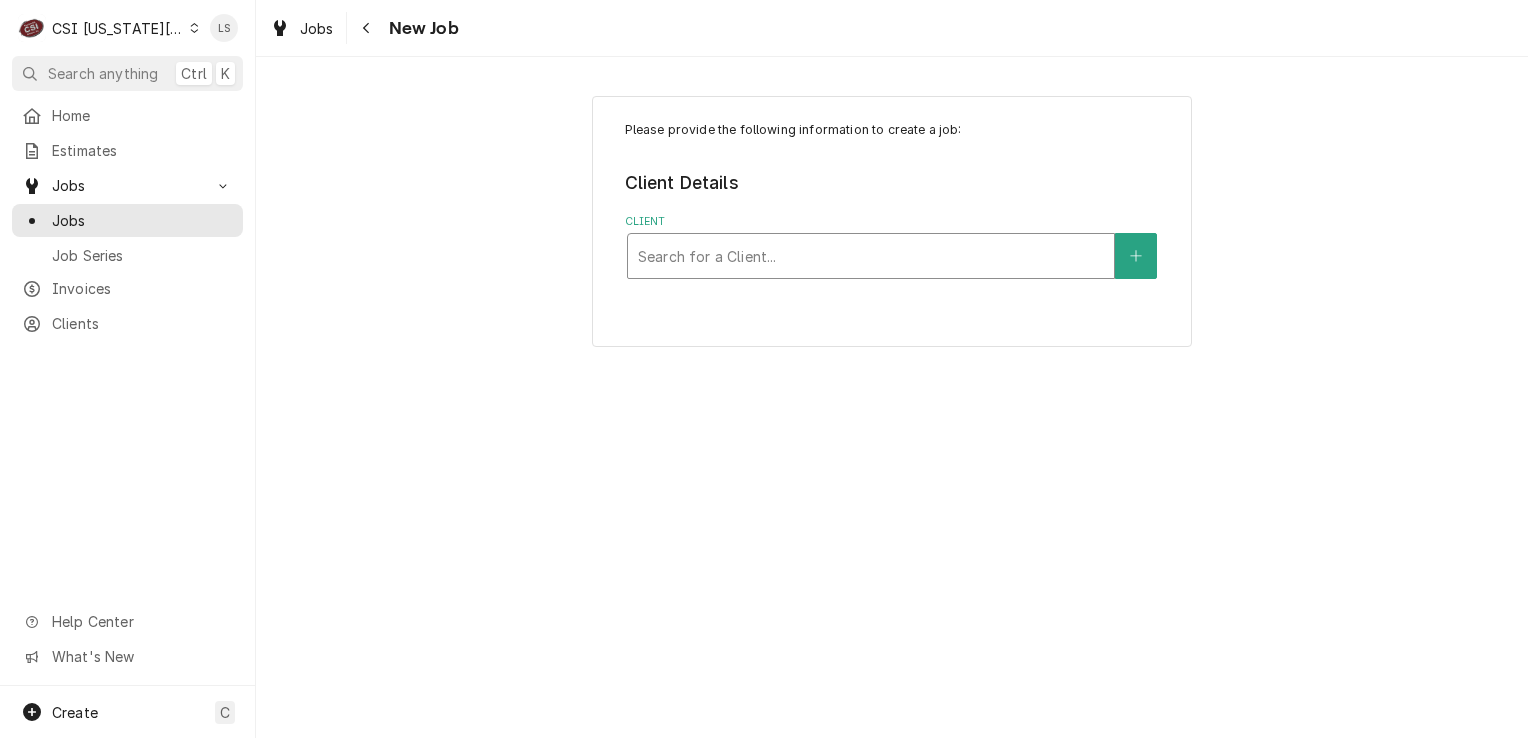click at bounding box center (871, 256) 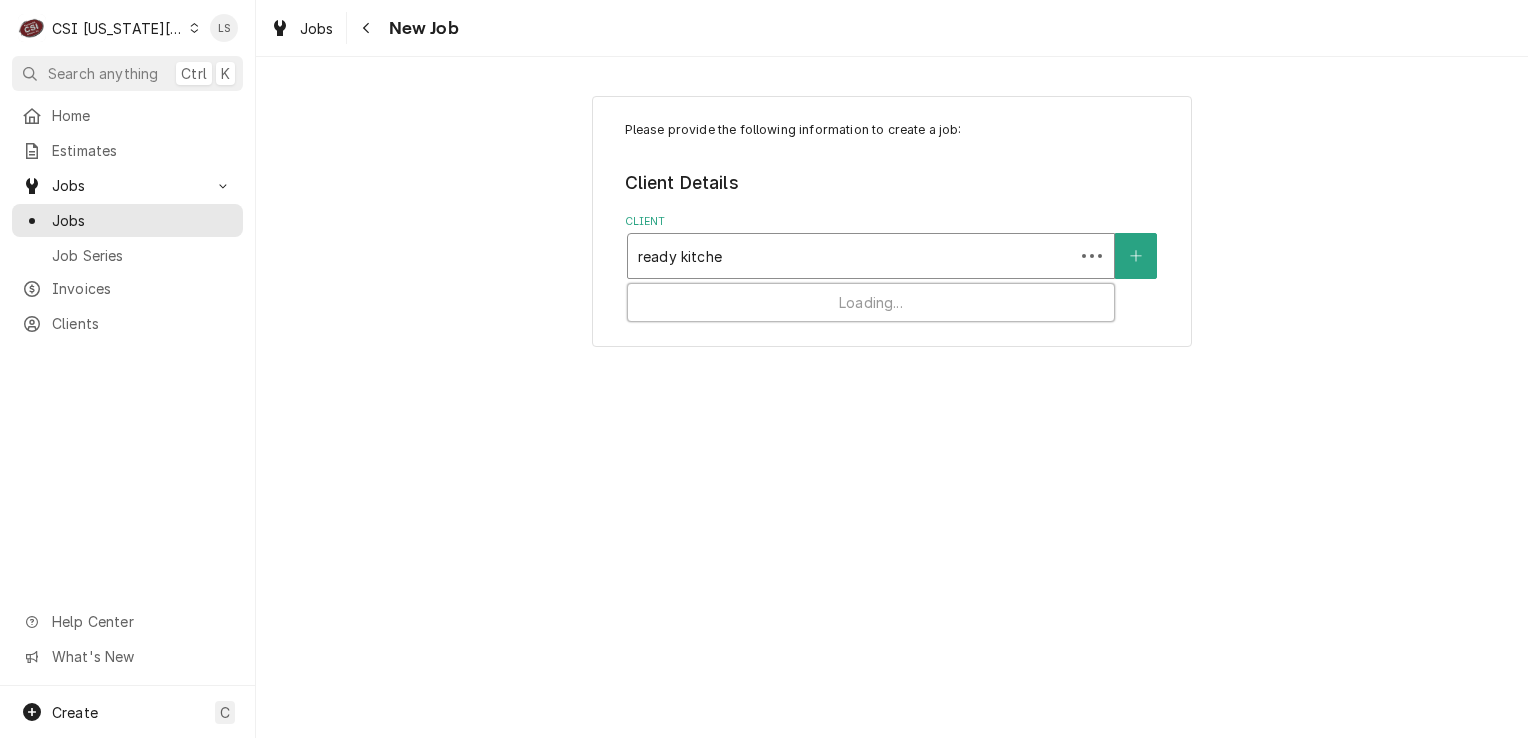 type on "ready kitchen" 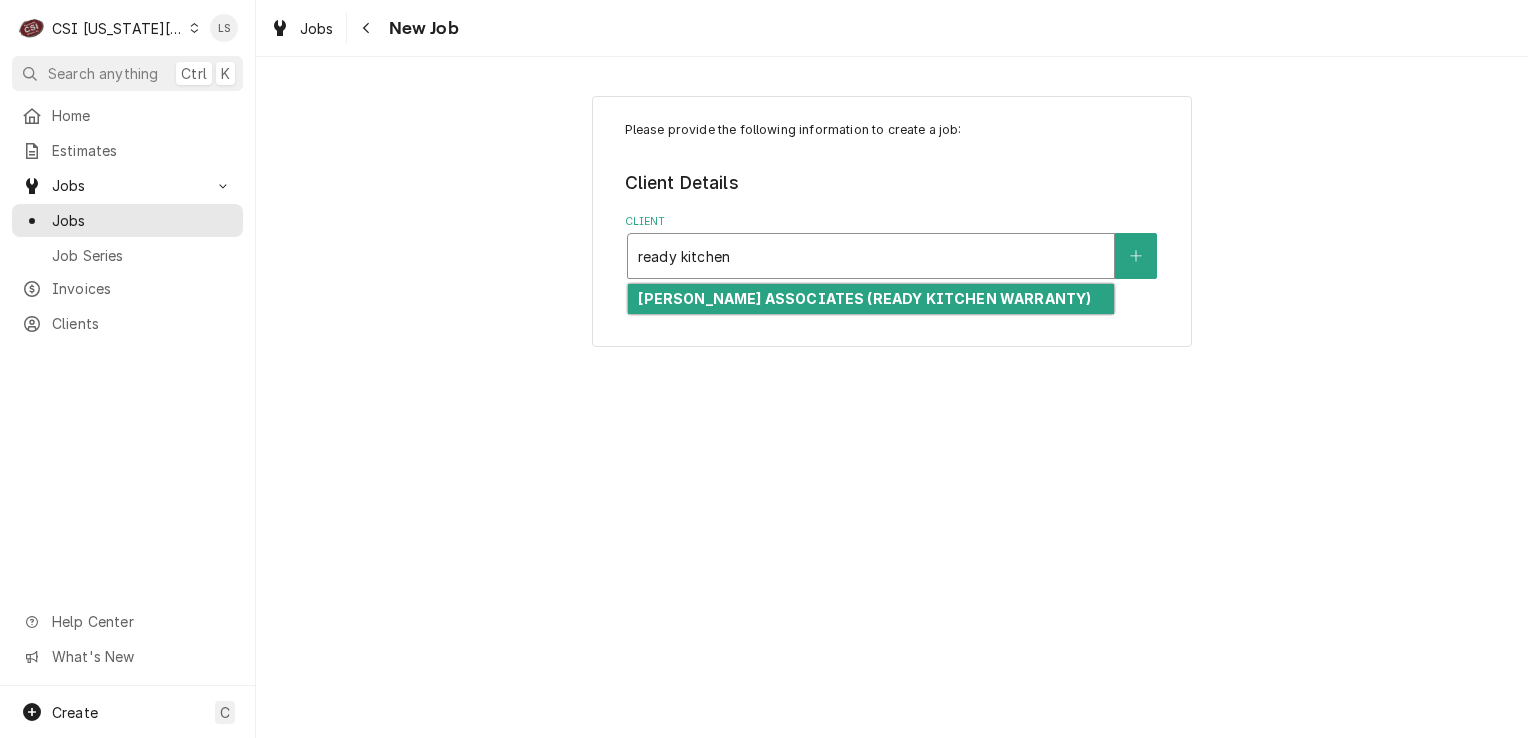 click on "CLARK ASSOCIATES (READY KITCHEN WARRANTY)" at bounding box center (871, 299) 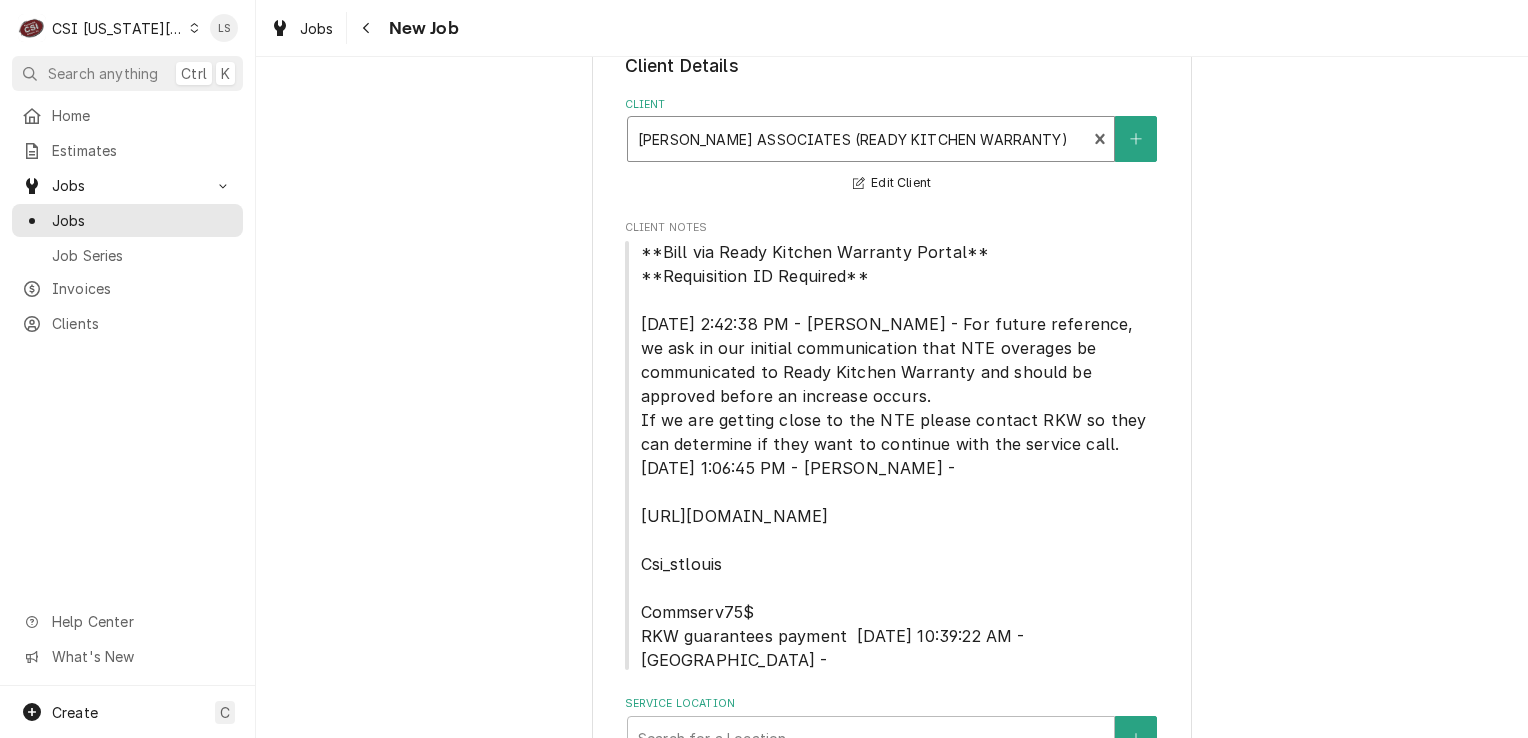 scroll, scrollTop: 200, scrollLeft: 0, axis: vertical 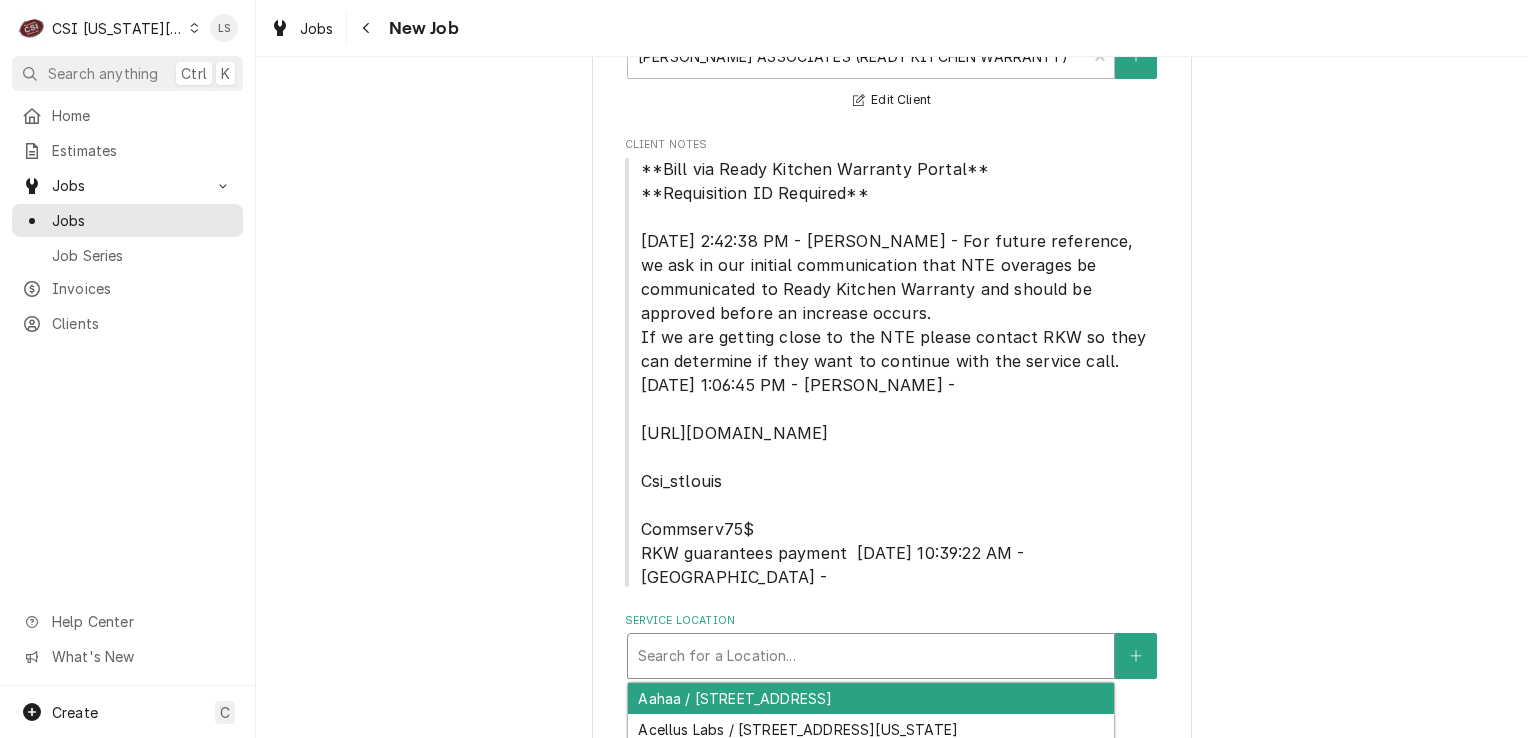 click at bounding box center [871, 656] 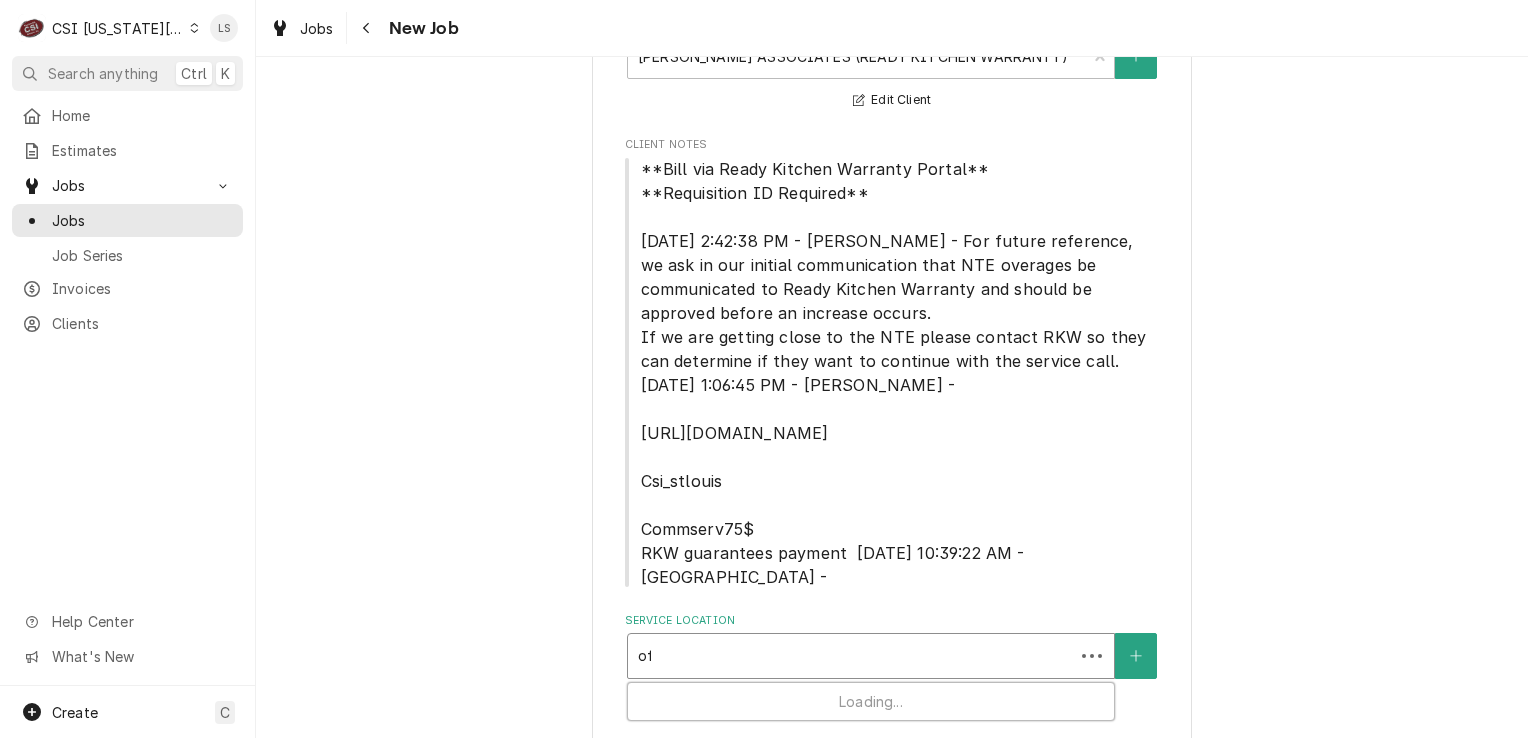 type on "off" 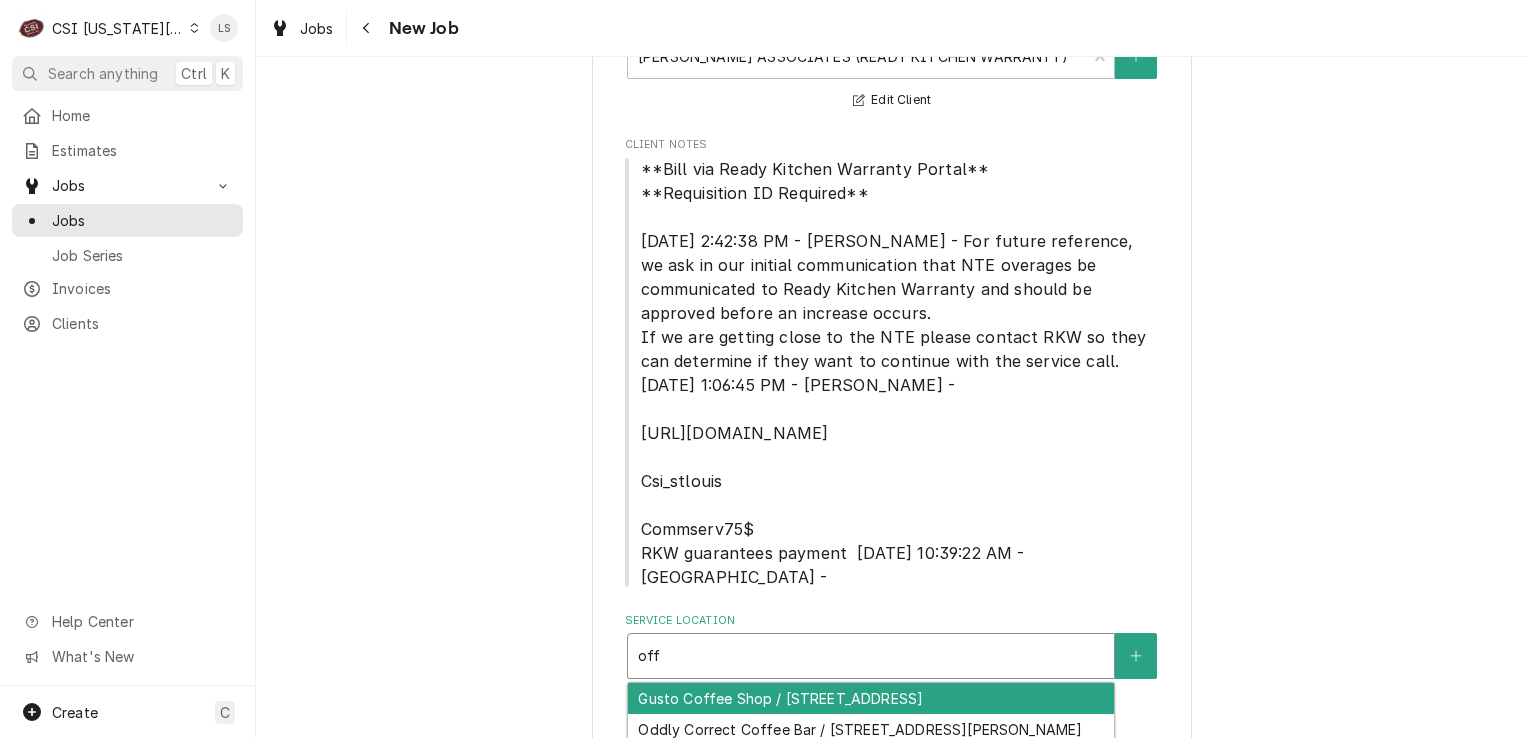 scroll, scrollTop: 254, scrollLeft: 0, axis: vertical 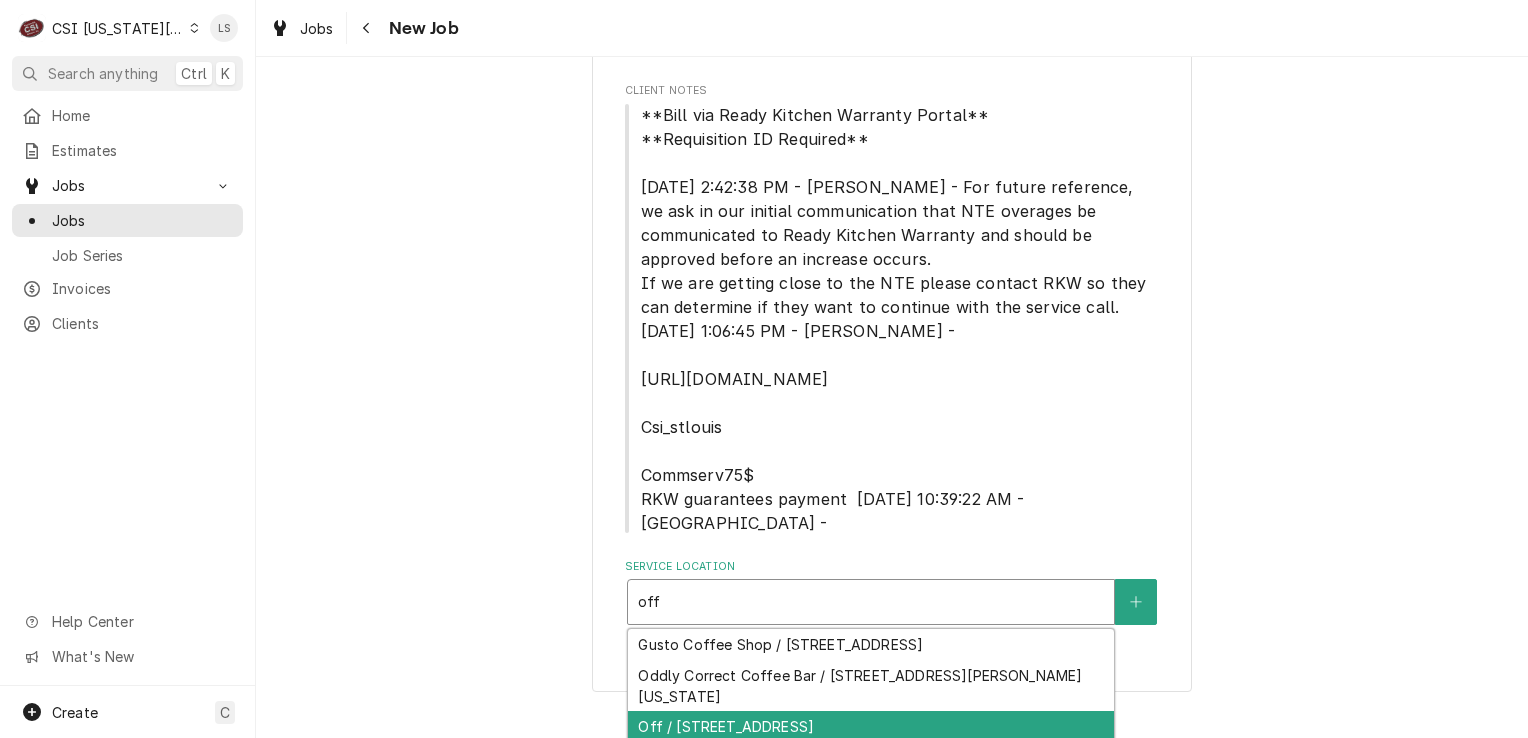 click on "Off / 7506 N Oak Trafficway, Gladstone, MO 64118" at bounding box center (871, 726) 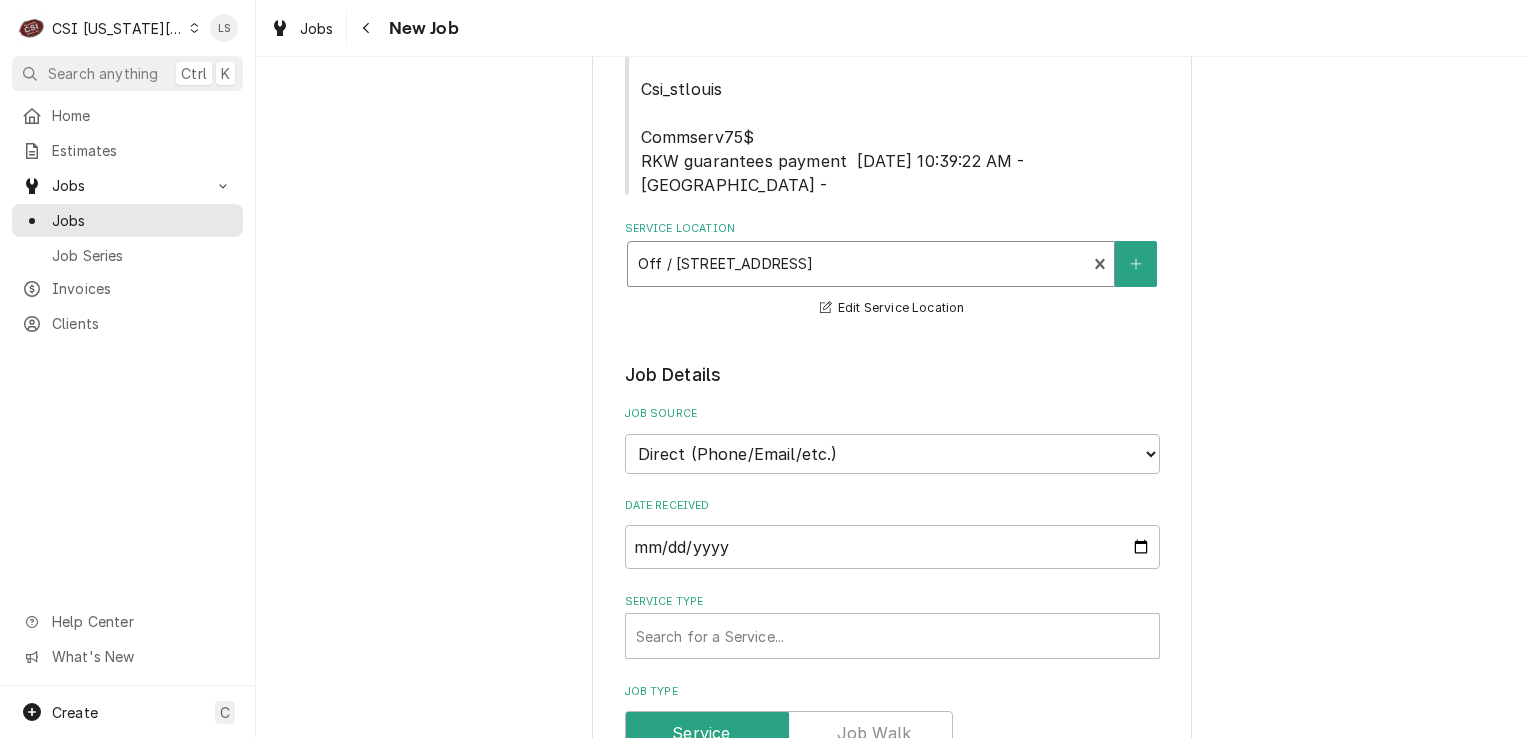 scroll, scrollTop: 600, scrollLeft: 0, axis: vertical 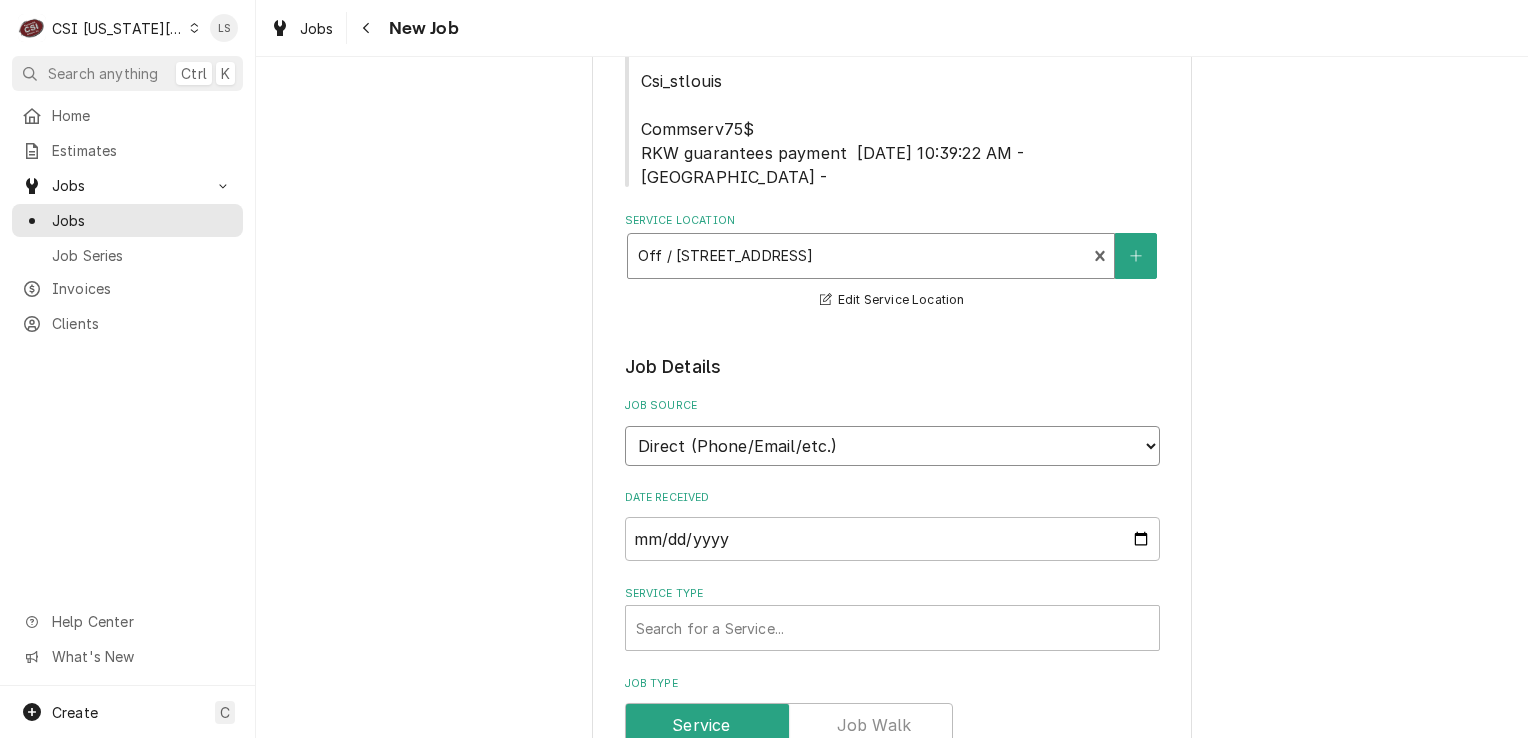 click on "Direct (Phone/Email/etc.) Service Channel Corrigo Ecotrak Other" at bounding box center [892, 446] 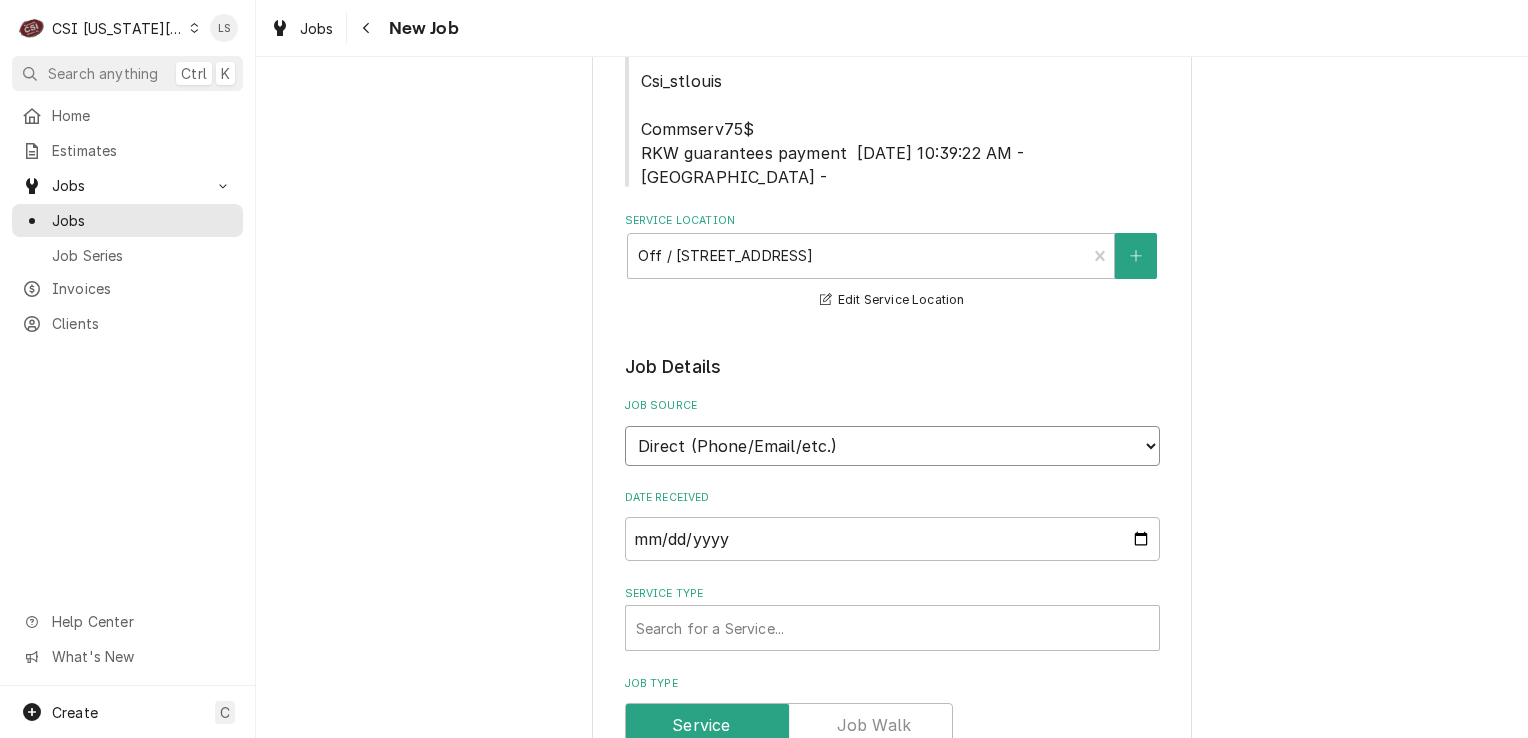 select on "100" 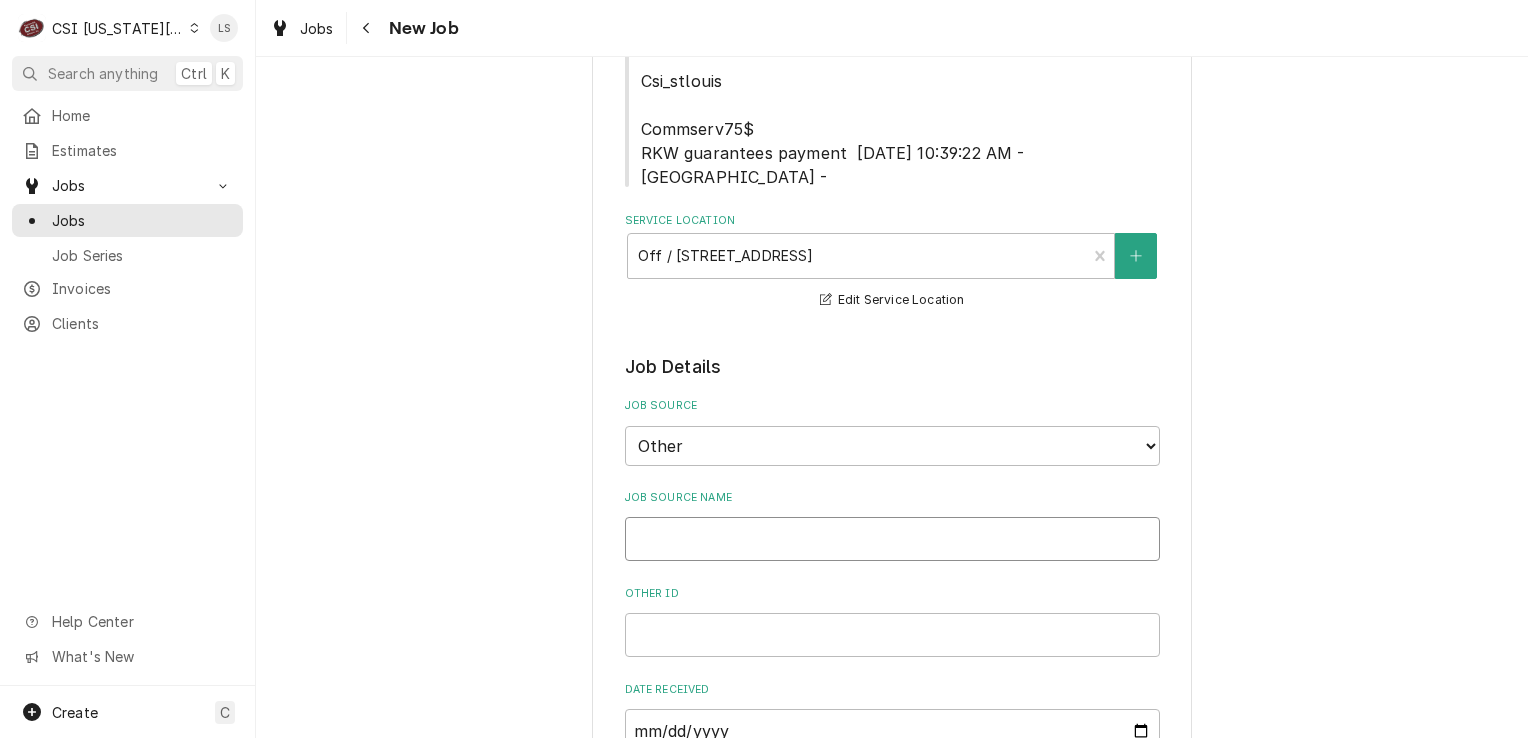 click on "Job Source Name" at bounding box center (892, 539) 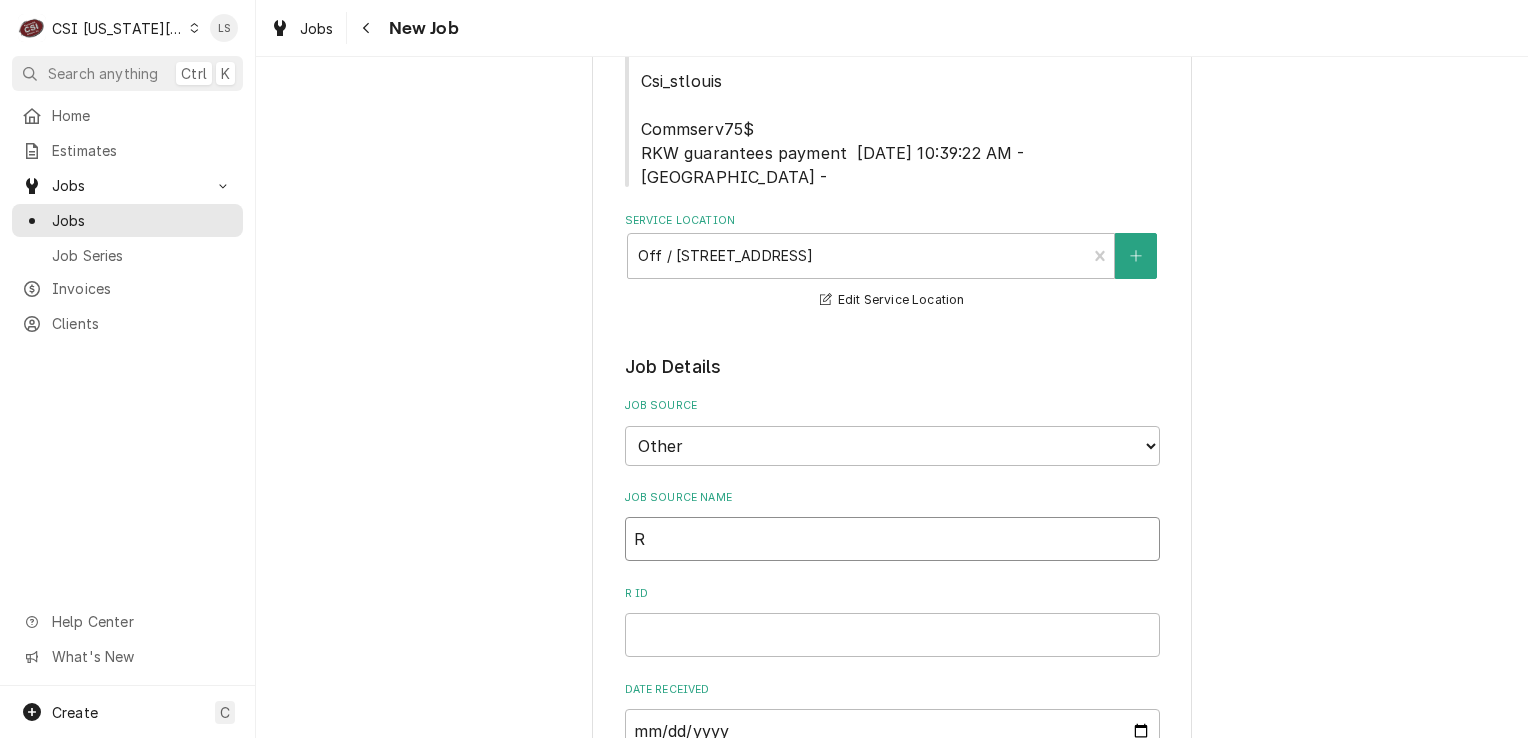 type on "x" 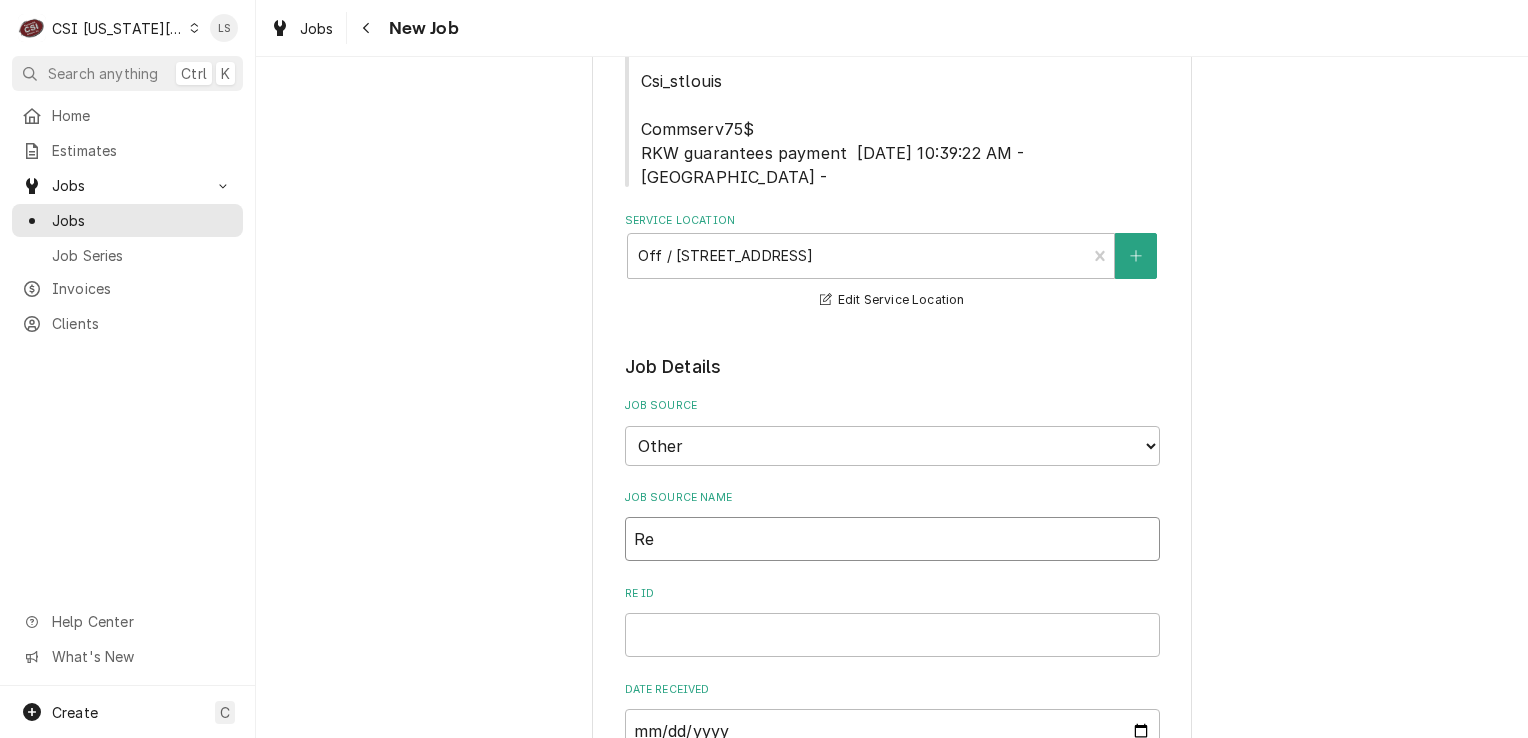 type on "x" 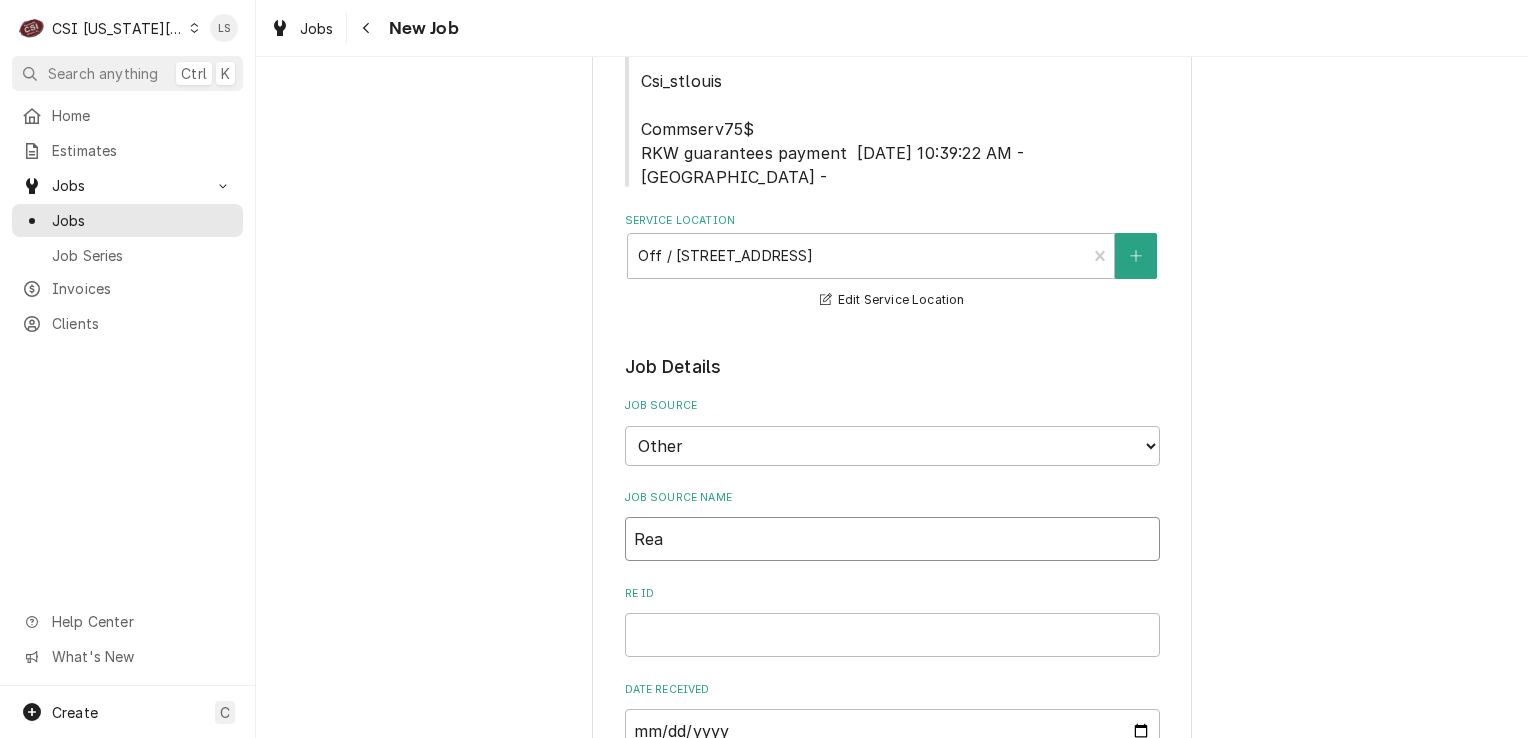 type on "x" 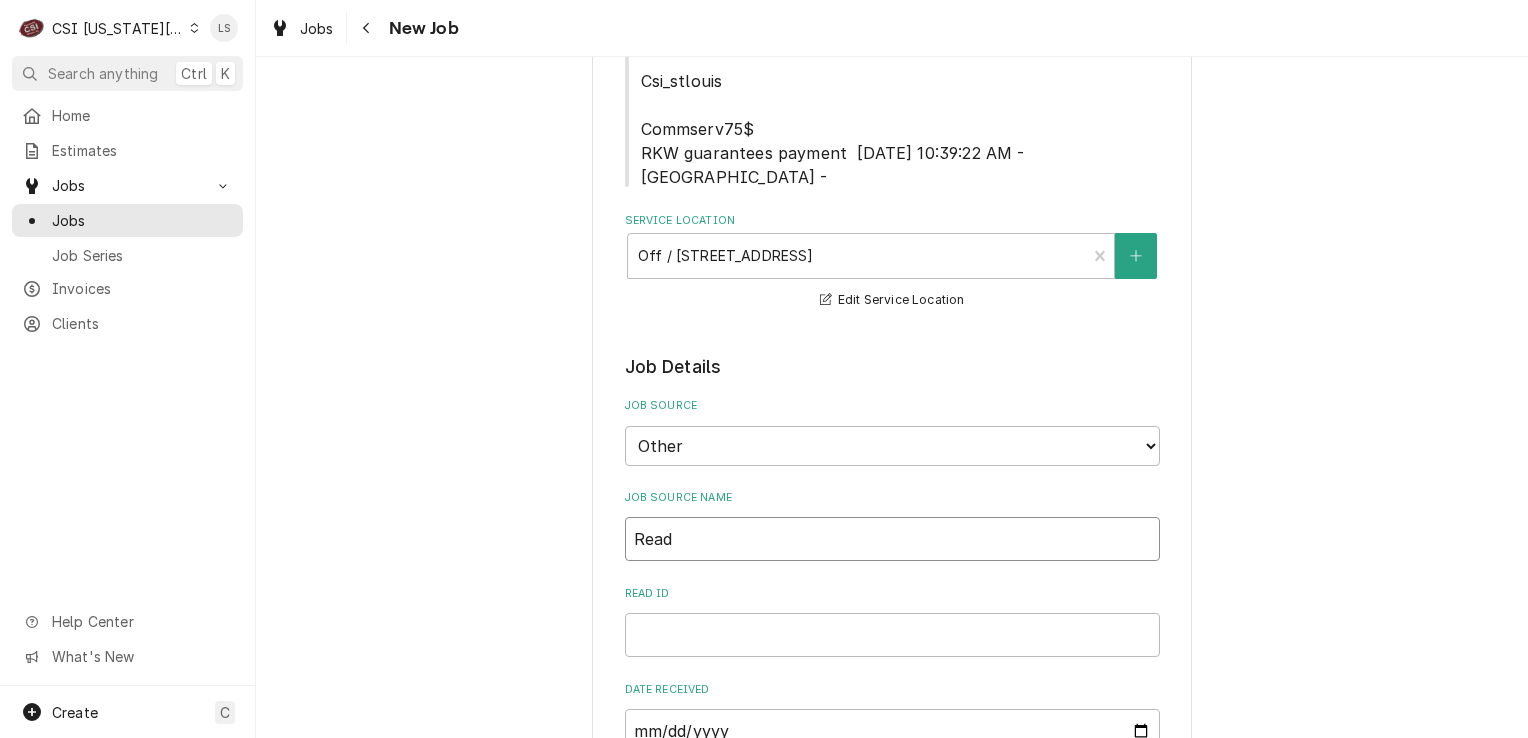 type on "Ready" 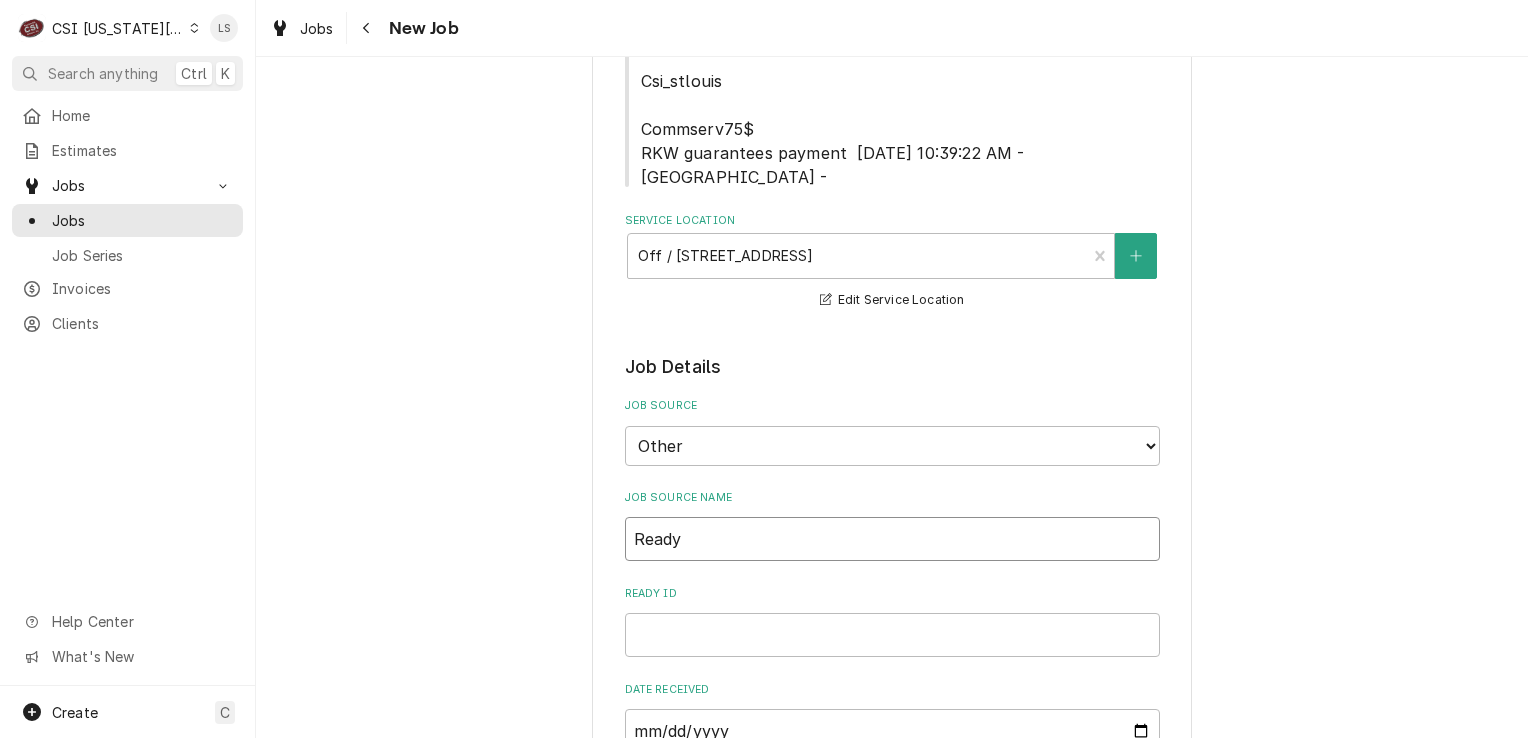type on "x" 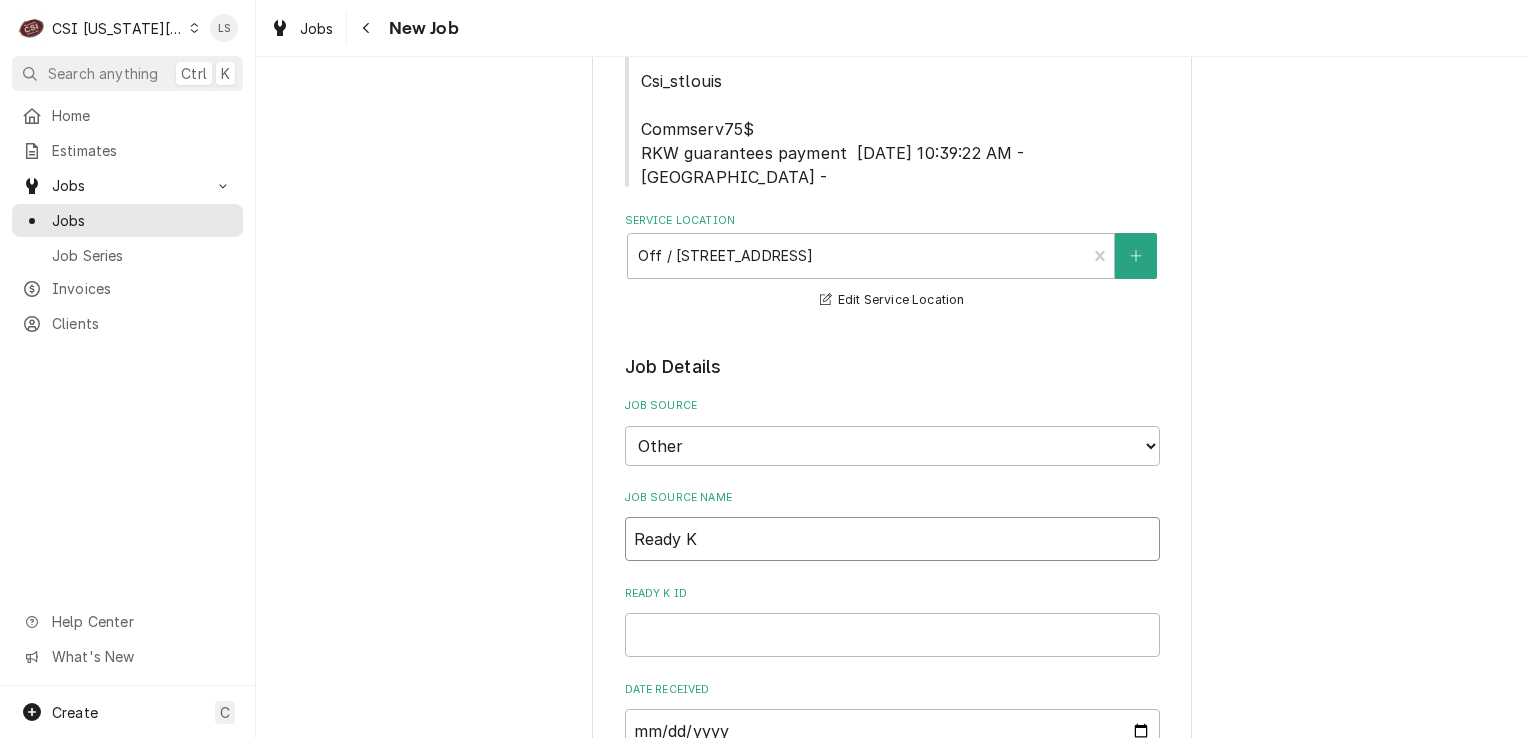 type on "x" 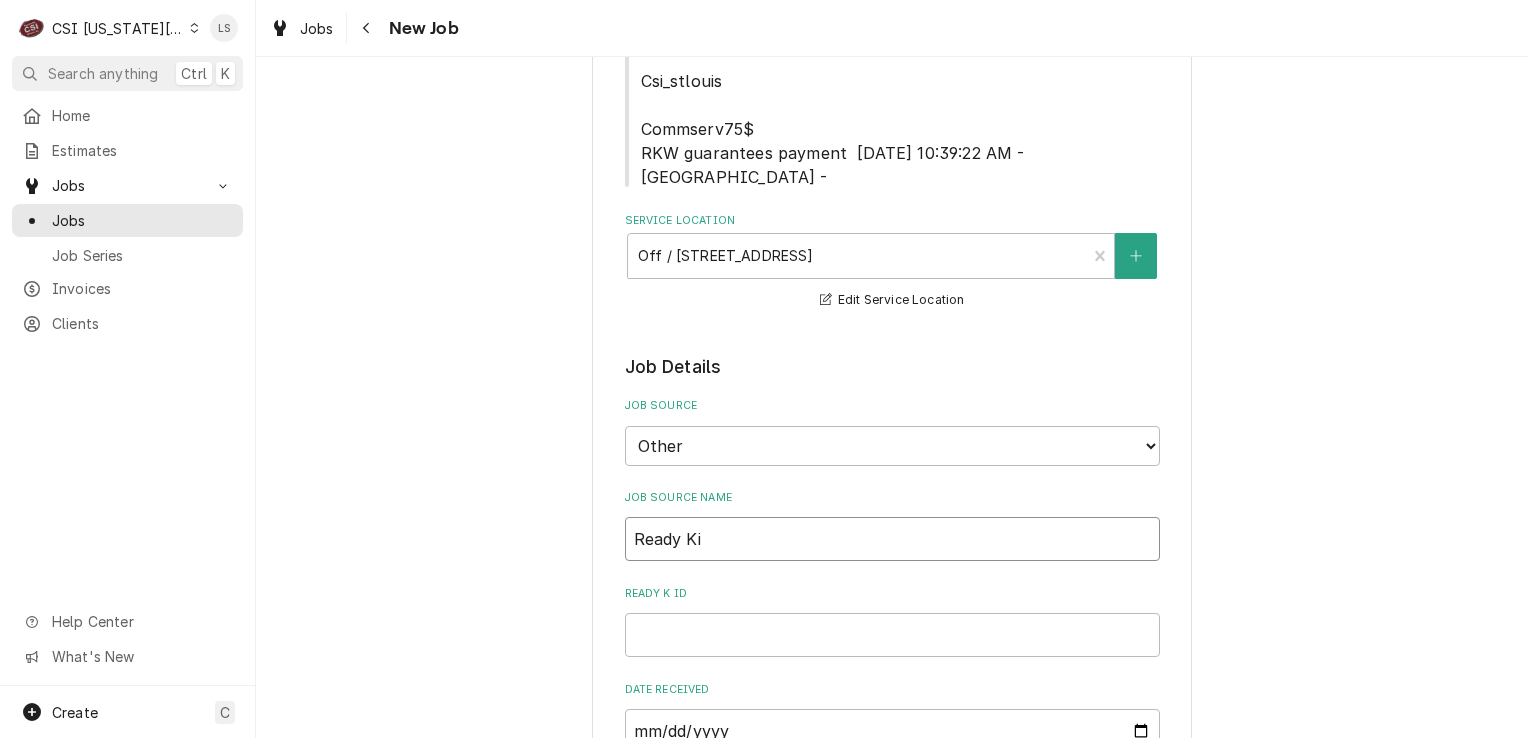 type on "x" 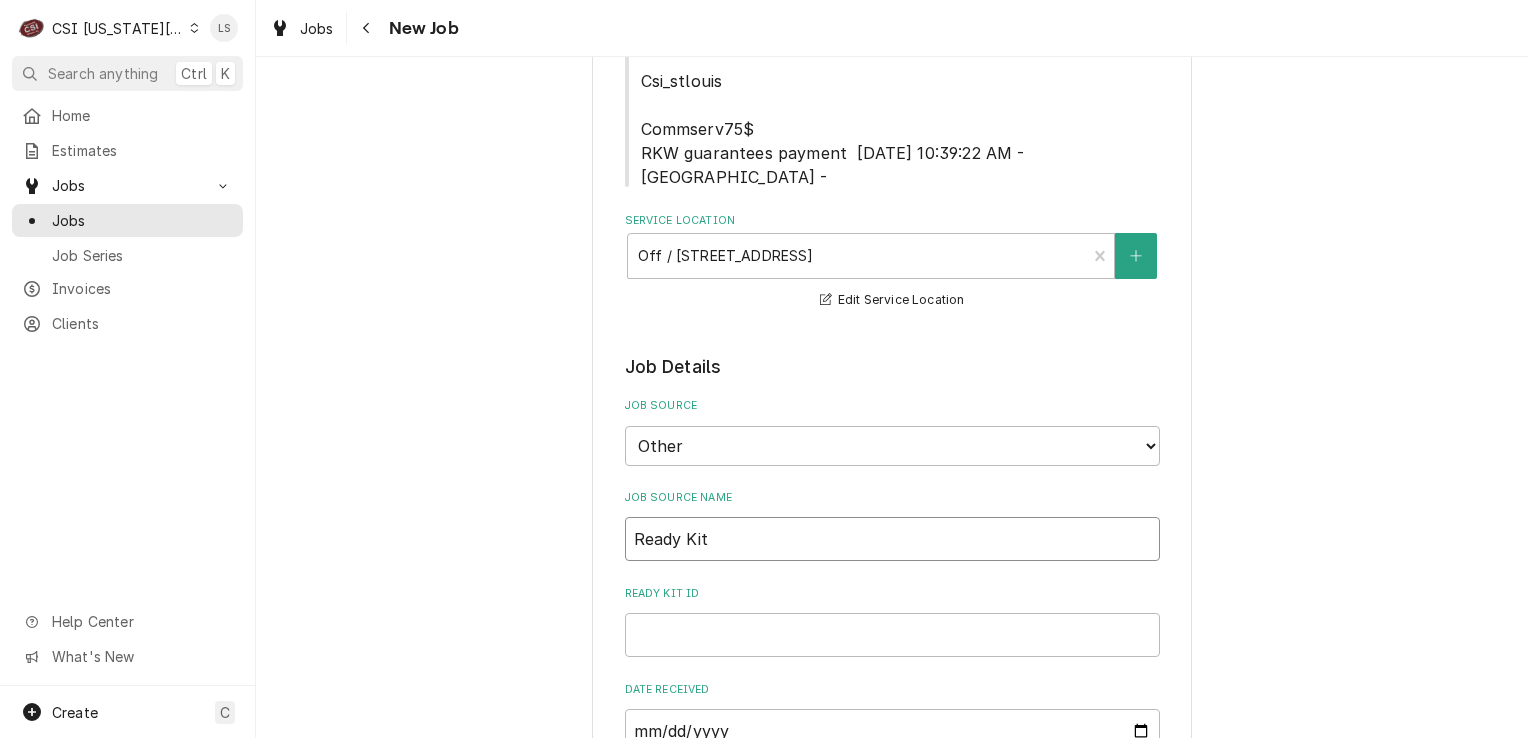 type on "x" 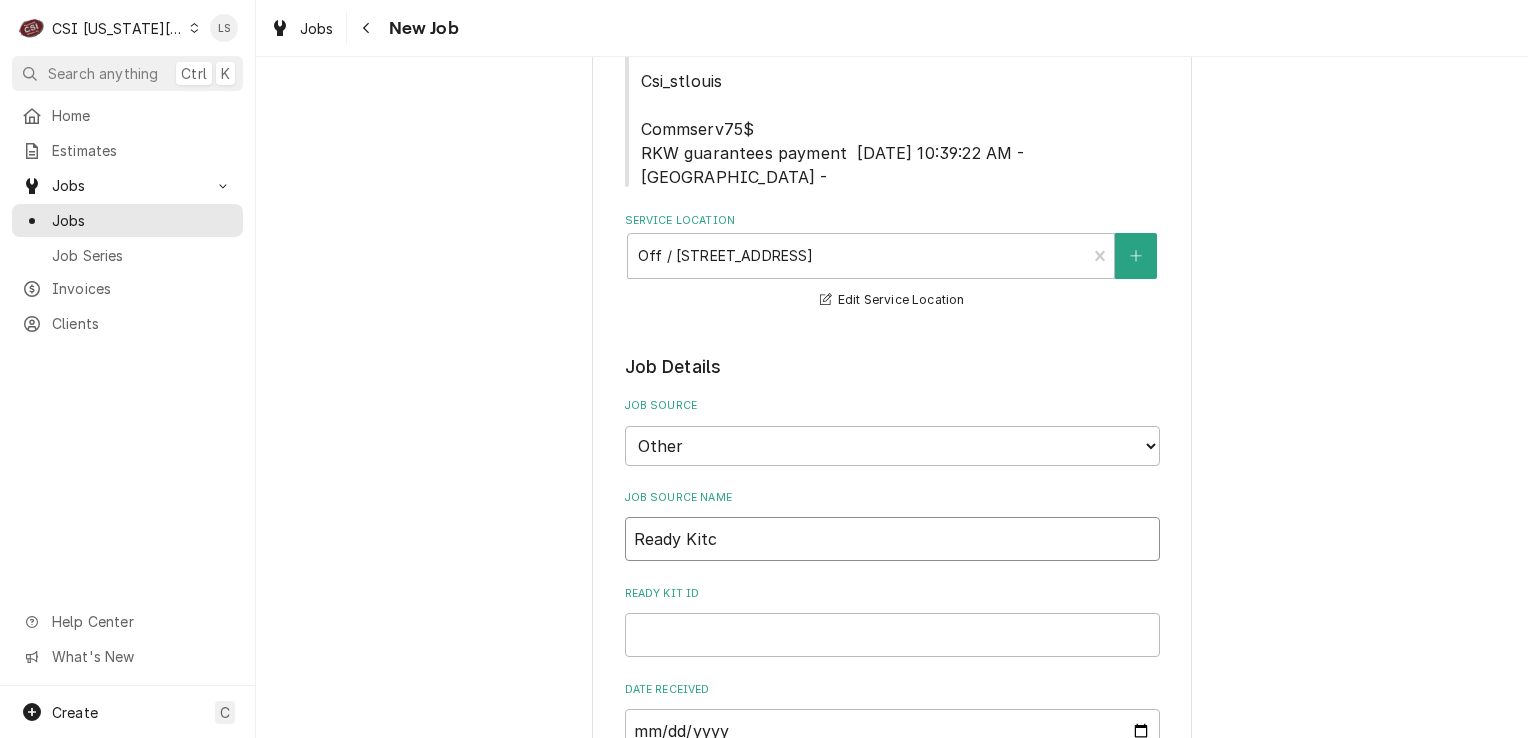type on "x" 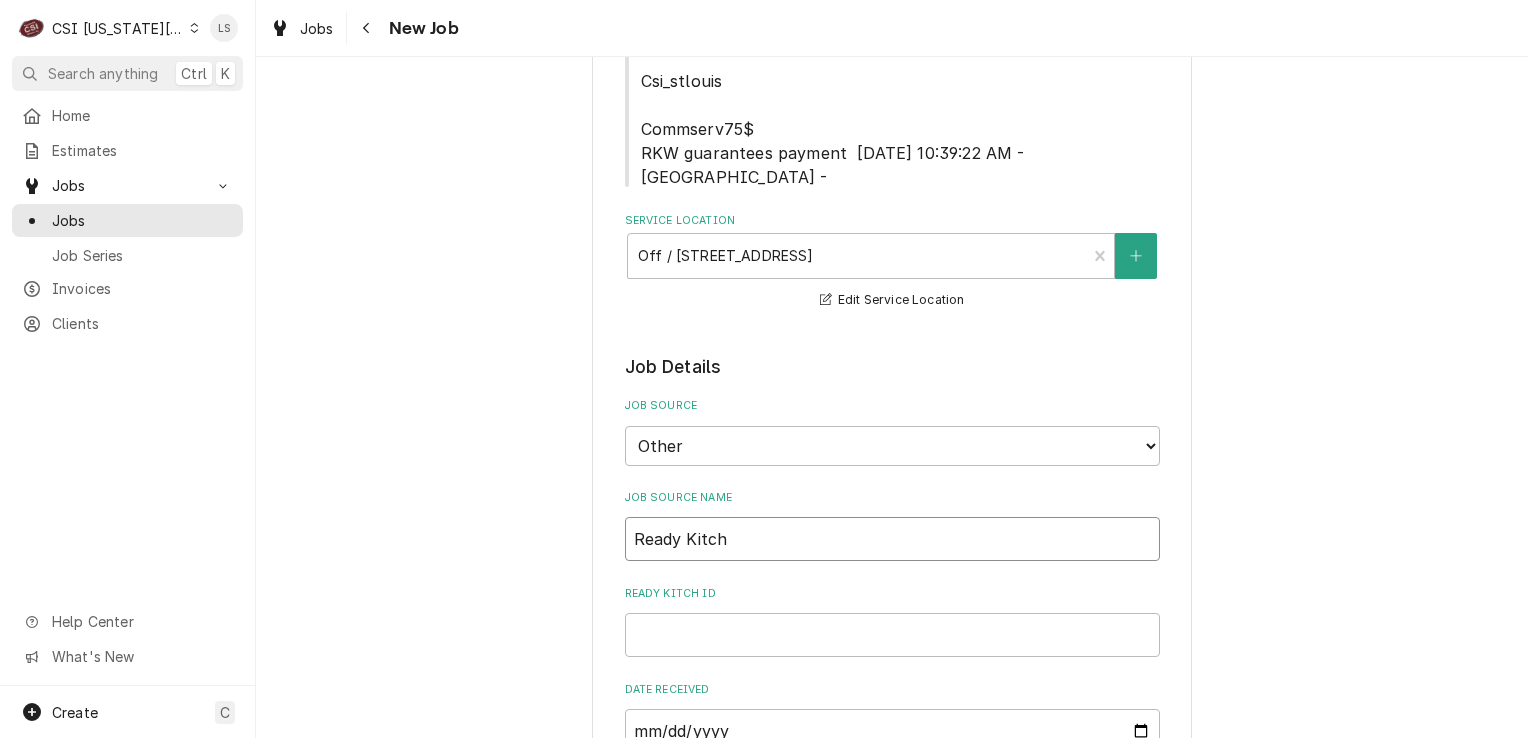 type on "x" 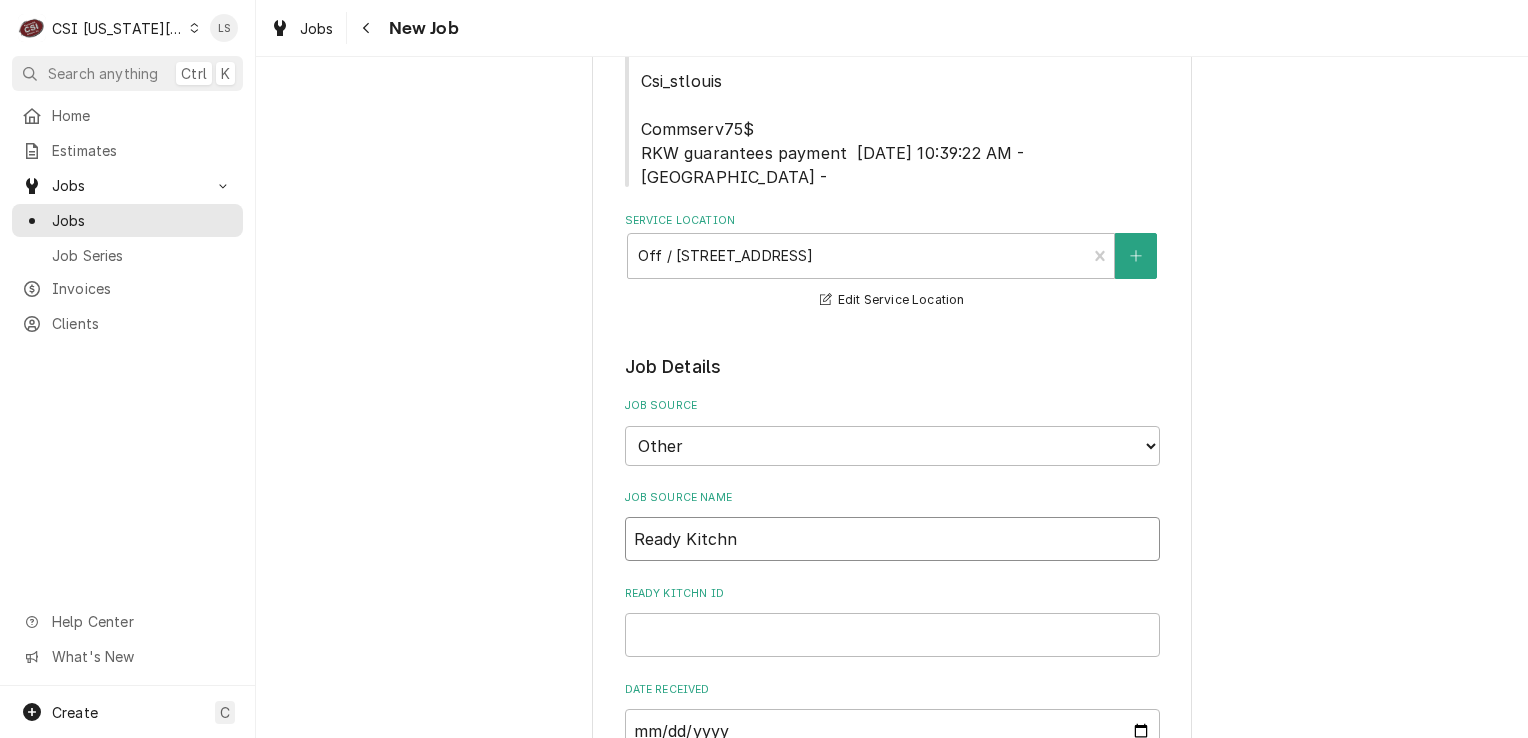 type on "x" 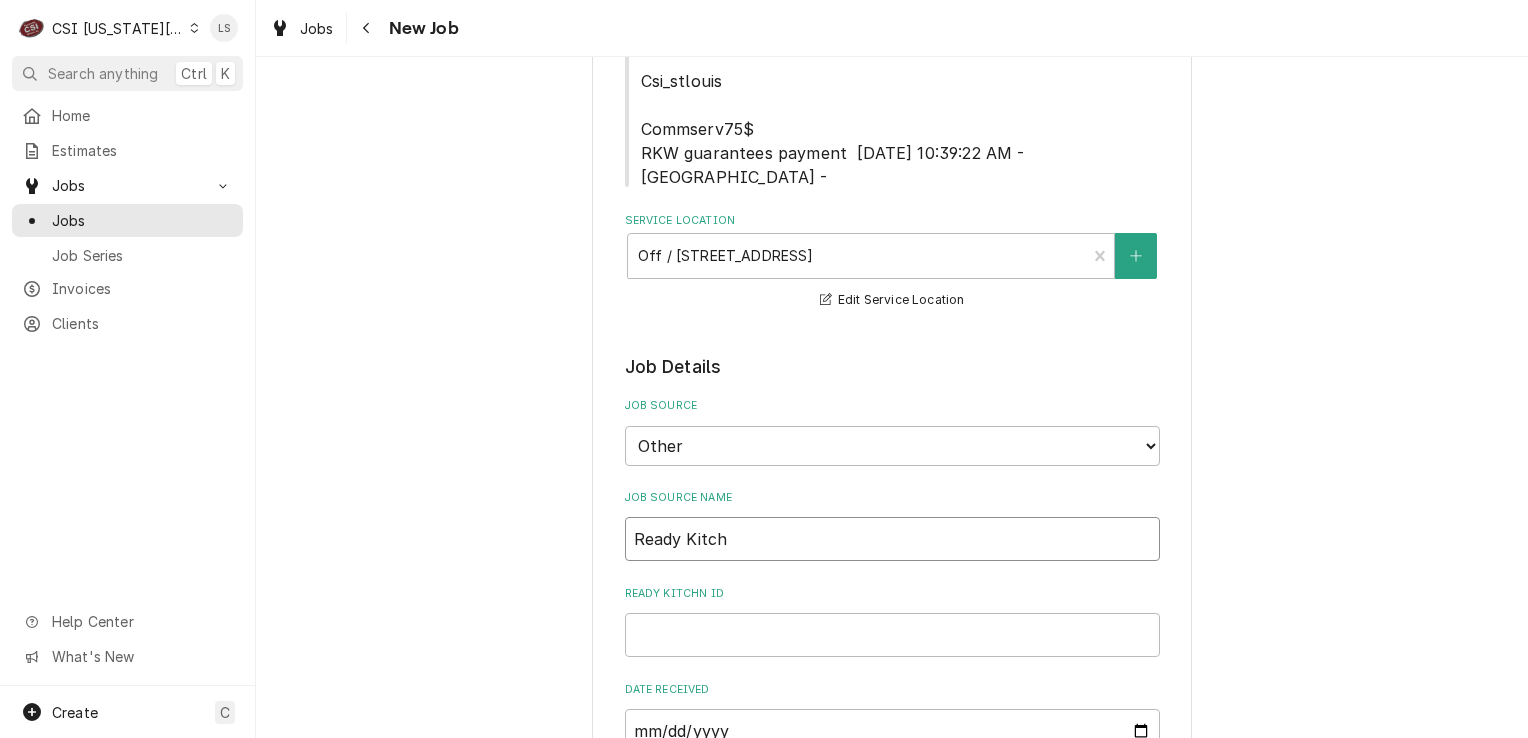 type on "x" 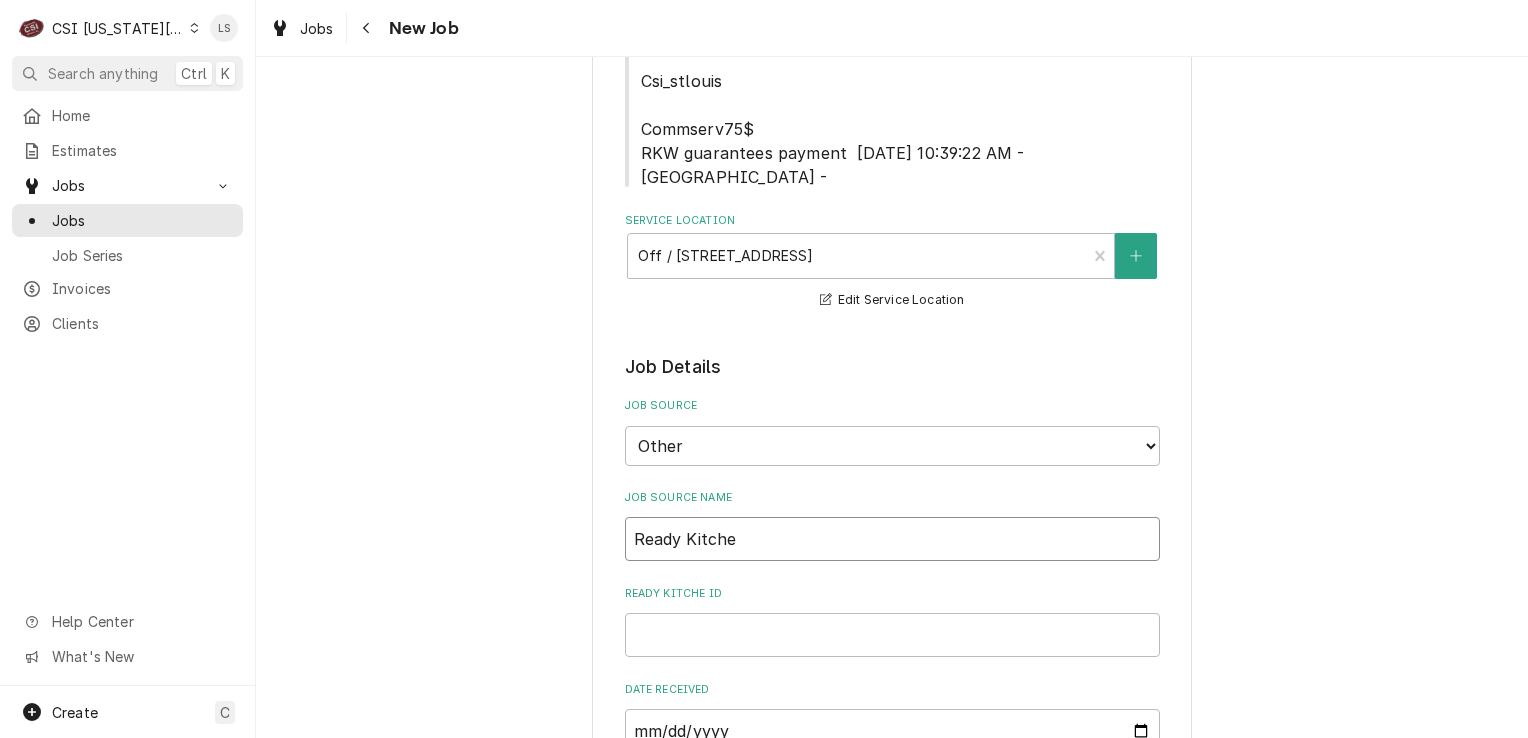 type on "x" 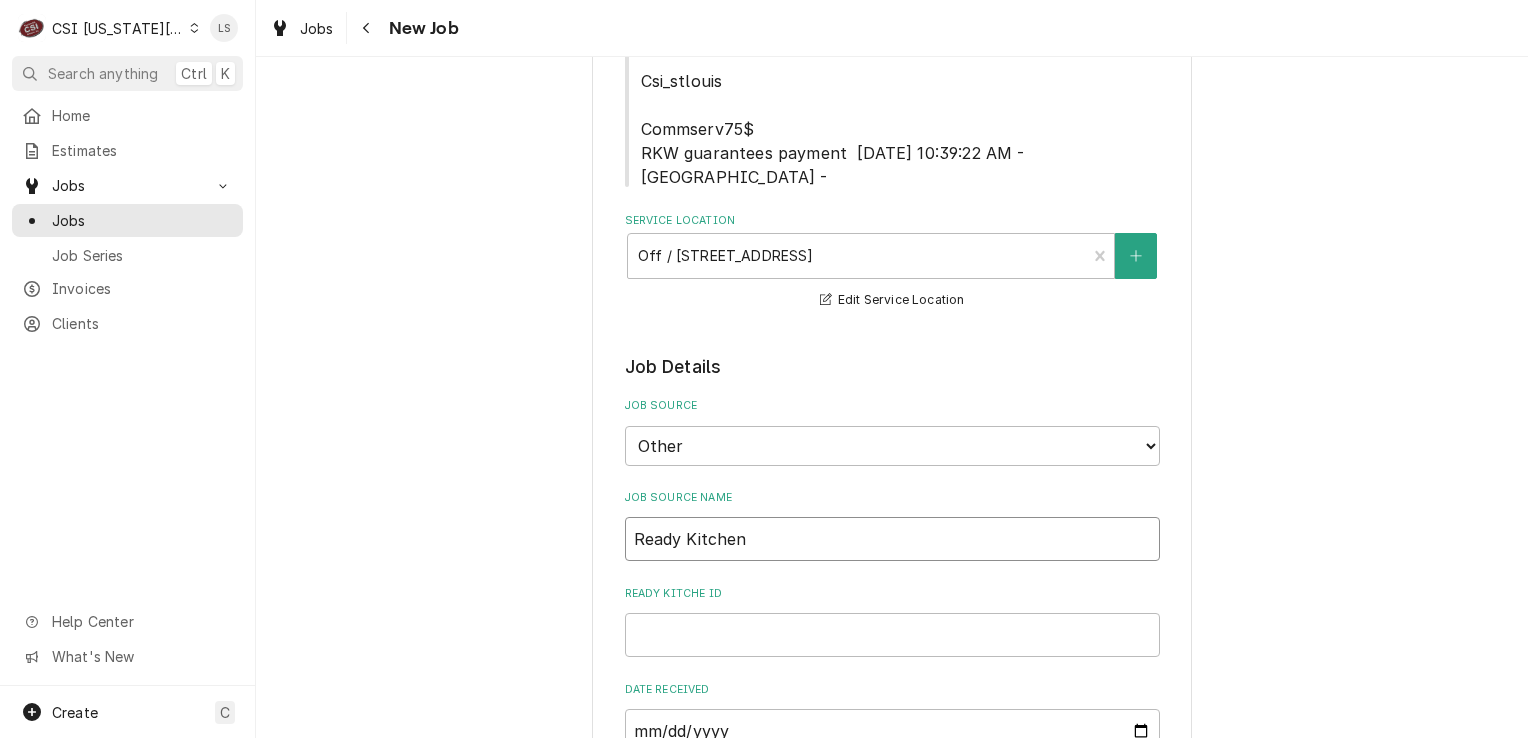type on "x" 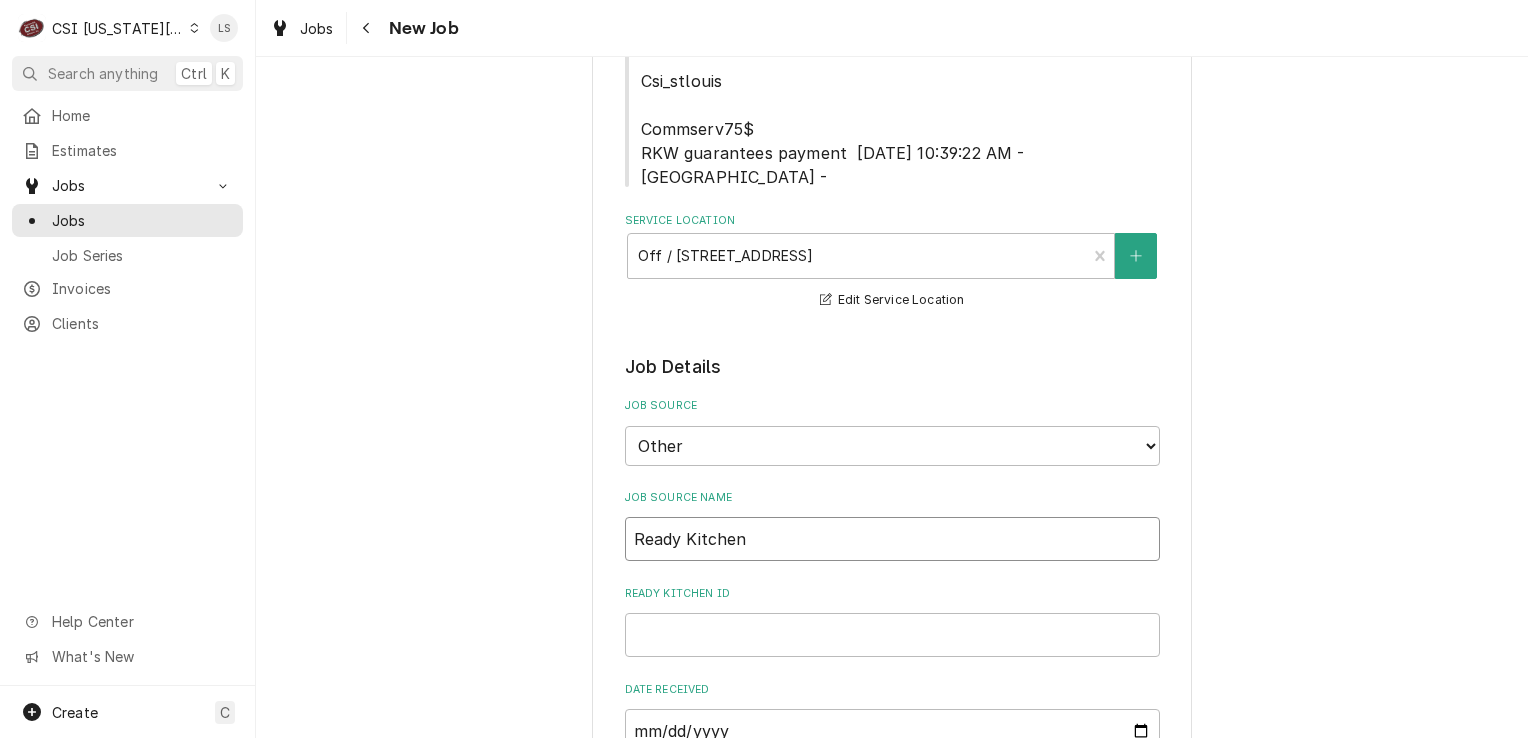 type on "x" 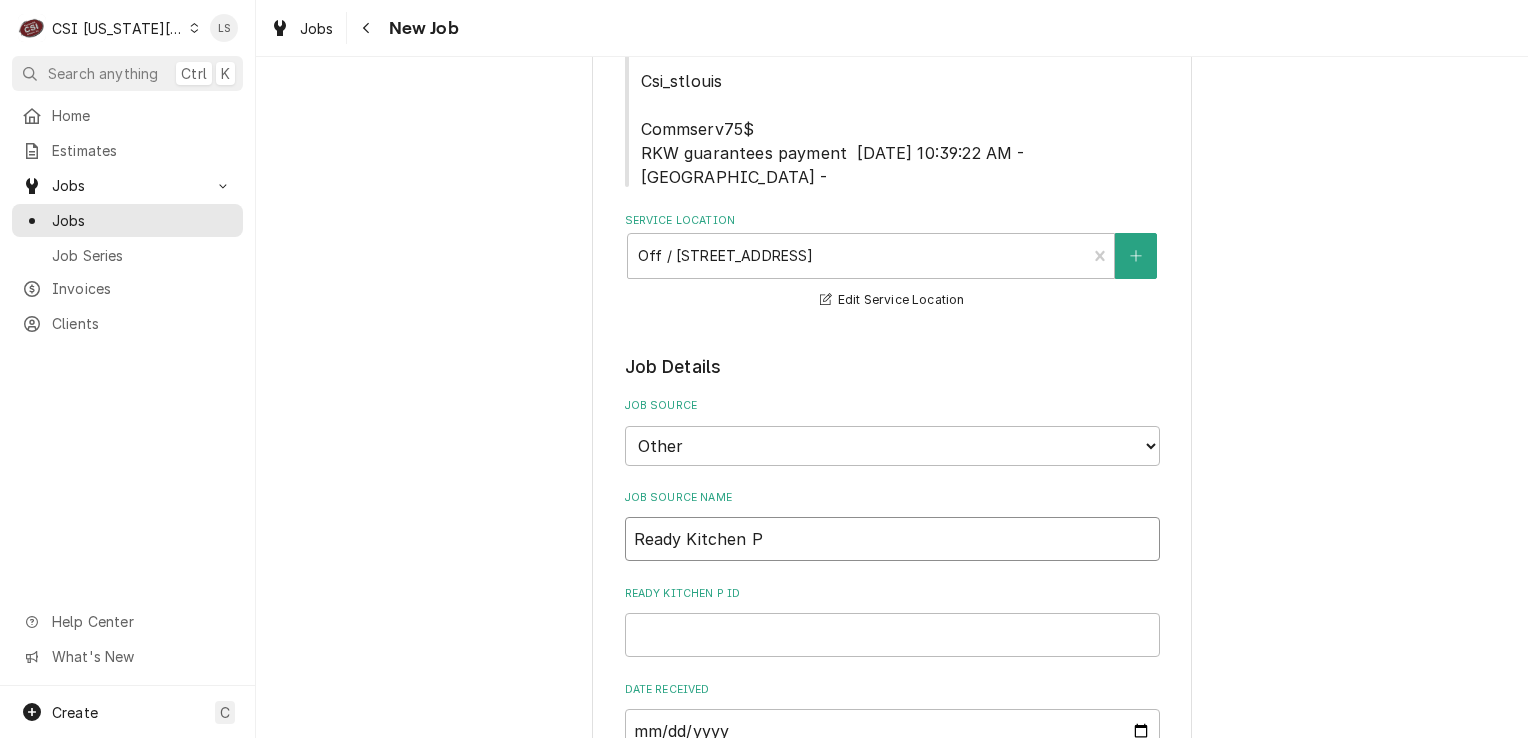 type on "x" 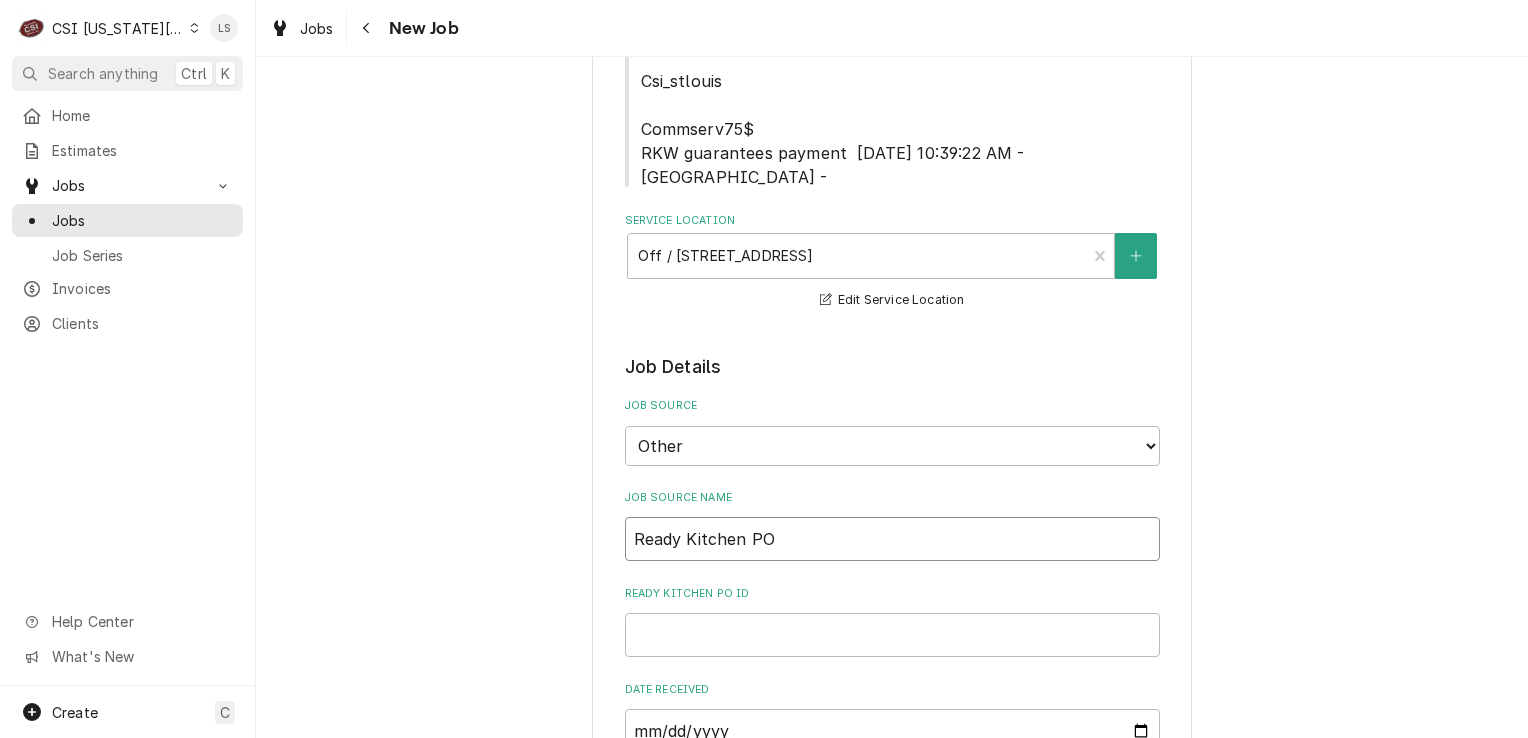 type on "x" 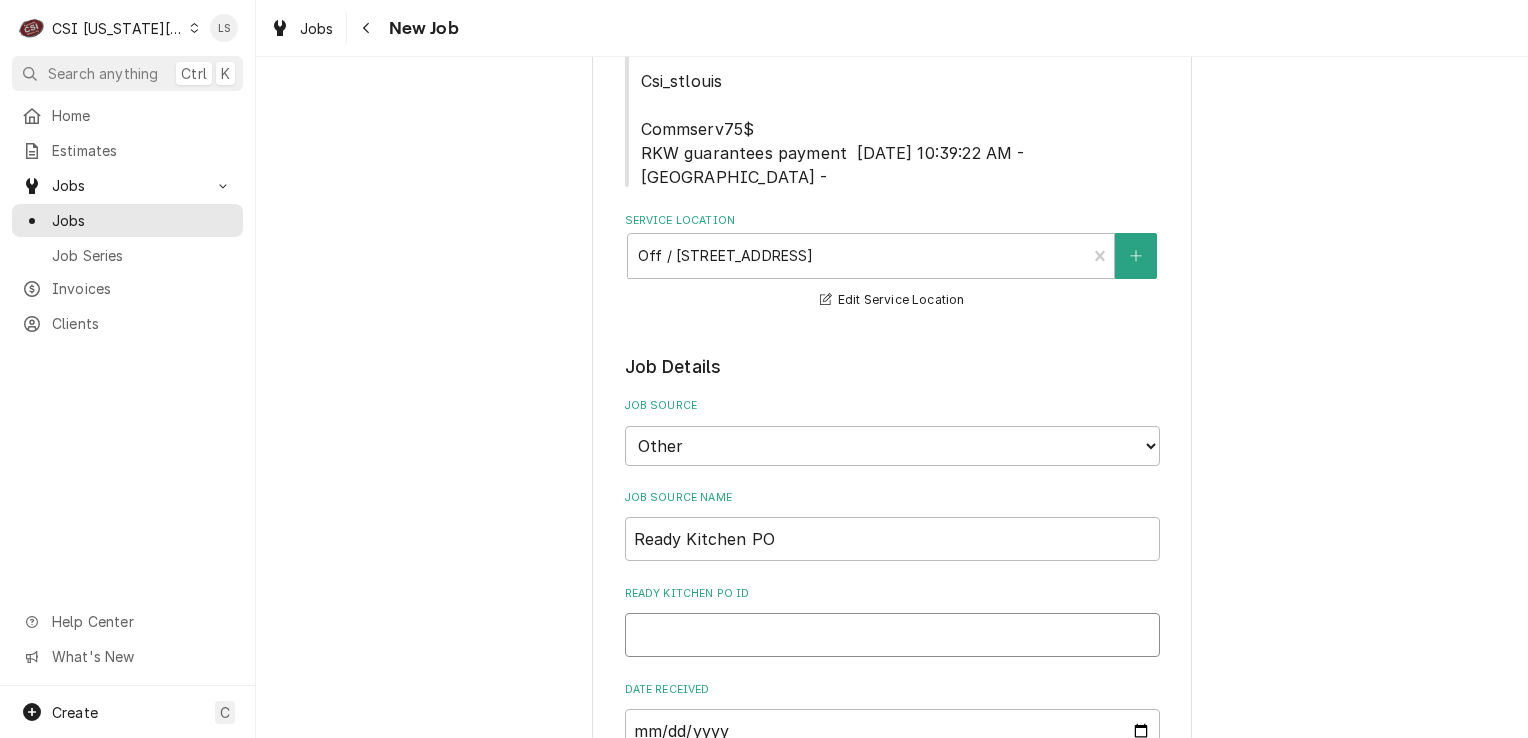 paste on "84800" 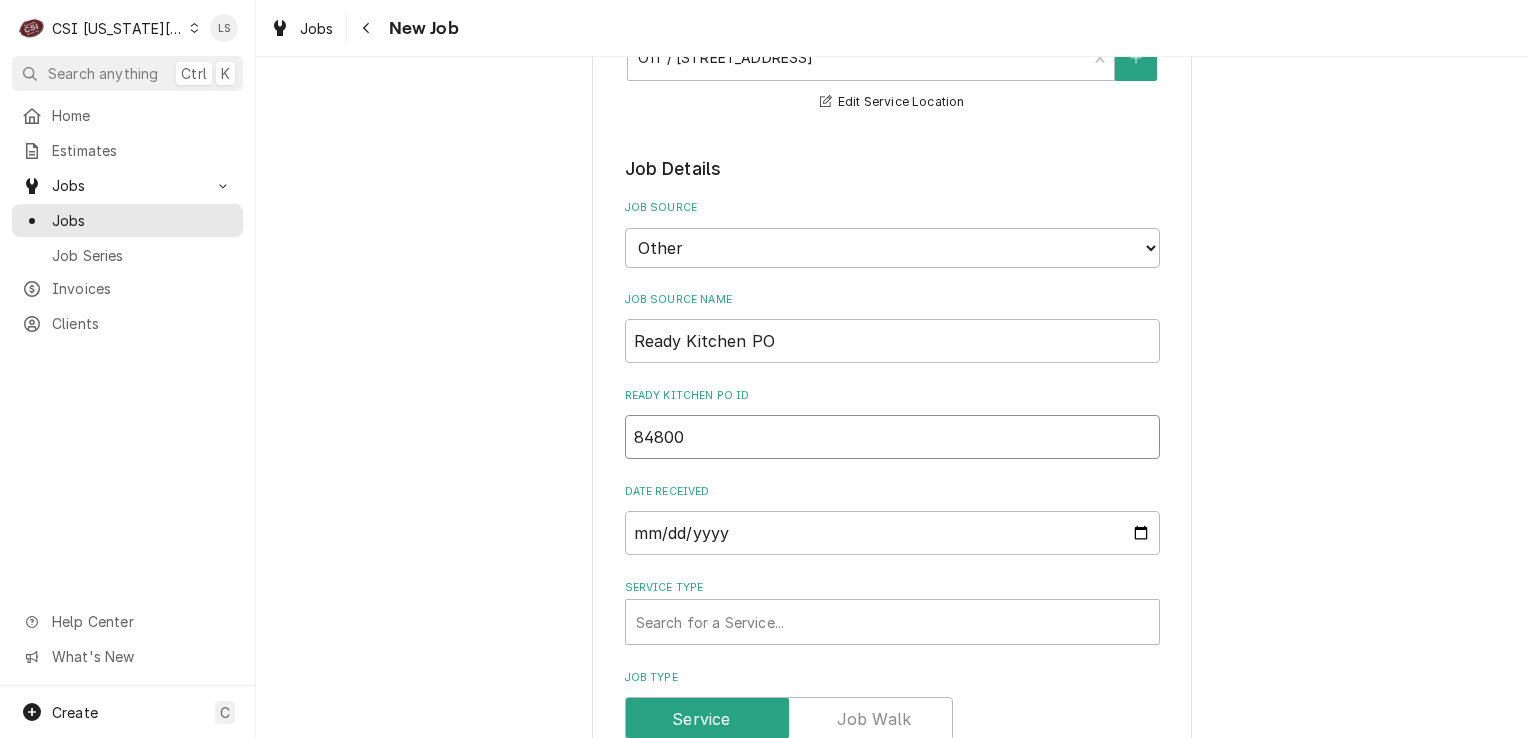 type on "x" 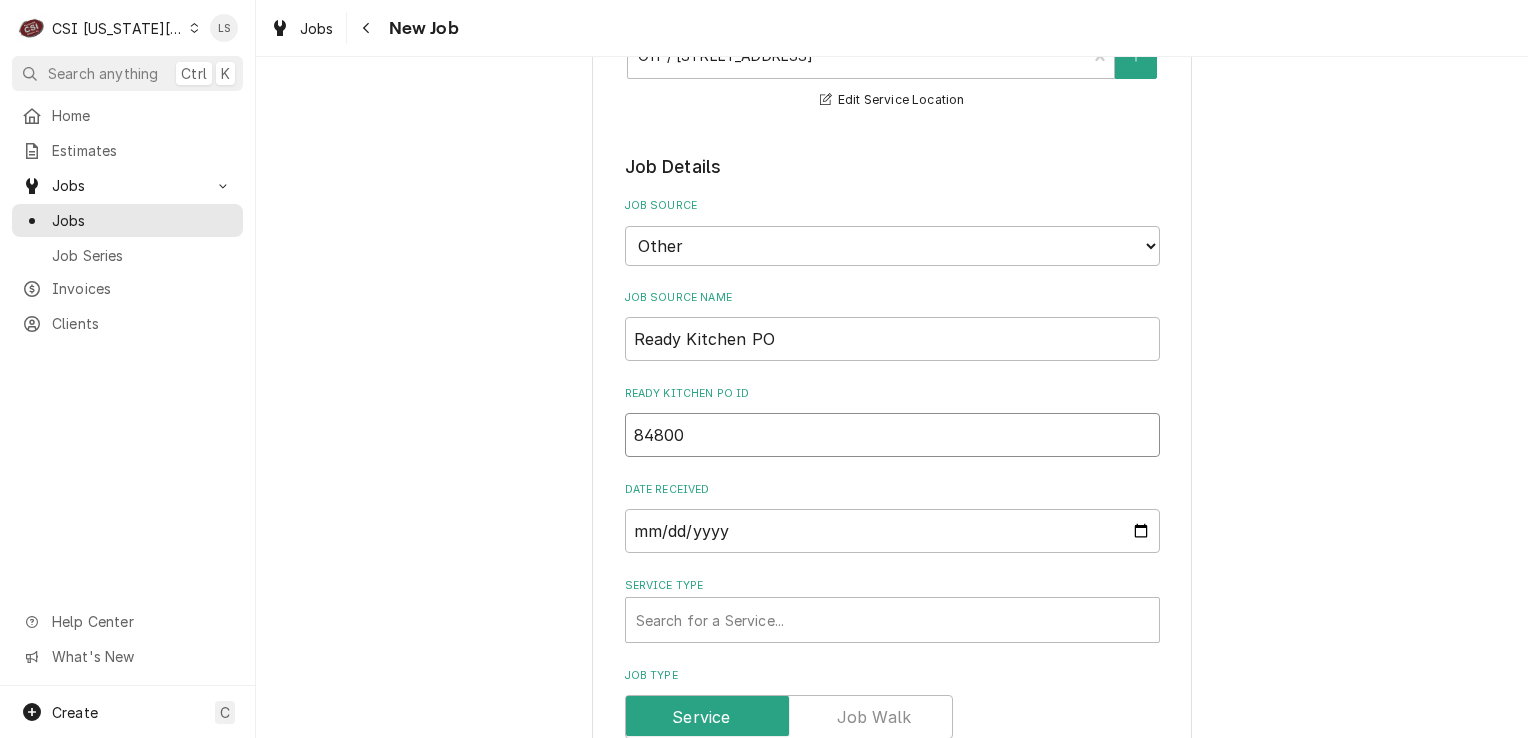 scroll, scrollTop: 1100, scrollLeft: 0, axis: vertical 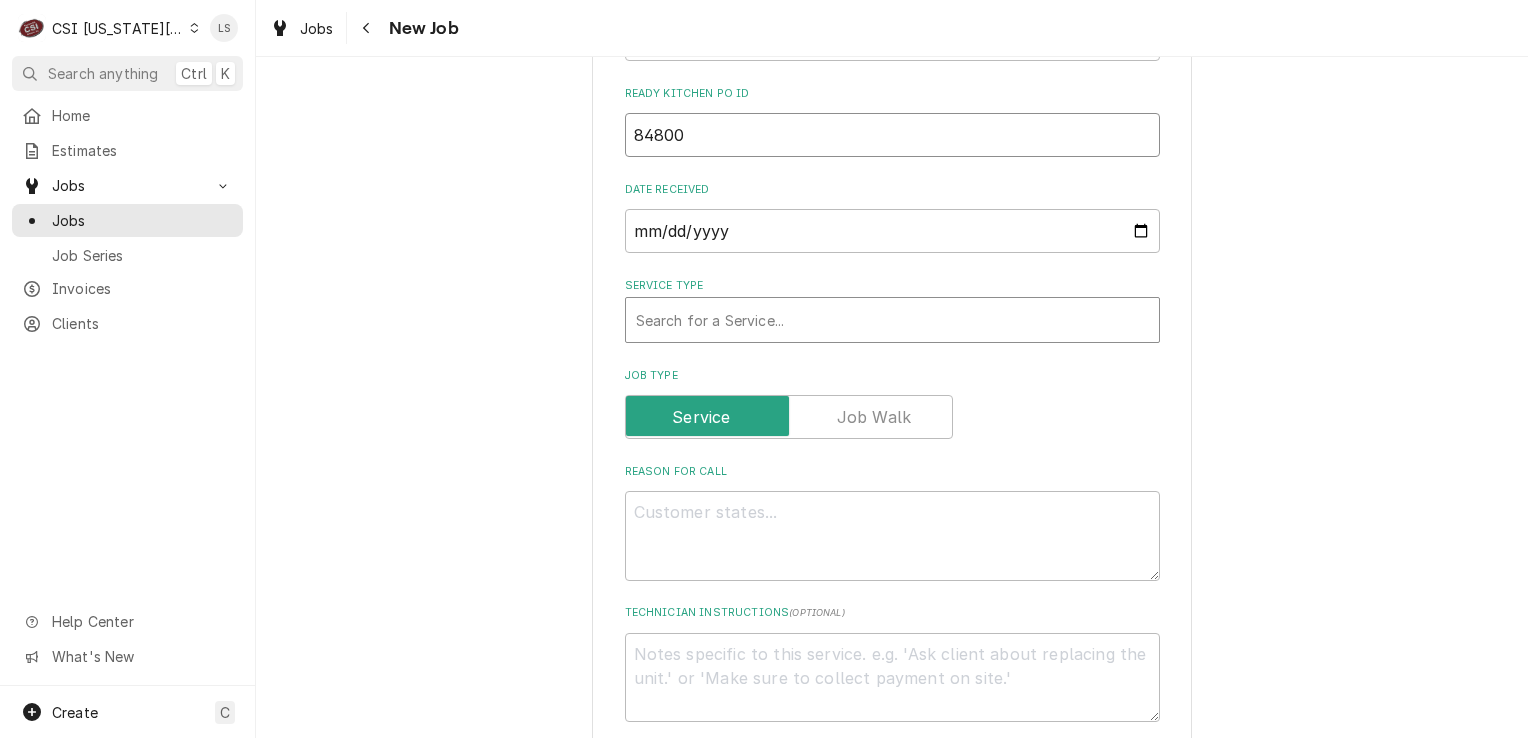 type on "84800" 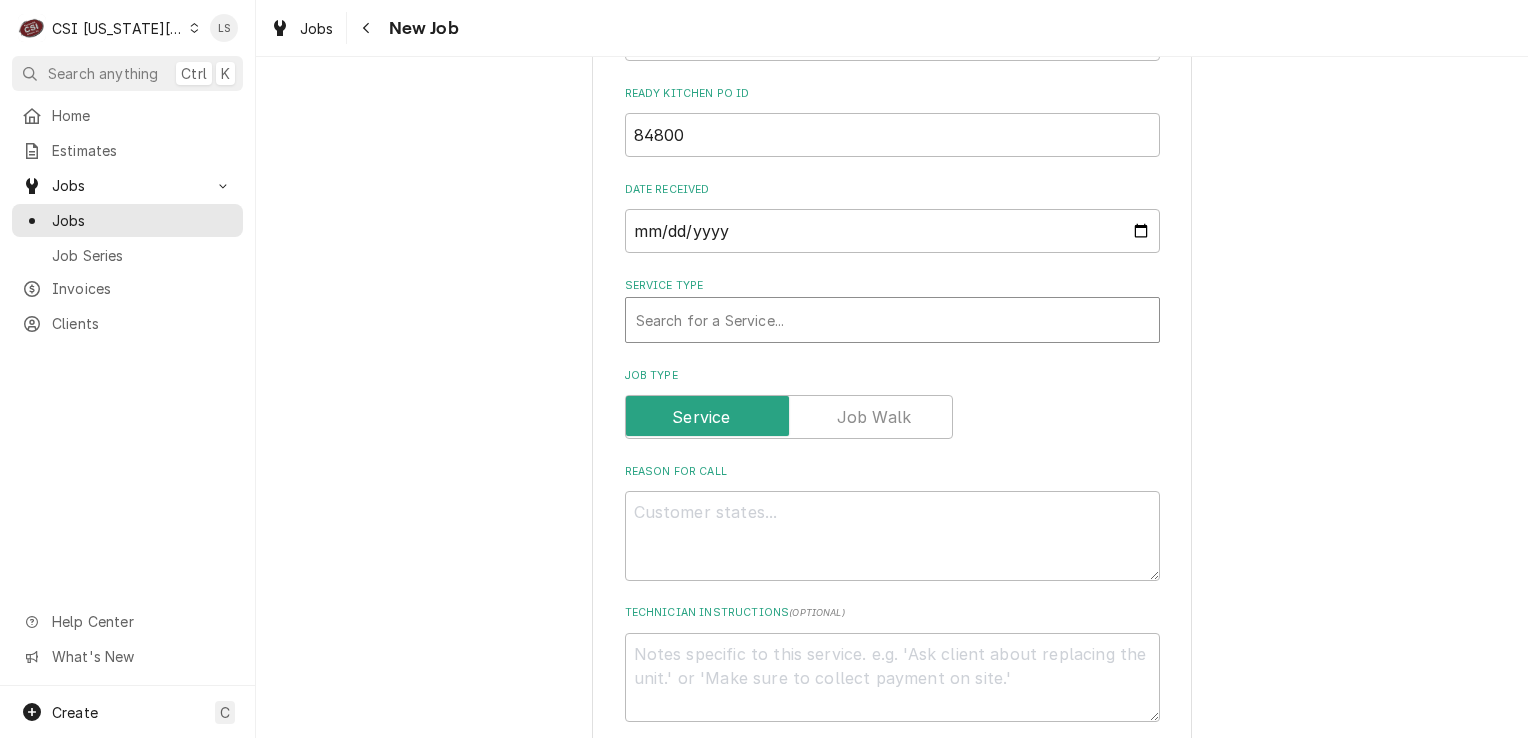 click at bounding box center (892, 320) 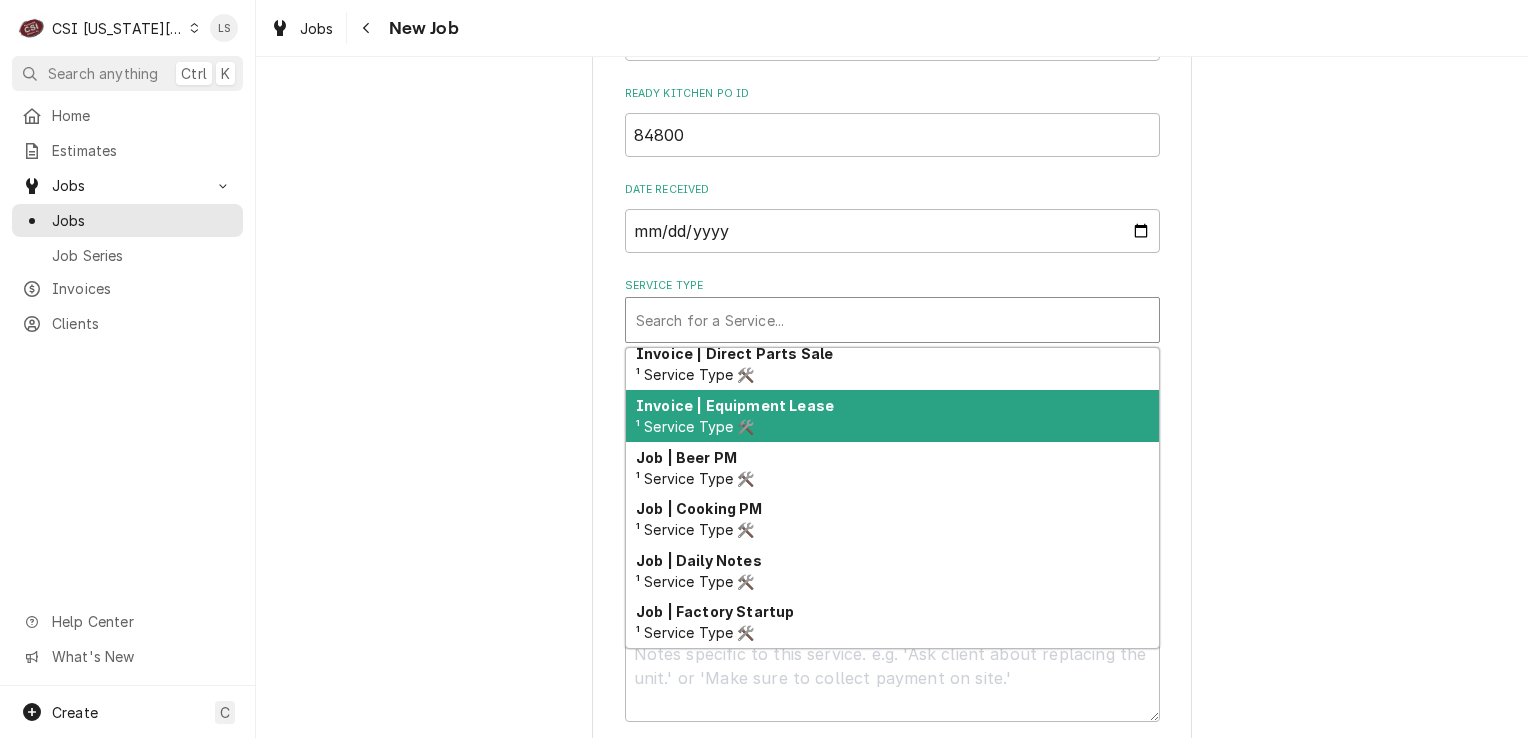 scroll, scrollTop: 1032, scrollLeft: 0, axis: vertical 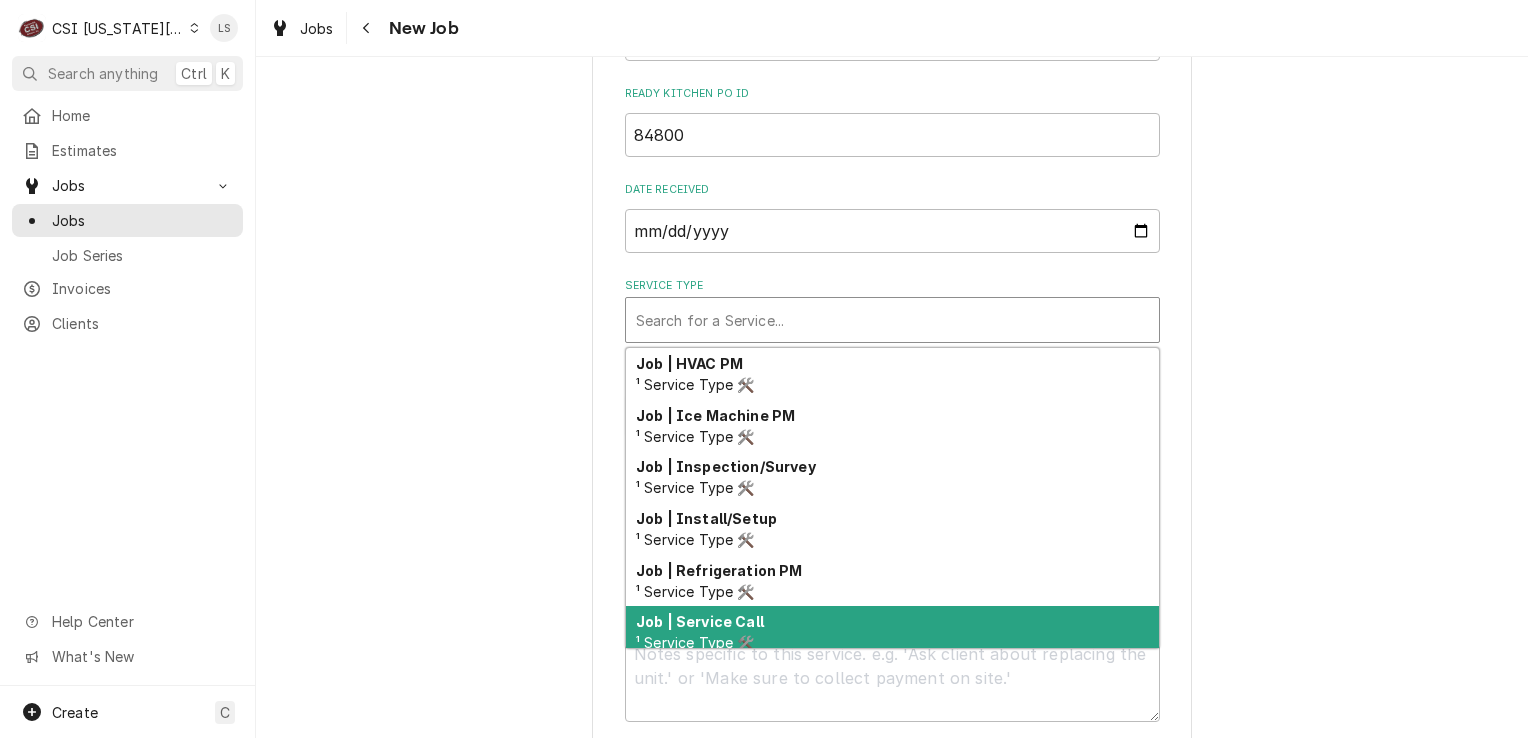 click on "¹ Service Type 🛠️" at bounding box center [695, 642] 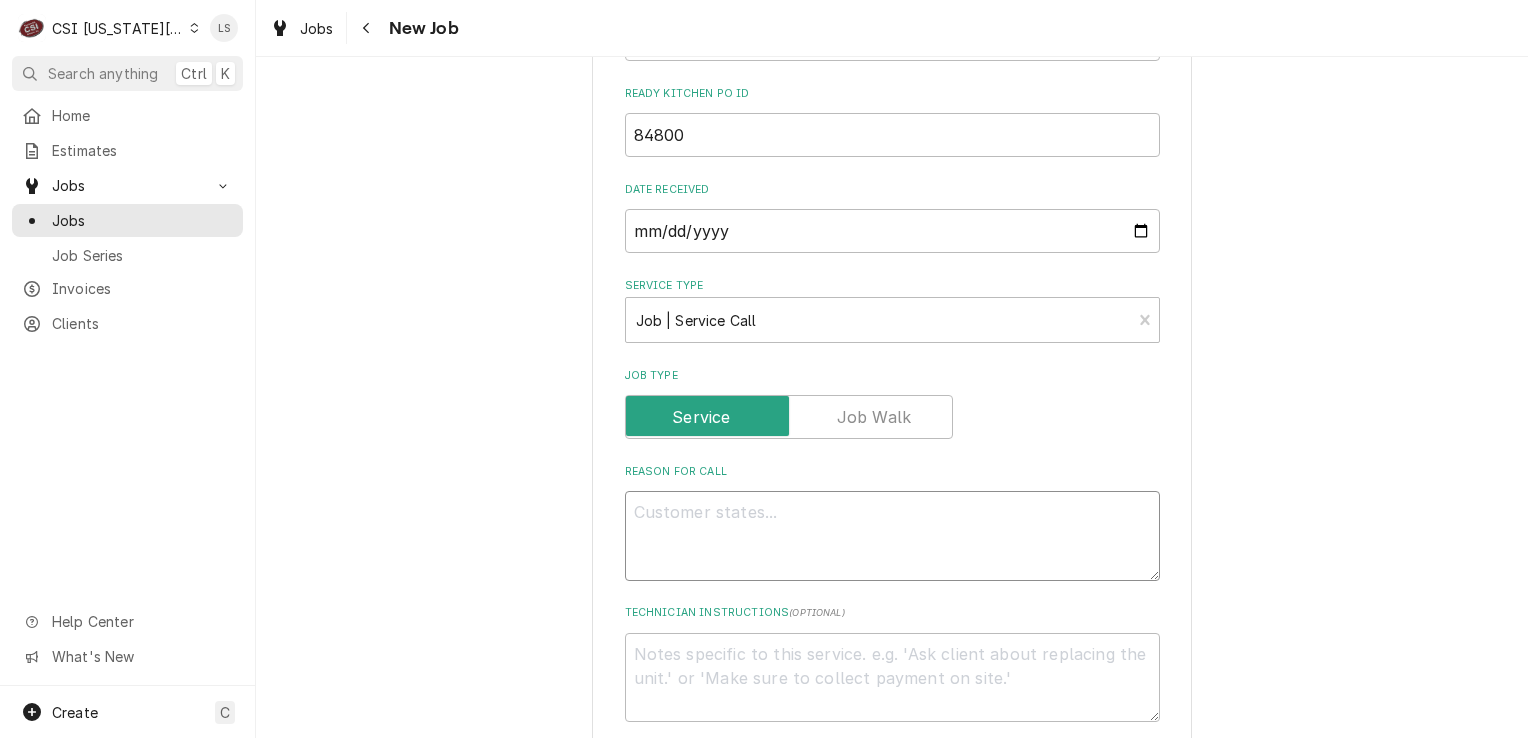 paste on "4 Drawer Refrigerated Chef Base" 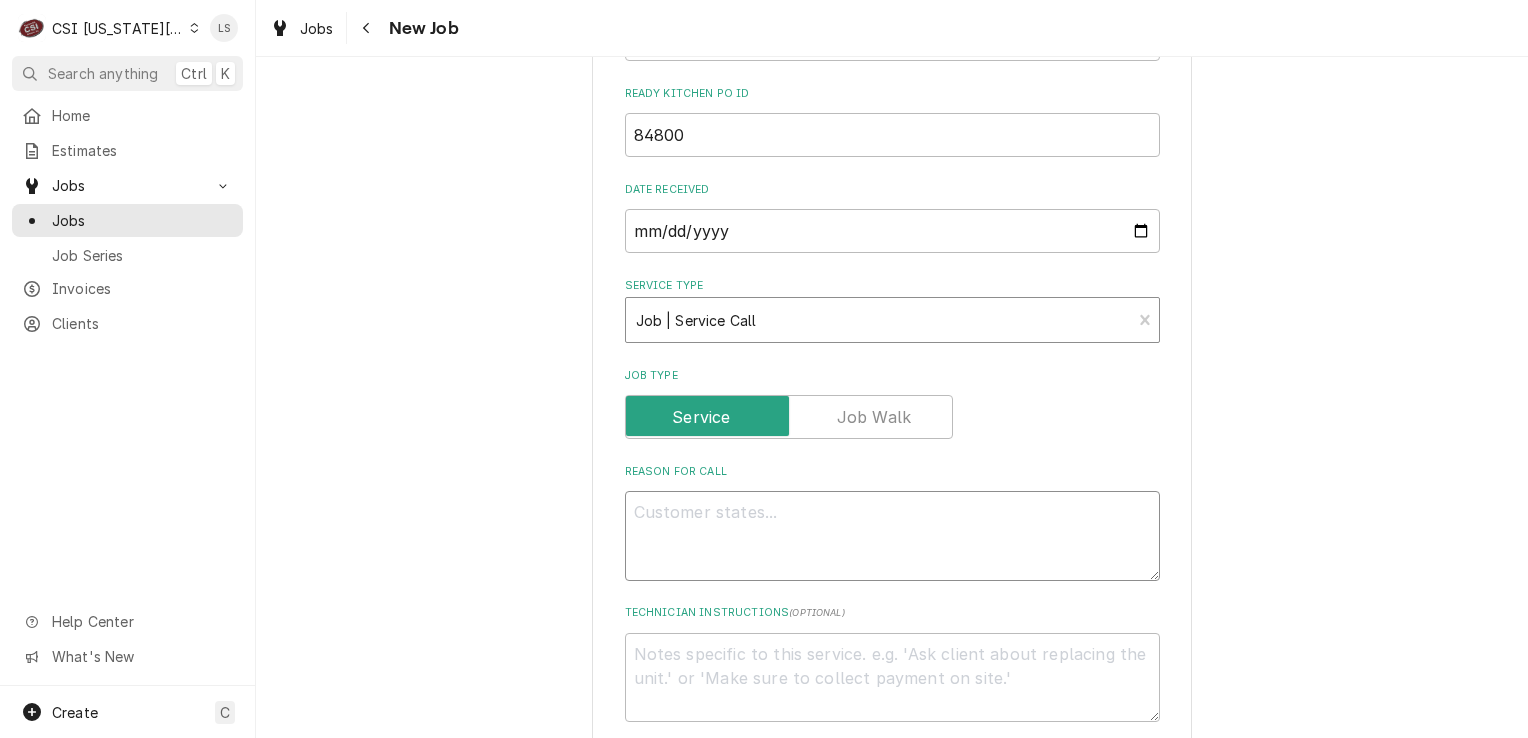 type on "x" 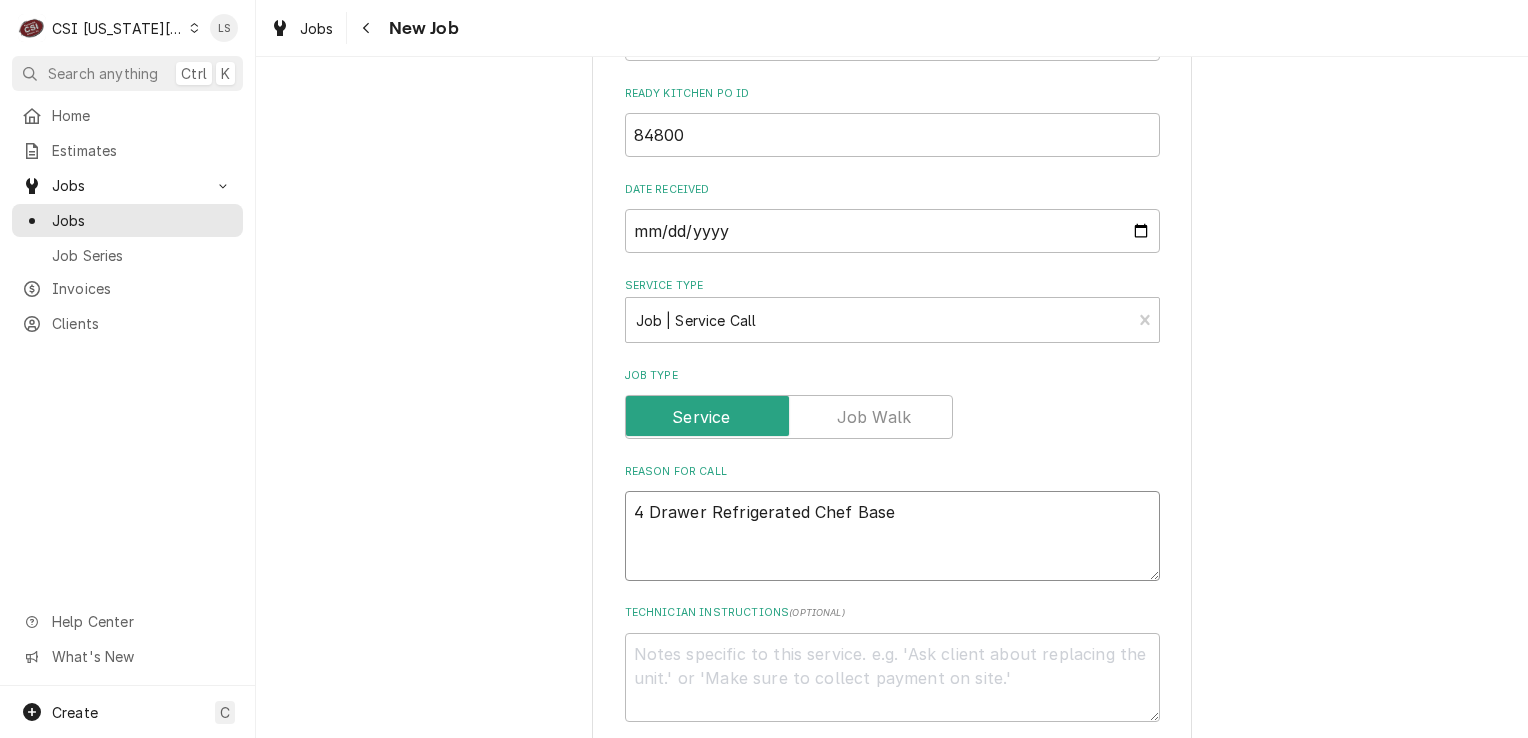 type on "x" 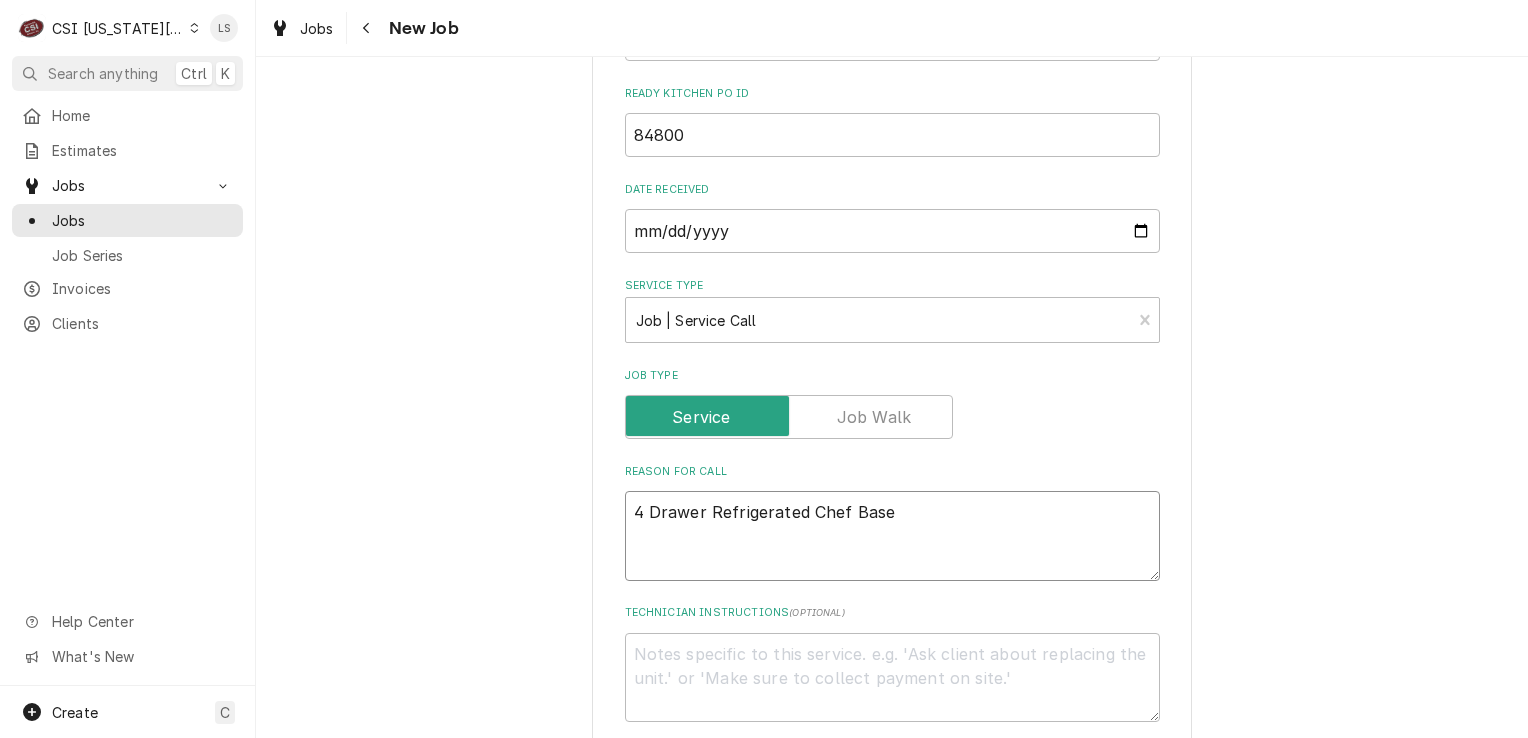 type on "4 Drawer Refrigerated Chef Base" 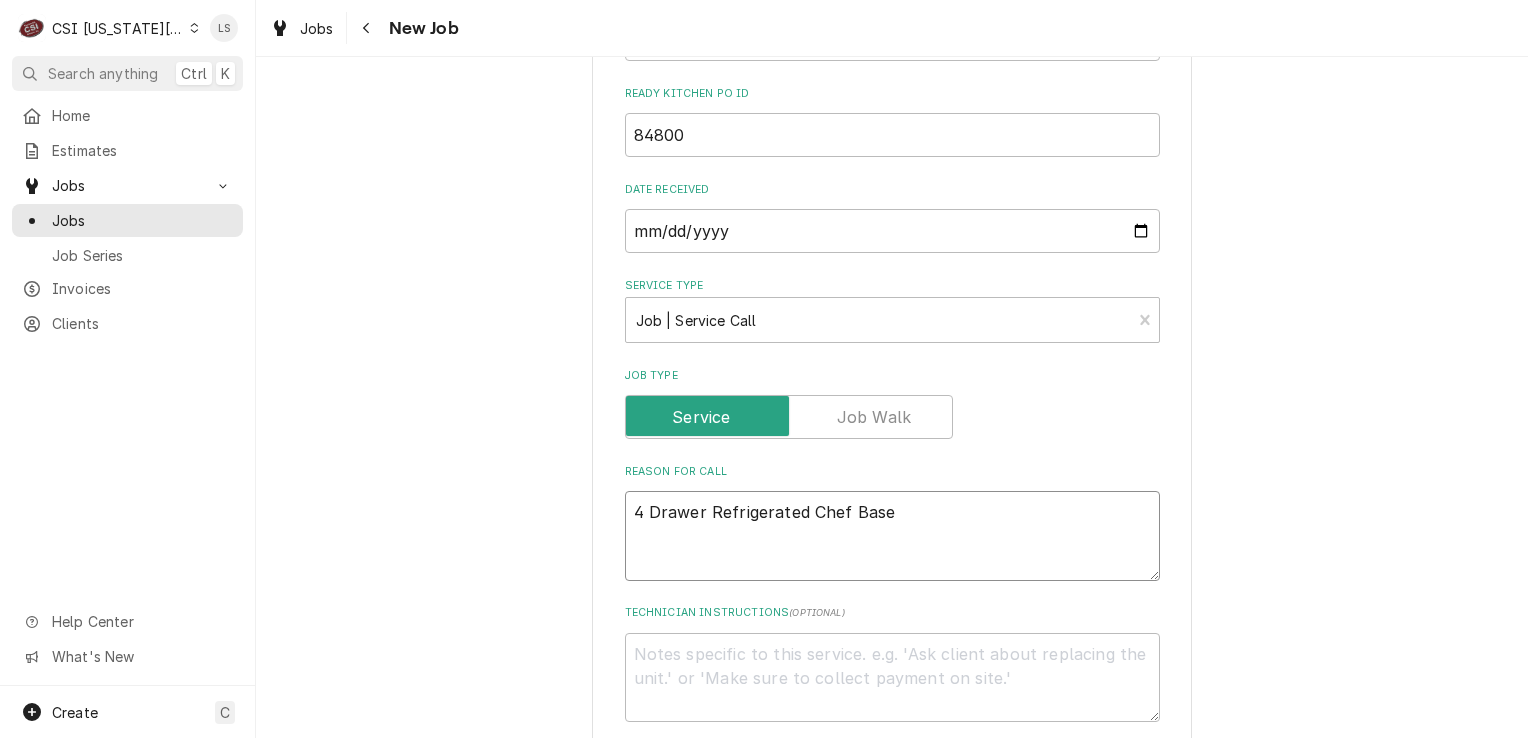 type on "x" 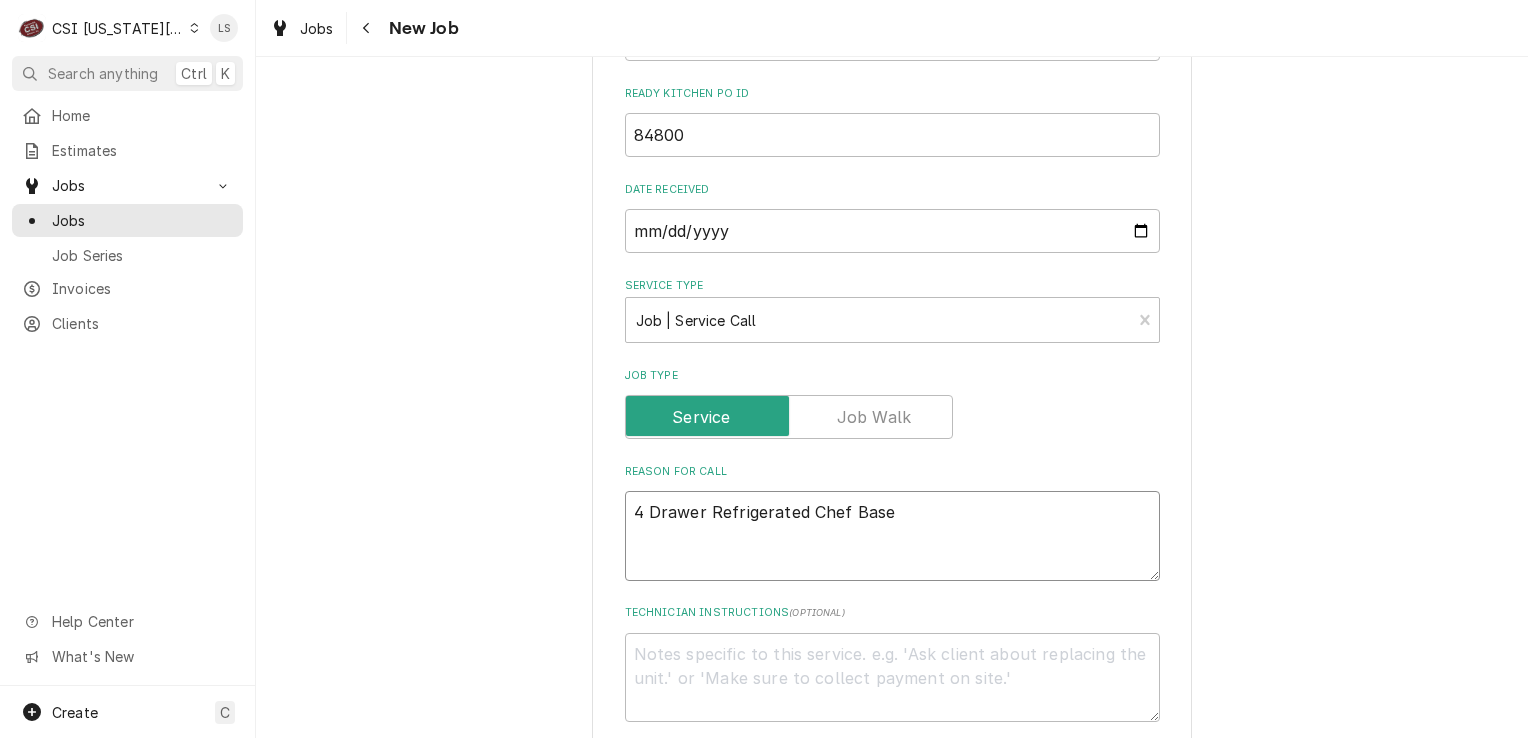 type on "4 Drawer Refrigerated Chef Base" 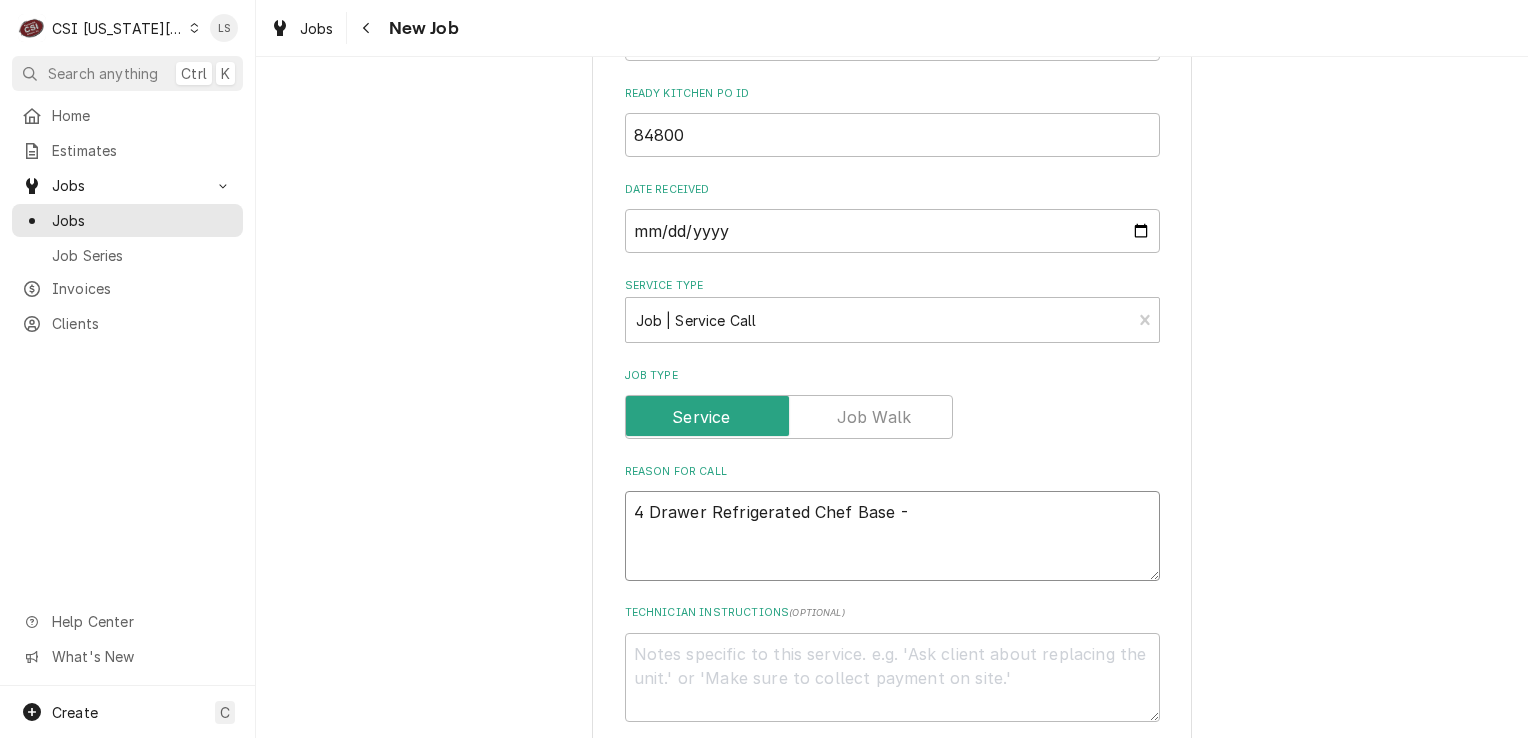 type on "x" 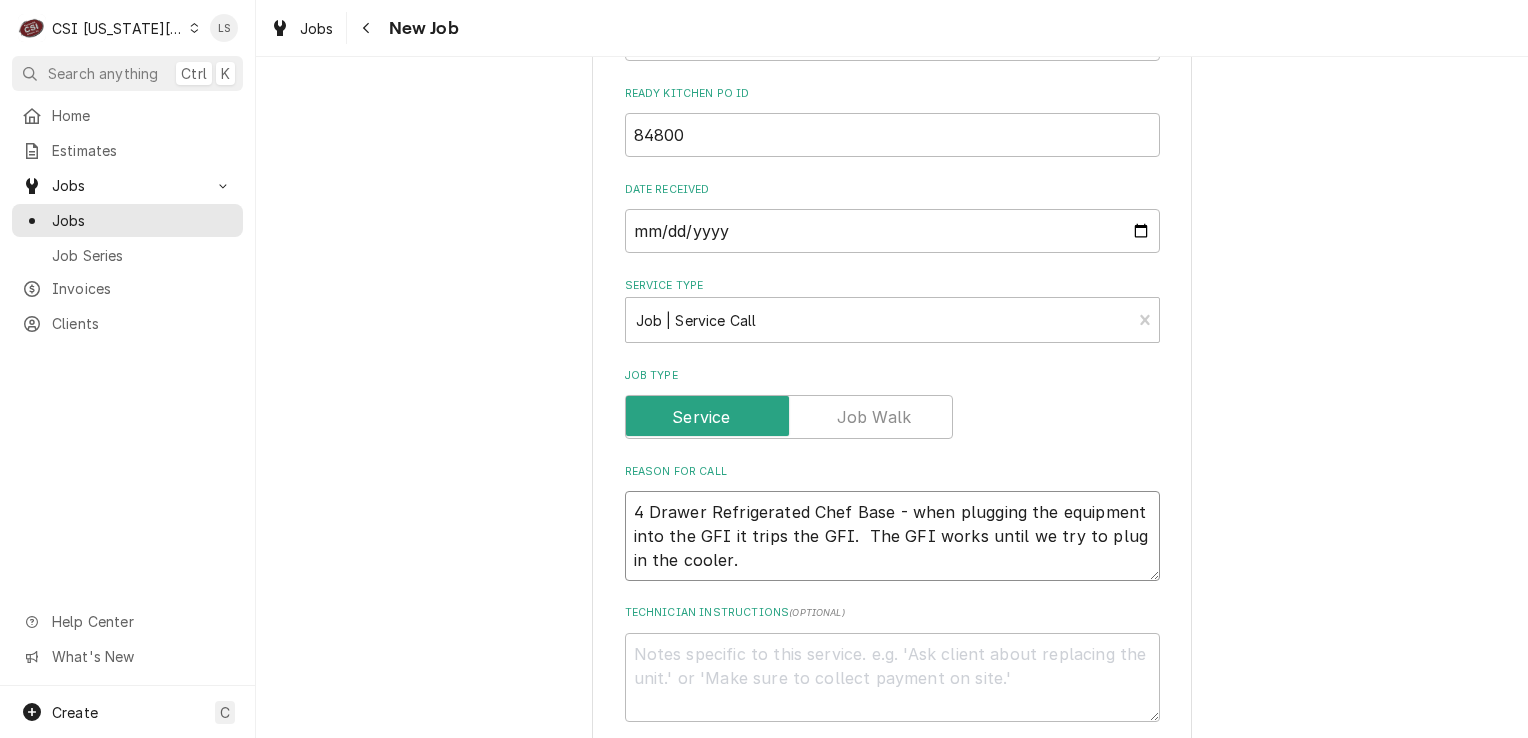 type on "x" 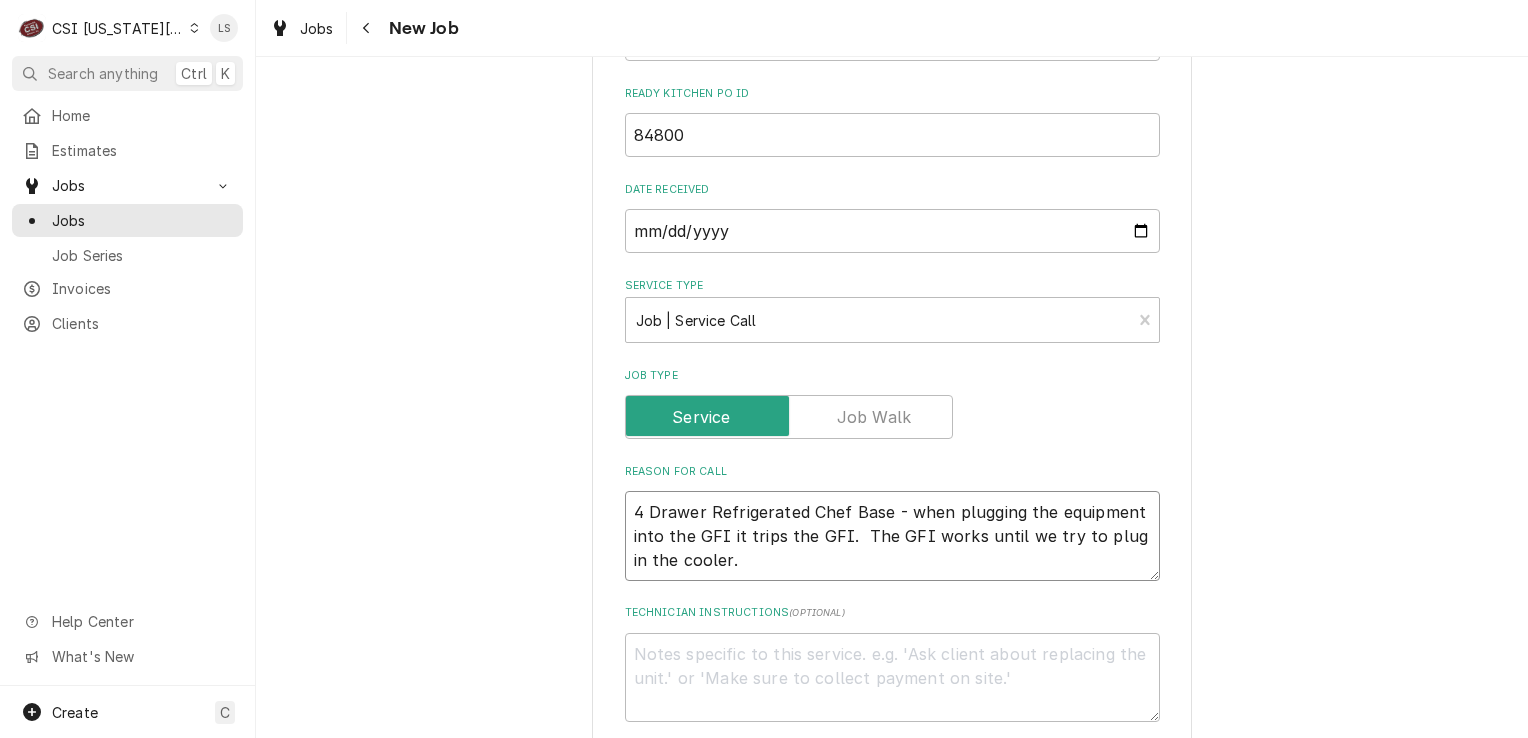 type on "4 Drawer Refrigerated Chef Base - when plugging the equipment into the GFI it trips the GFI.  The GFI works until we try to plug in the cooler." 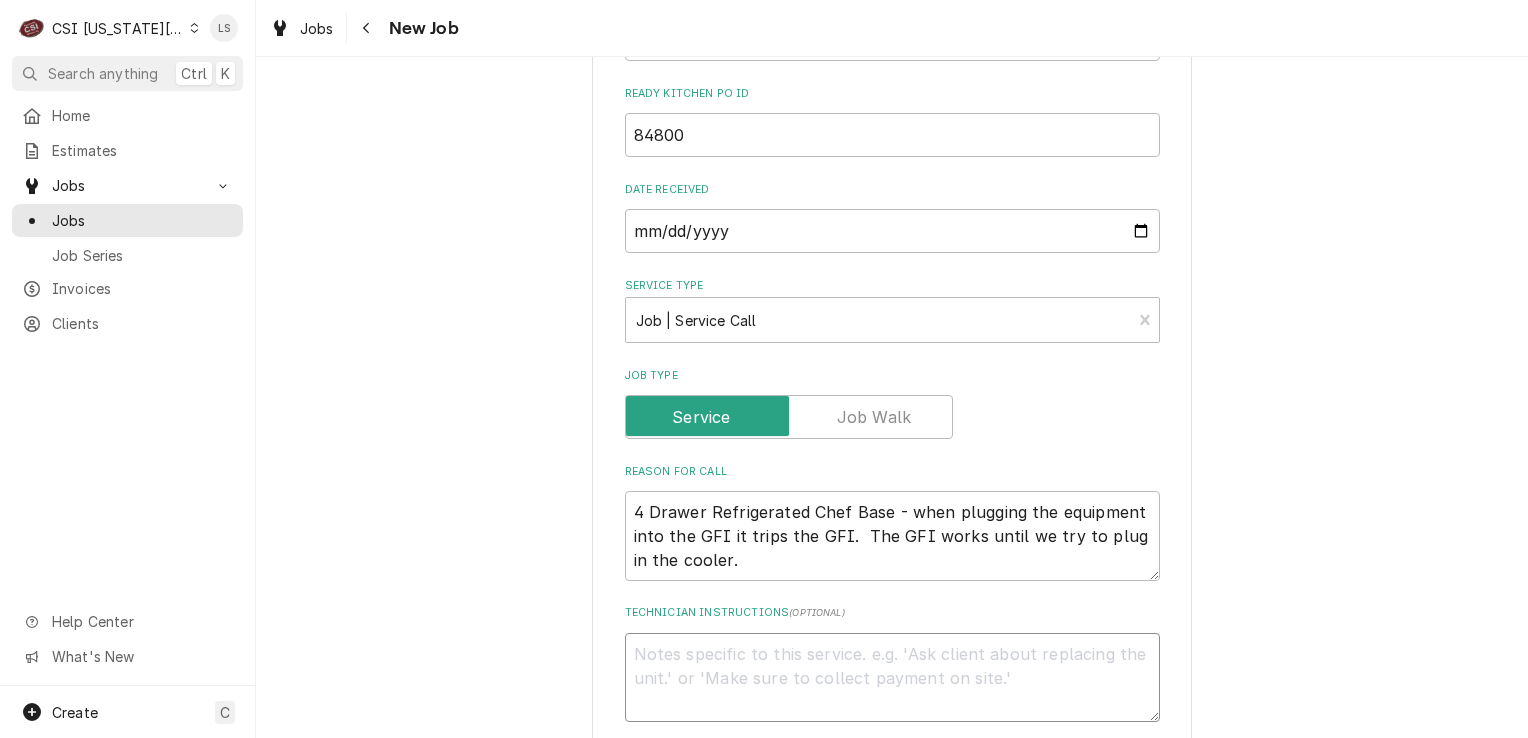click on "Technician Instructions  ( optional )" at bounding box center [892, 678] 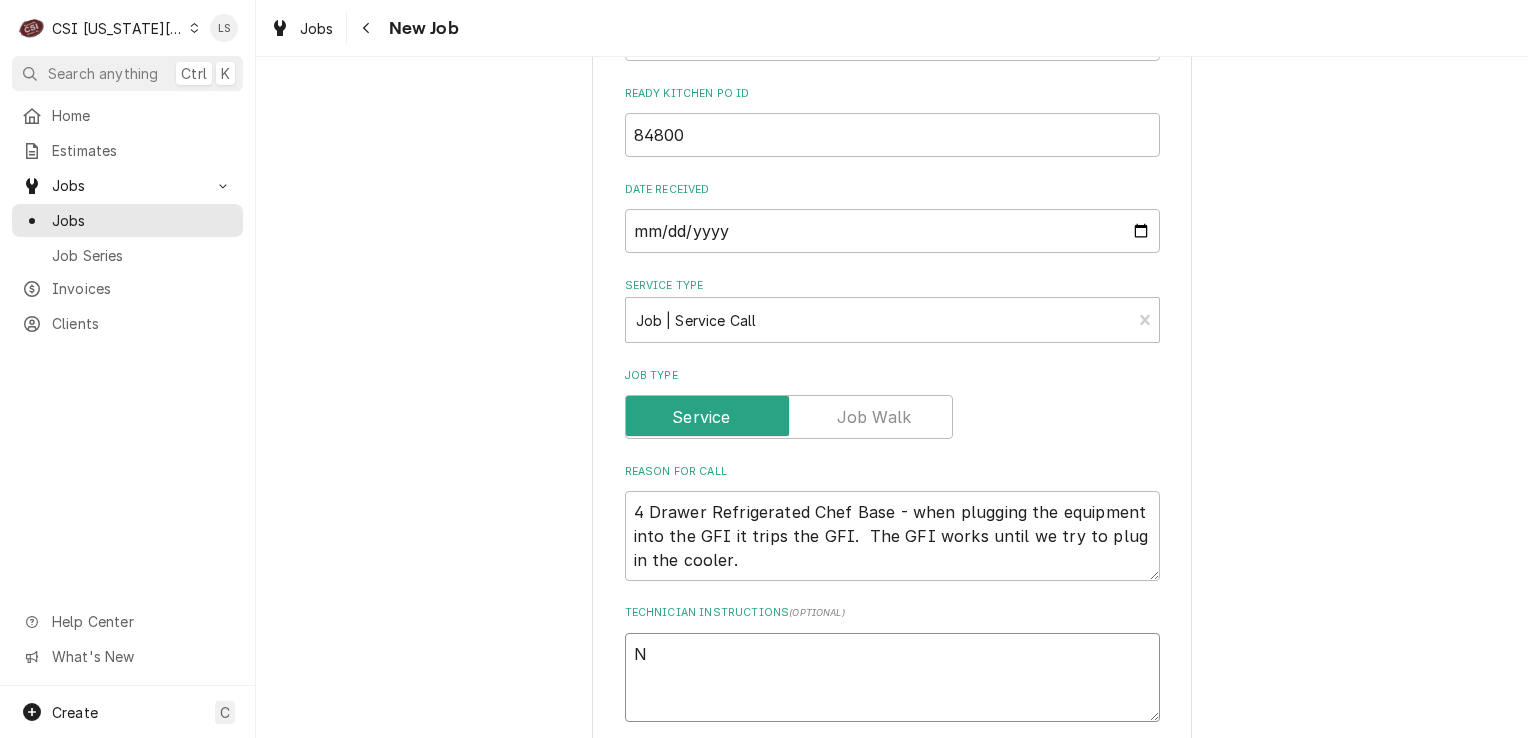 type on "x" 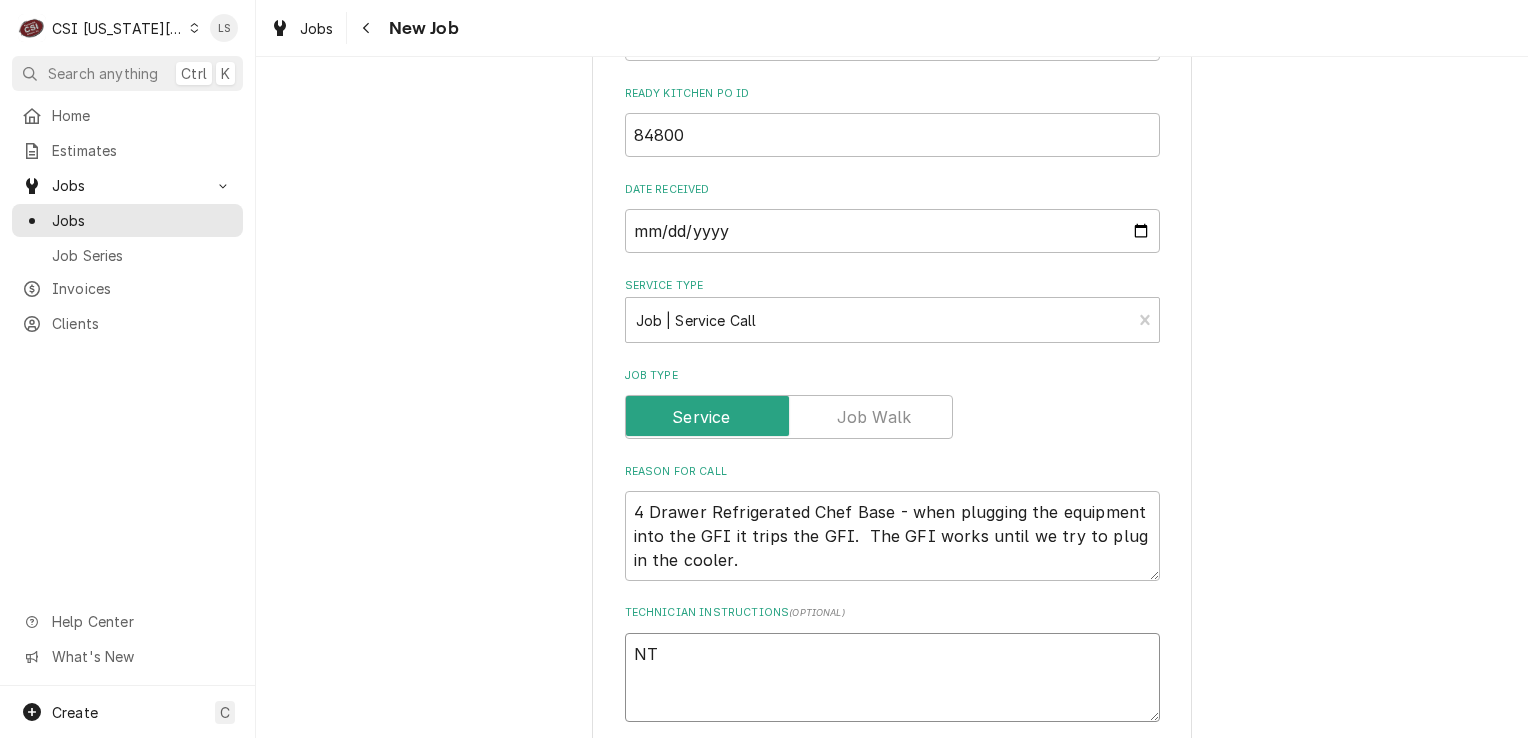 type on "x" 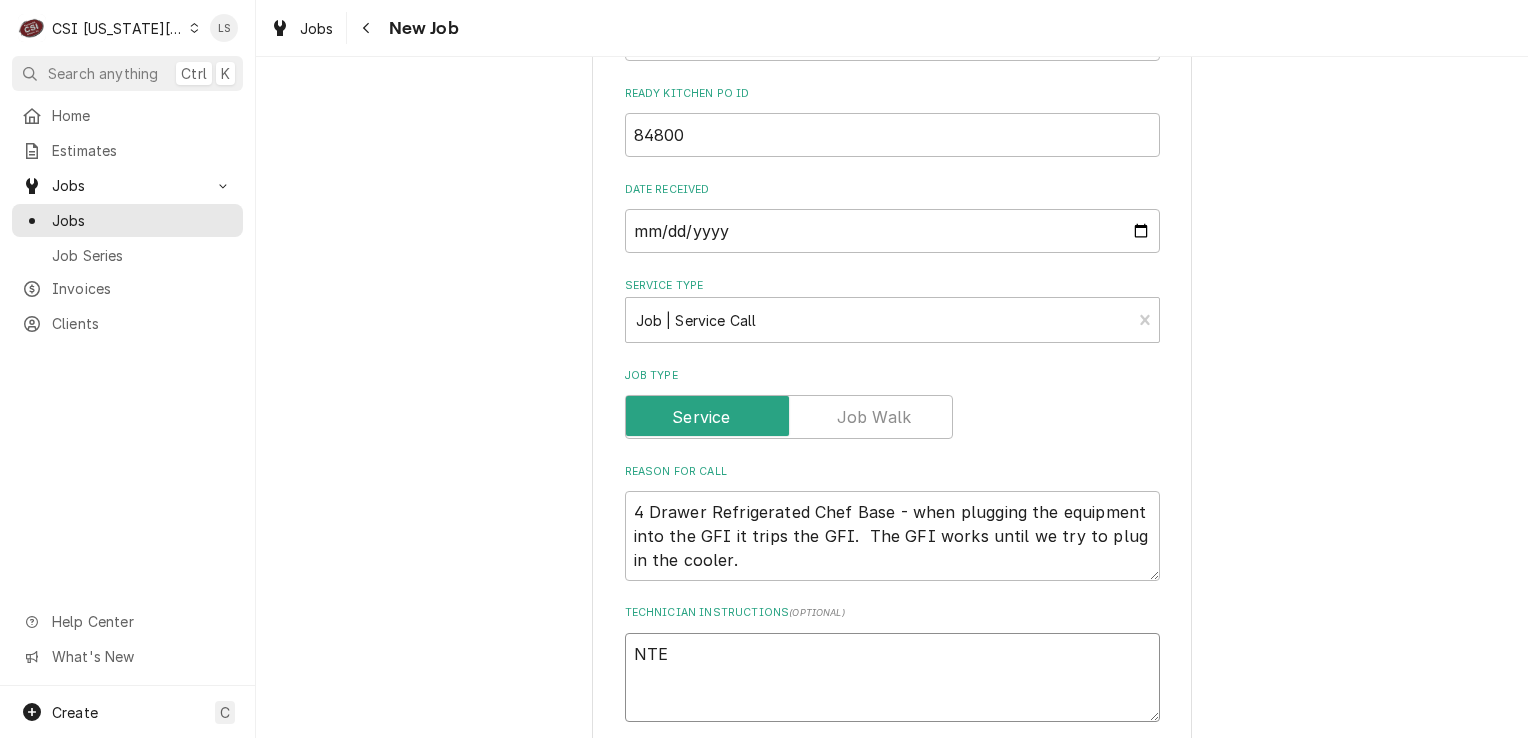 type on "x" 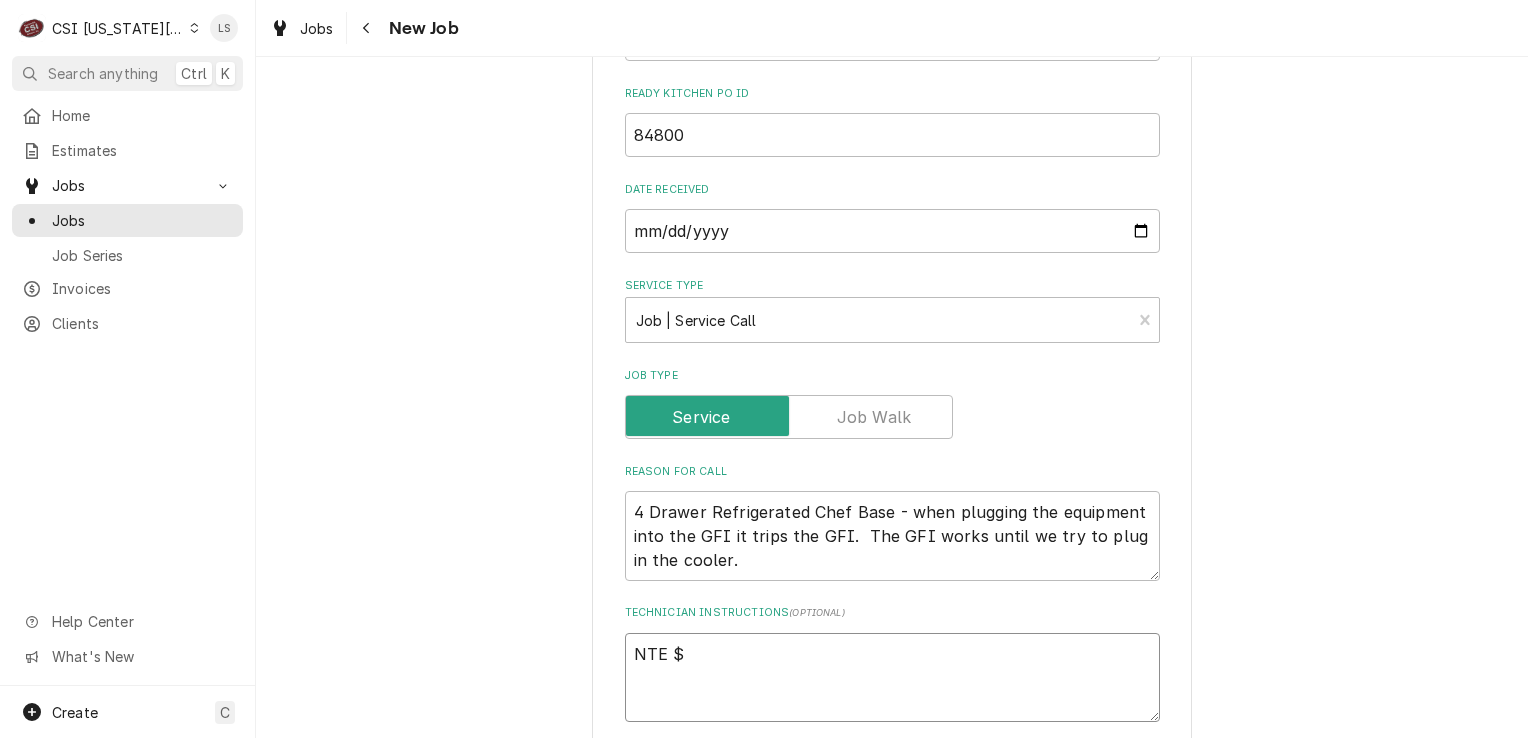 type on "x" 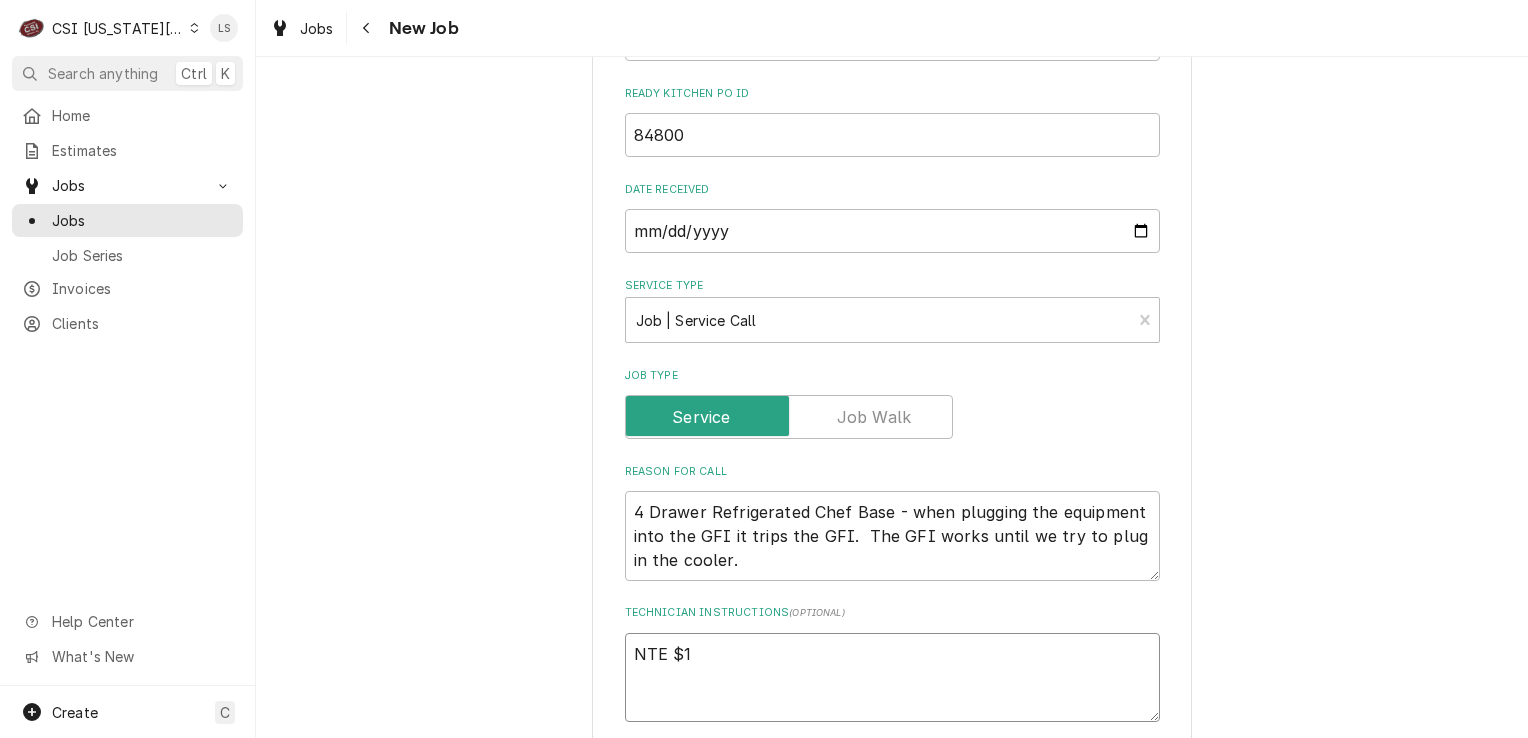 type on "x" 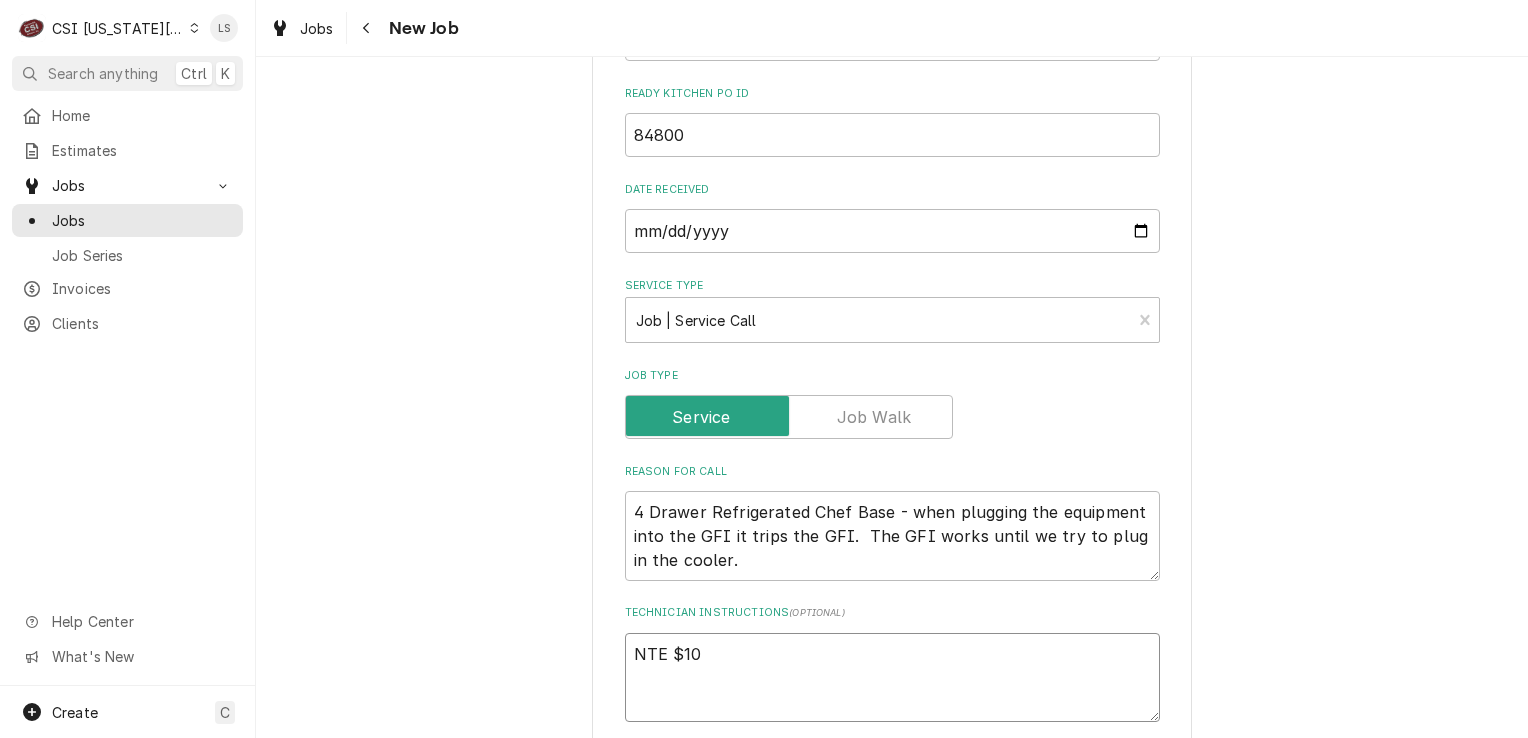 type on "x" 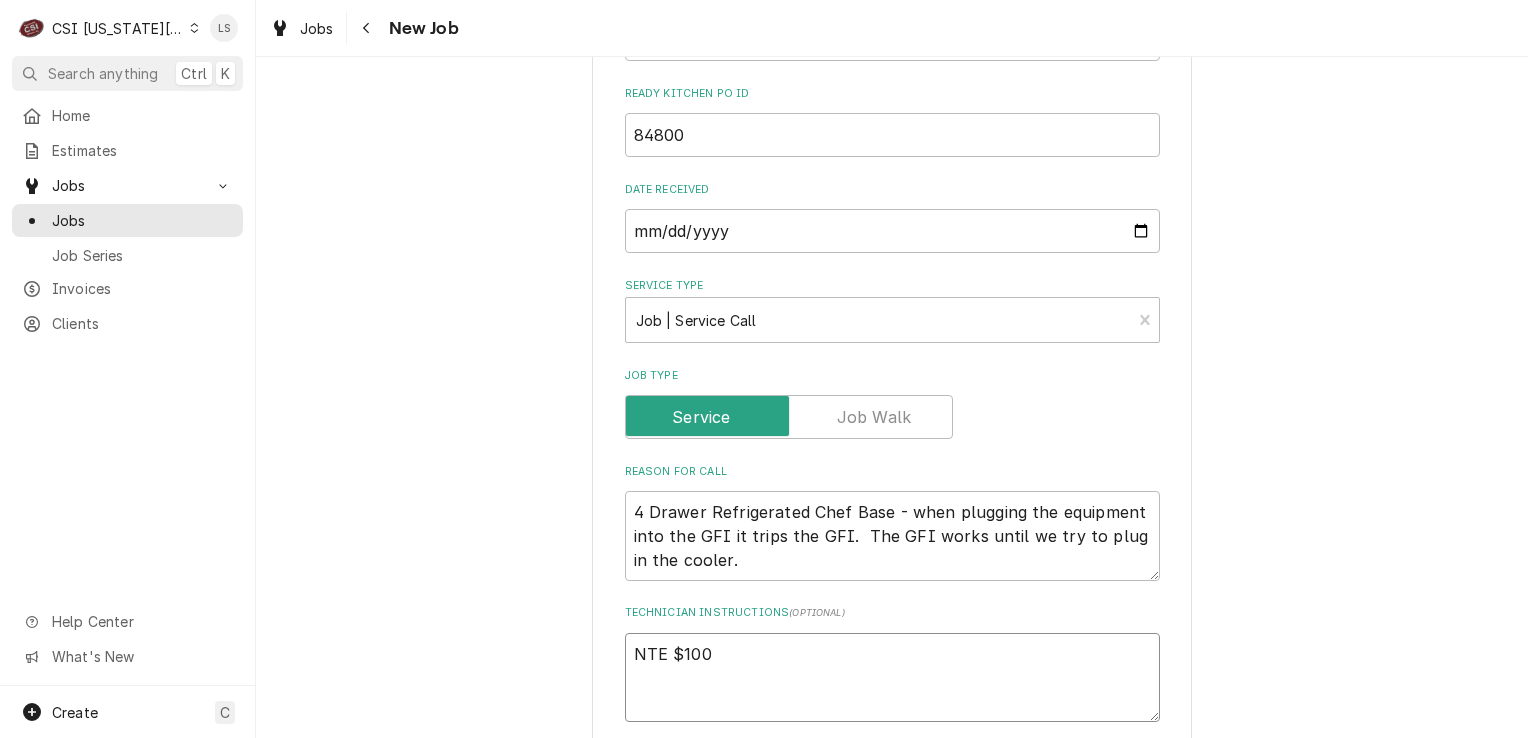 type on "x" 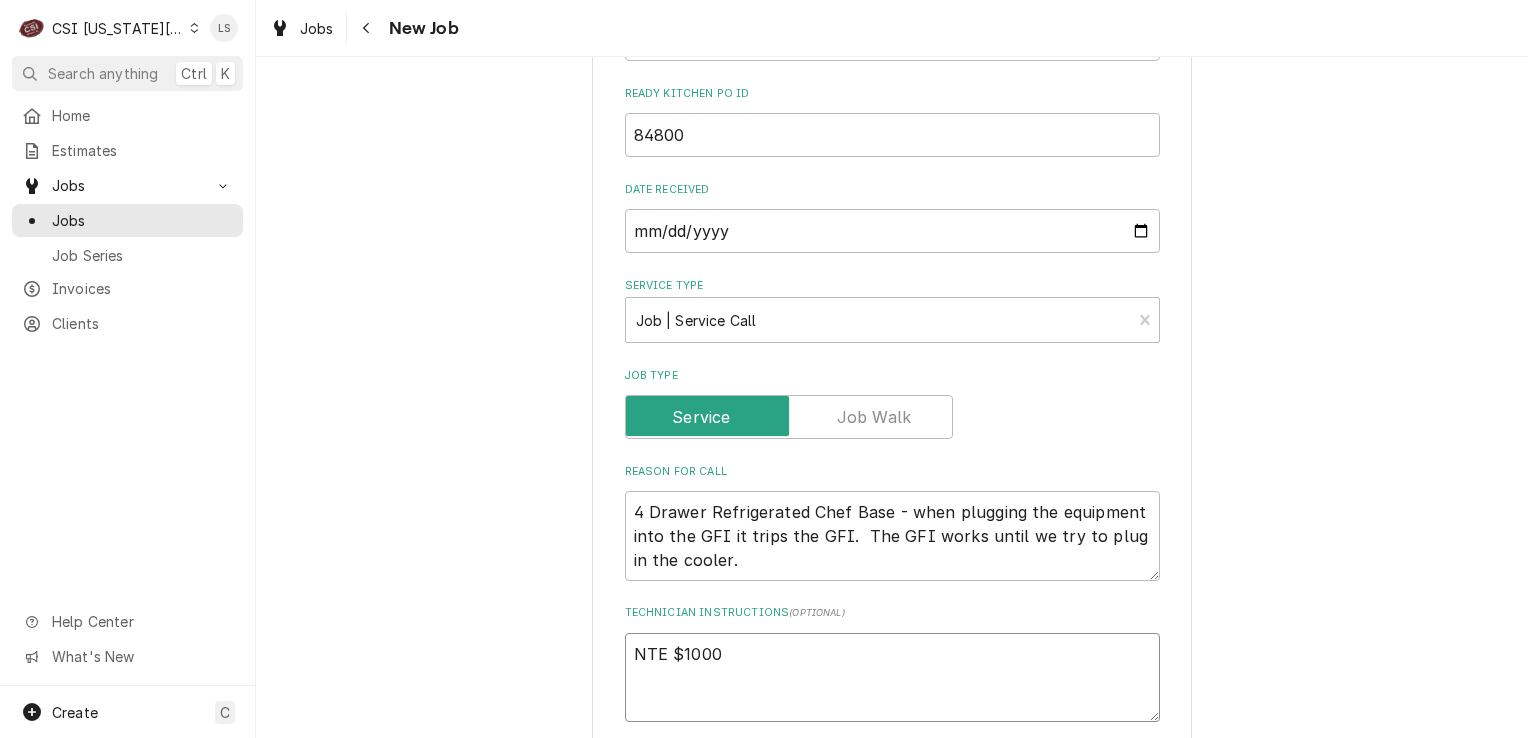 type on "x" 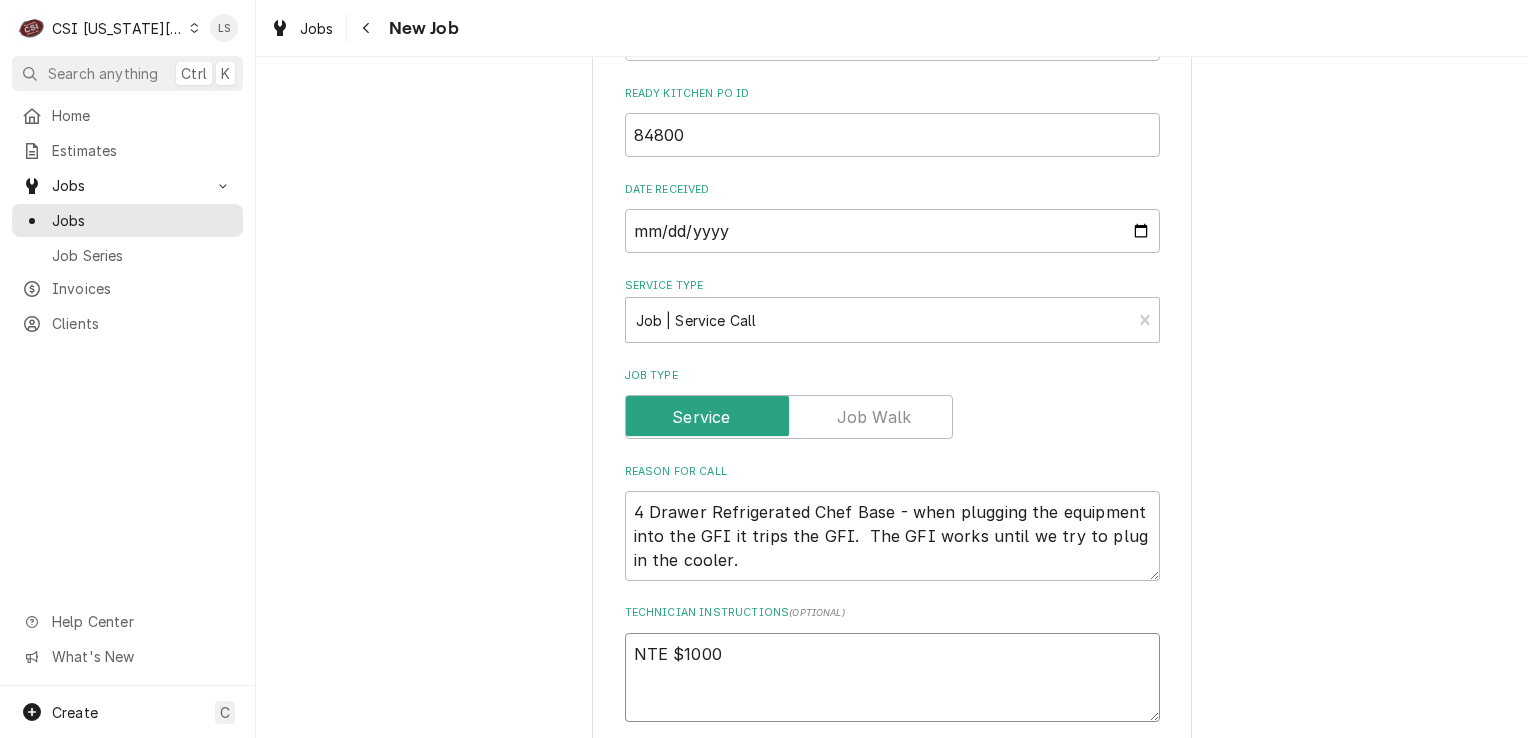 type on "x" 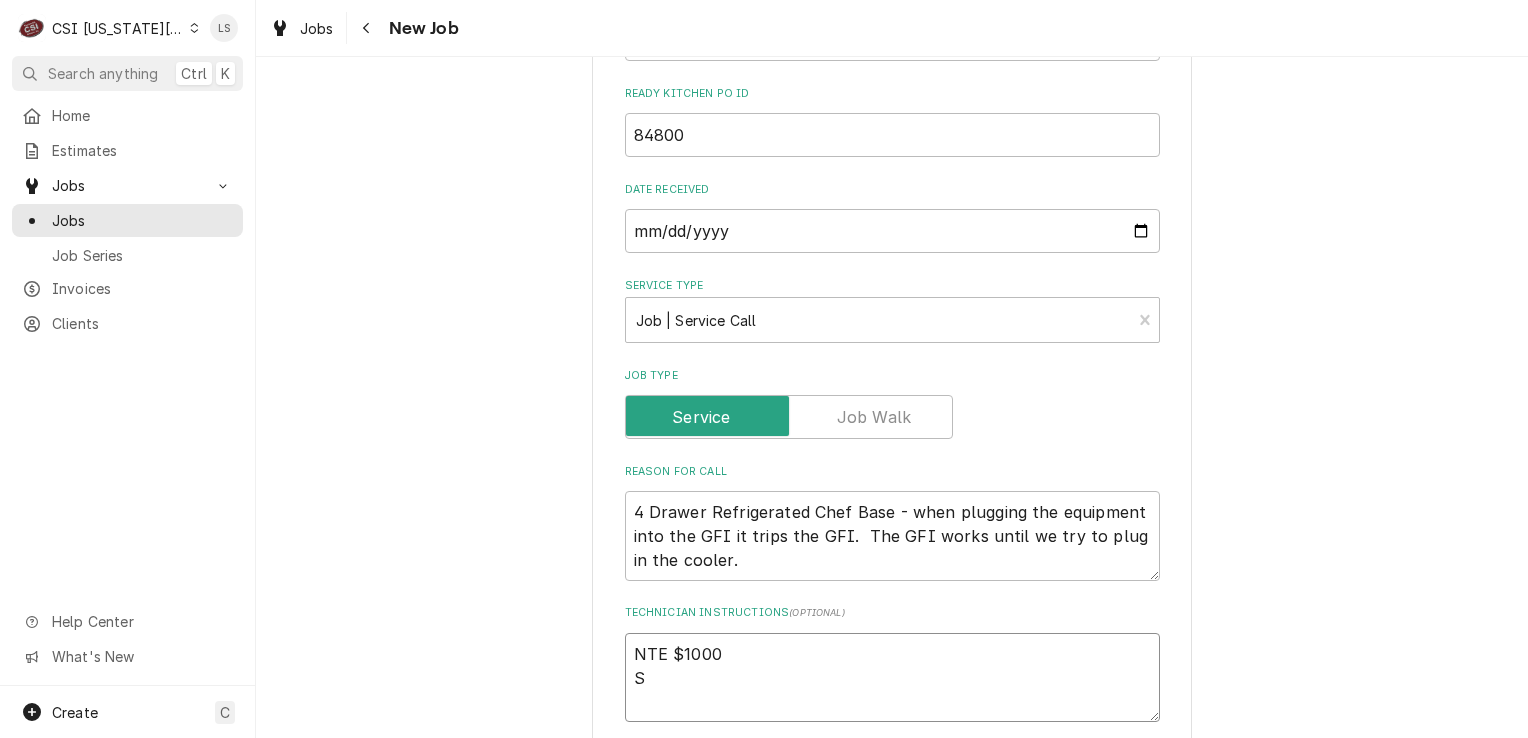 type on "x" 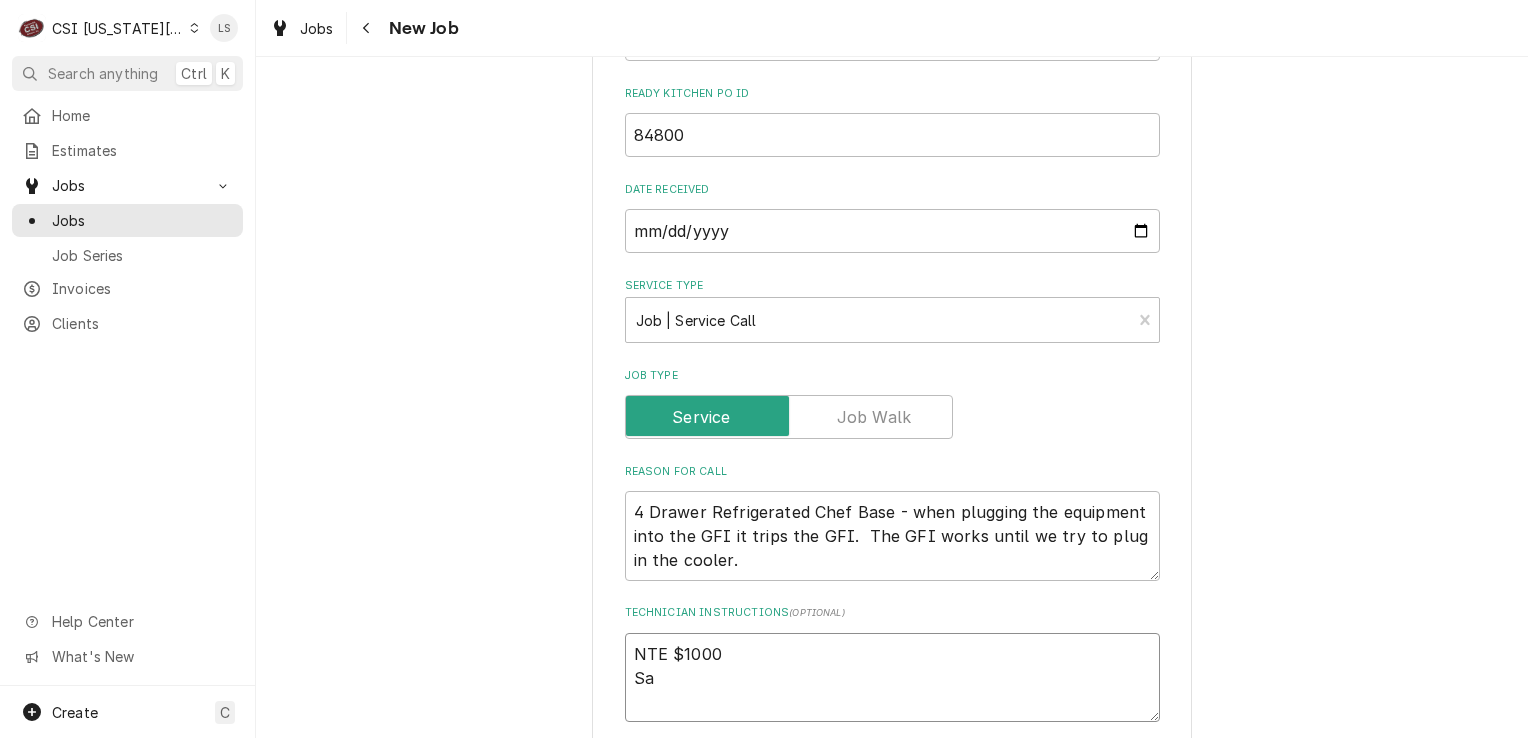 type on "NTE $1000
Sal" 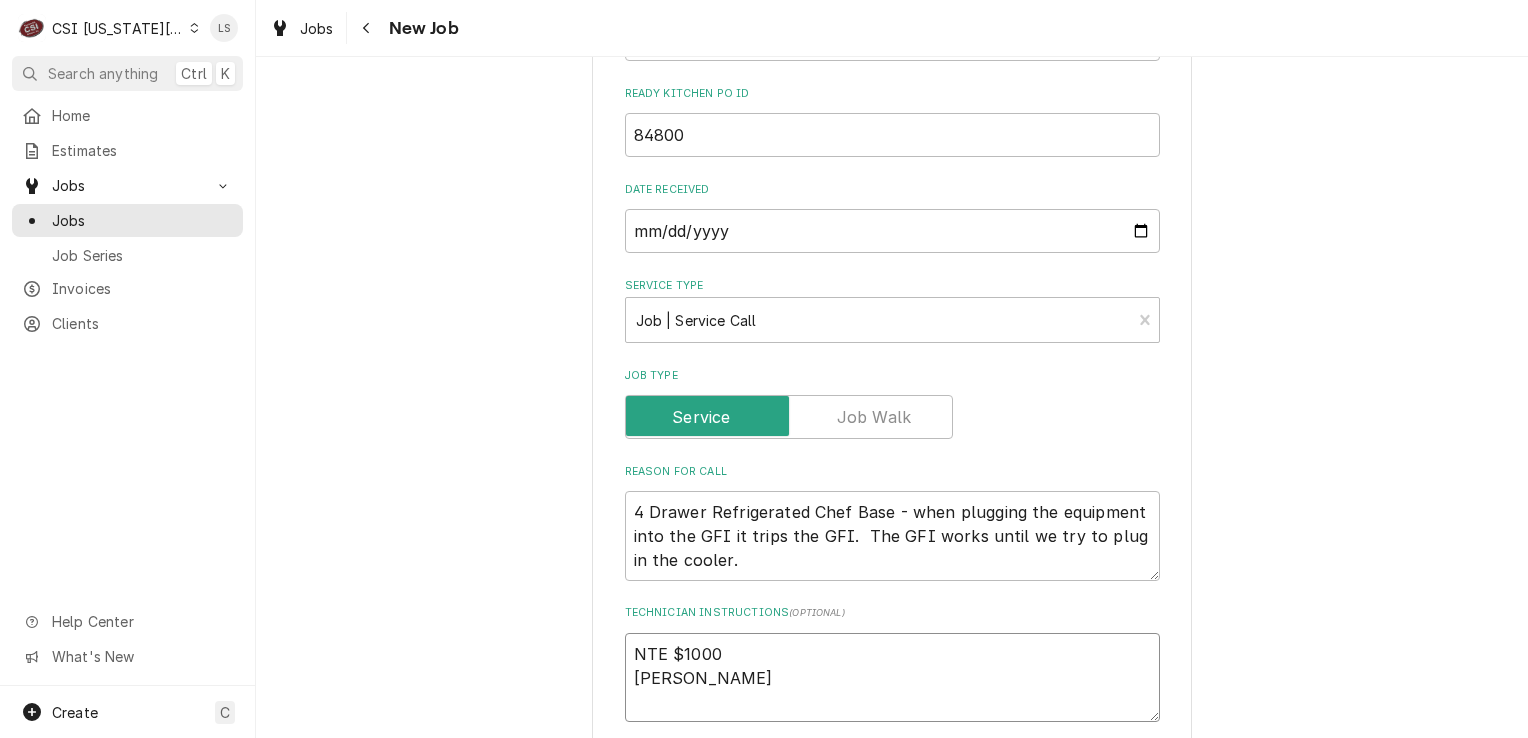 type on "x" 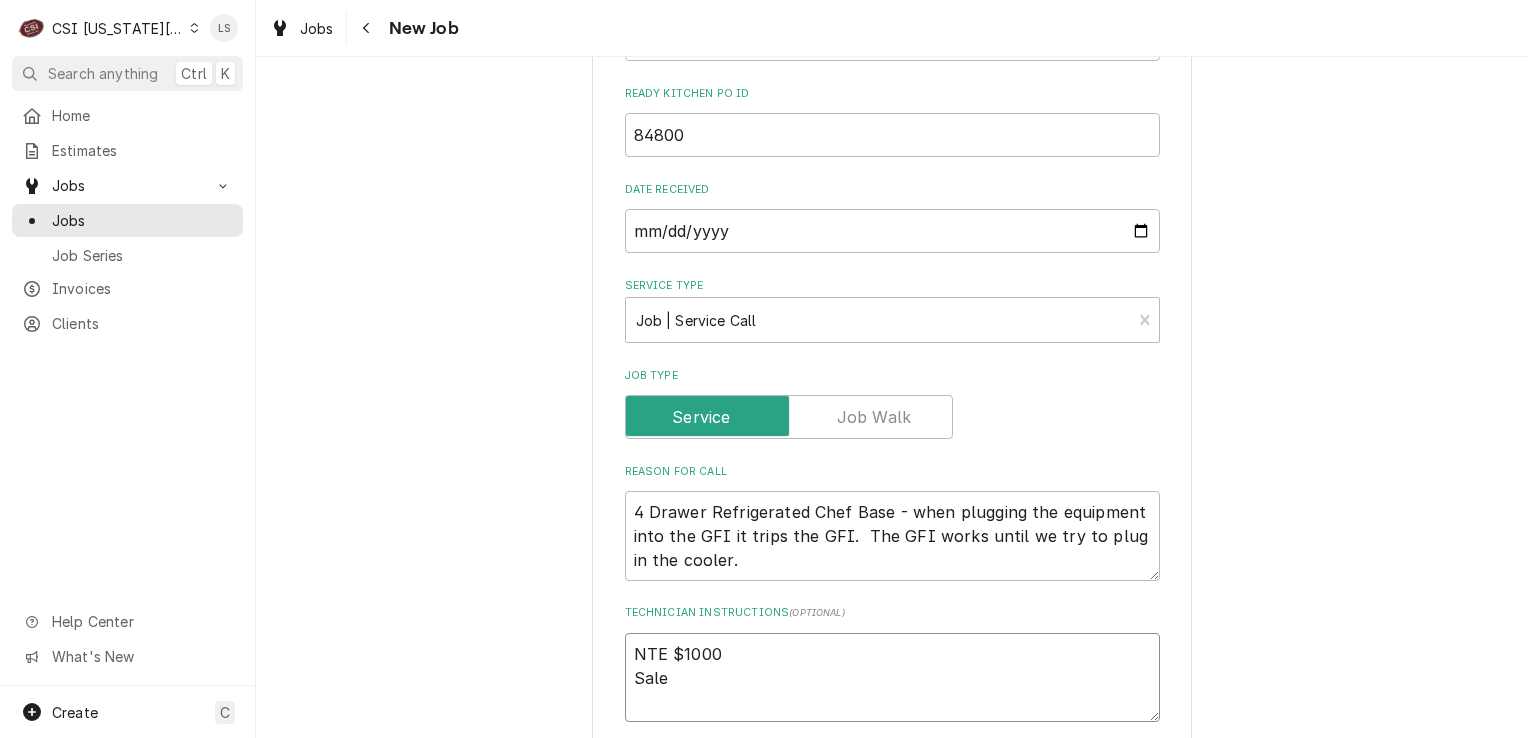 type on "x" 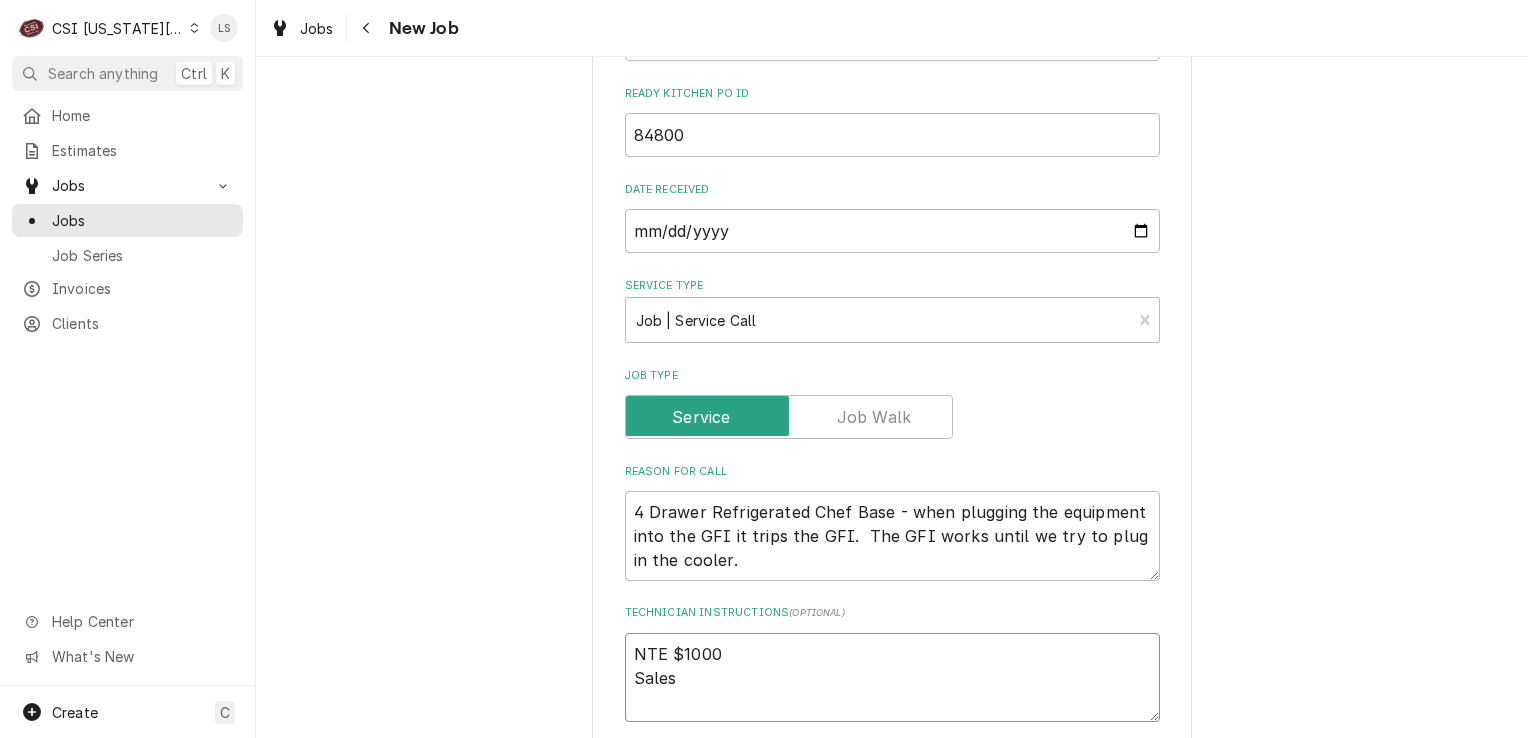 type on "x" 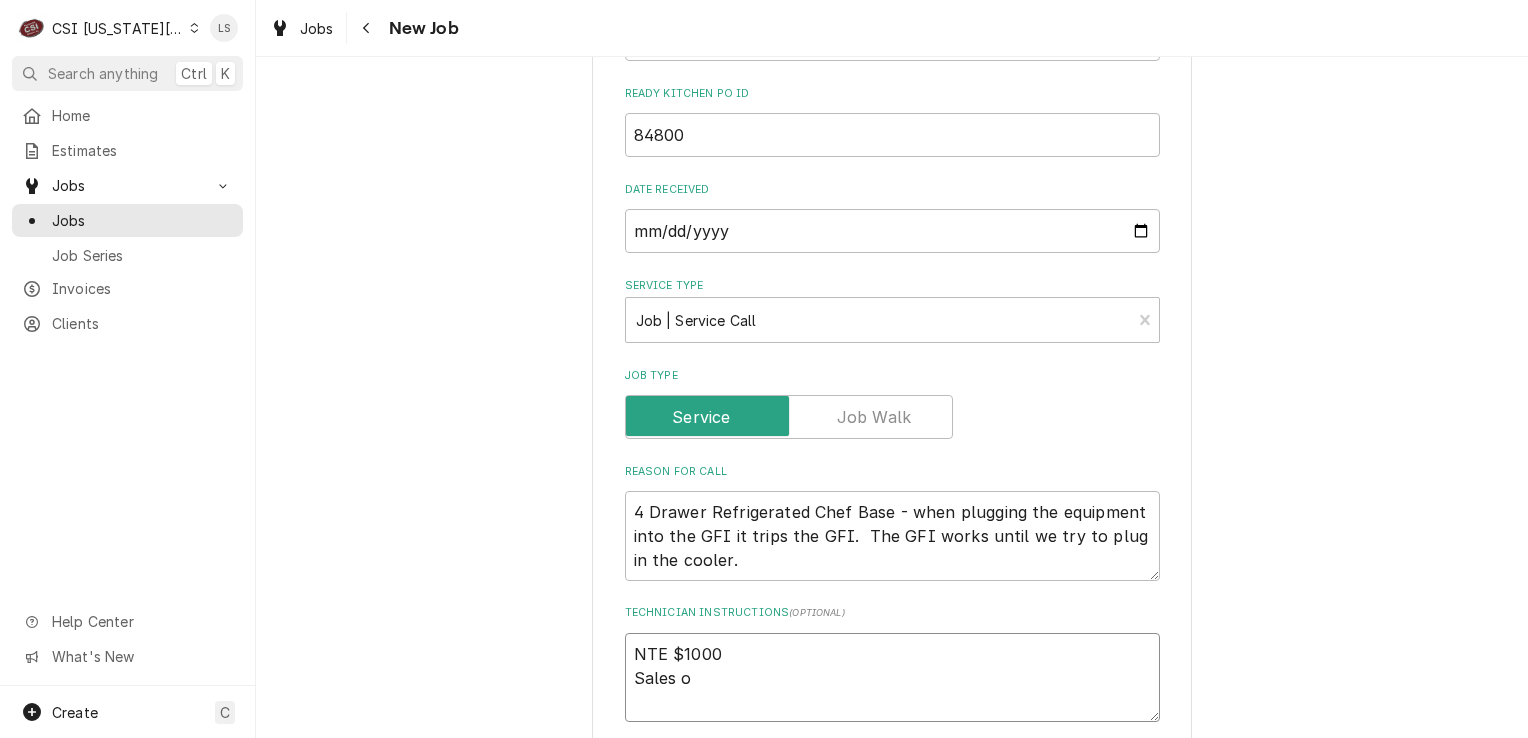 type on "x" 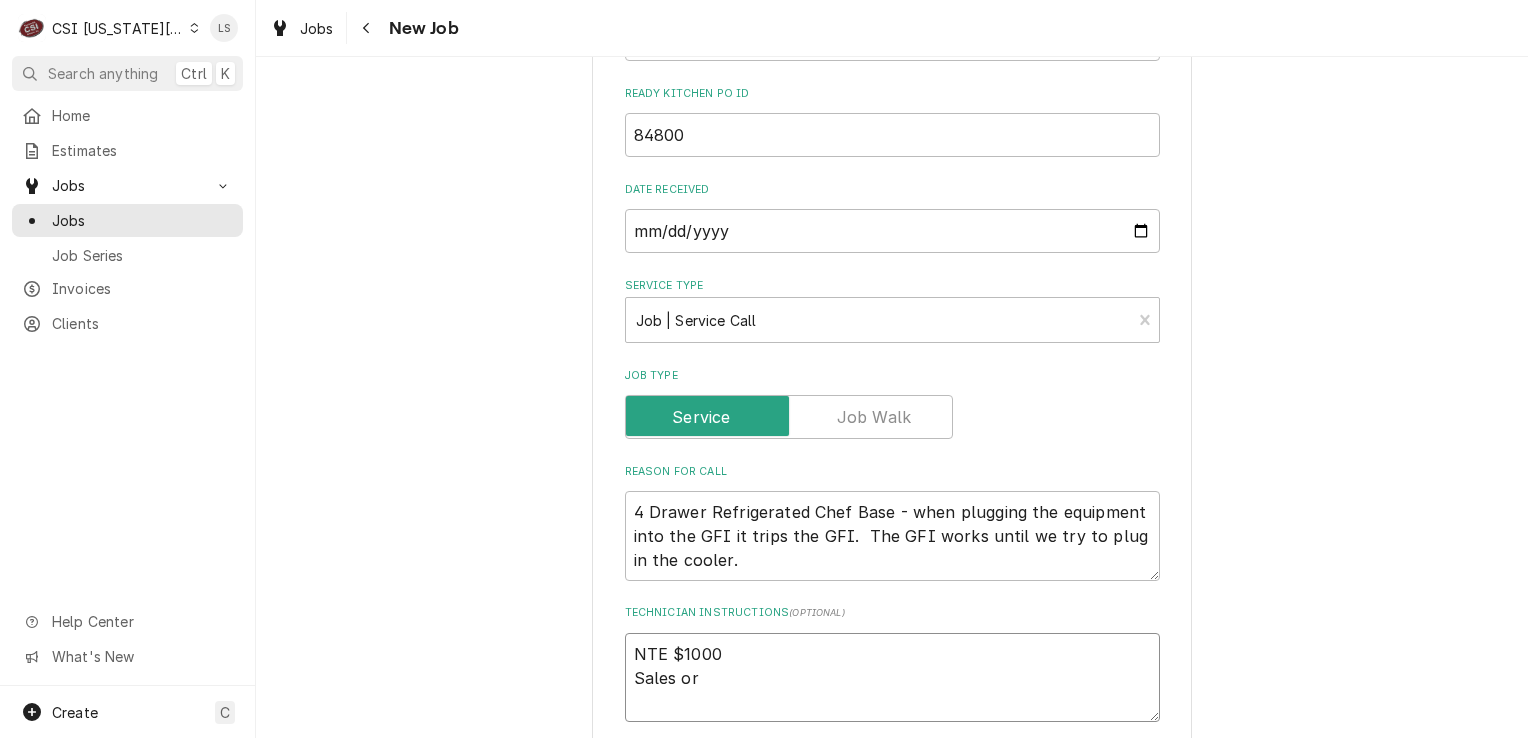type on "x" 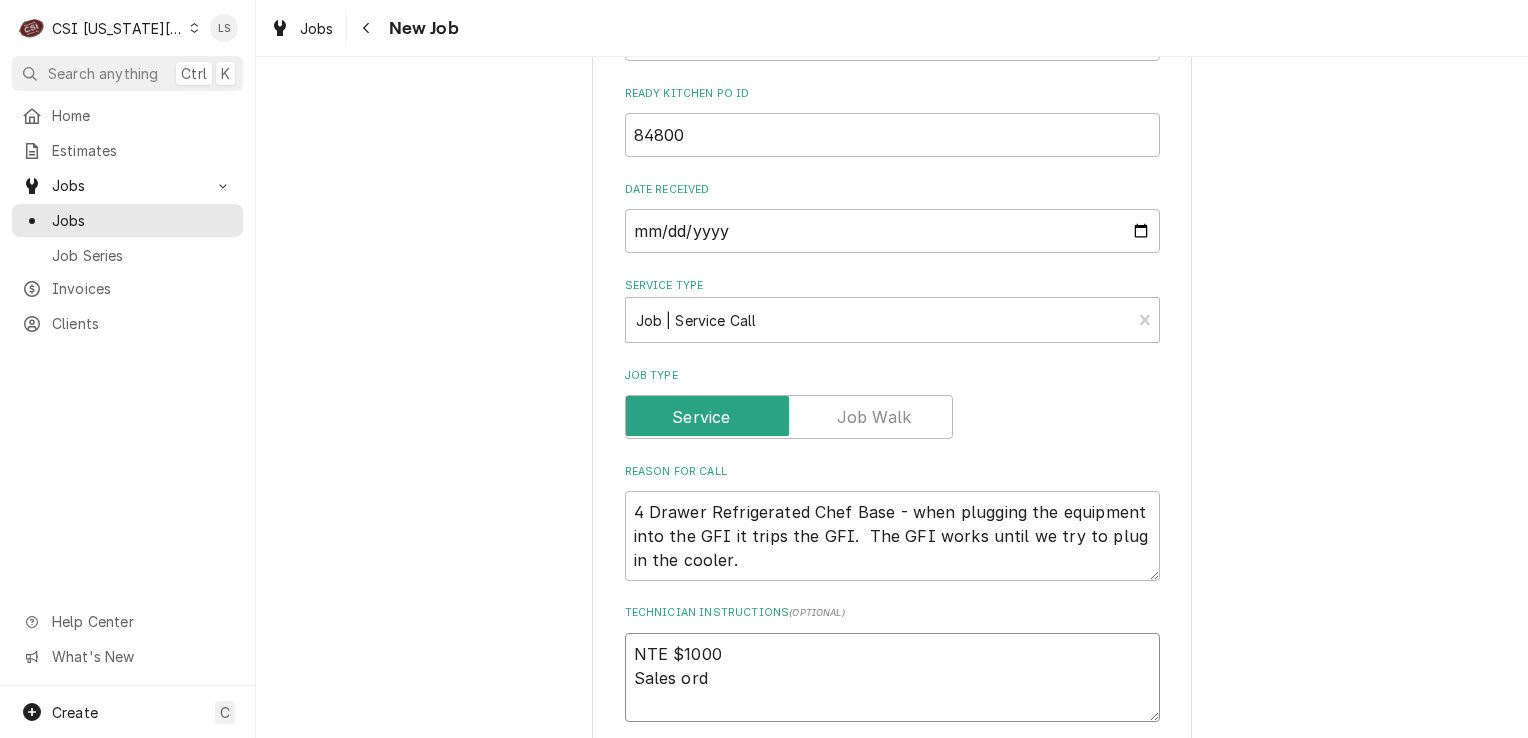 type on "x" 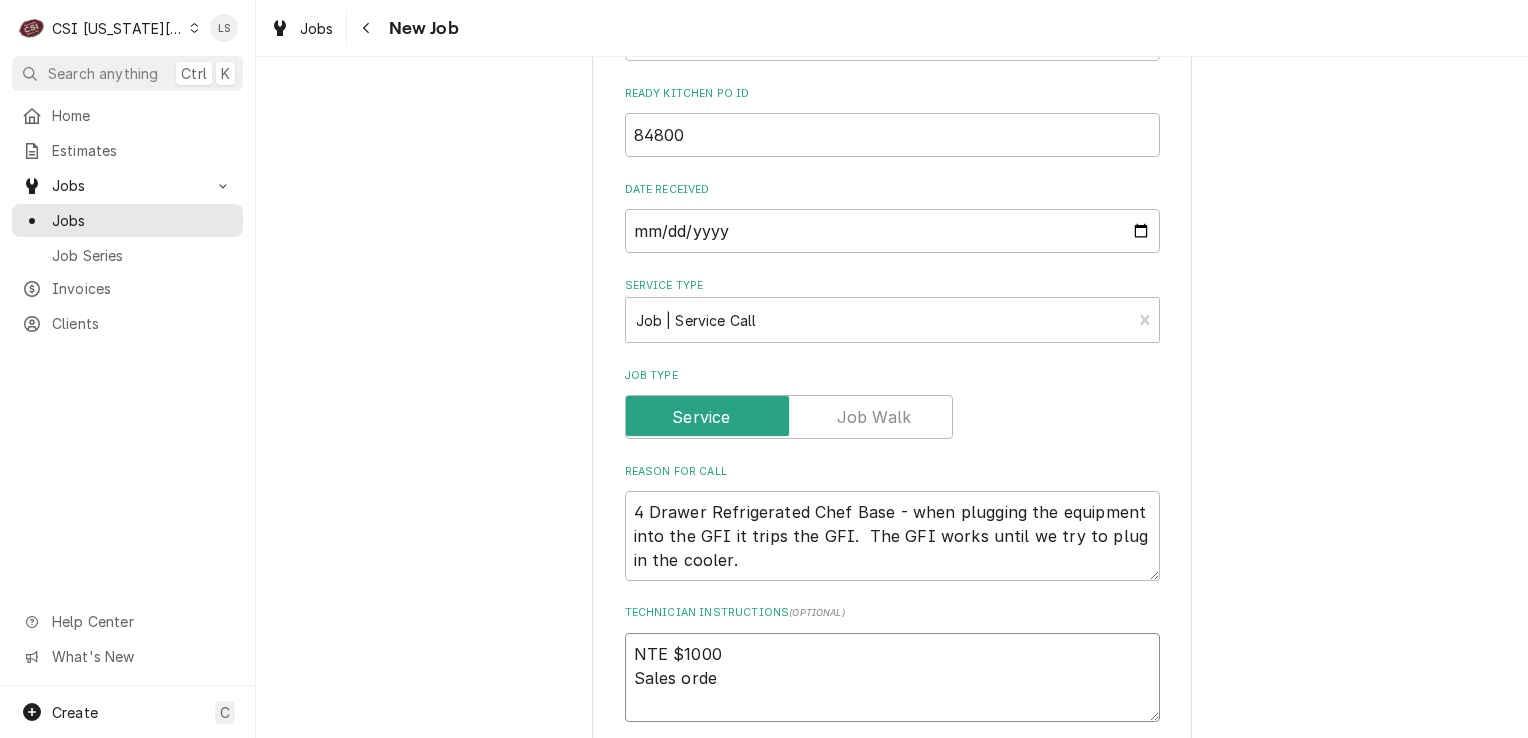 type on "x" 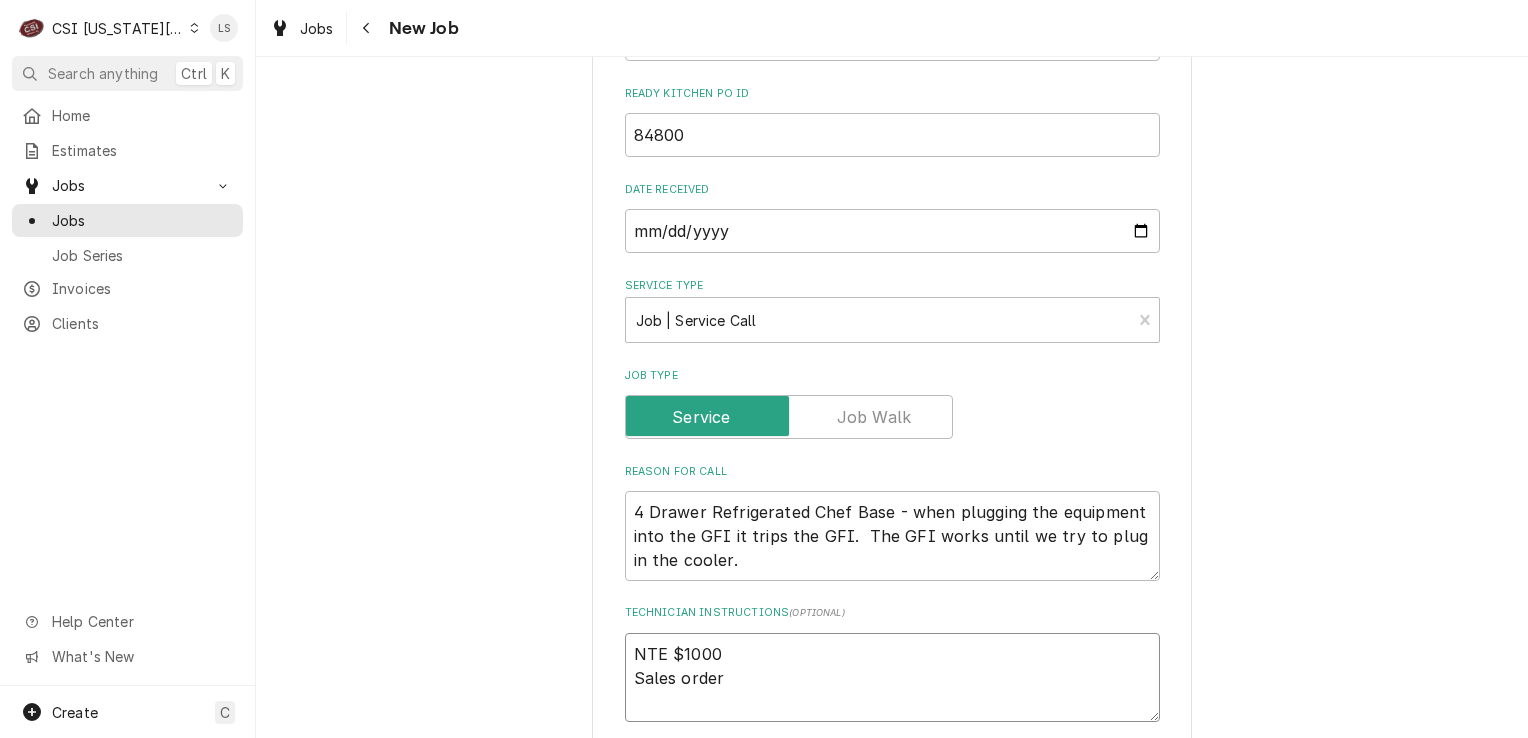 type on "x" 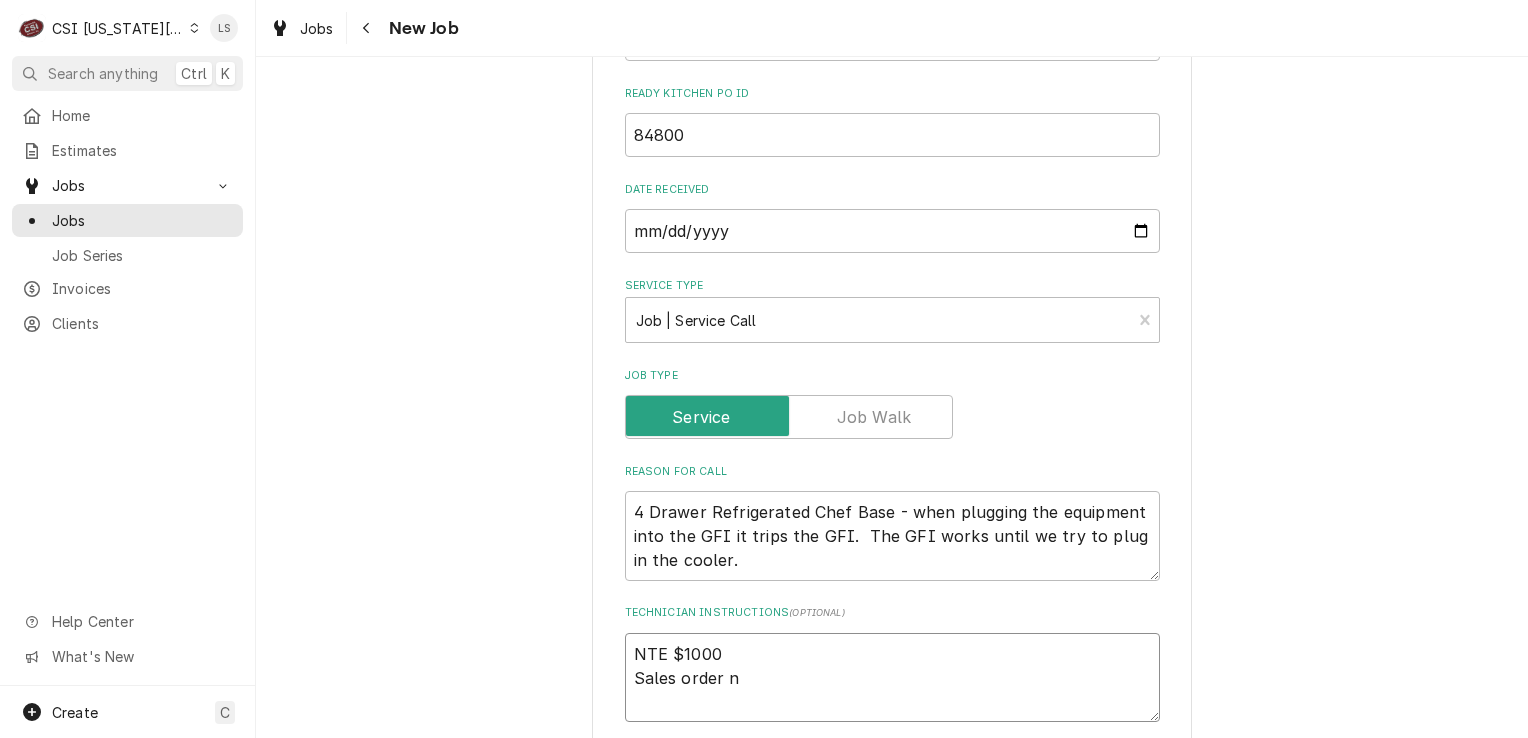 type on "x" 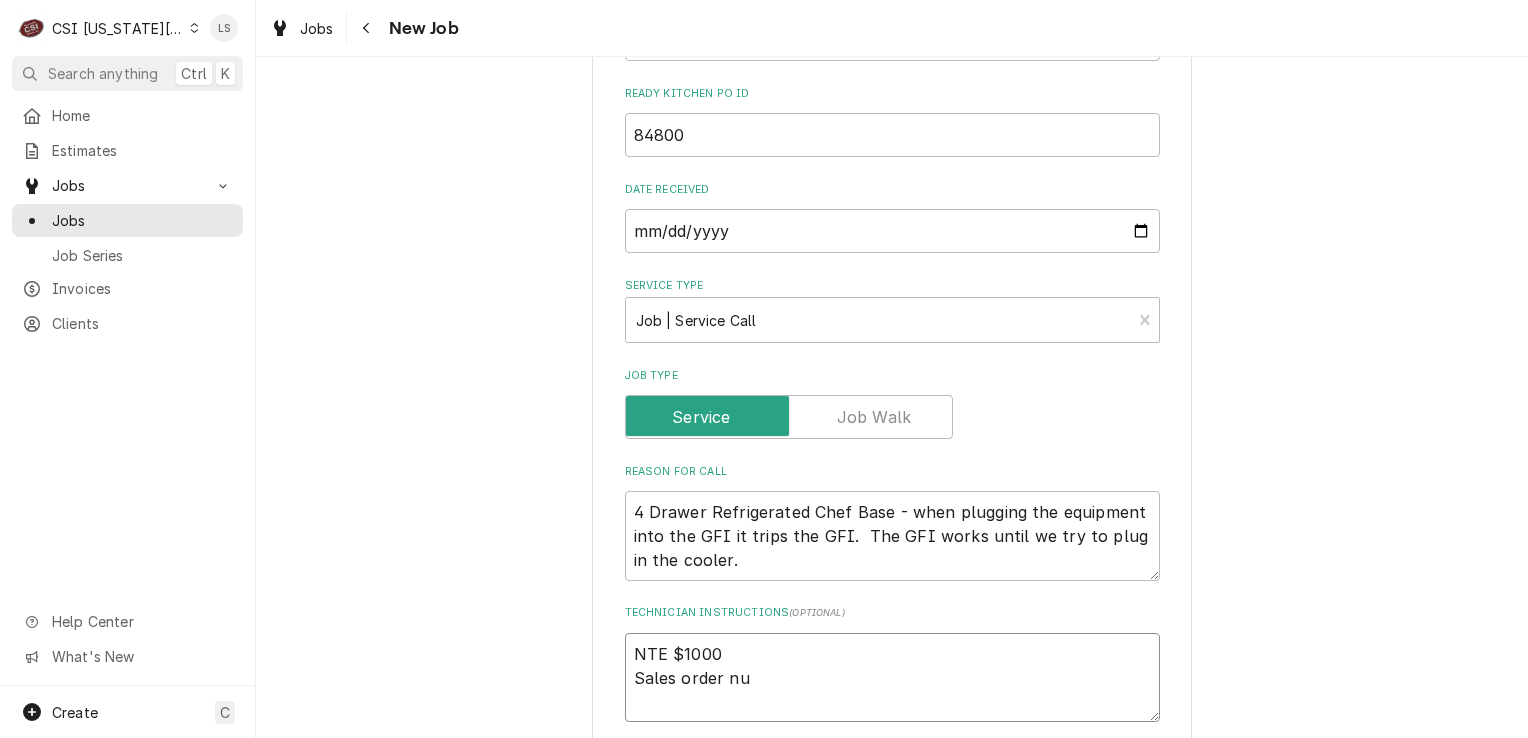 type on "x" 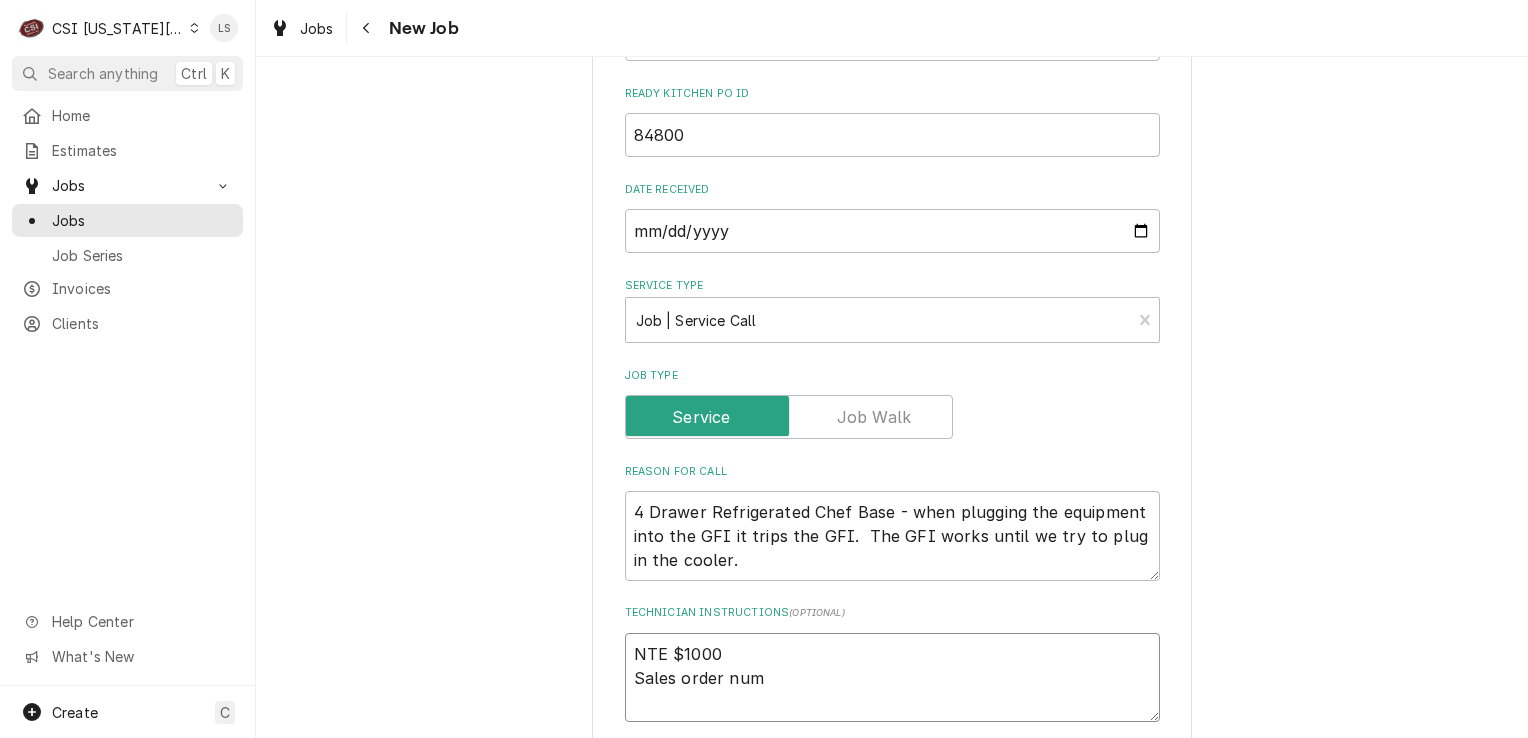 type on "x" 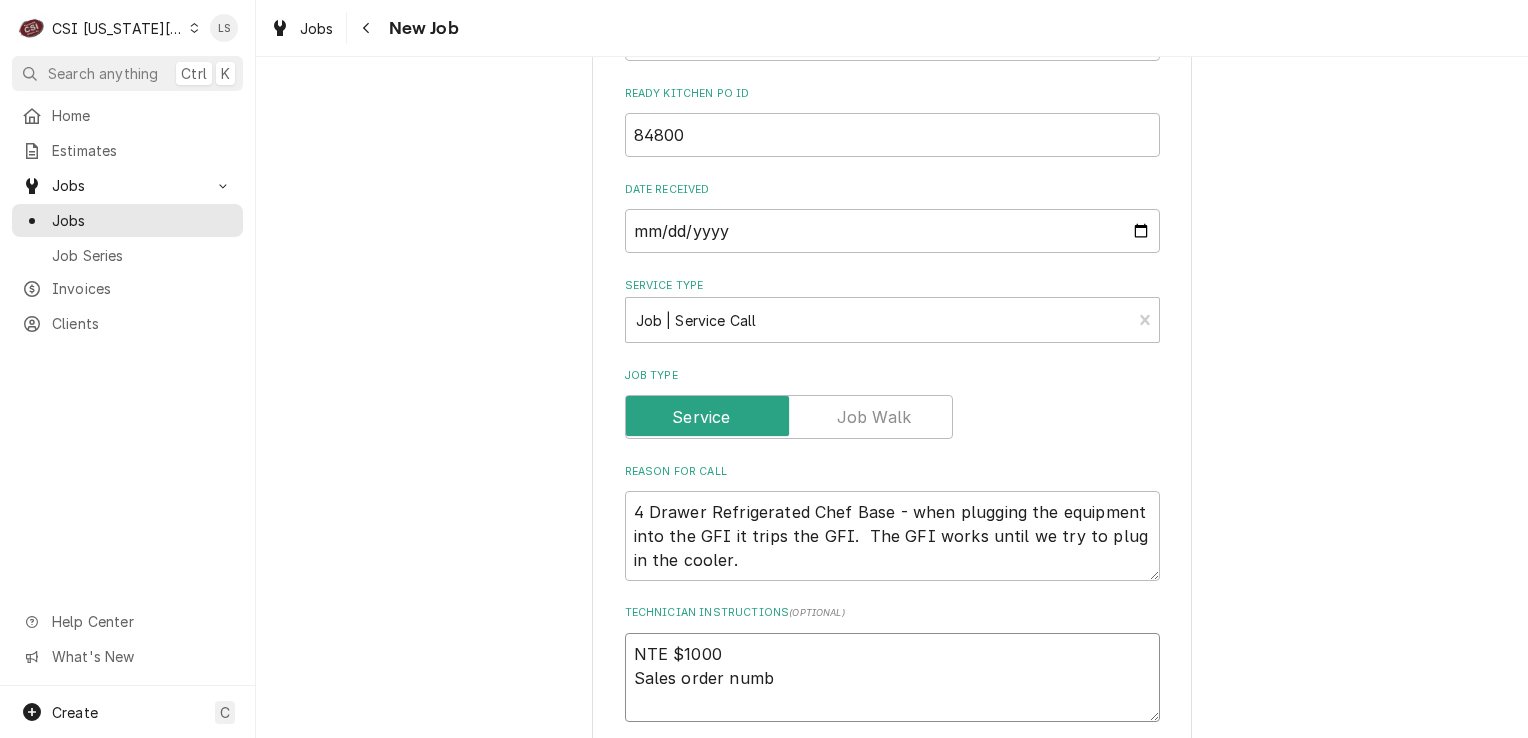 type on "NTE $1000
Sales order numbe" 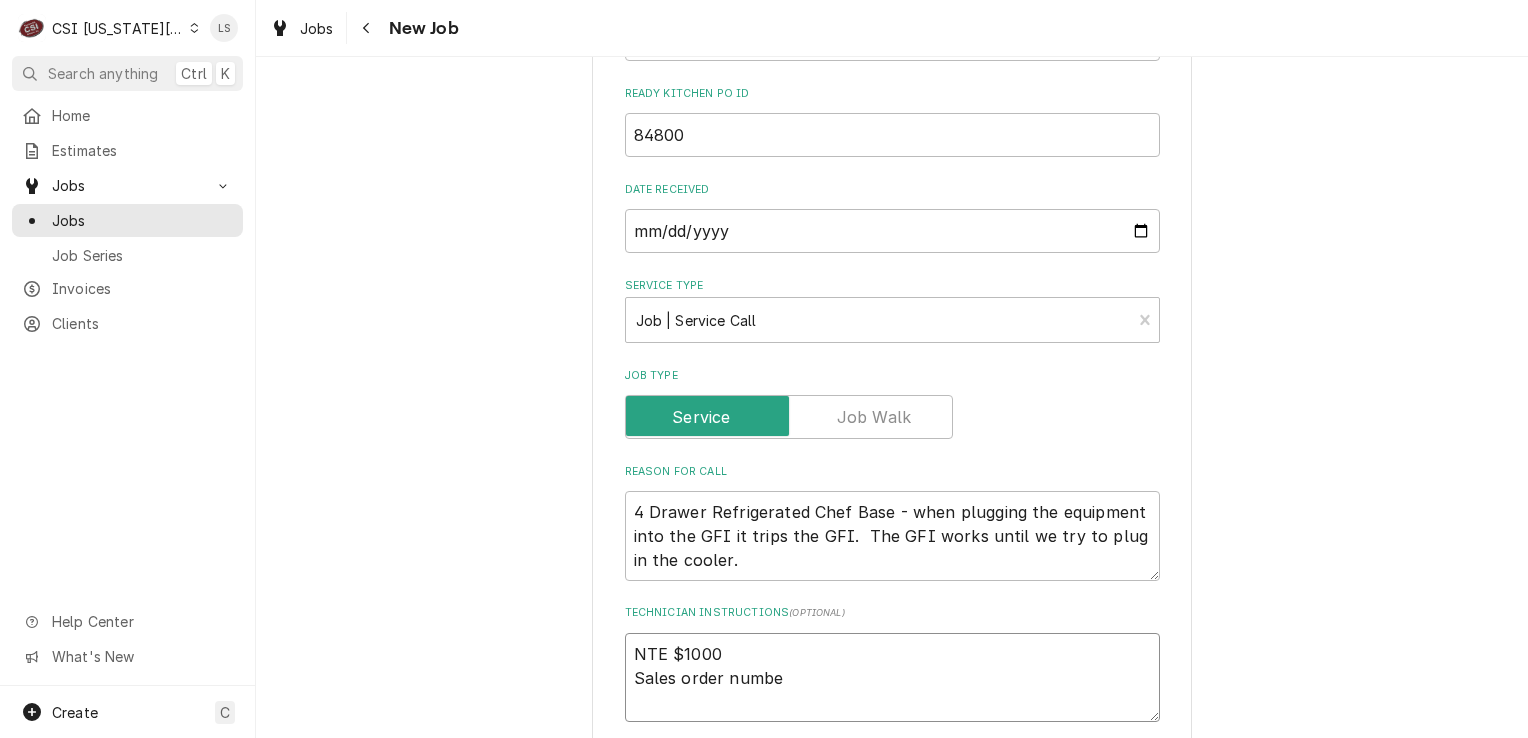 type on "x" 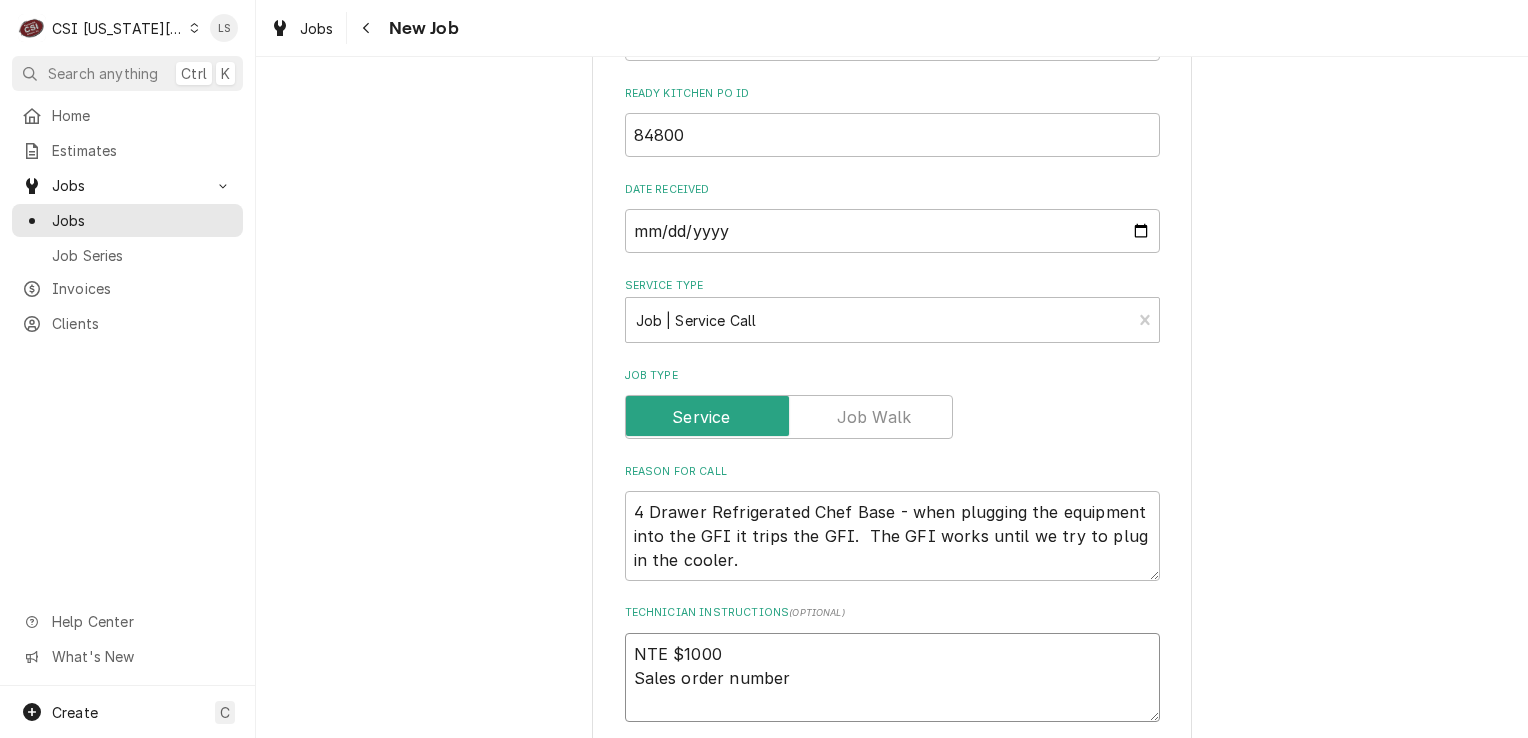 type on "x" 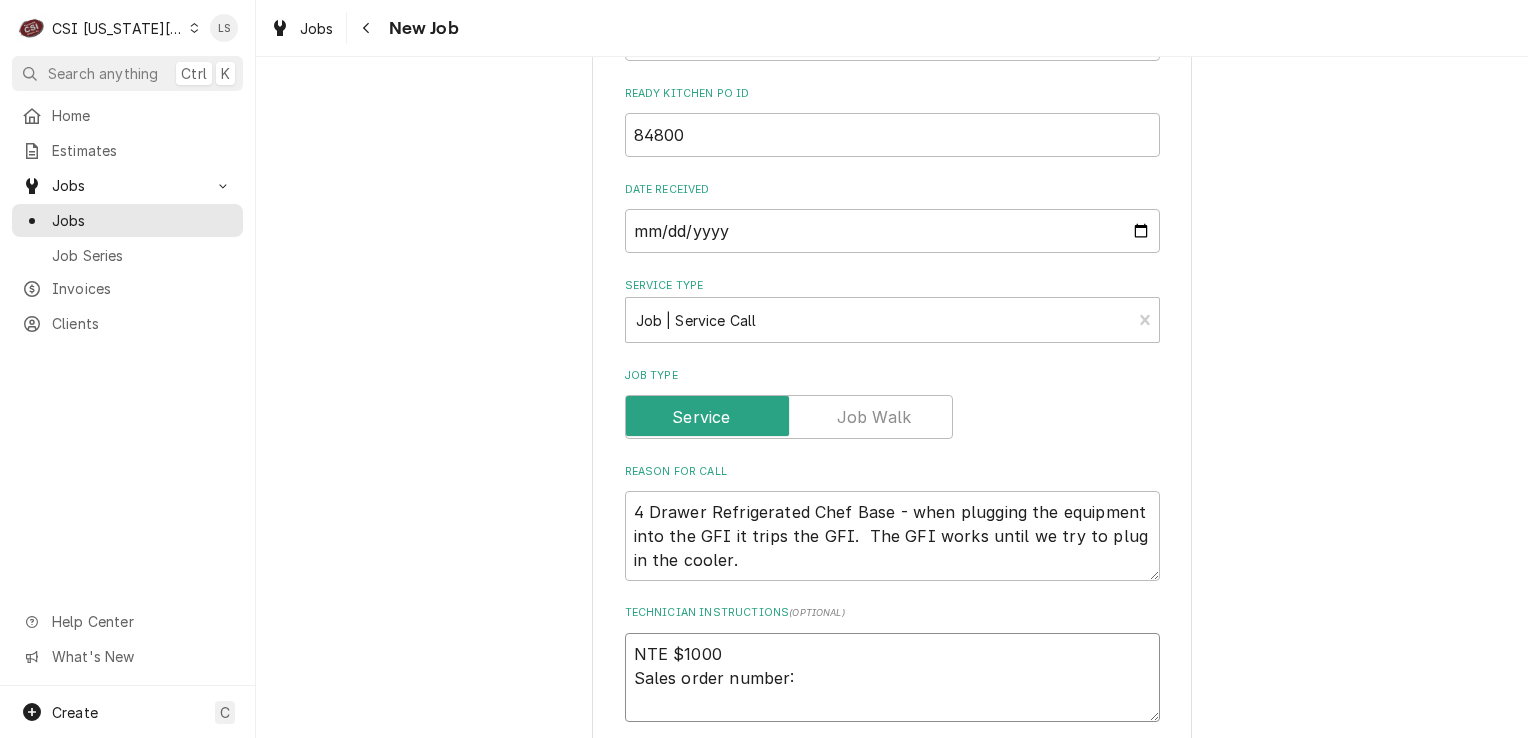 type on "x" 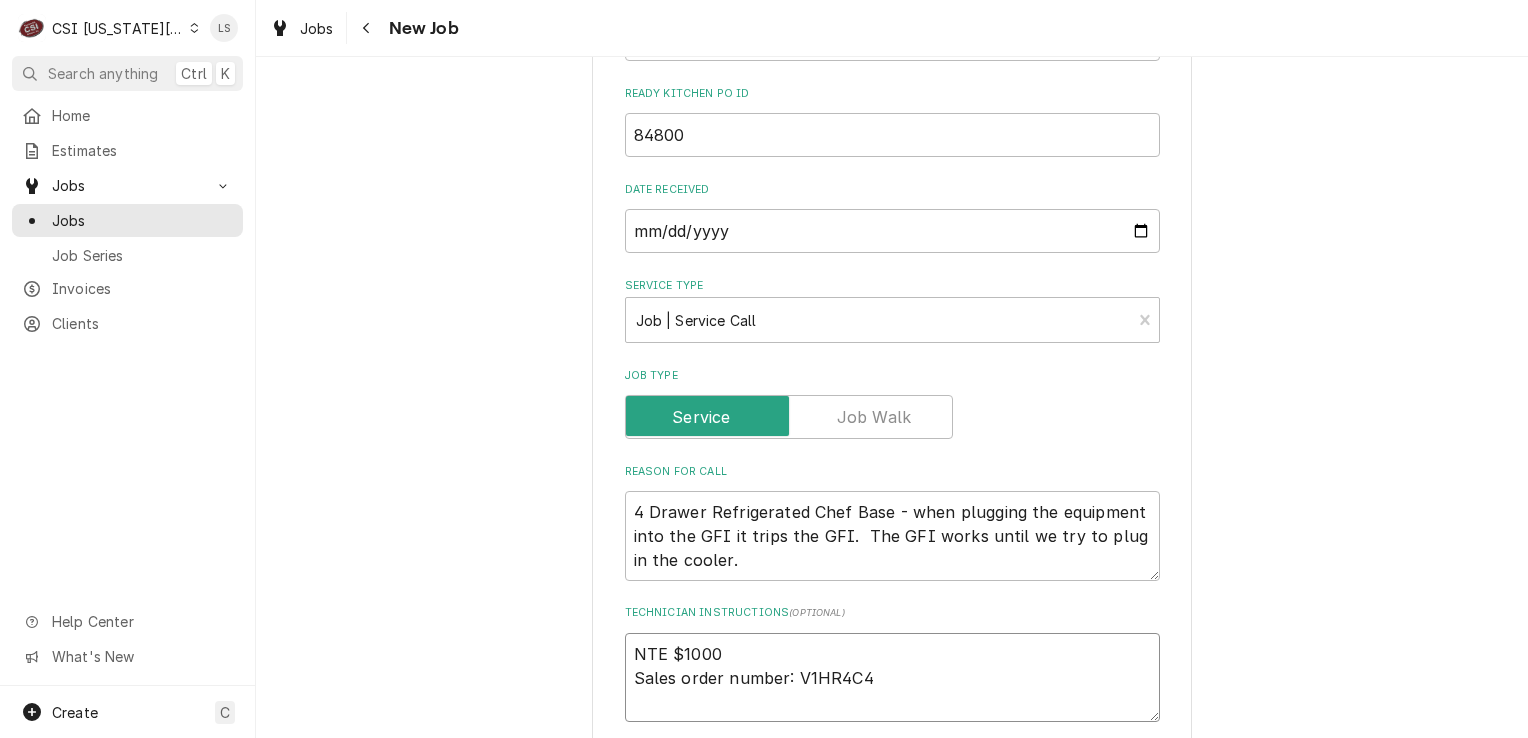 type on "x" 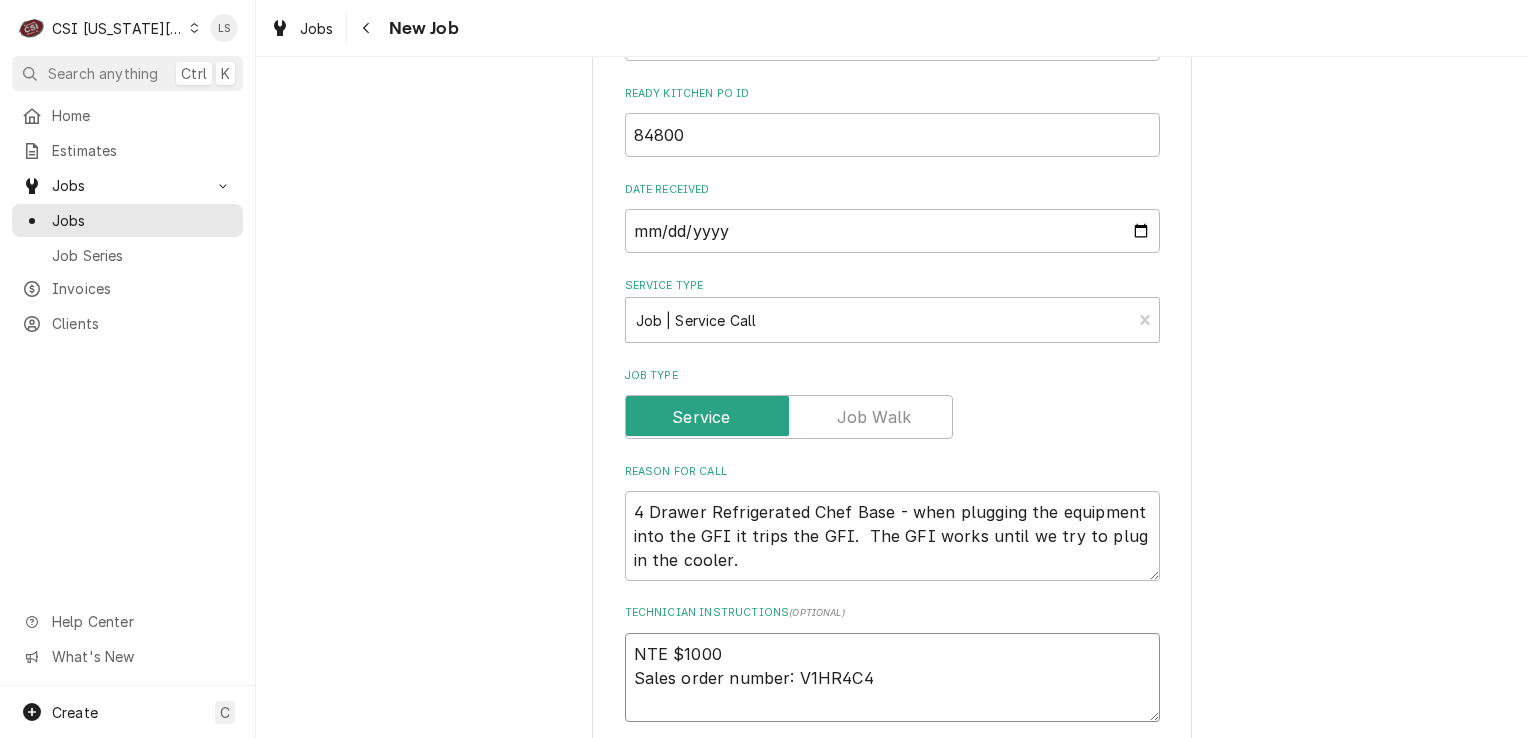 type on "x" 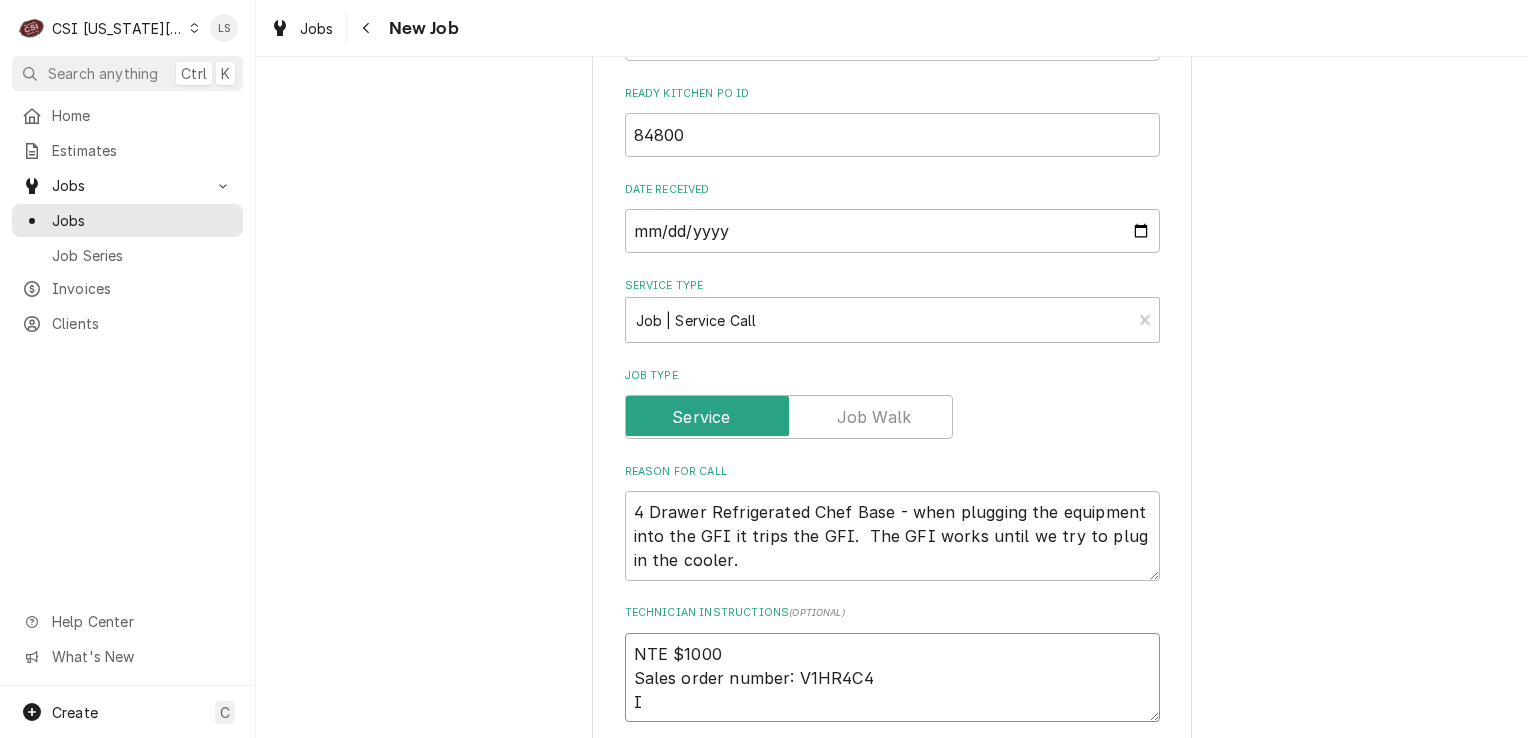 type on "x" 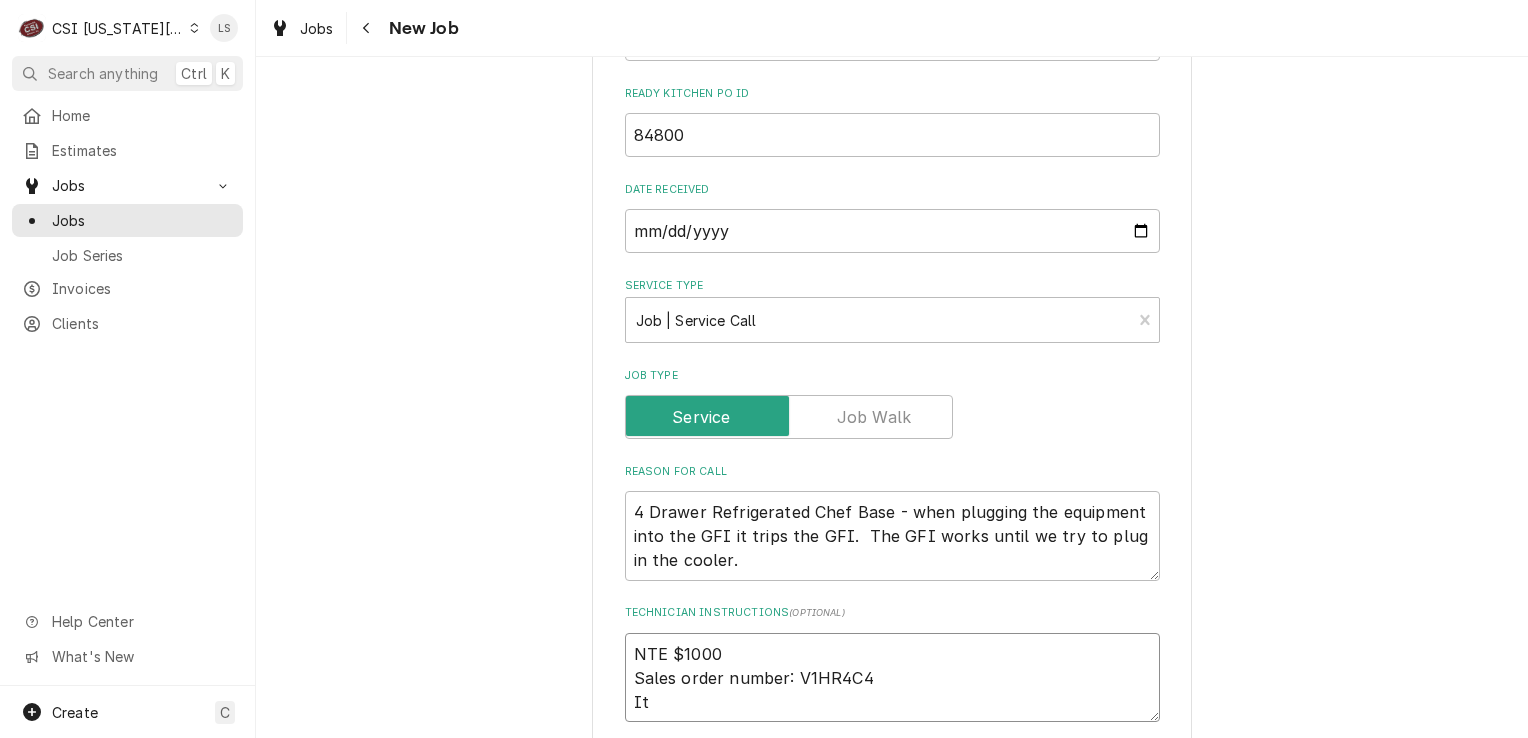 type on "x" 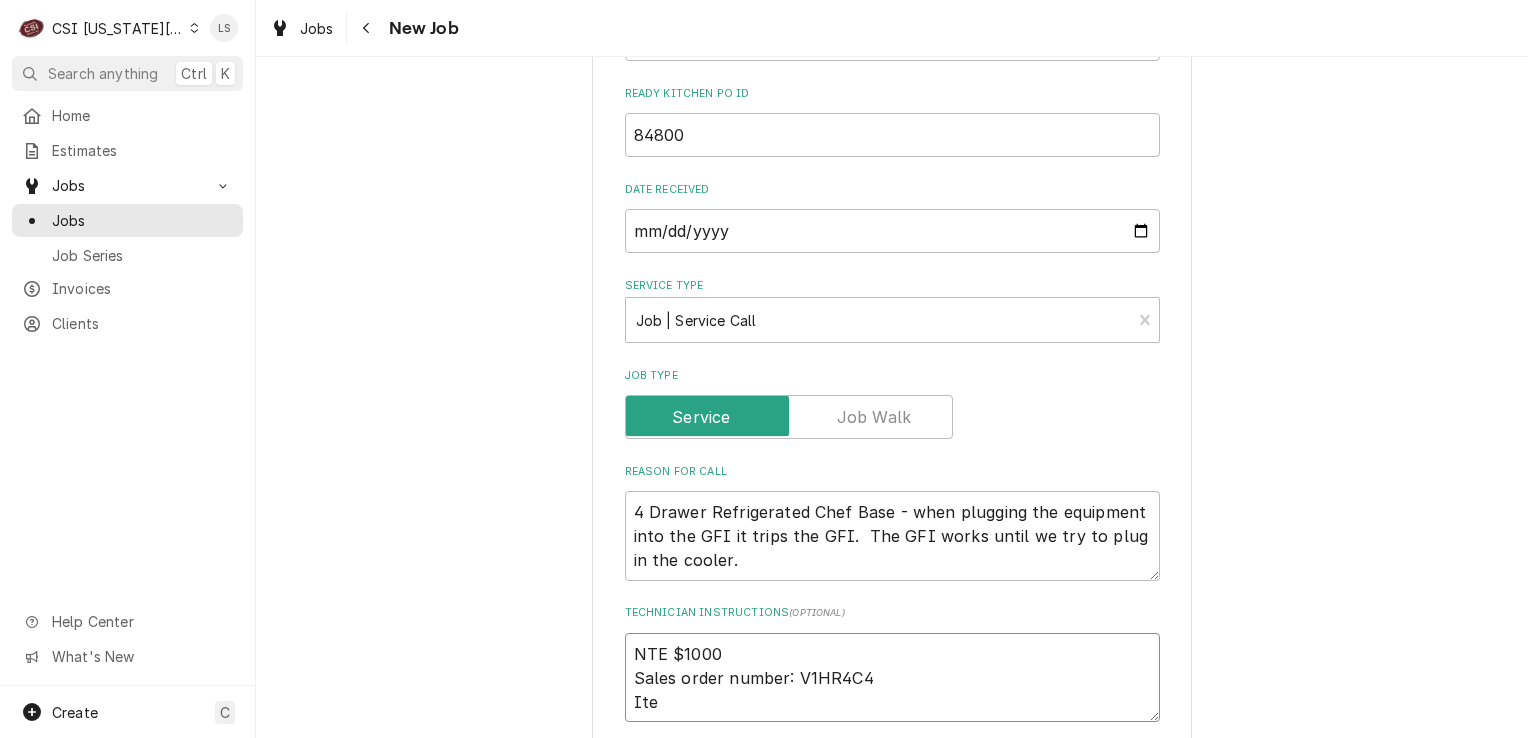 type on "x" 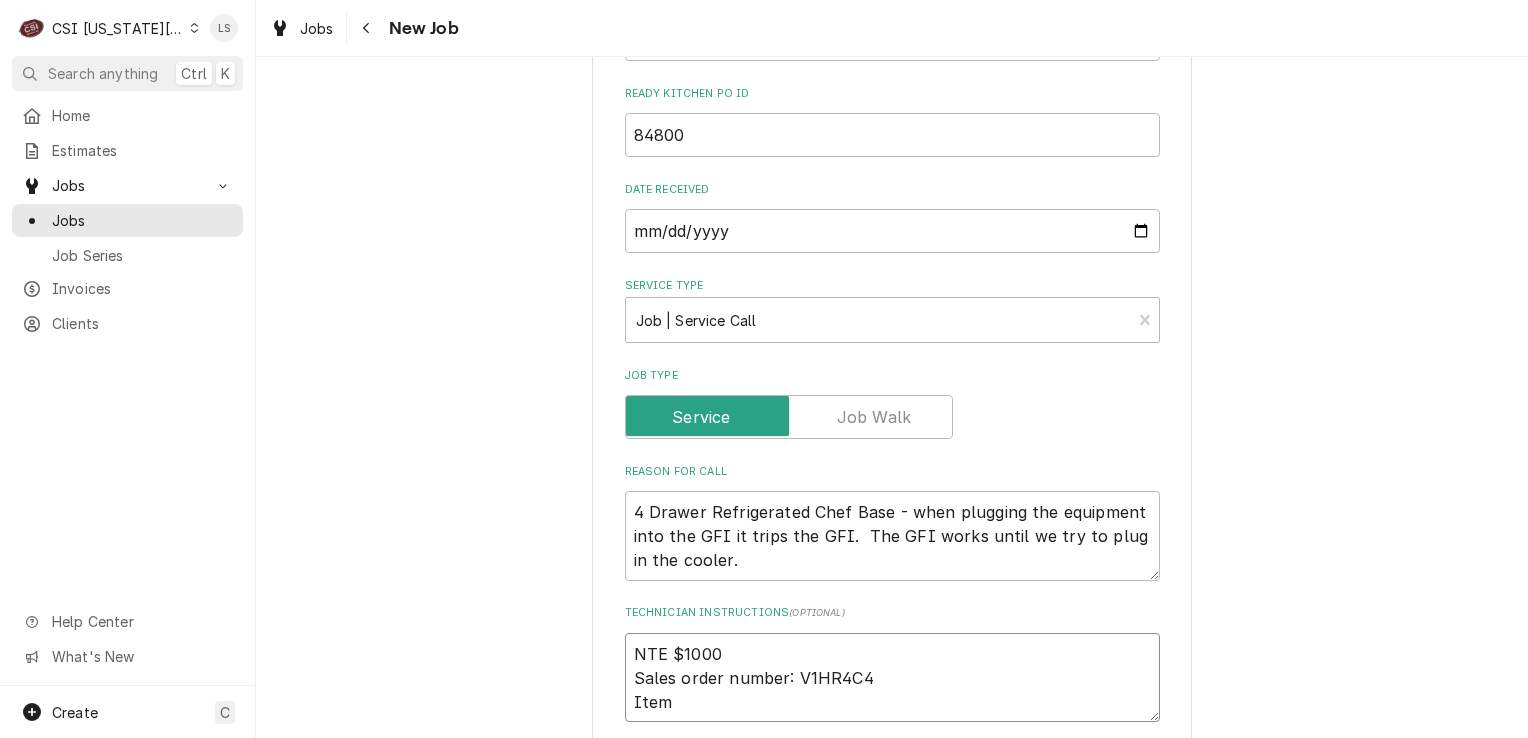 type on "x" 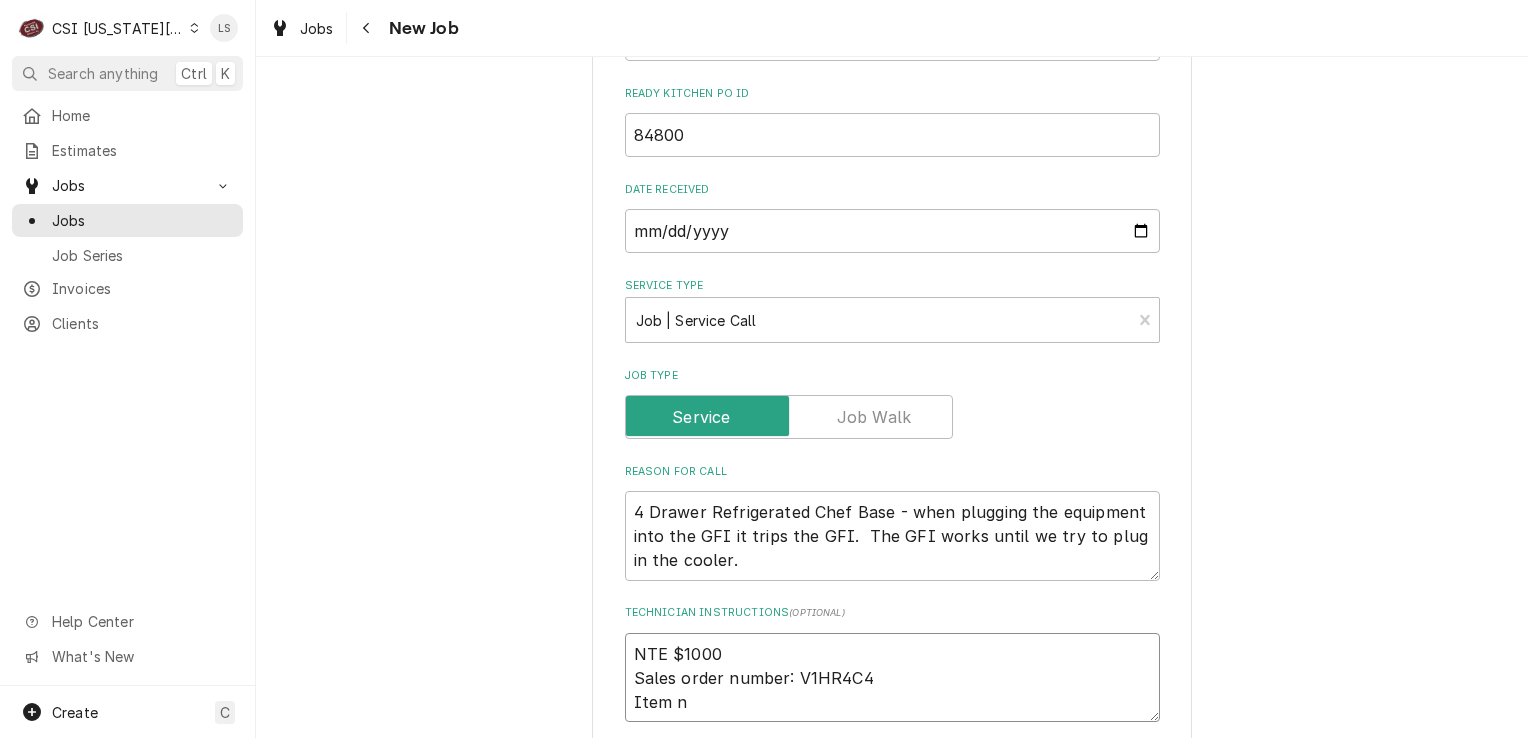 type on "x" 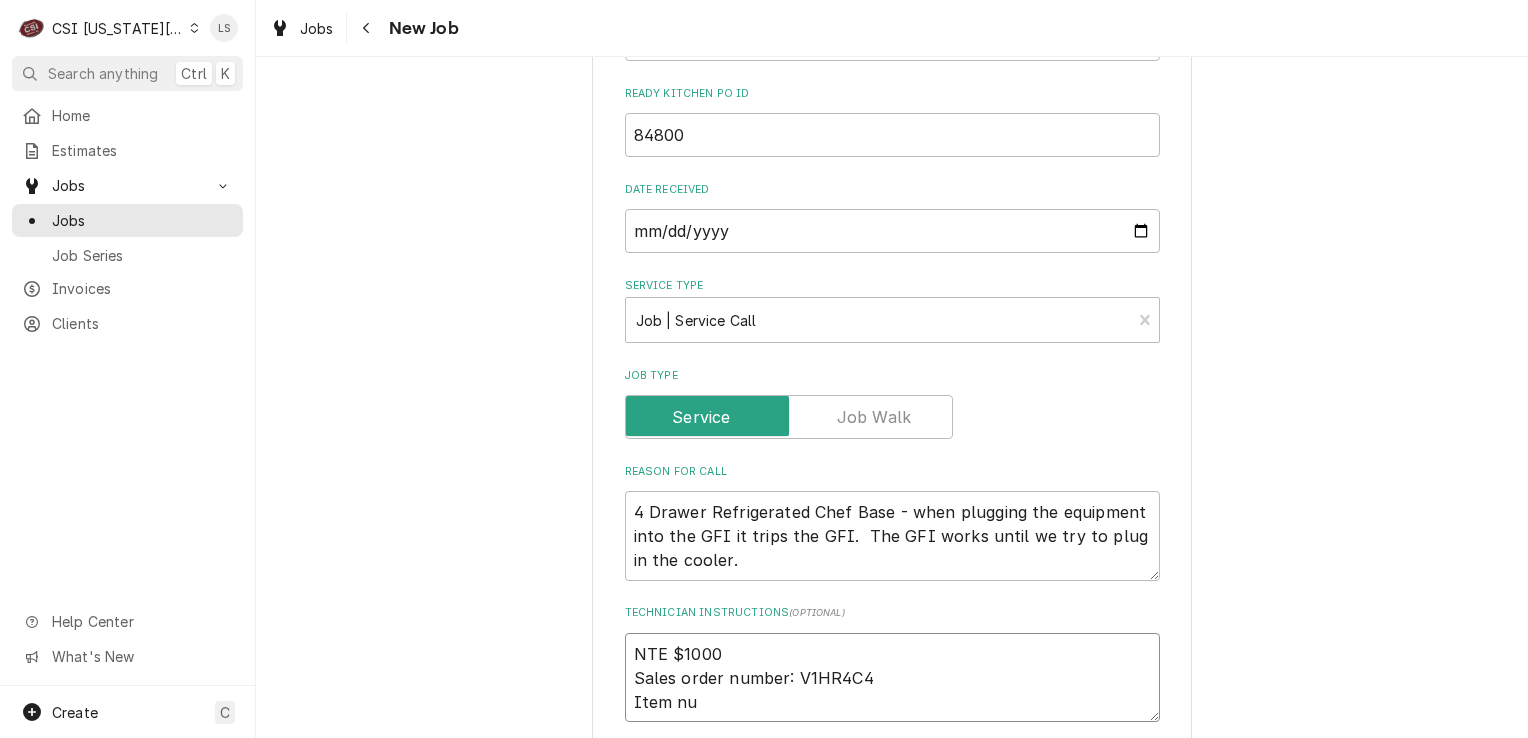 type on "x" 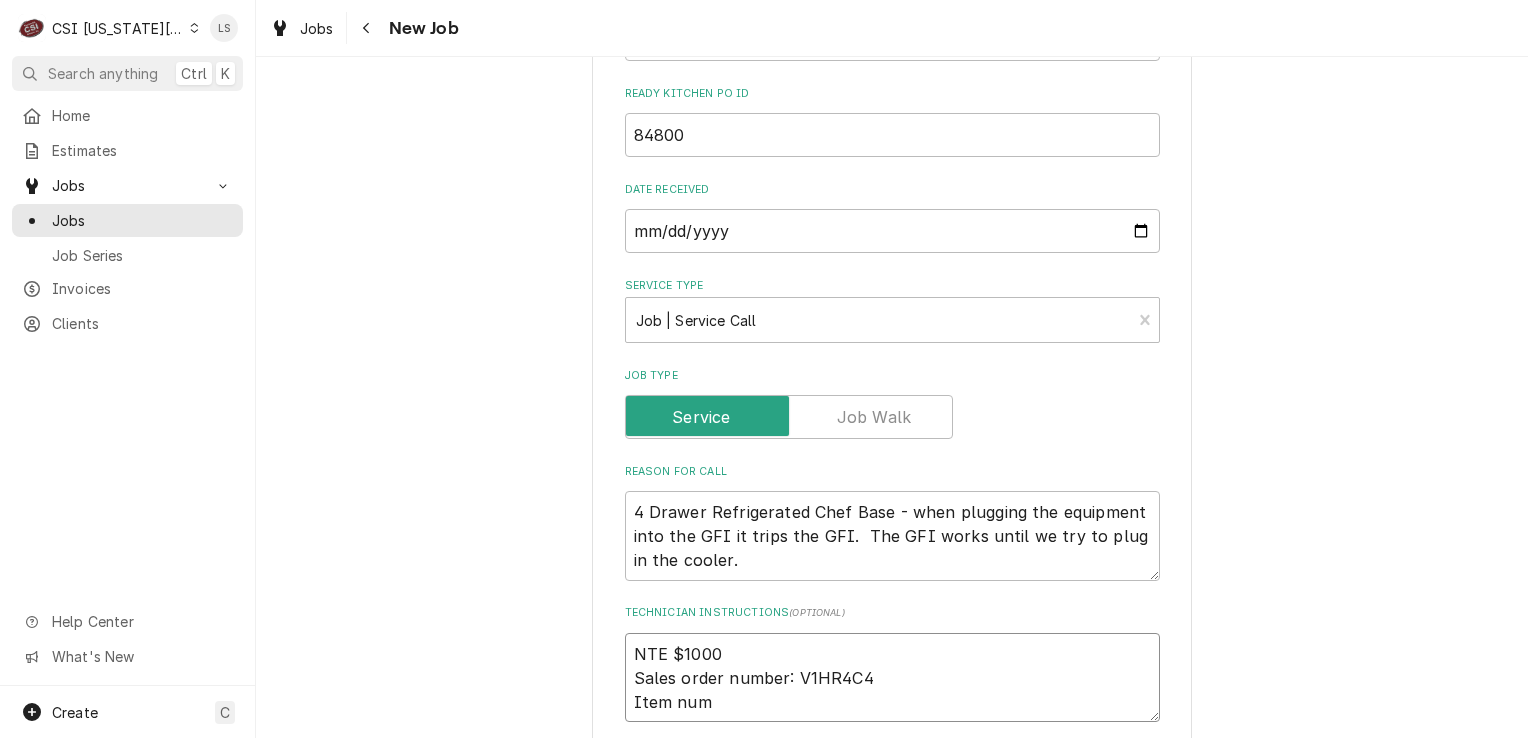 type on "x" 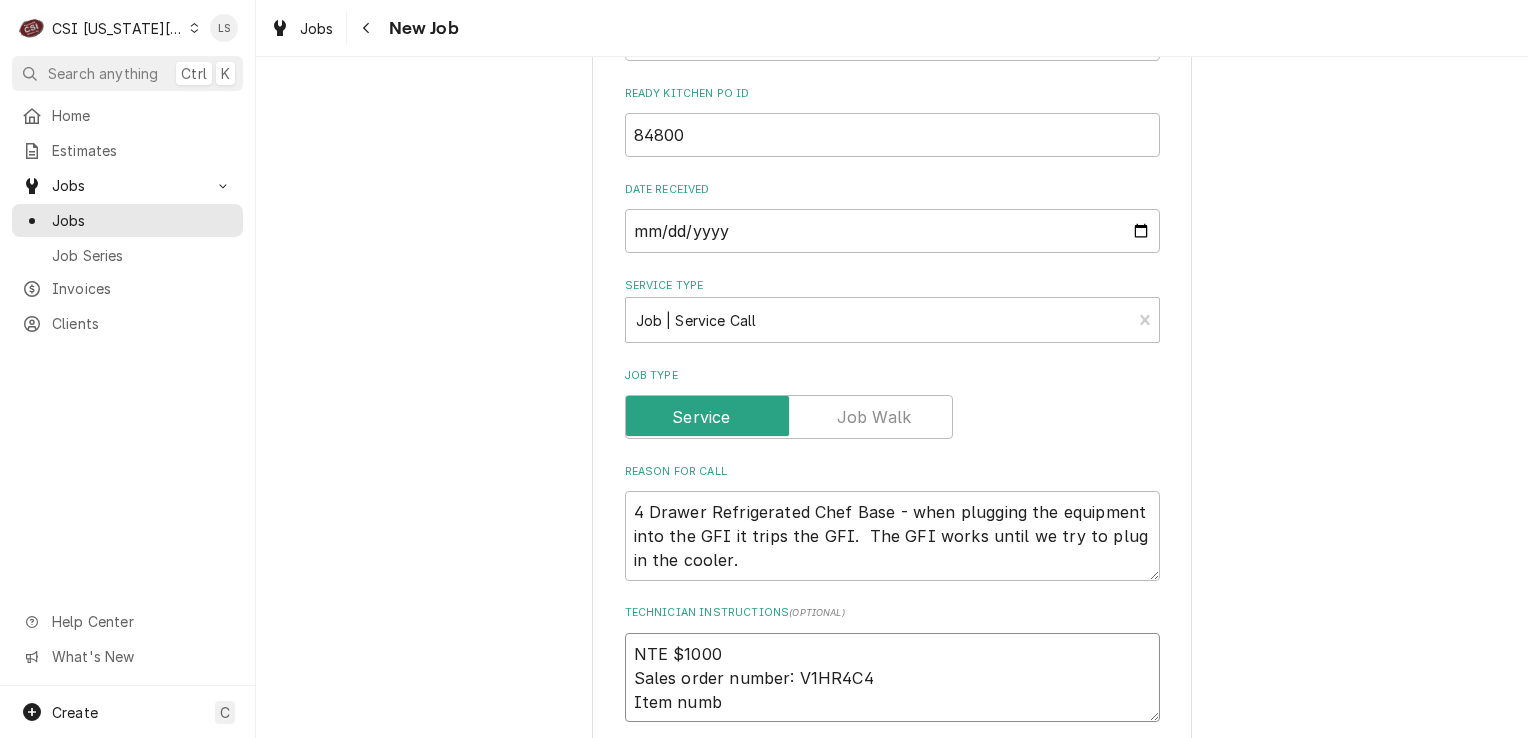 type on "x" 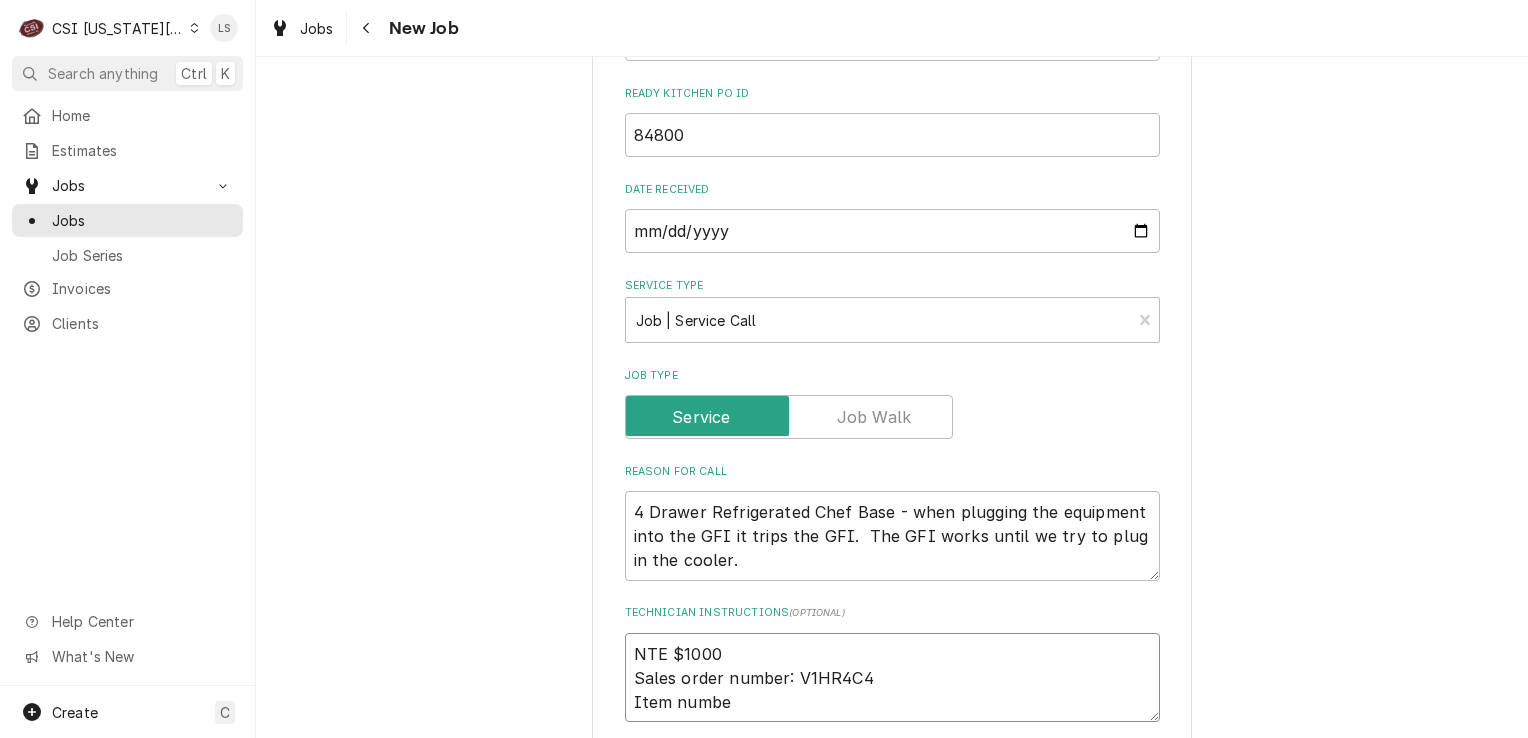 type on "x" 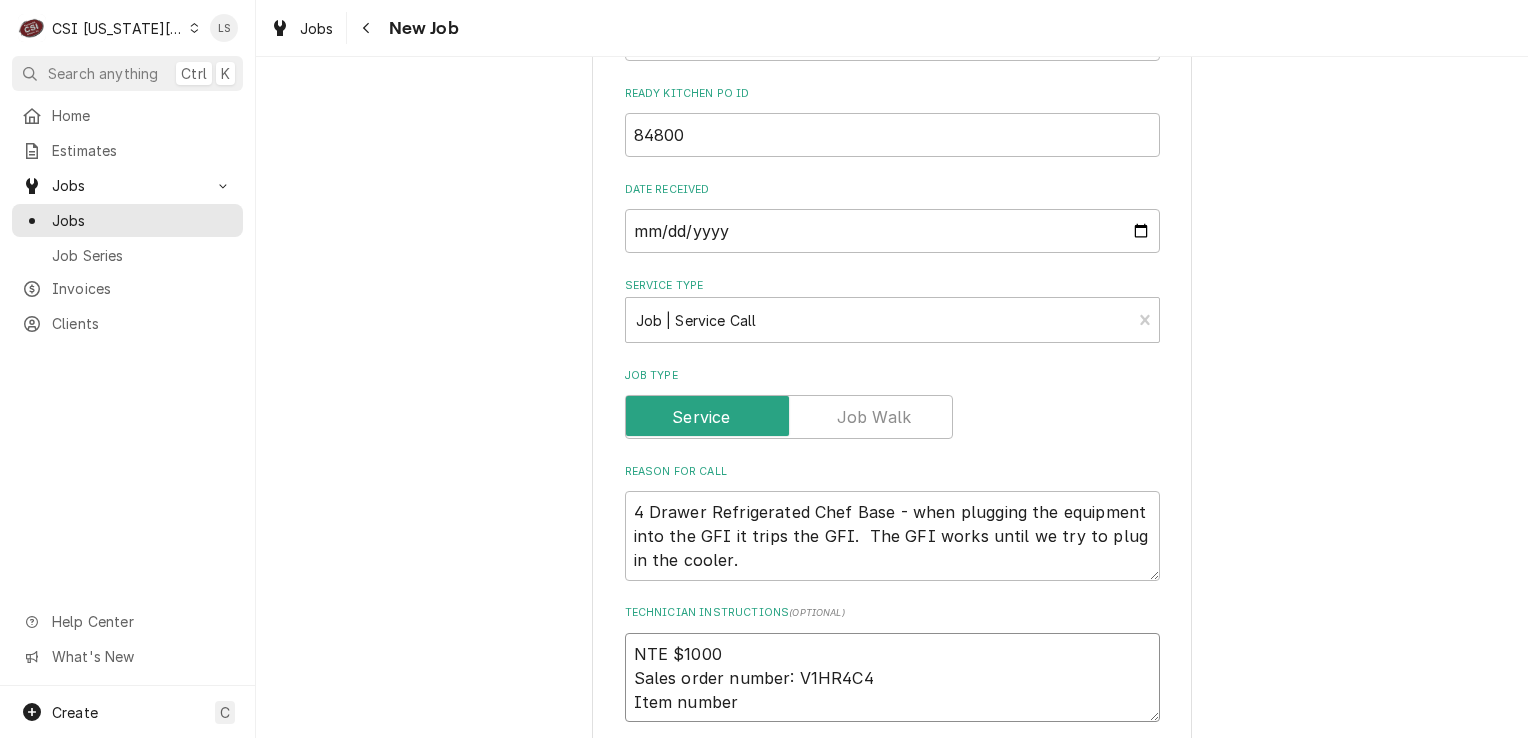 type on "x" 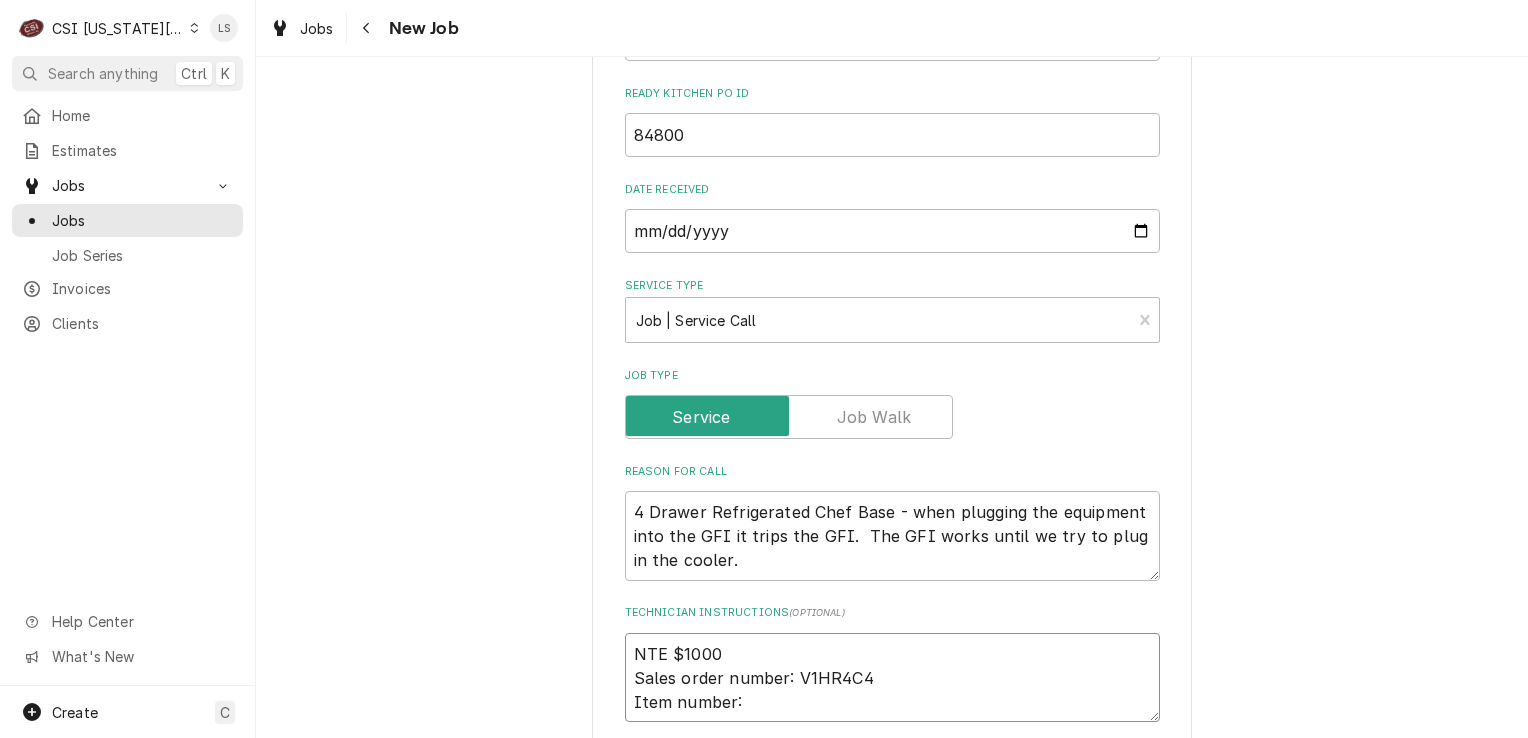 type on "x" 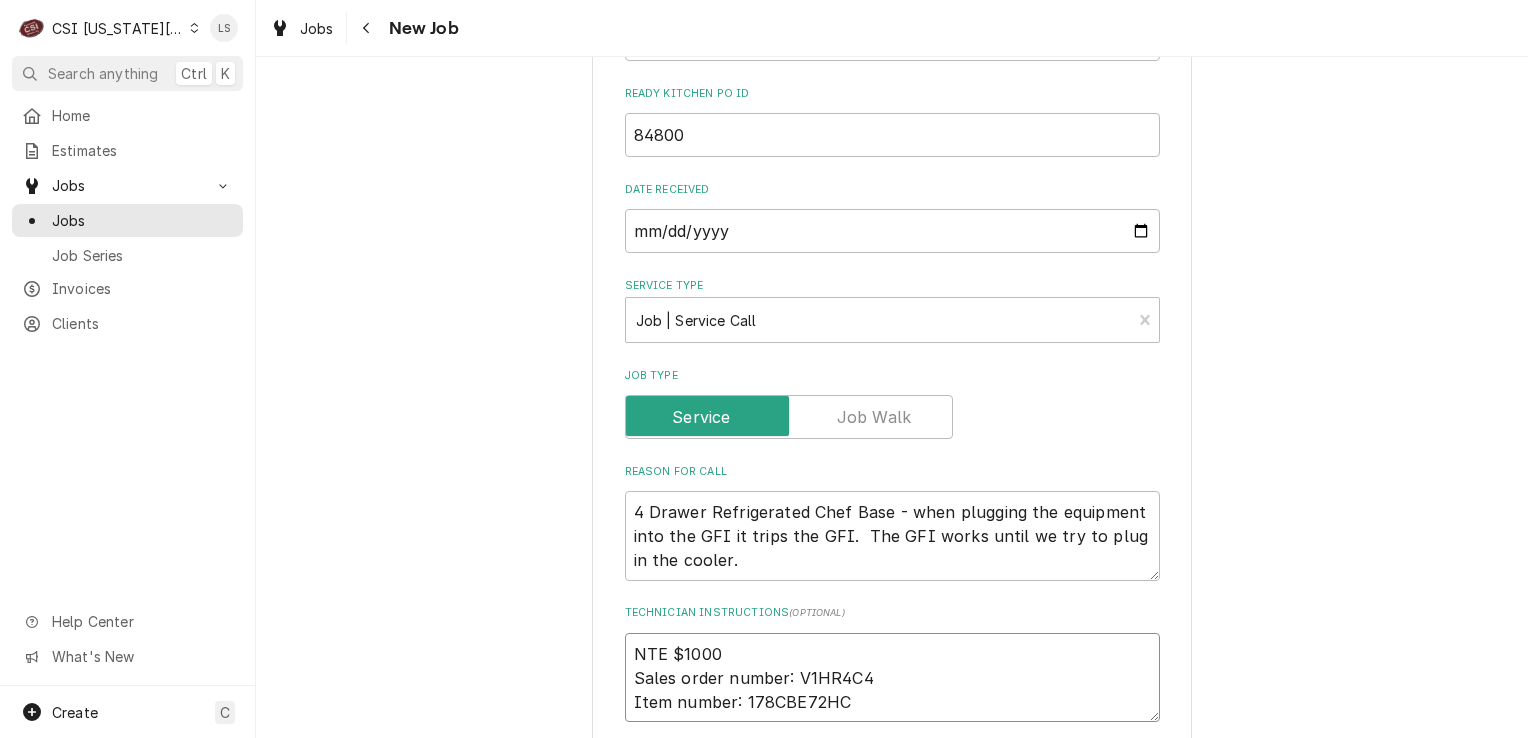 type on "x" 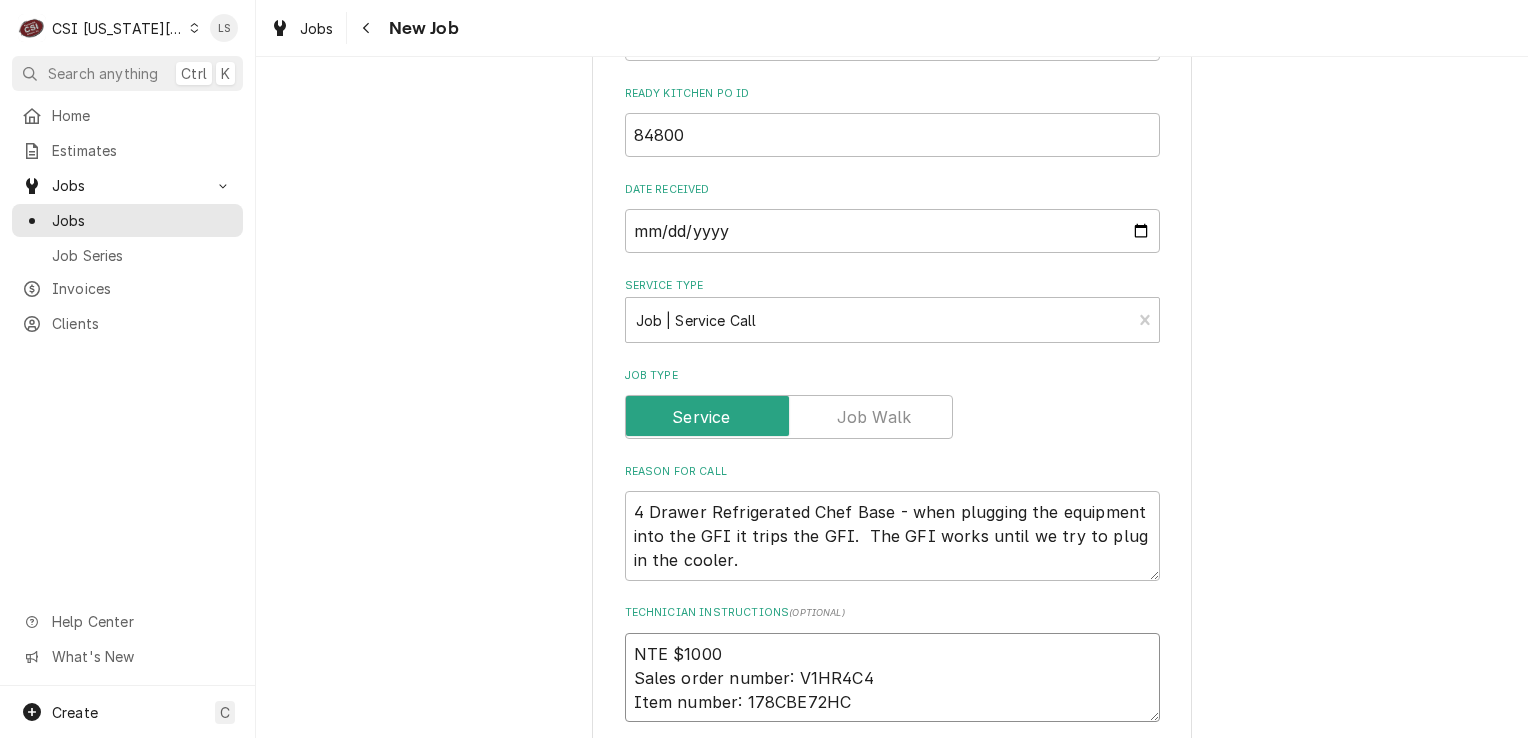 type on "NTE $1000
Sales order number: V1HR4C4
Item number: 178CBE72HC" 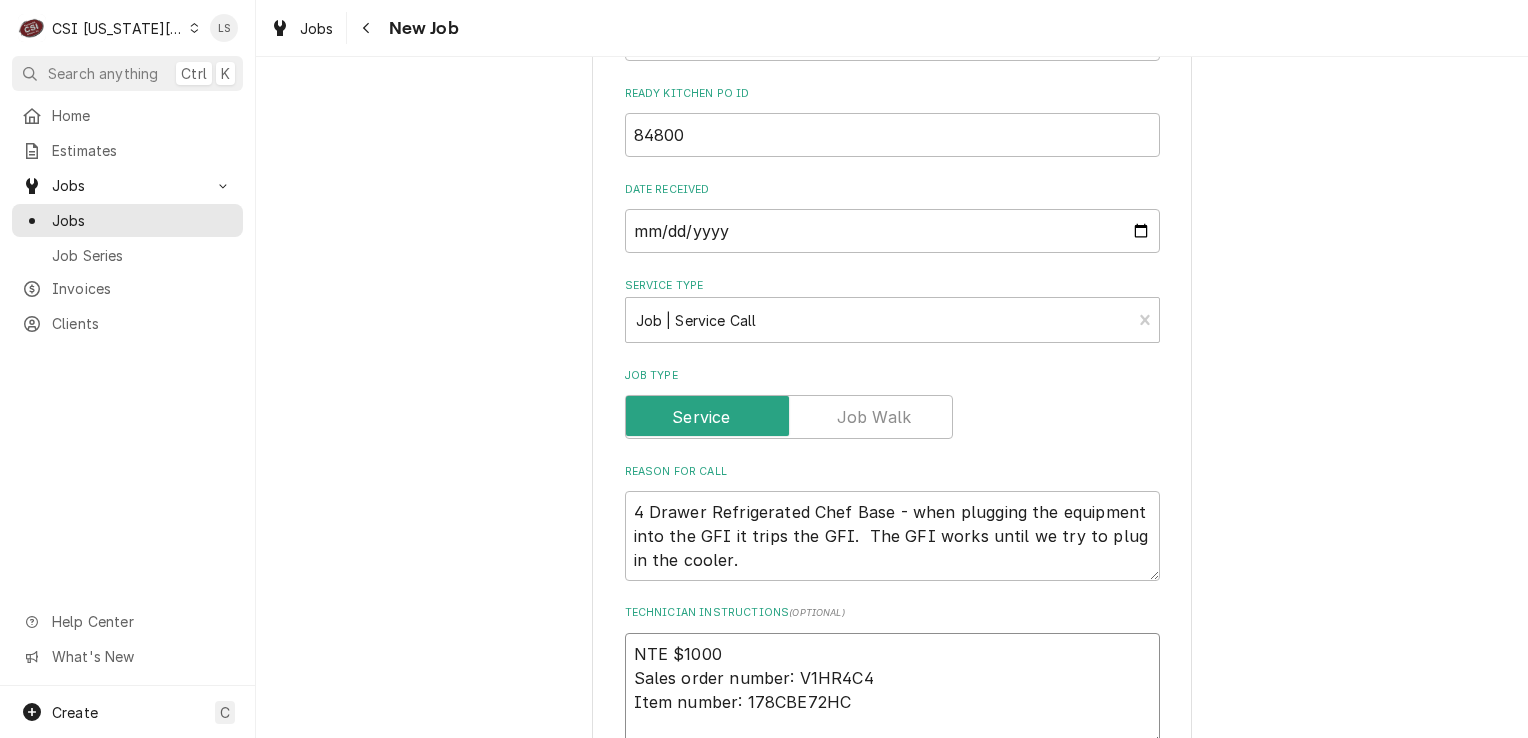 type on "x" 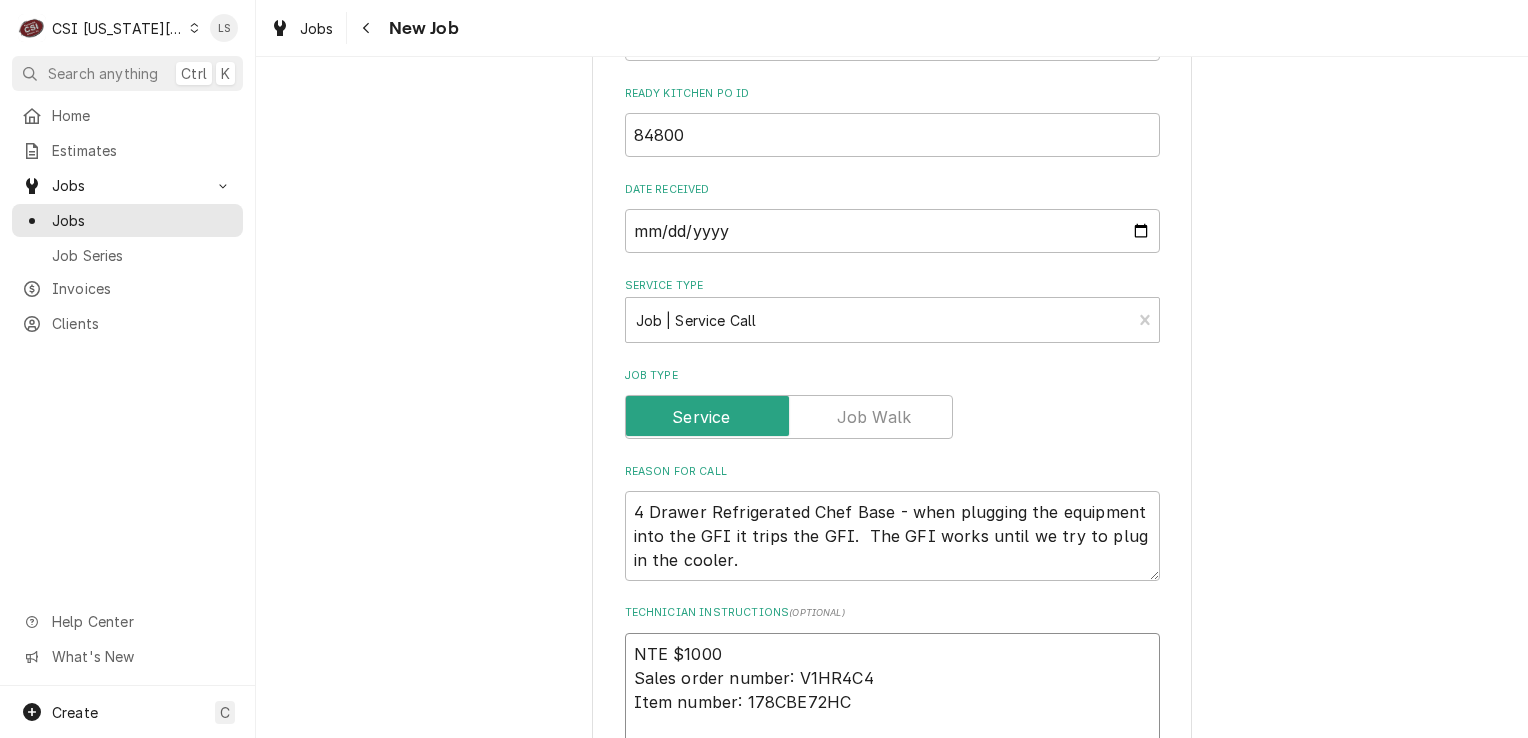 click on "NTE $1000
Sales order number: V1HR4C4
Item number: 178CBE72HC" at bounding box center [892, 702] 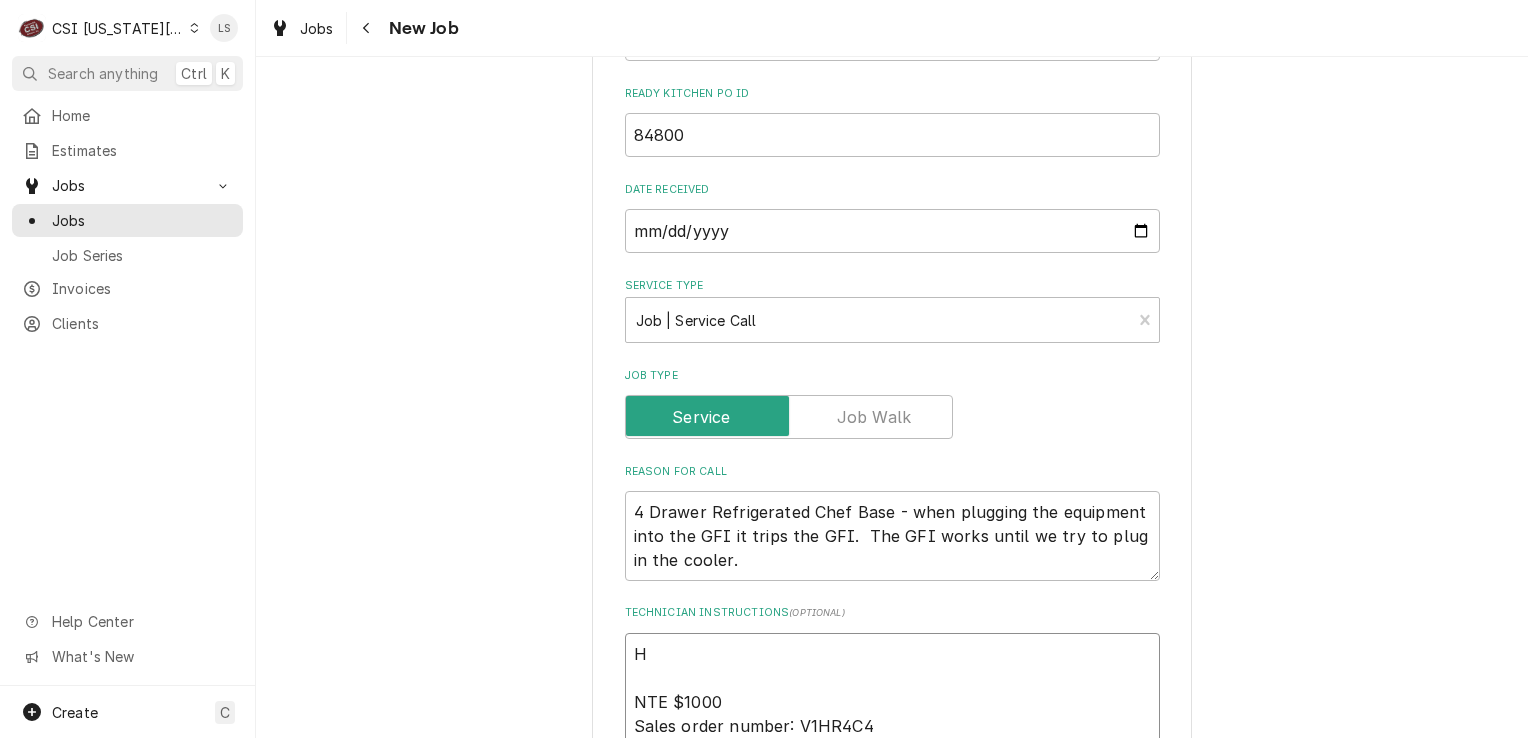 type on "x" 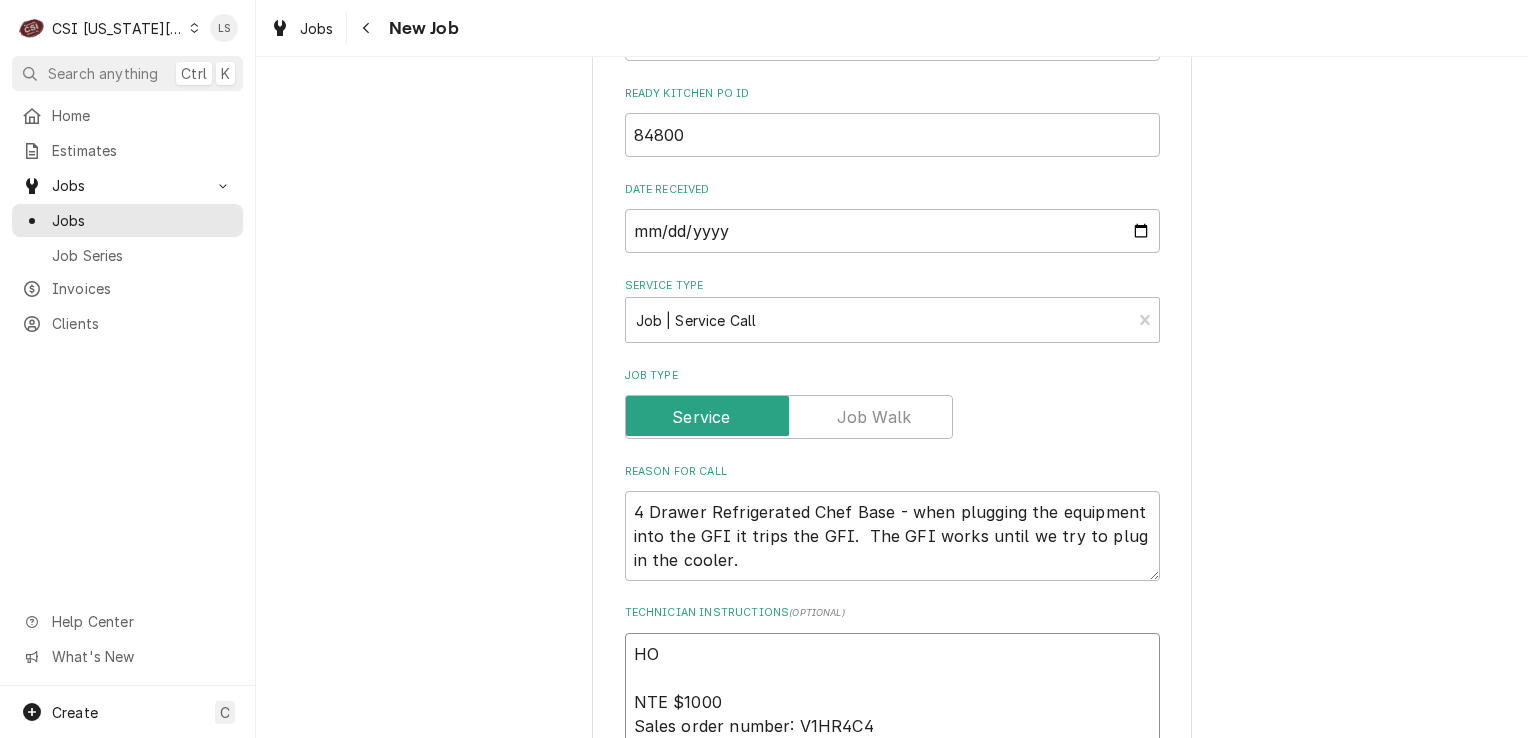type on "x" 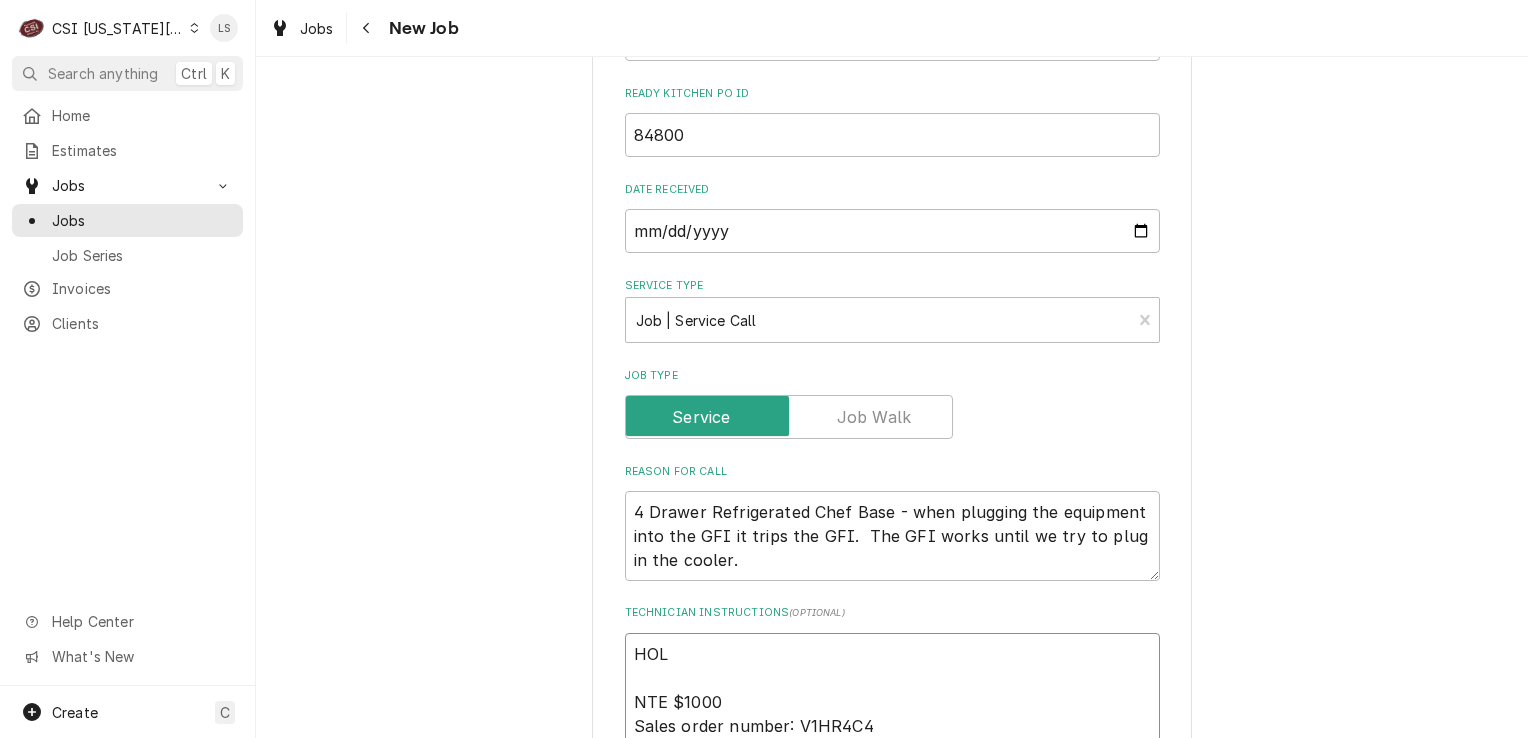 type on "x" 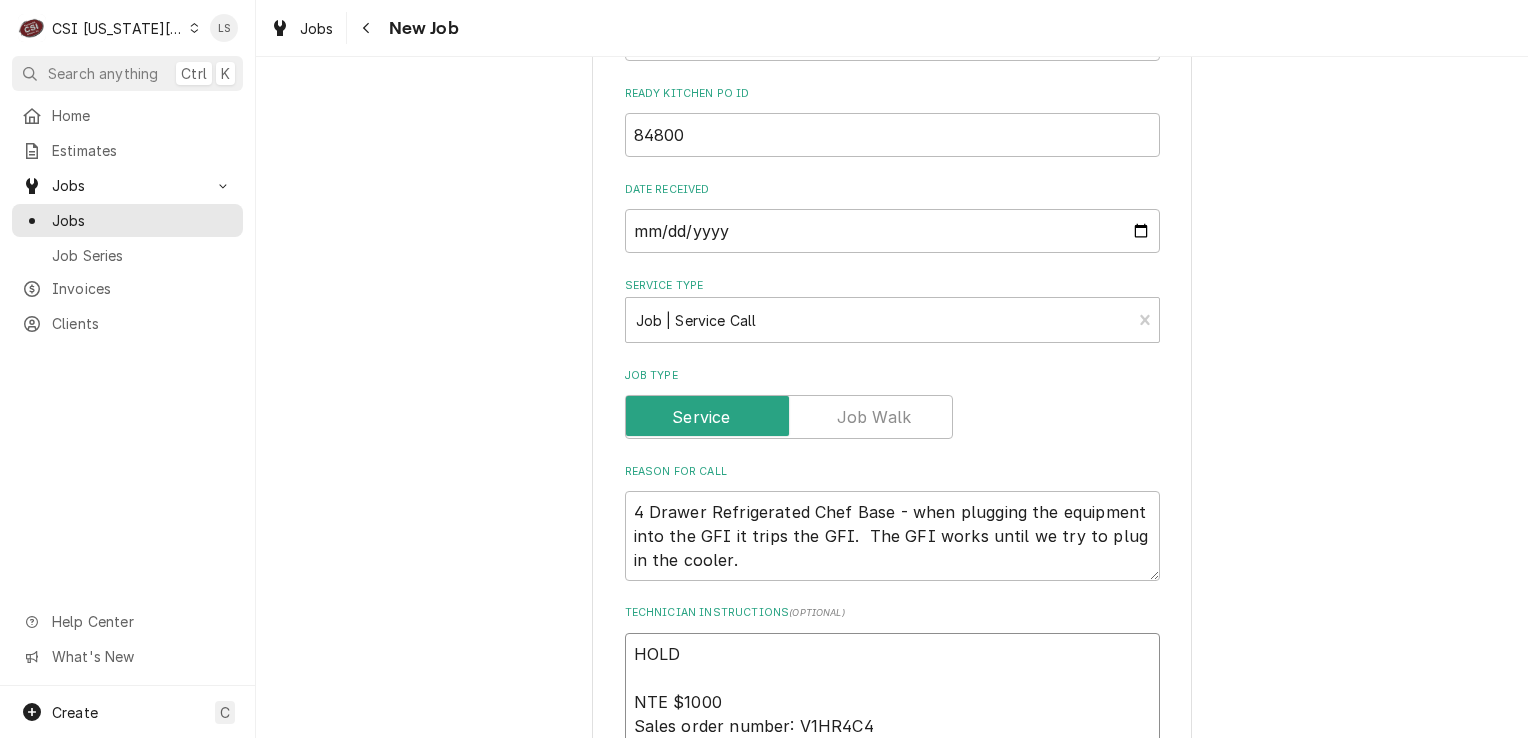 type on "x" 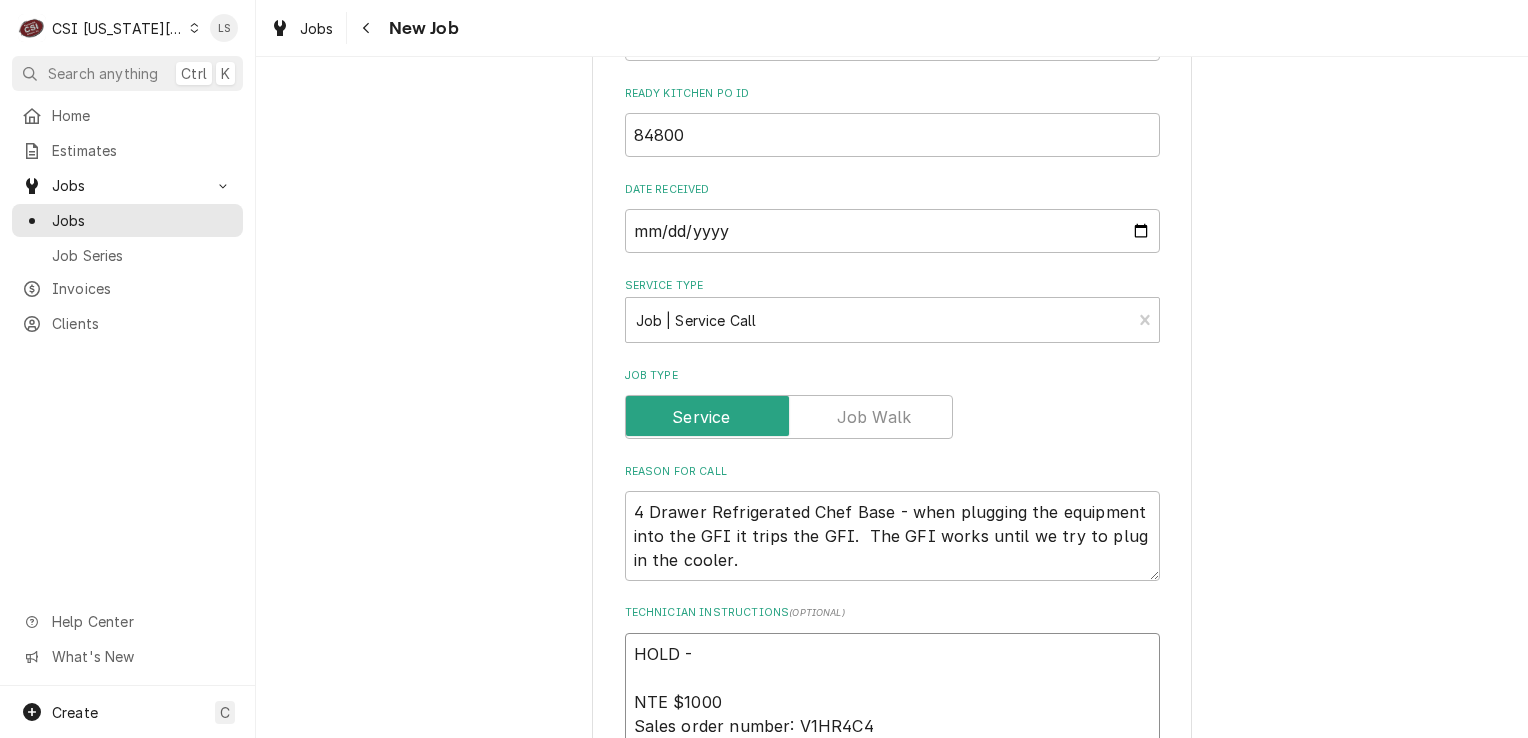 type on "x" 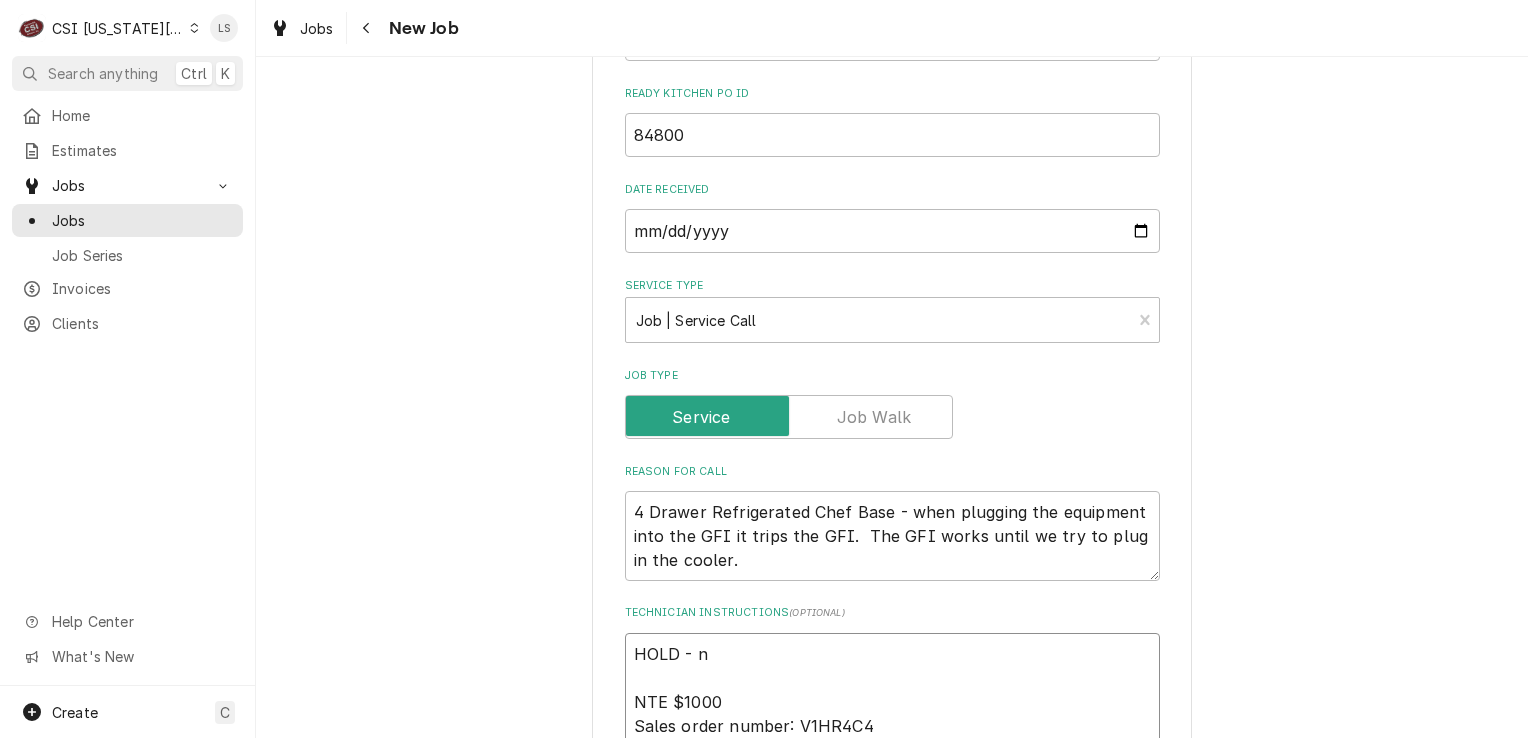 type on "x" 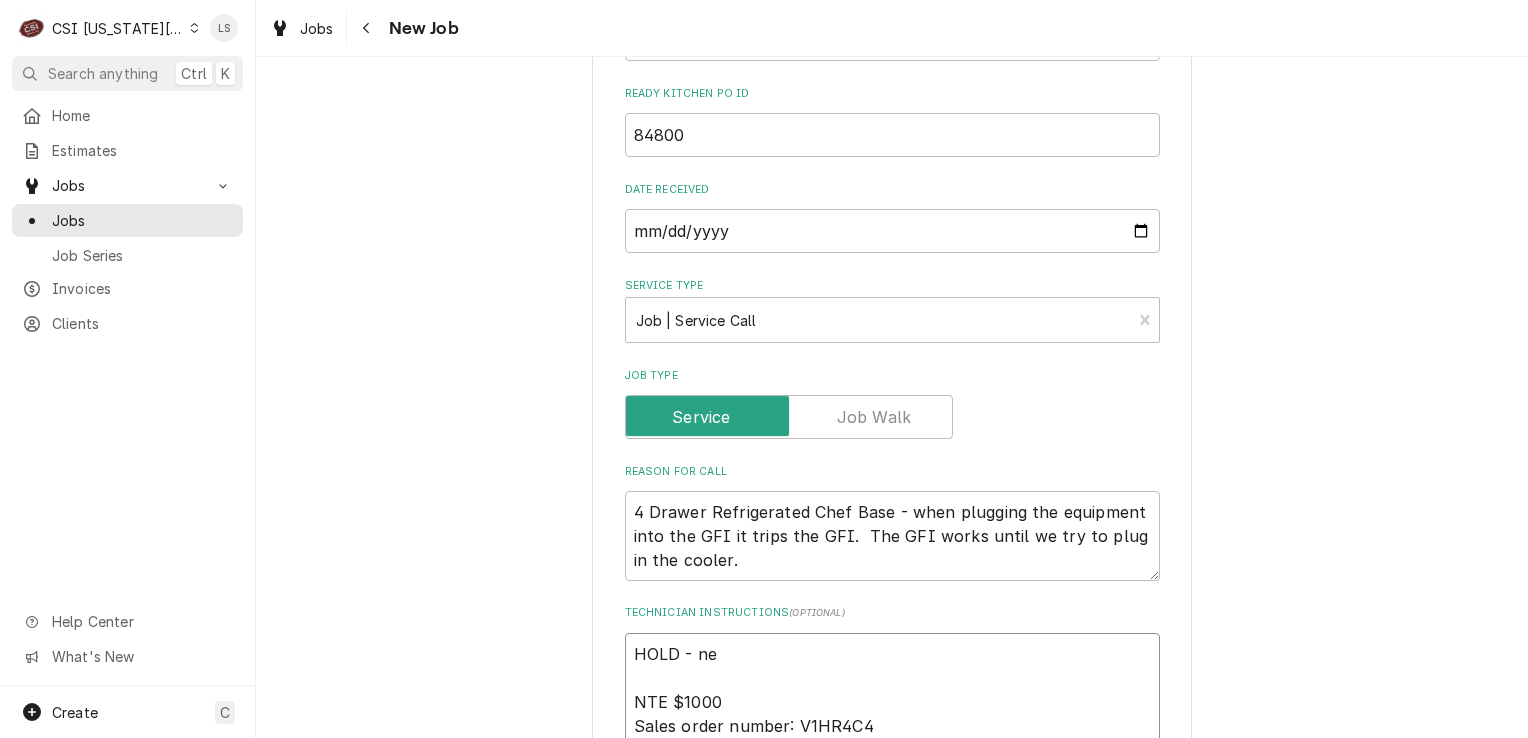 type on "x" 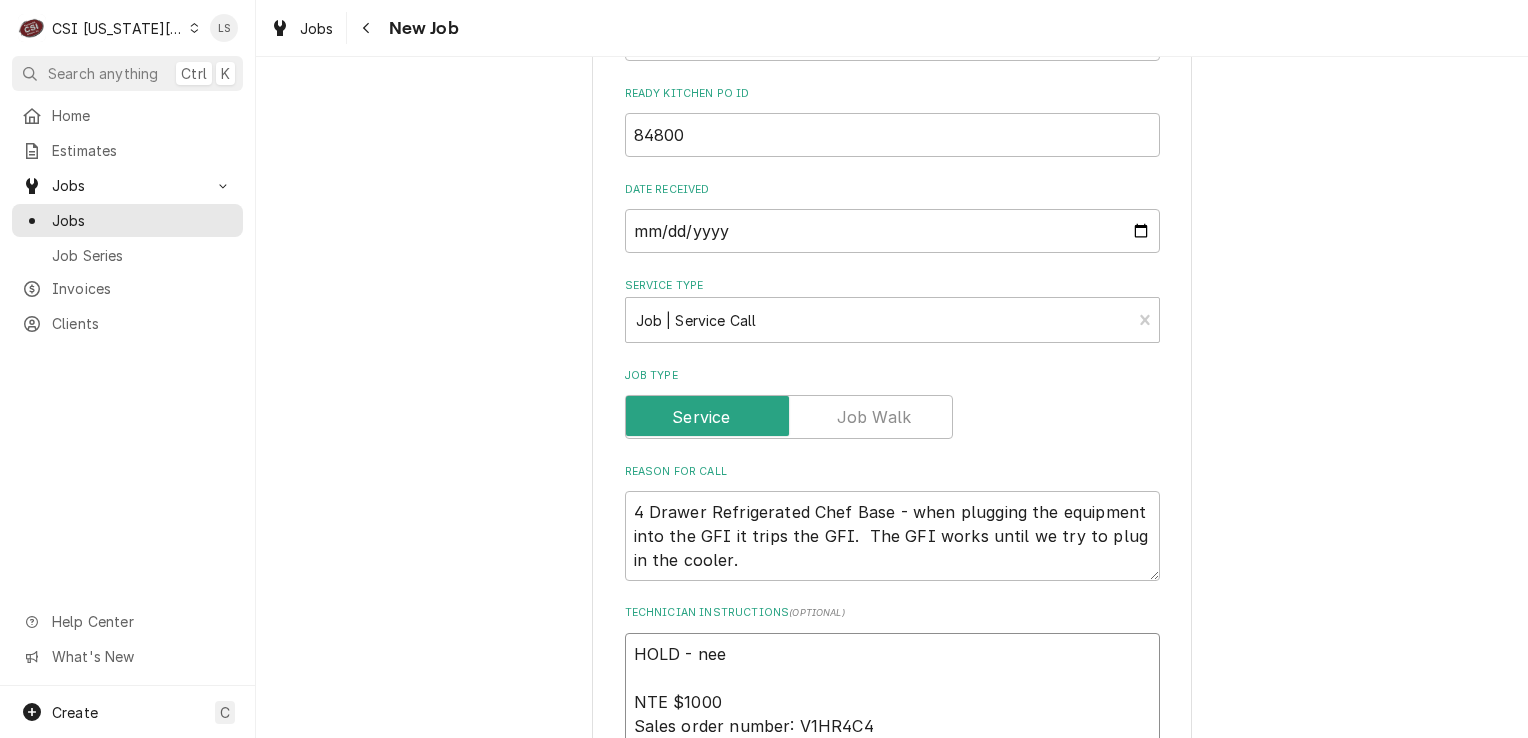 type on "x" 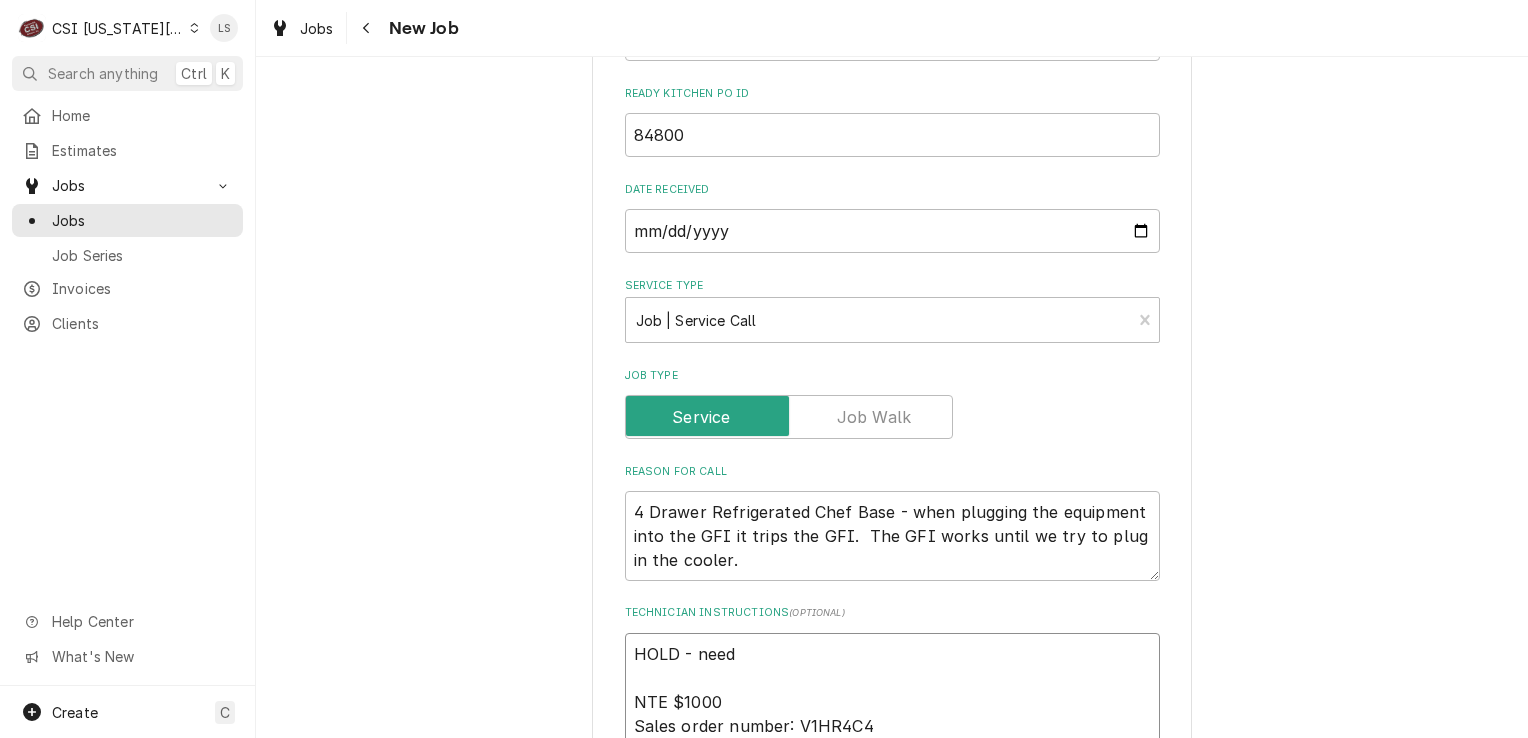 type on "x" 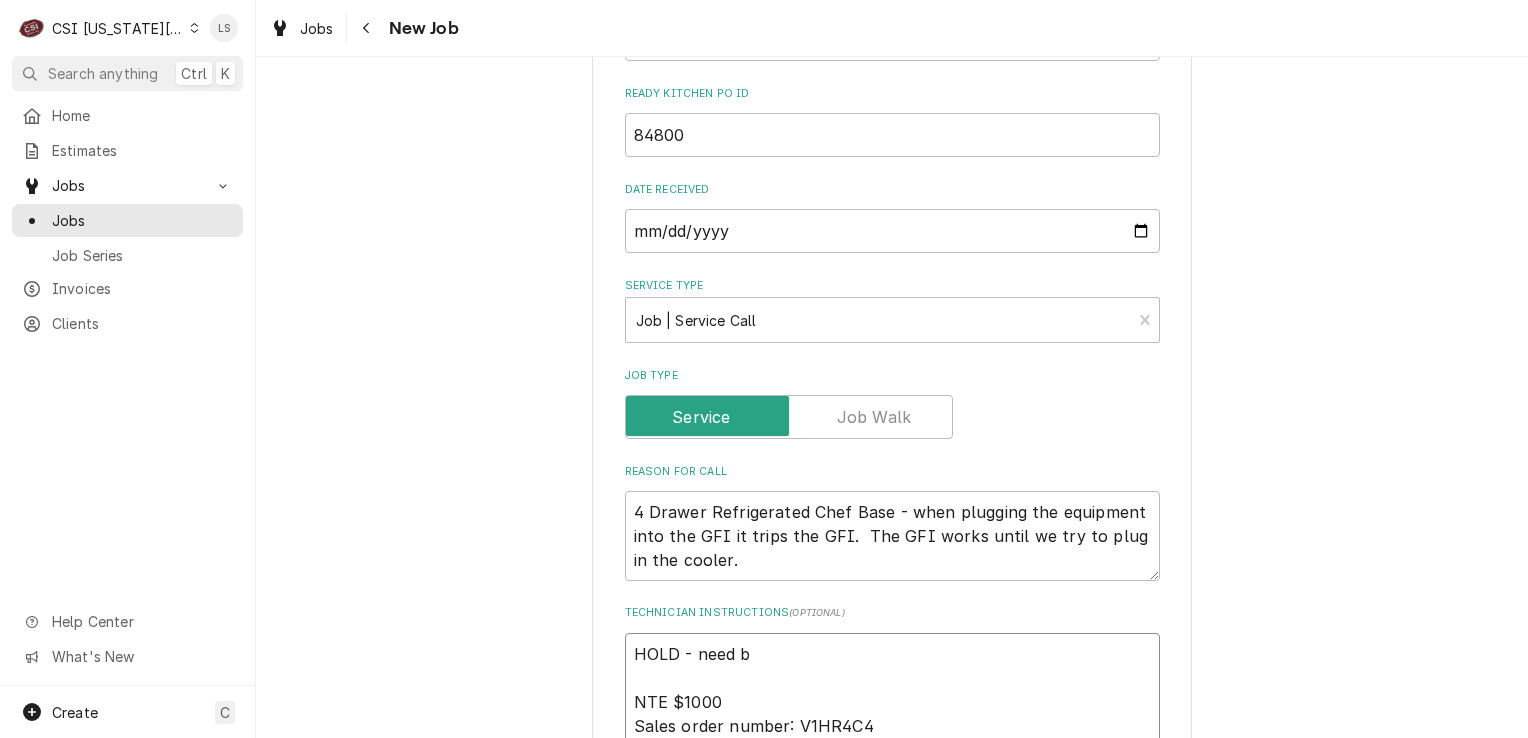 type on "HOLD - need bi
NTE $1000
Sales order number: V1HR4C4
Item number: 178CBE72HC" 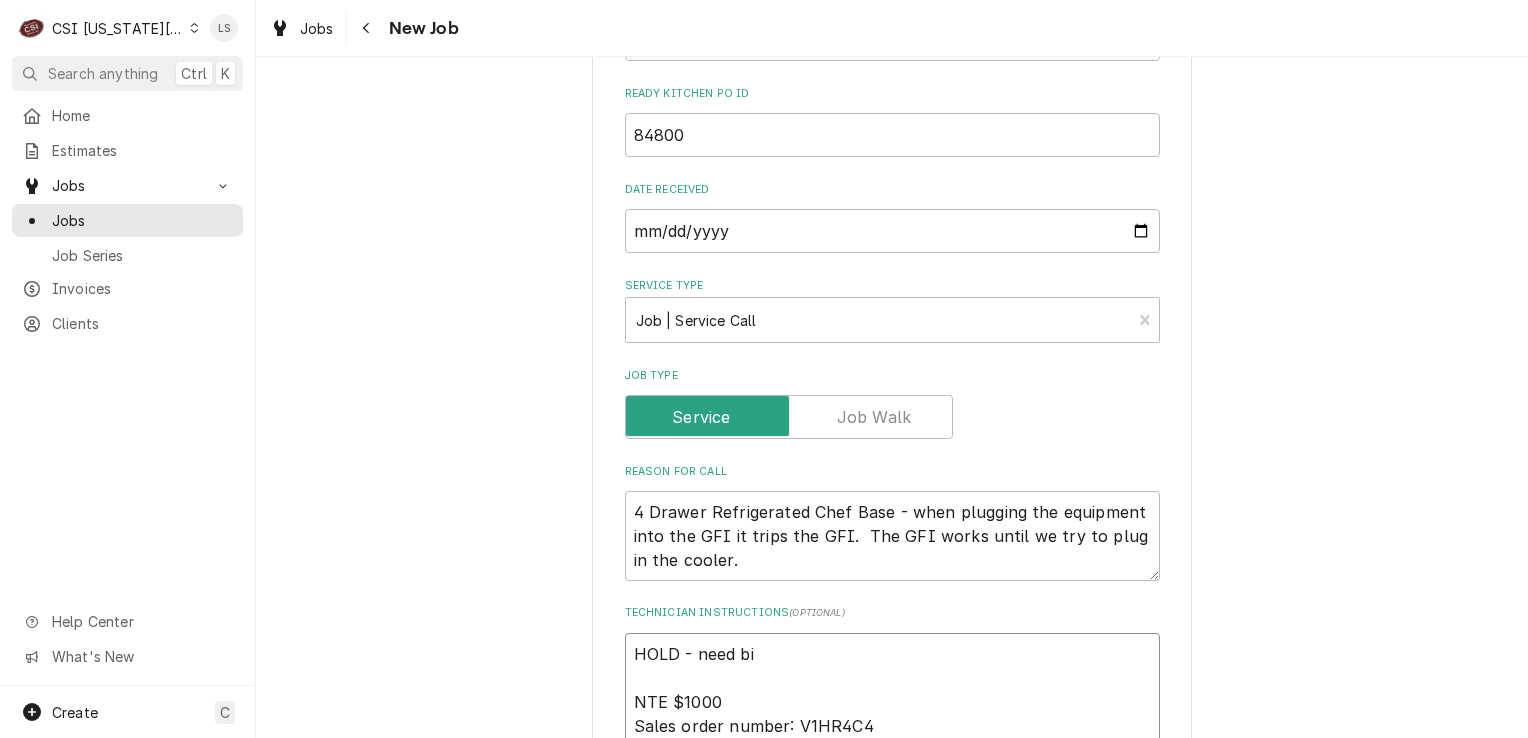 type on "x" 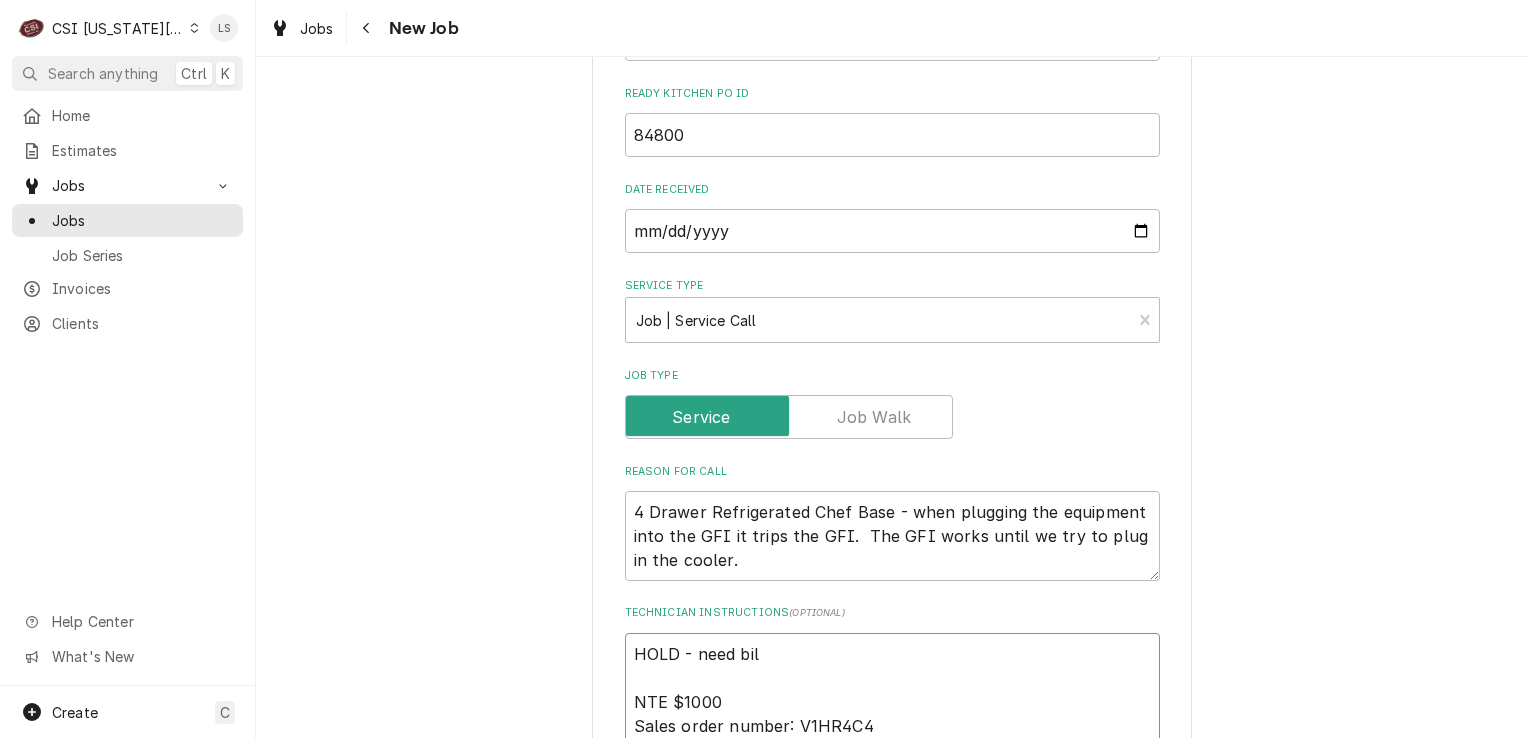 type on "x" 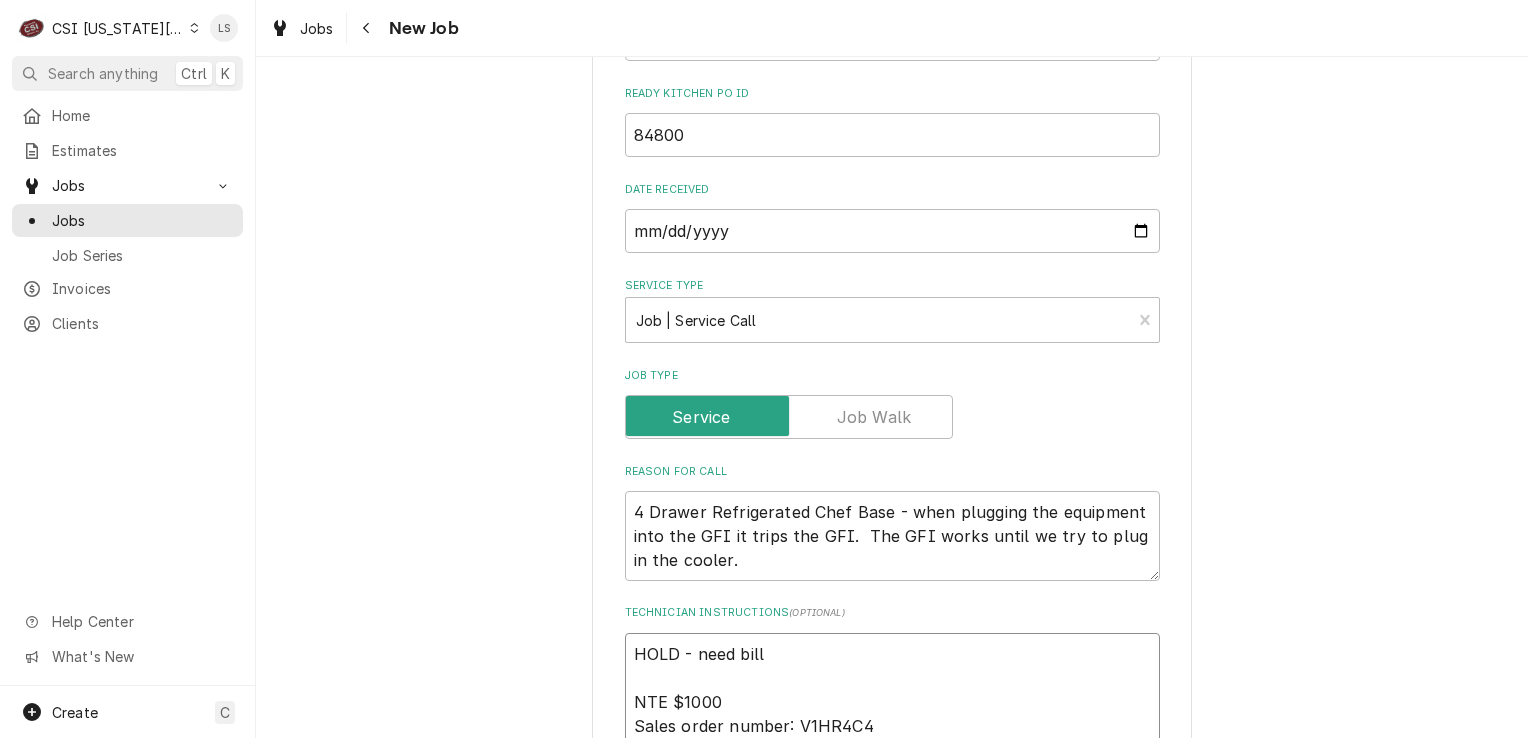 type on "x" 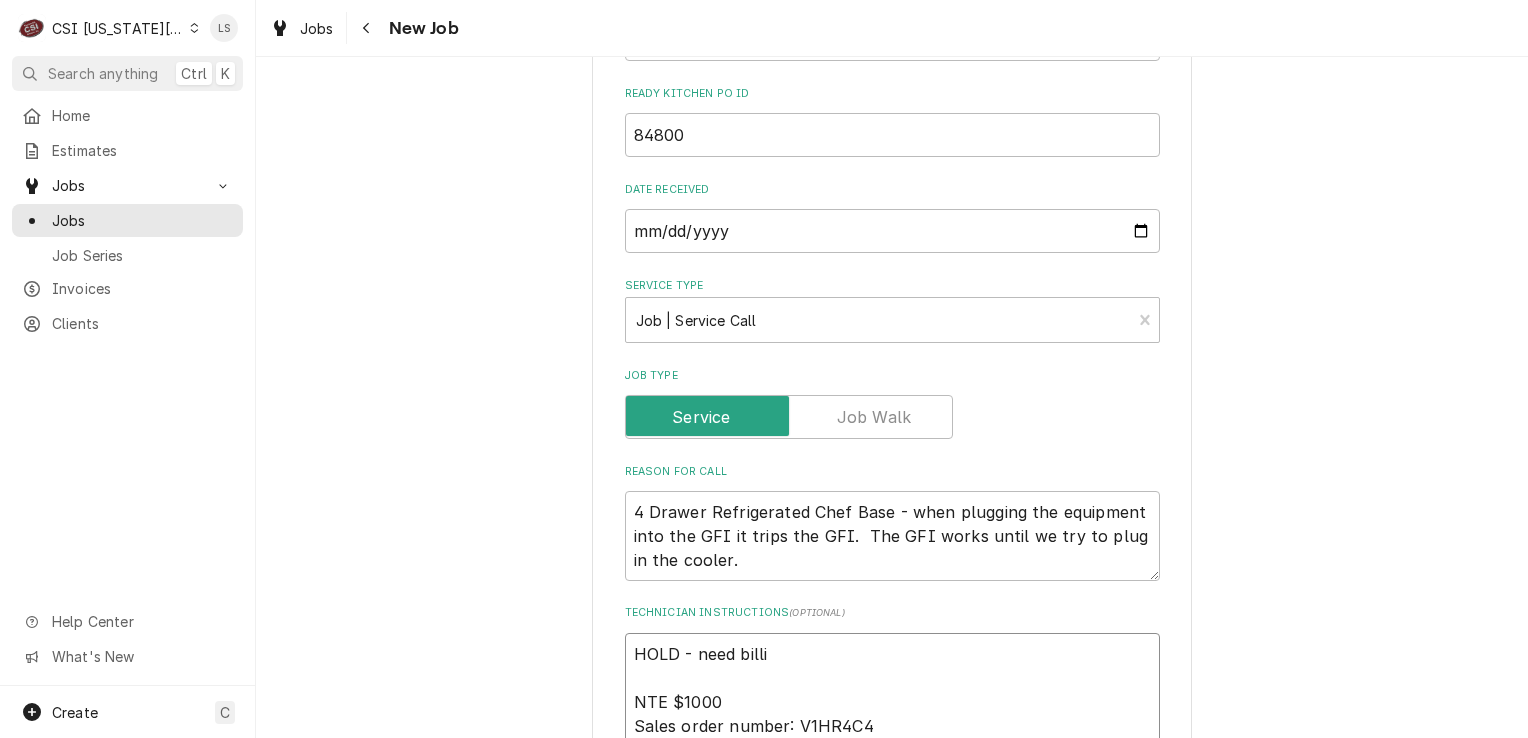 type on "x" 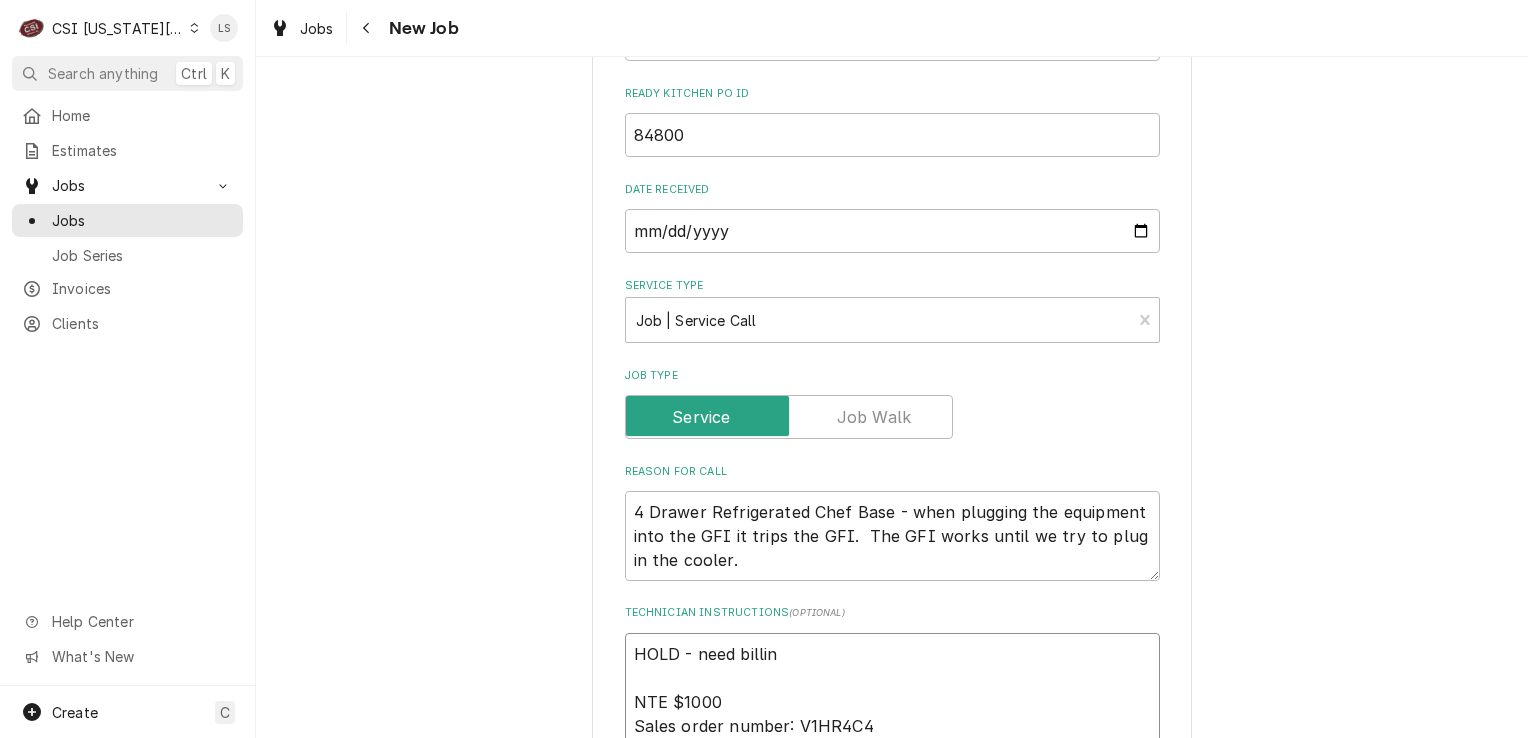 type on "HOLD - need billing
NTE $1000
Sales order number: V1HR4C4
Item number: 178CBE72HC" 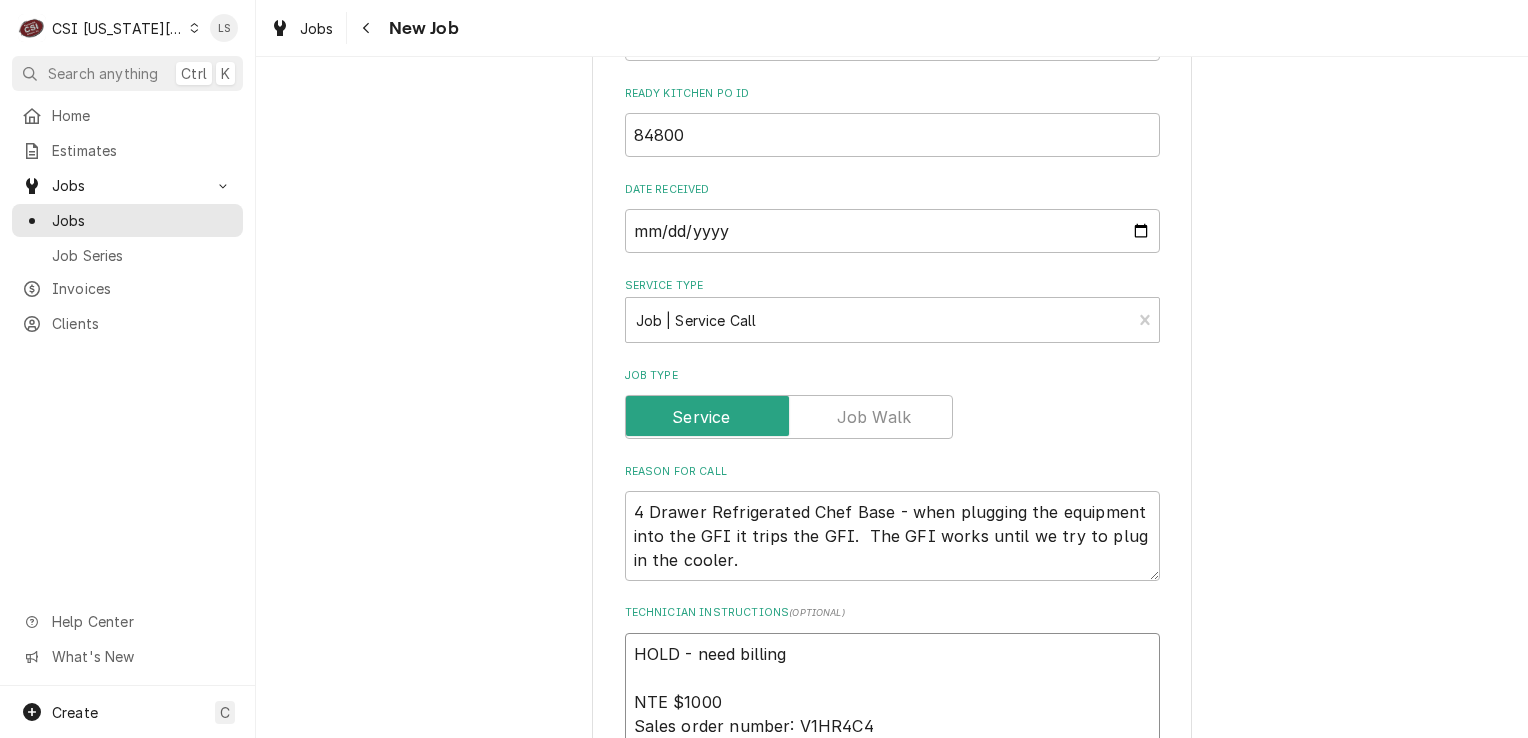 type on "x" 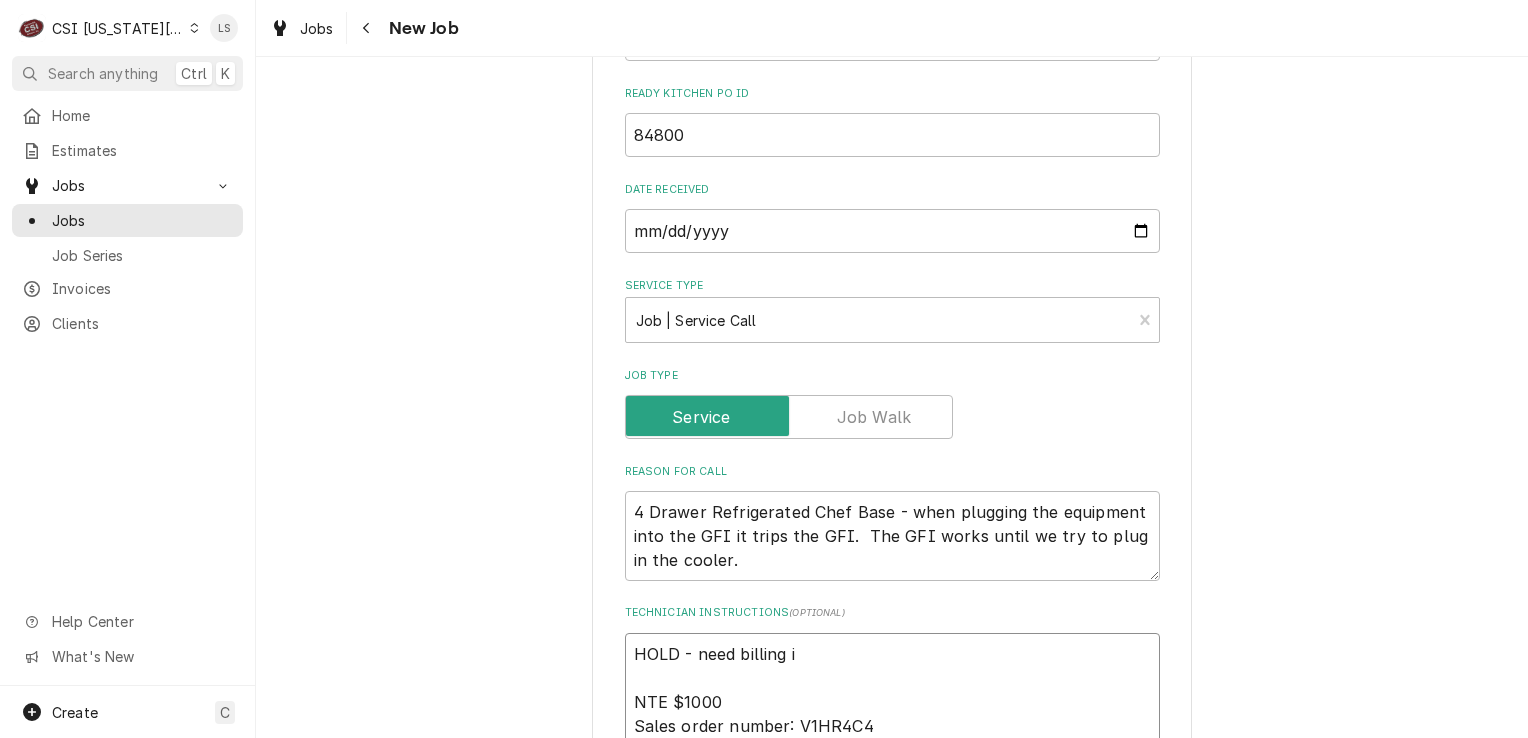 type on "x" 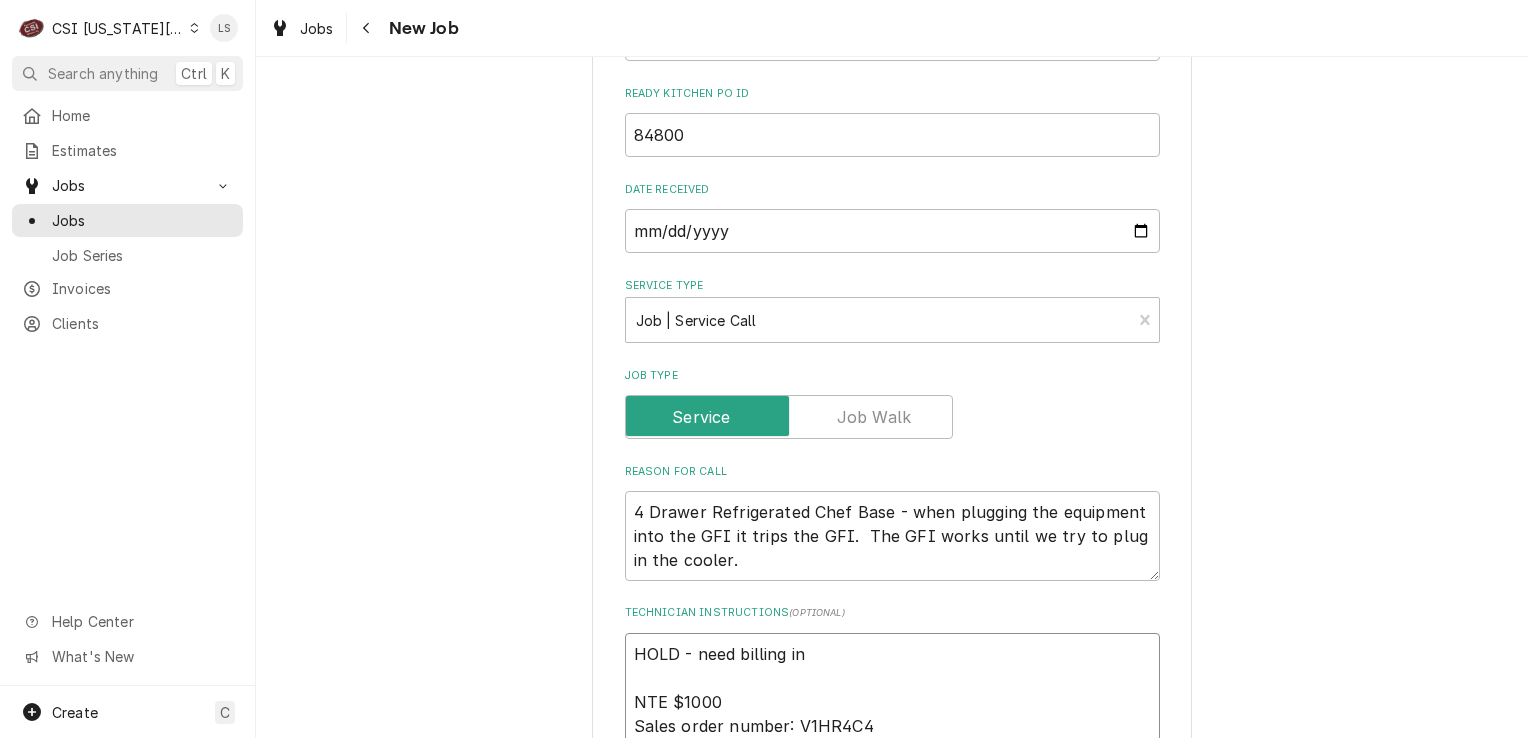 type 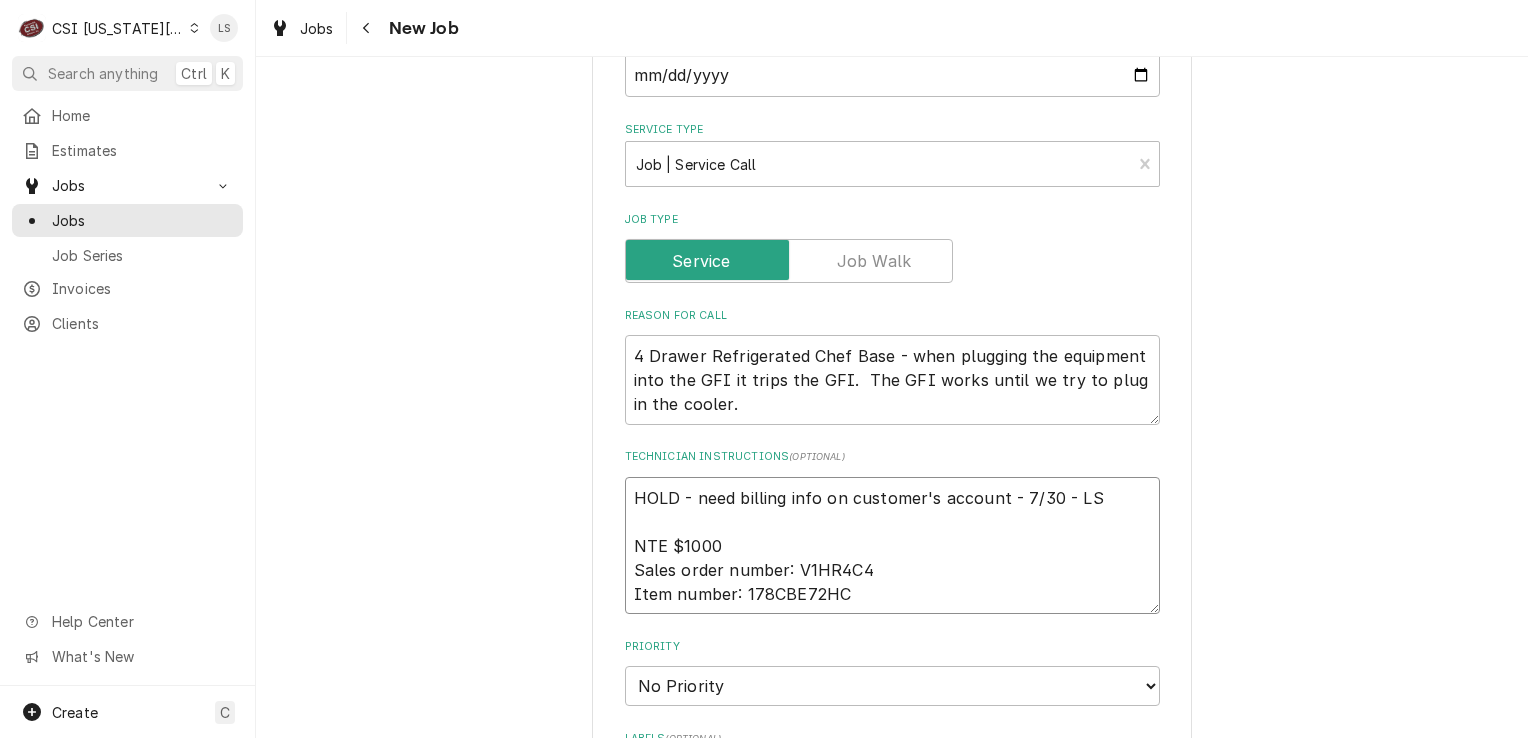 scroll, scrollTop: 1400, scrollLeft: 0, axis: vertical 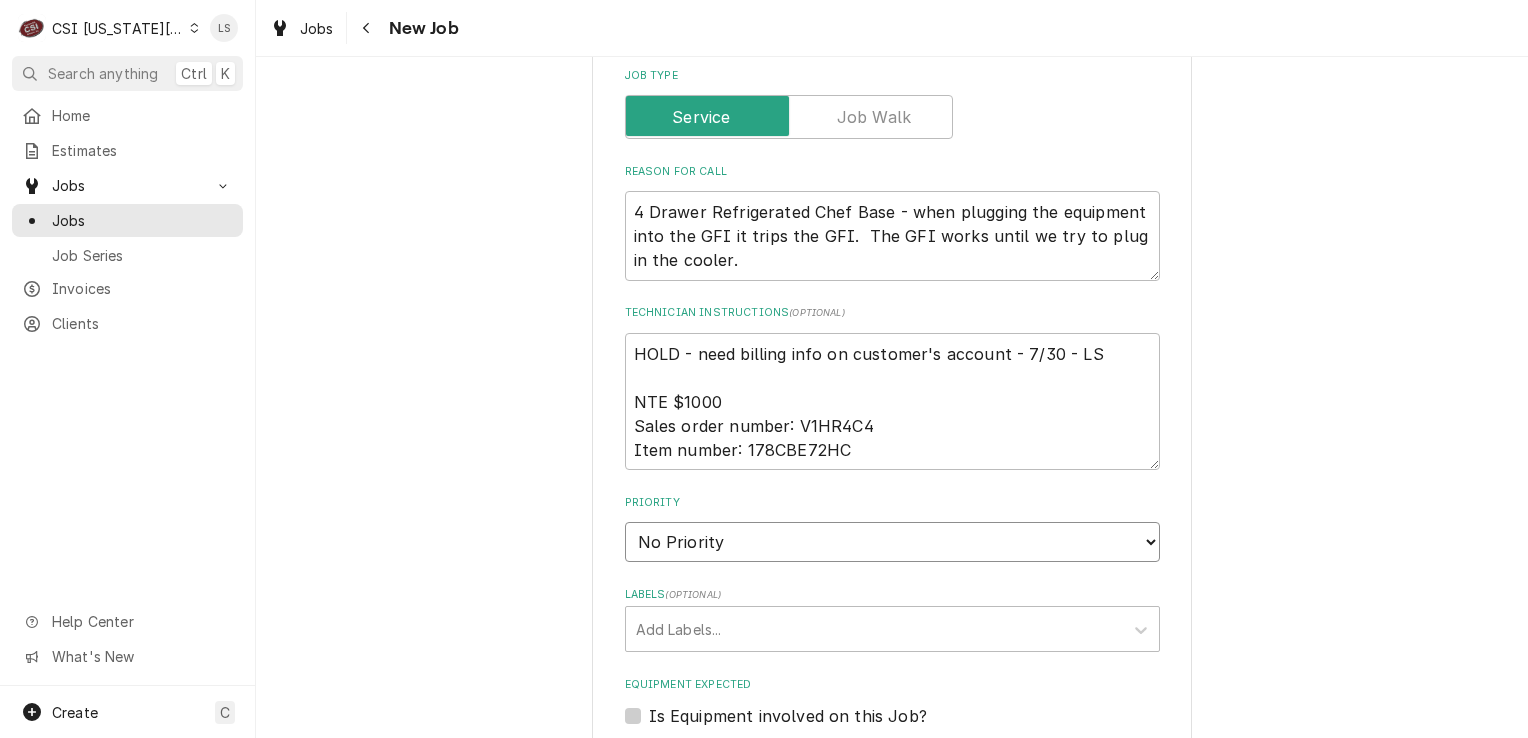 click on "No Priority Urgent High Medium Low" at bounding box center (892, 542) 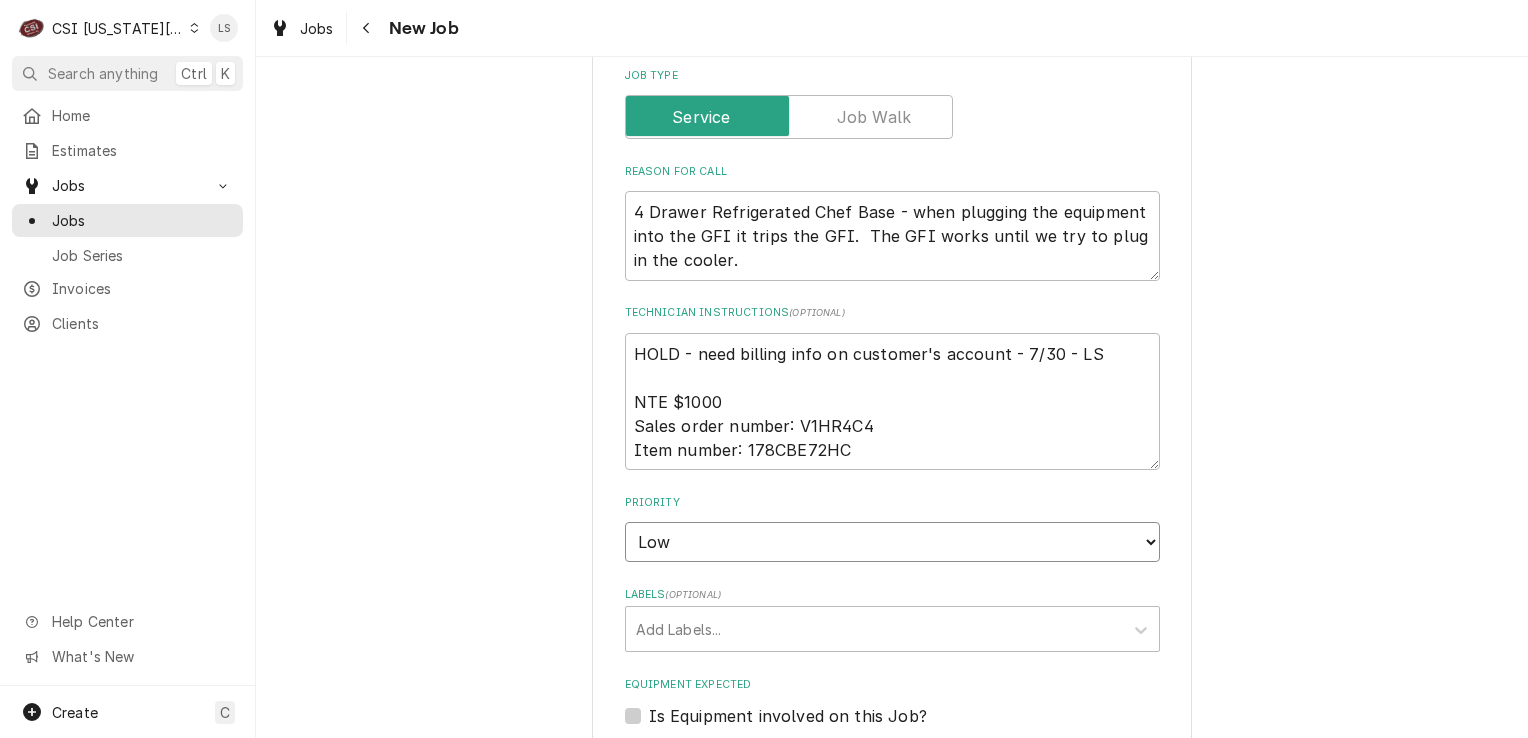 click on "No Priority Urgent High Medium Low" at bounding box center [892, 542] 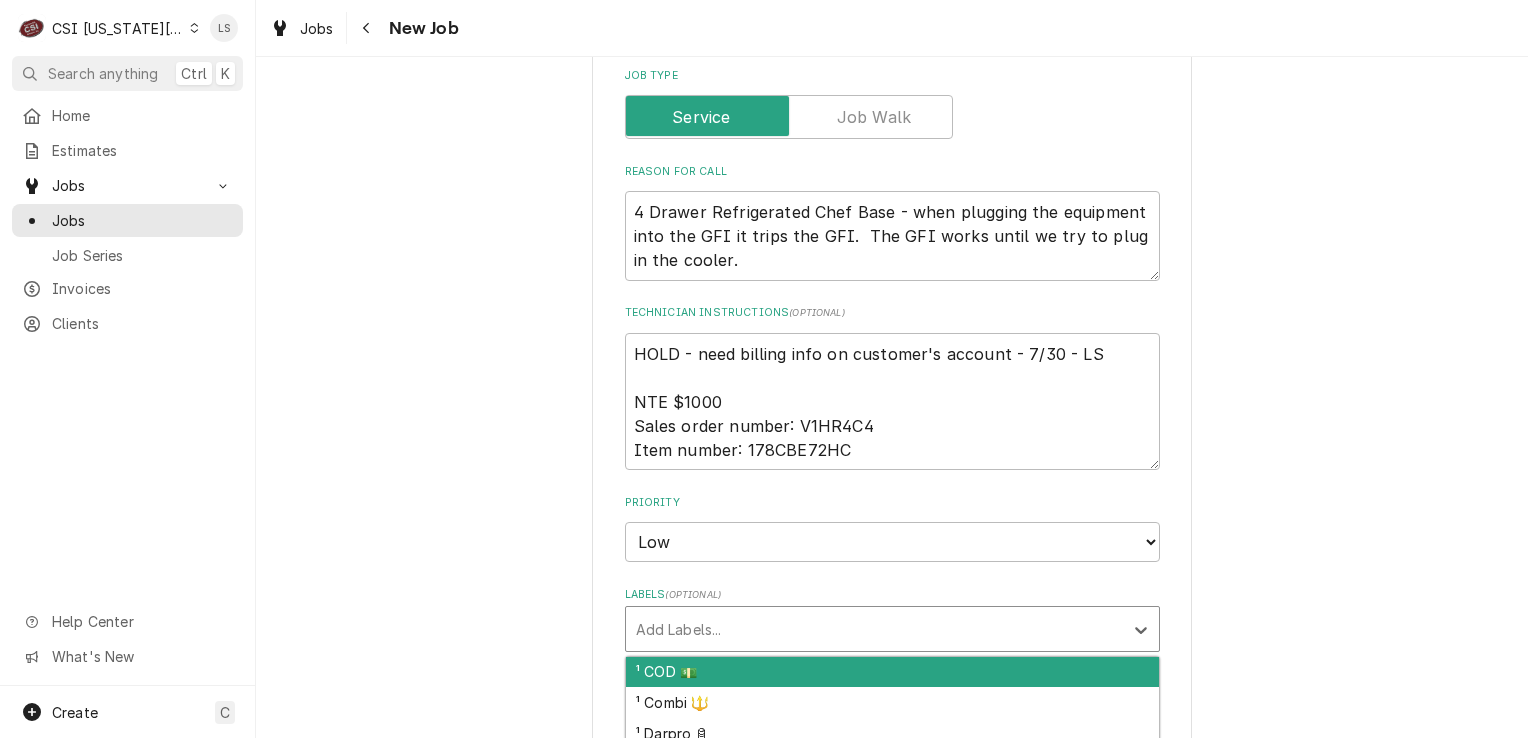 click at bounding box center (874, 629) 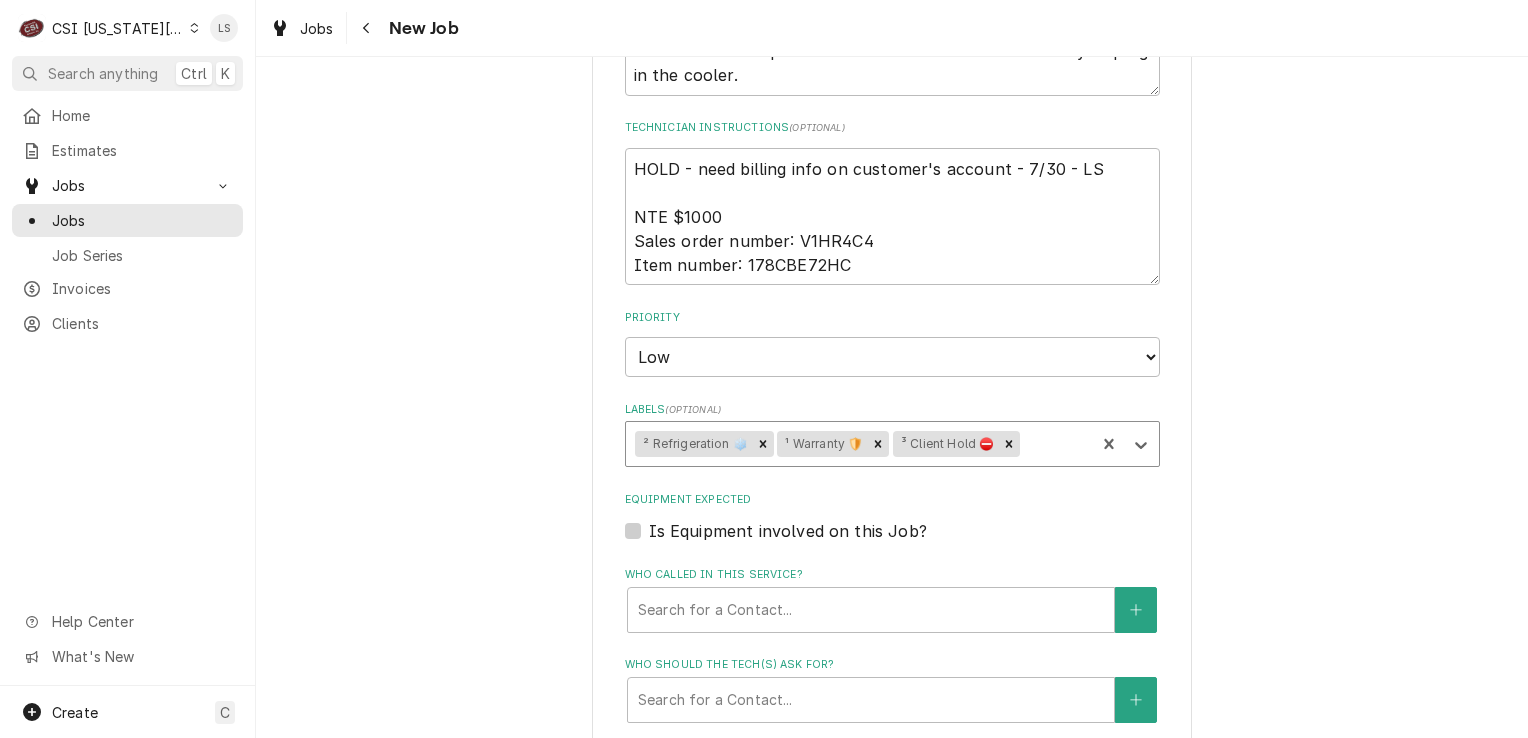 scroll, scrollTop: 1800, scrollLeft: 0, axis: vertical 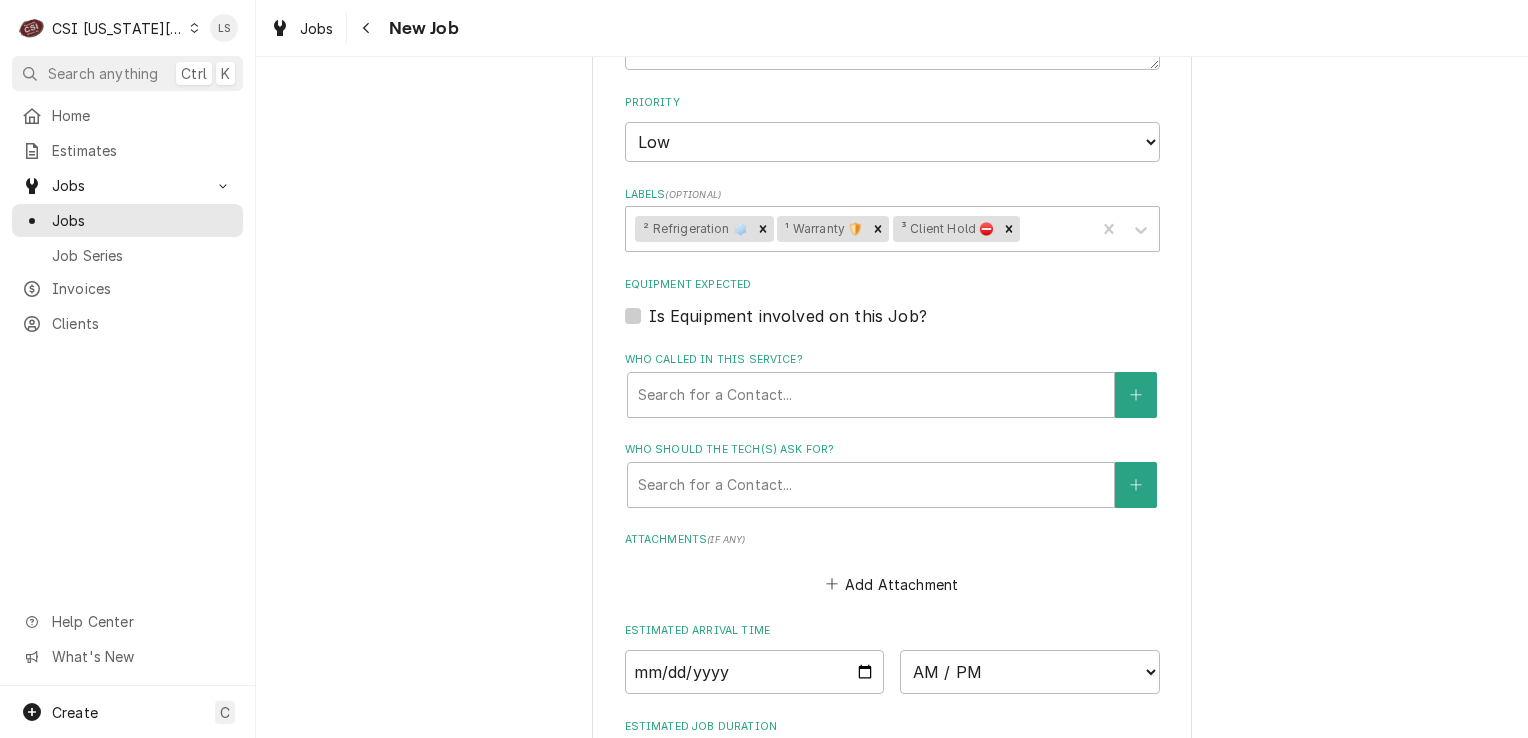 click on "Is Equipment involved on this Job?" at bounding box center [788, 316] 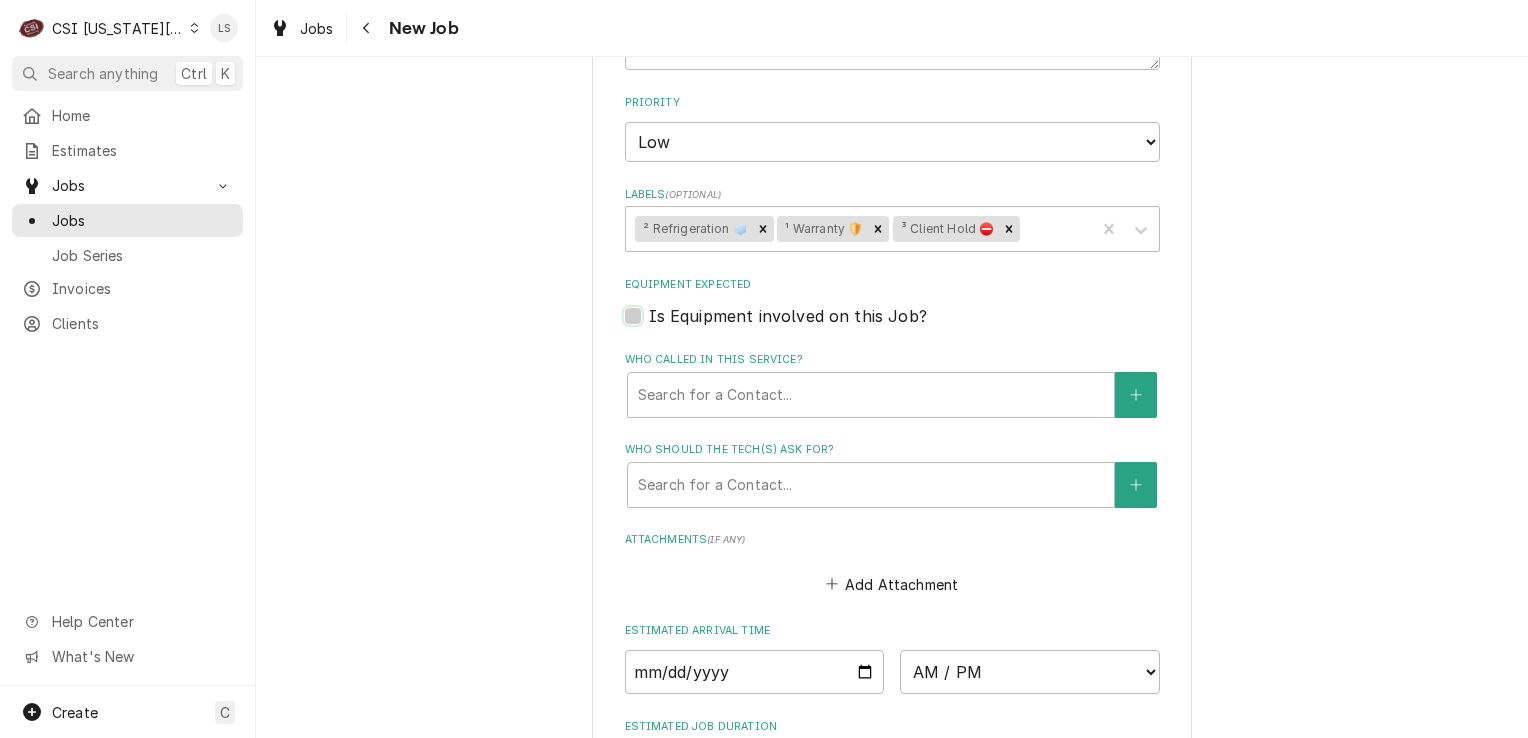 click on "Equipment Expected" at bounding box center (916, 326) 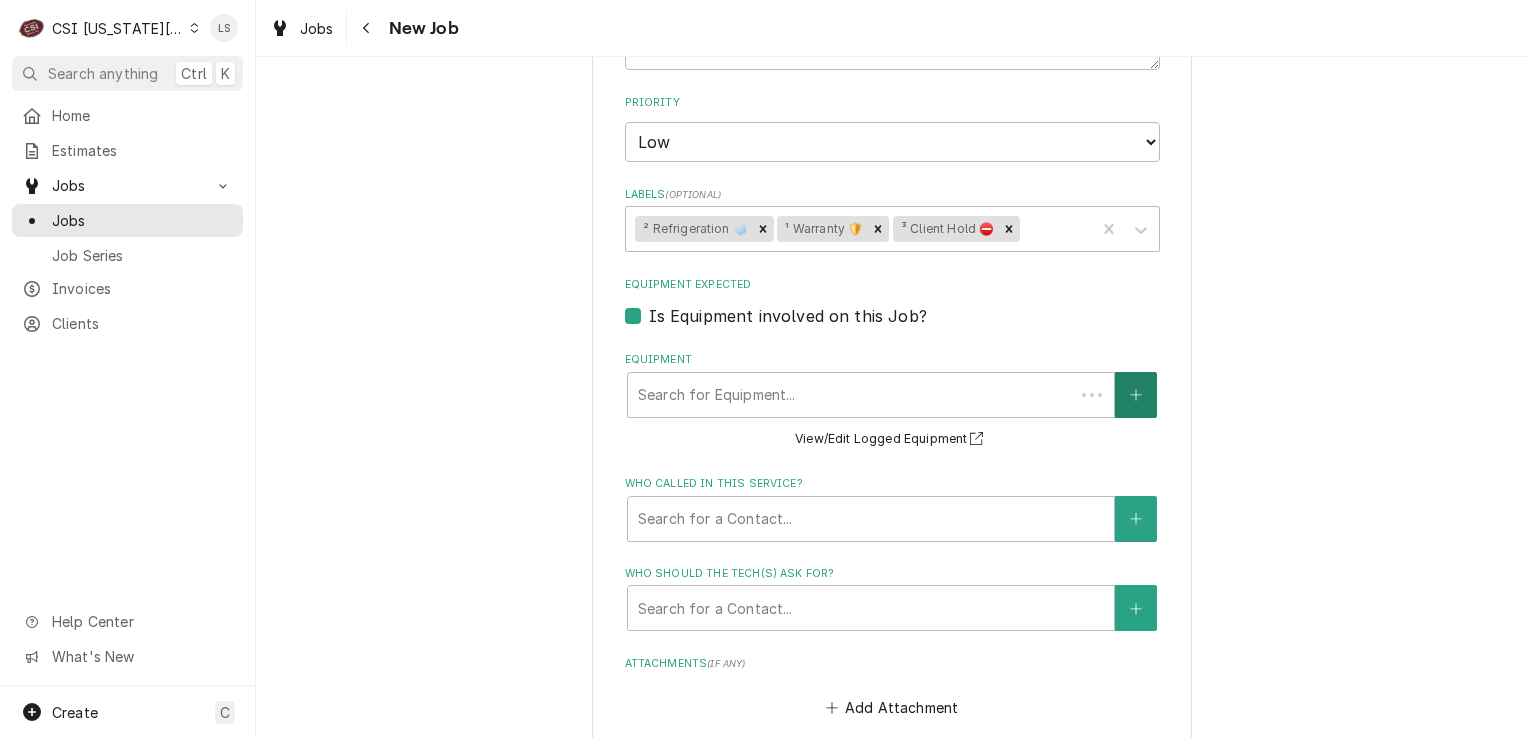 click at bounding box center [1136, 395] 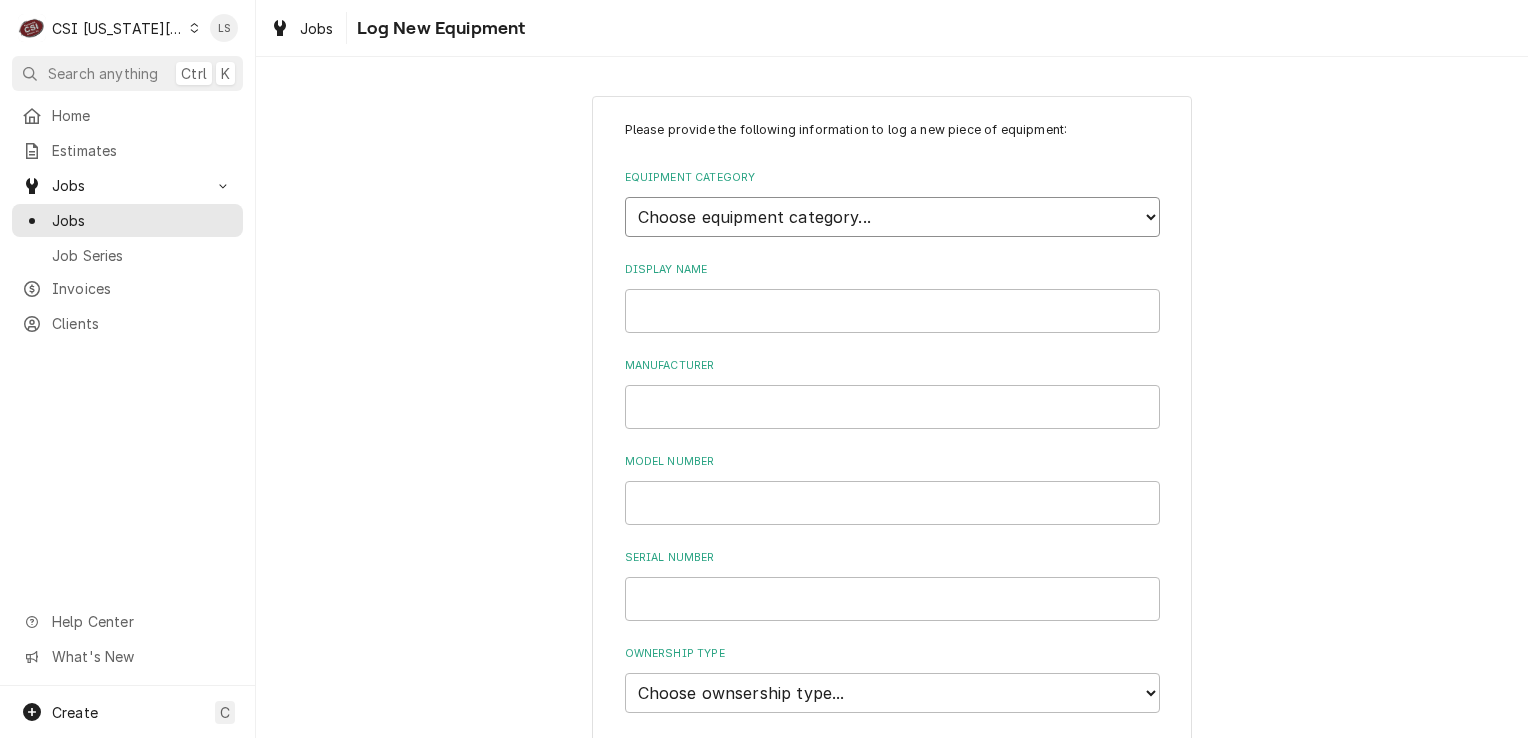 click on "Choose equipment category... Cooking Equipment Fryers Ice Machines Ovens and Ranges Dishwashing Equipment Holding and Warming Equipment Refrigeration Beverage Equipment Food Preparation Equipment Air Purifiers HVAC Other" at bounding box center (892, 217) 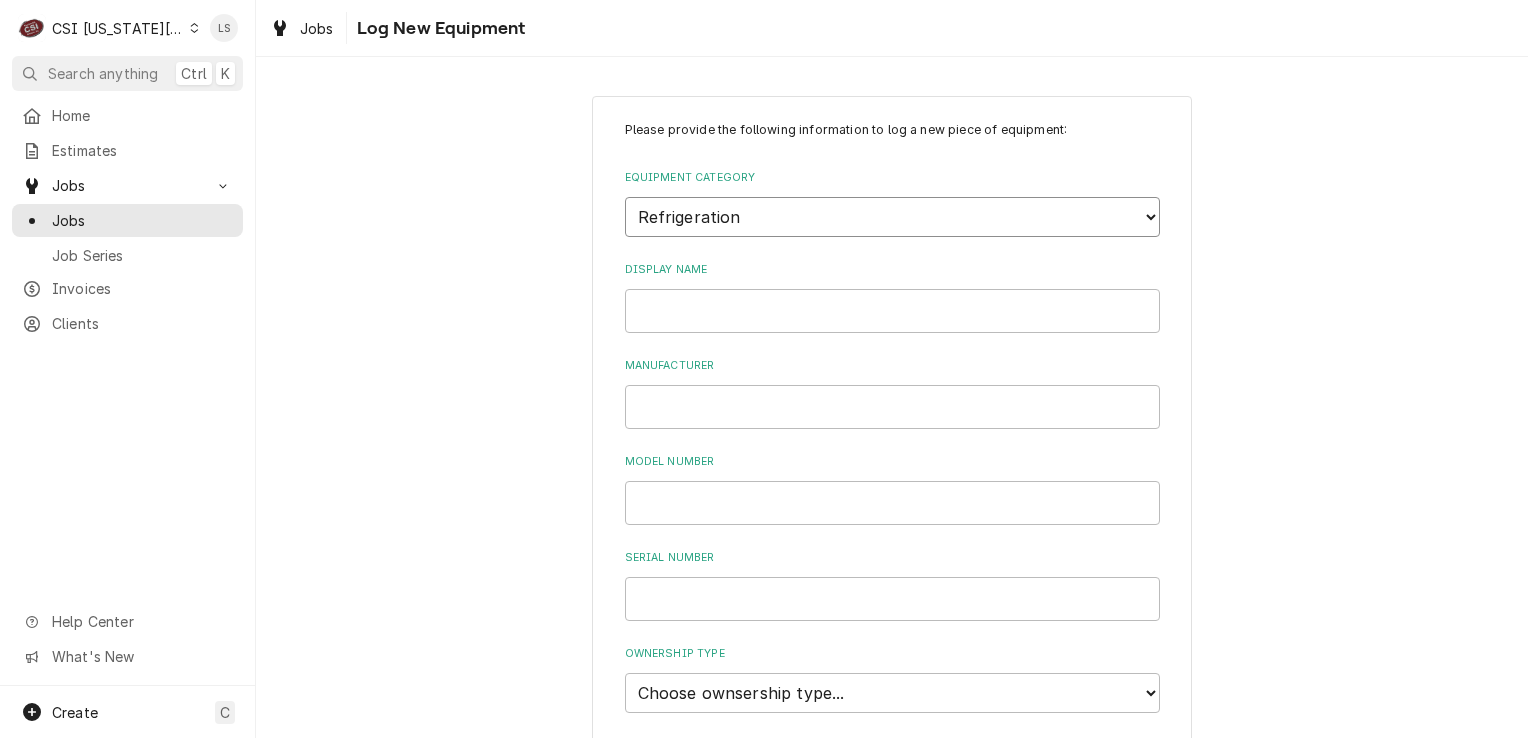 click on "Choose equipment category... Cooking Equipment Fryers Ice Machines Ovens and Ranges Dishwashing Equipment Holding and Warming Equipment Refrigeration Beverage Equipment Food Preparation Equipment Air Purifiers HVAC Other" at bounding box center (892, 217) 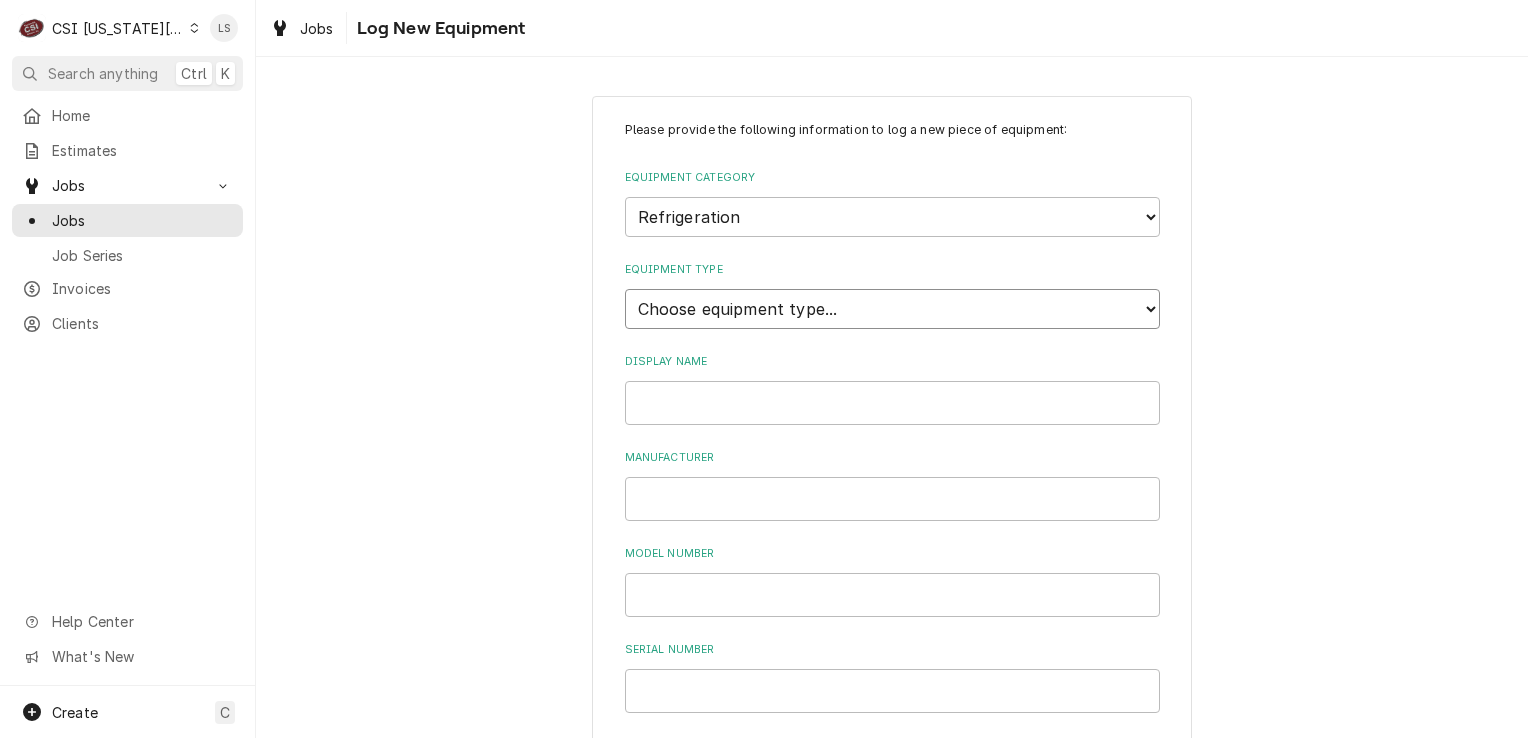 click on "Choose equipment type... Bar Refrigeration Blast Chiller Chef Base Freezer Chef Base Refrigerator Combination Refrigerator and Freezer Condensing Unit Ice Cream Equipment Prep Table Reach-In Freezer Reach-In Refrigerator Refrigerated Merchandiser Undercounter Freezer Undercounter Refrigerator Walk-In Cooler Walk-In Freezer" at bounding box center [892, 309] 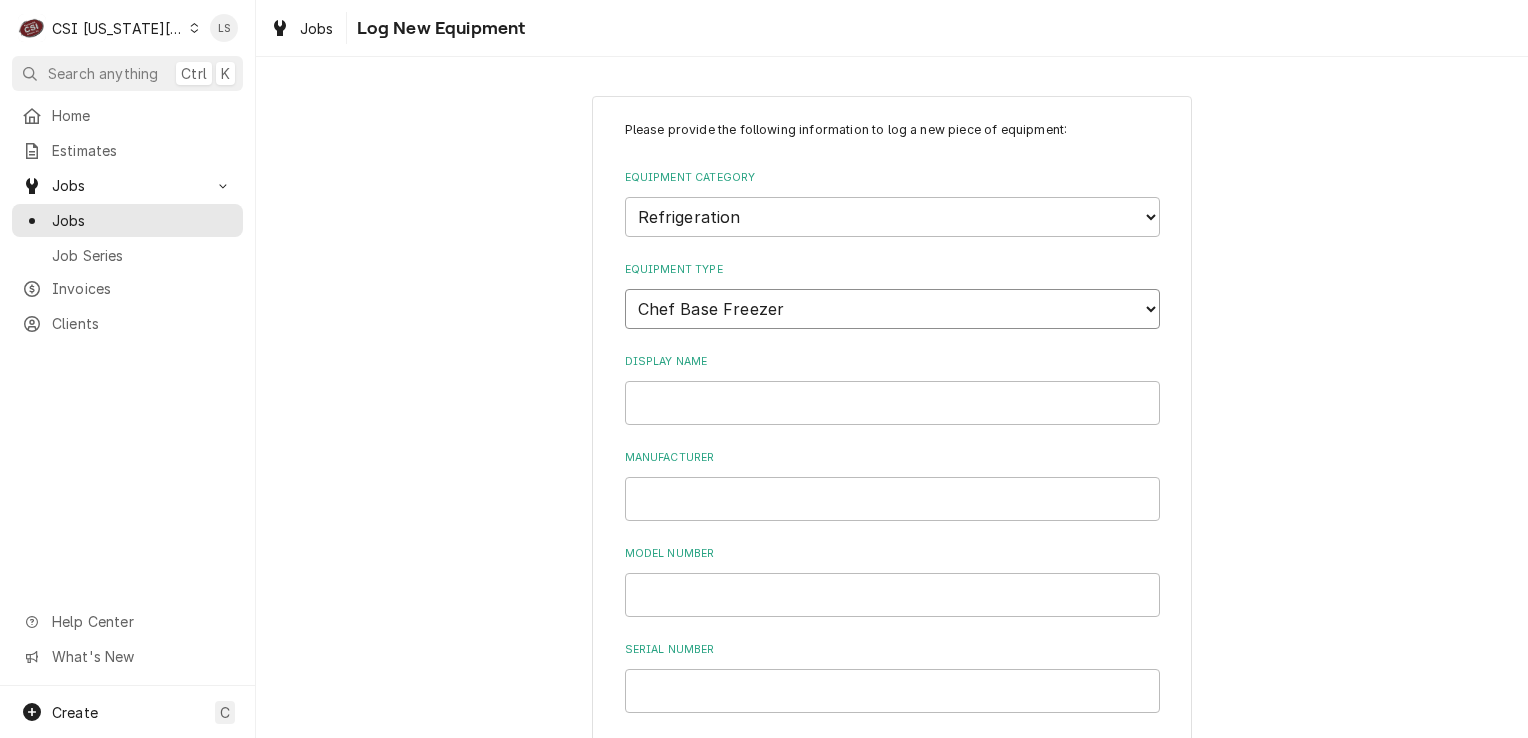click on "Choose equipment type... Bar Refrigeration Blast Chiller Chef Base Freezer Chef Base Refrigerator Combination Refrigerator and Freezer Condensing Unit Ice Cream Equipment Prep Table Reach-In Freezer Reach-In Refrigerator Refrigerated Merchandiser Undercounter Freezer Undercounter Refrigerator Walk-In Cooler Walk-In Freezer" at bounding box center (892, 309) 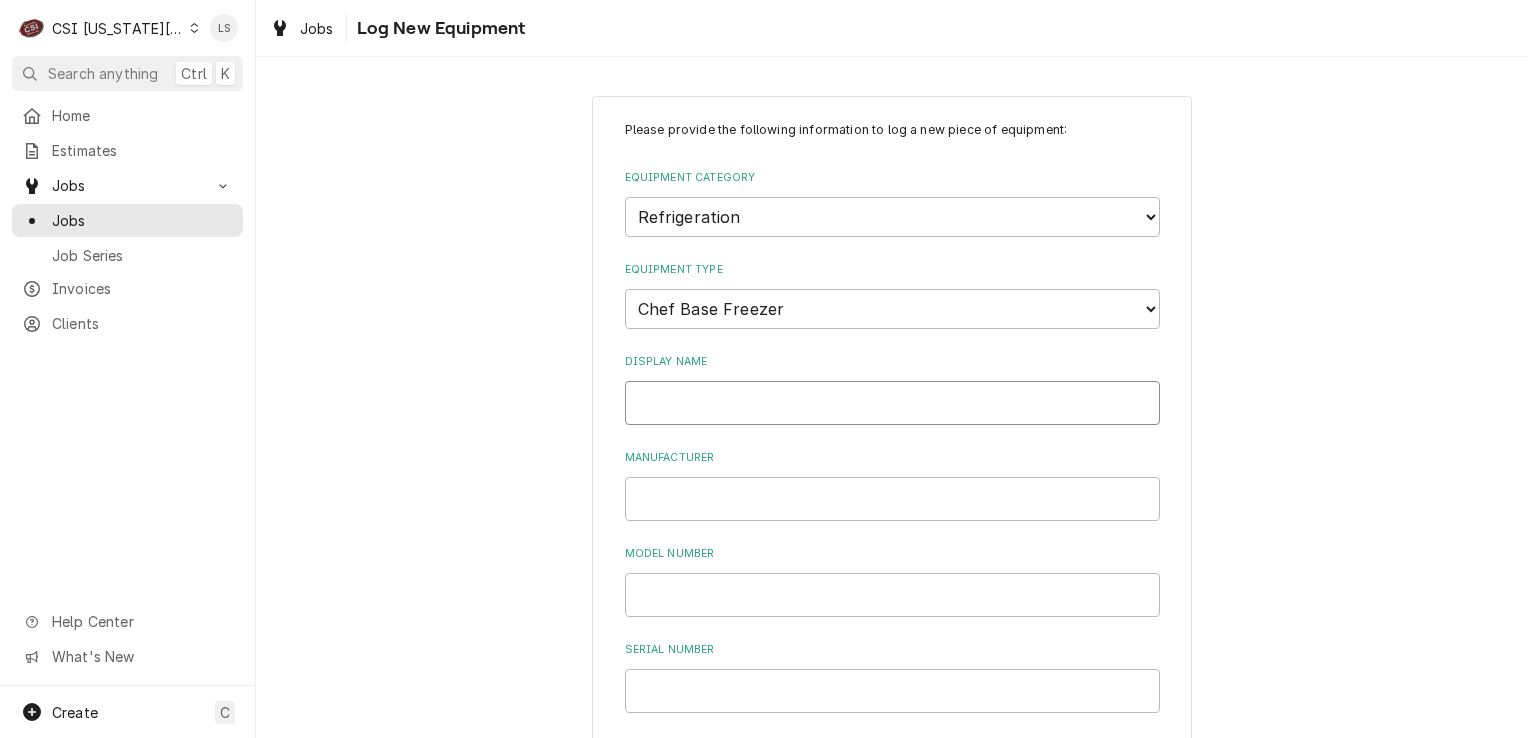 click on "Display Name" at bounding box center (892, 403) 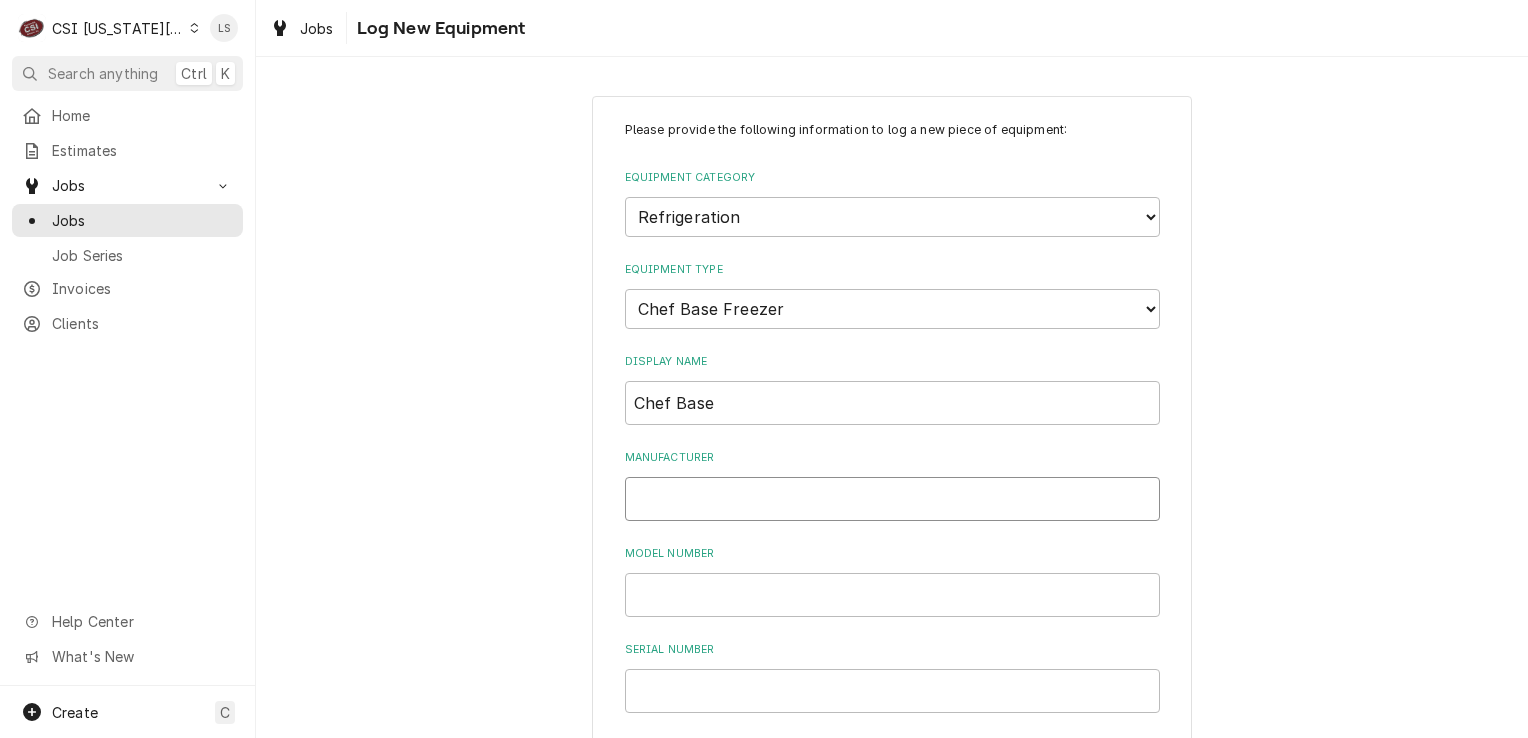 click on "Manufacturer" at bounding box center (892, 499) 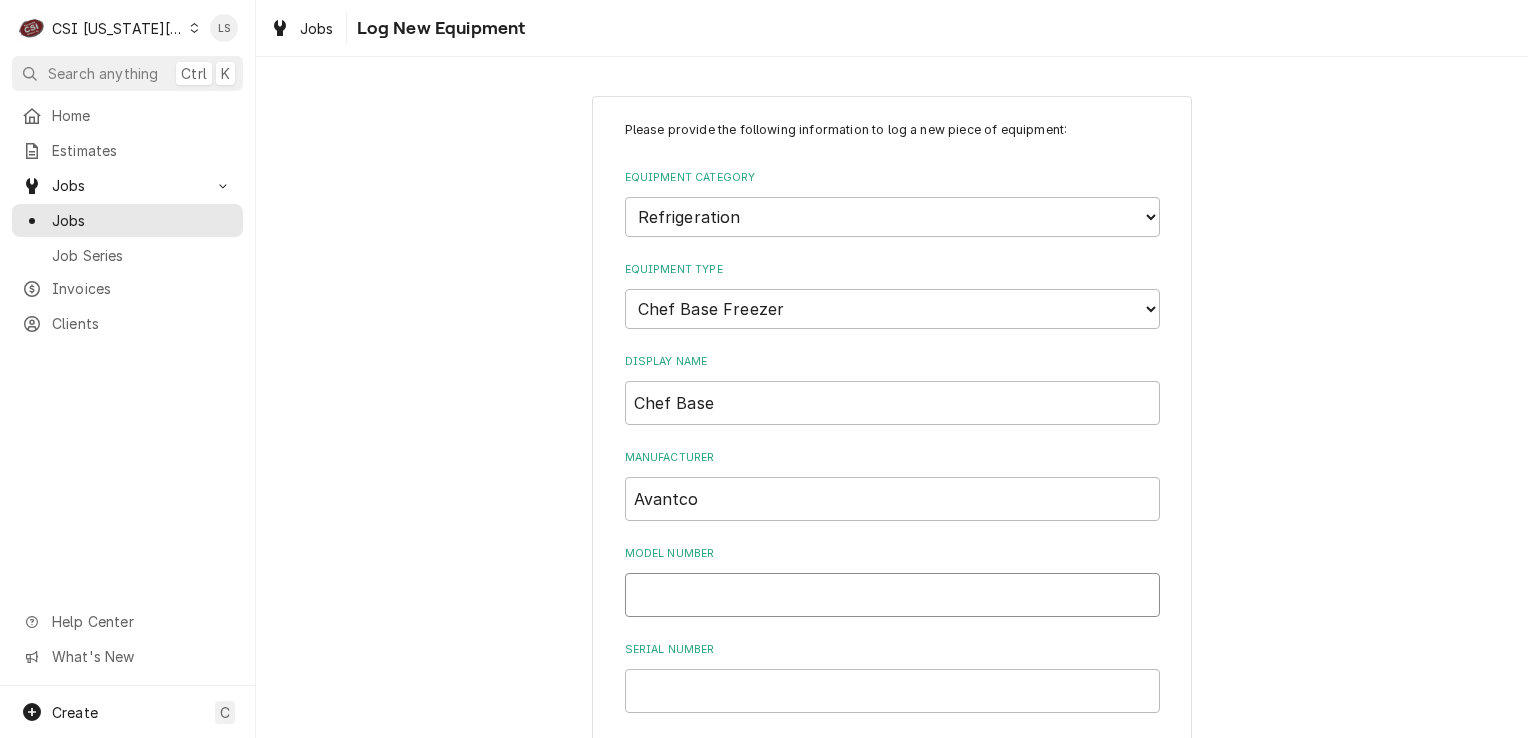 paste on "CBE-72-HC" 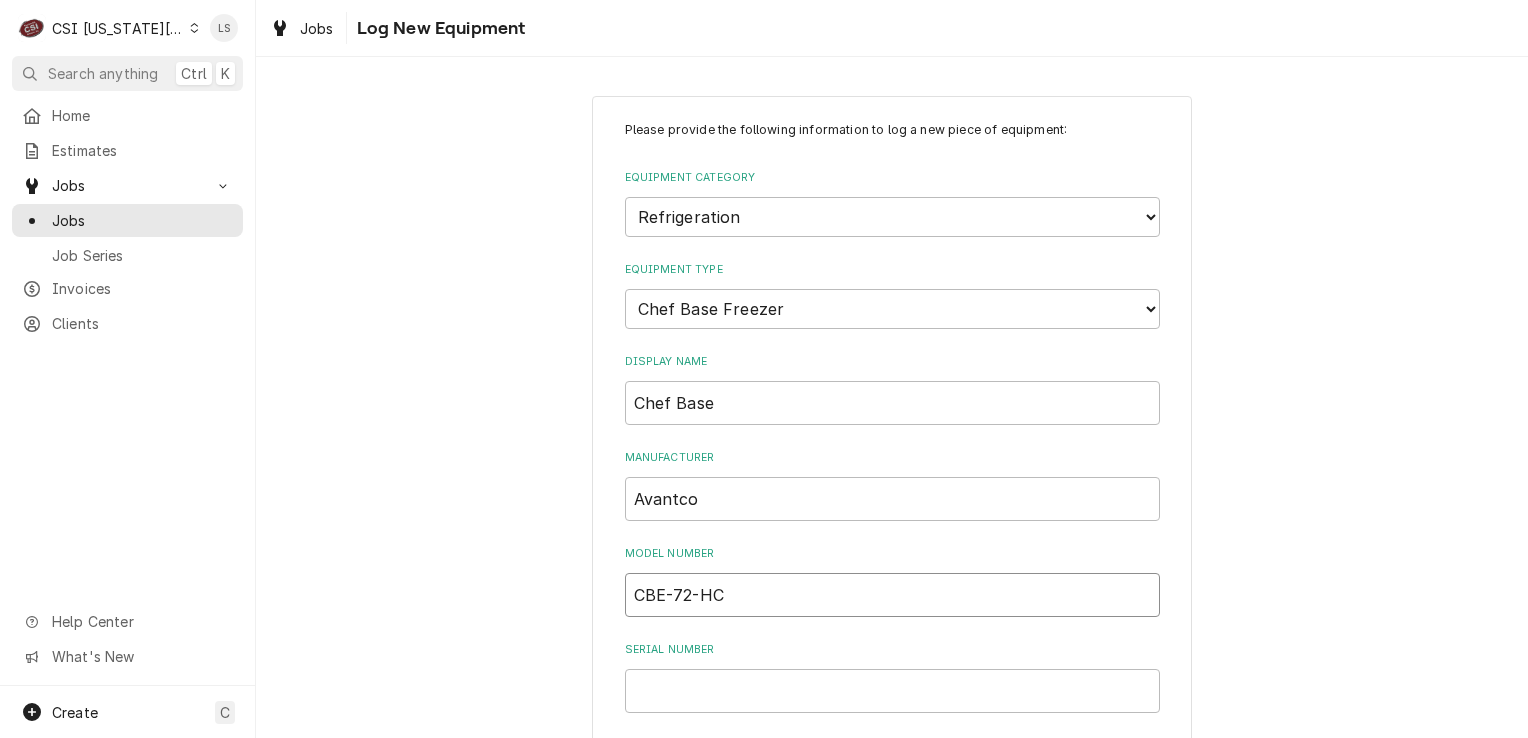 scroll, scrollTop: 300, scrollLeft: 0, axis: vertical 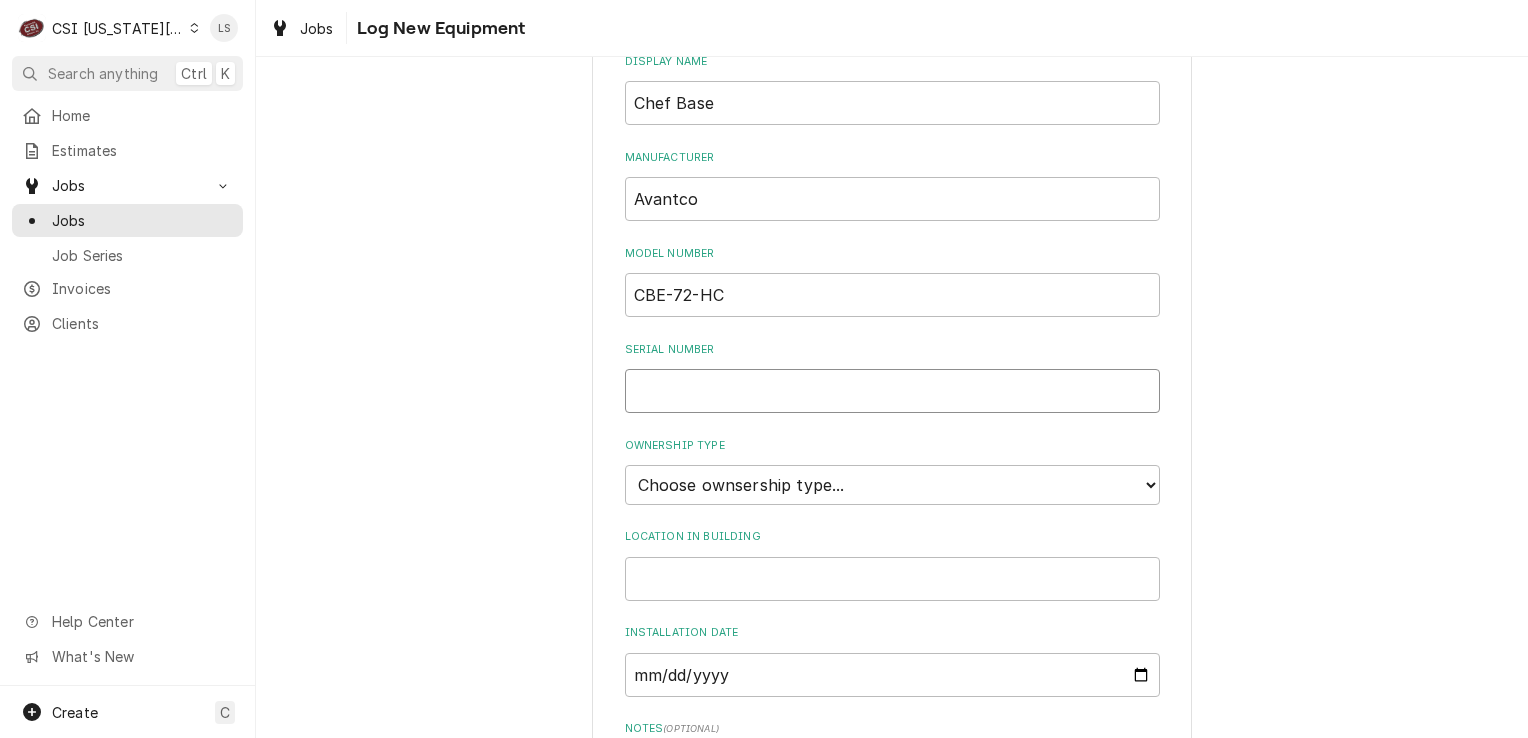 paste on "354313426" 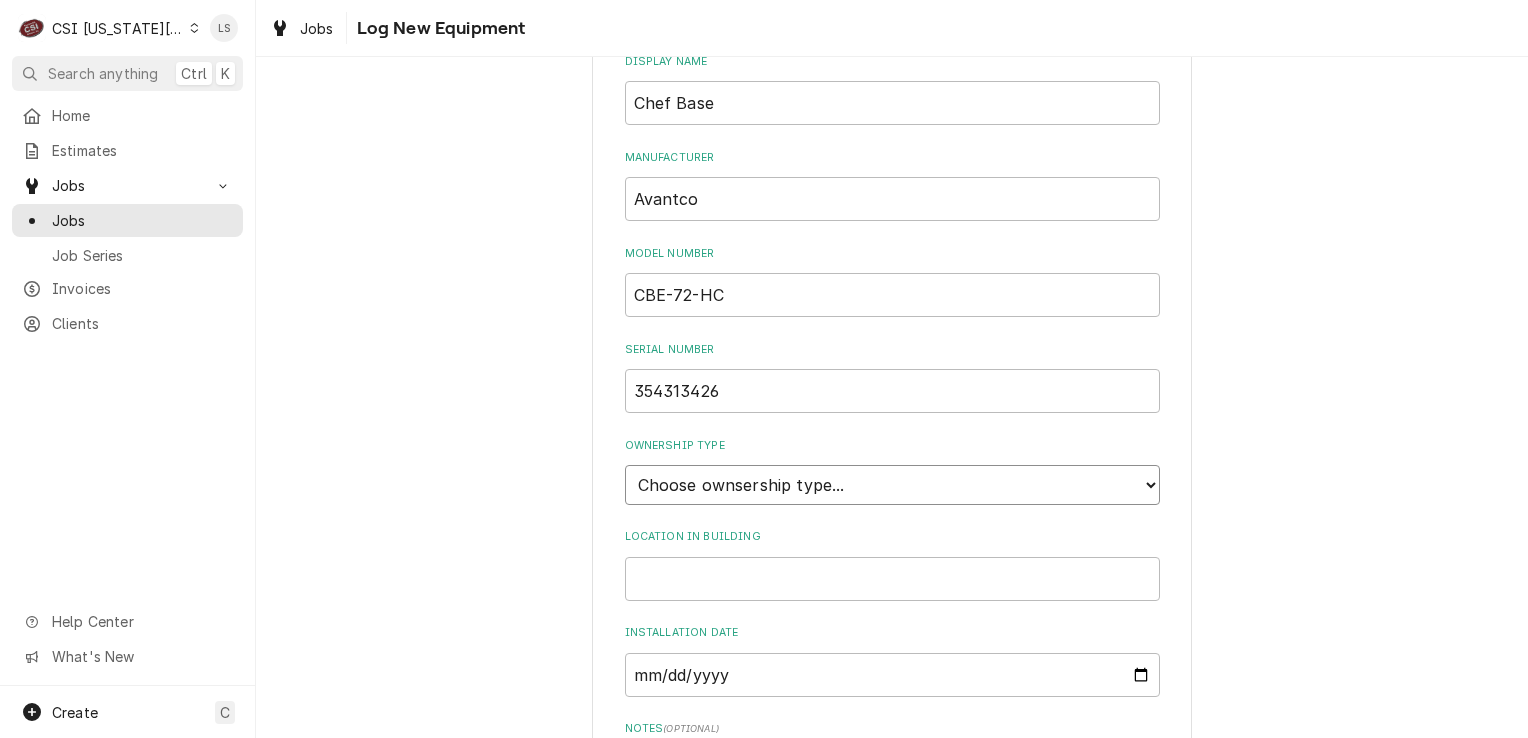 click on "Choose ownsership type... Unknown Owned Leased Rented" at bounding box center [892, 485] 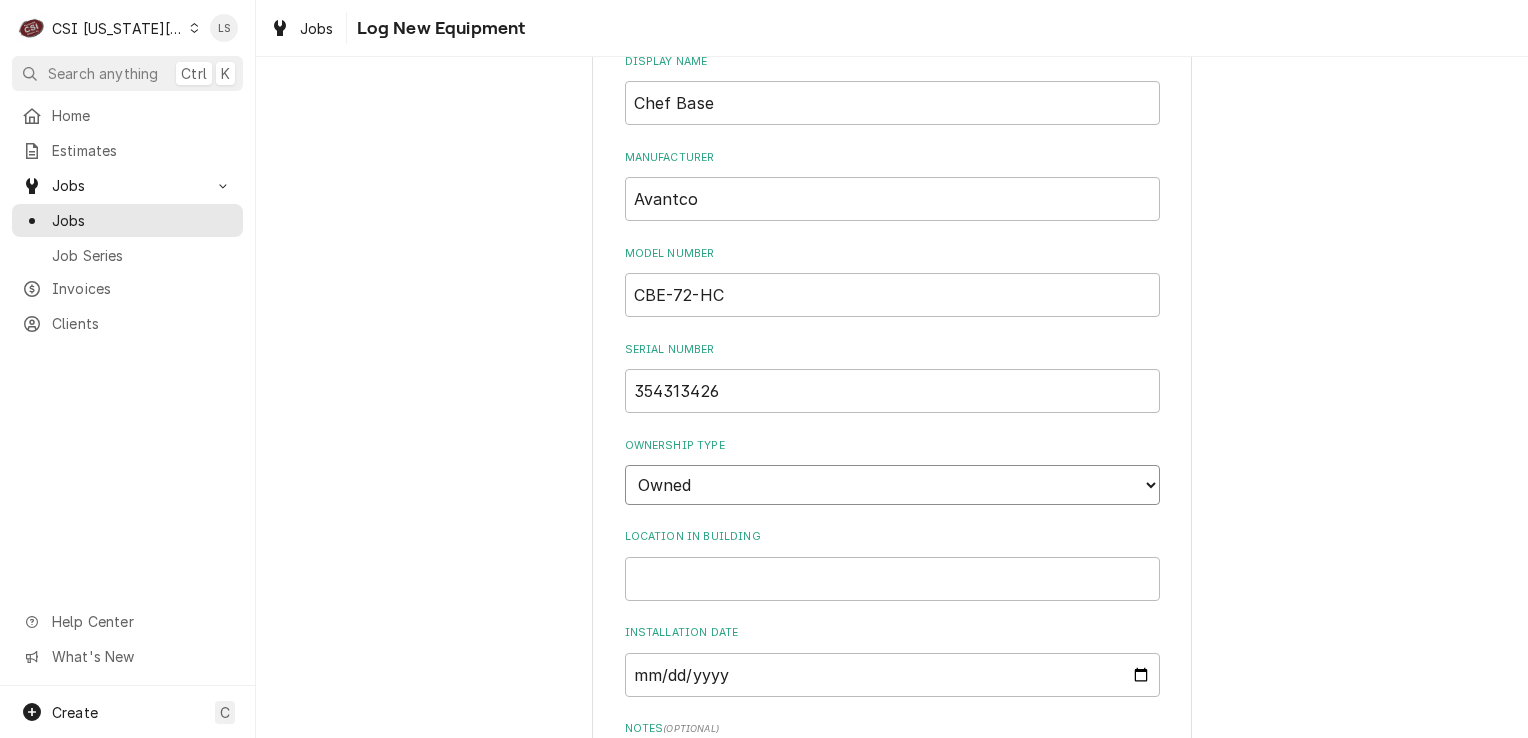 click on "Choose ownsership type... Unknown Owned Leased Rented" at bounding box center [892, 485] 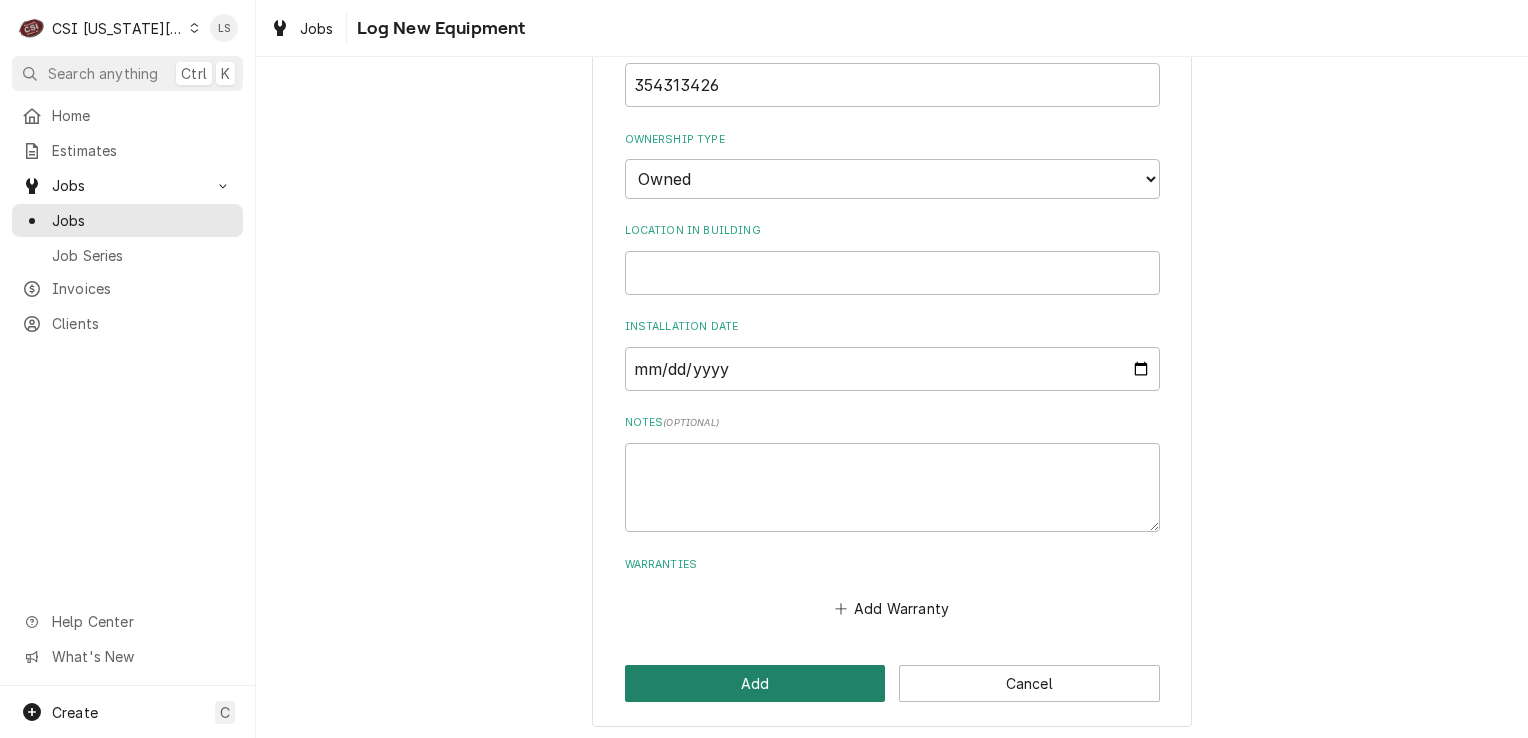 click on "Add" at bounding box center (755, 683) 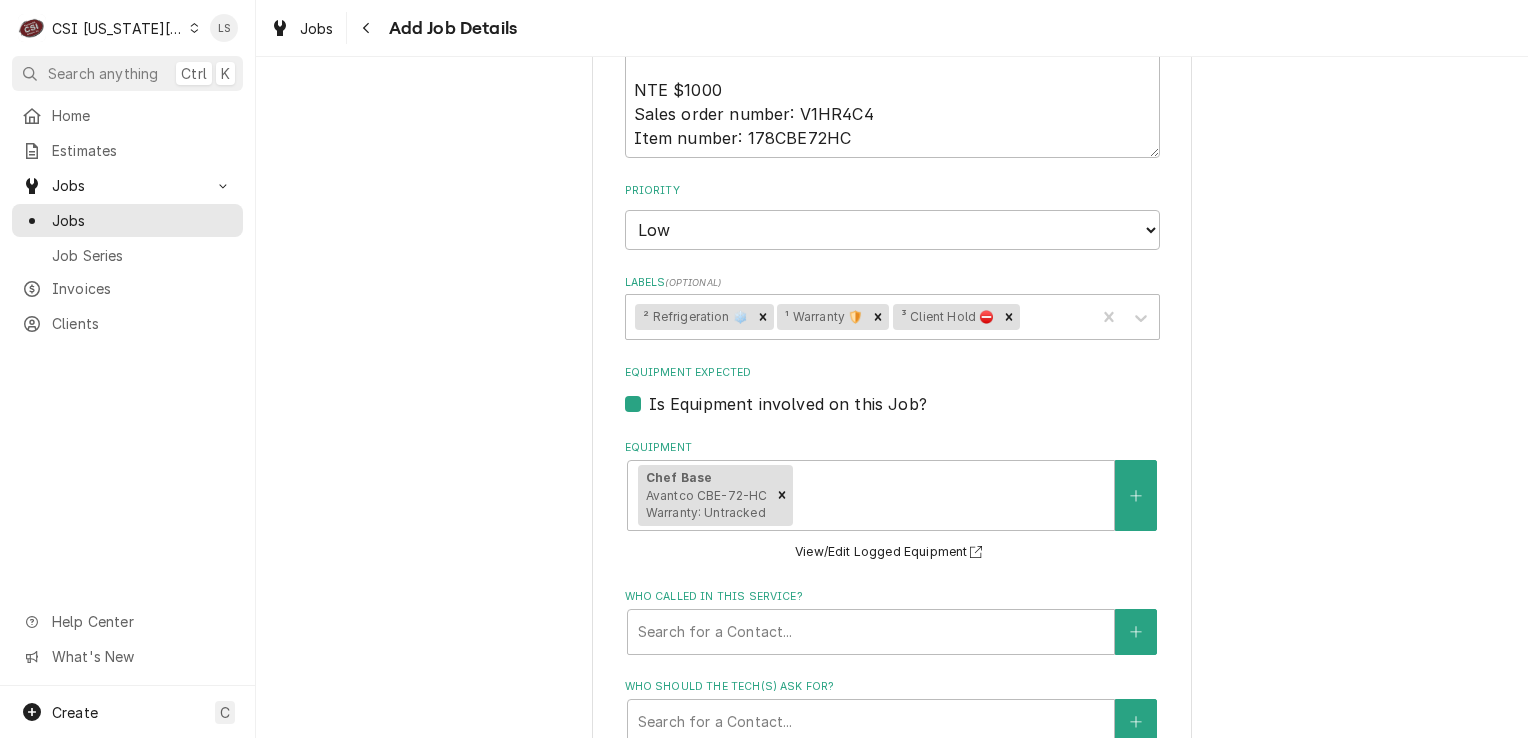 scroll, scrollTop: 1600, scrollLeft: 0, axis: vertical 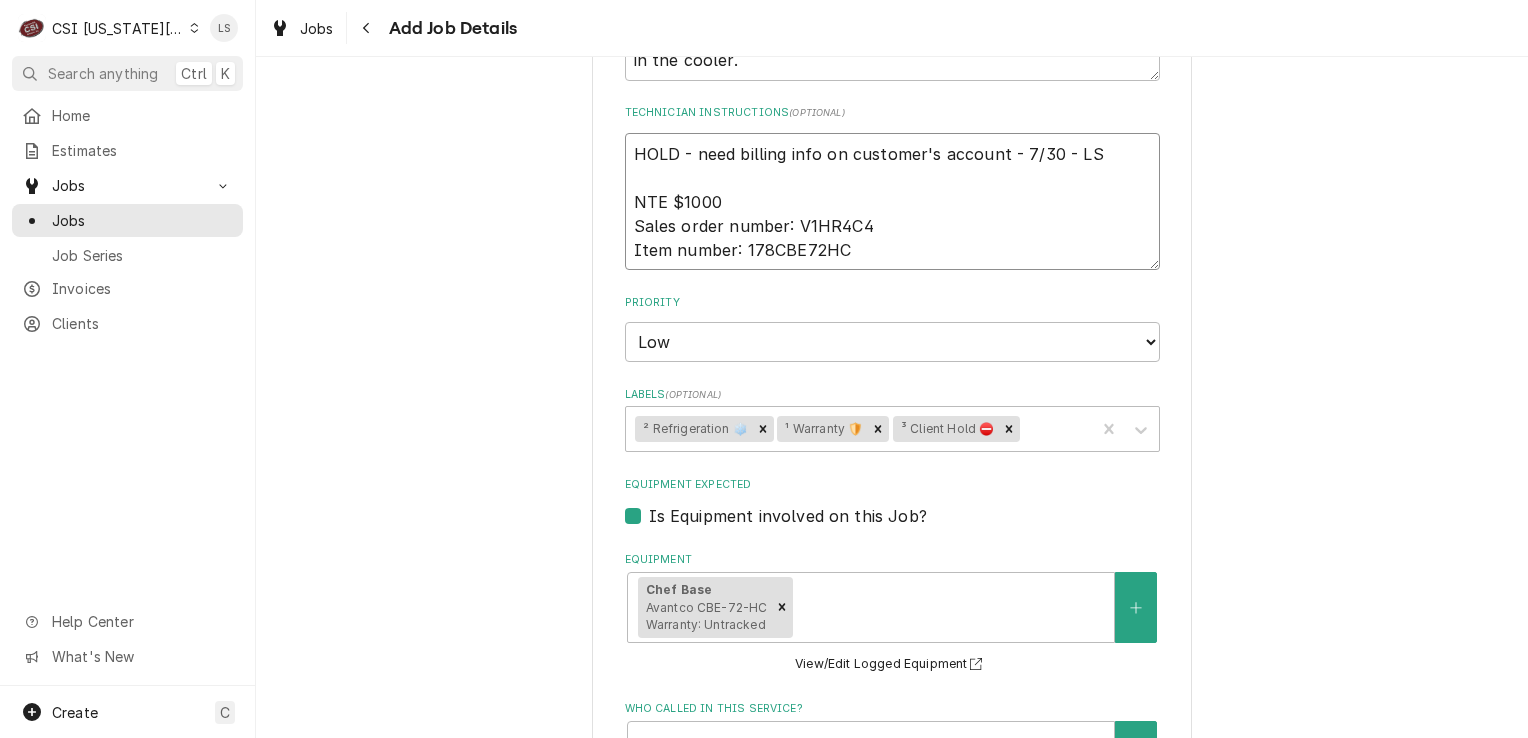 click on "HOLD - need billing info on customer's account - 7/30 - LS
NTE $1000
Sales order number: V1HR4C4
Item number: 178CBE72HC" at bounding box center [892, 202] 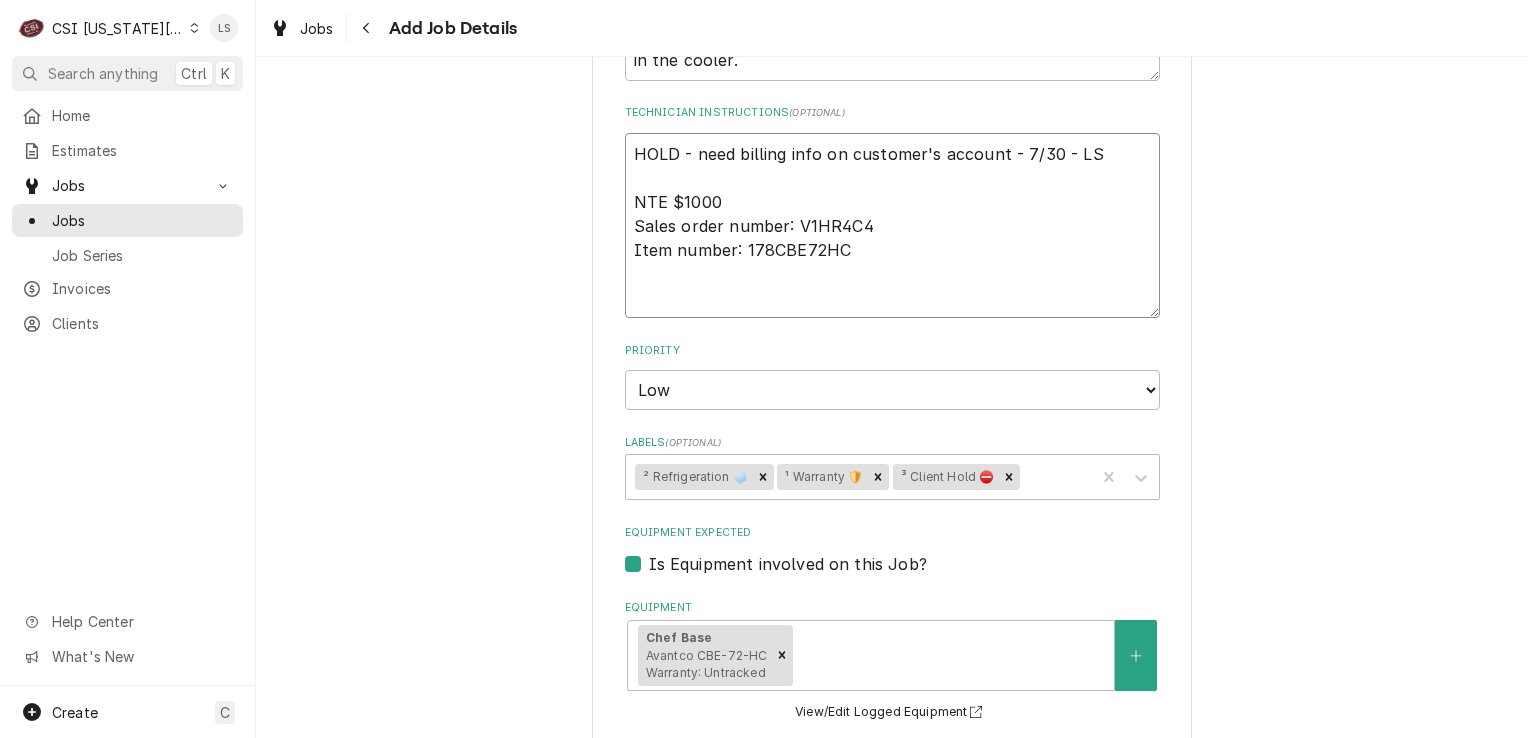 paste on "- All parts should be requested through Ready Kitchen Warranty in order to be provided free of charge
- NTE overages should be approved prior to increase occurring
- Diagnostics Visit costs are guaranteed by RKW" 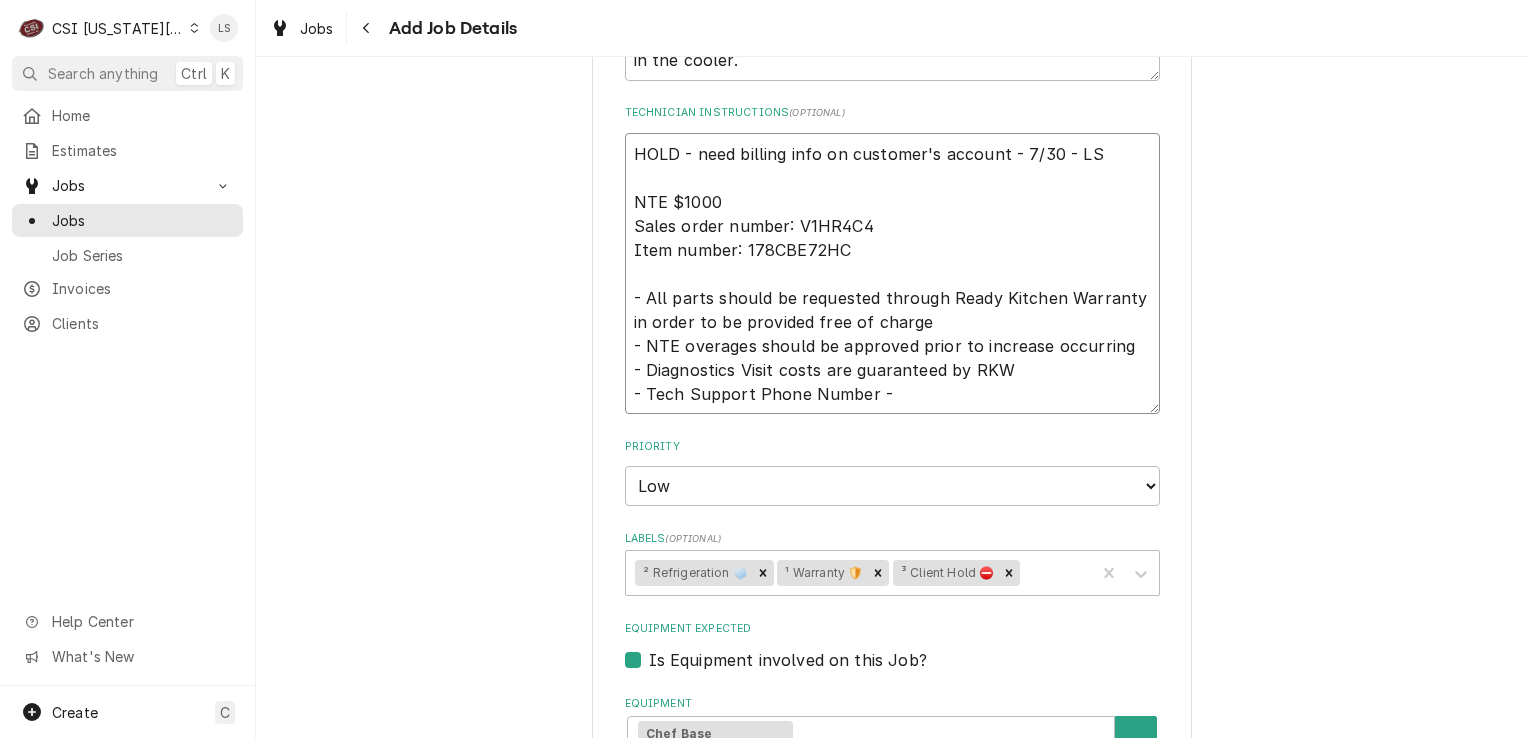 paste on "717-381-4844 option 1" 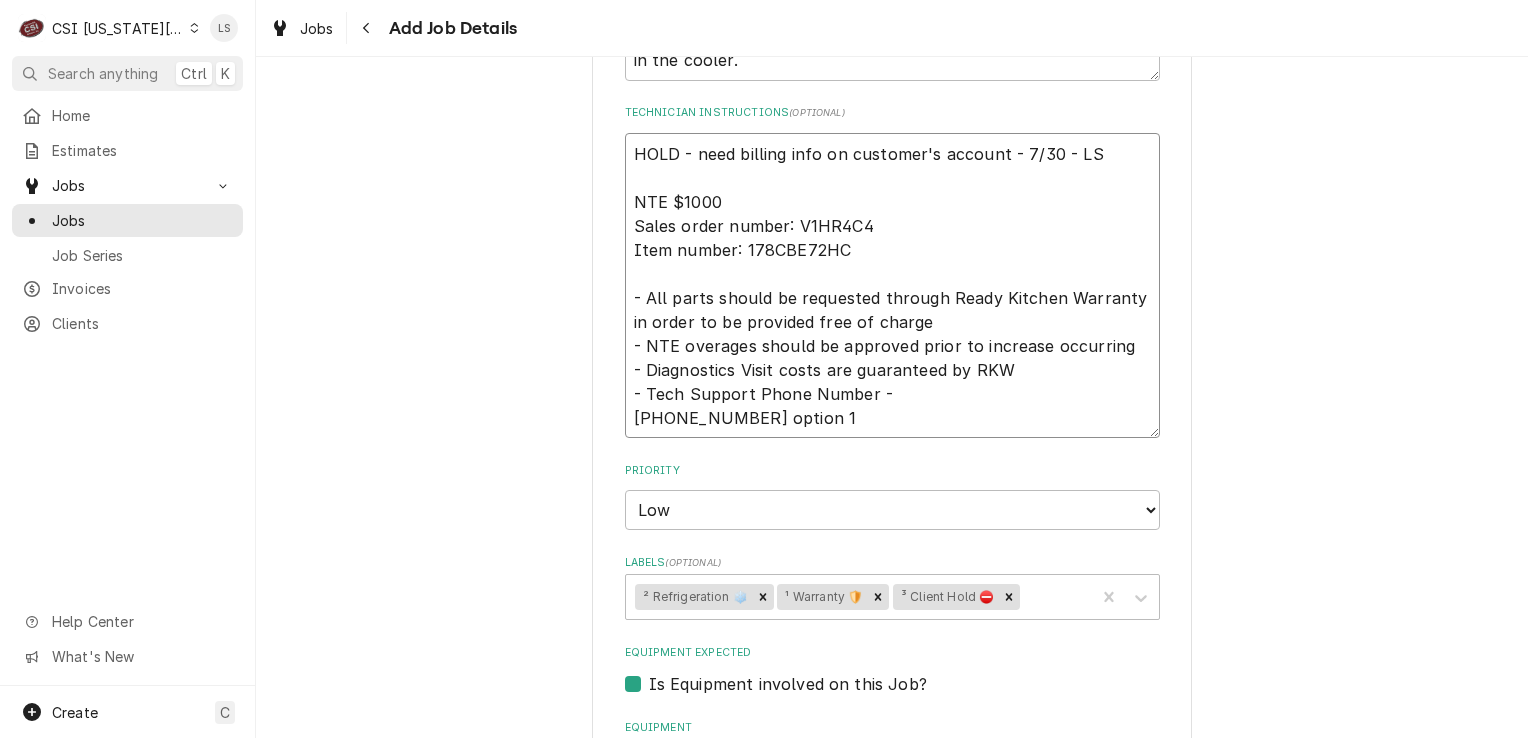 click on "HOLD - need billing info on customer's account - 7/30 - LS
NTE $1000
Sales order number: V1HR4C4
Item number: 178CBE72HC
- All parts should be requested through Ready Kitchen Warranty in order to be provided free of charge
- NTE overages should be approved prior to increase occurring
- Diagnostics Visit costs are guaranteed by RKW
- Tech Support Phone Number -
717-381-4844 option 1" at bounding box center (892, 286) 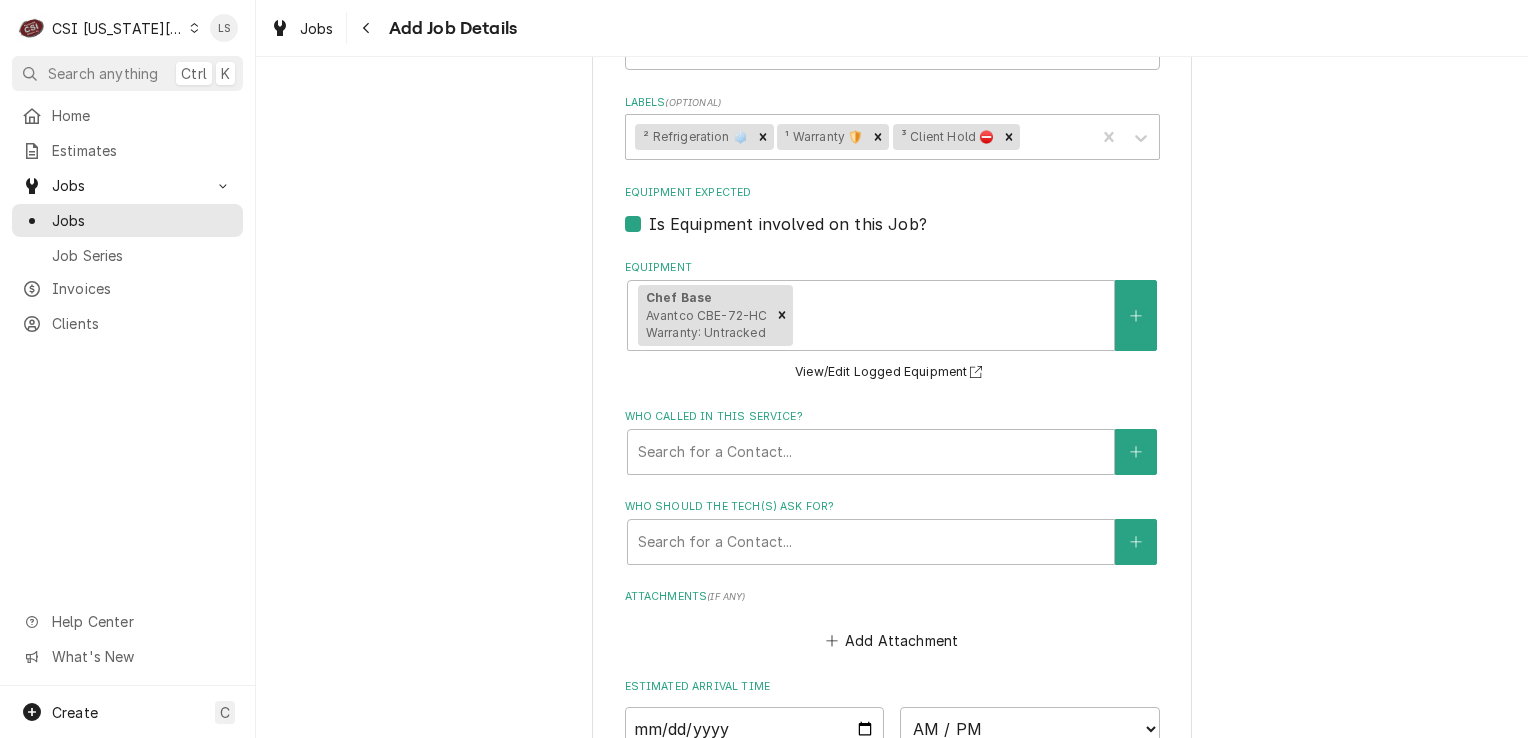 scroll, scrollTop: 2200, scrollLeft: 0, axis: vertical 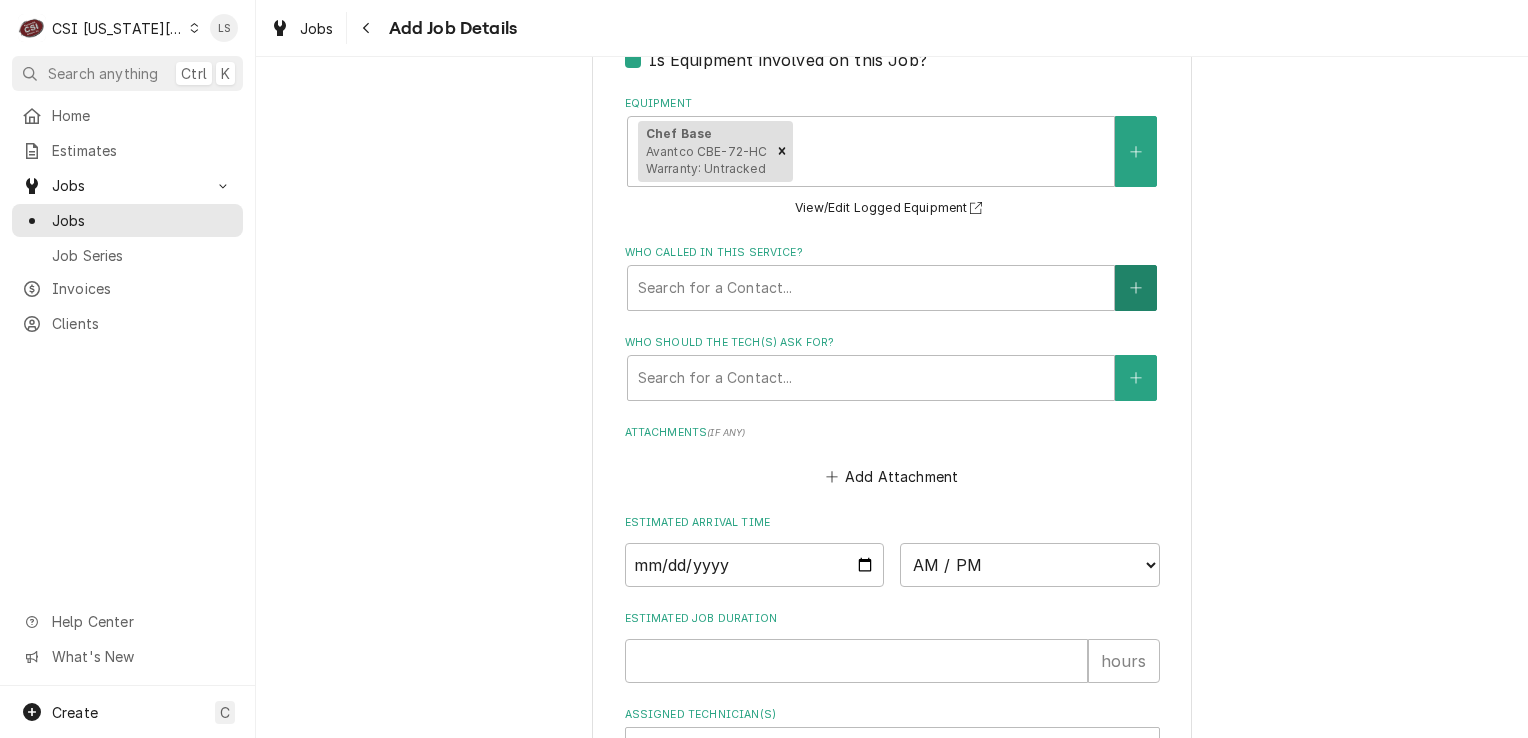 click at bounding box center (1136, 288) 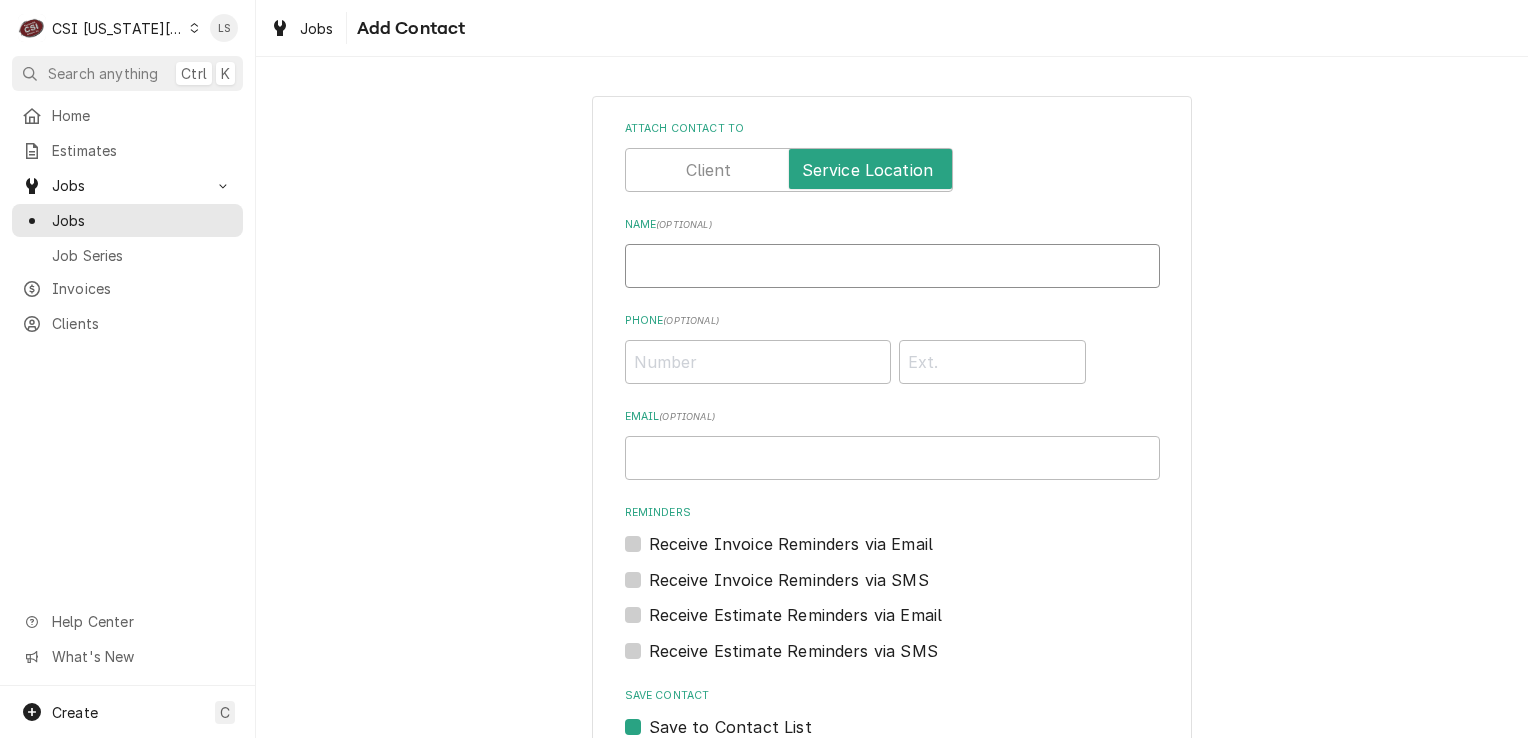 click on "Name  ( optional )" at bounding box center [892, 266] 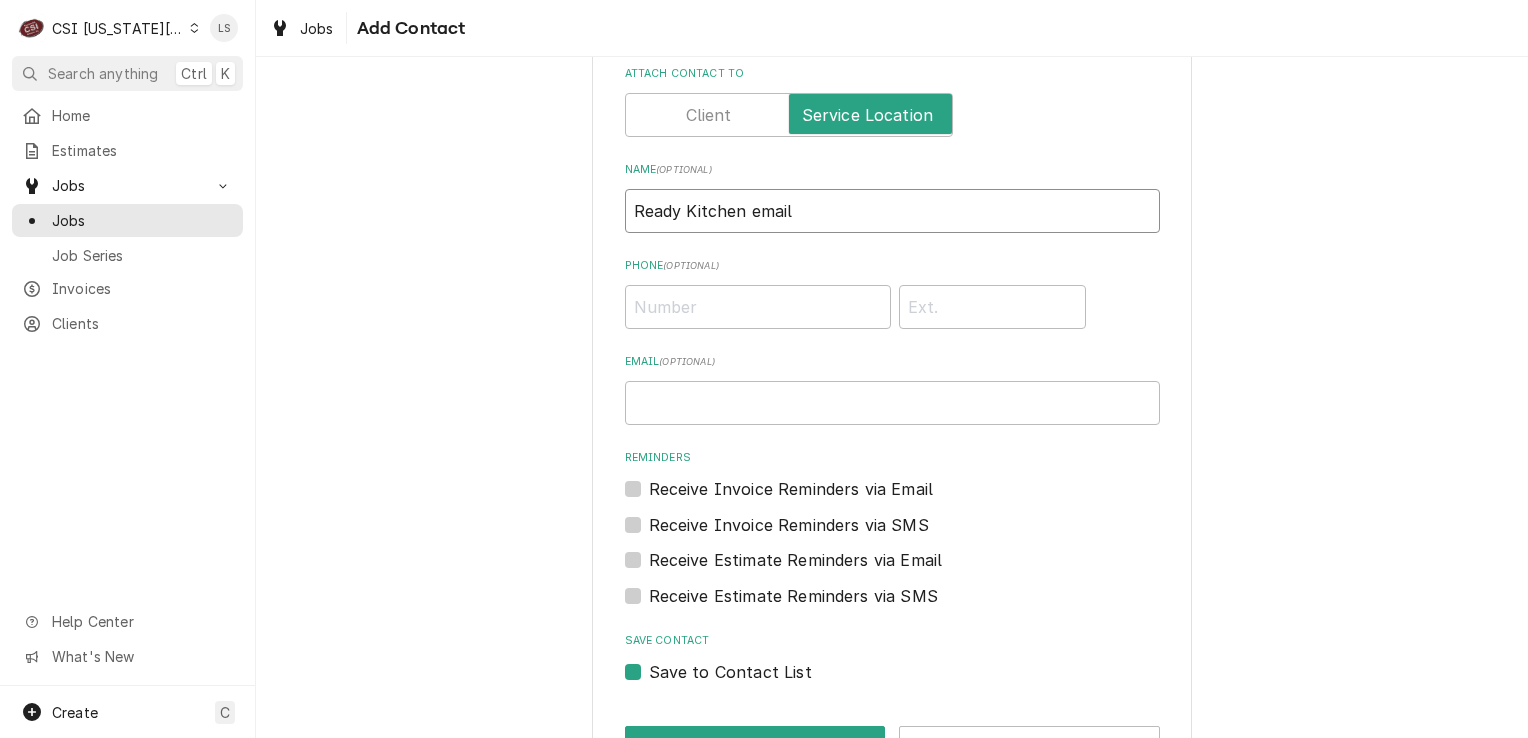 scroll, scrollTop: 121, scrollLeft: 0, axis: vertical 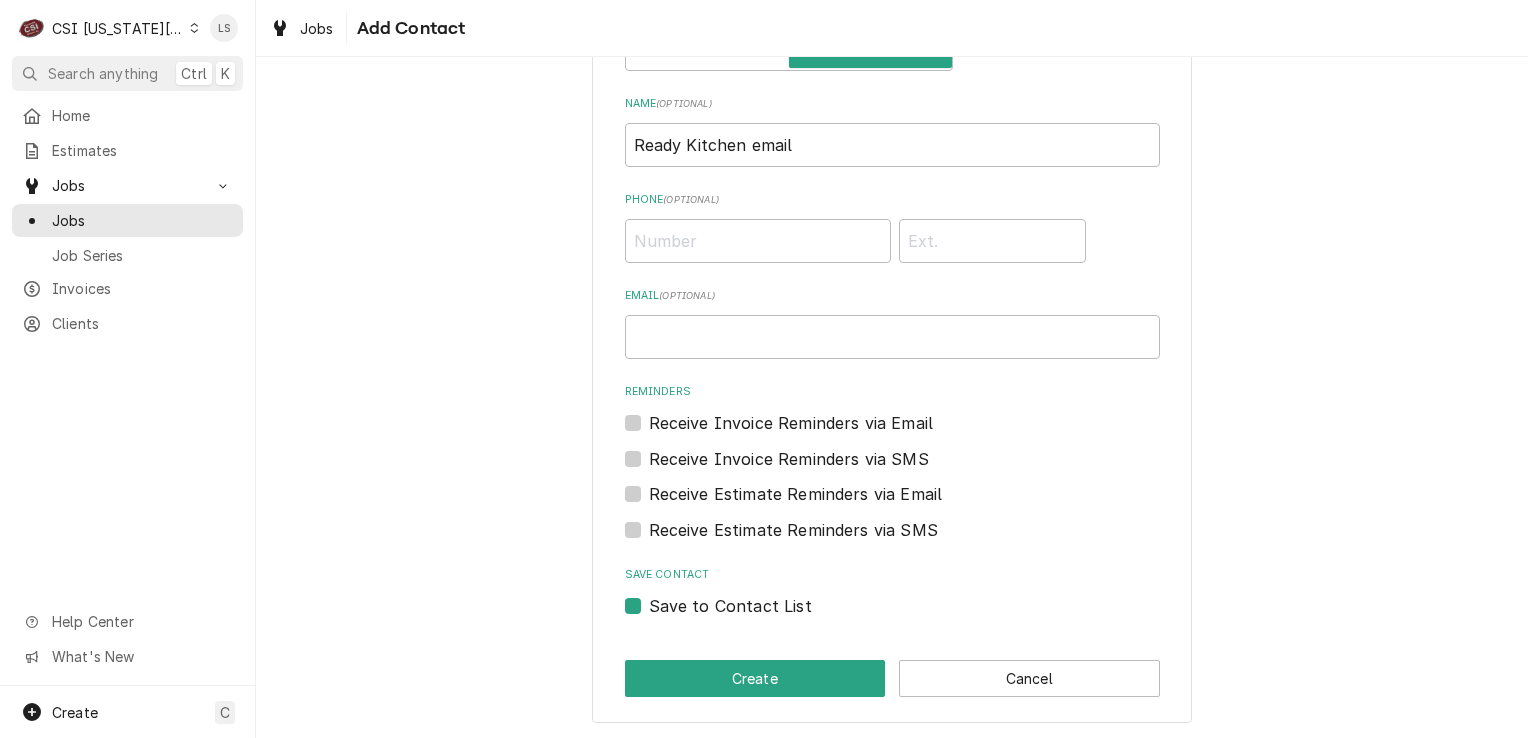 click on "Save to Contact List" at bounding box center (730, 606) 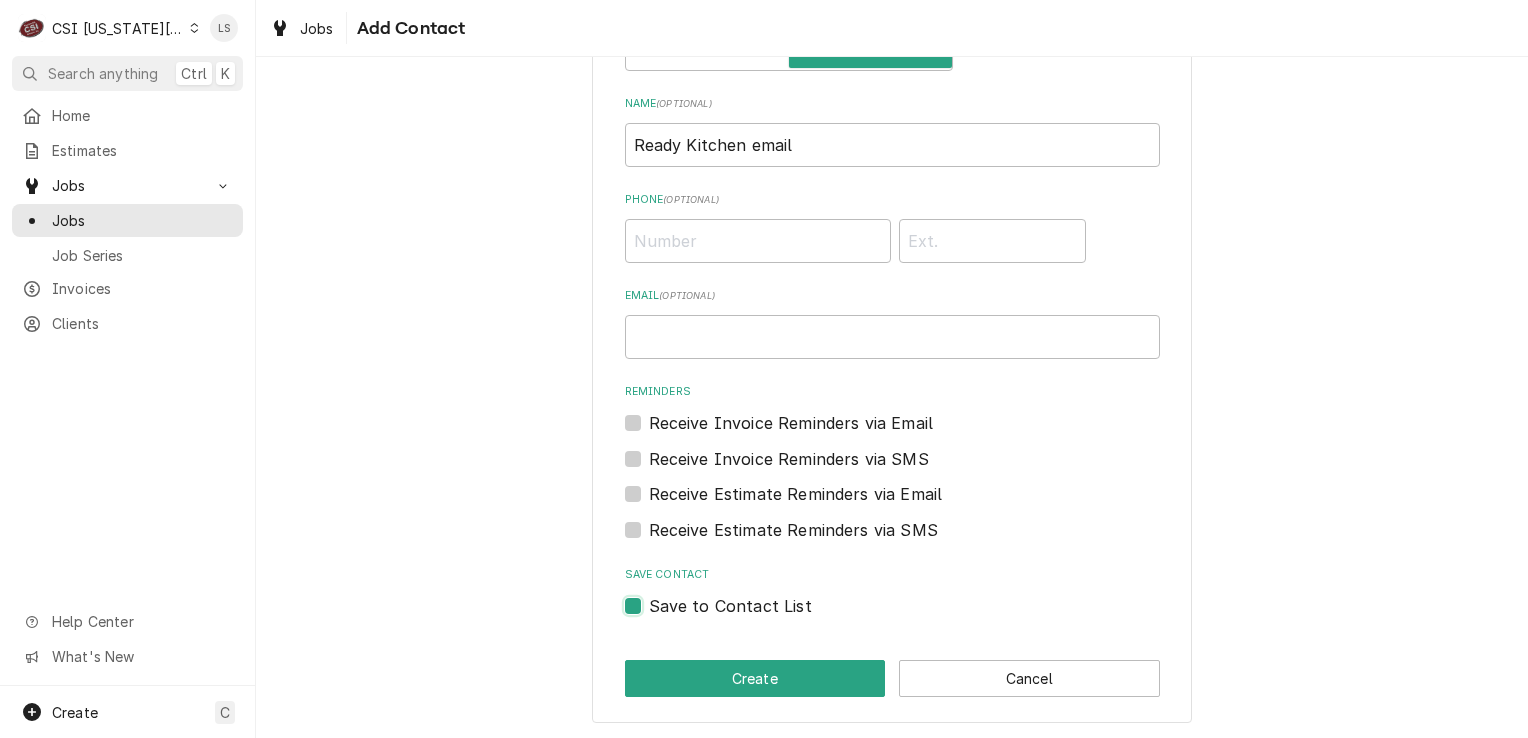 click on "Save to Contact List" at bounding box center (916, 616) 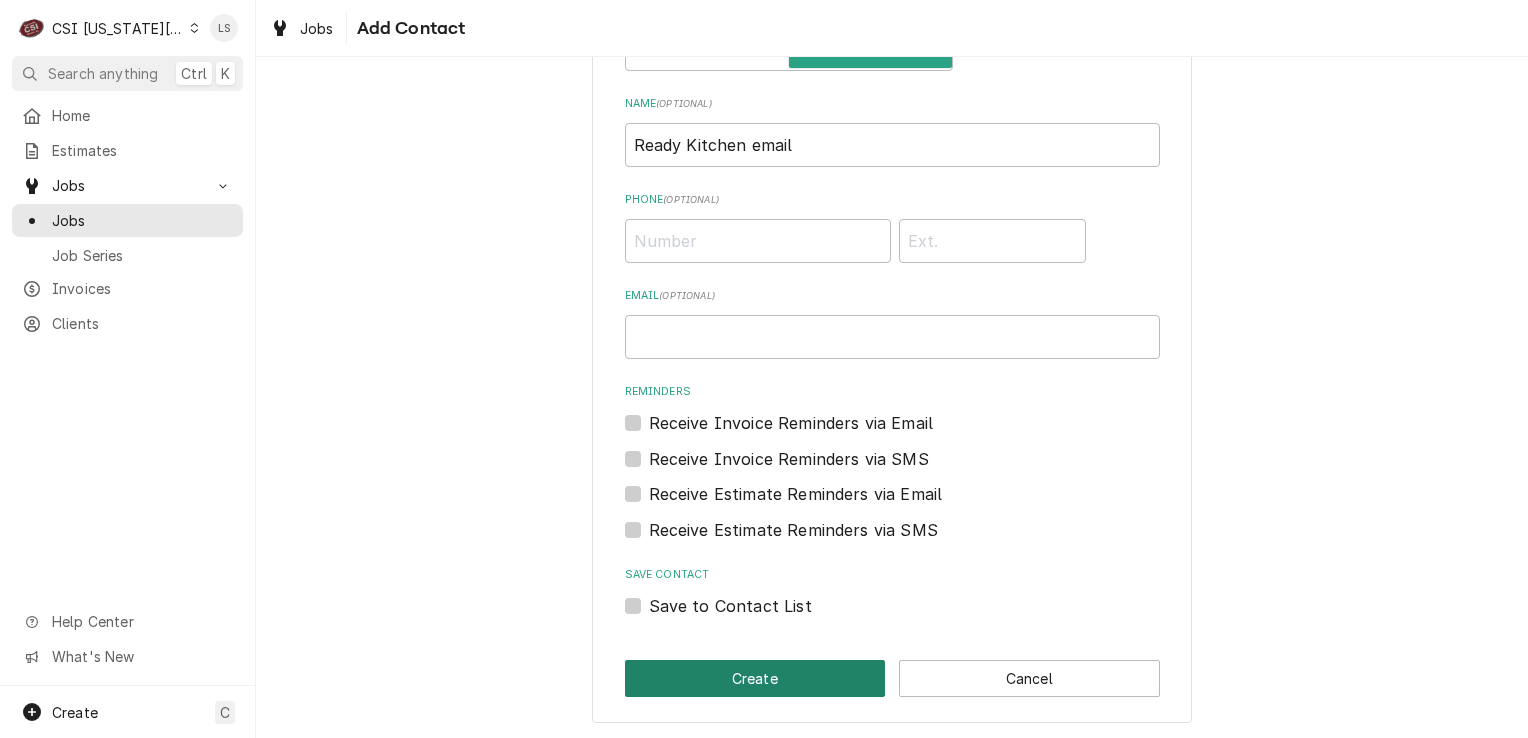click on "Create" at bounding box center (755, 678) 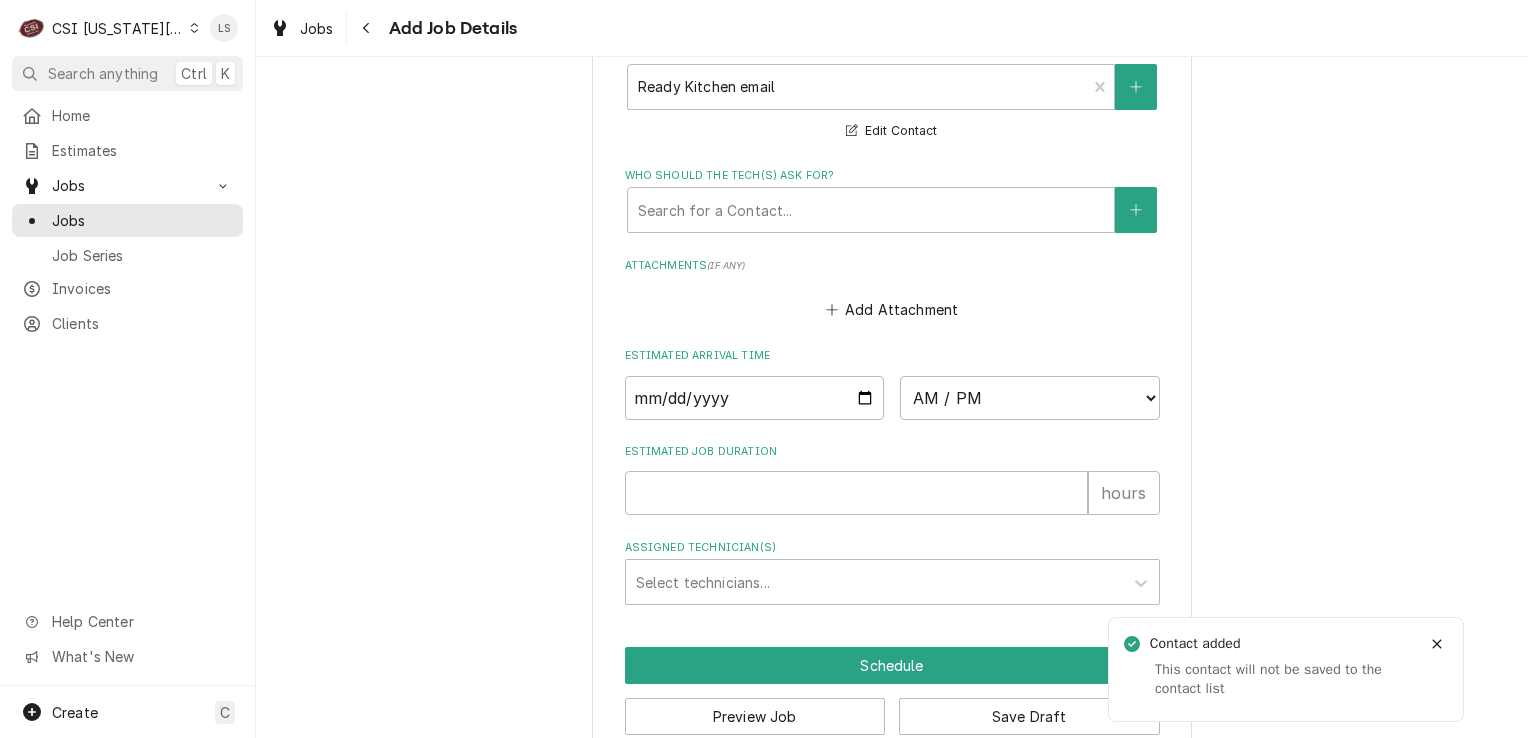 scroll, scrollTop: 2409, scrollLeft: 0, axis: vertical 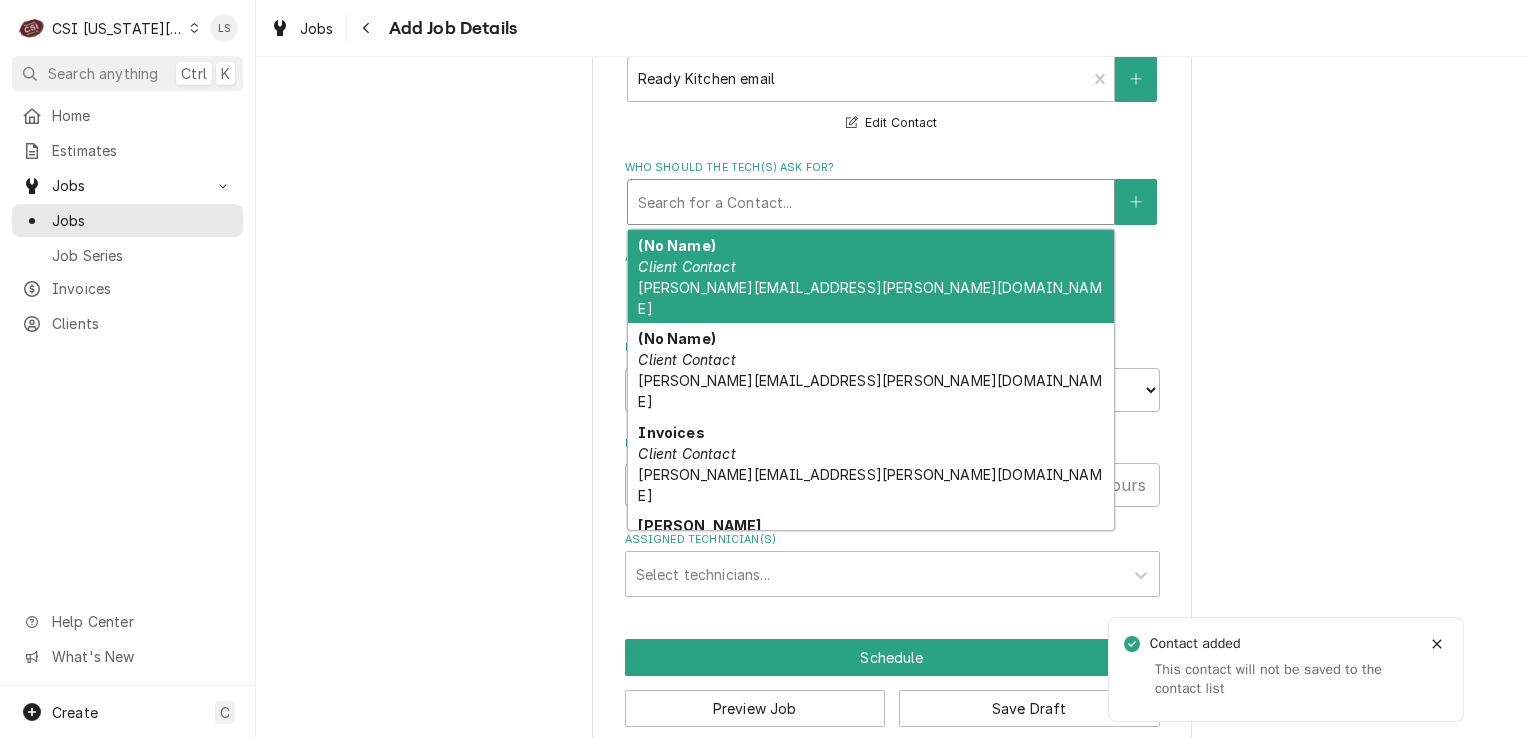click at bounding box center (871, 202) 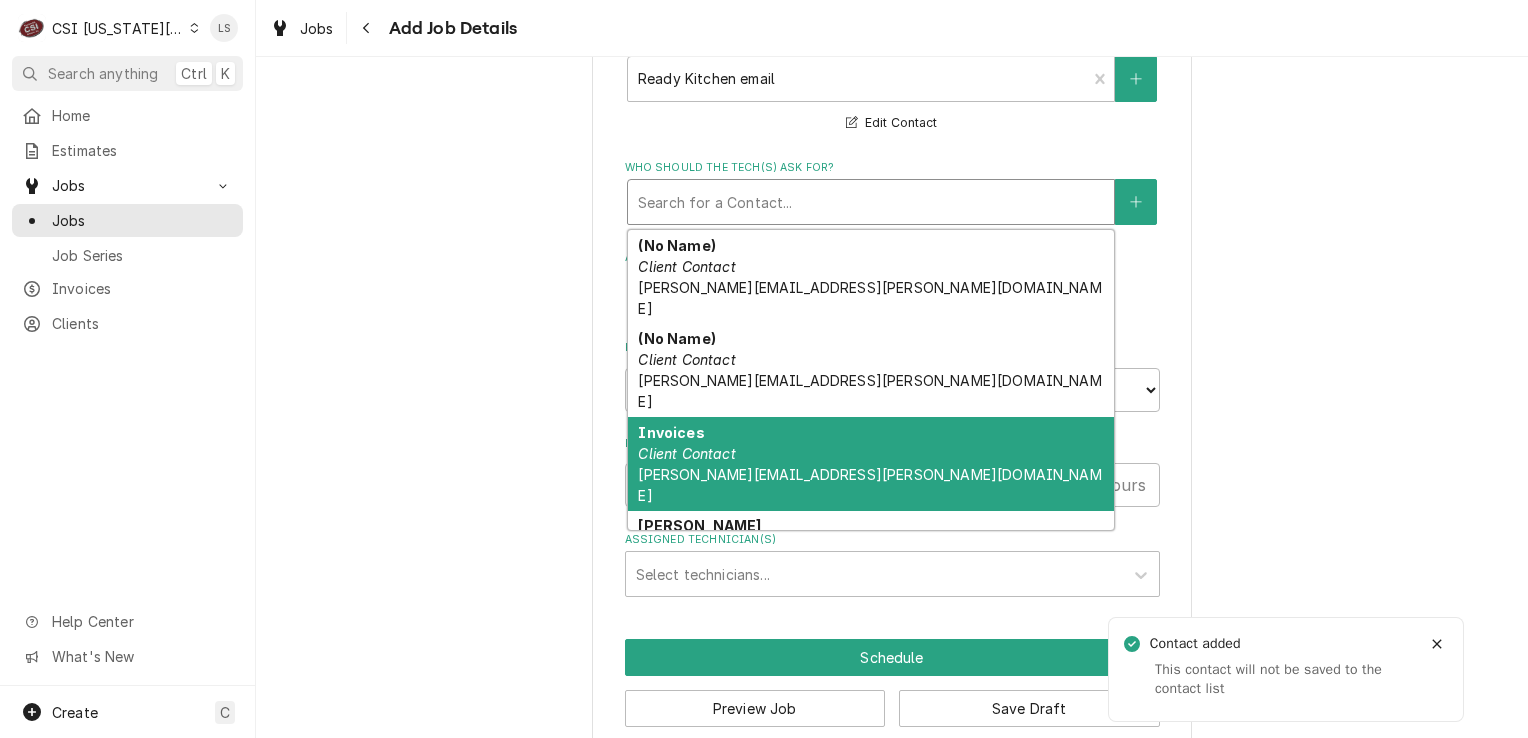 scroll, scrollTop: 104, scrollLeft: 0, axis: vertical 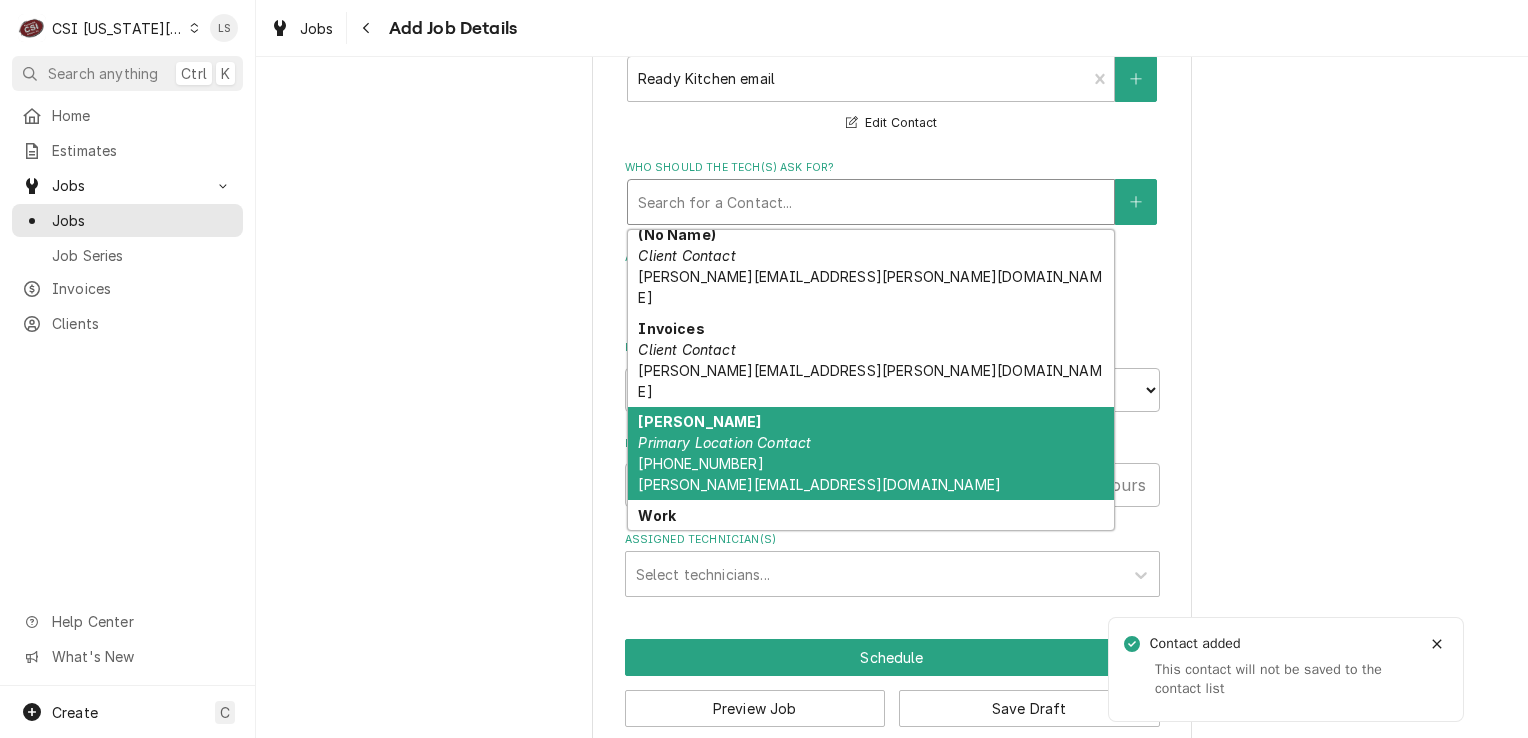click on "Primary Location Contact" at bounding box center [724, 442] 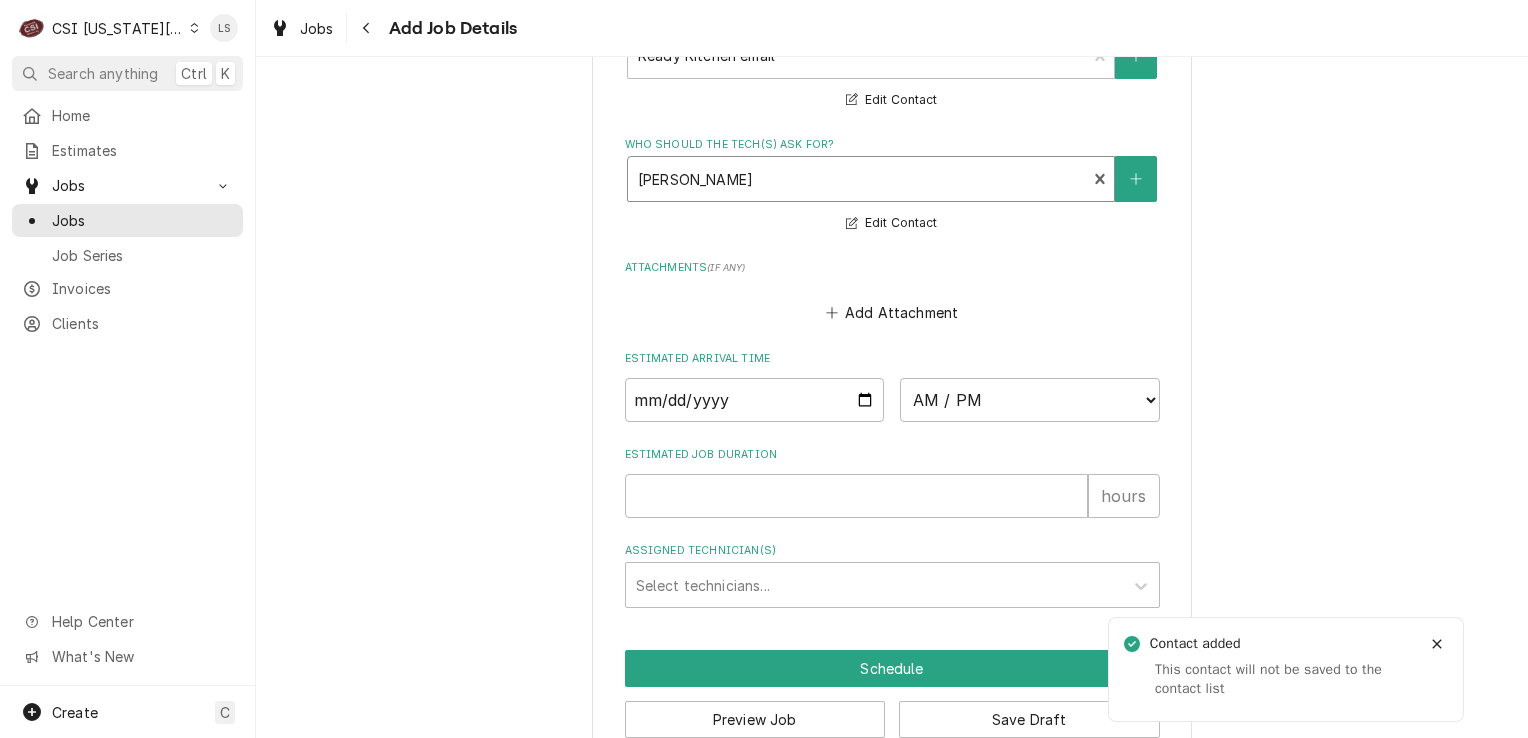 scroll, scrollTop: 2443, scrollLeft: 0, axis: vertical 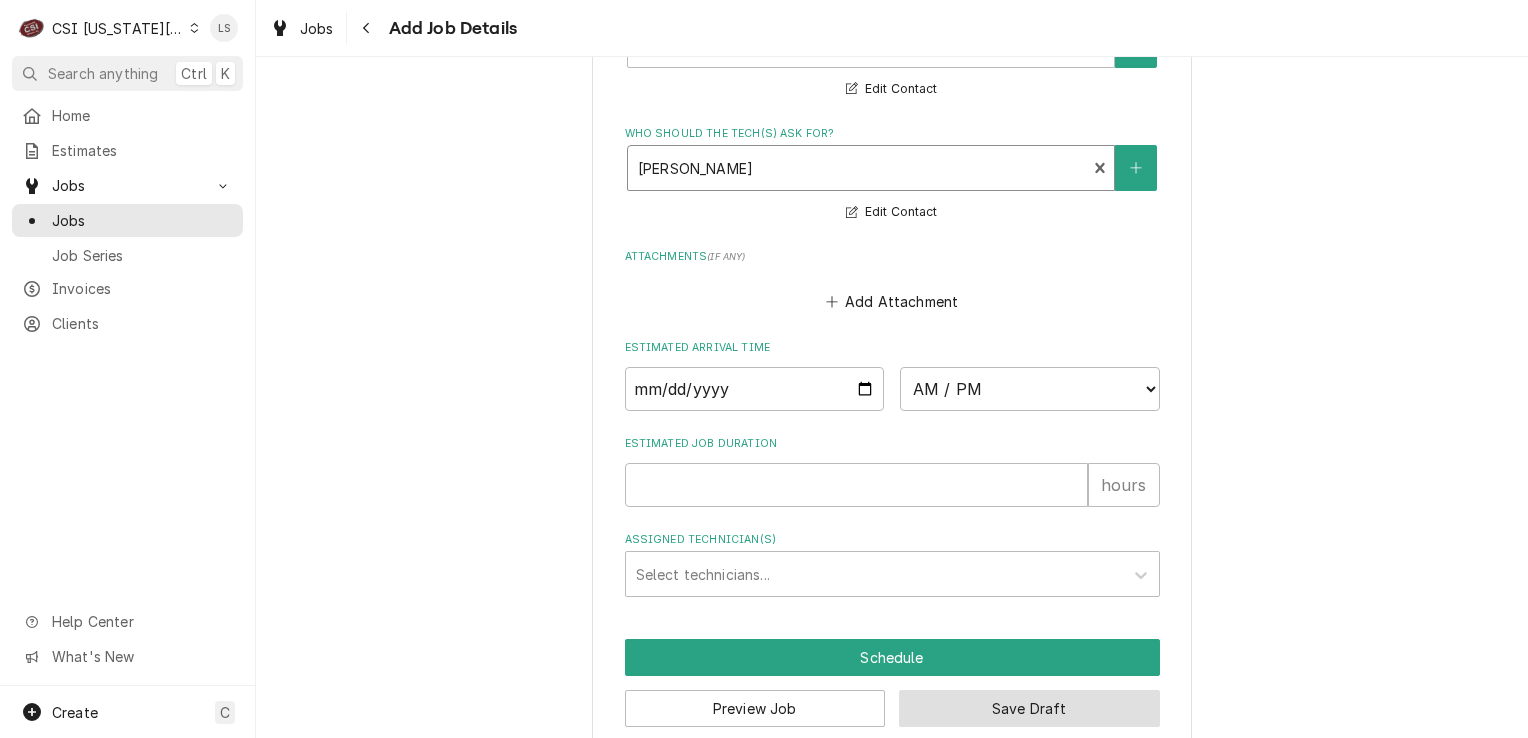 click on "Save Draft" at bounding box center [1029, 708] 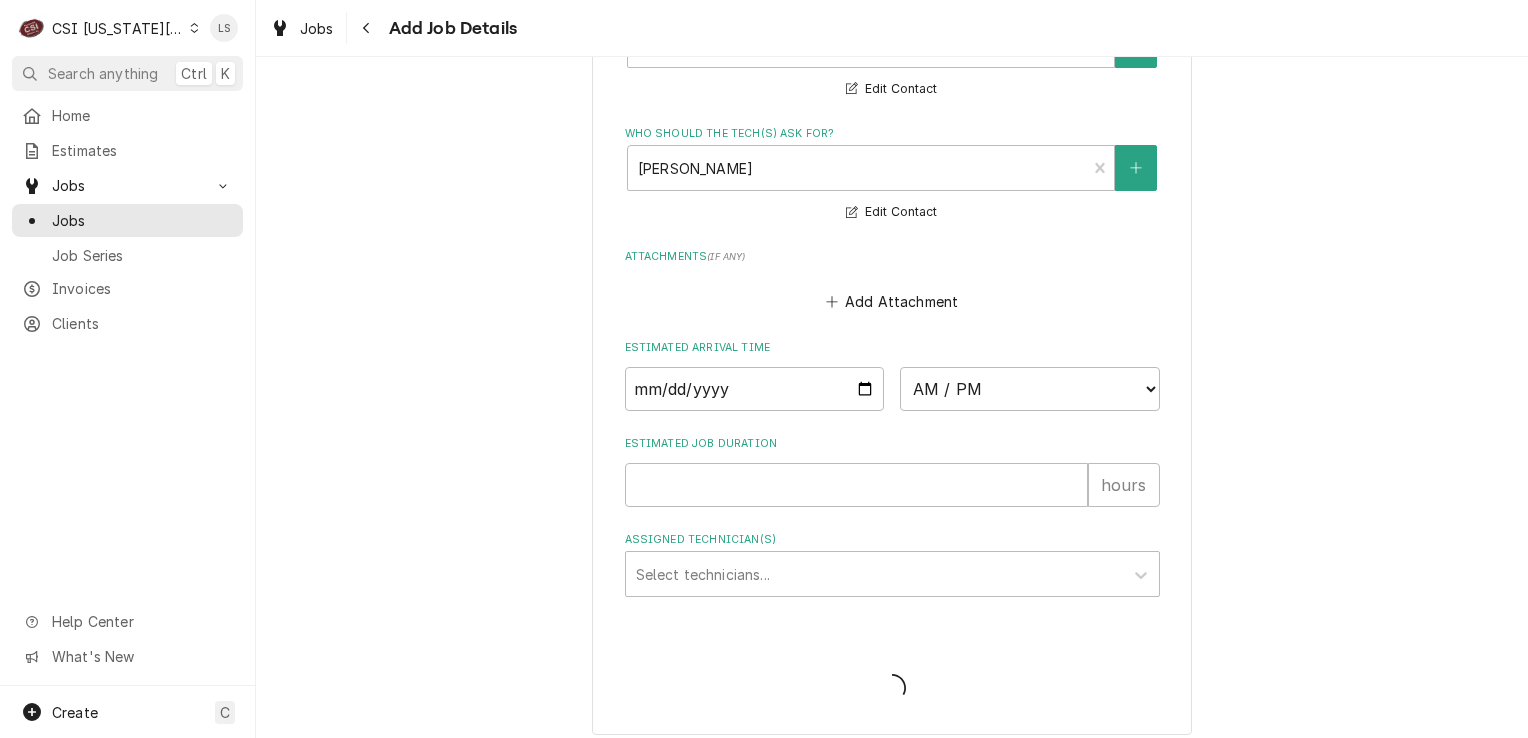 scroll, scrollTop: 2425, scrollLeft: 0, axis: vertical 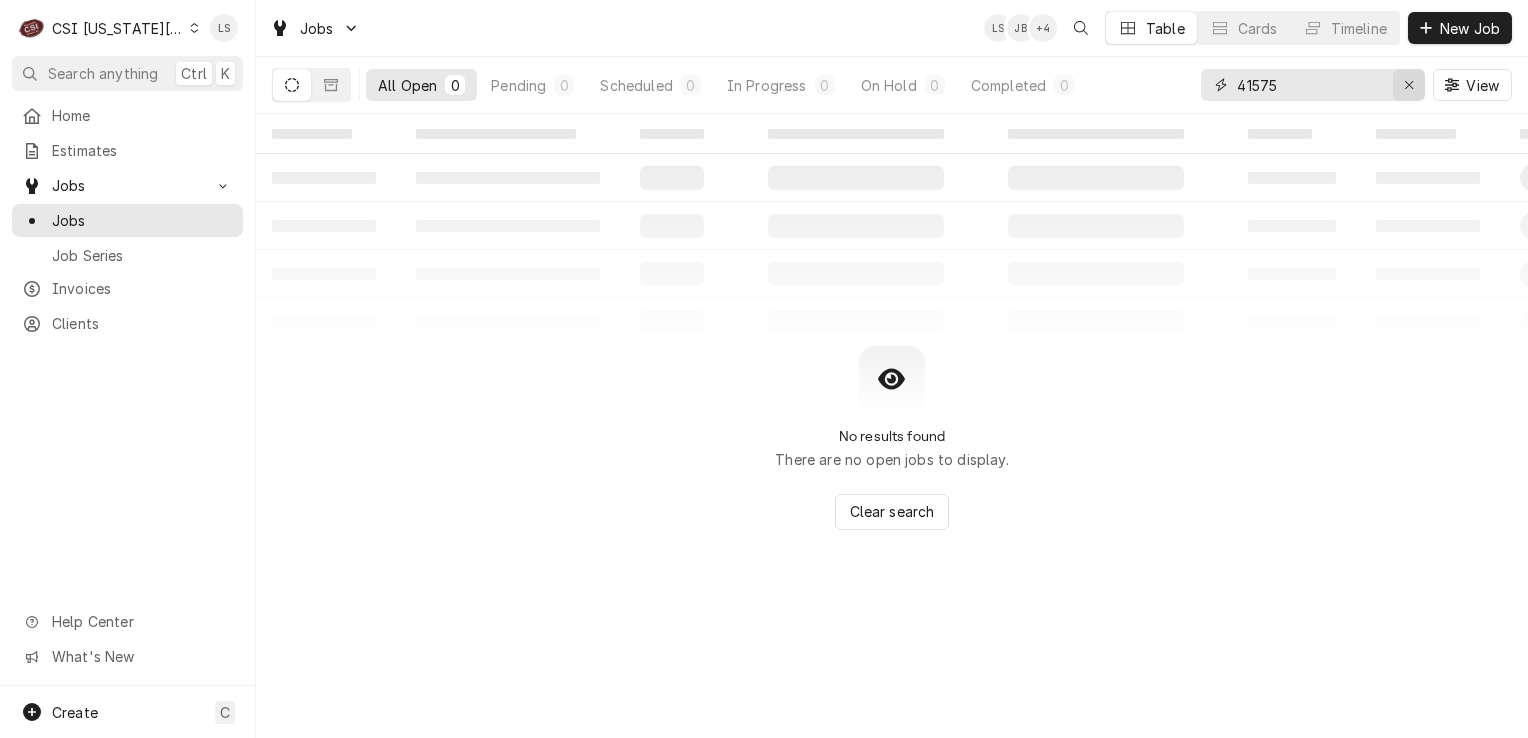 click 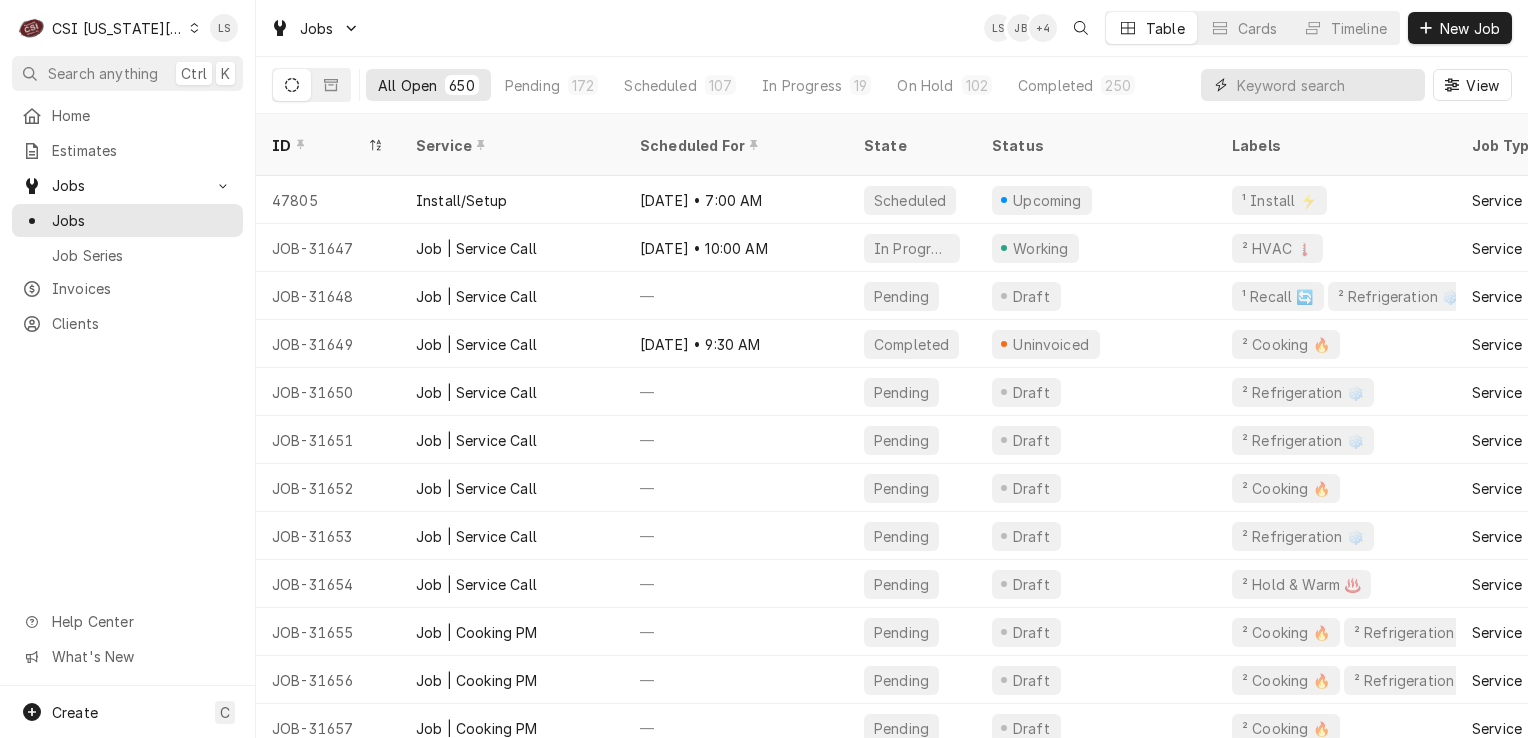 click at bounding box center [1326, 85] 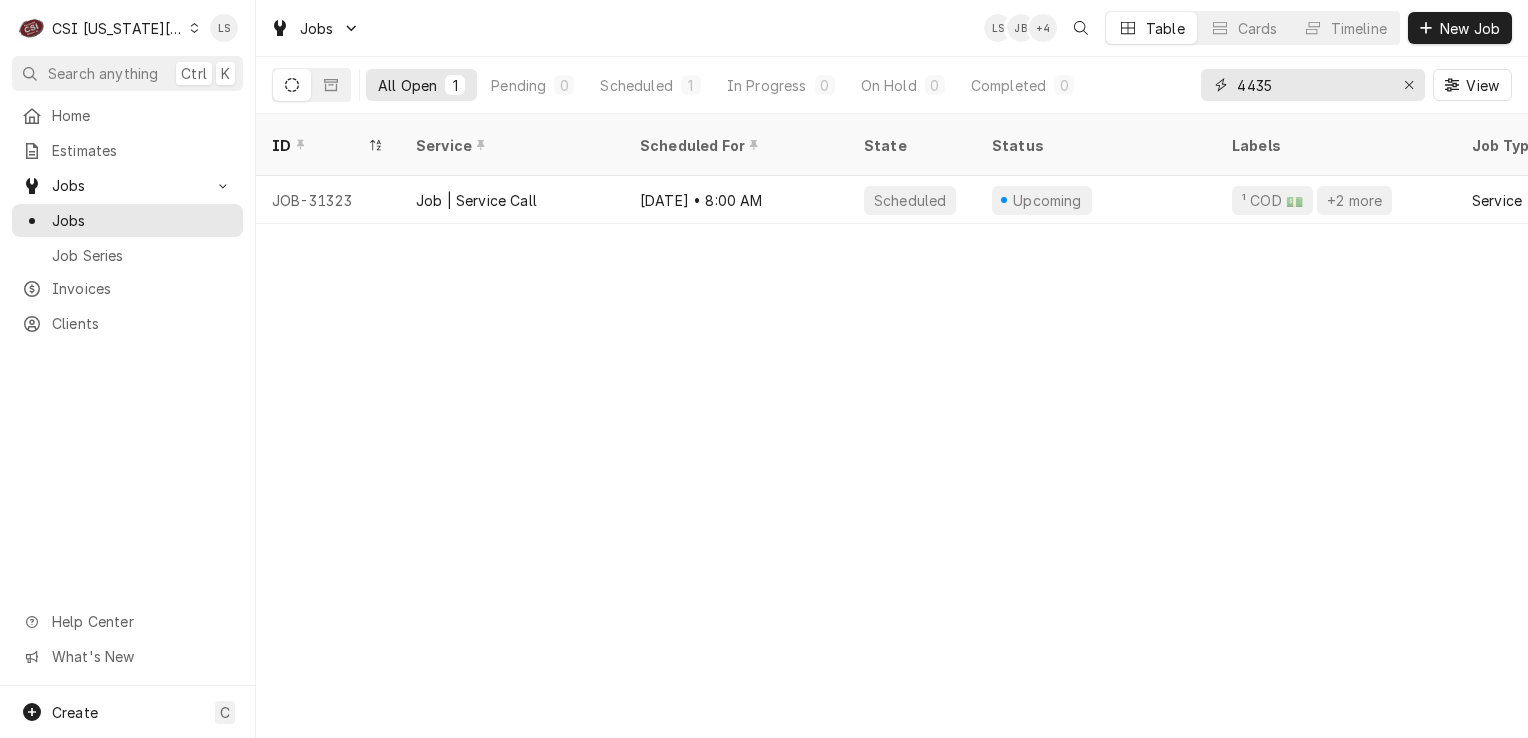 type on "4435" 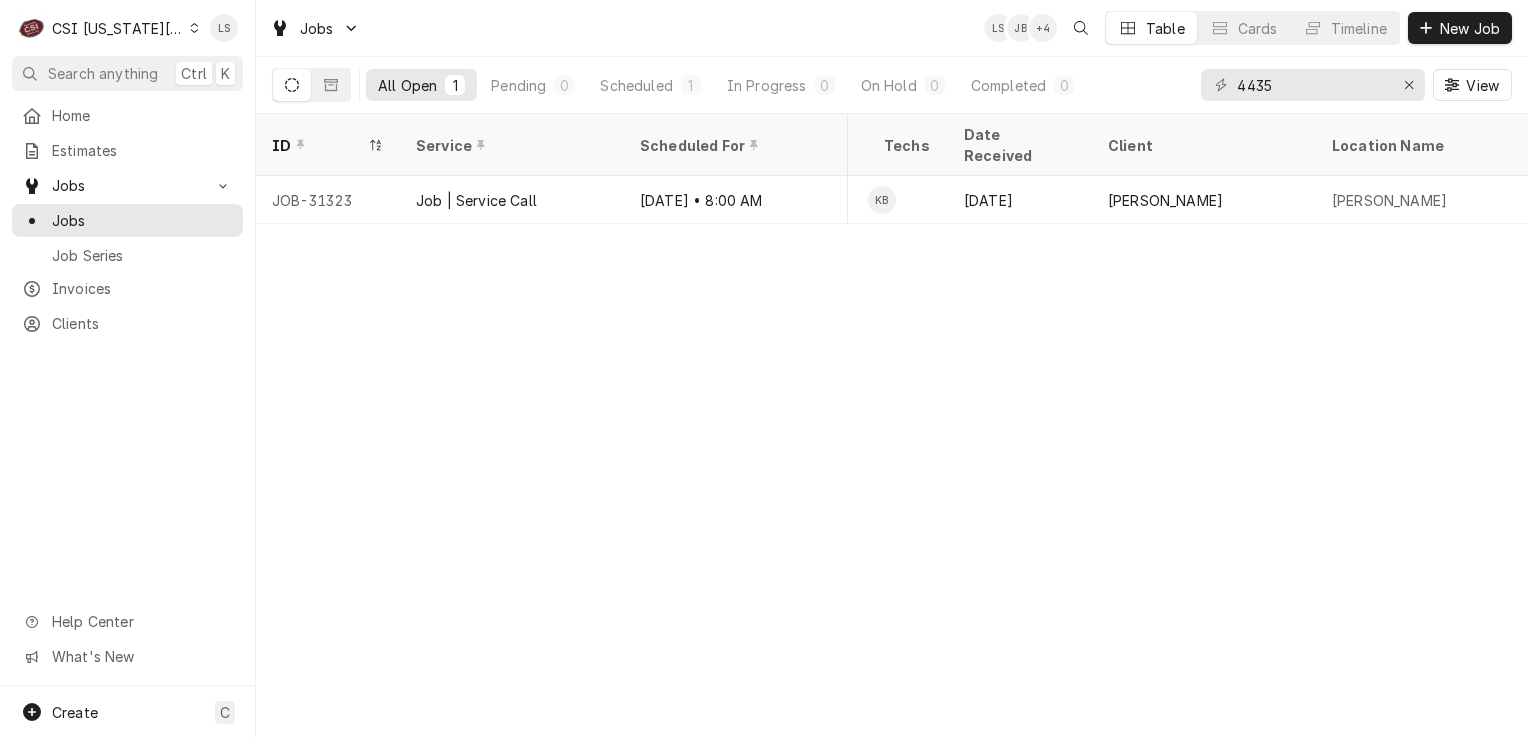 scroll, scrollTop: 0, scrollLeft: 287, axis: horizontal 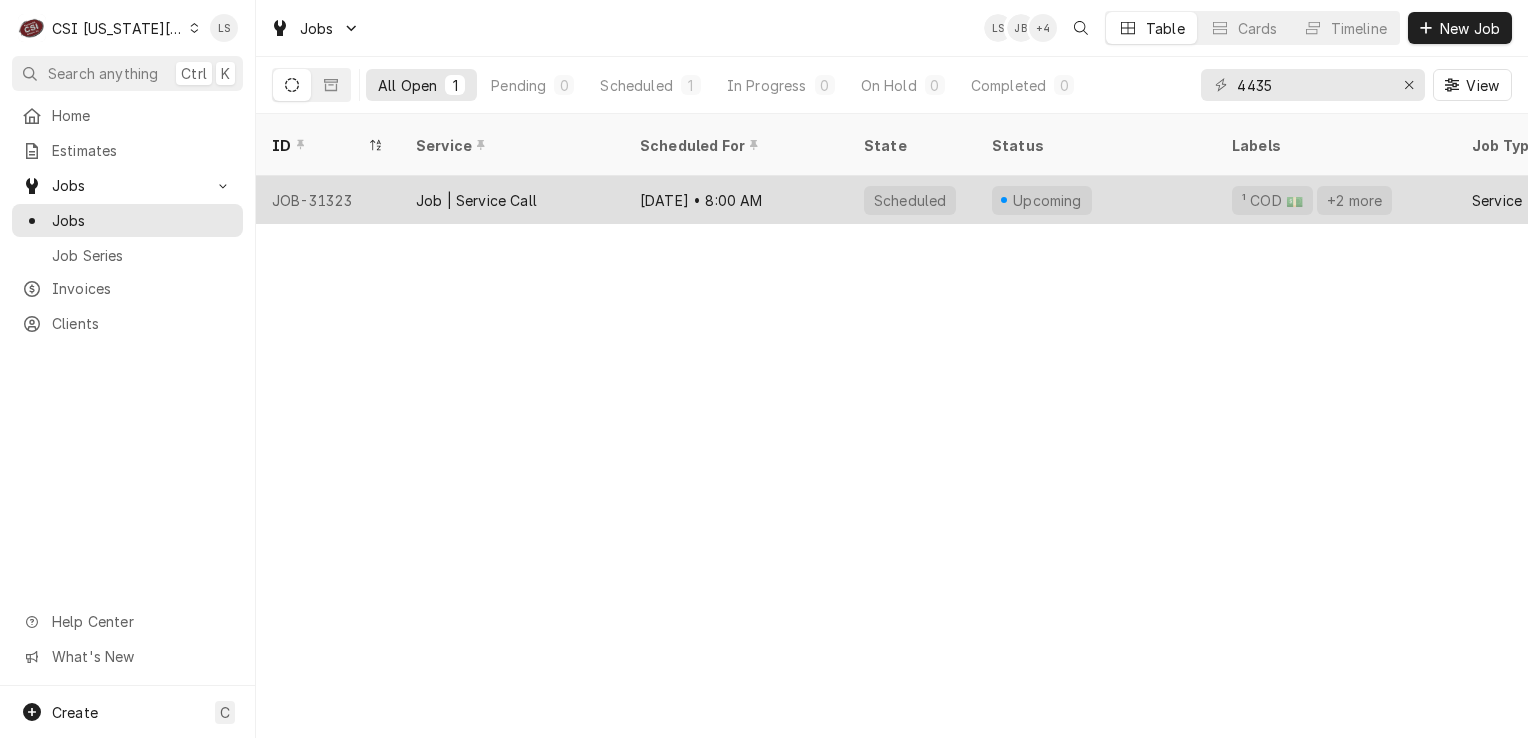 click on "JOB-31323" at bounding box center (328, 200) 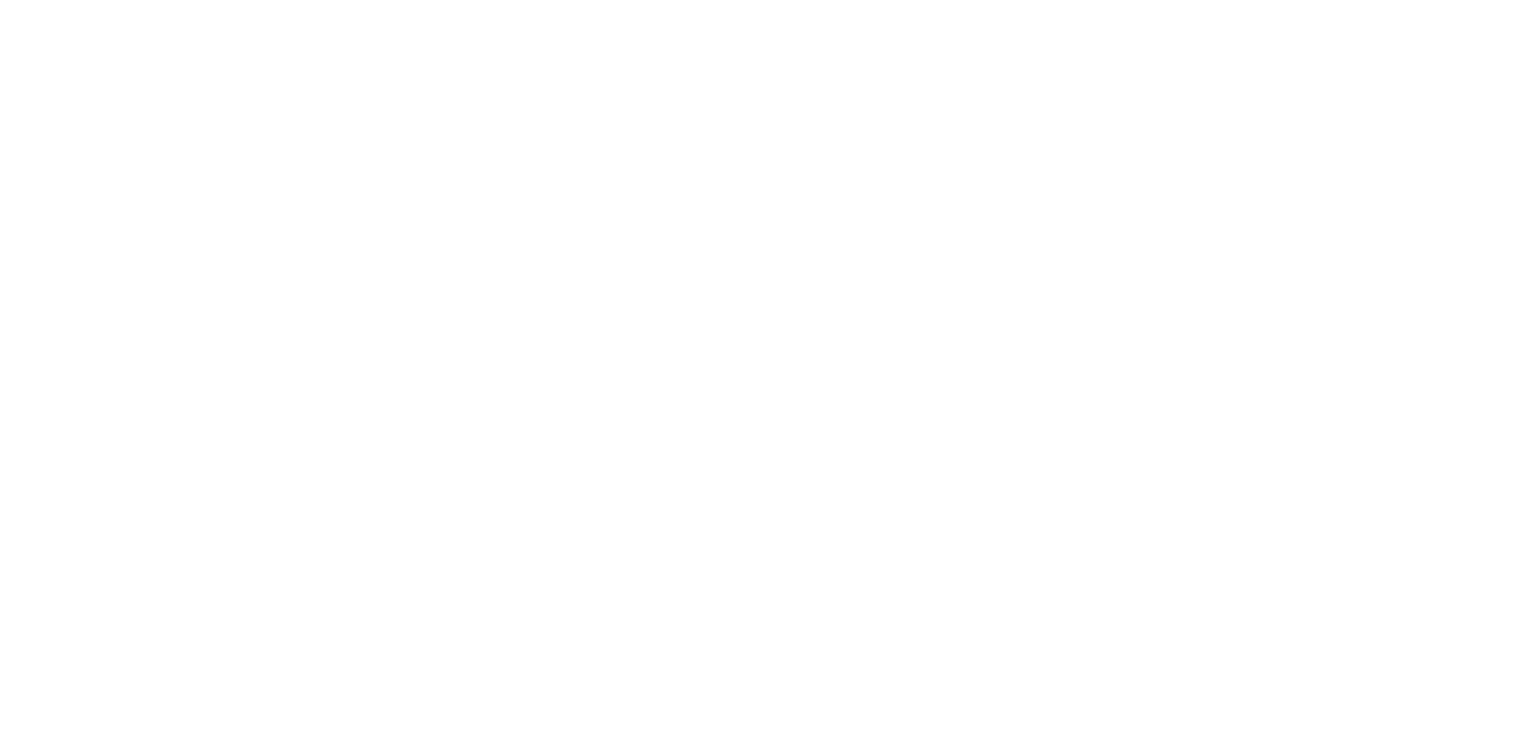 scroll, scrollTop: 0, scrollLeft: 0, axis: both 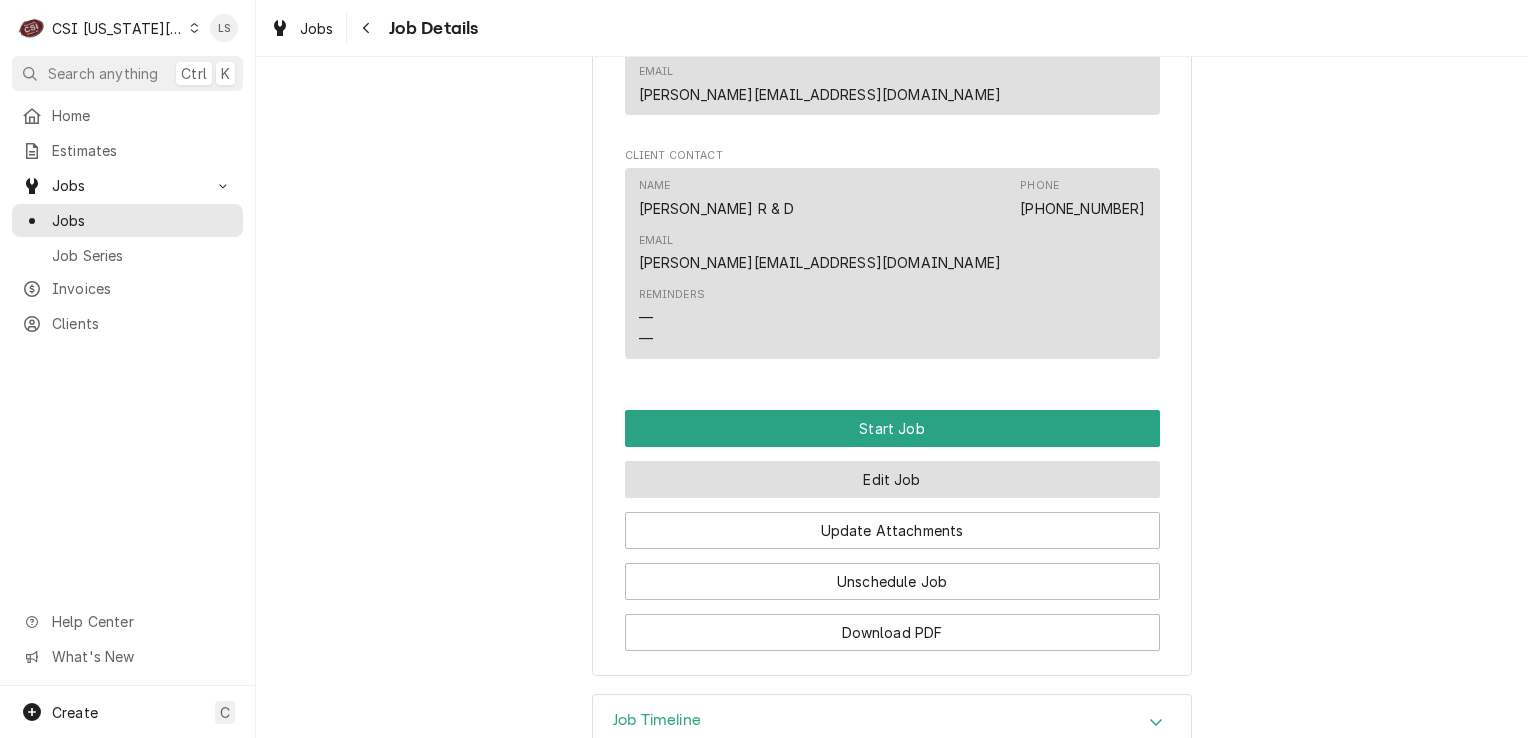 click on "Edit Job" at bounding box center (892, 479) 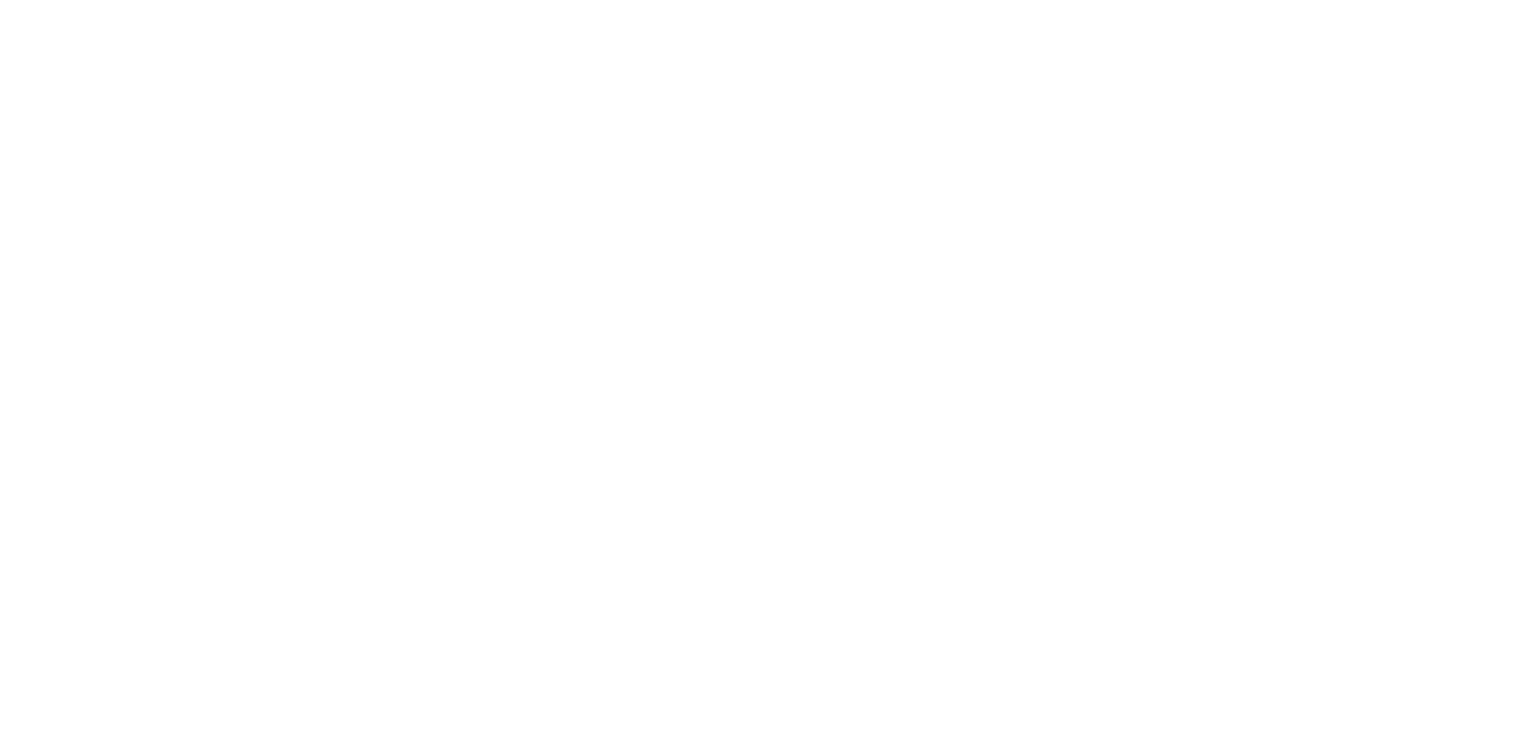 scroll, scrollTop: 0, scrollLeft: 0, axis: both 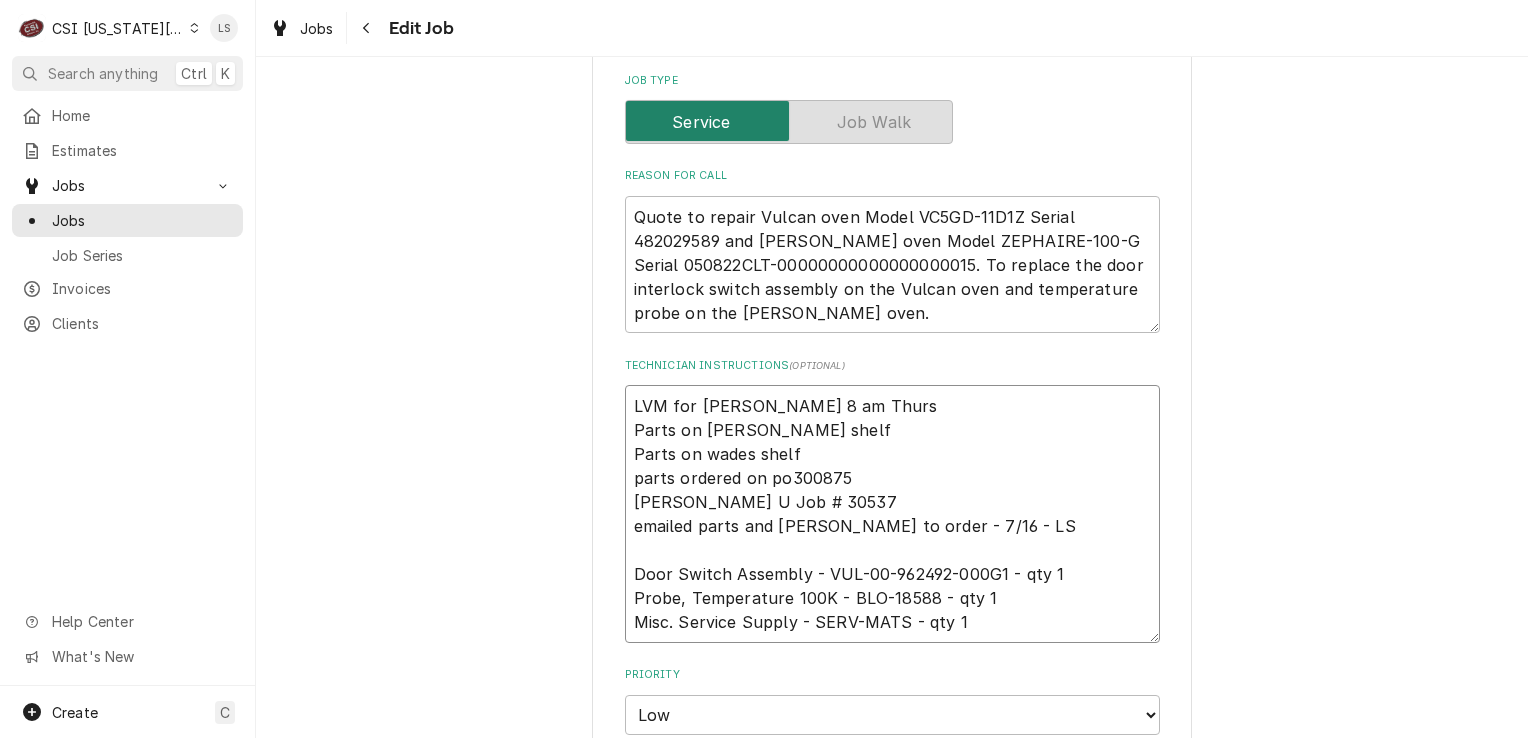 click on "LVM for [PERSON_NAME] 8 am Thurs
Parts on [PERSON_NAME] shelf
Parts on wades shelf
parts ordered on po300875
[PERSON_NAME] U Job # 30537
emailed parts and [PERSON_NAME] to order - 7/16 - LS
Door Switch Assembly - VUL-00-962492-000G1 - qty 1
Probe, Temperature 100K - BLO-18588 - qty 1
Misc. Service Supply - SERV-MATS - qty 1" at bounding box center [892, 514] 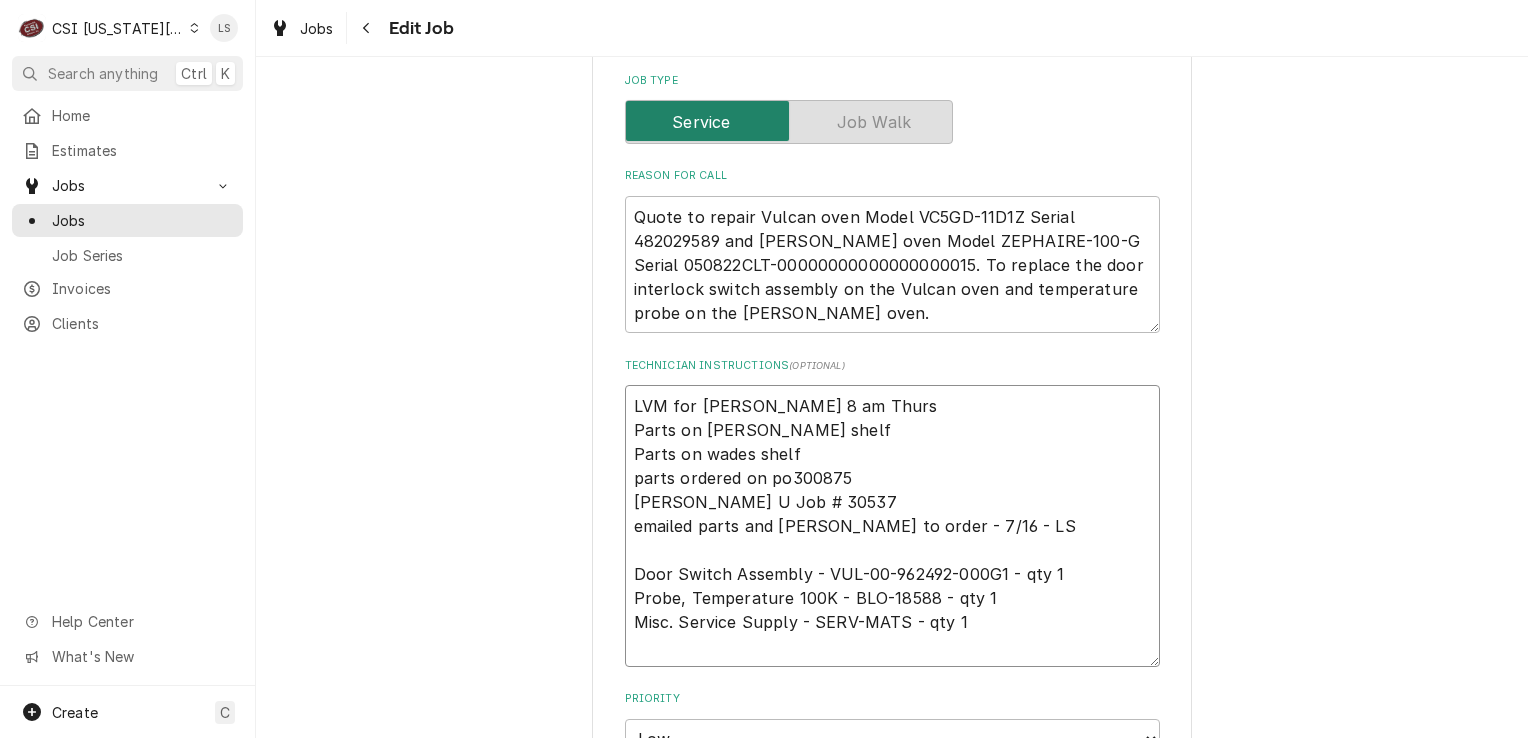 click on "LVM for [PERSON_NAME] 8 am Thurs
Parts on [PERSON_NAME] shelf
Parts on wades shelf
parts ordered on po300875
[PERSON_NAME] U Job # 30537
emailed parts and [PERSON_NAME] to order - 7/16 - LS
Door Switch Assembly - VUL-00-962492-000G1 - qty 1
Probe, Temperature 100K - BLO-18588 - qty 1
Misc. Service Supply - SERV-MATS - qty 1" at bounding box center (892, 526) 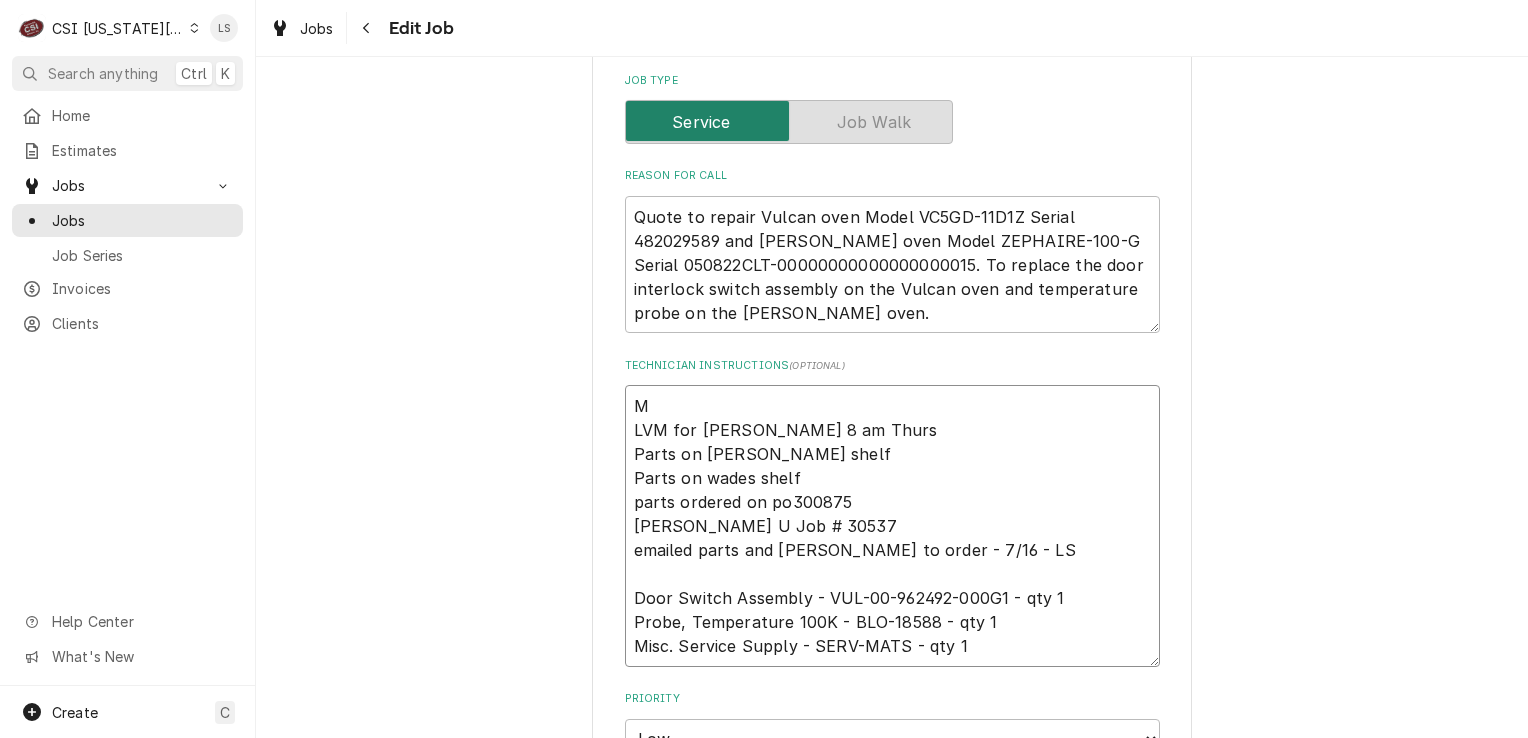 type on "x" 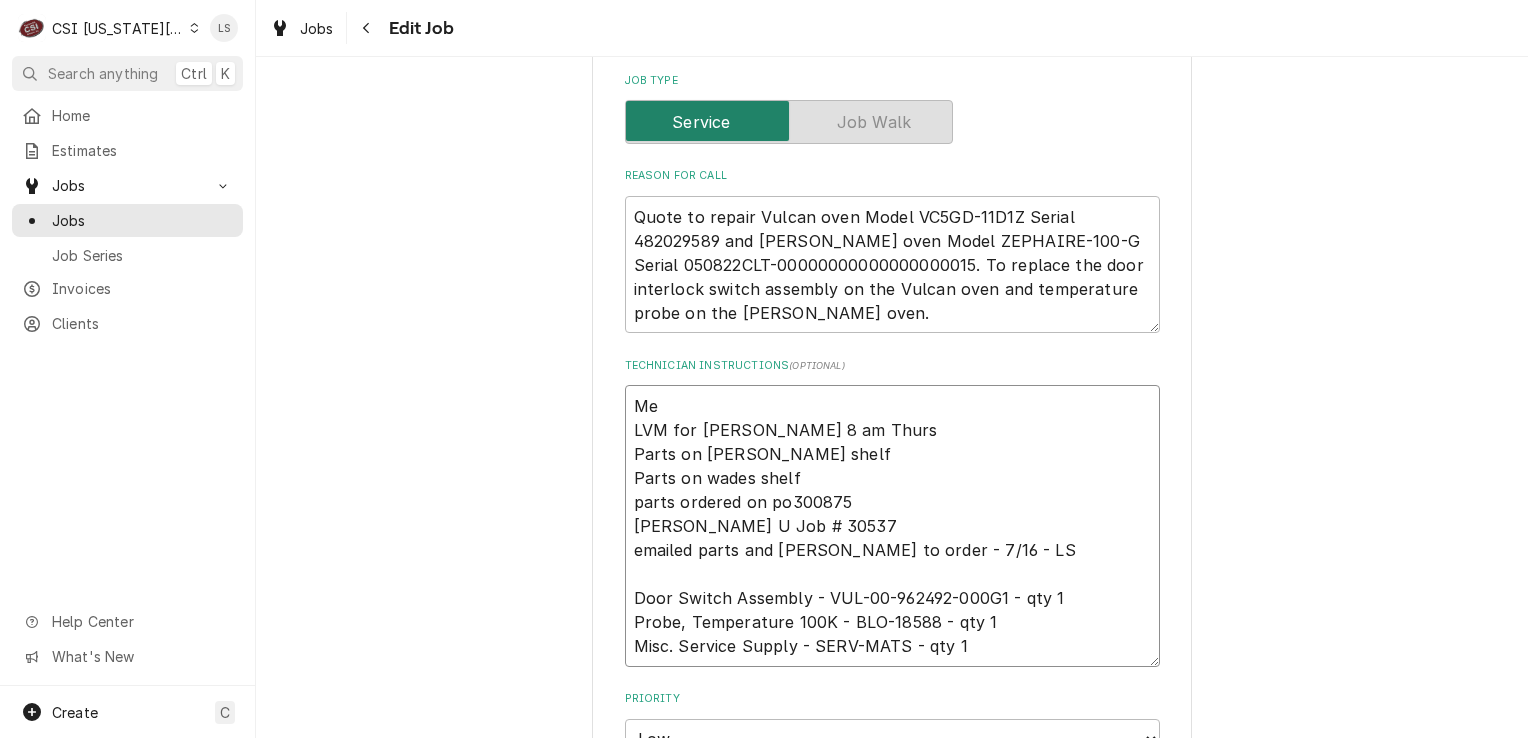 type on "x" 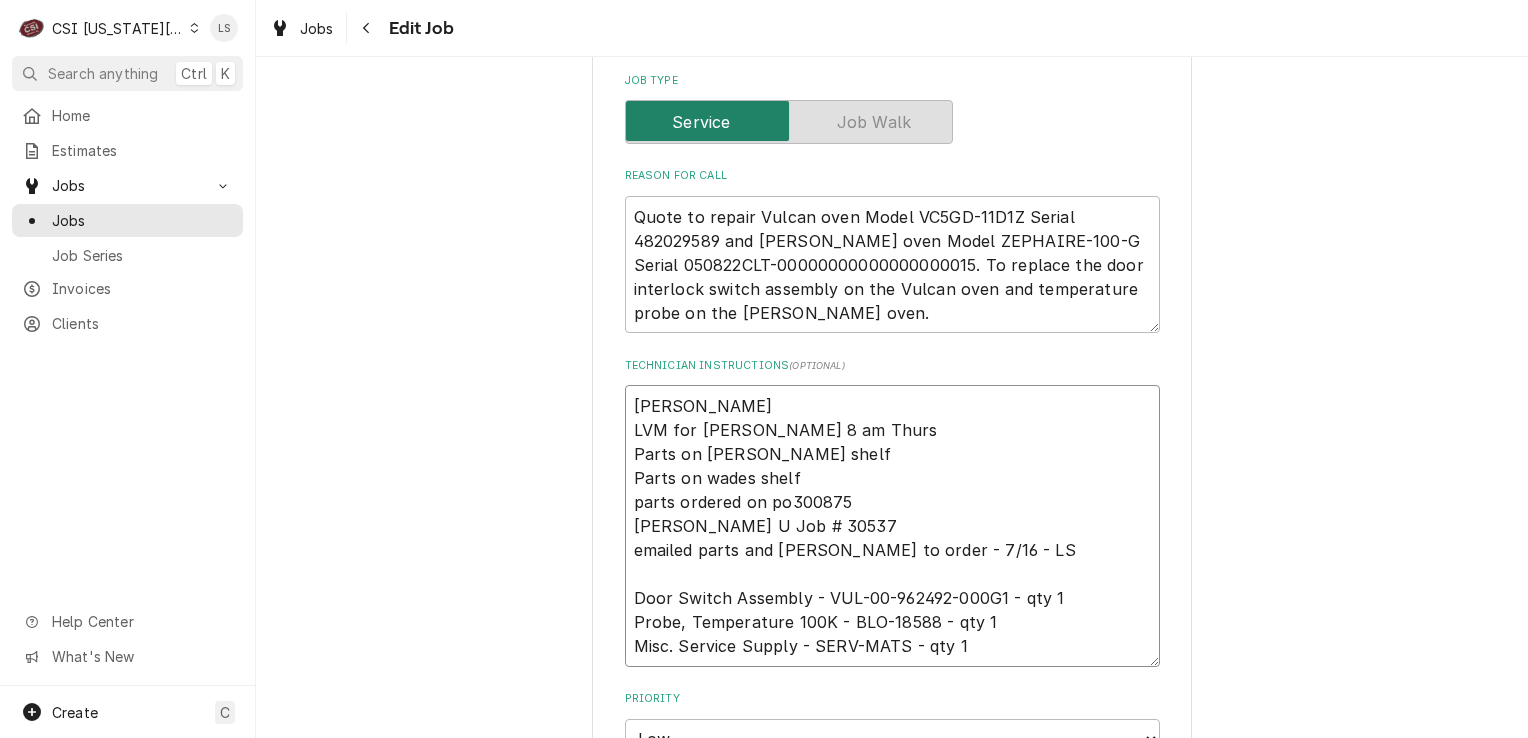 type on "x" 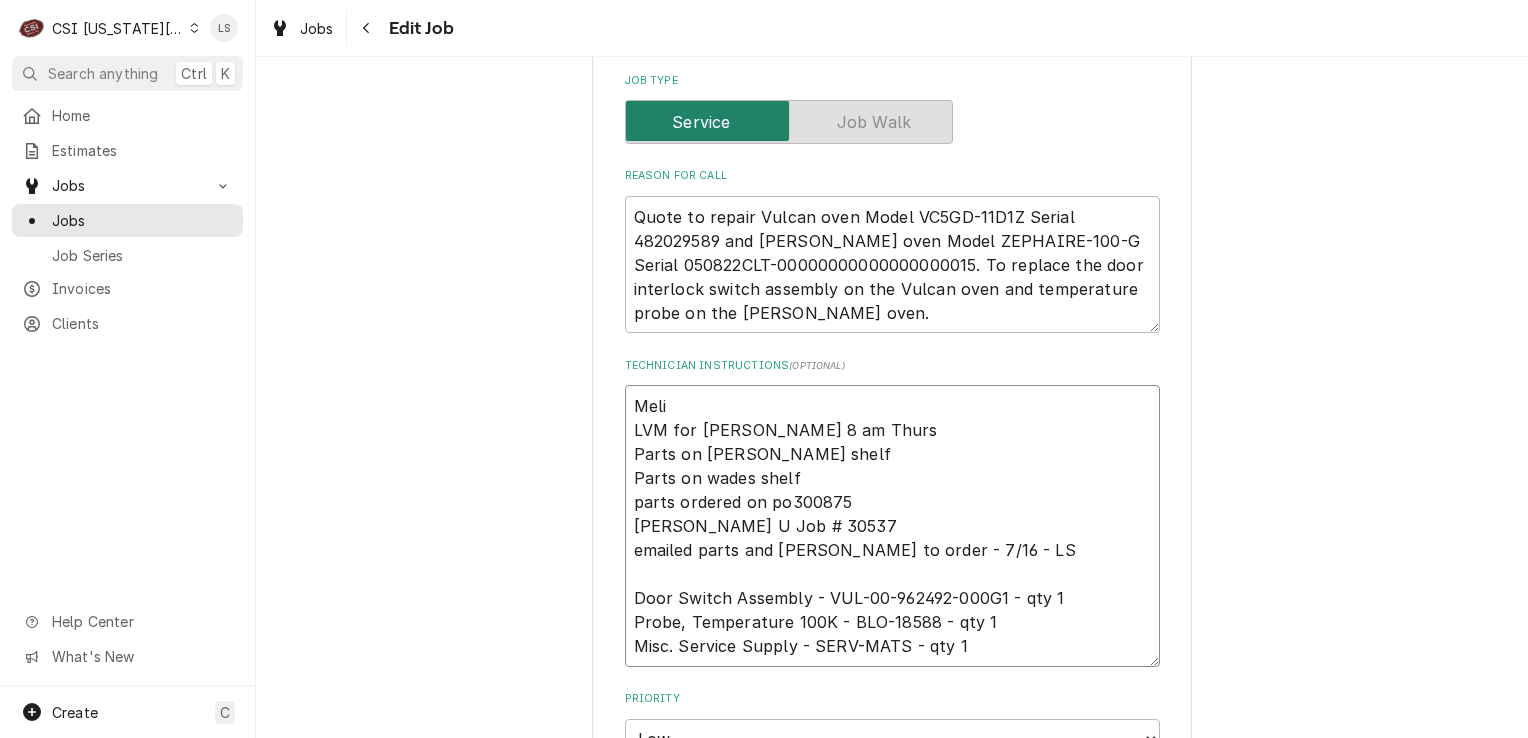 type on "x" 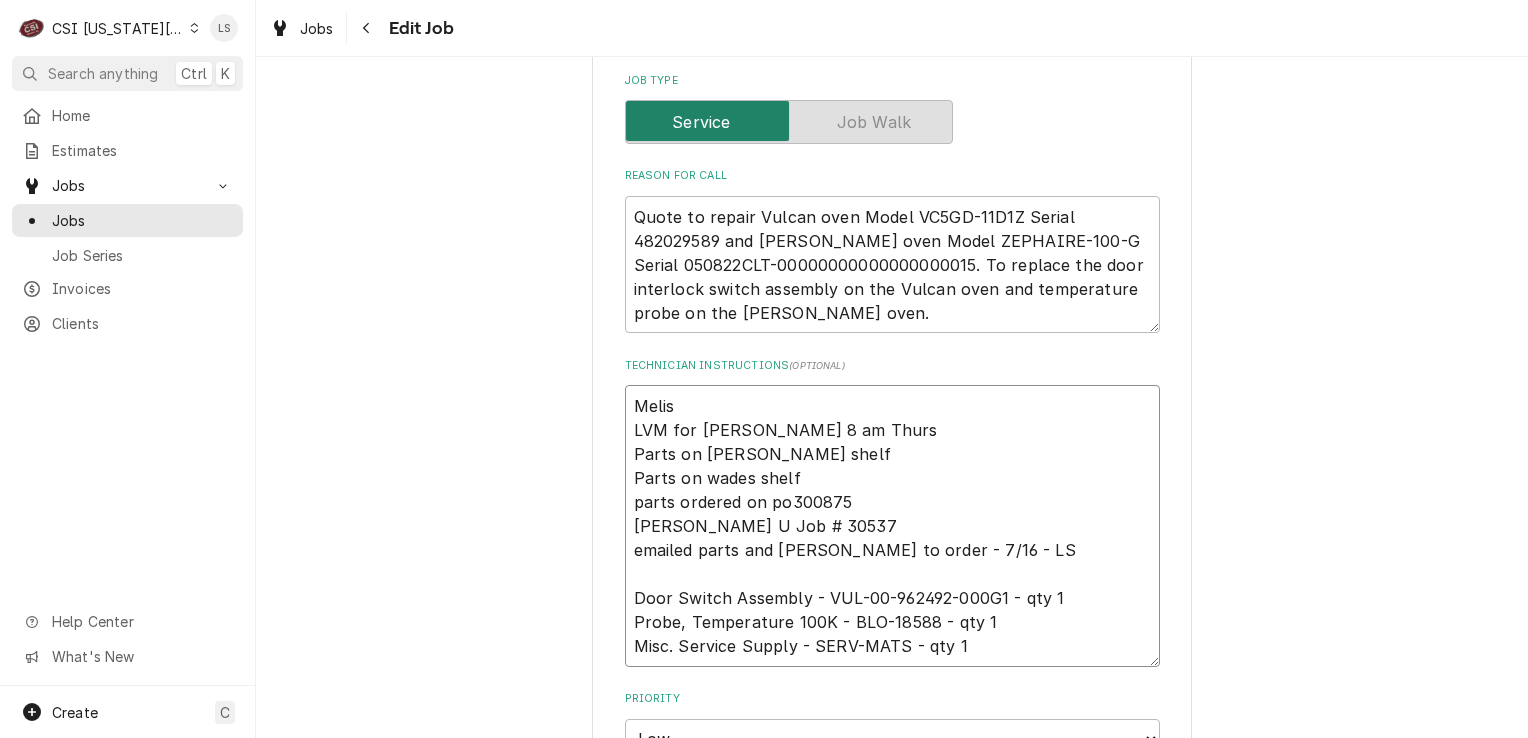 type on "x" 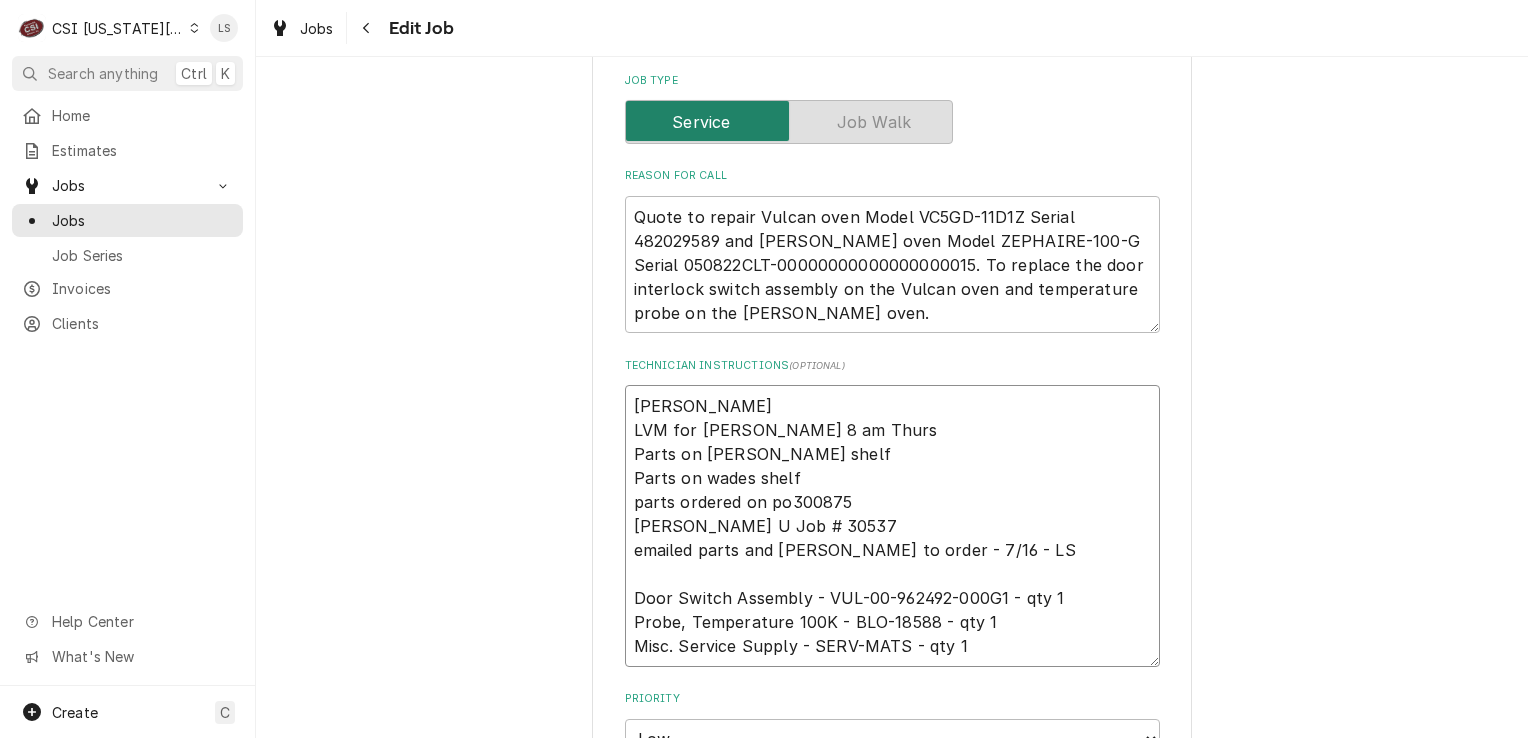 type on "x" 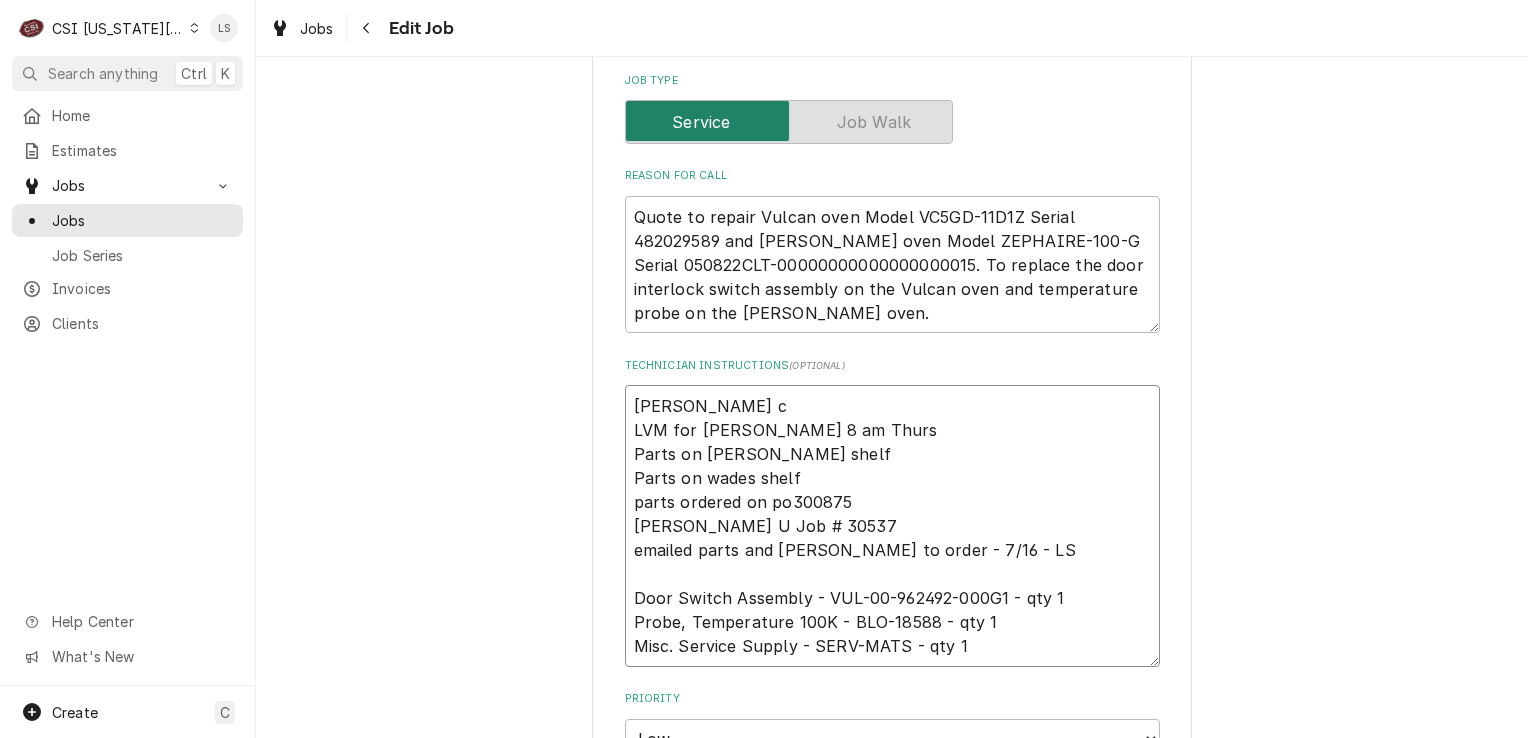 type on "x" 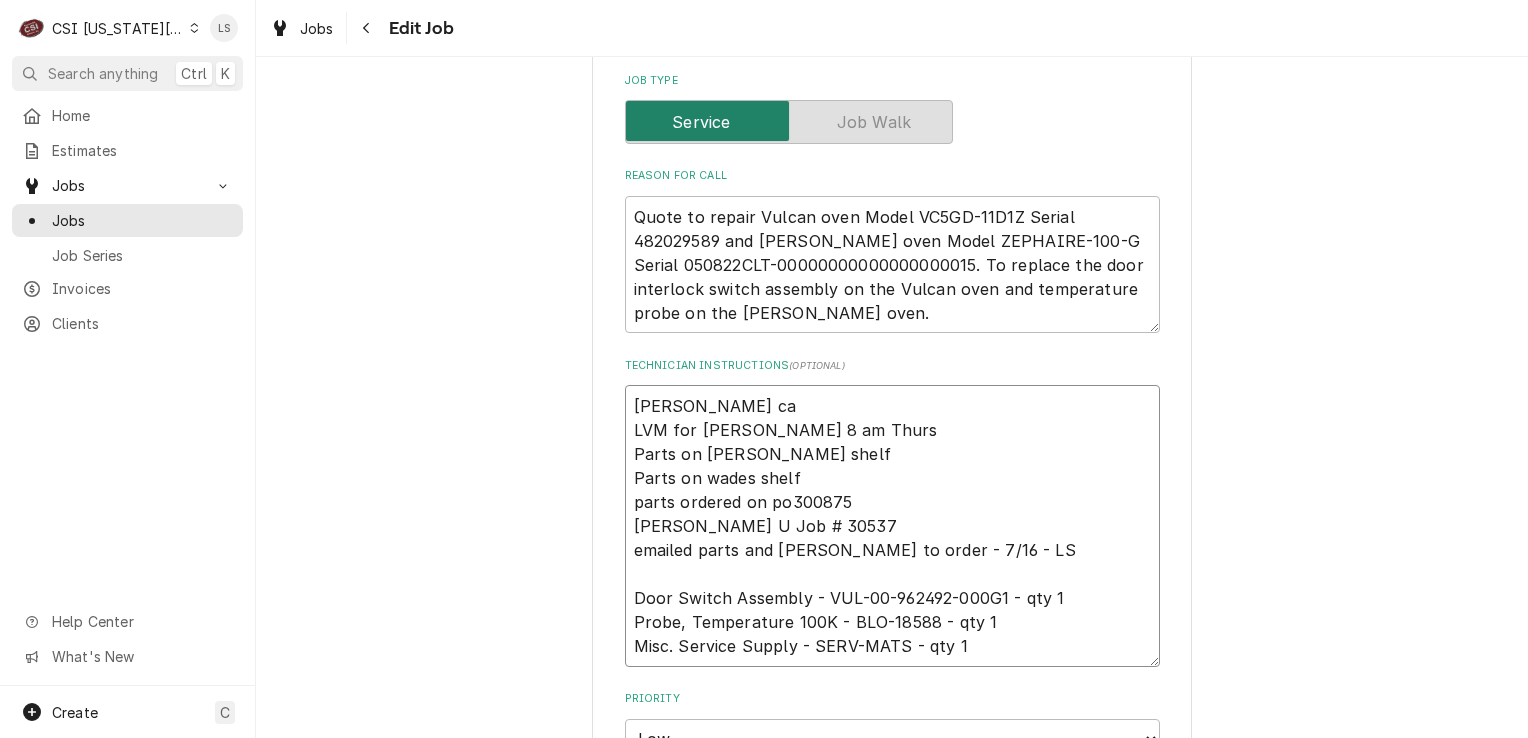 type on "x" 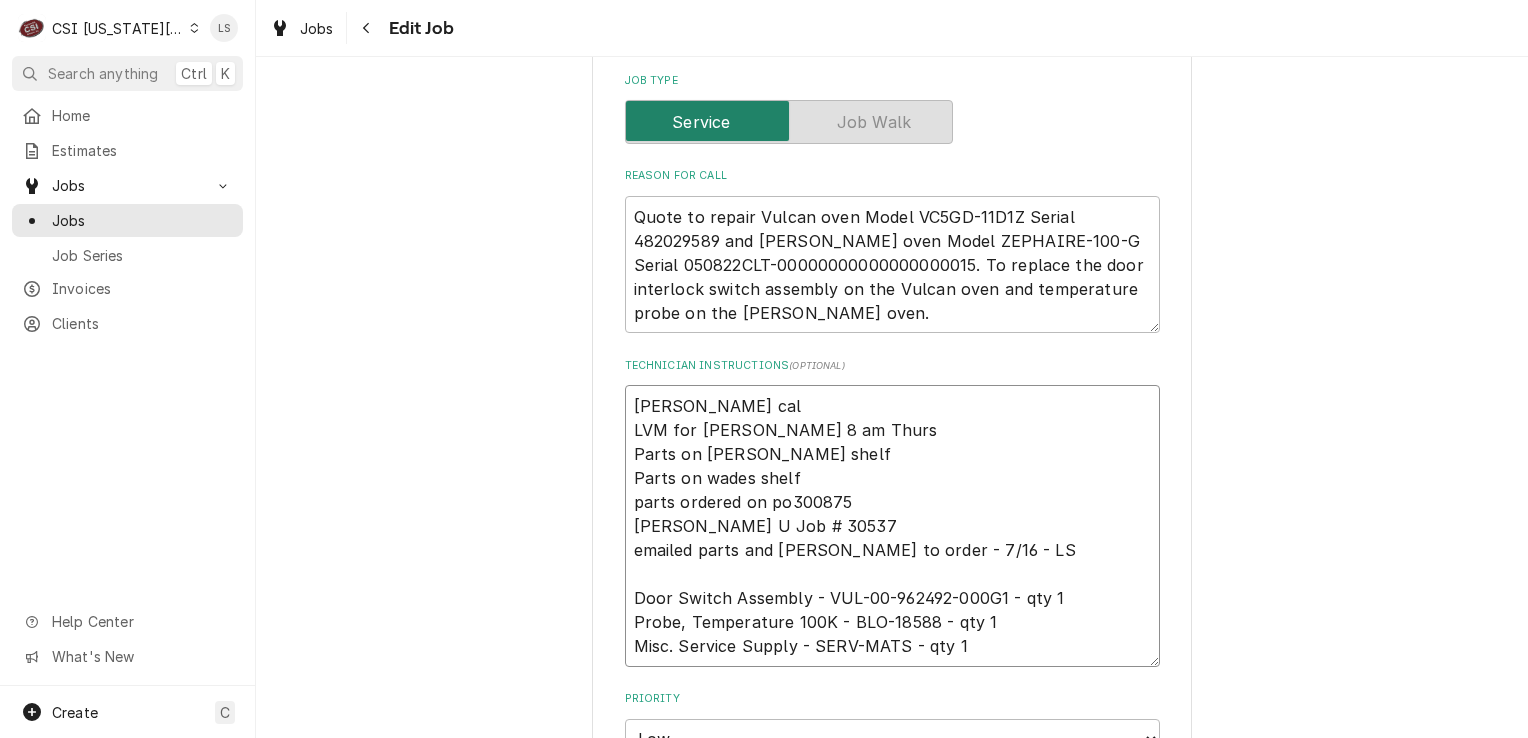 type on "x" 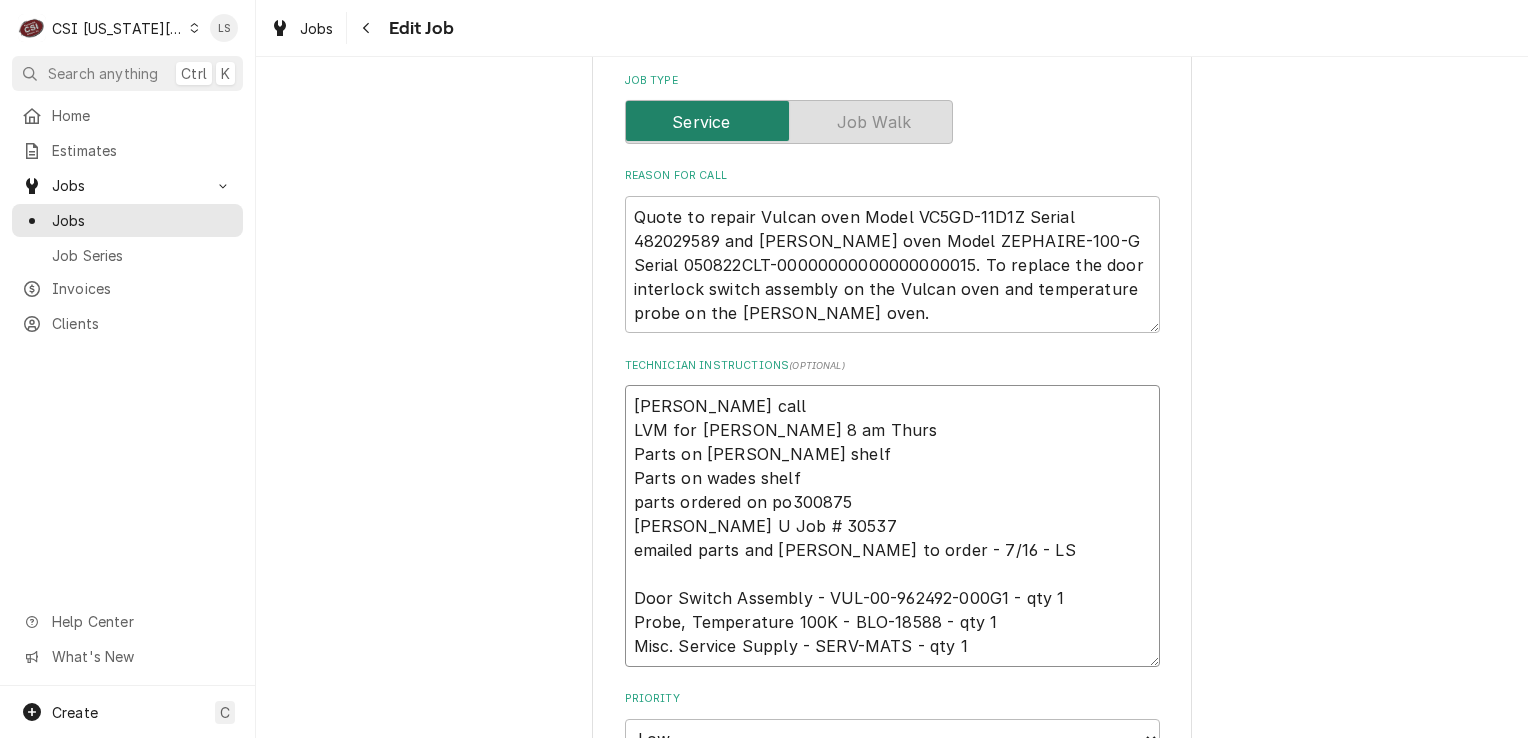 type on "Melissa calle
LVM for Melissa 8 am Thurs
Parts on Kolton's shelf
Parts on wades shelf
parts ordered on po300875
Wade U Job # 30537
emailed parts and lindy to order - 7/16 - LS
Door Switch Assembly - VUL-00-962492-000G1 - qty 1
Probe, Temperature 100K - BLO-18588 - qty 1
Misc. Service Supply - SERV-MATS - qty 1" 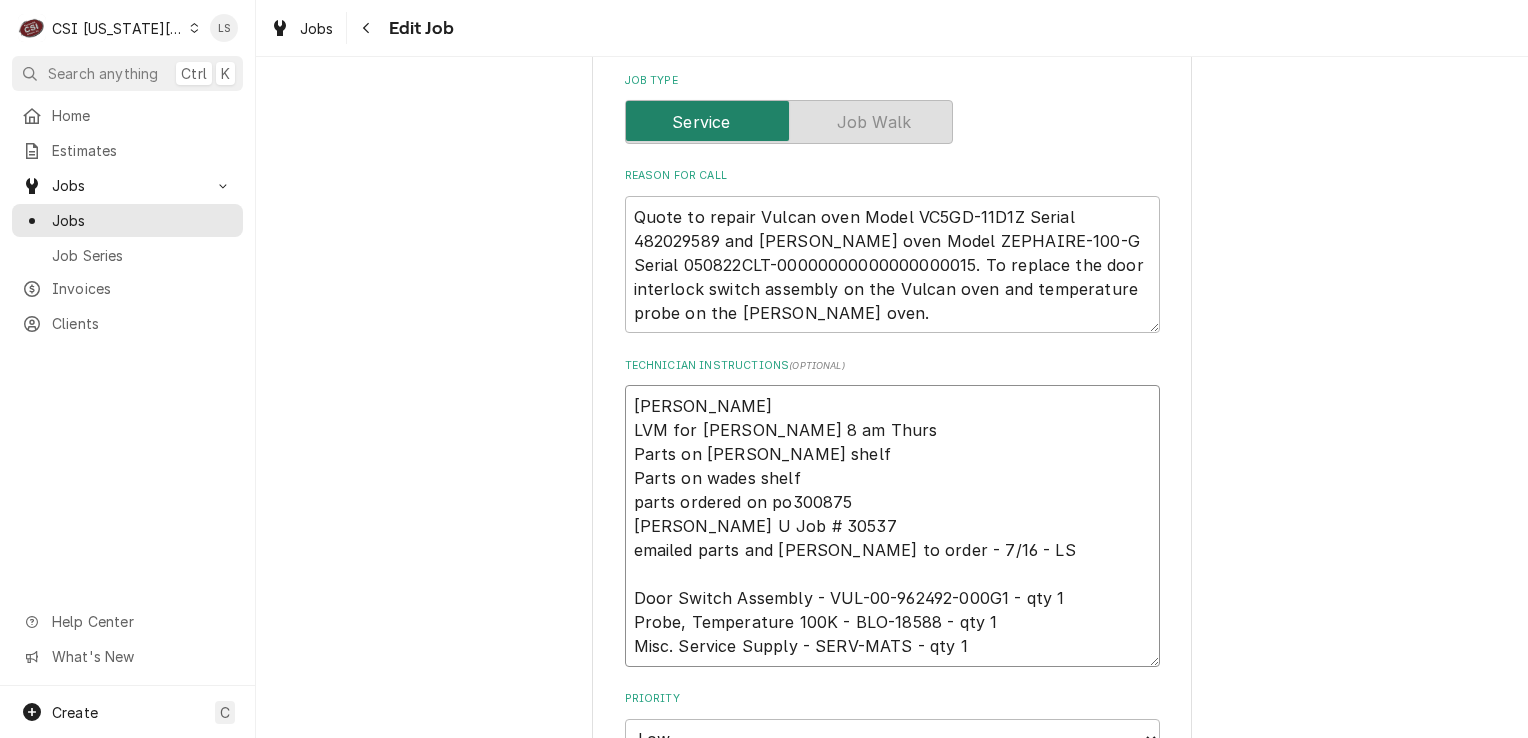 type on "x" 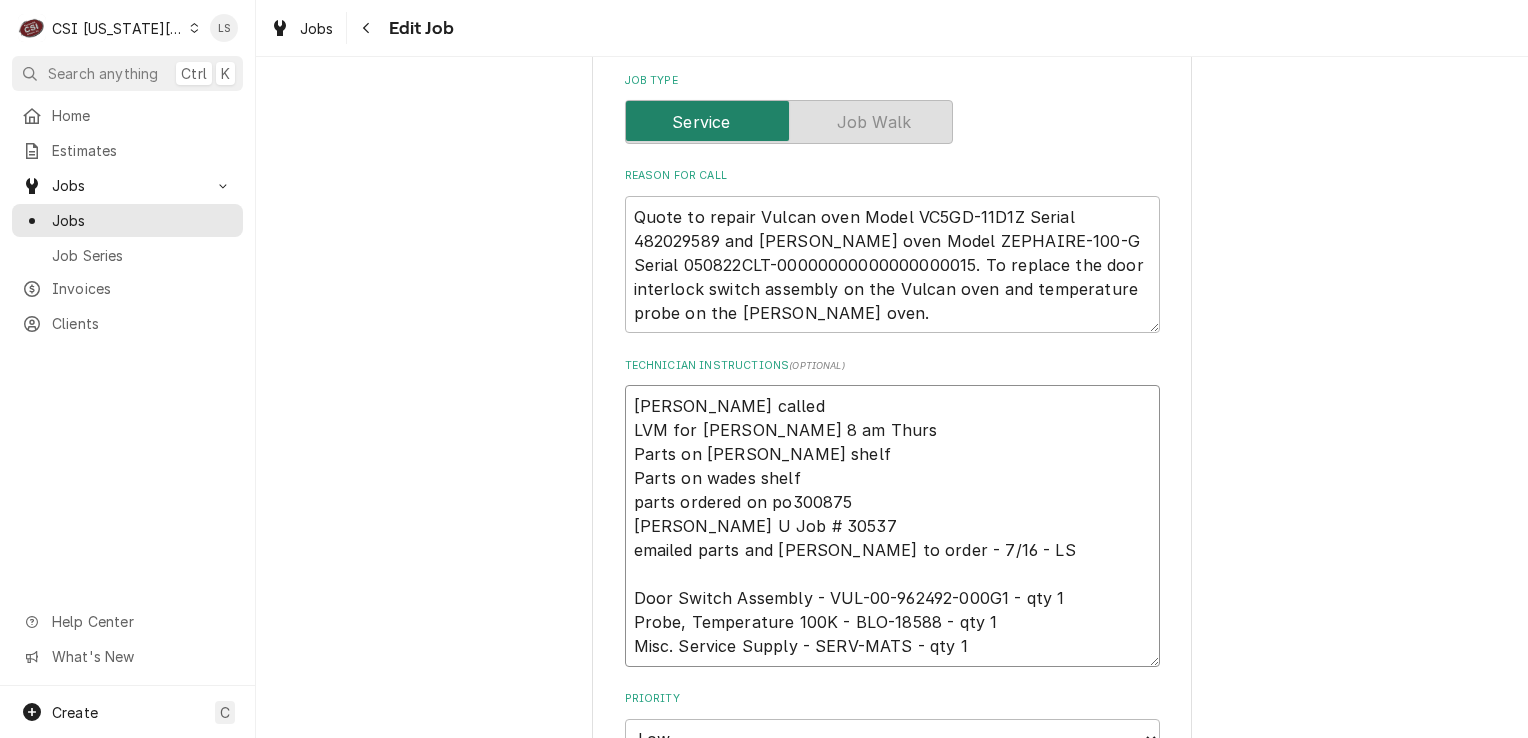 type on "x" 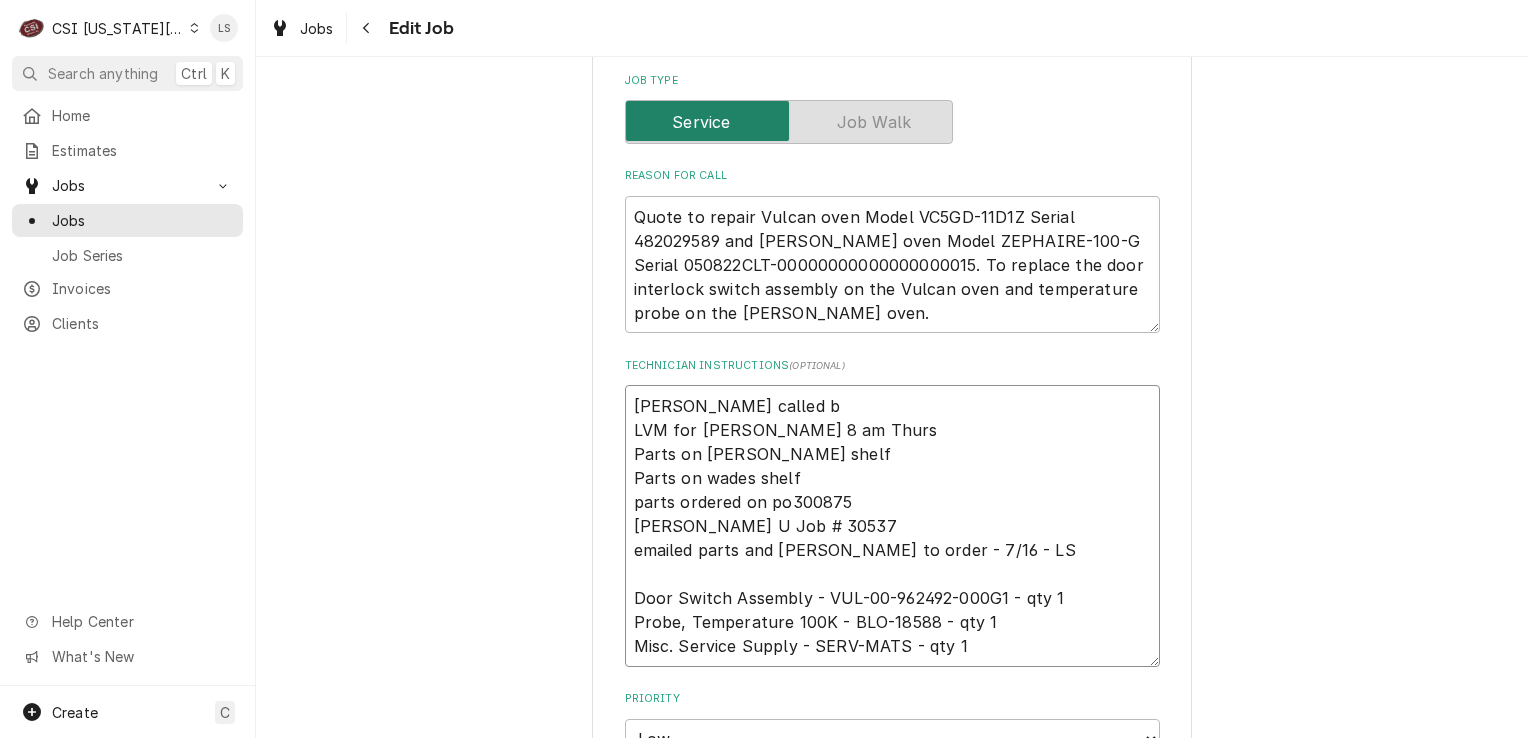 type on "Melissa called ba
LVM for Melissa 8 am Thurs
Parts on Kolton's shelf
Parts on wades shelf
parts ordered on po300875
Wade U Job # 30537
emailed parts and lindy to order - 7/16 - LS
Door Switch Assembly - VUL-00-962492-000G1 - qty 1
Probe, Temperature 100K - BLO-18588 - qty 1
Misc. Service Supply - SERV-MATS - qty 1" 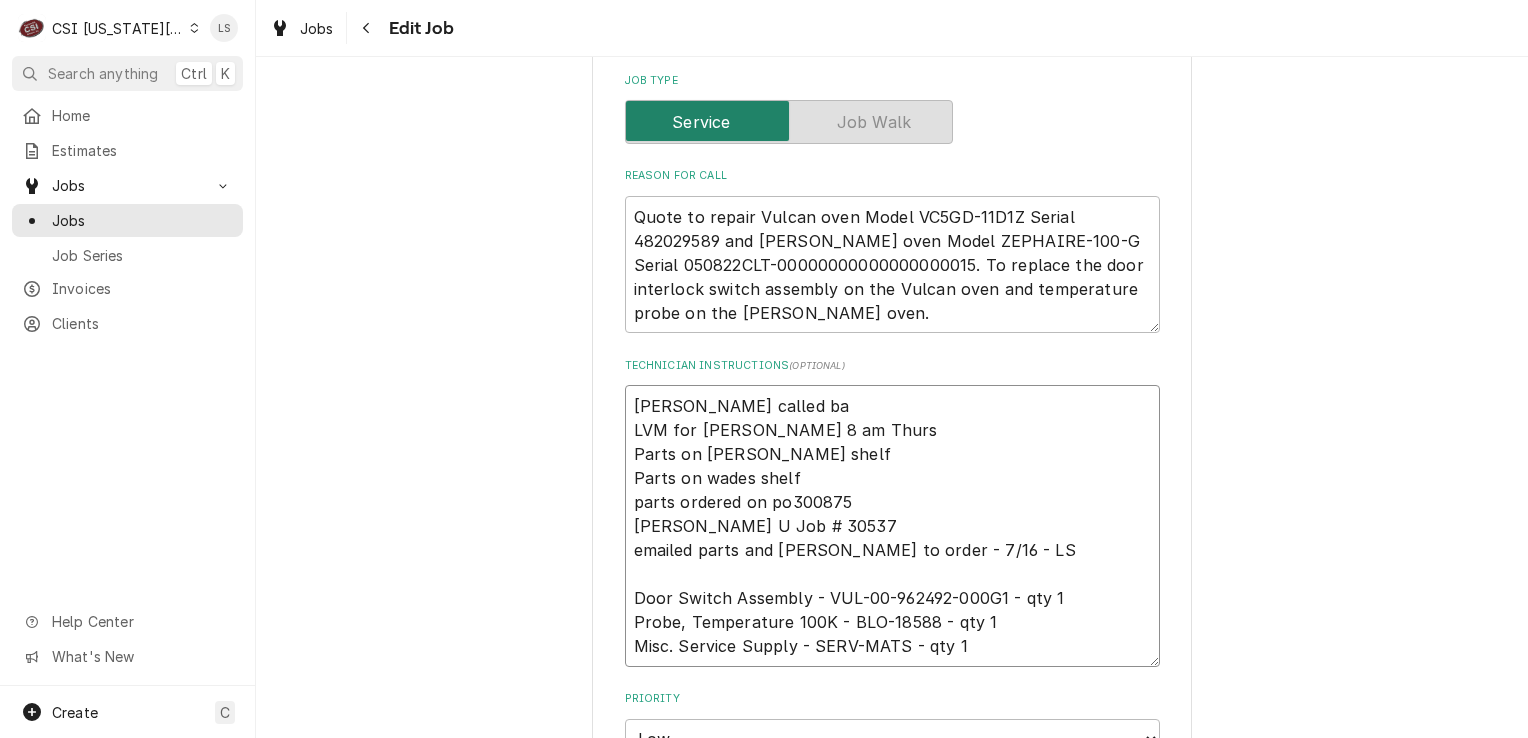 type on "x" 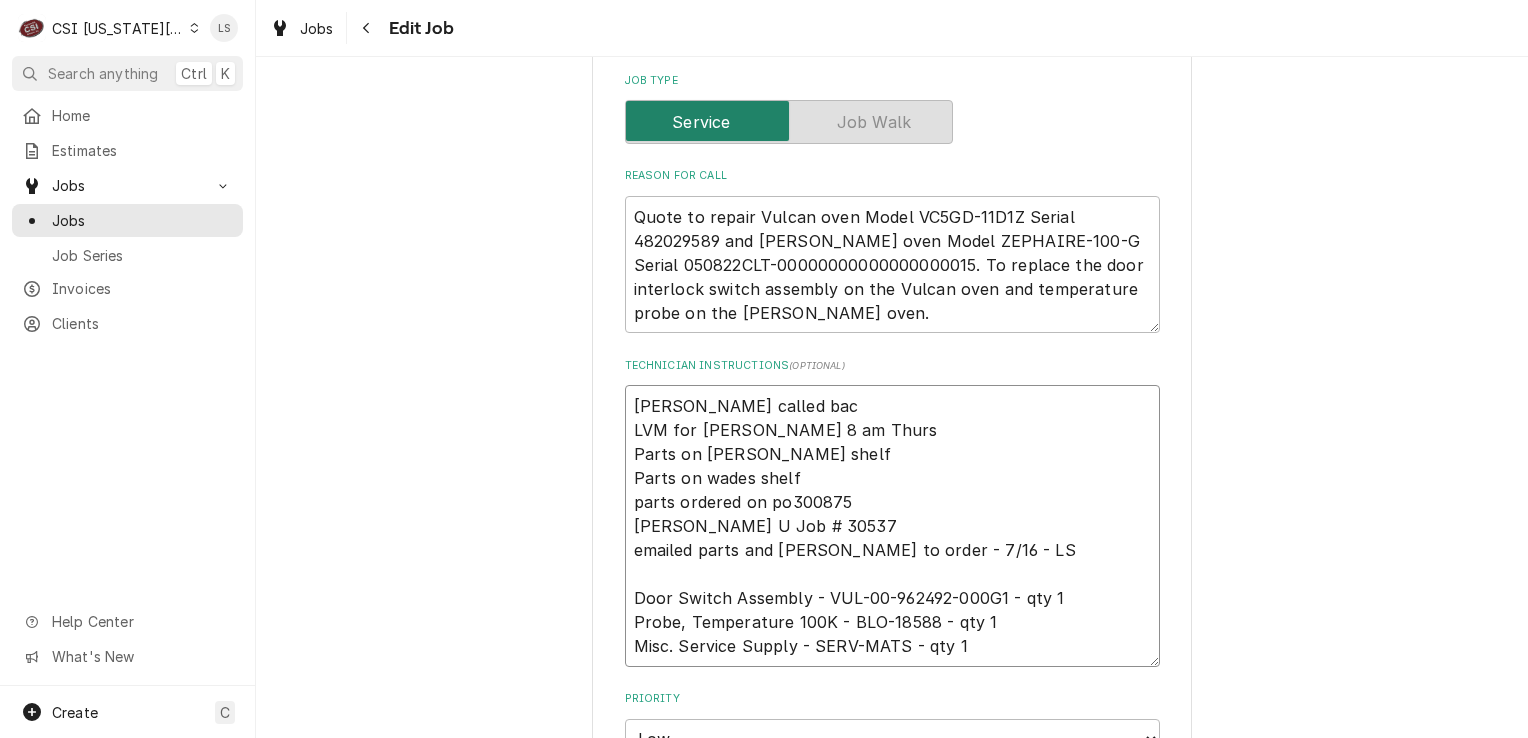type on "x" 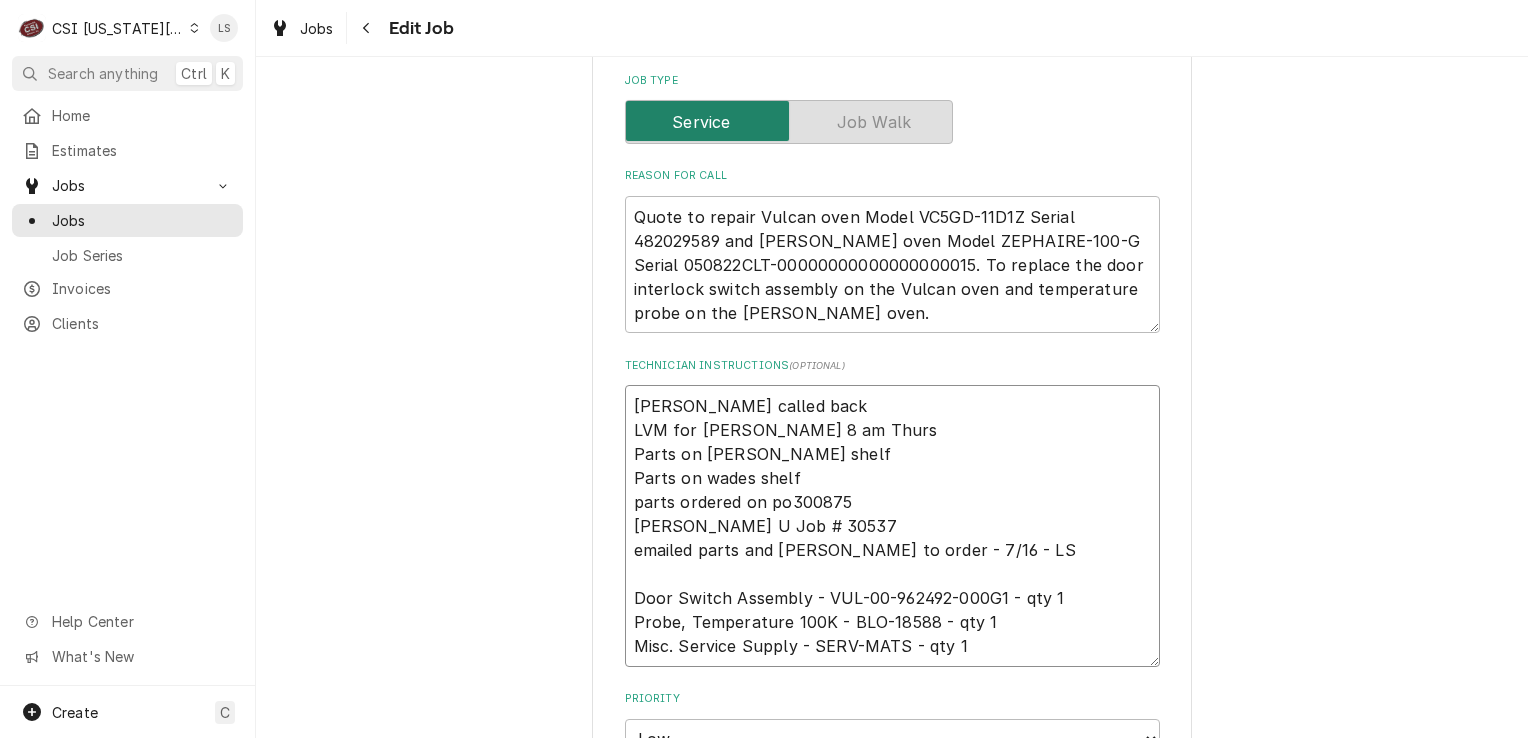 type on "x" 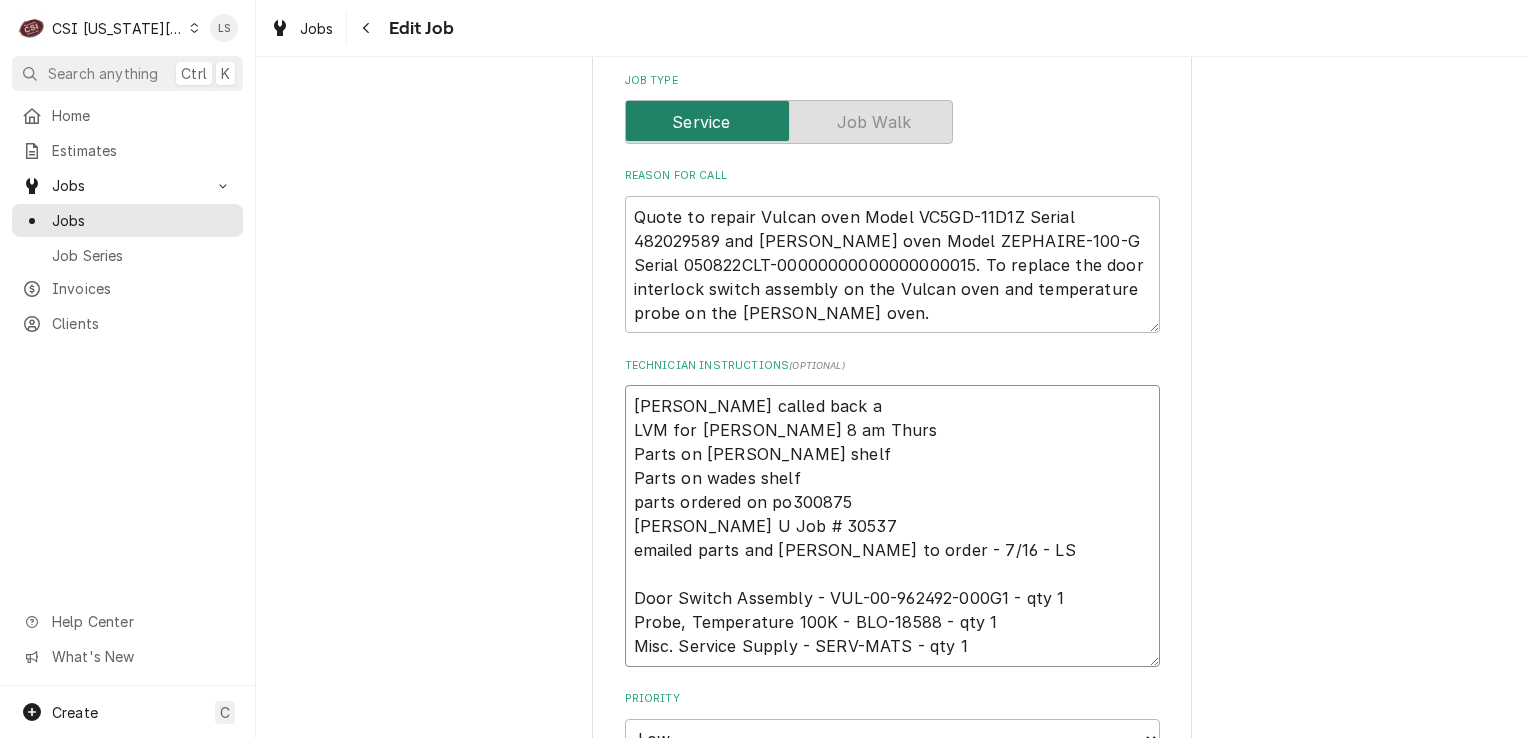type on "x" 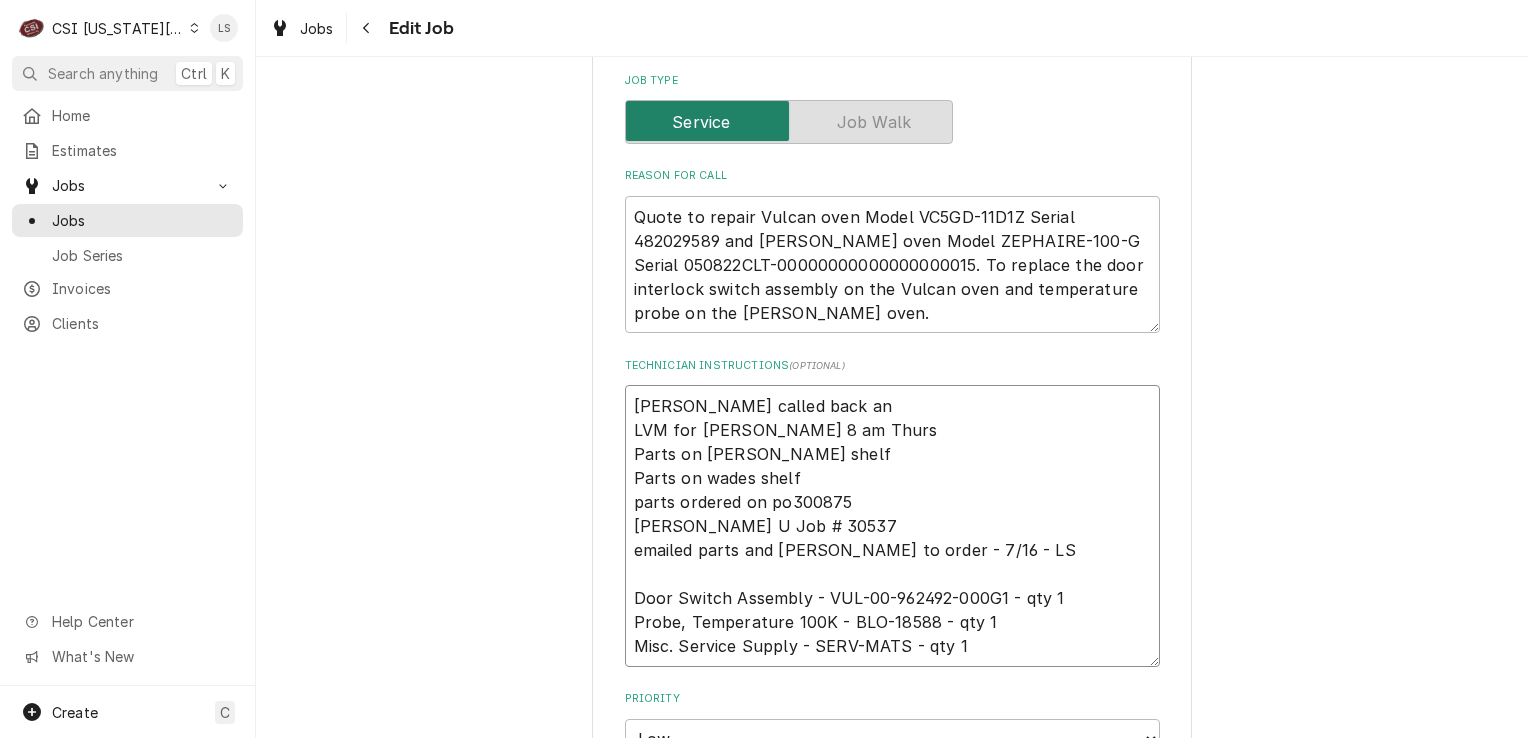 type on "Melissa called back and
LVM for Melissa 8 am Thurs
Parts on Kolton's shelf
Parts on wades shelf
parts ordered on po300875
Wade U Job # 30537
emailed parts and lindy to order - 7/16 - LS
Door Switch Assembly - VUL-00-962492-000G1 - qty 1
Probe, Temperature 100K - BLO-18588 - qty 1
Misc. Service Supply - SERV-MATS - qty 1" 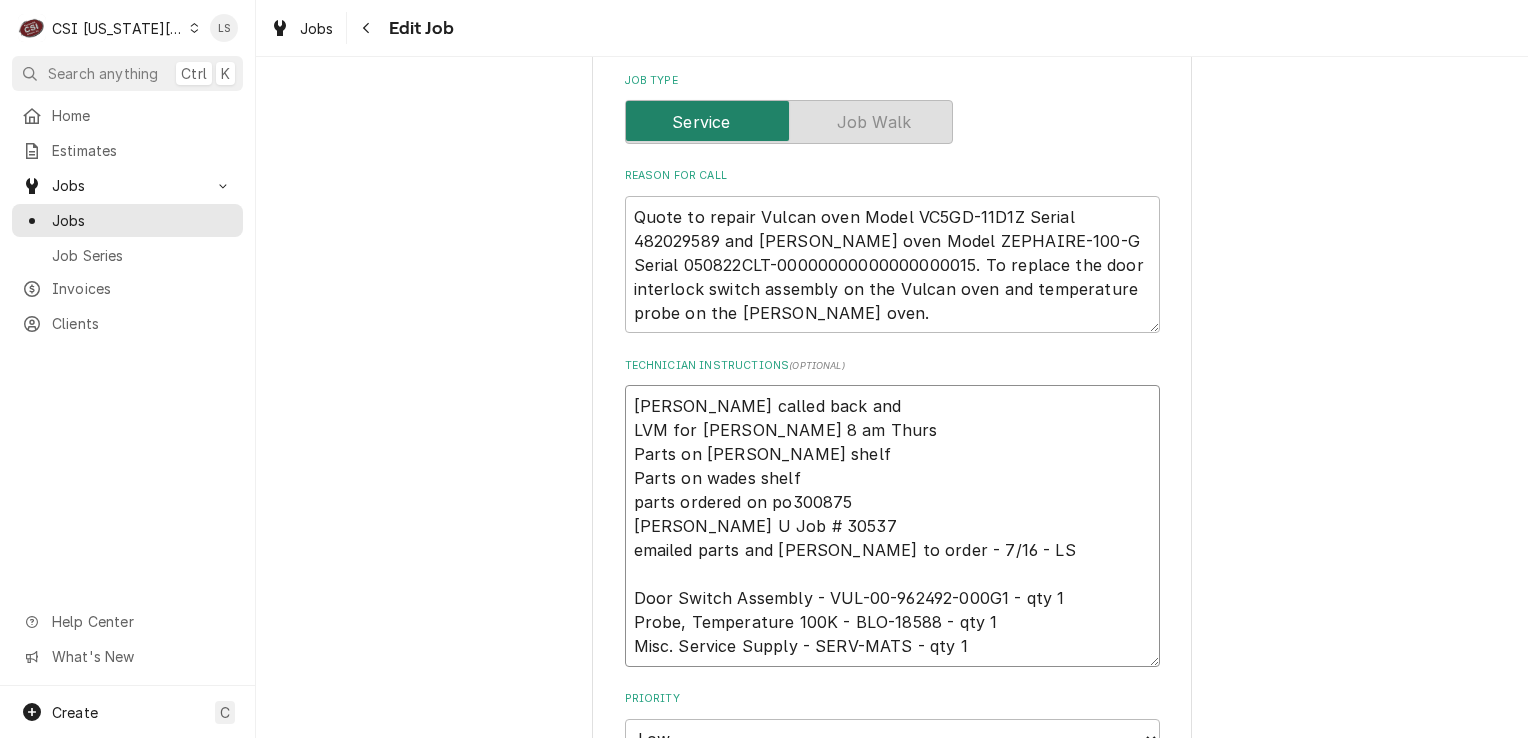 type on "x" 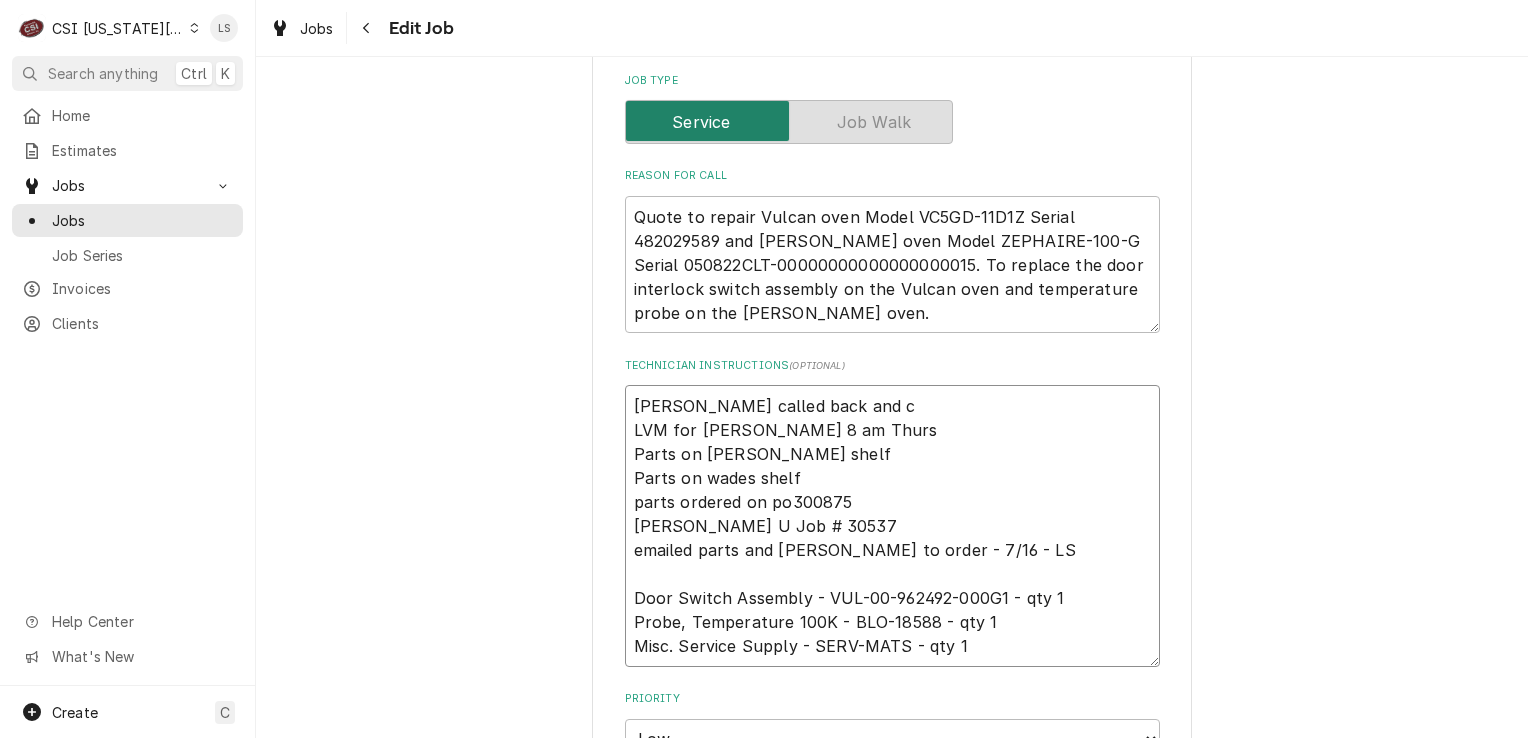 type on "x" 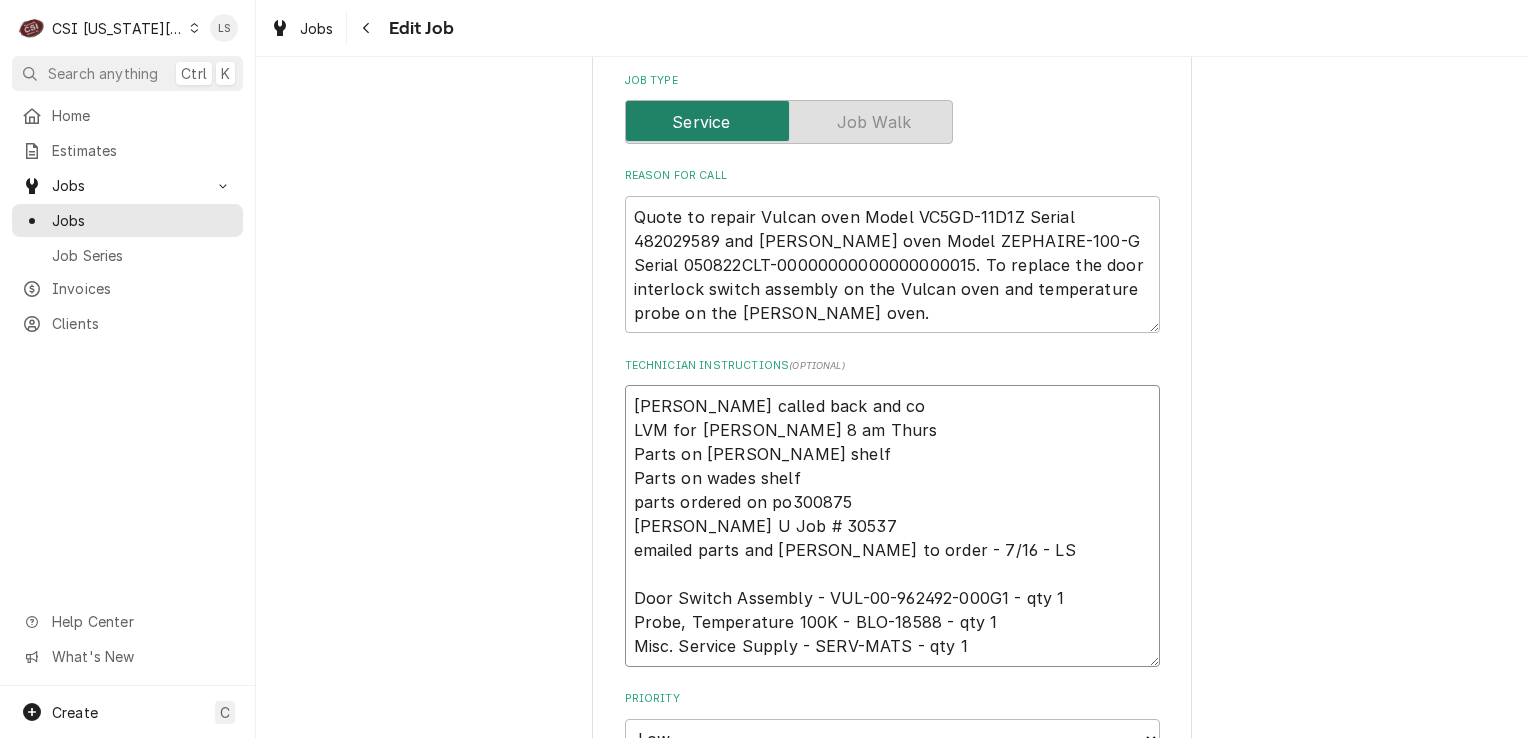 type on "x" 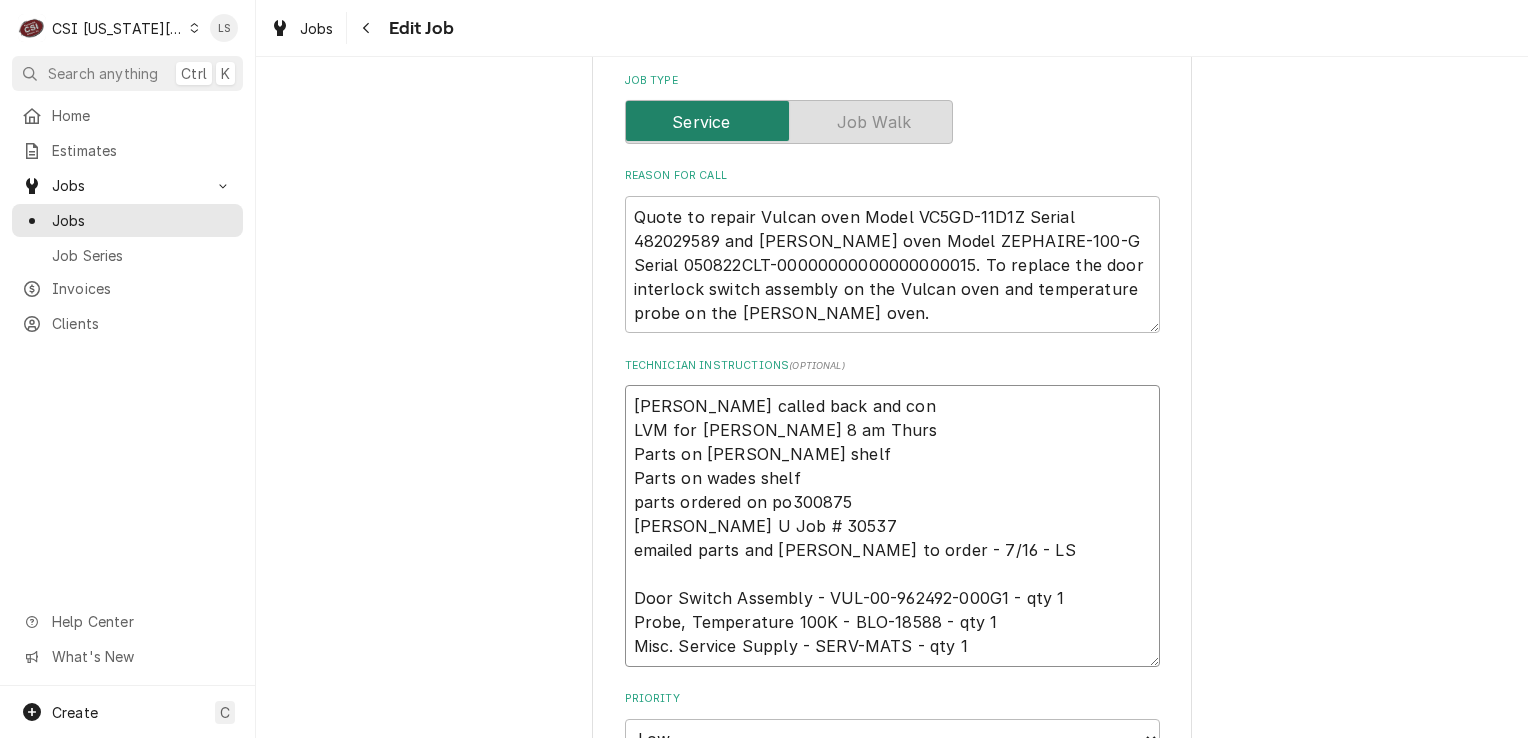 type on "x" 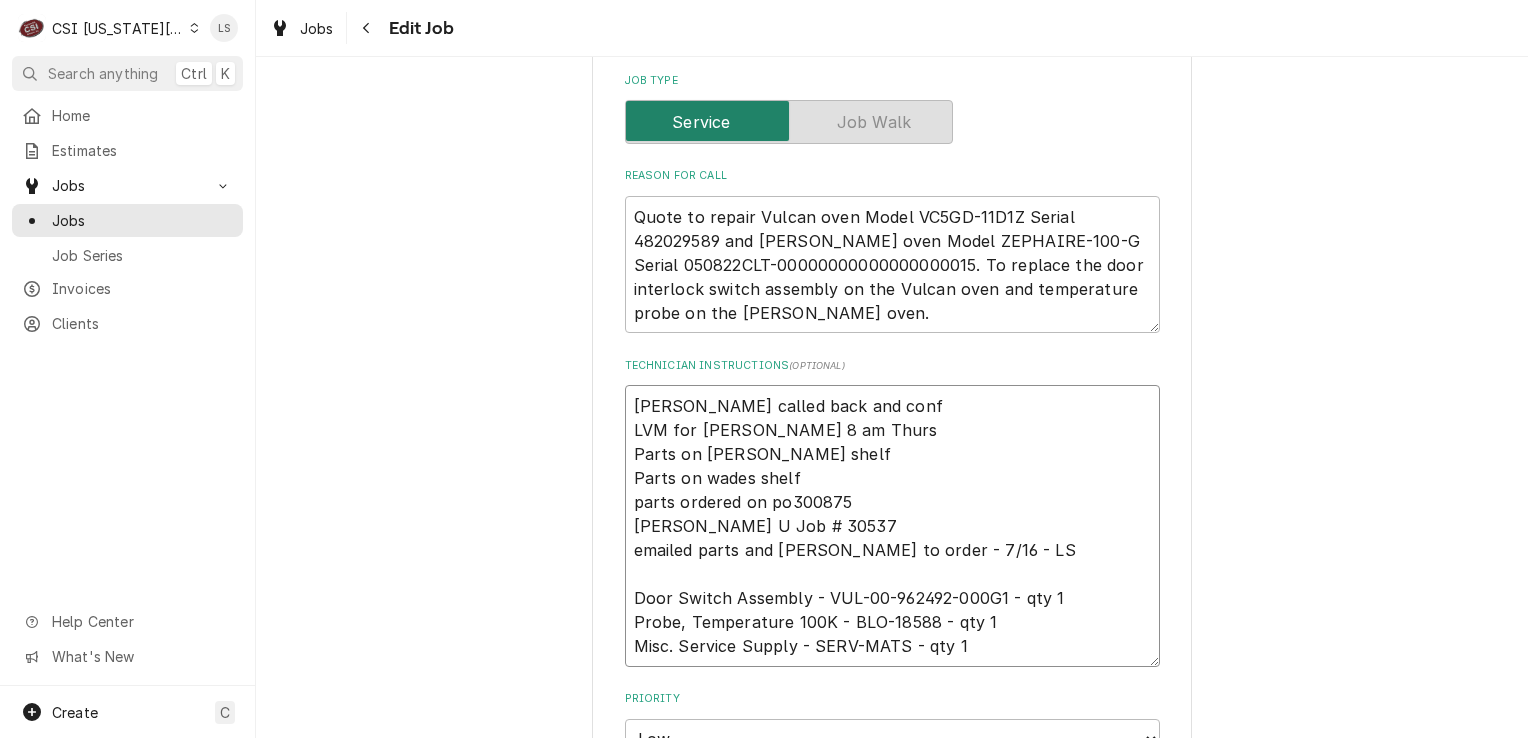 type on "x" 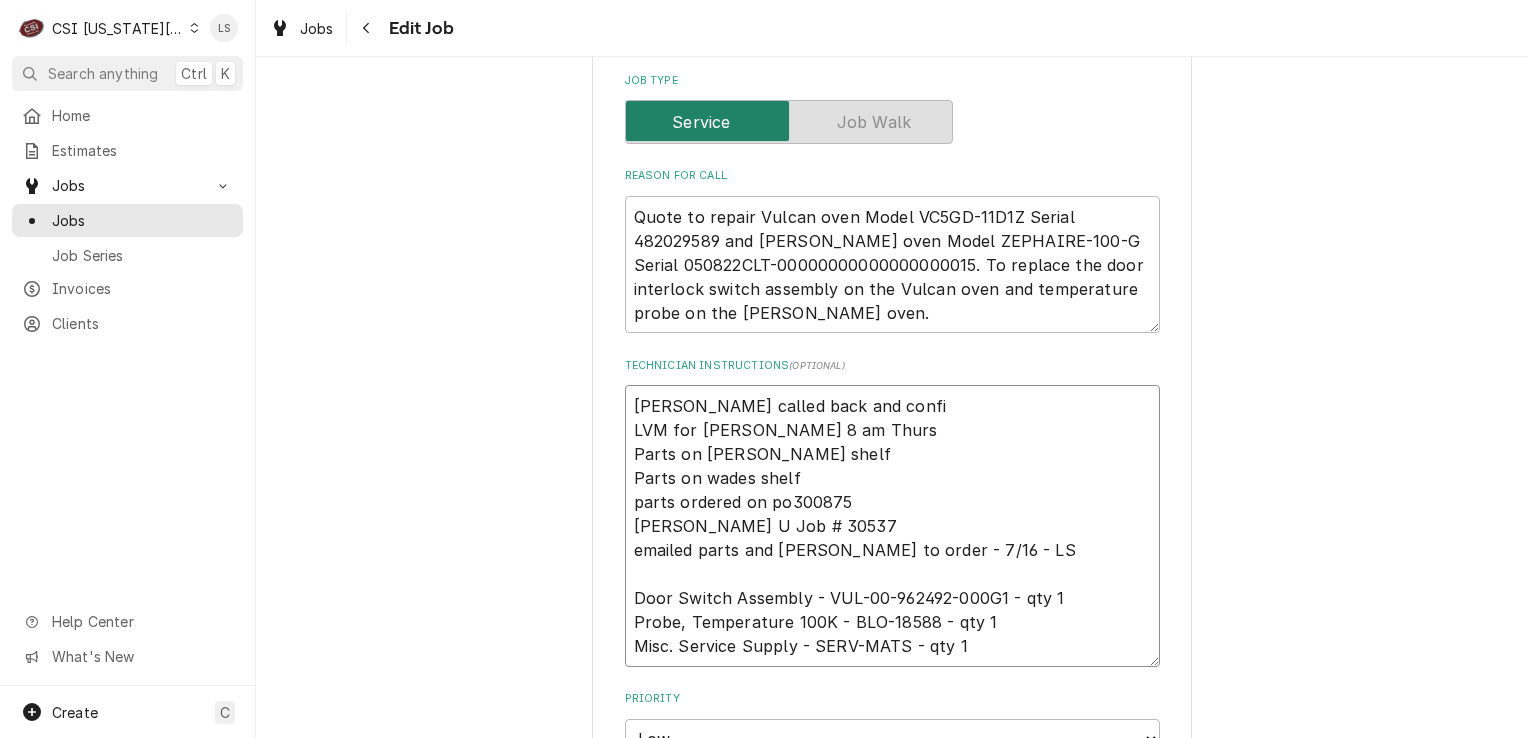 type on "x" 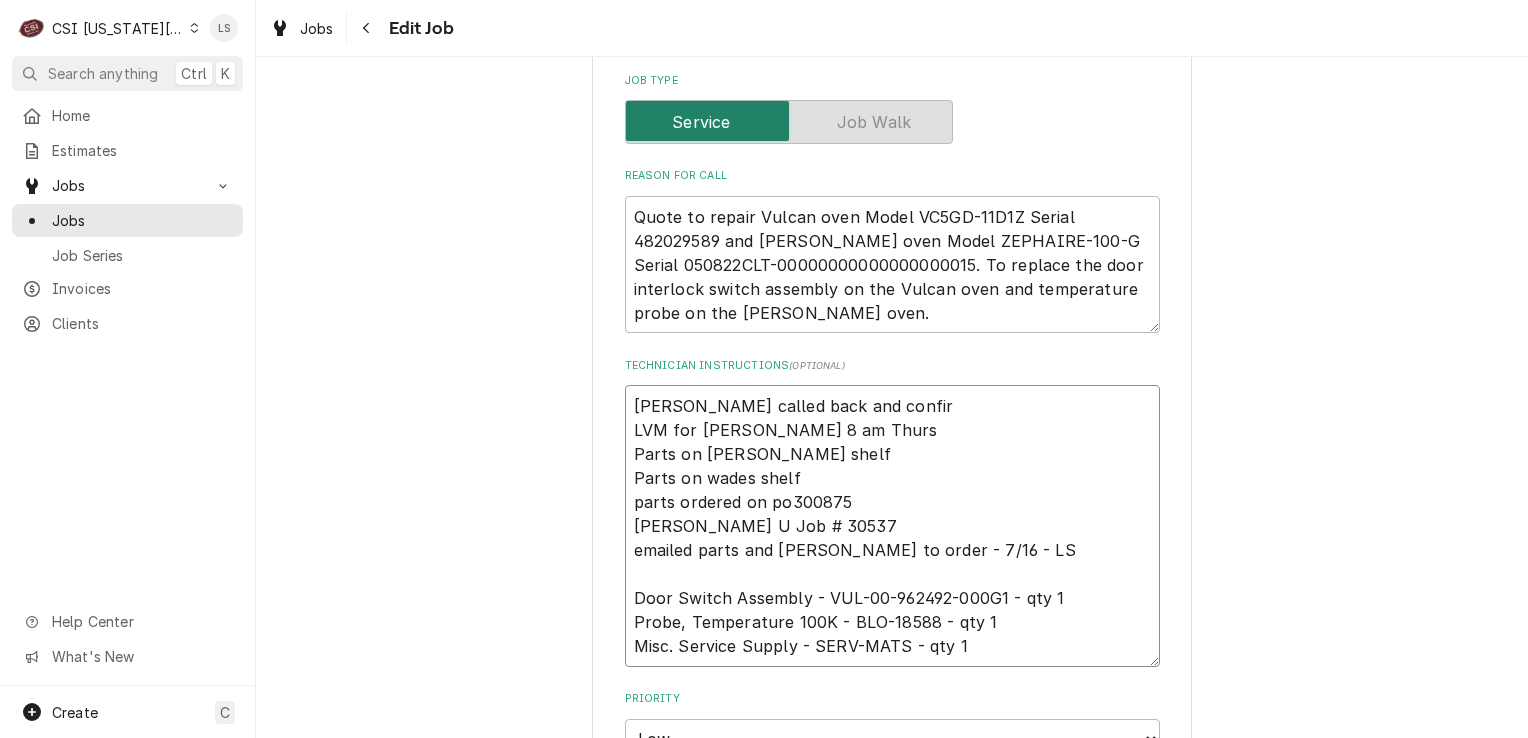 type on "x" 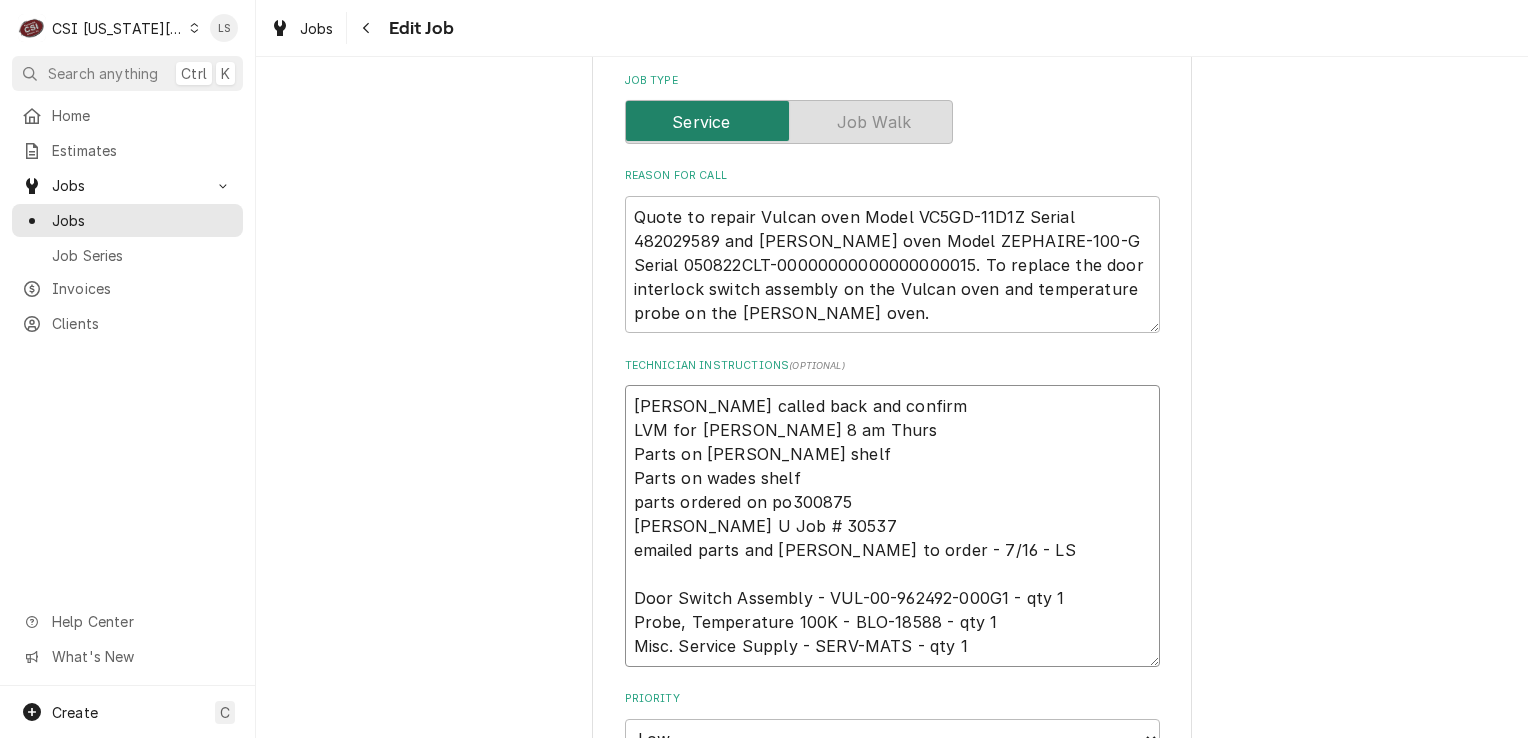 type on "Melissa called back and confirme
LVM for Melissa 8 am Thurs
Parts on Kolton's shelf
Parts on wades shelf
parts ordered on po300875
Wade U Job # 30537
emailed parts and lindy to order - 7/16 - LS
Door Switch Assembly - VUL-00-962492-000G1 - qty 1
Probe, Temperature 100K - BLO-18588 - qty 1
Misc. Service Supply - SERV-MATS - qty 1" 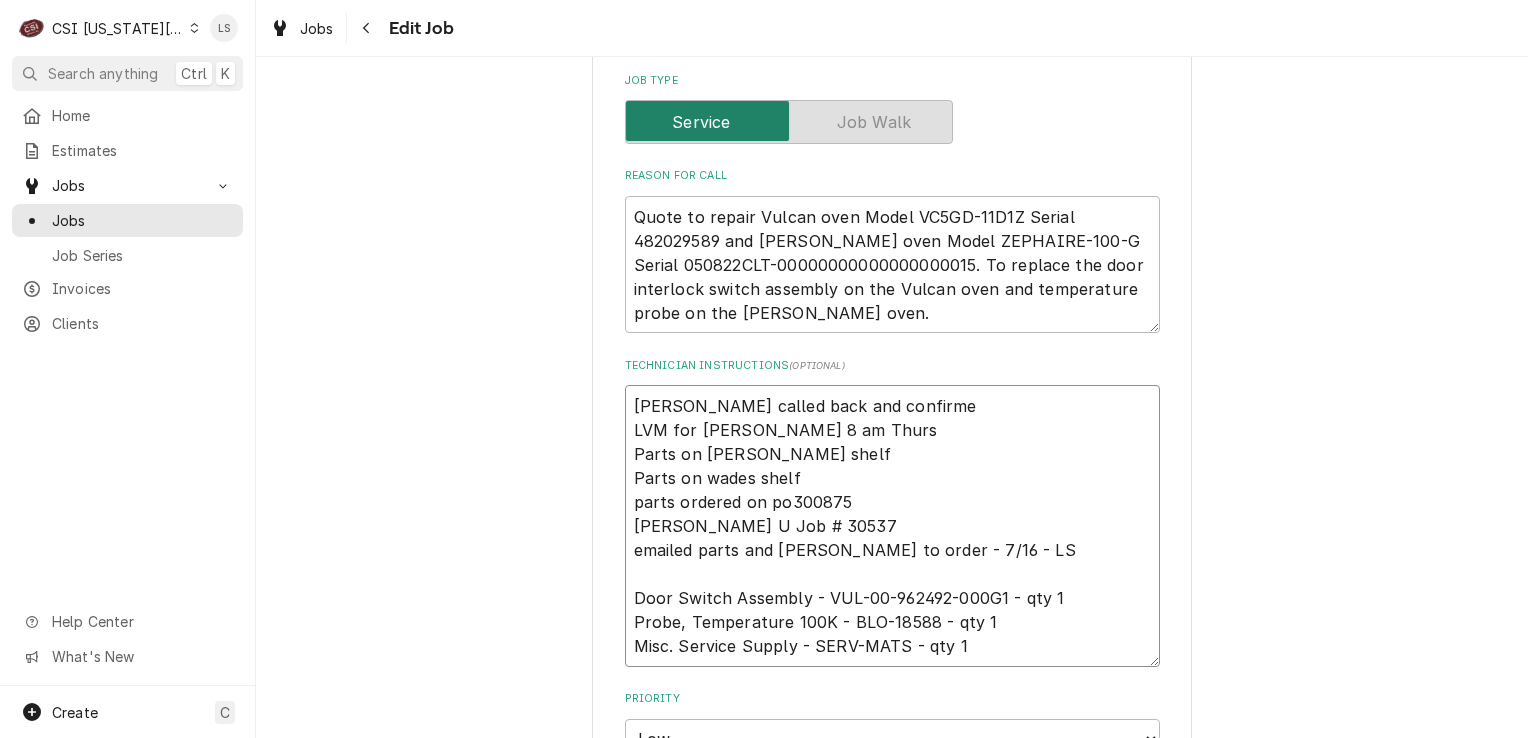 type on "x" 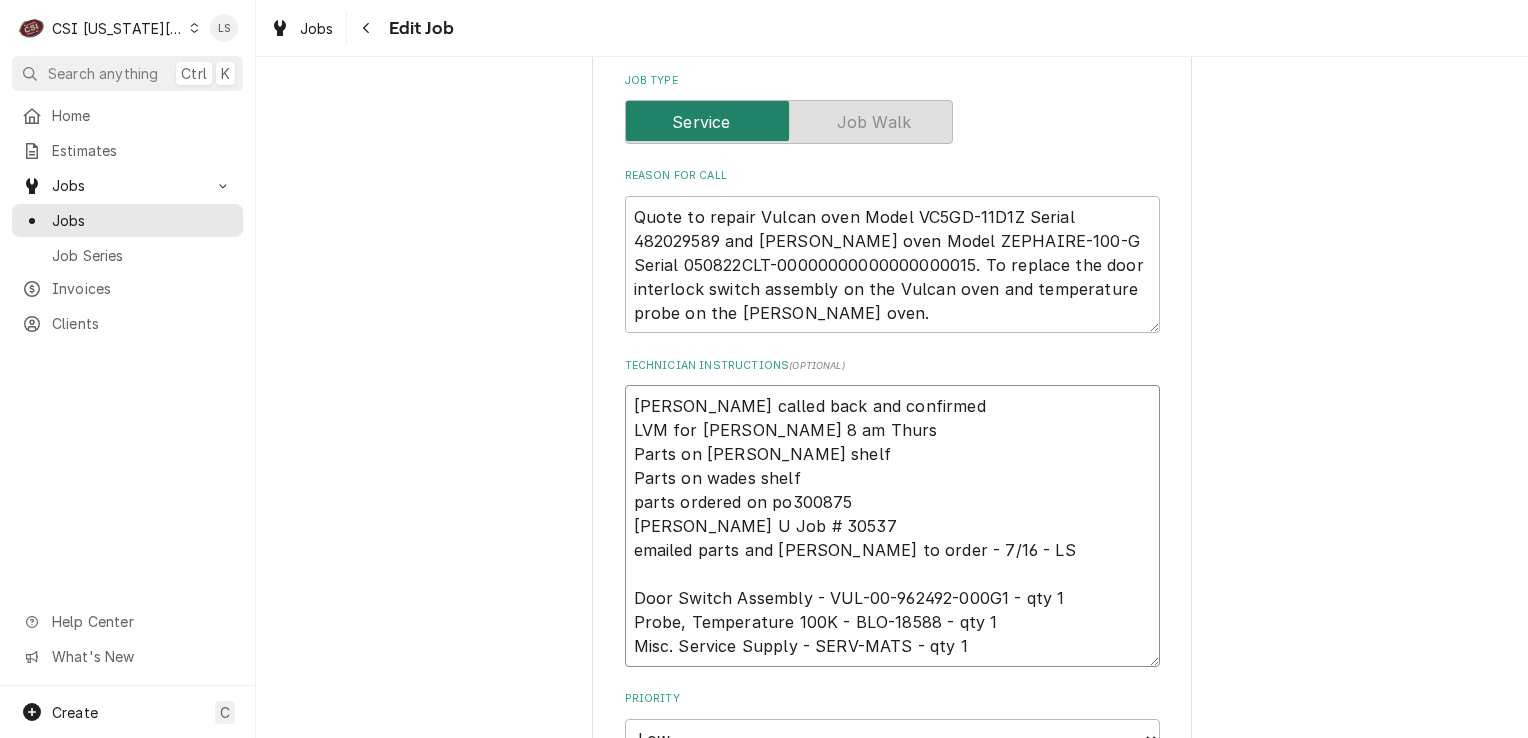 type on "x" 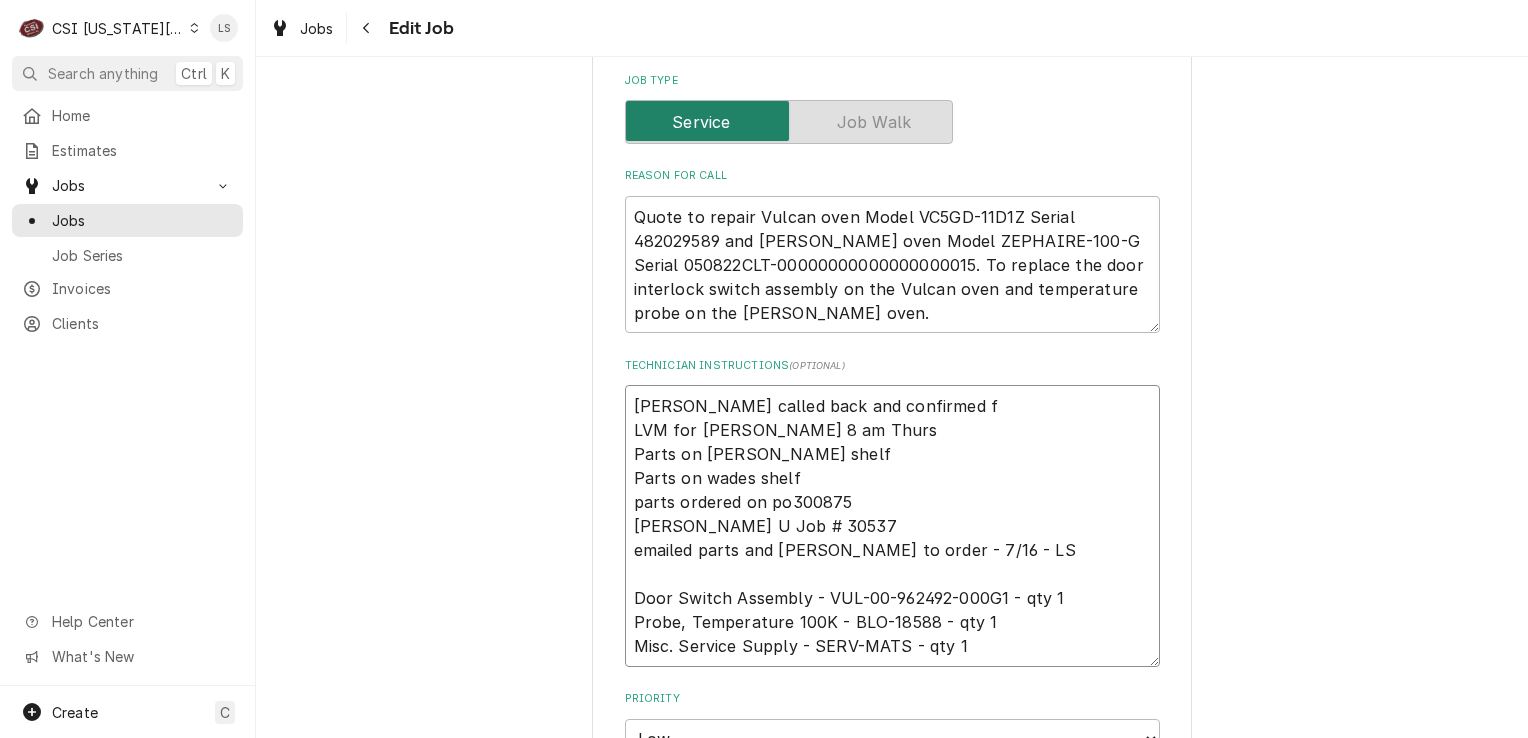 type on "x" 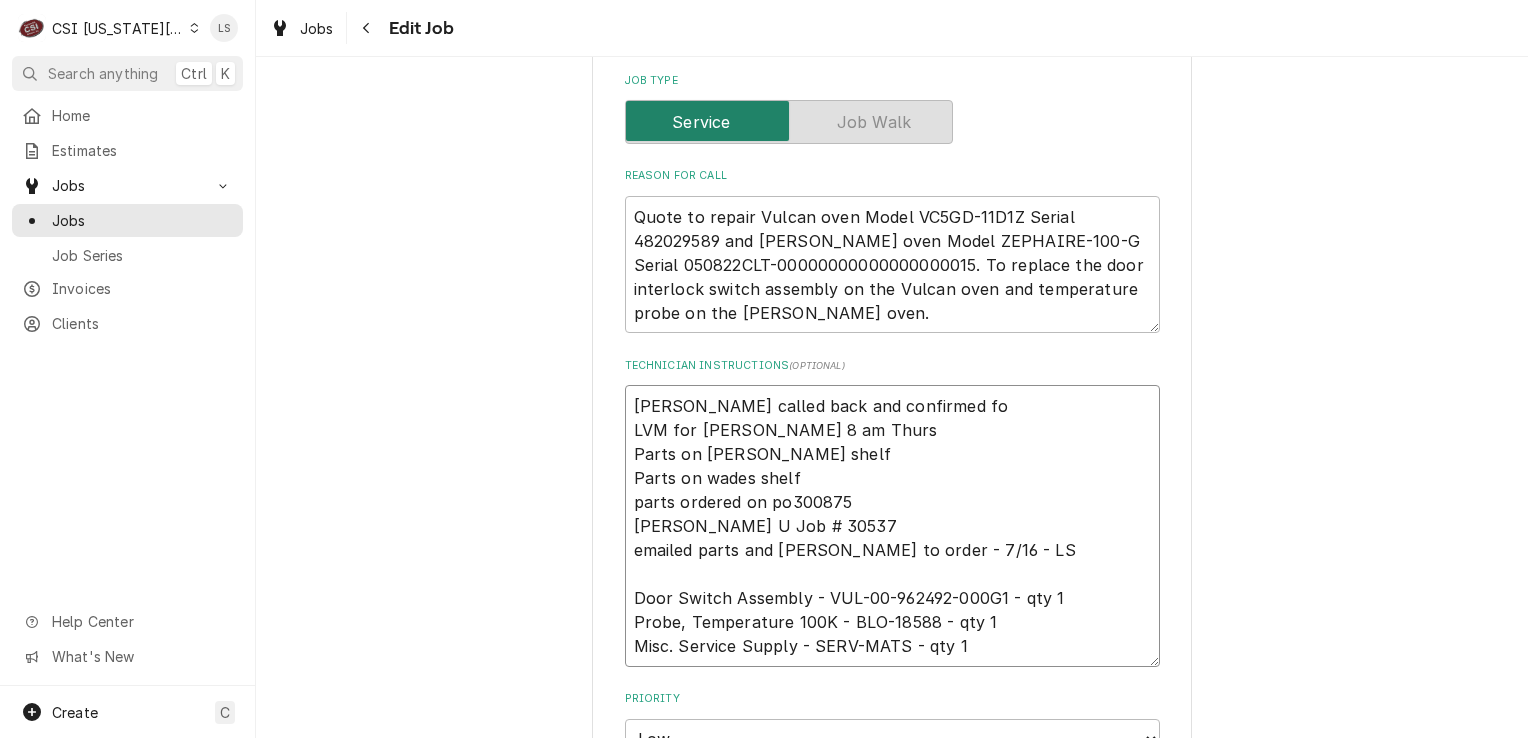 type on "x" 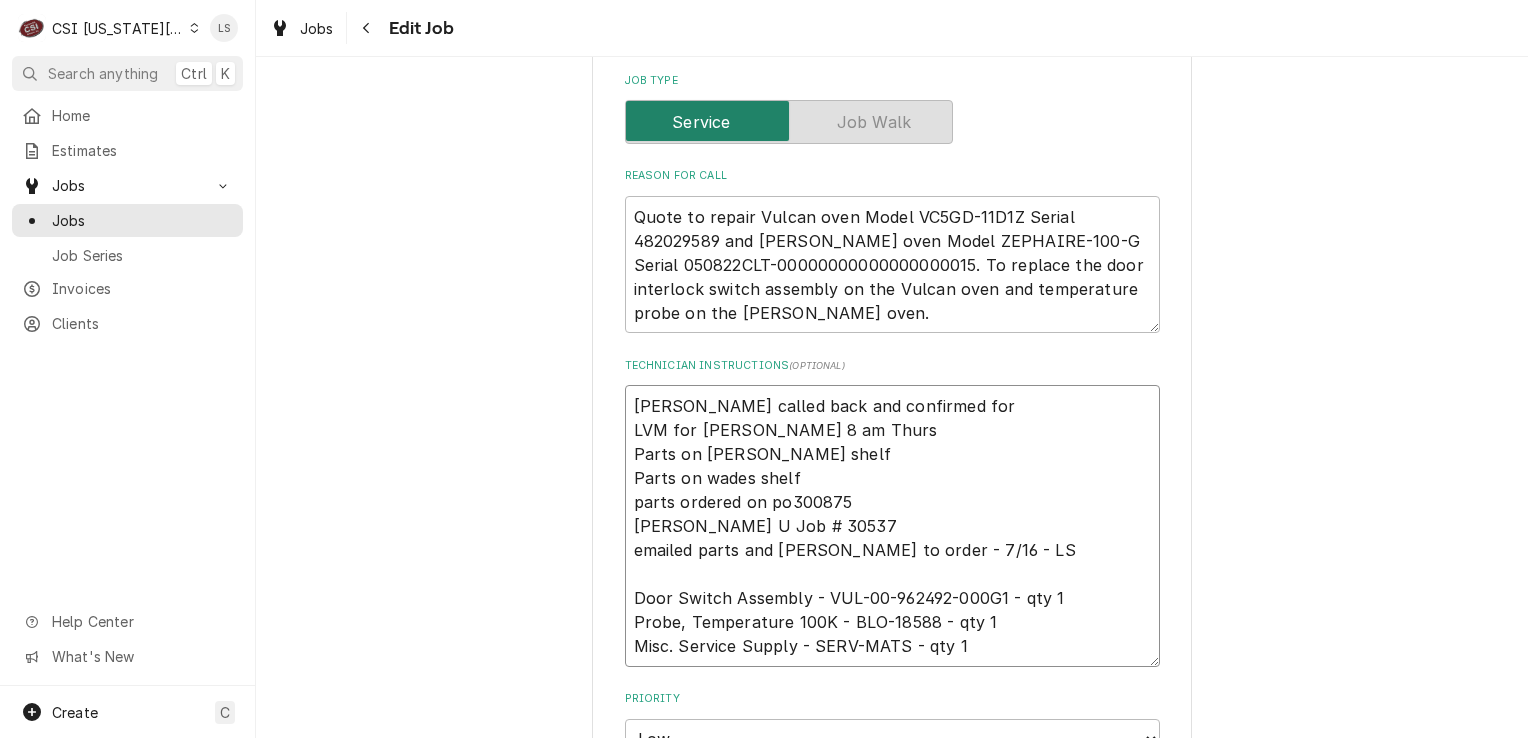 type on "Melissa called back and confirmed for
LVM for Melissa 8 am Thurs
Parts on Kolton's shelf
Parts on wades shelf
parts ordered on po300875
Wade U Job # 30537
emailed parts and lindy to order - 7/16 - LS
Door Switch Assembly - VUL-00-962492-000G1 - qty 1
Probe, Temperature 100K - BLO-18588 - qty 1
Misc. Service Supply - SERV-MATS - qty 1" 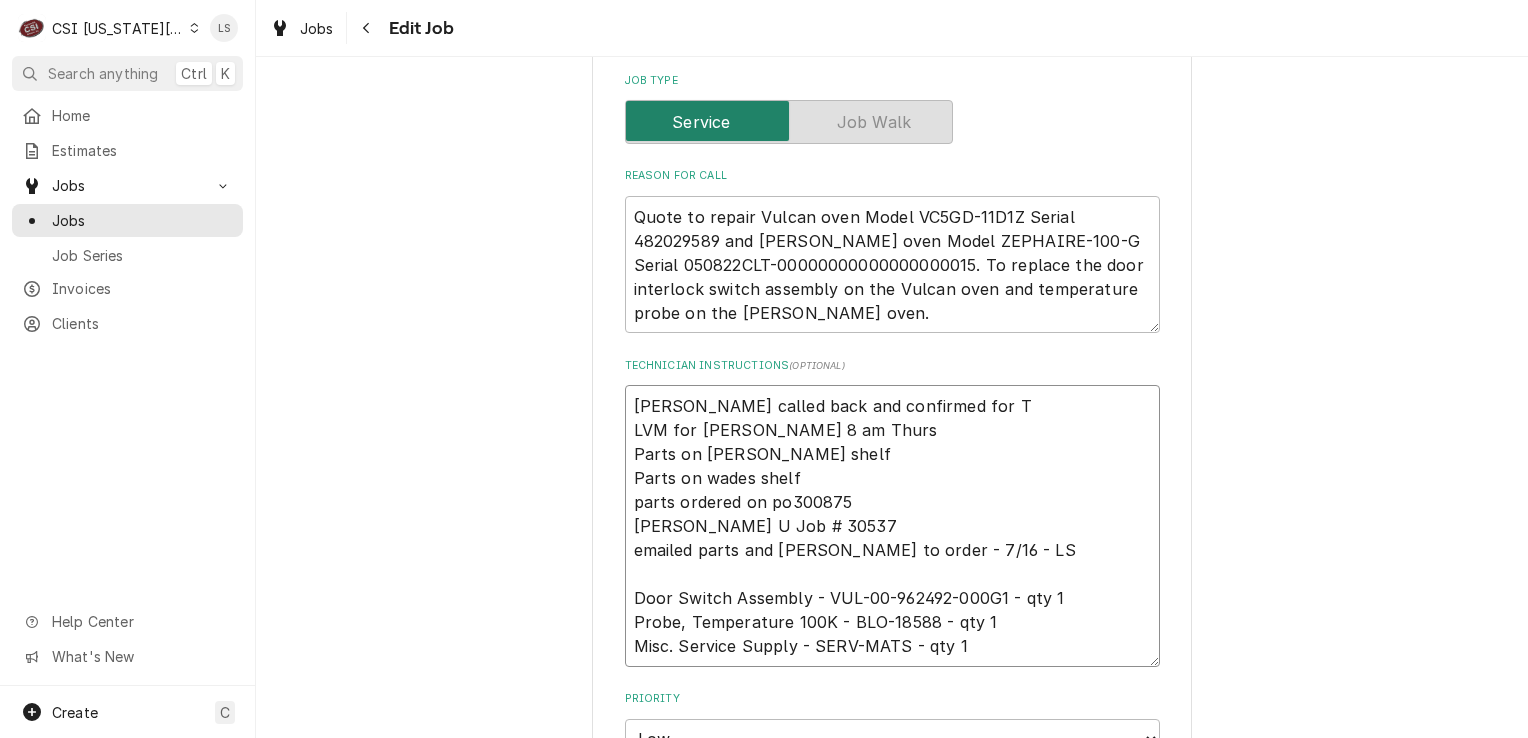 type on "x" 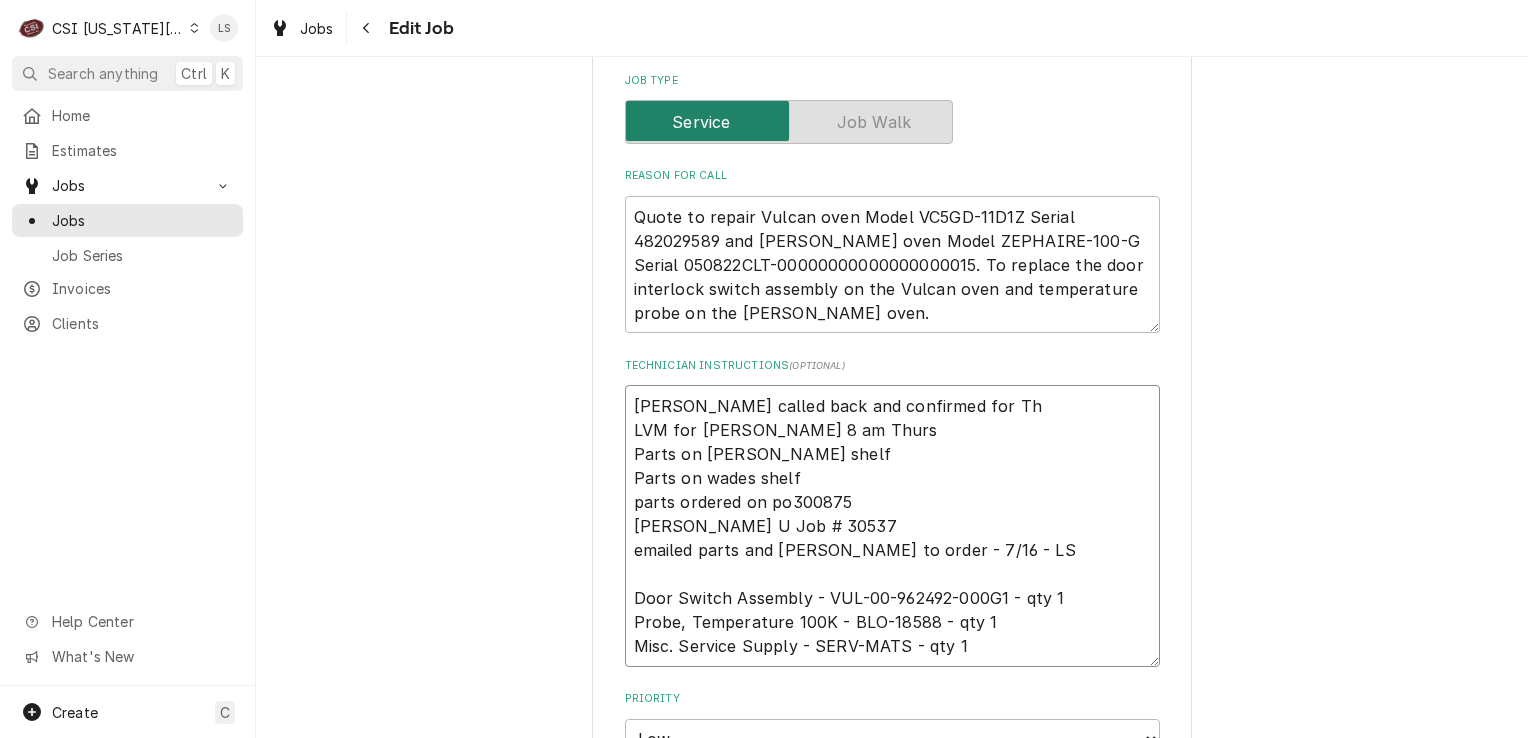 type on "x" 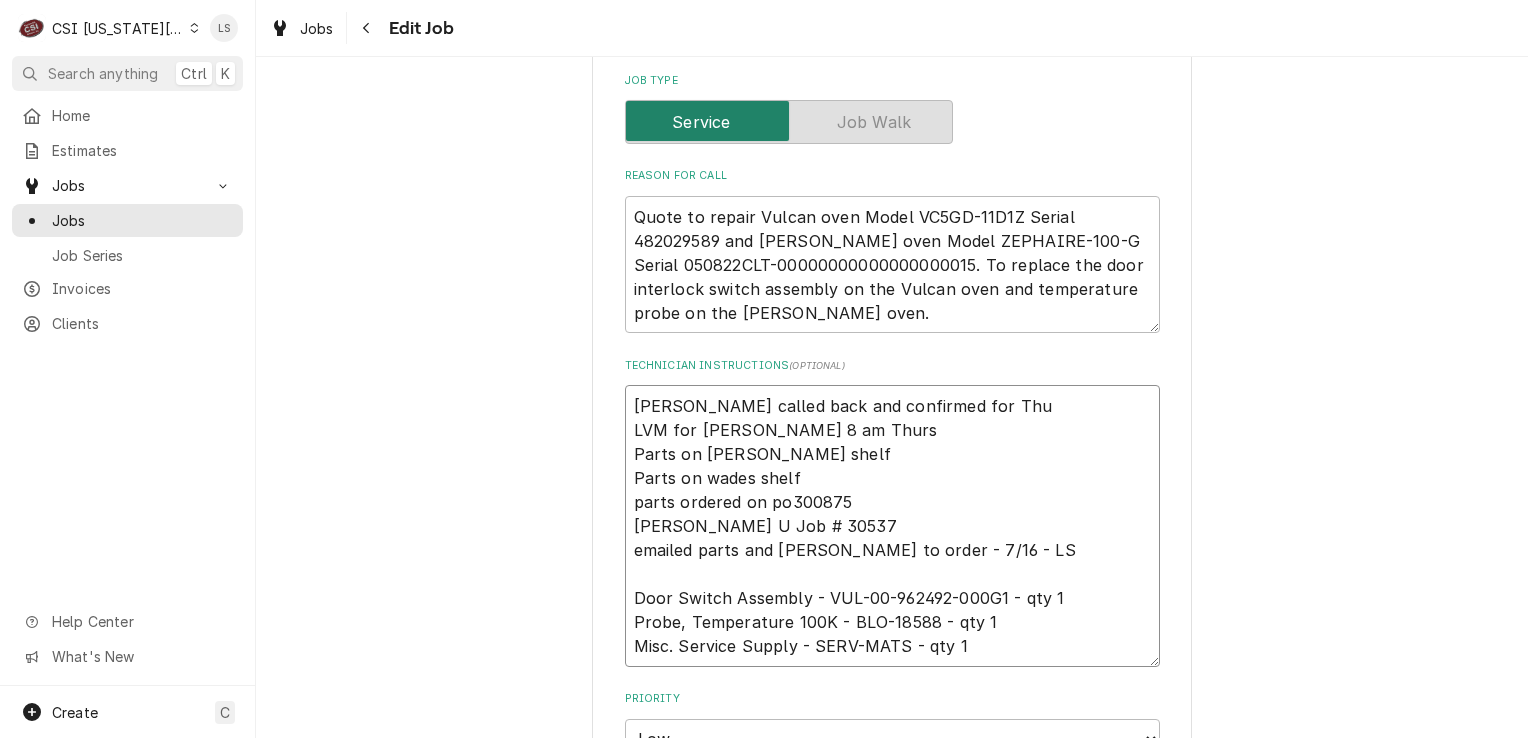 type on "x" 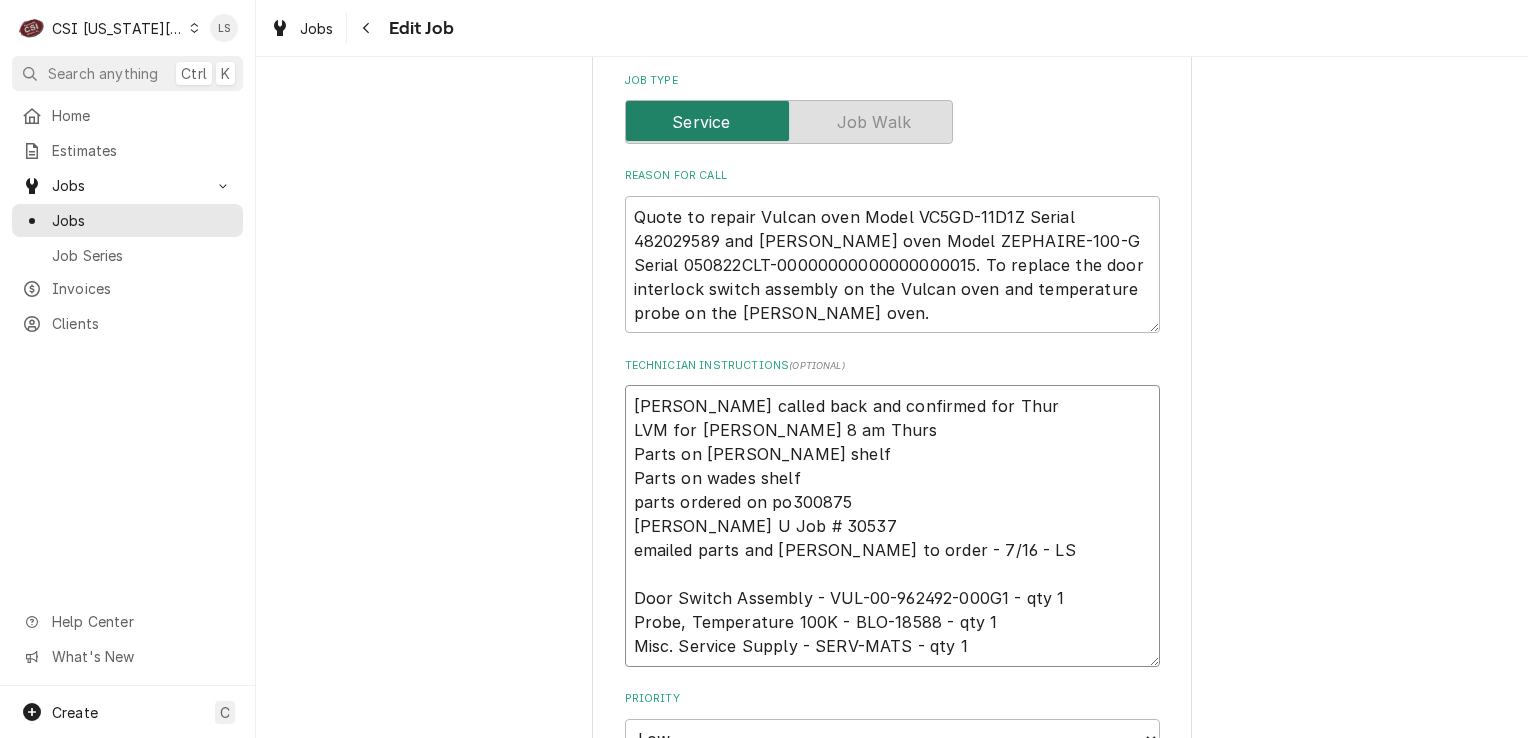 type on "x" 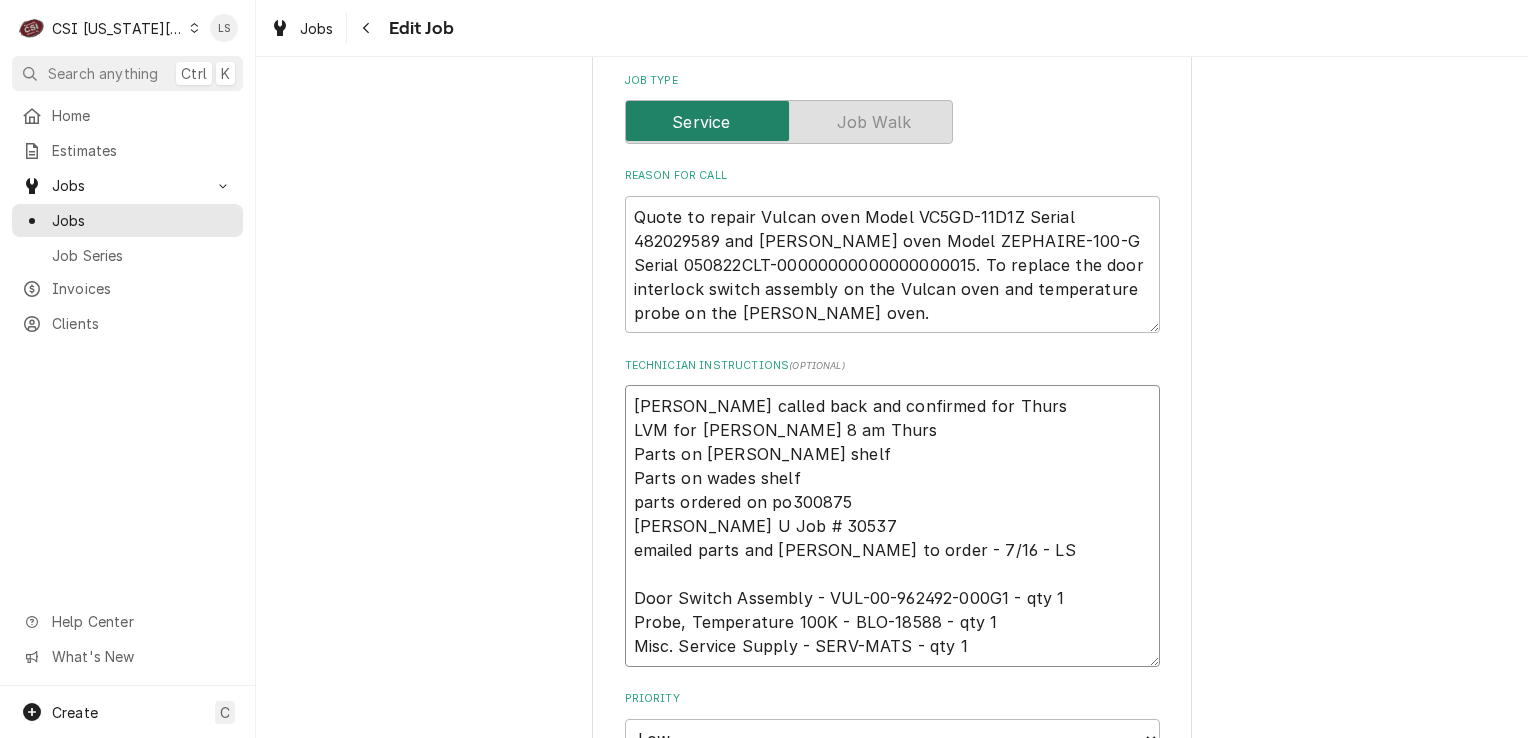 type on "x" 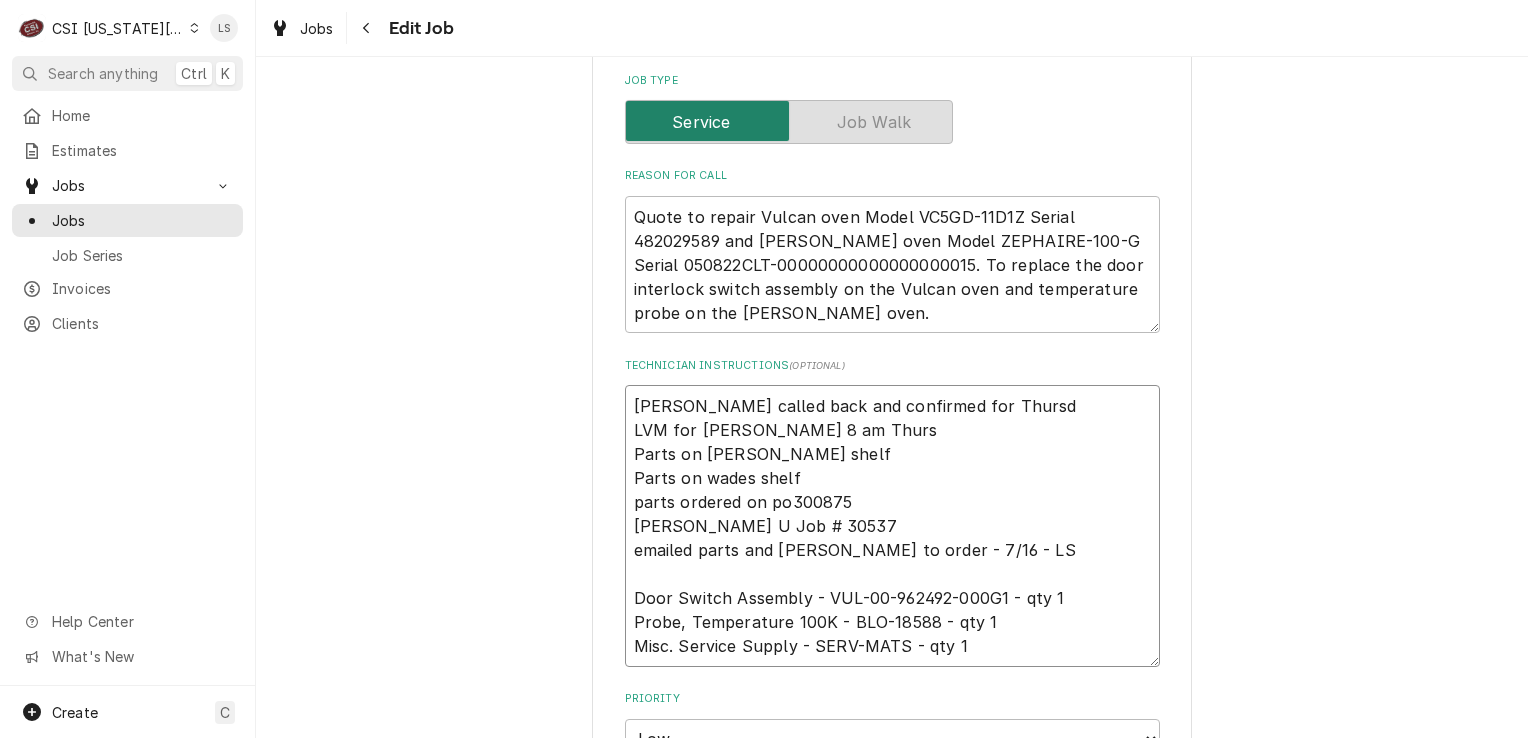 type on "x" 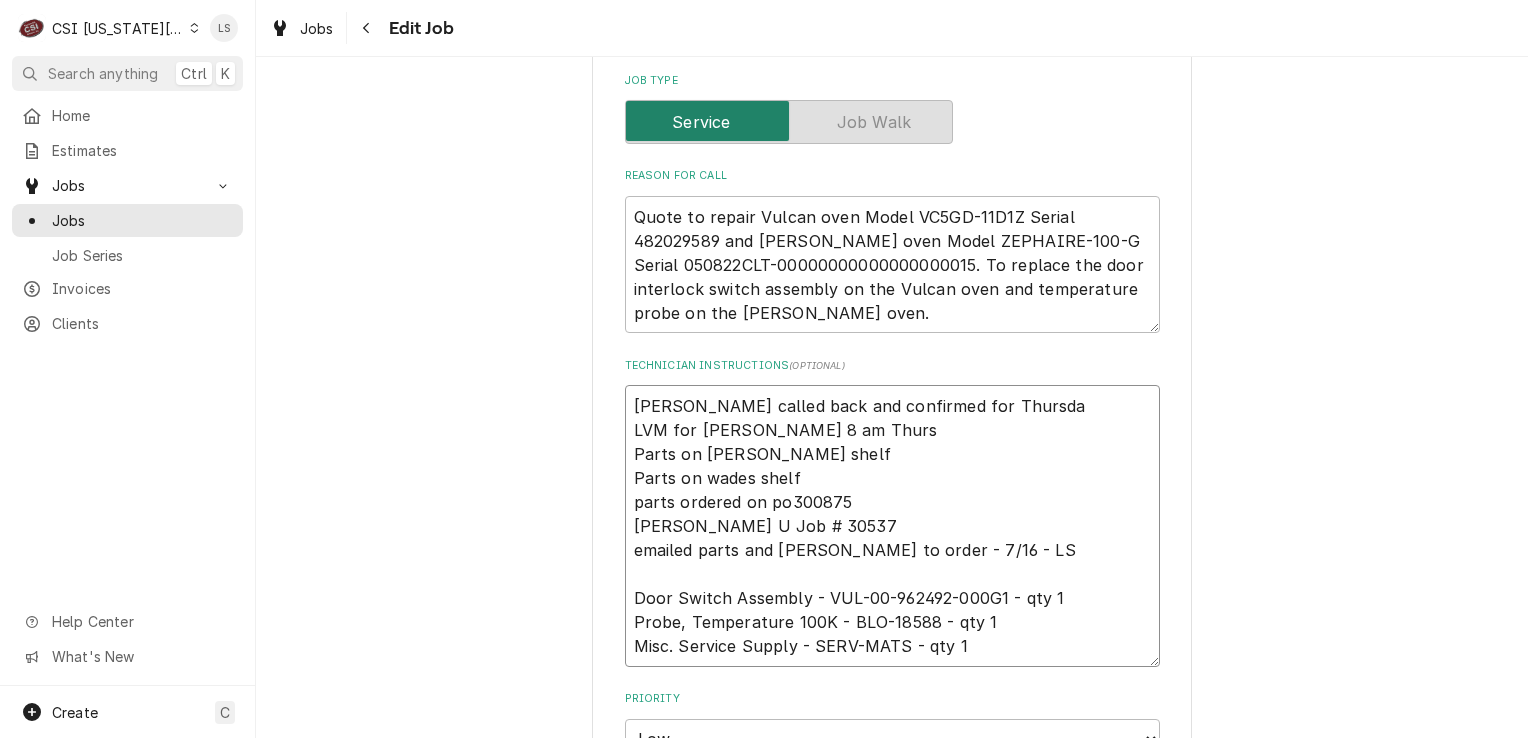 type on "x" 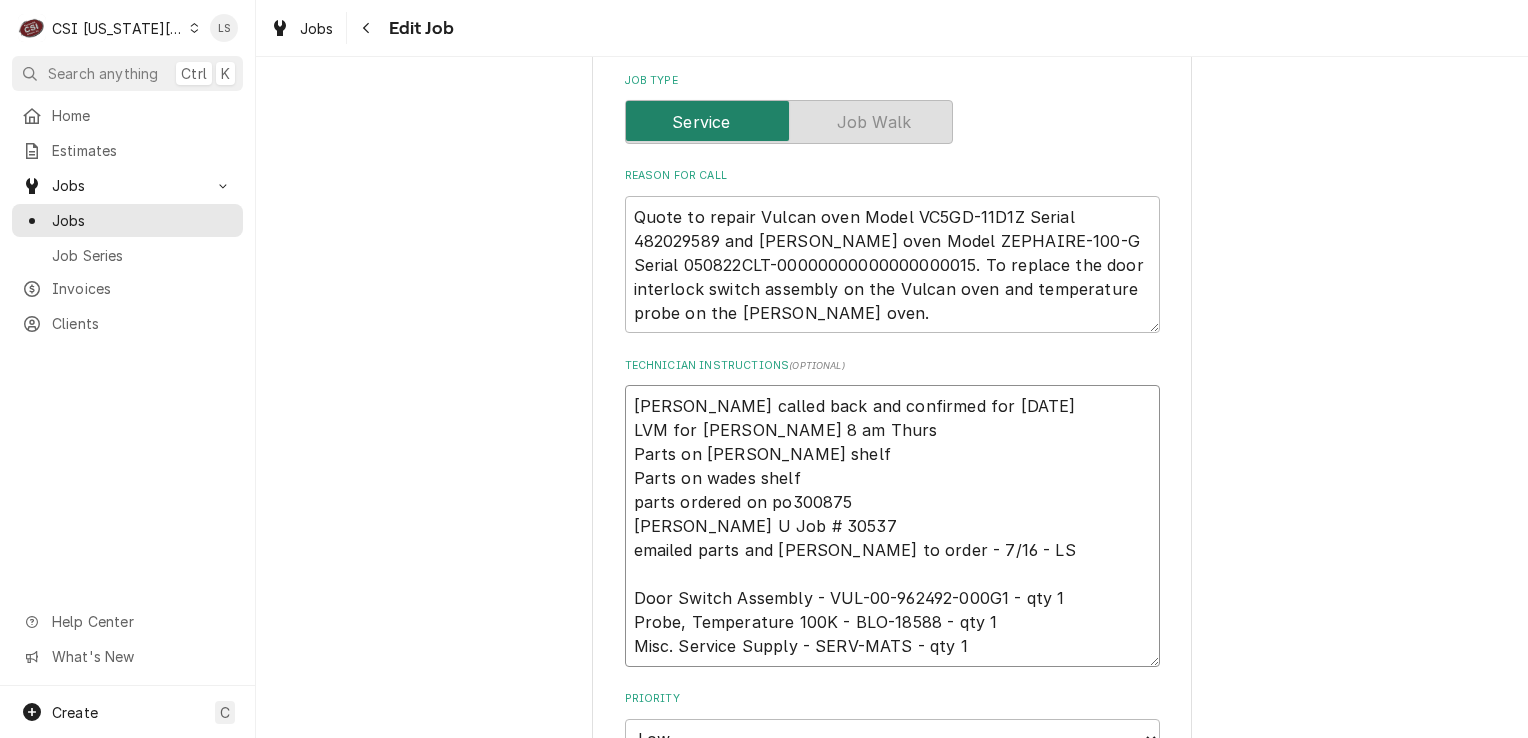 type on "x" 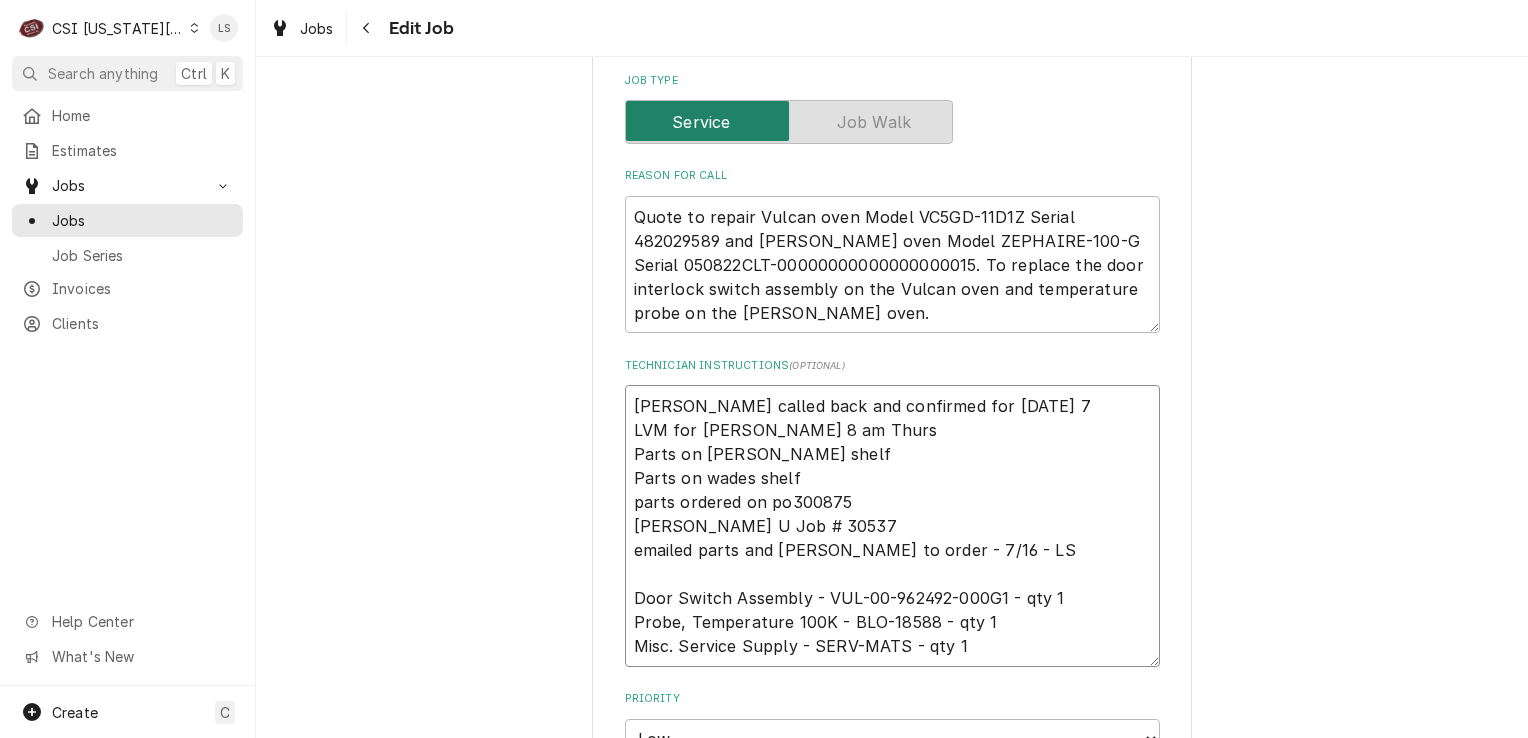 type on "x" 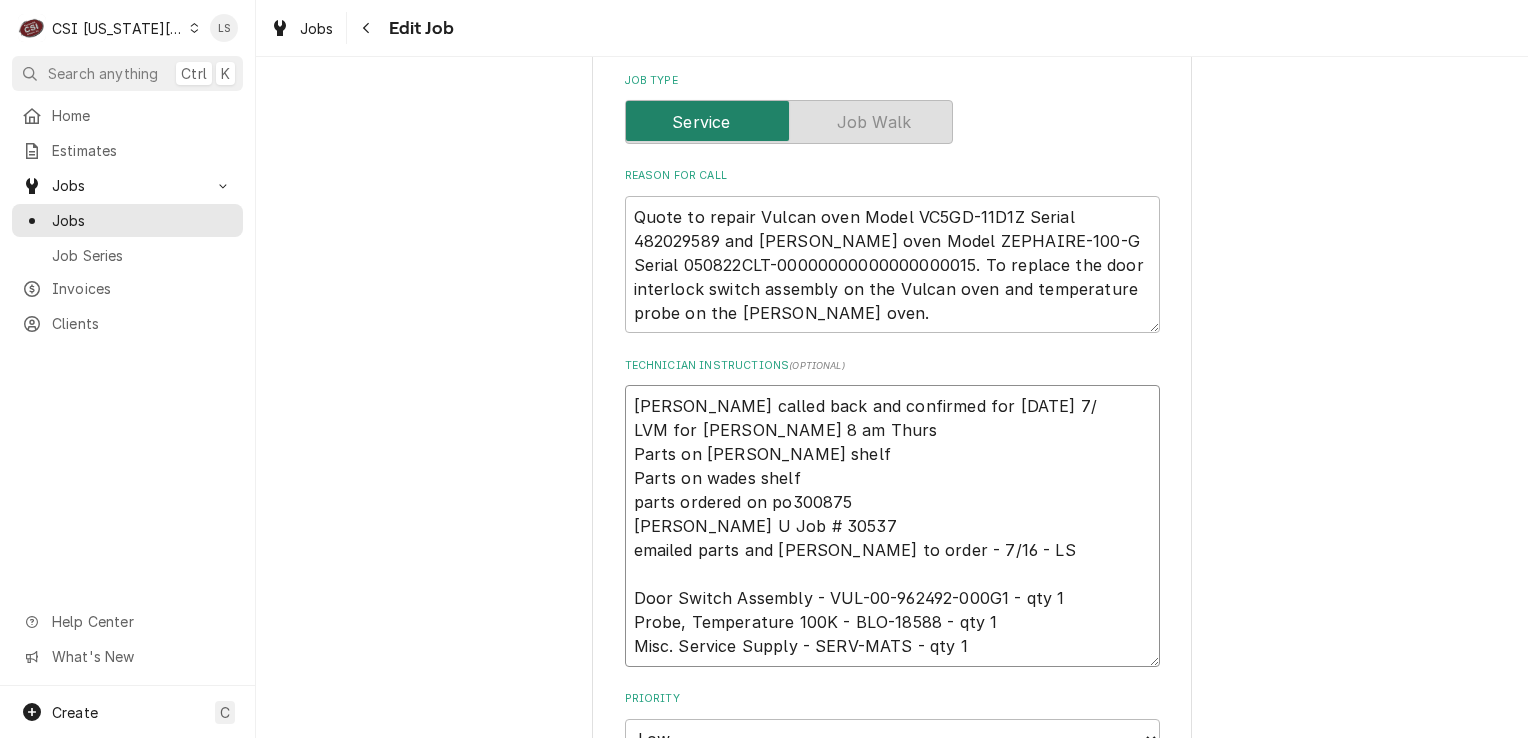 type on "x" 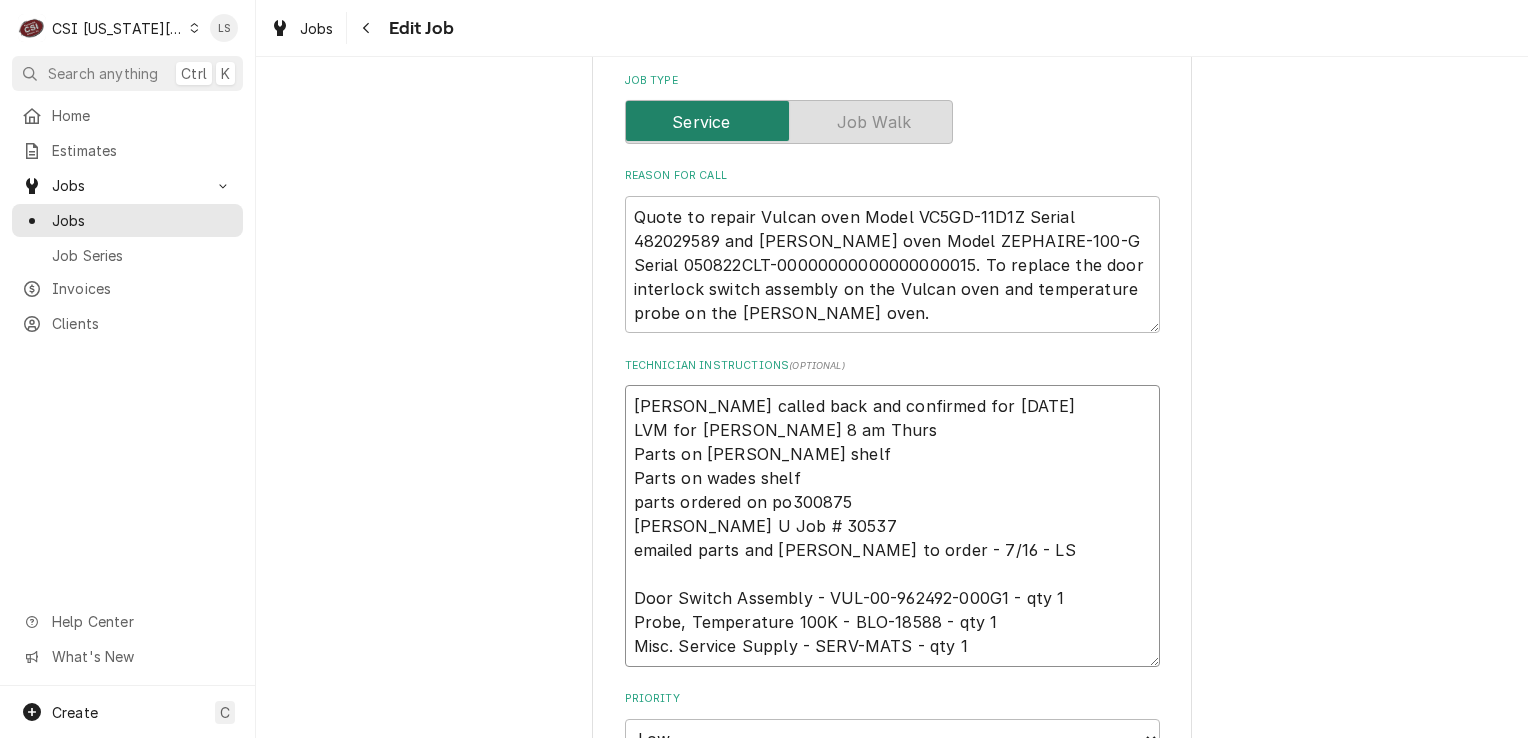 type on "x" 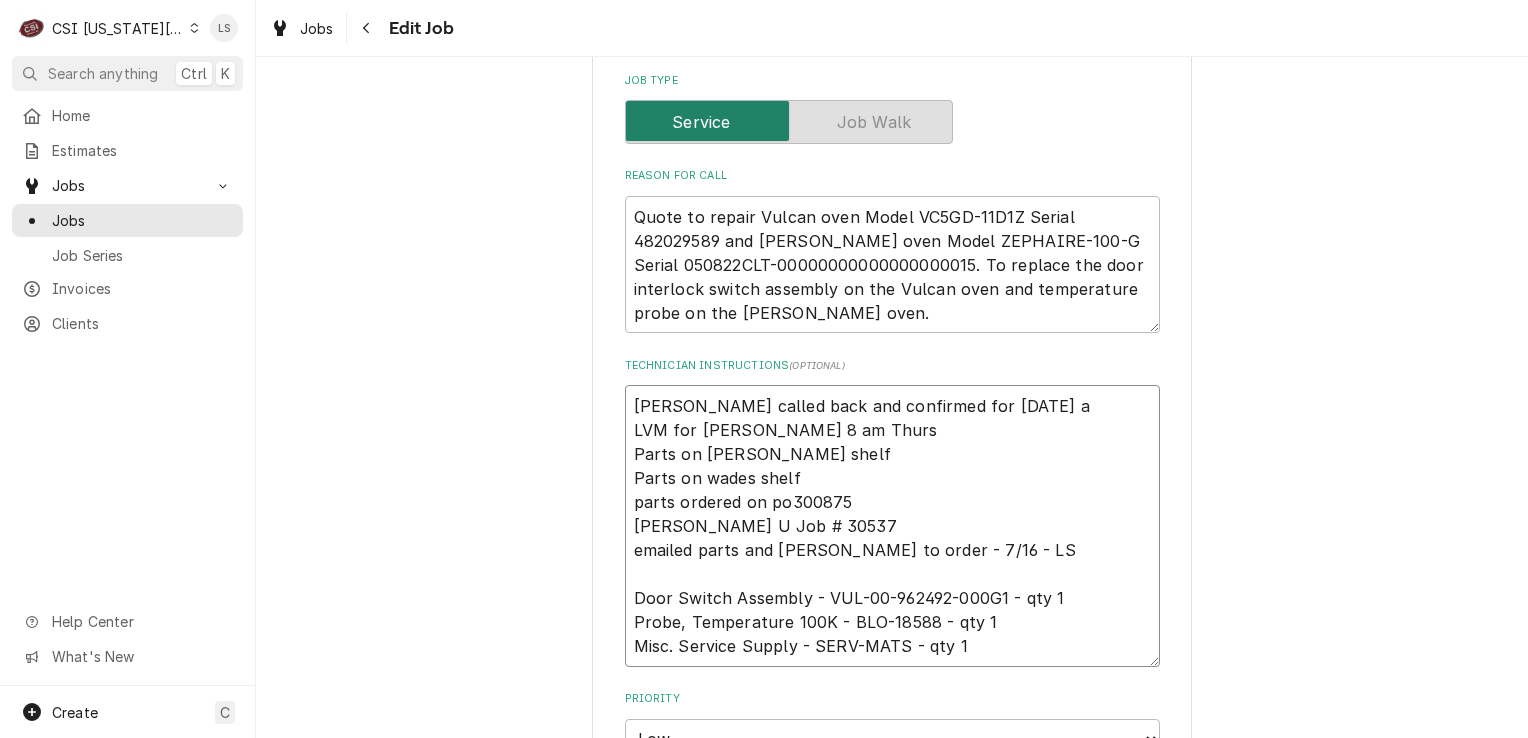 type on "x" 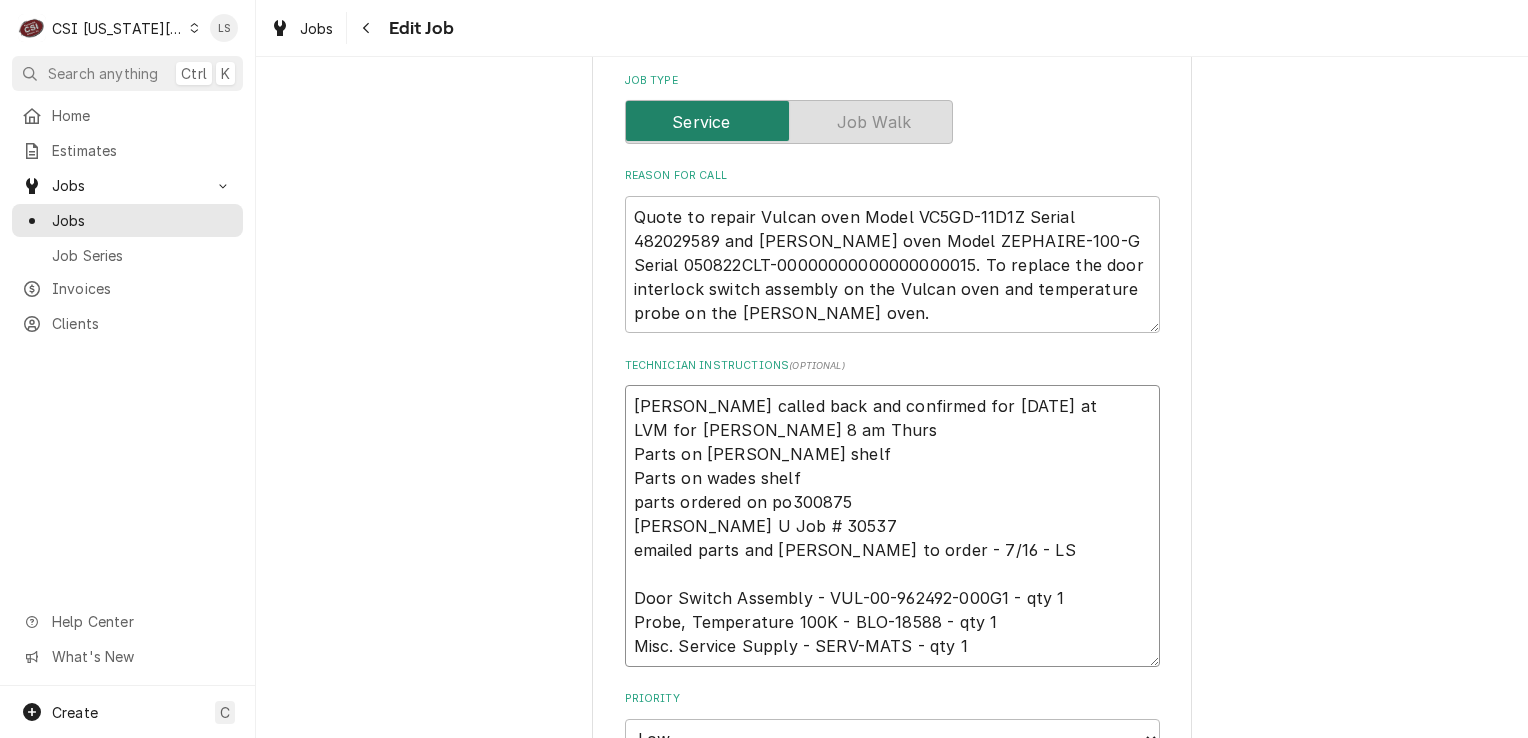 type on "x" 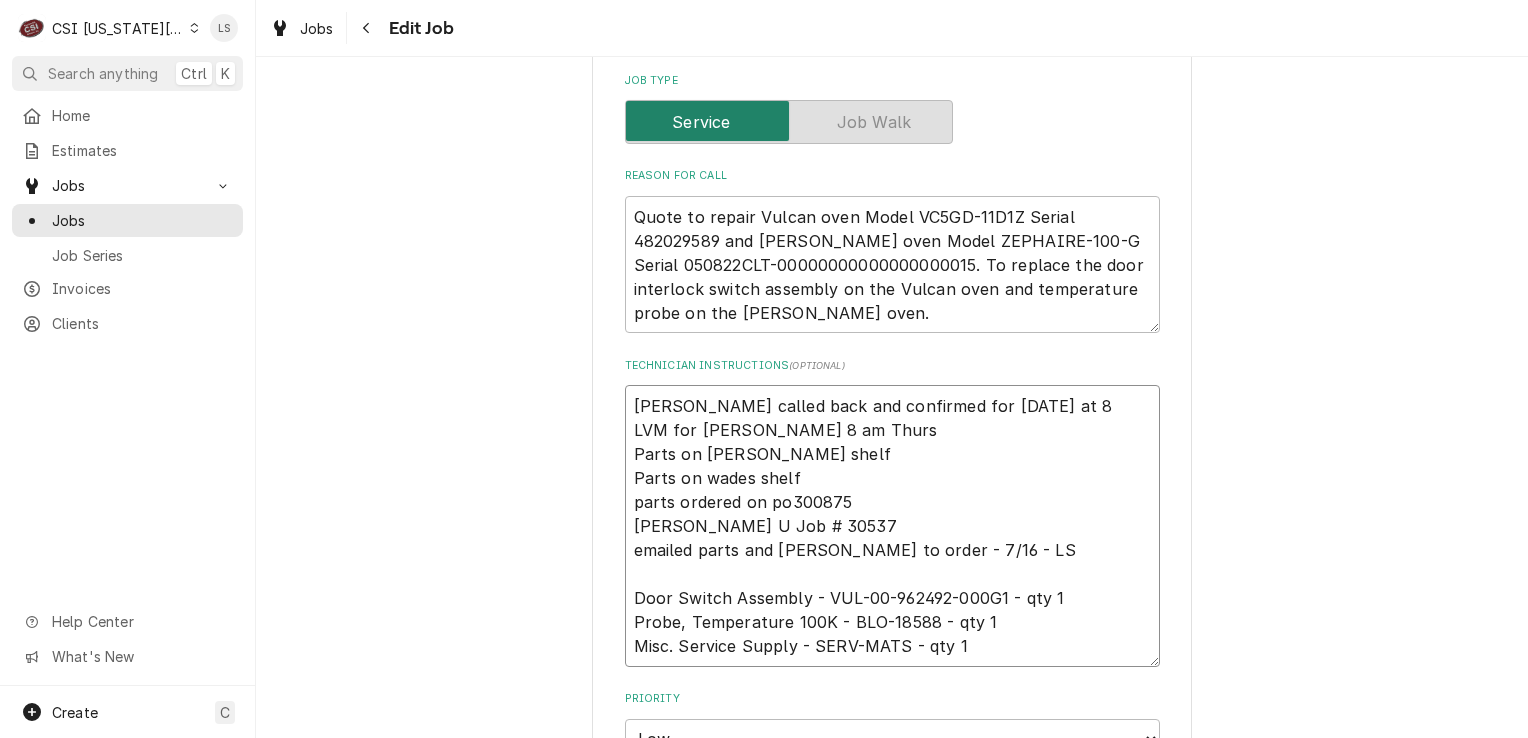 type on "Melissa called back and confirmed for Thursday 7/31 at 8a
LVM for Melissa 8 am Thurs
Parts on Kolton's shelf
Parts on wades shelf
parts ordered on po300875
Wade U Job # 30537
emailed parts and lindy to order - 7/16 - LS
Door Switch Assembly - VUL-00-962492-000G1 - qty 1
Probe, Temperature 100K - BLO-18588 - qty 1
Misc. Service Supply - SERV-MATS - qty 1" 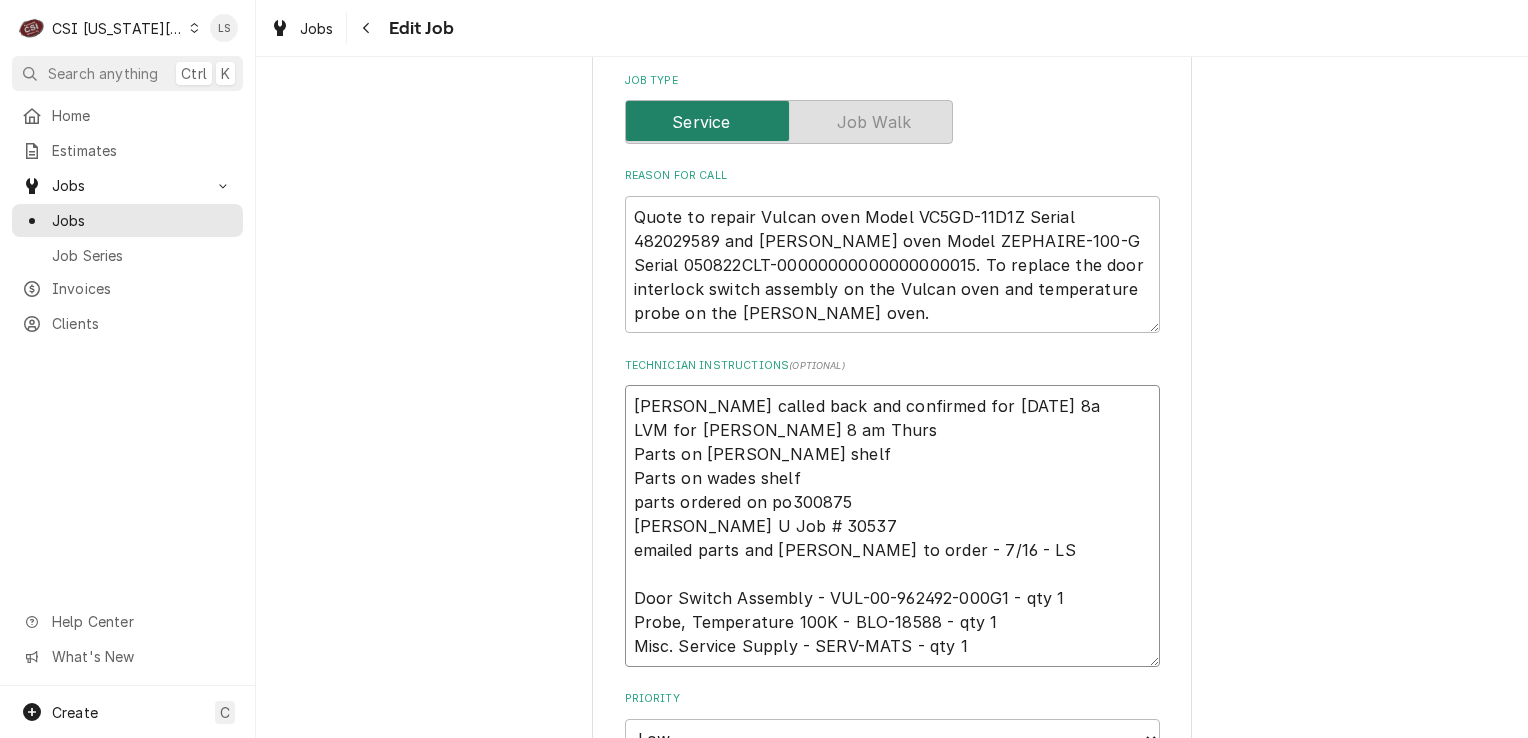 type on "x" 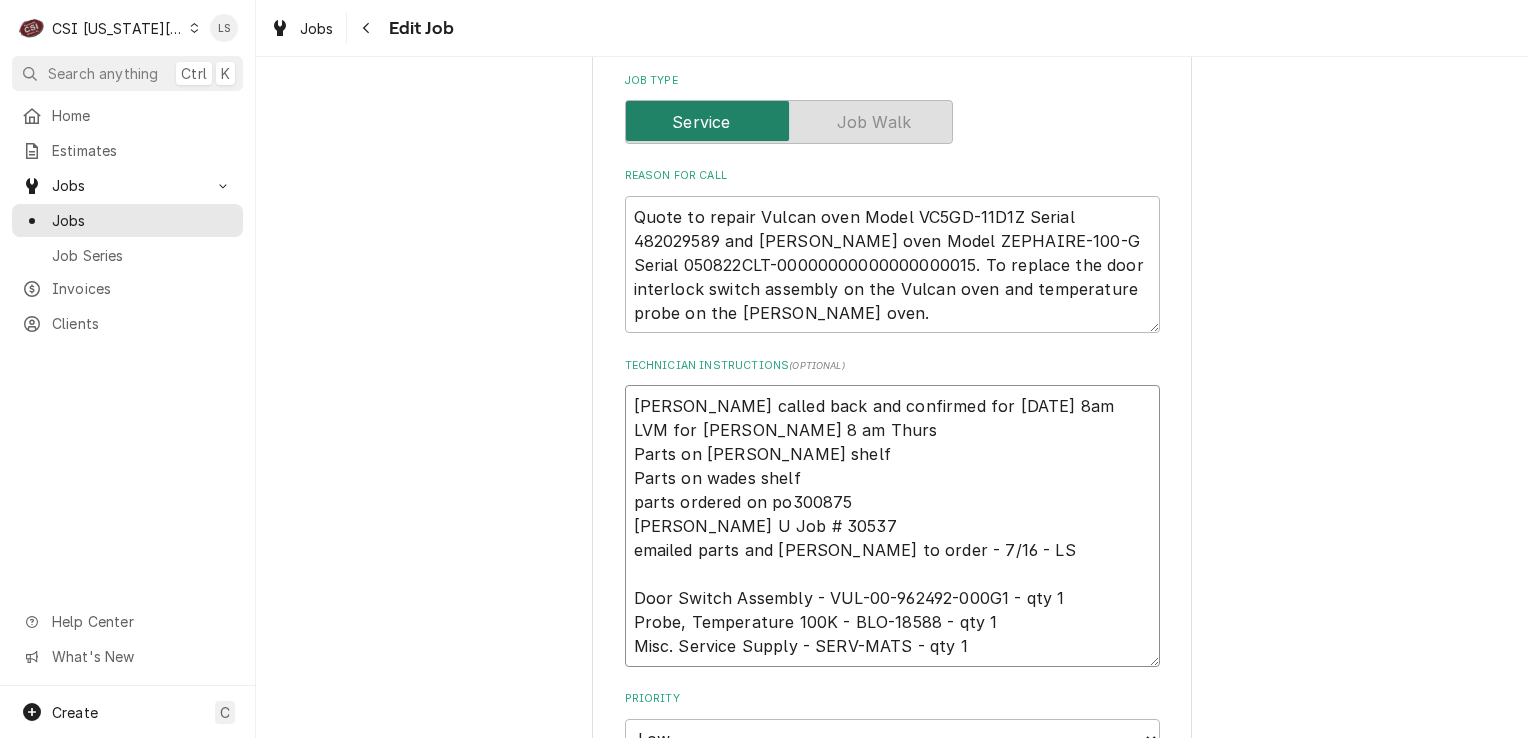 type on "x" 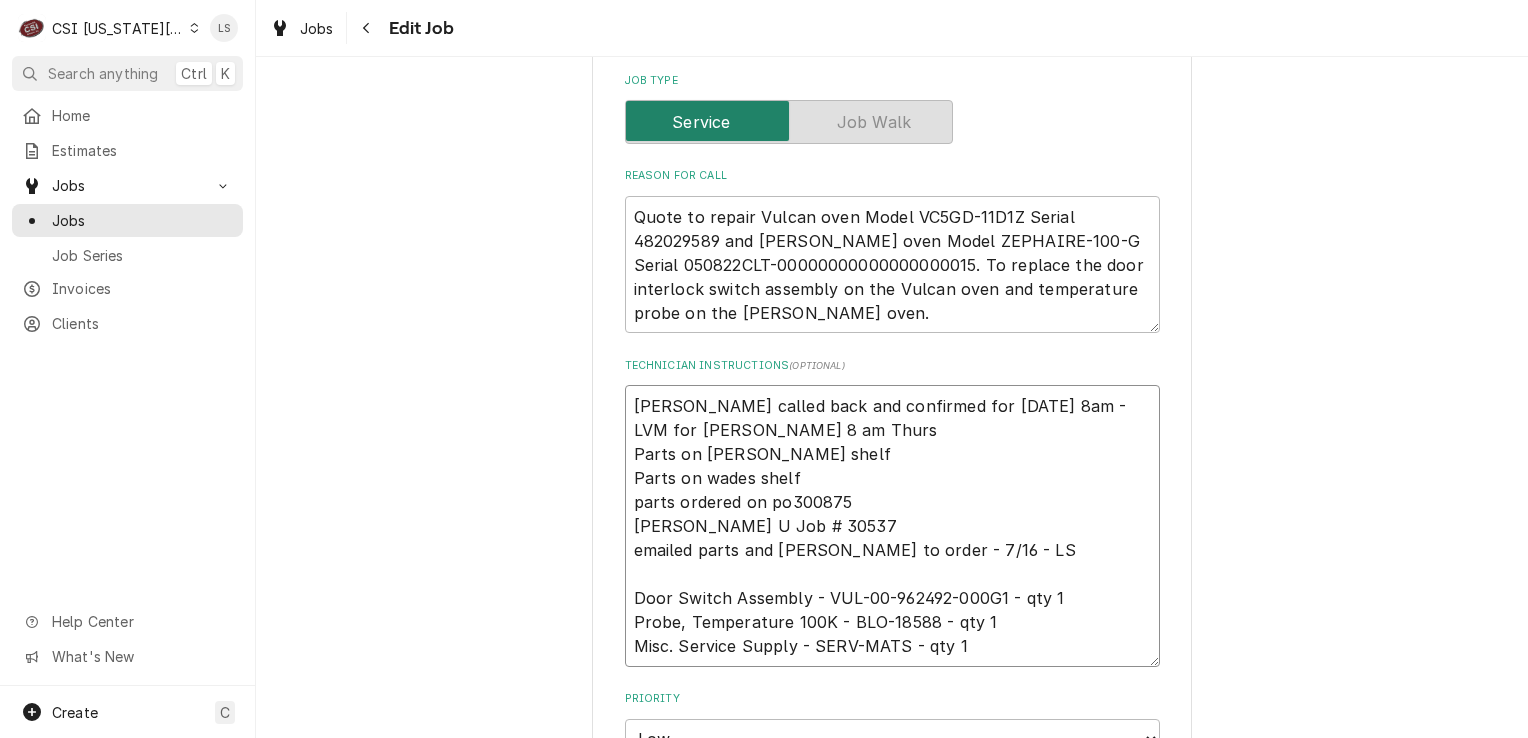 type on "x" 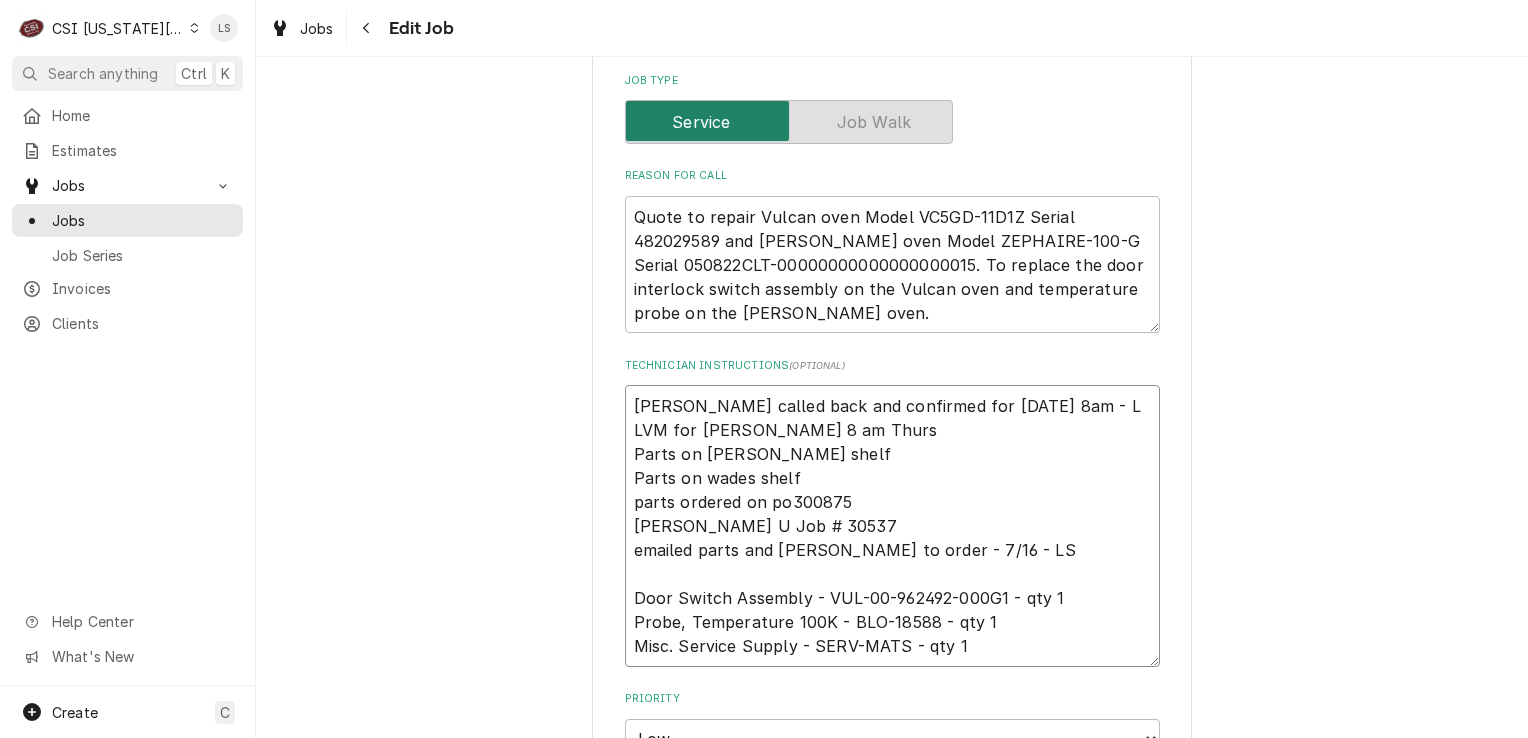 type on "x" 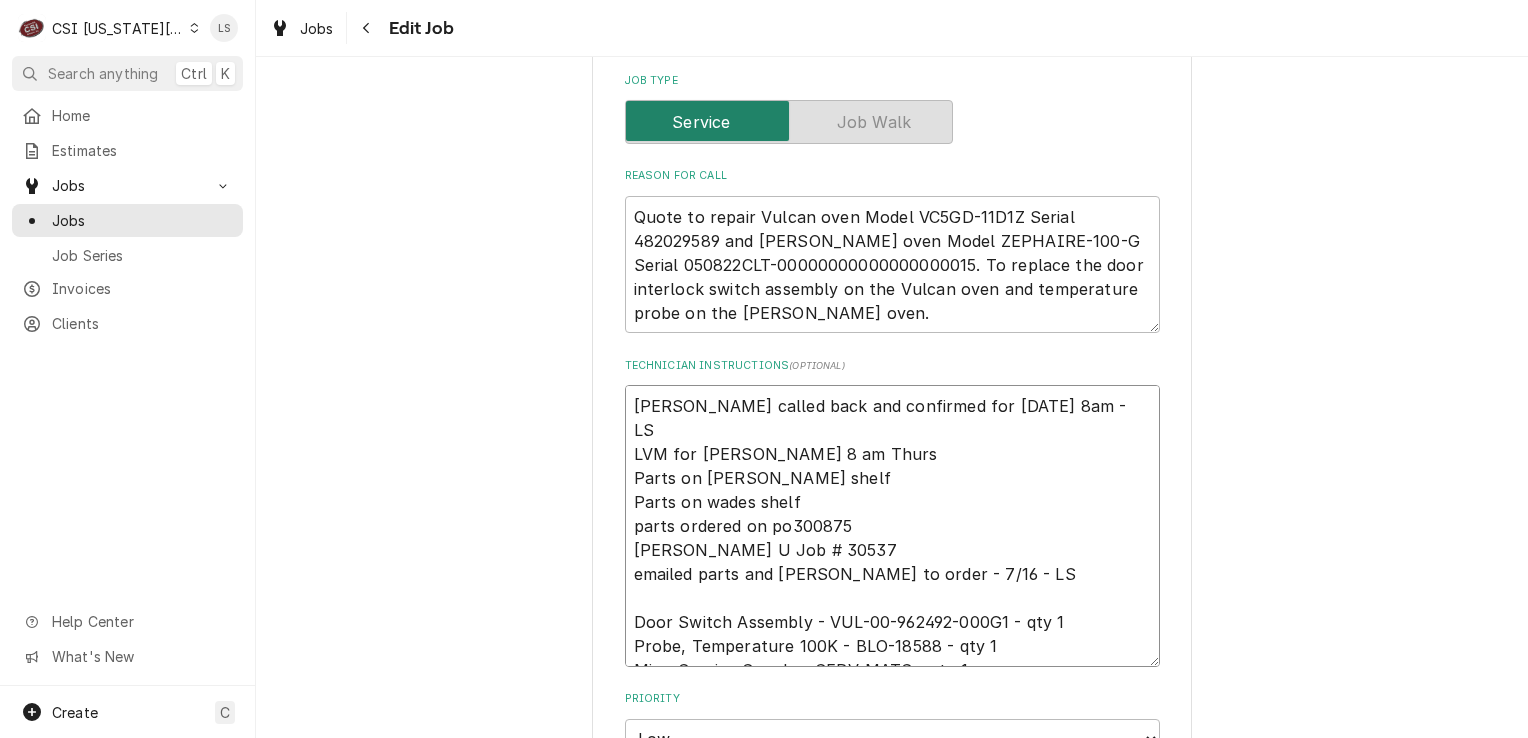 type on "x" 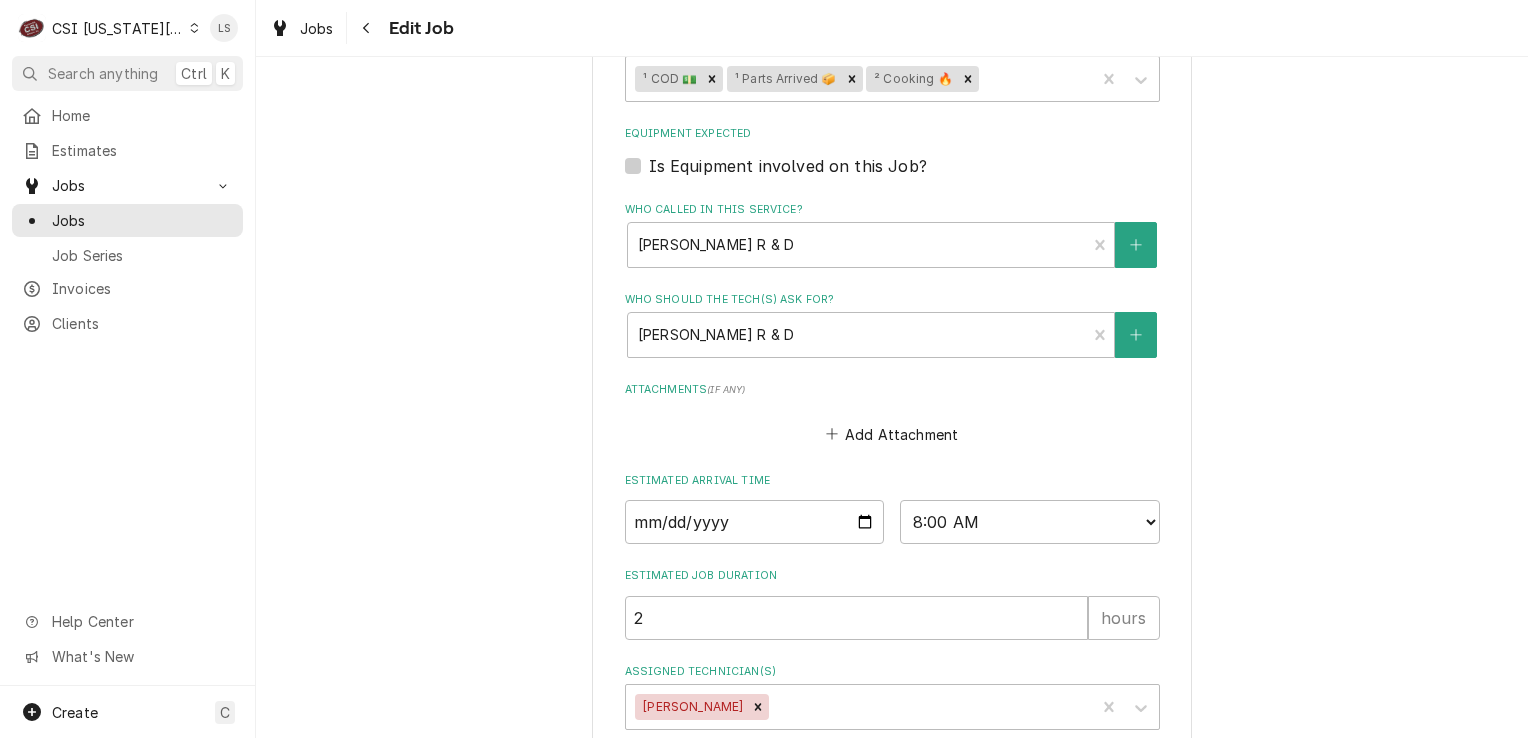 scroll, scrollTop: 1629, scrollLeft: 0, axis: vertical 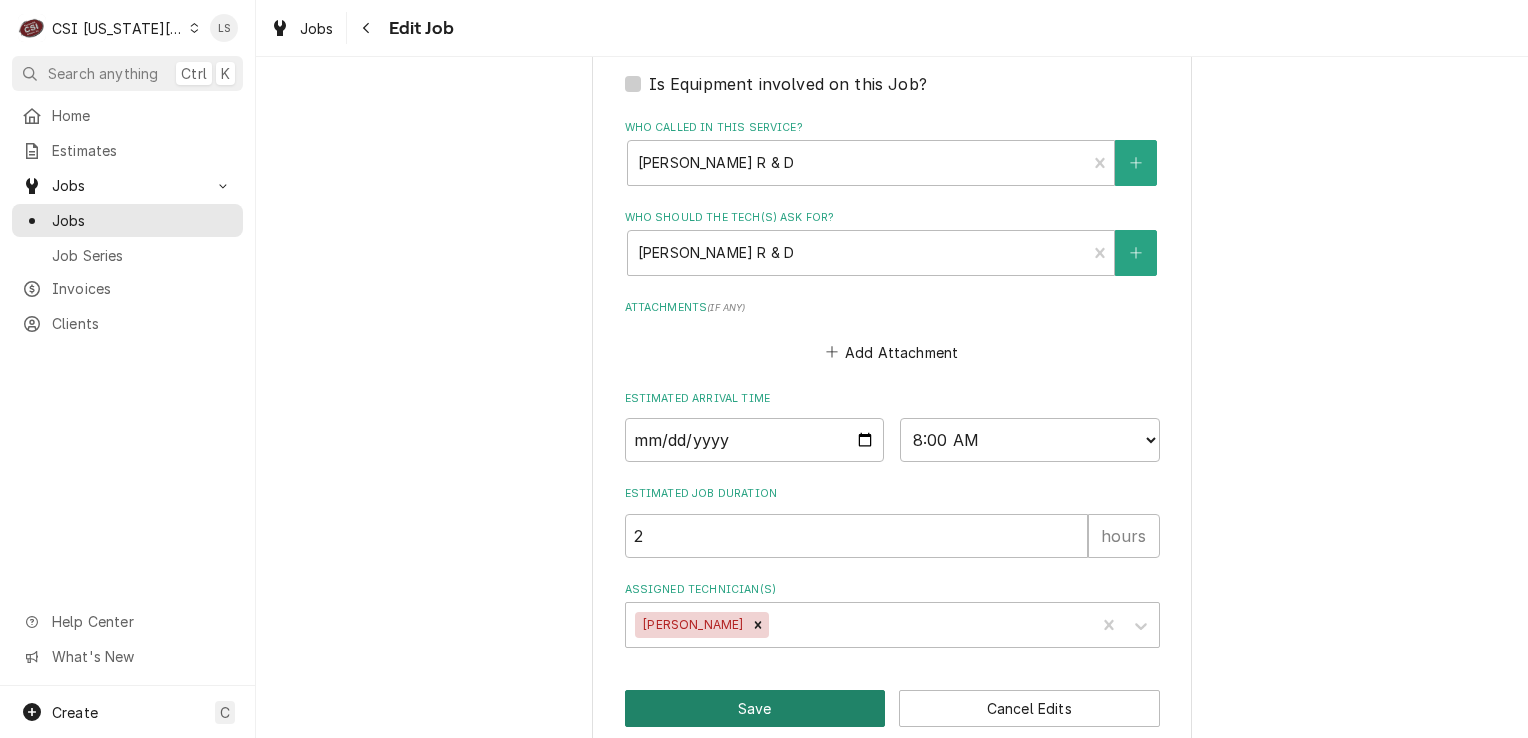 type on "Melissa called back and confirmed for Thursday 7/31 at 8am - LS
LVM for Melissa 8 am Thurs
Parts on Kolton's shelf
Parts on wades shelf
parts ordered on po300875
Wade U Job # 30537
emailed parts and lindy to order - 7/16 - LS
Door Switch Assembly - VUL-00-962492-000G1 - qty 1
Probe, Temperature 100K - BLO-18588 - qty 1
Misc. Service Supply - SERV-MATS - qty 1" 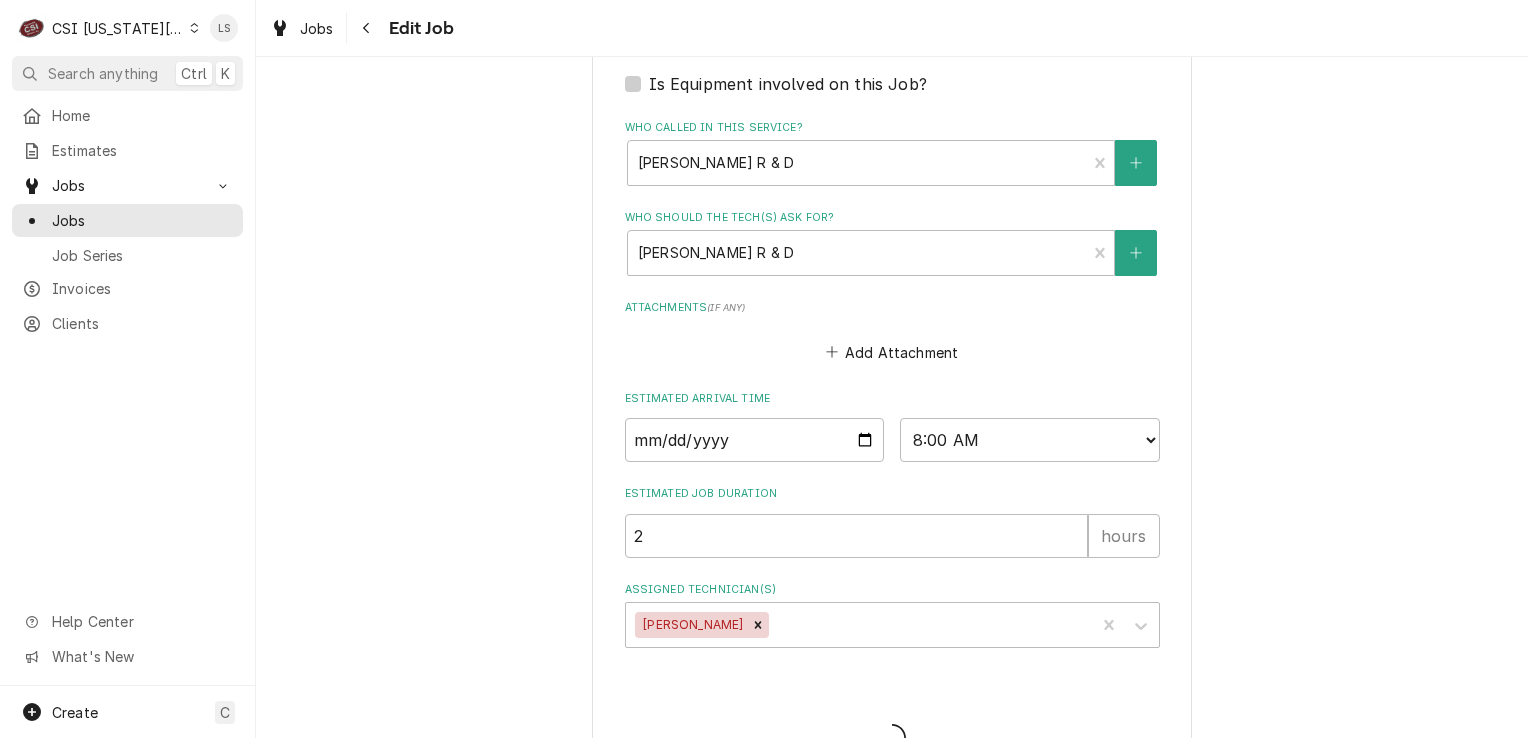 type on "x" 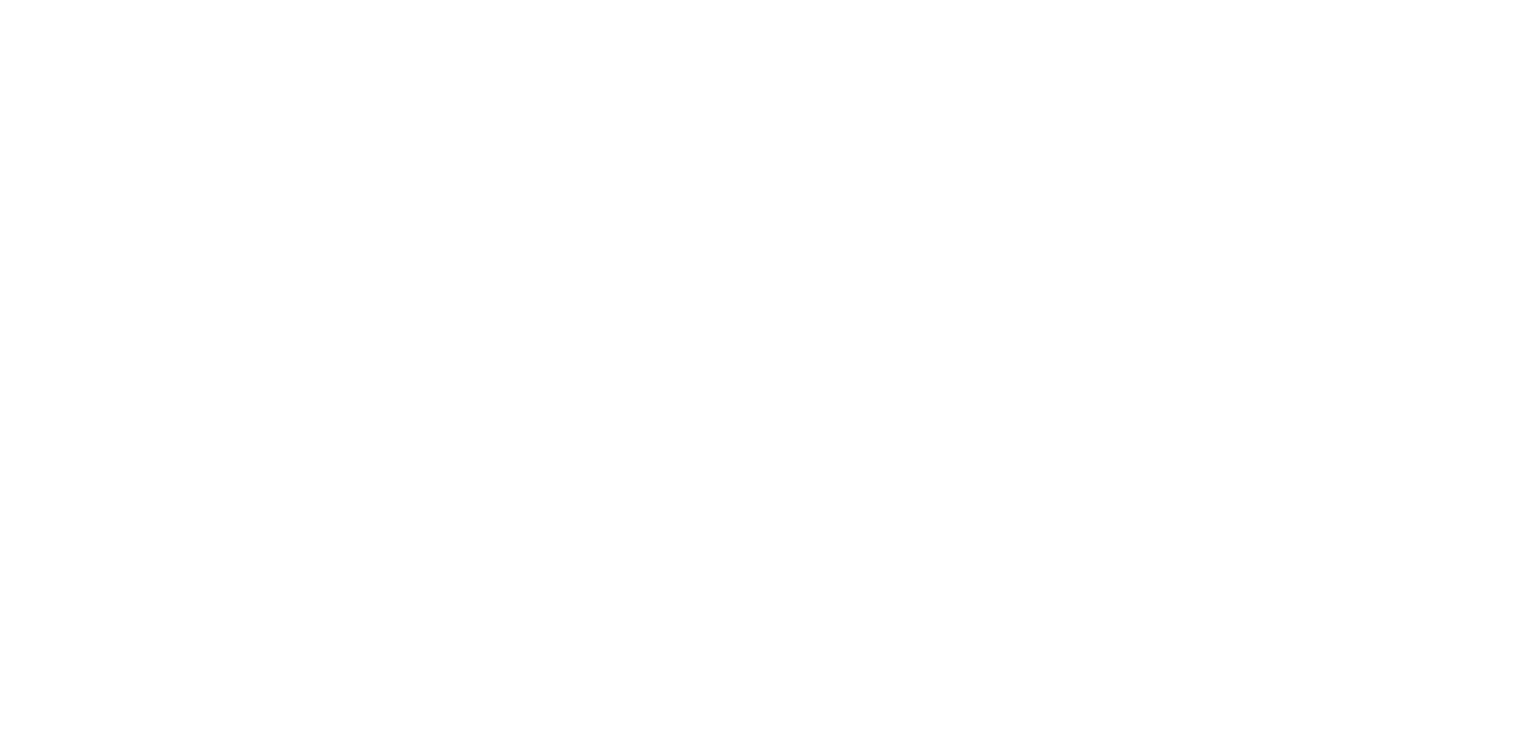 scroll, scrollTop: 0, scrollLeft: 0, axis: both 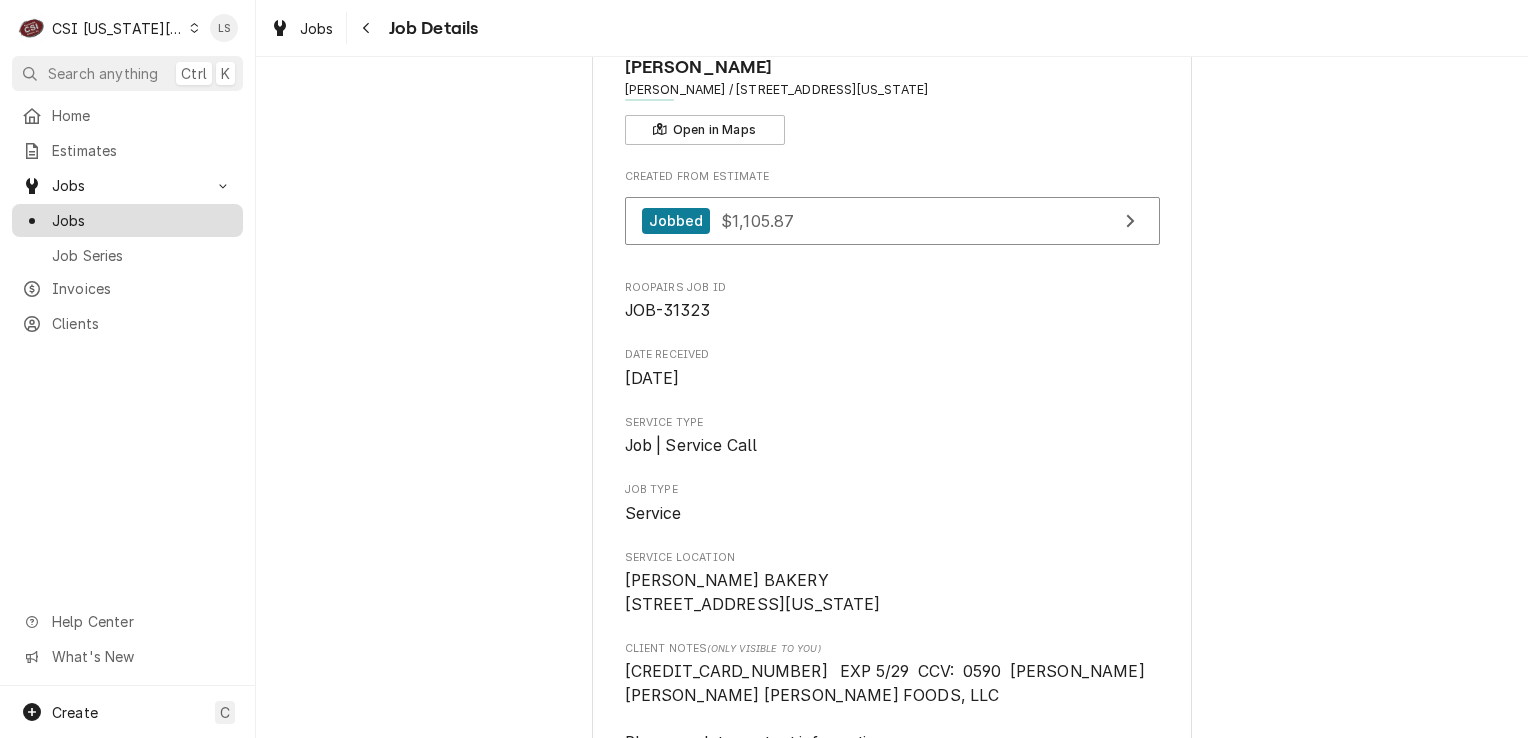 click on "Jobs" at bounding box center (142, 220) 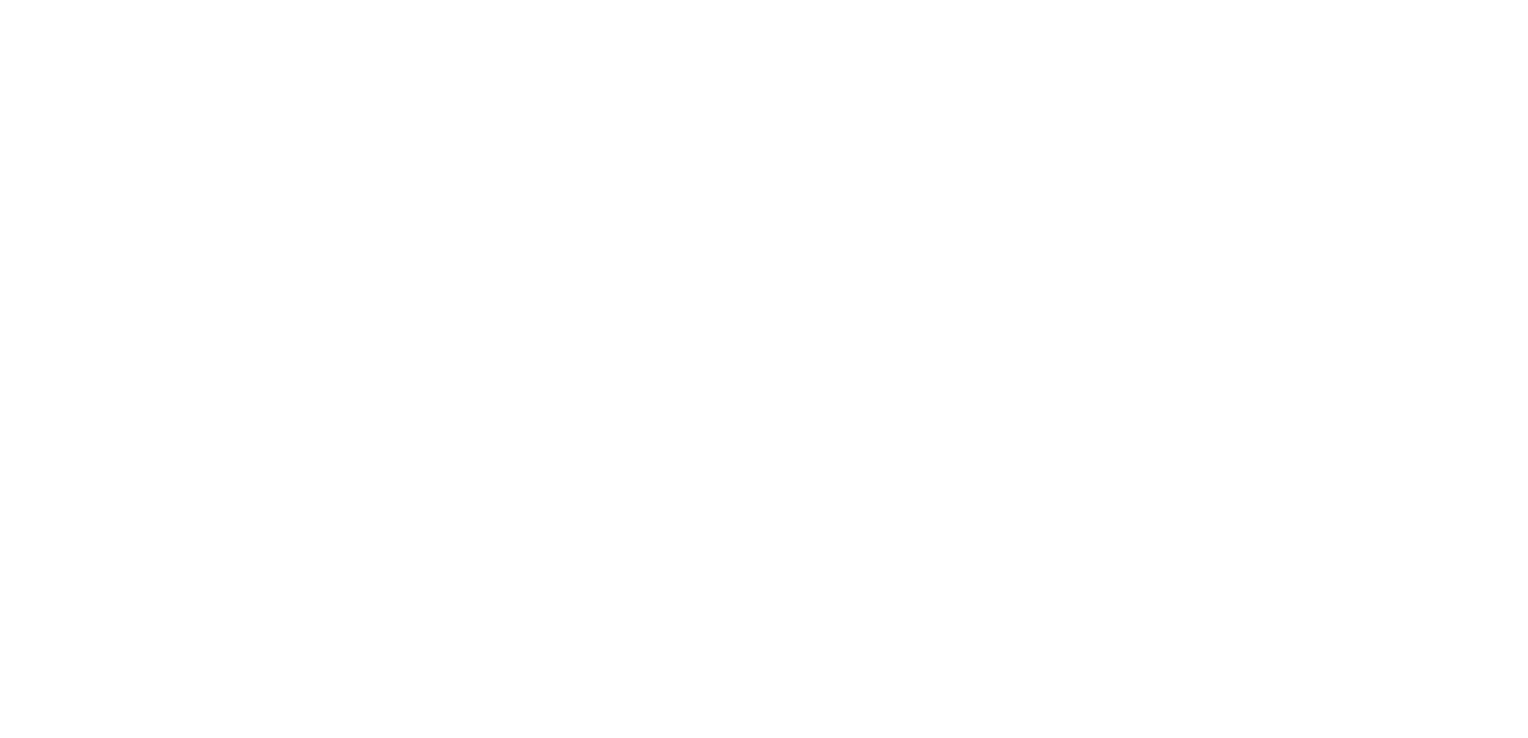 scroll, scrollTop: 0, scrollLeft: 0, axis: both 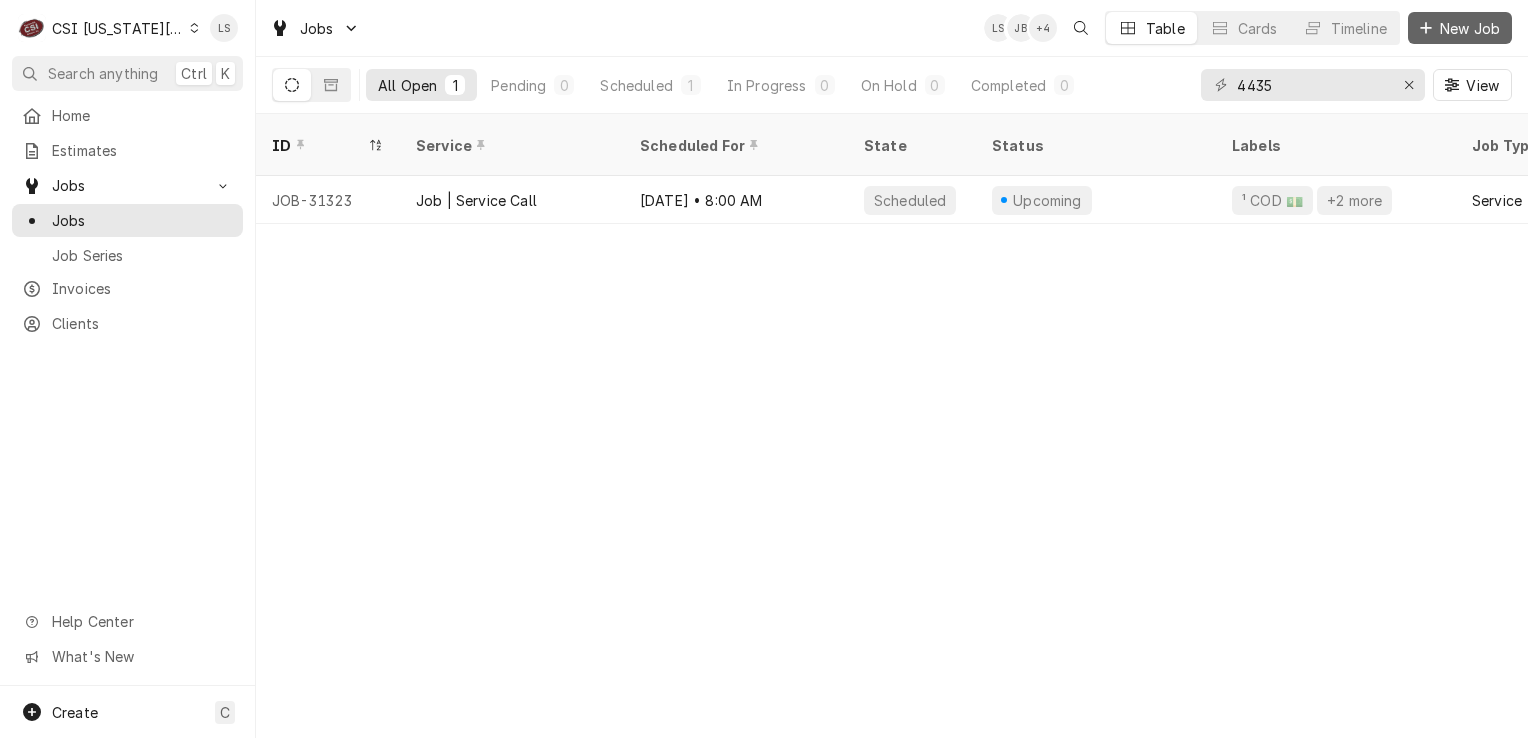 click on "New Job" at bounding box center [1460, 28] 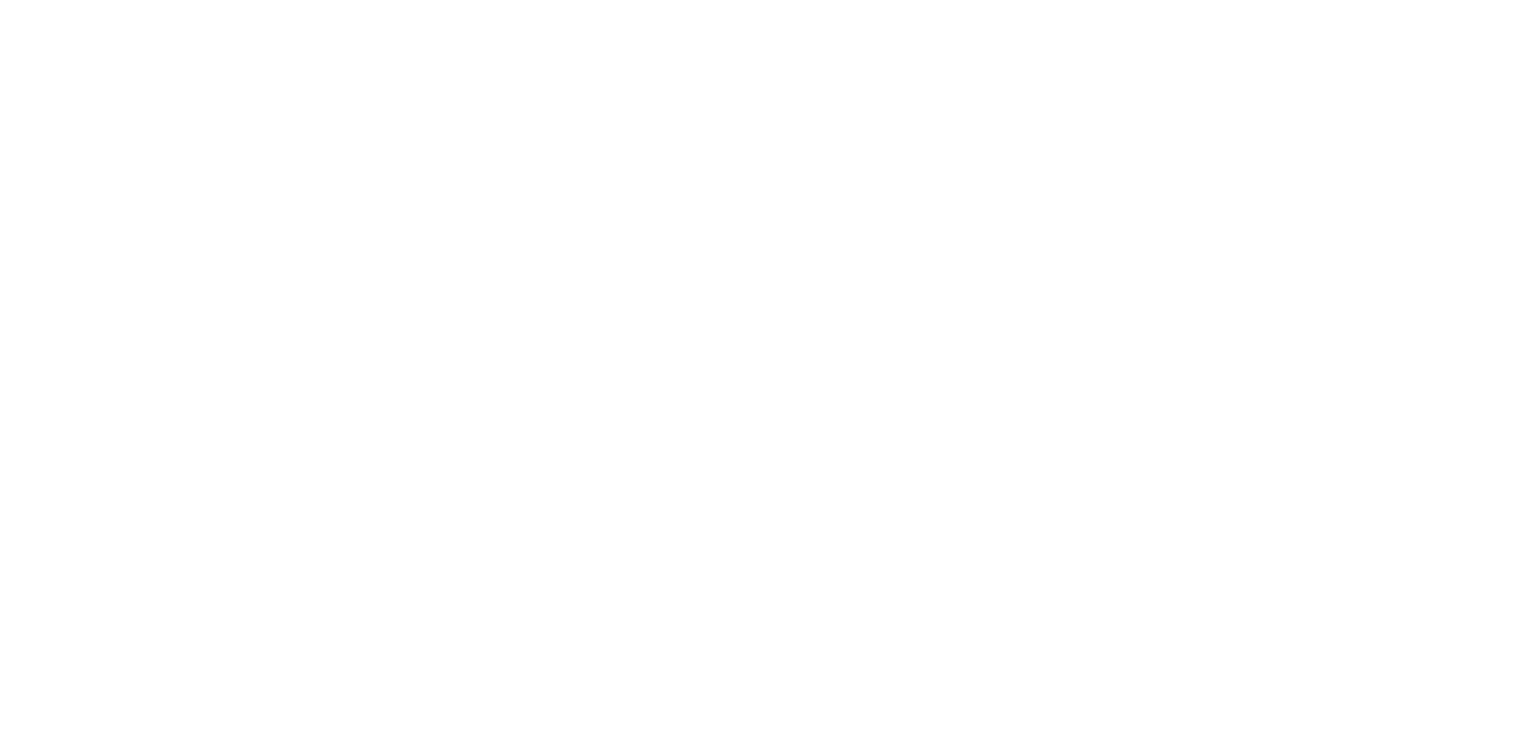 scroll, scrollTop: 0, scrollLeft: 0, axis: both 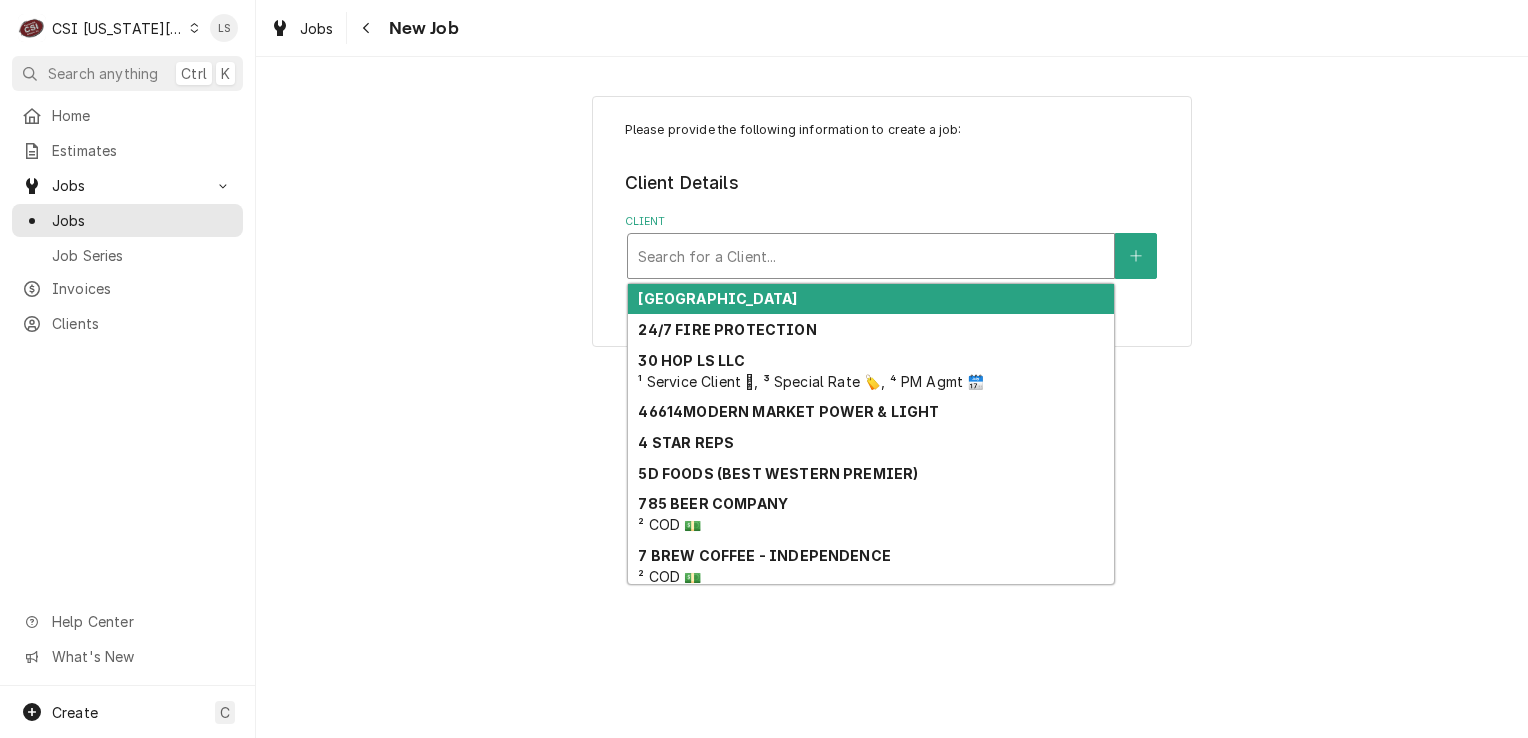 click at bounding box center (871, 256) 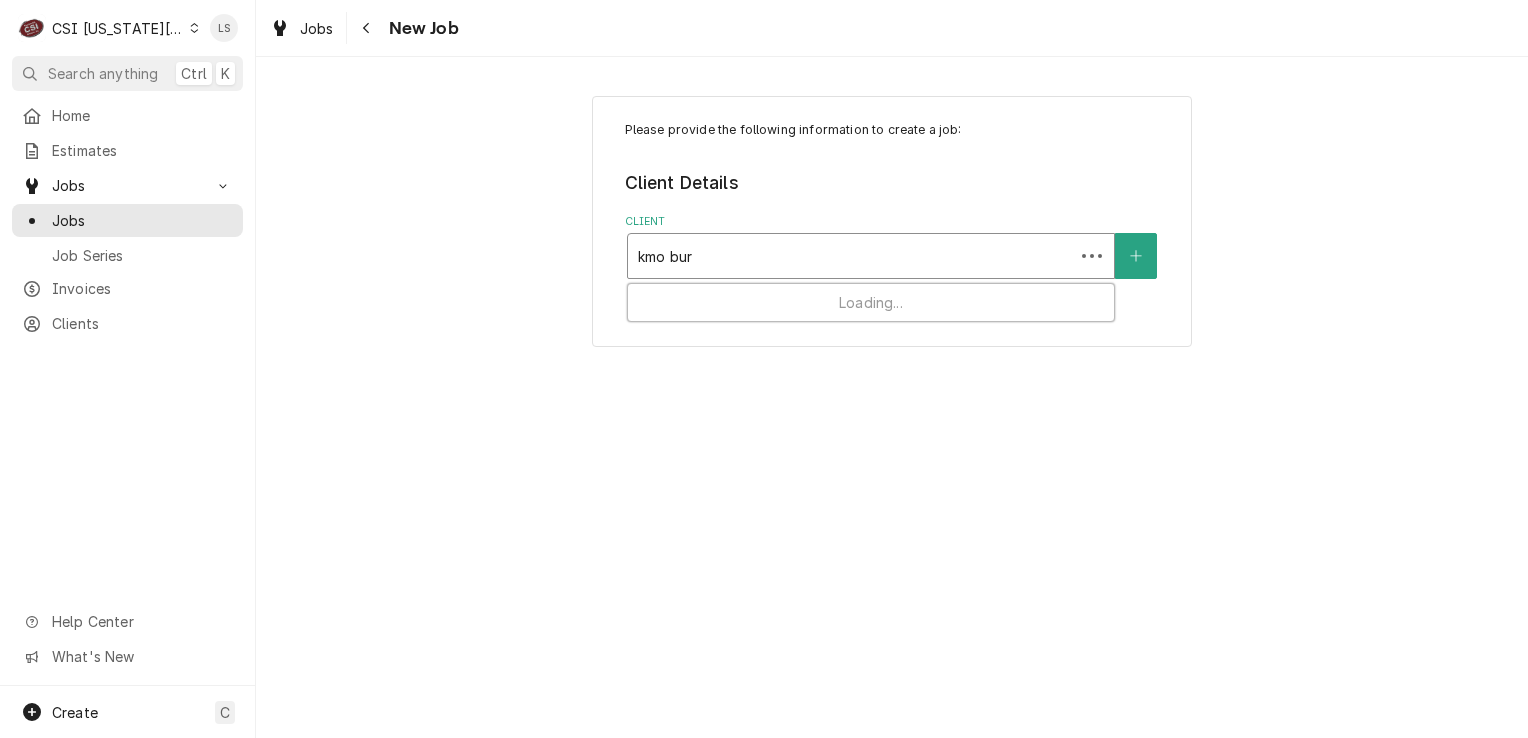 type on "kmo burg" 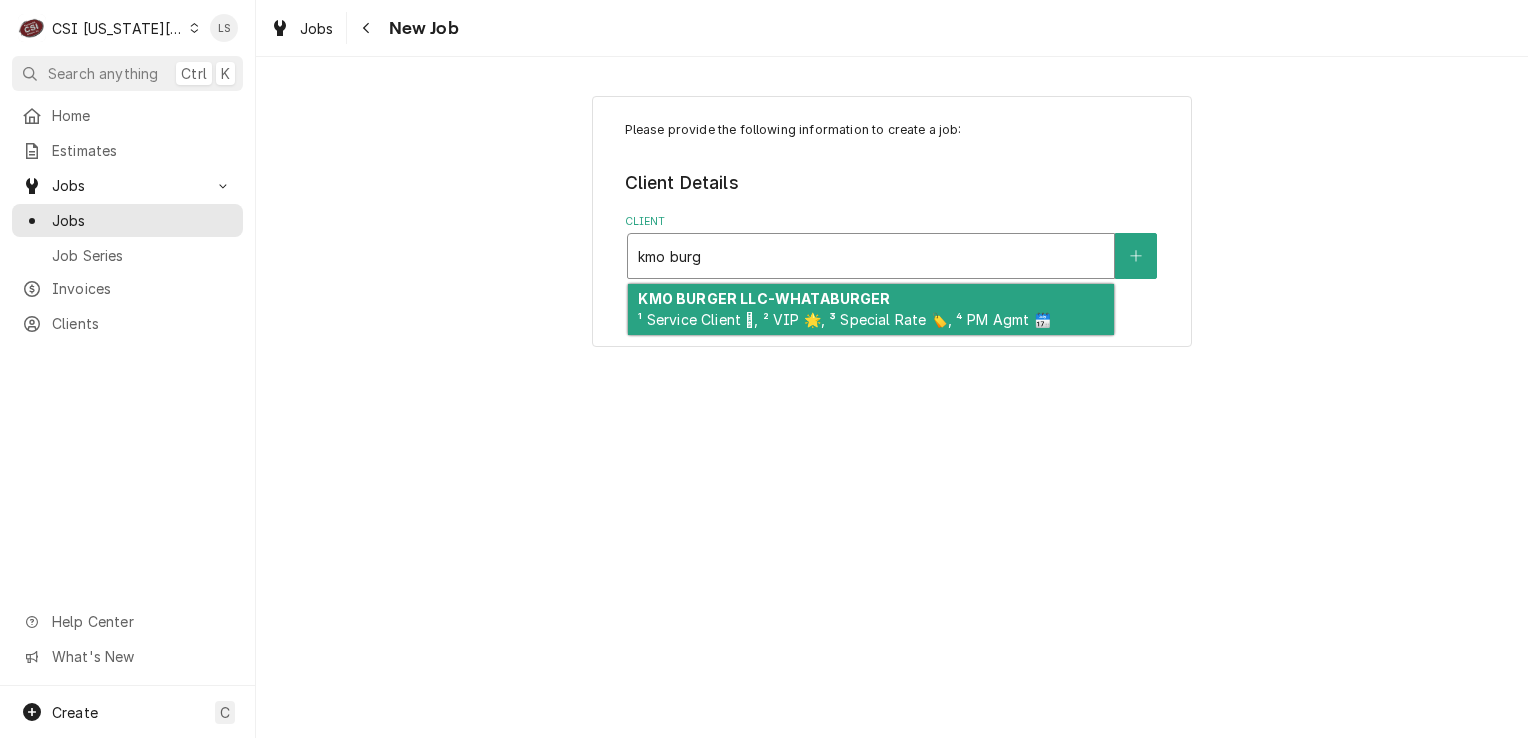 click on "KMO BURGER LLC-WHATABURGER" at bounding box center (764, 298) 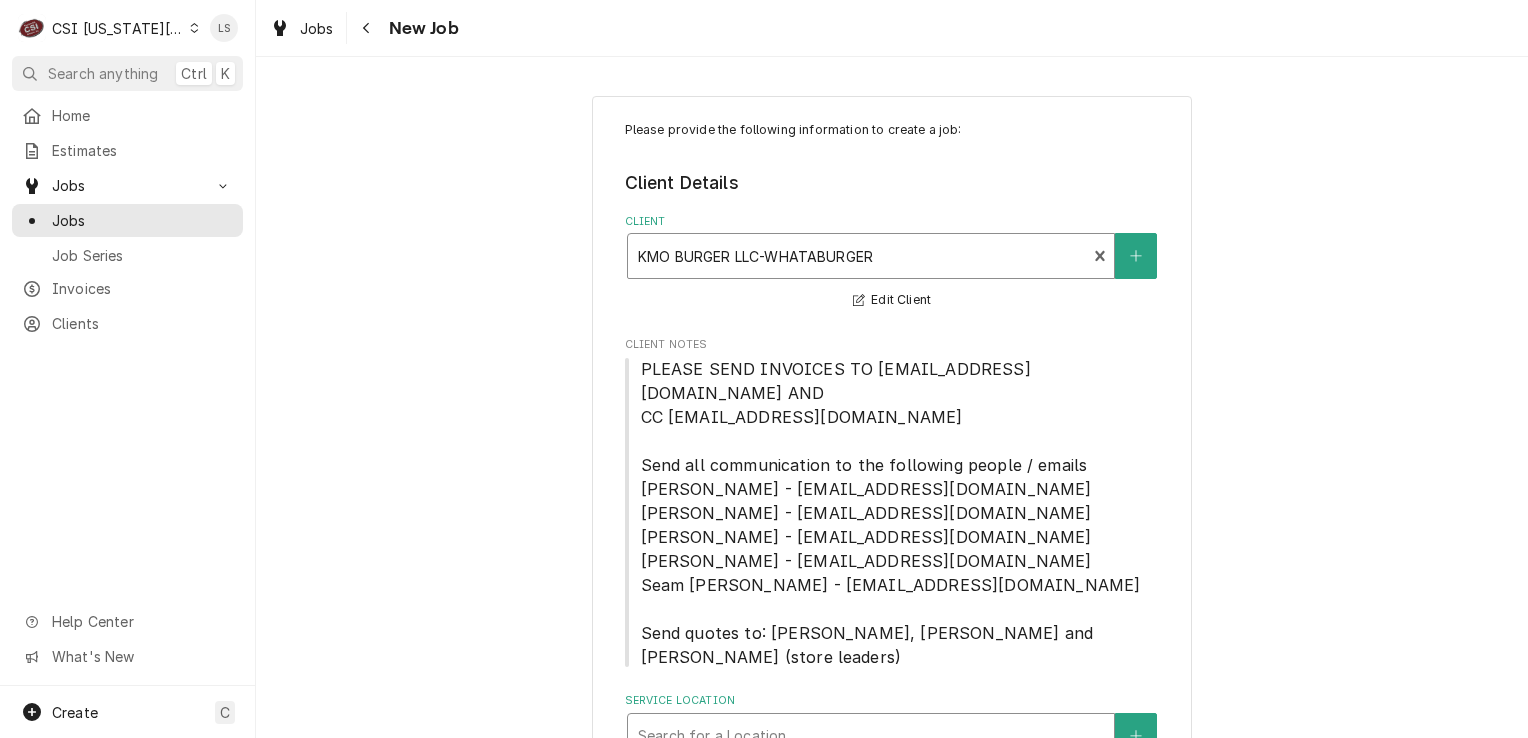 click at bounding box center [871, 736] 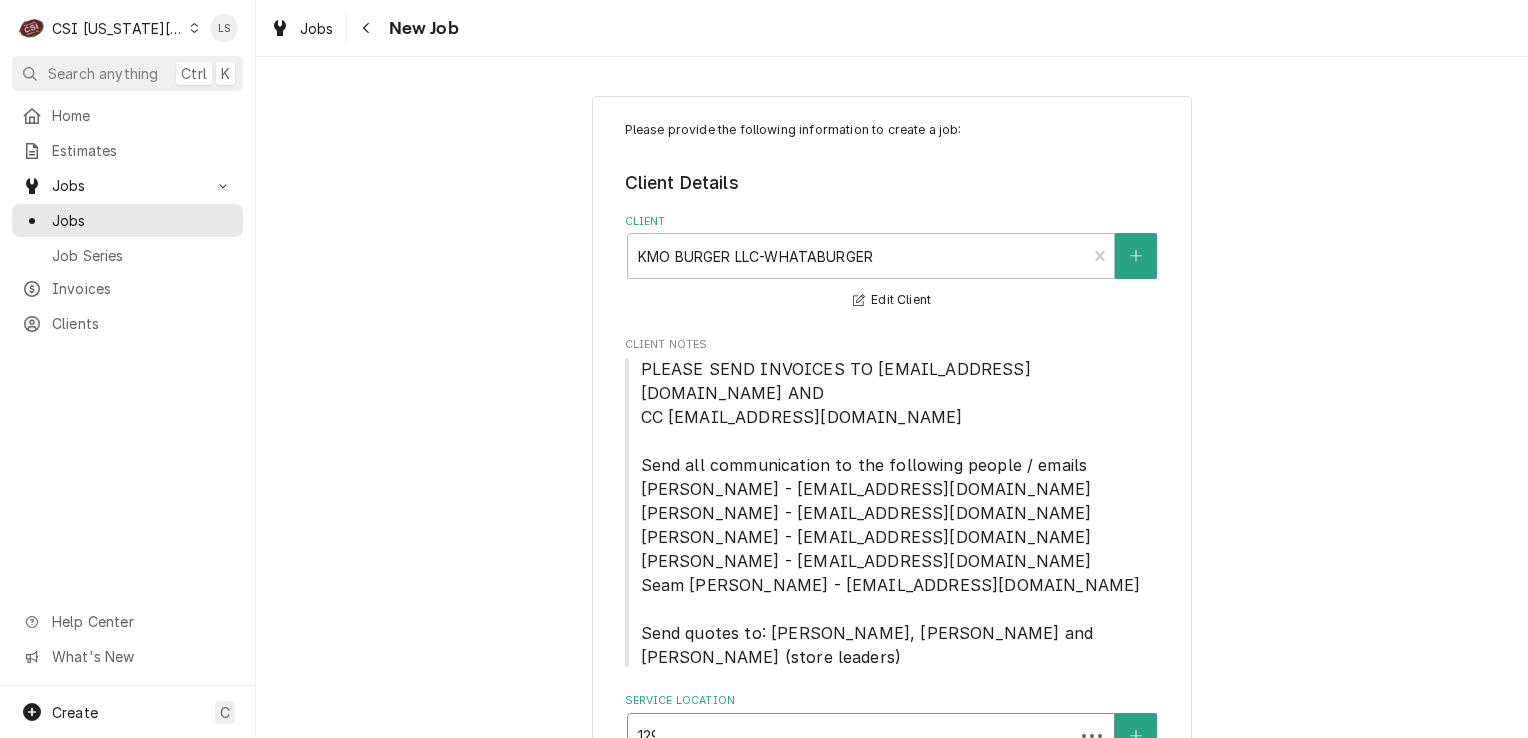 type on "1294" 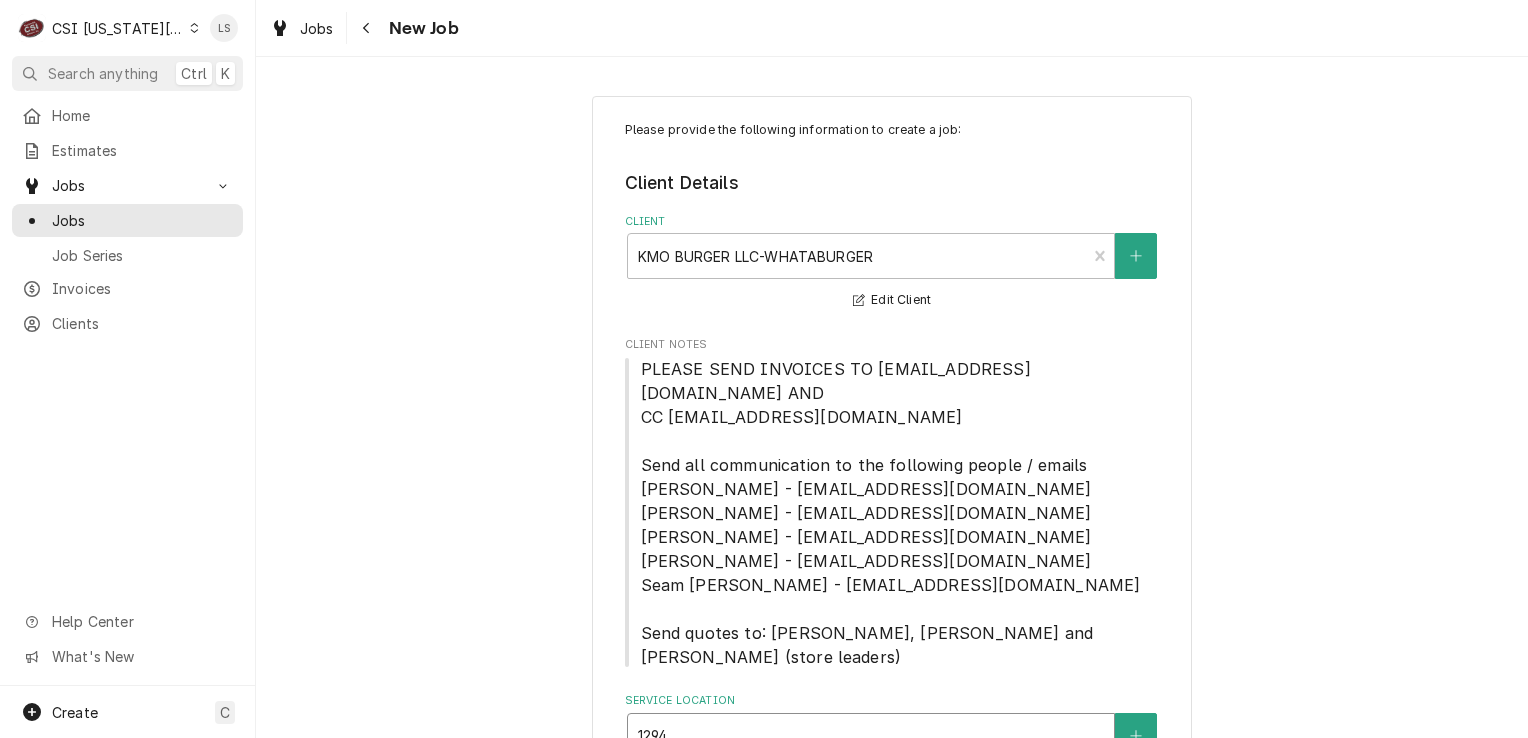 click on "Whataburger #1294 Galleria / 11300 Nall Avenue, Overland Park, KS 66211" at bounding box center [871, 778] 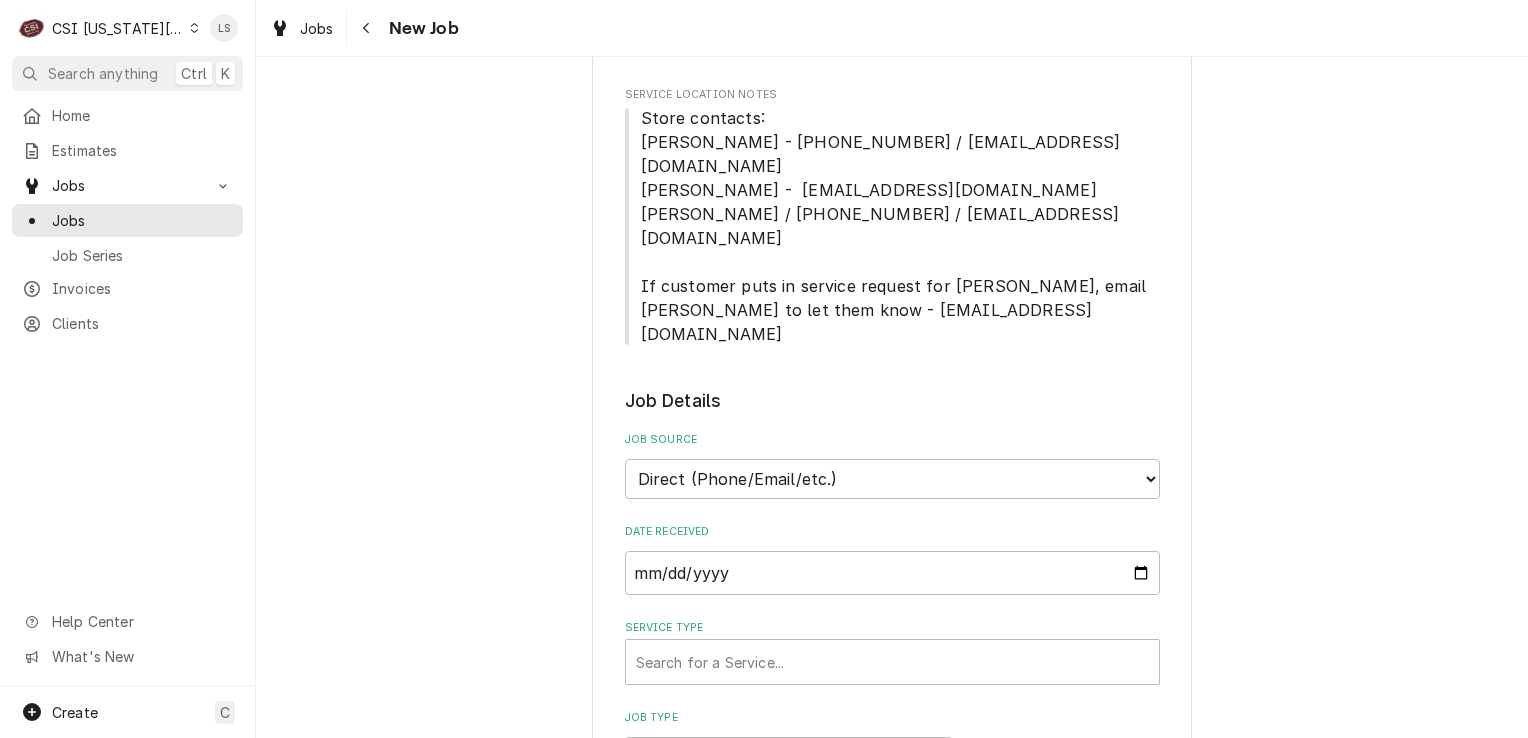 scroll, scrollTop: 900, scrollLeft: 0, axis: vertical 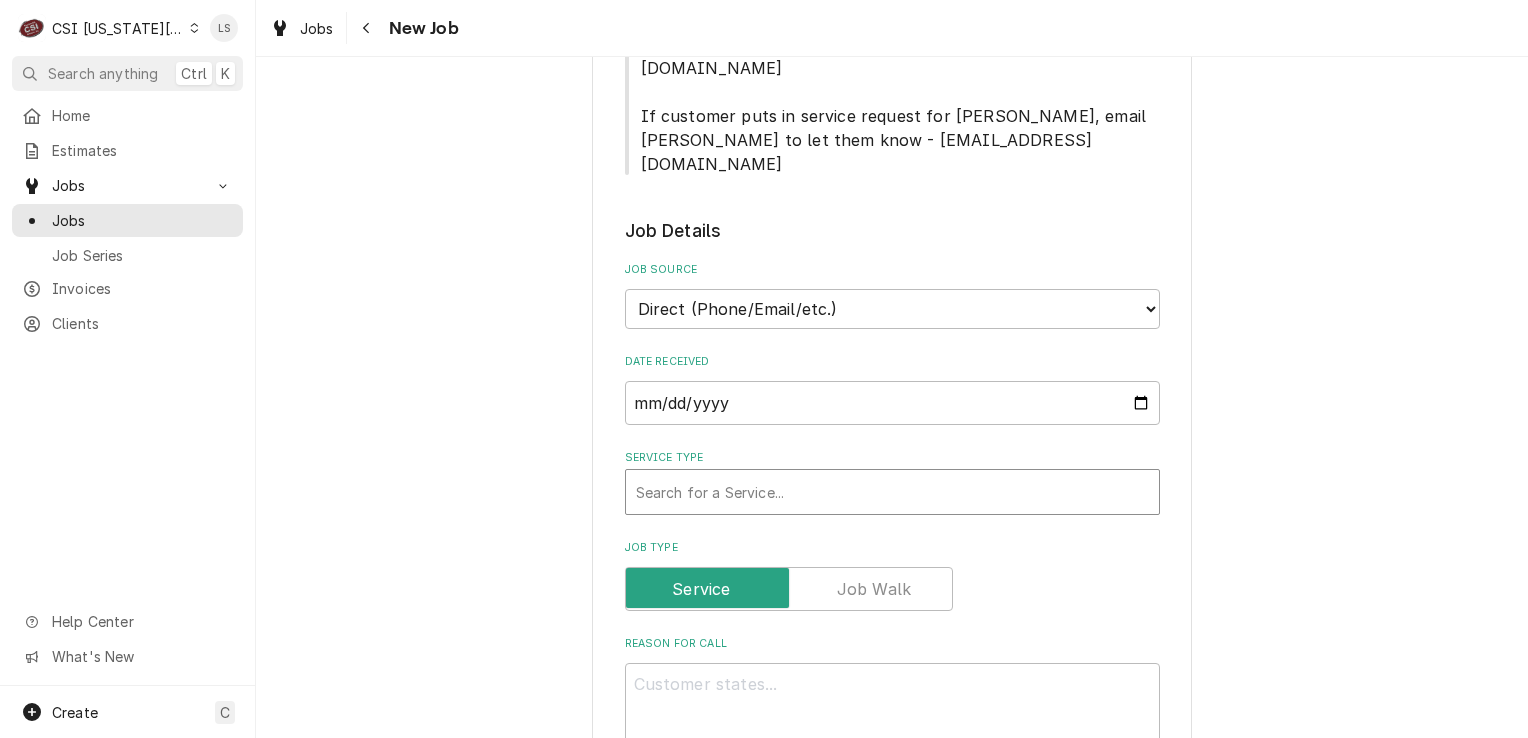 click at bounding box center [892, 492] 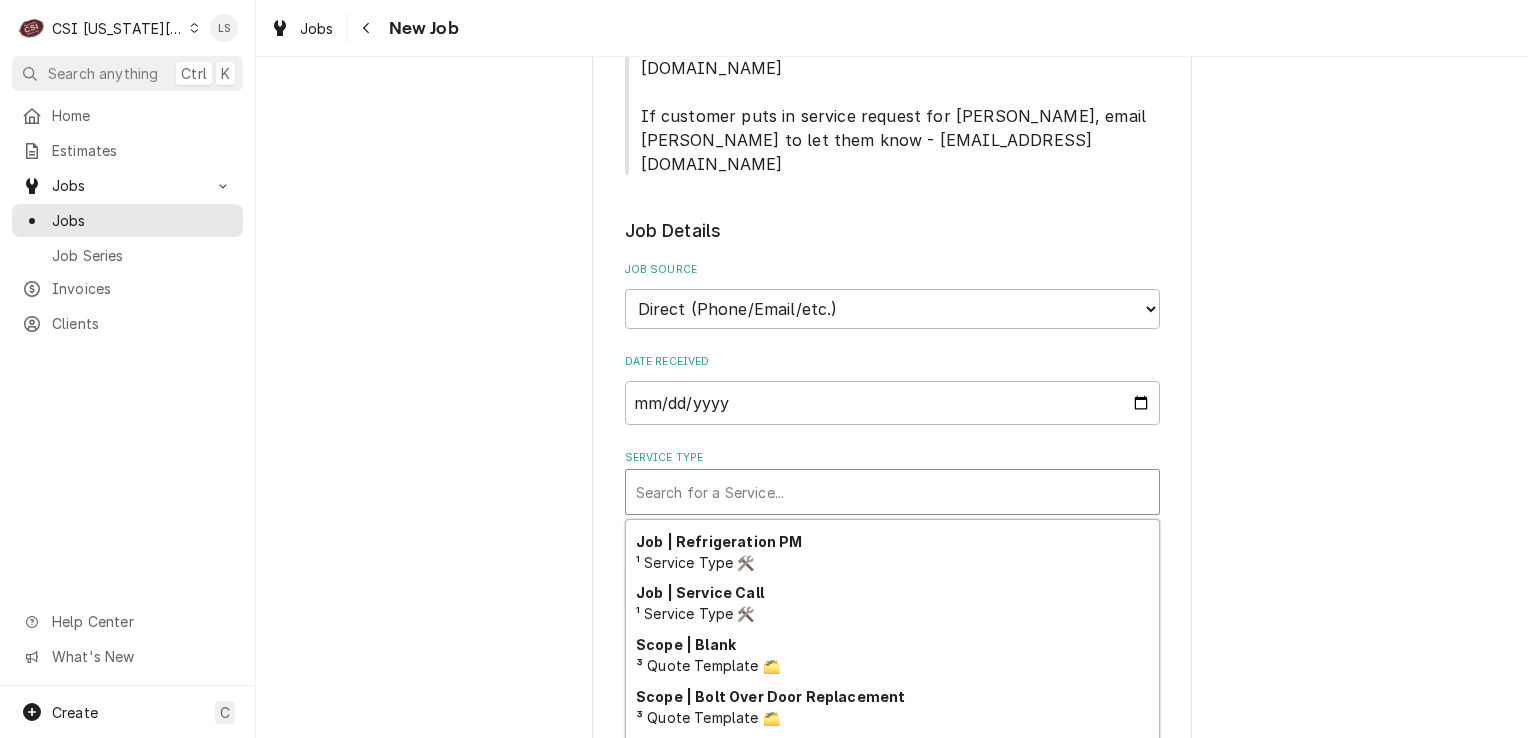 scroll, scrollTop: 1240, scrollLeft: 0, axis: vertical 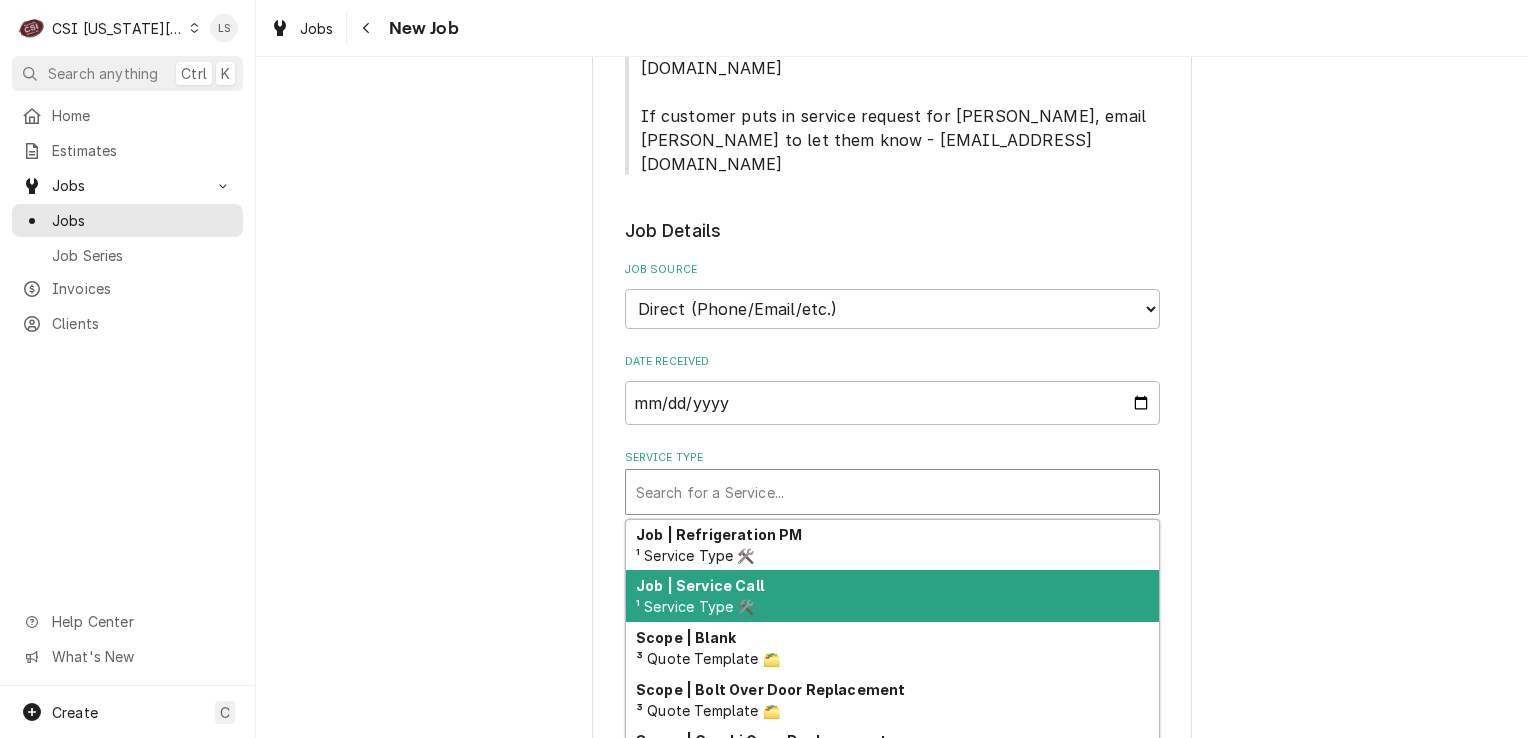 click on "Job | Service Call ¹ Service Type 🛠️" at bounding box center (892, 596) 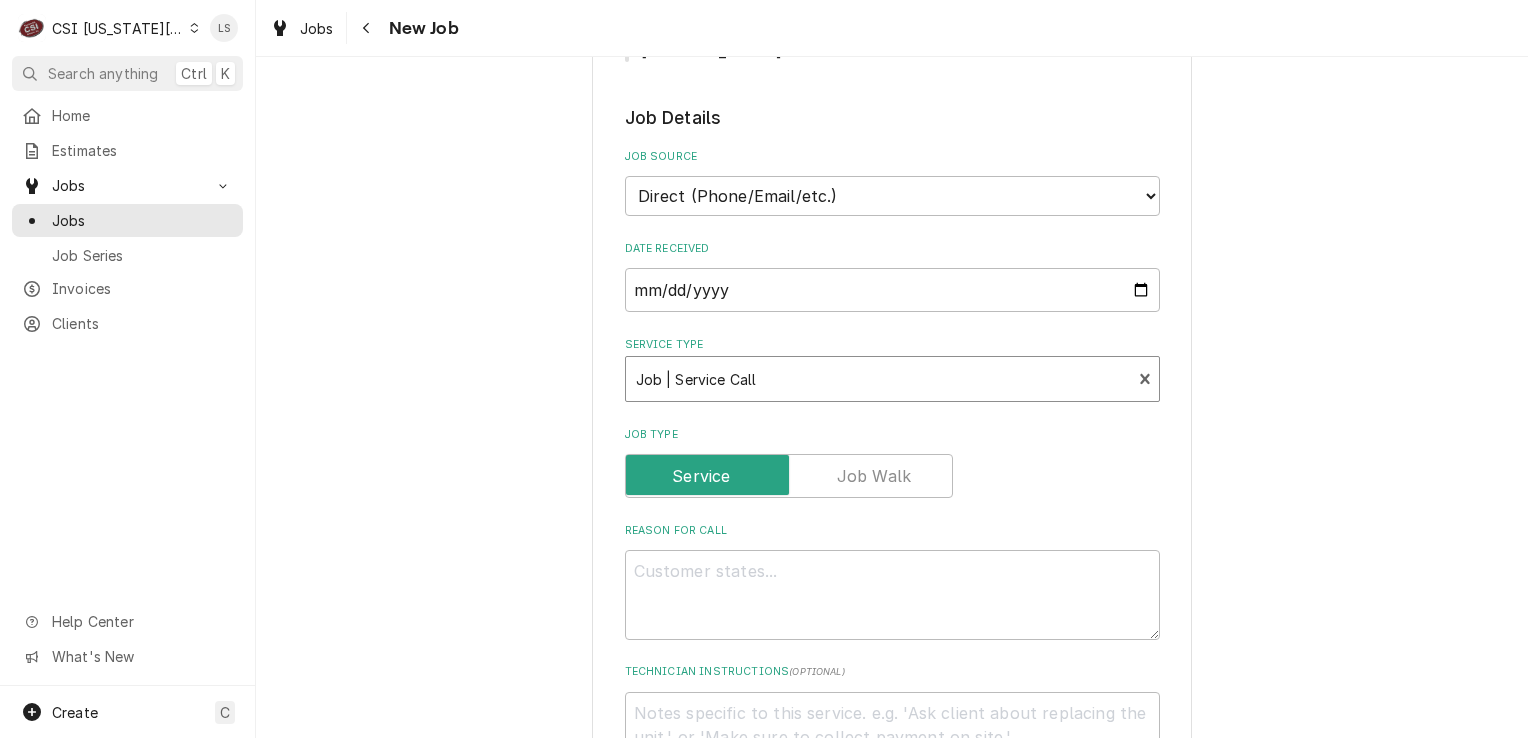 scroll, scrollTop: 1100, scrollLeft: 0, axis: vertical 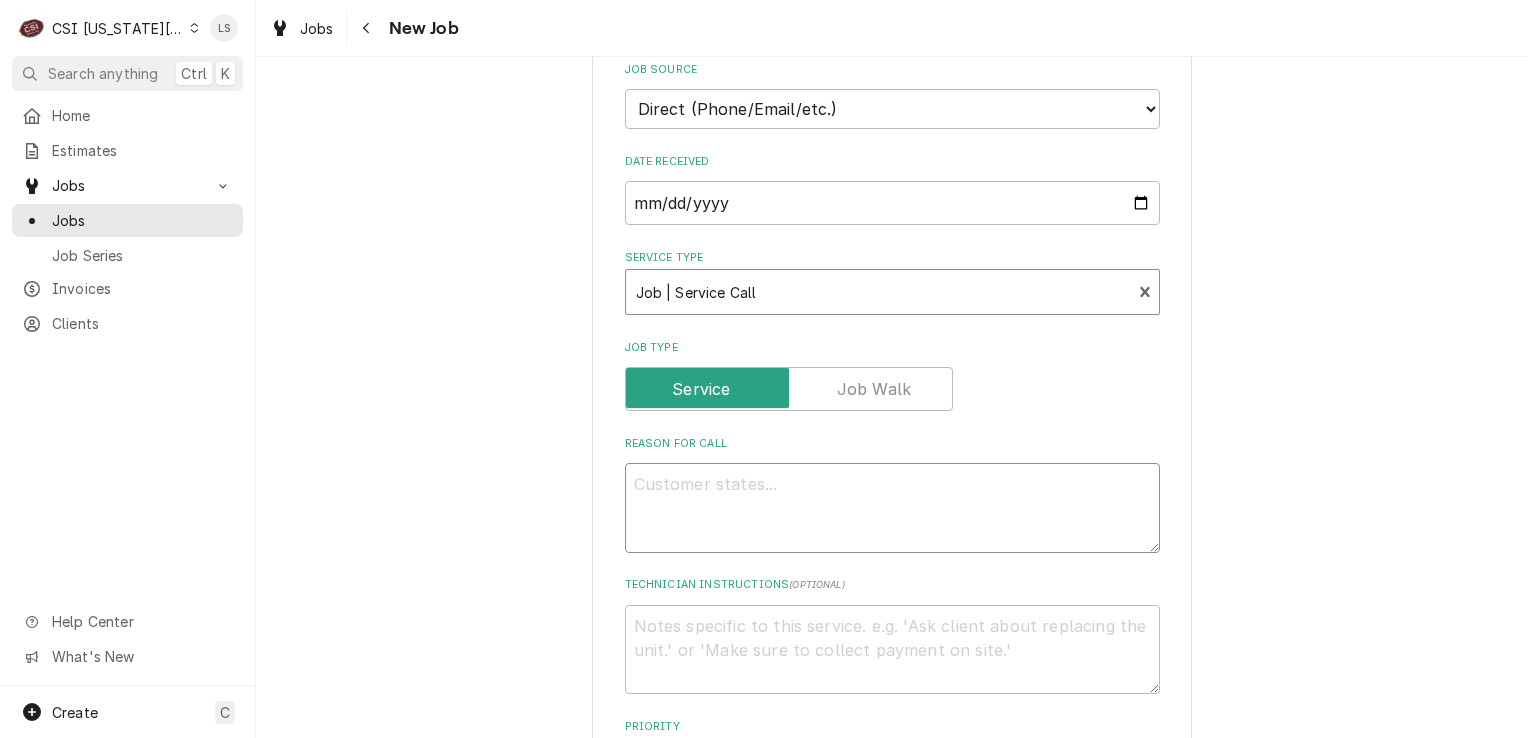 click on "Reason For Call" at bounding box center [892, 508] 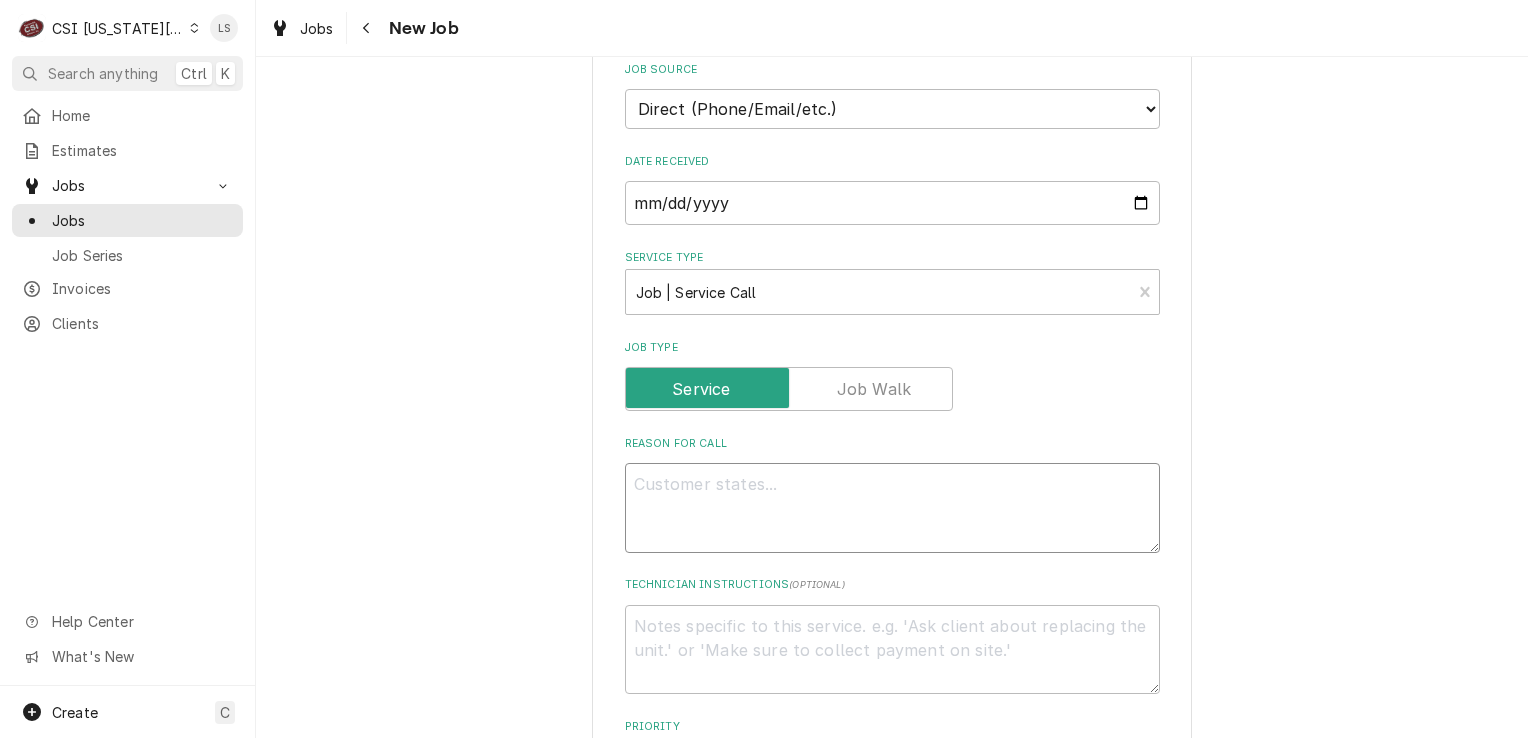 paste on "fryer is not turning on and all the breakers are on and it's properly plugged up" 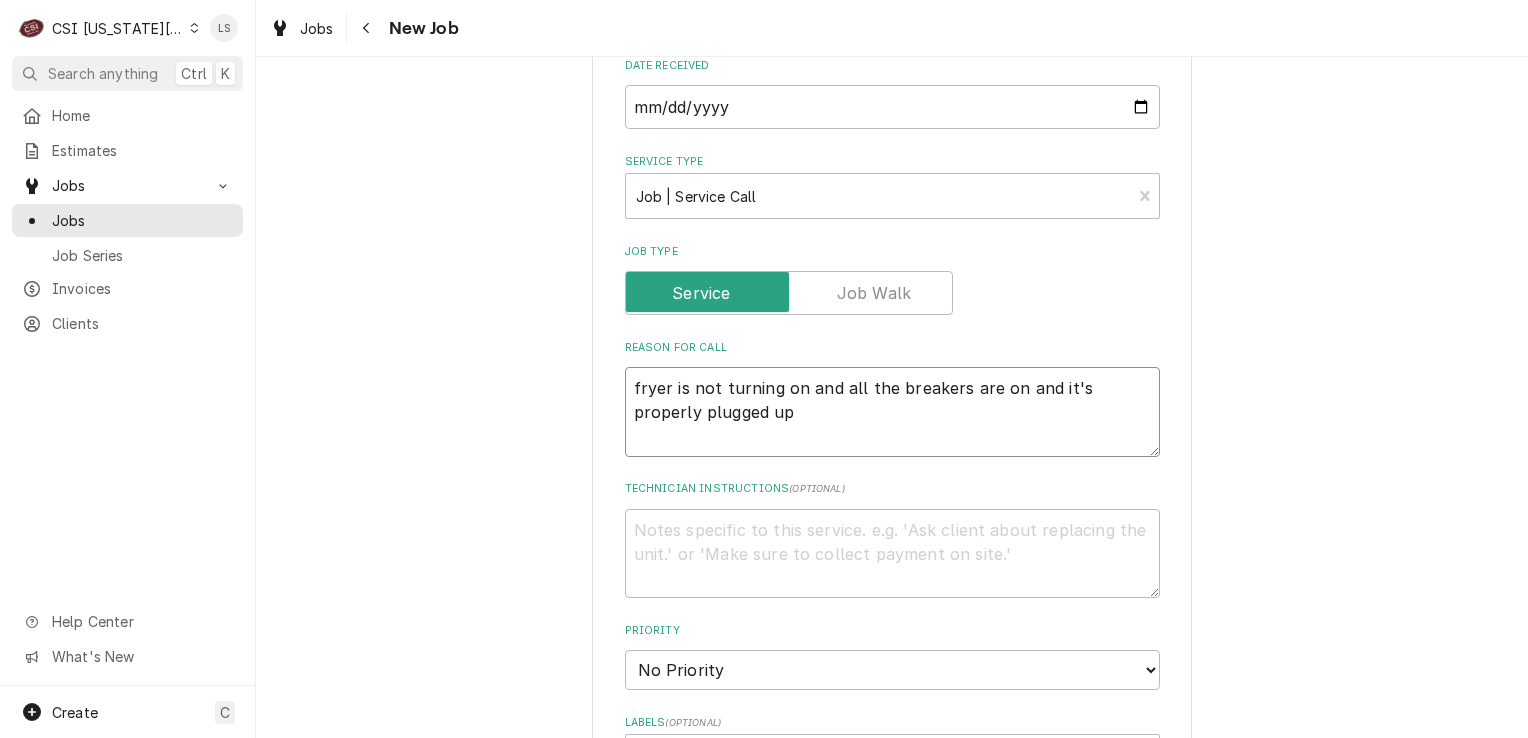 scroll, scrollTop: 1300, scrollLeft: 0, axis: vertical 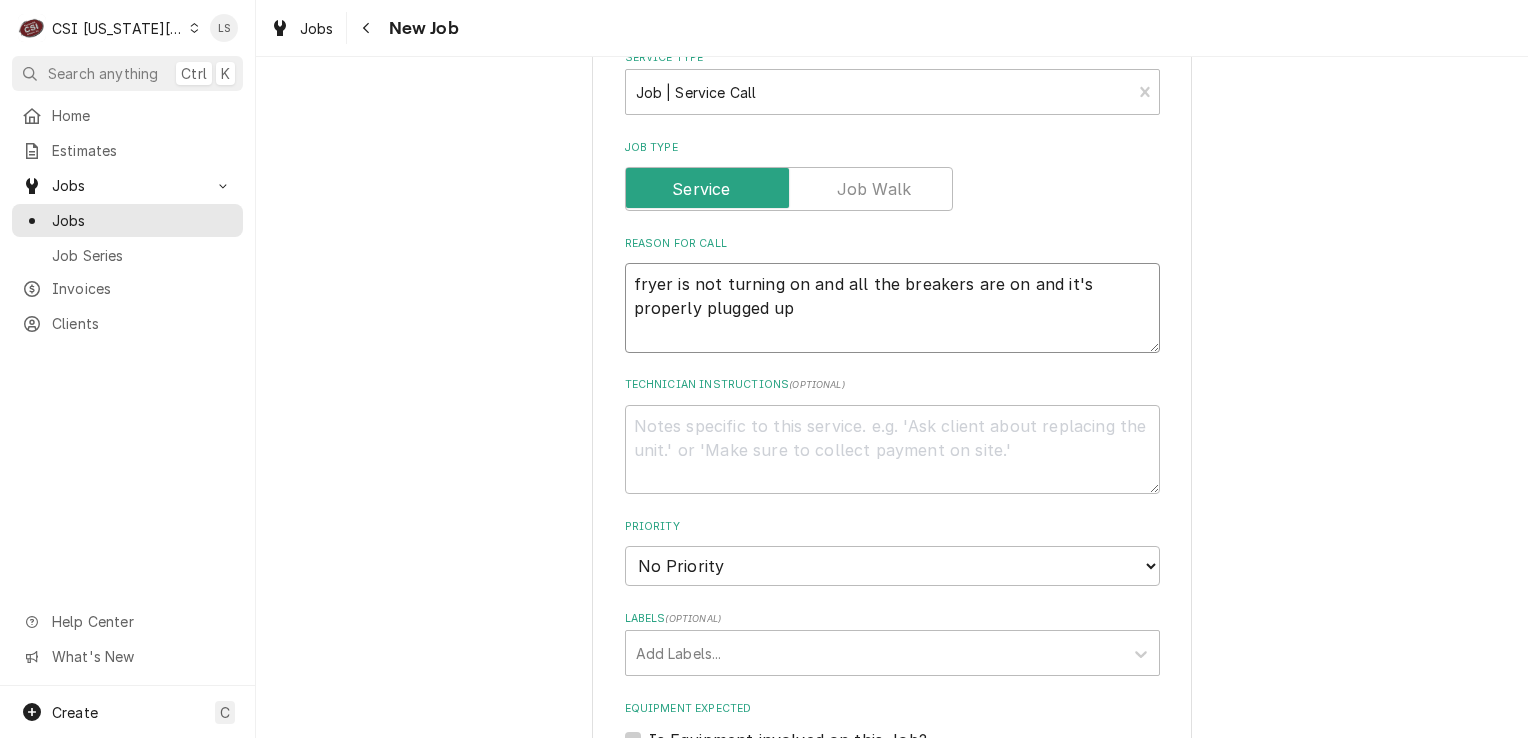 type on "x" 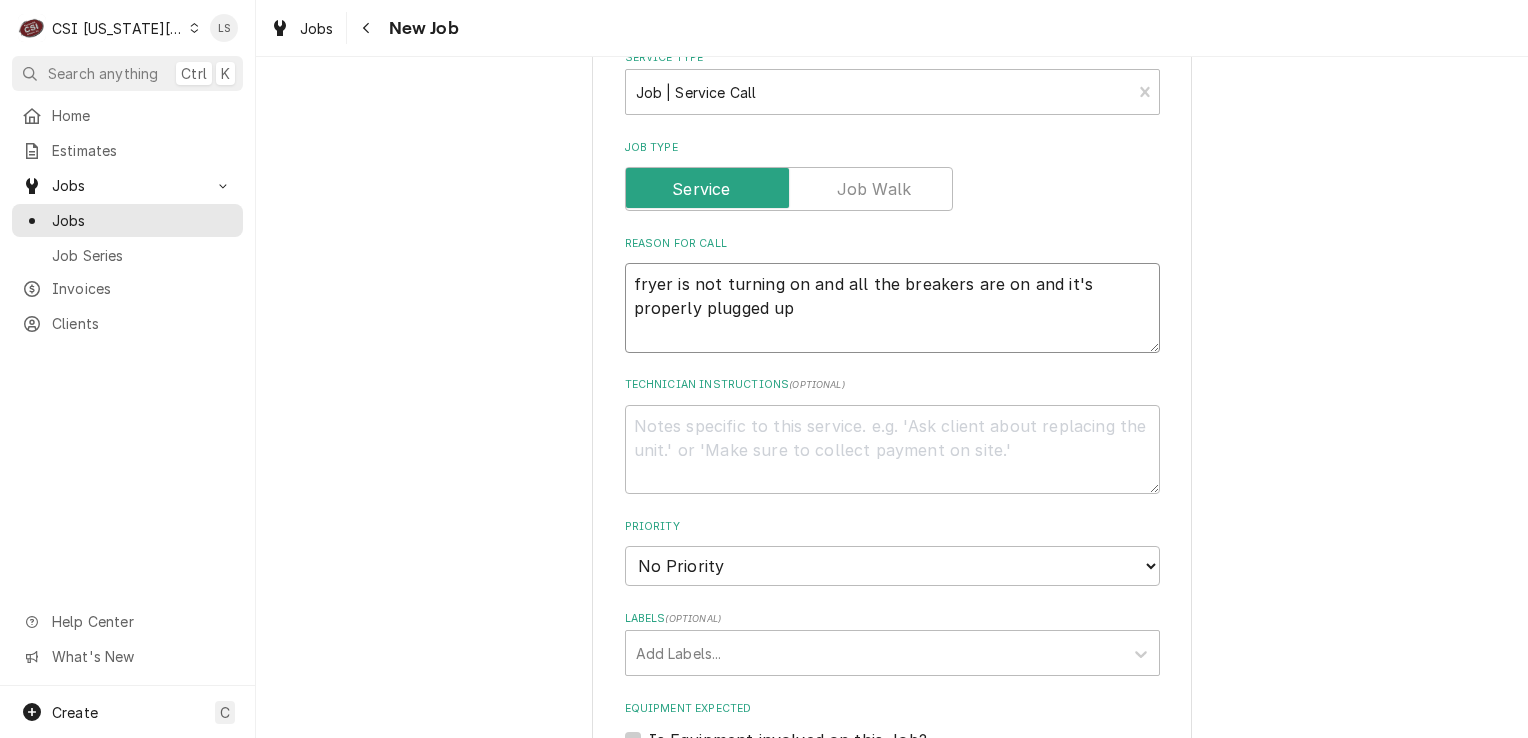 type on "fryer is not turning on and all the breakers are on and it's properly plugged up" 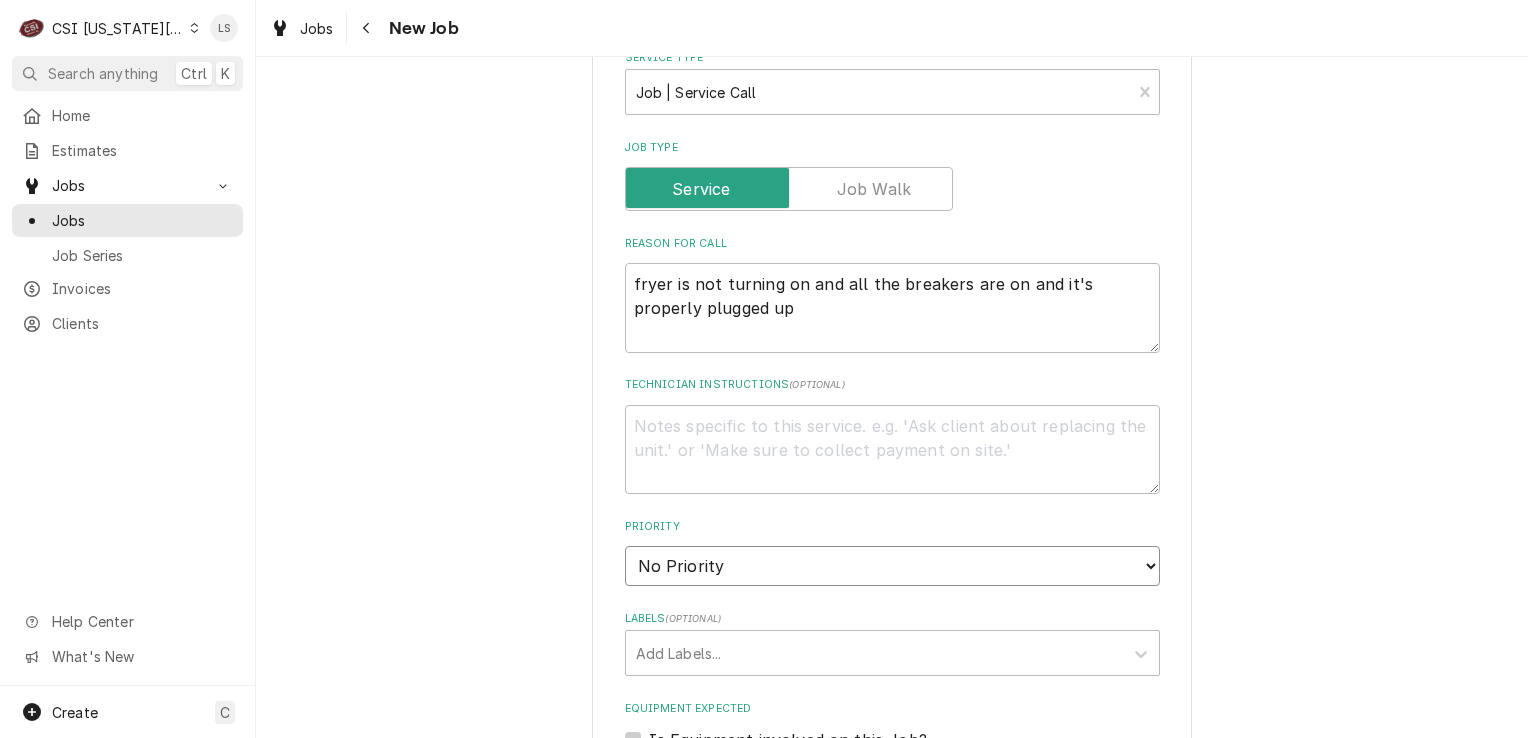 click on "No Priority Urgent High Medium Low" at bounding box center (892, 566) 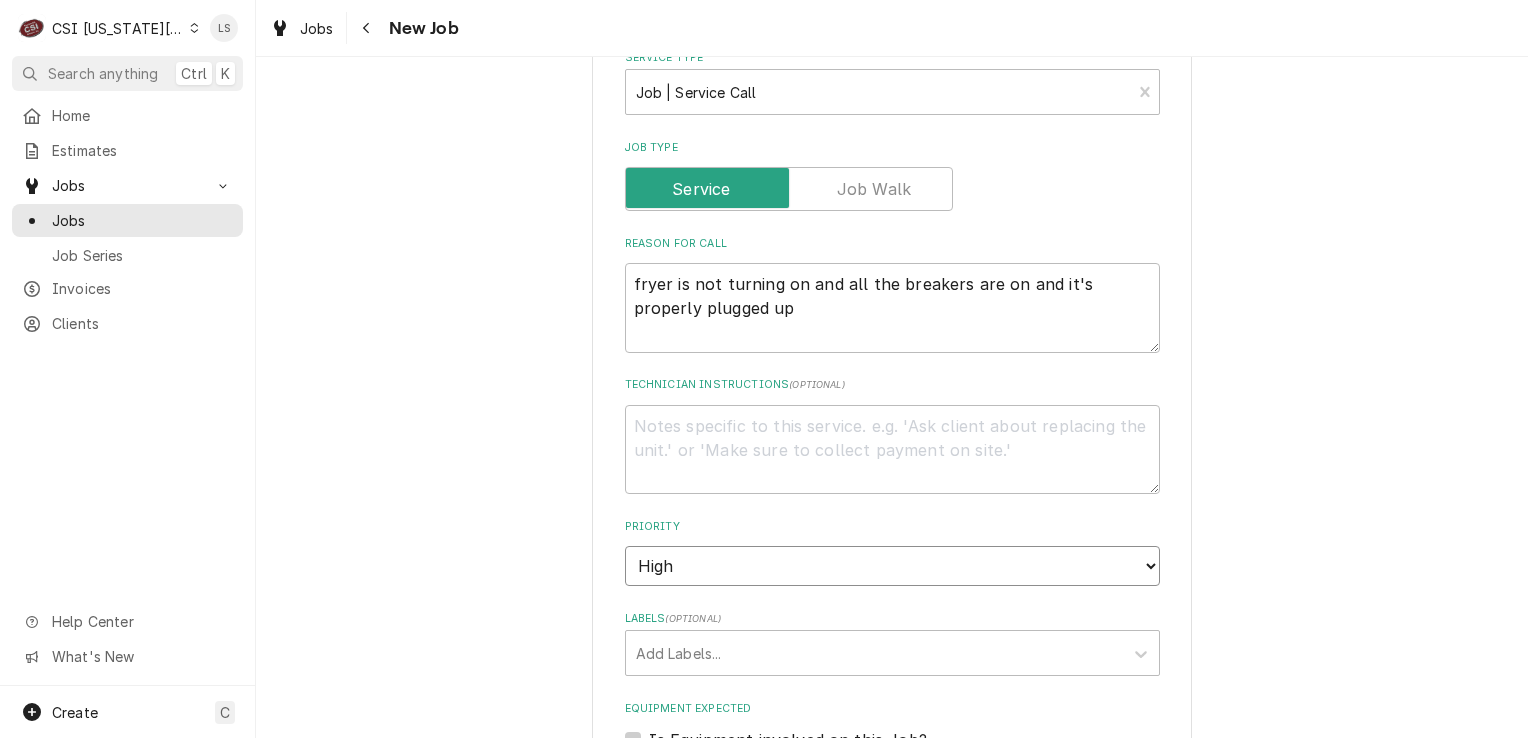 click on "No Priority Urgent High Medium Low" at bounding box center (892, 566) 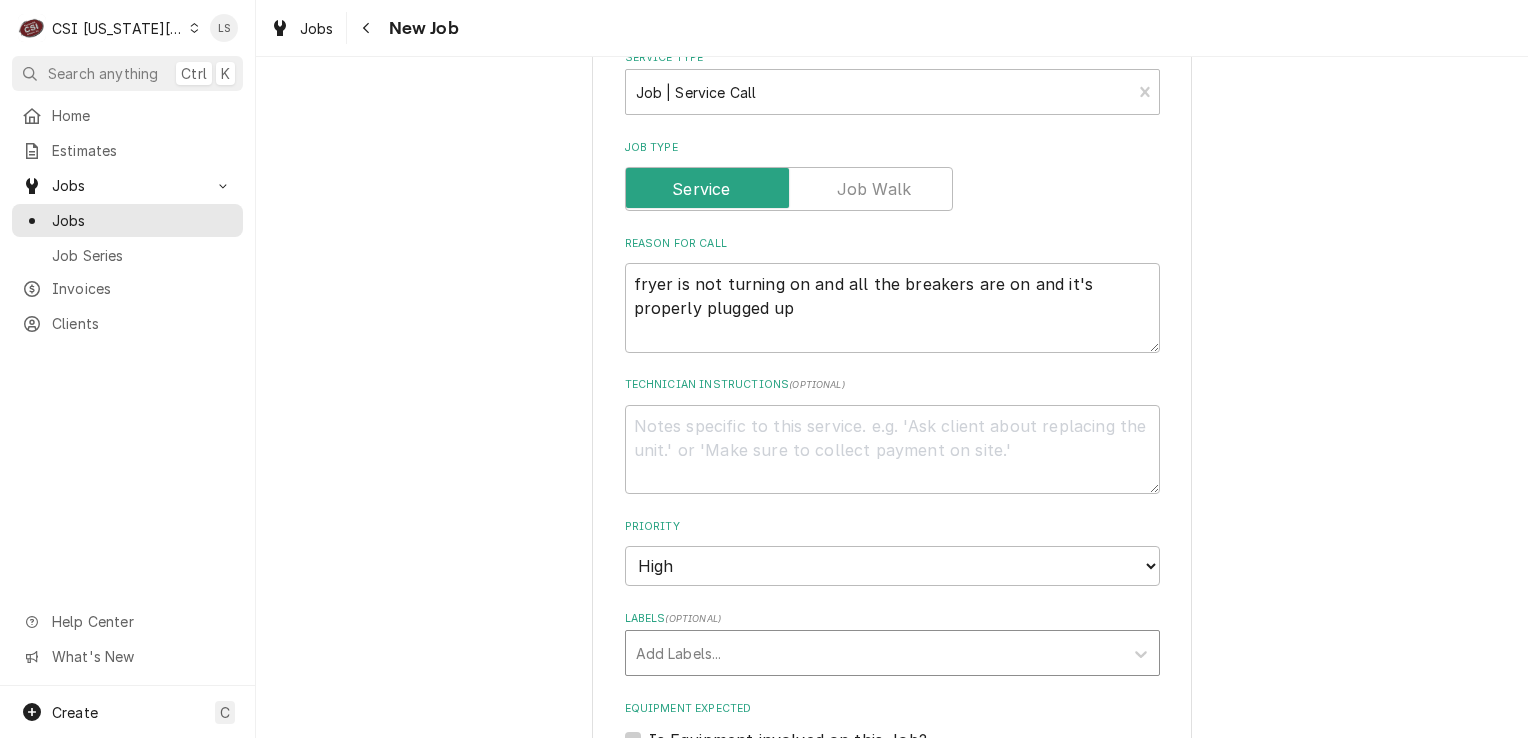 click on "Add Labels..." at bounding box center [874, 653] 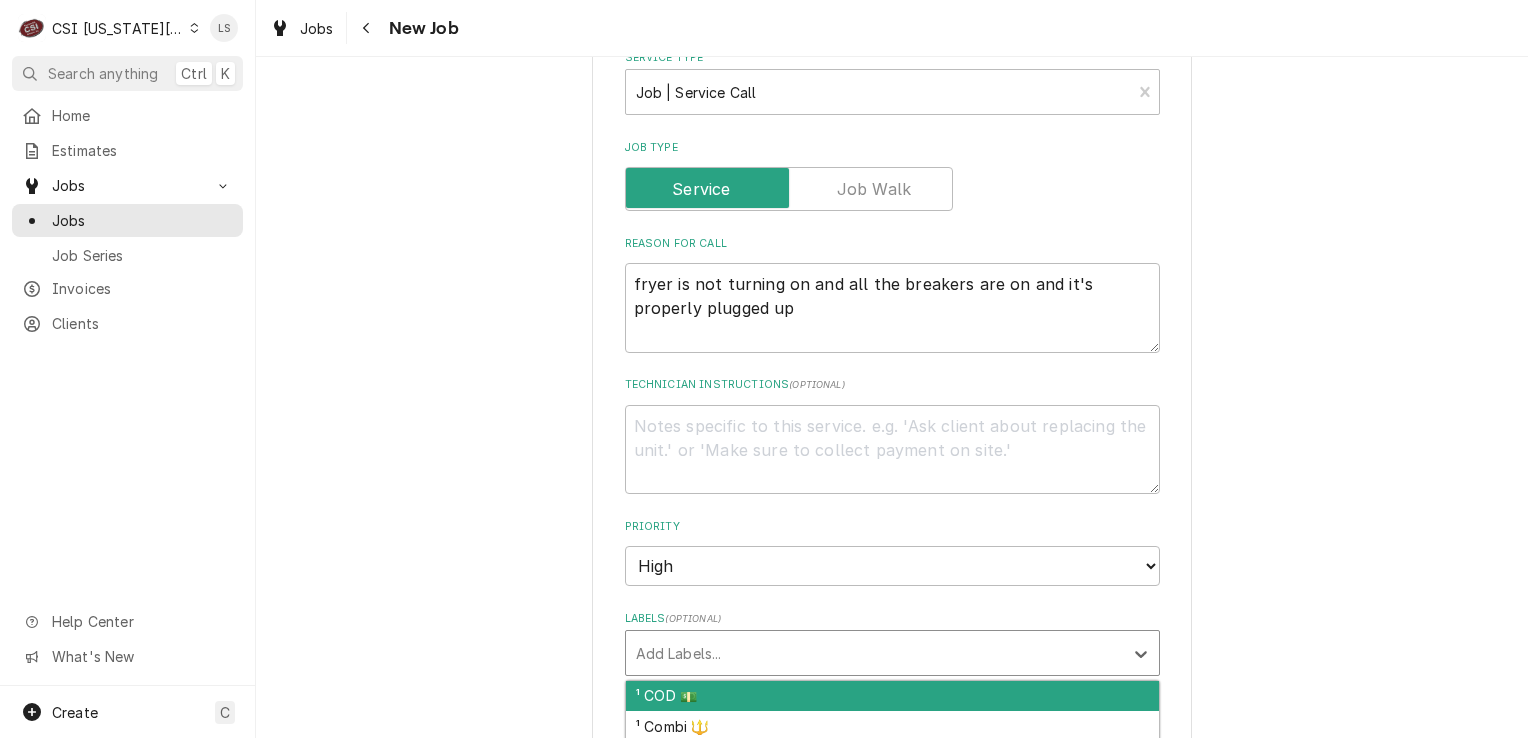 type on "x" 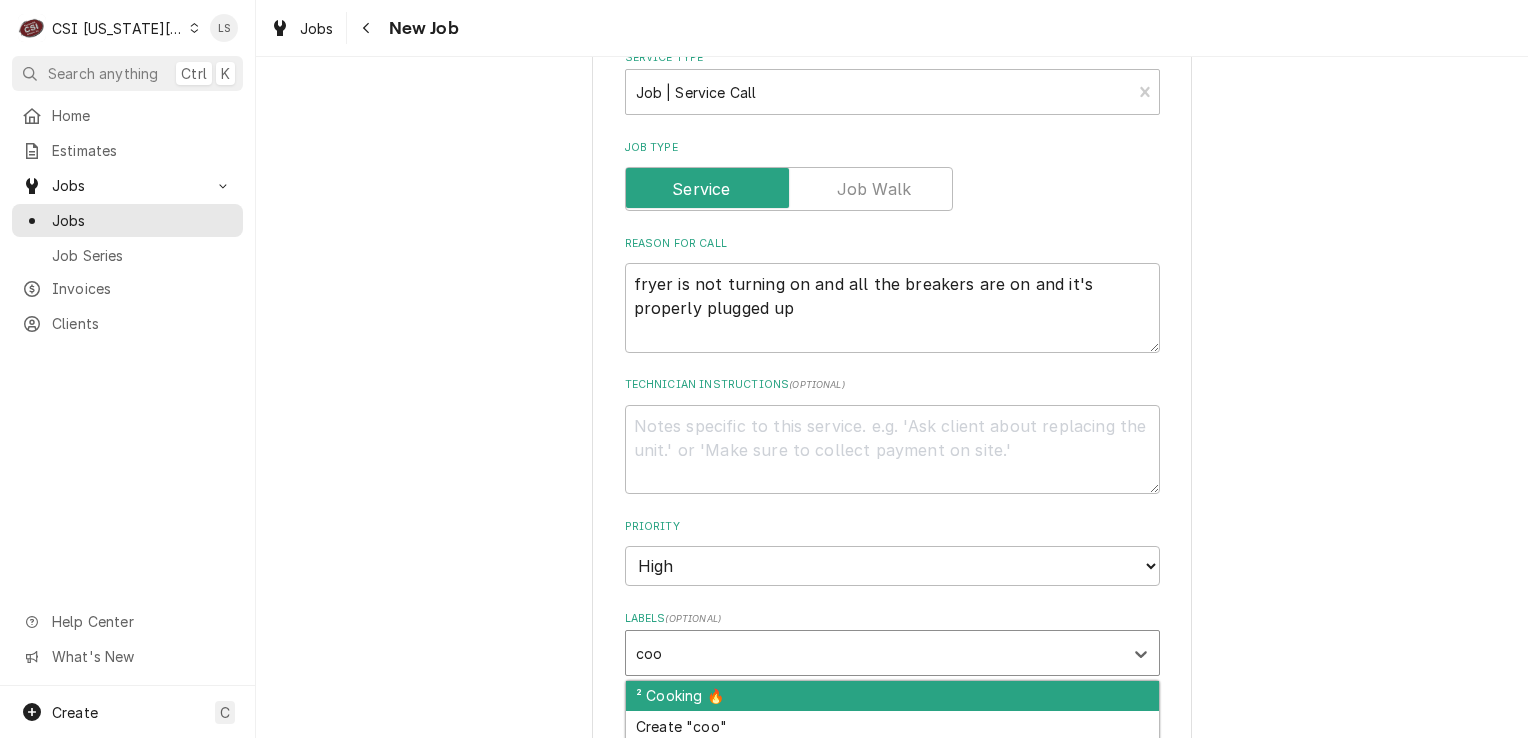 type on "cook" 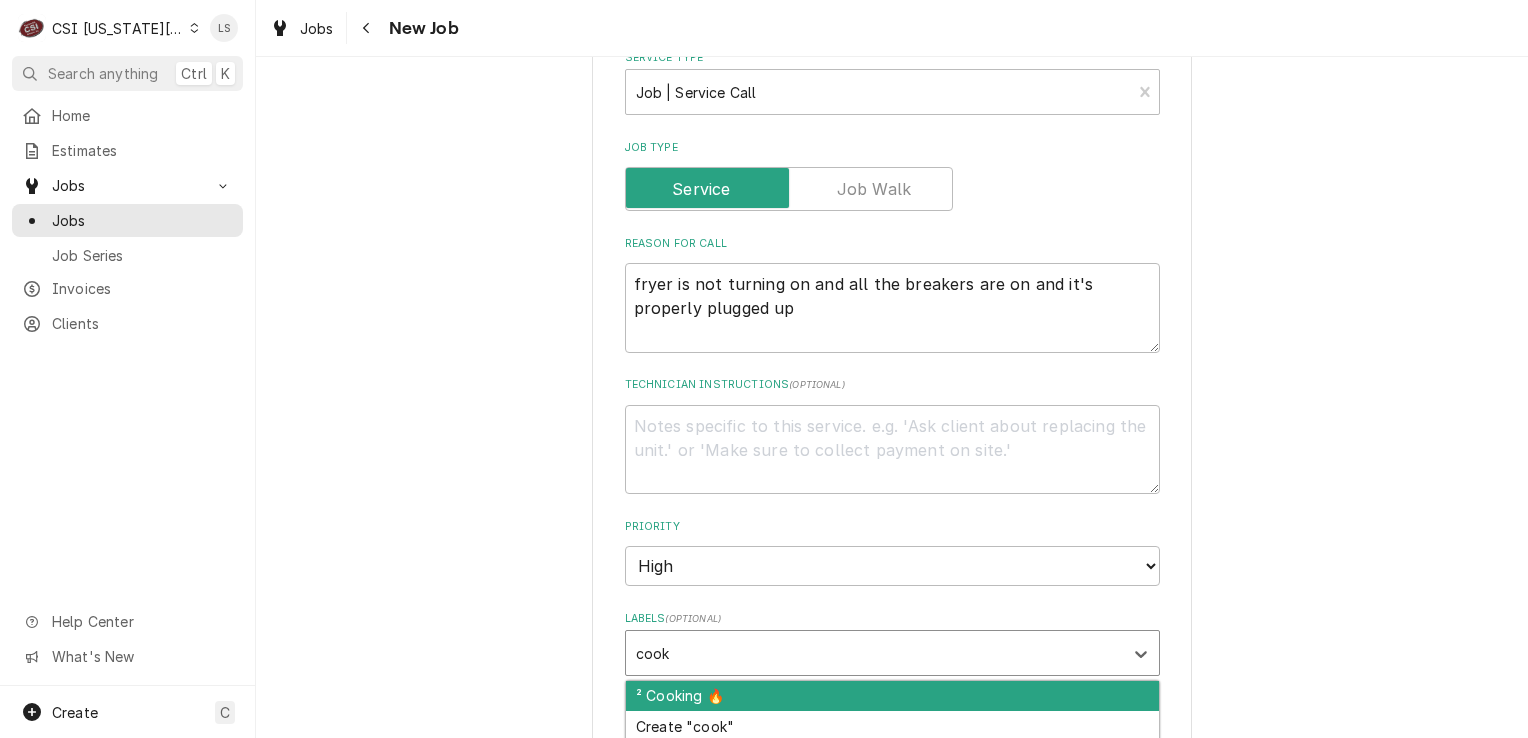 type on "x" 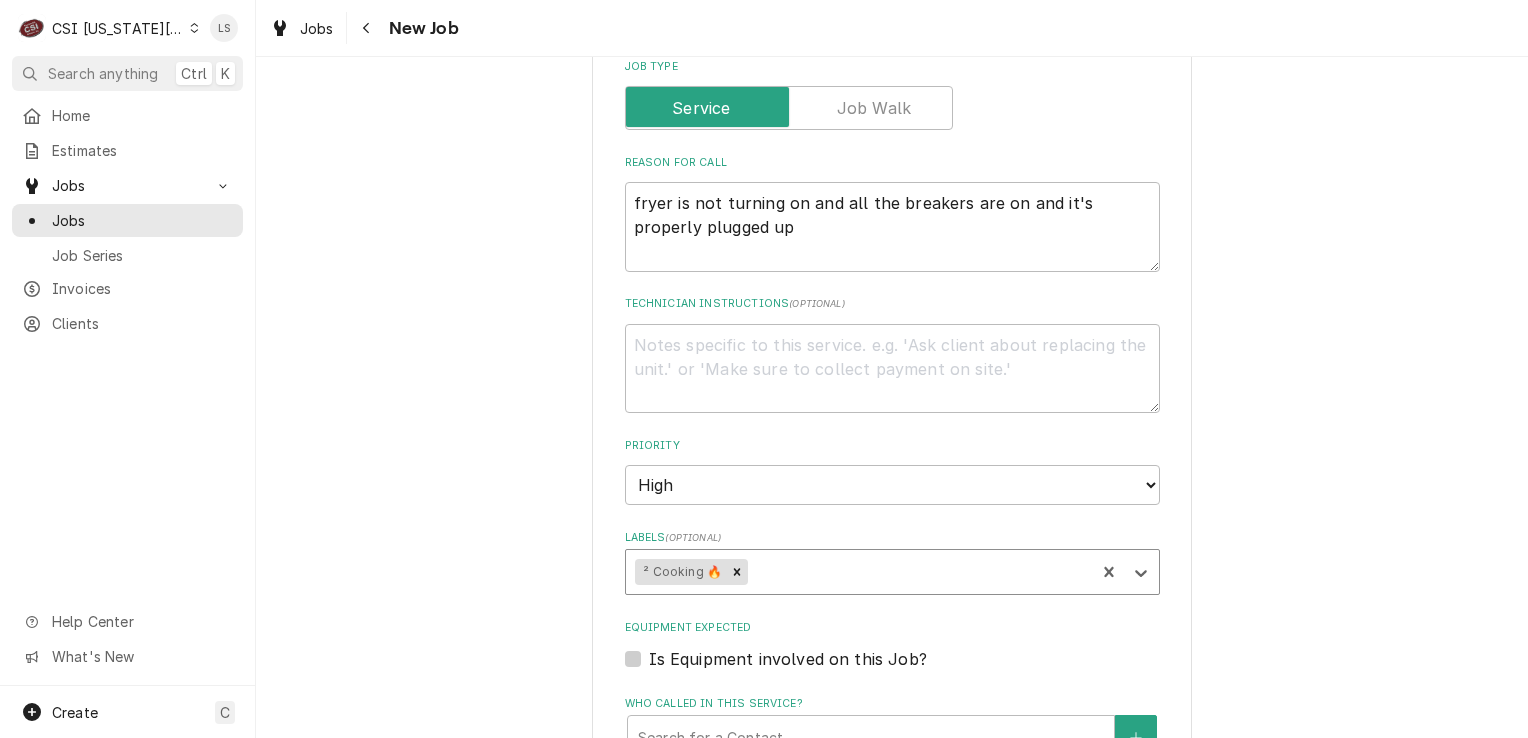 scroll, scrollTop: 1600, scrollLeft: 0, axis: vertical 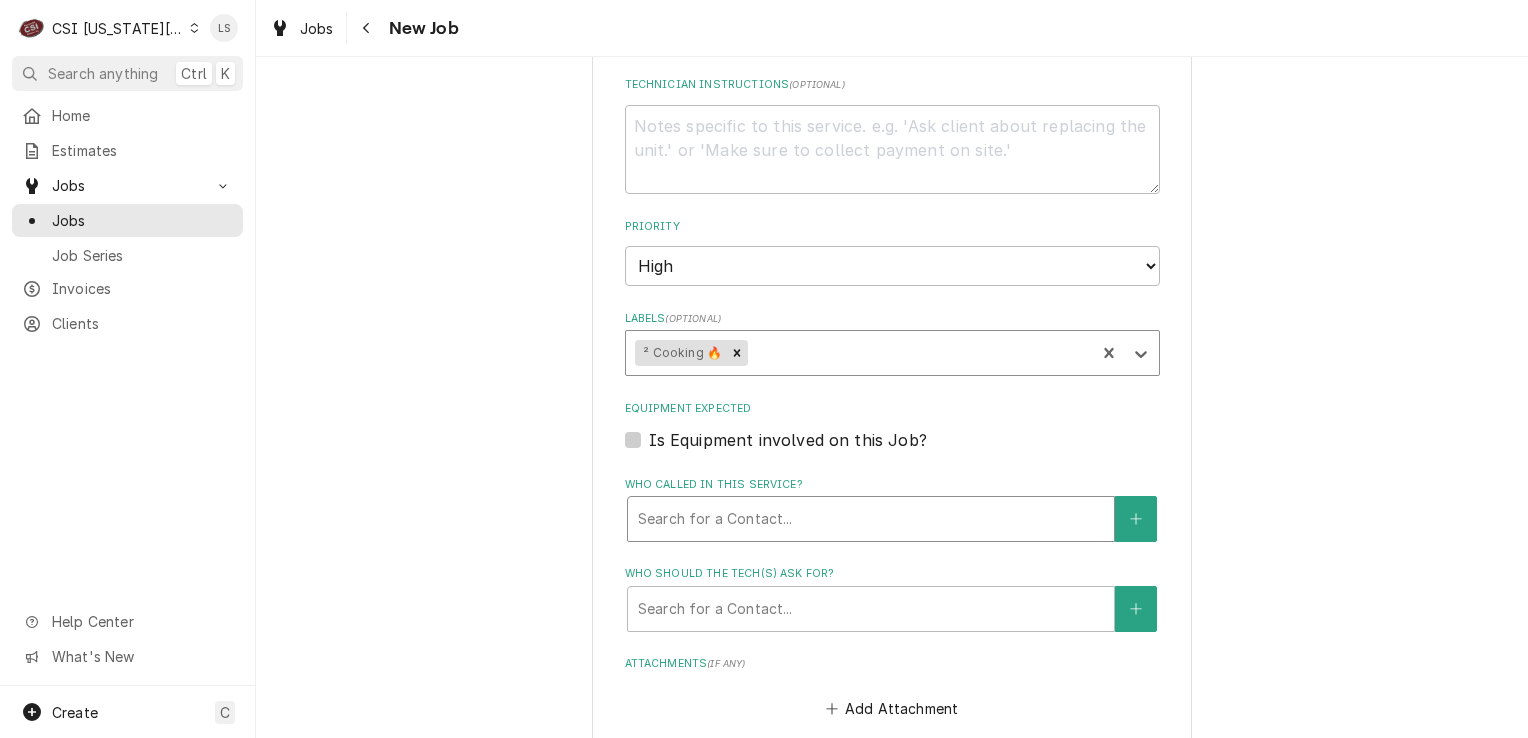 click at bounding box center (871, 519) 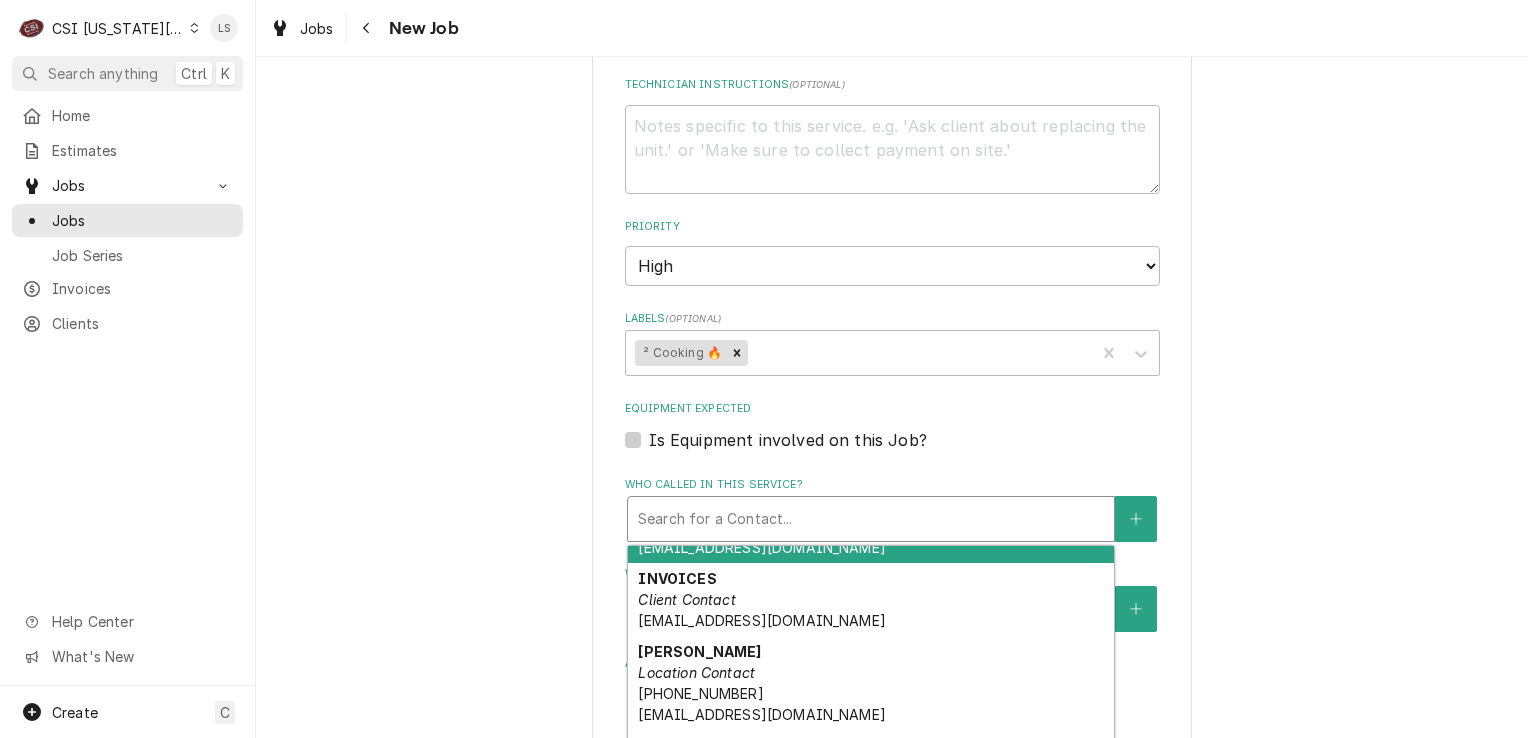 scroll, scrollTop: 200, scrollLeft: 0, axis: vertical 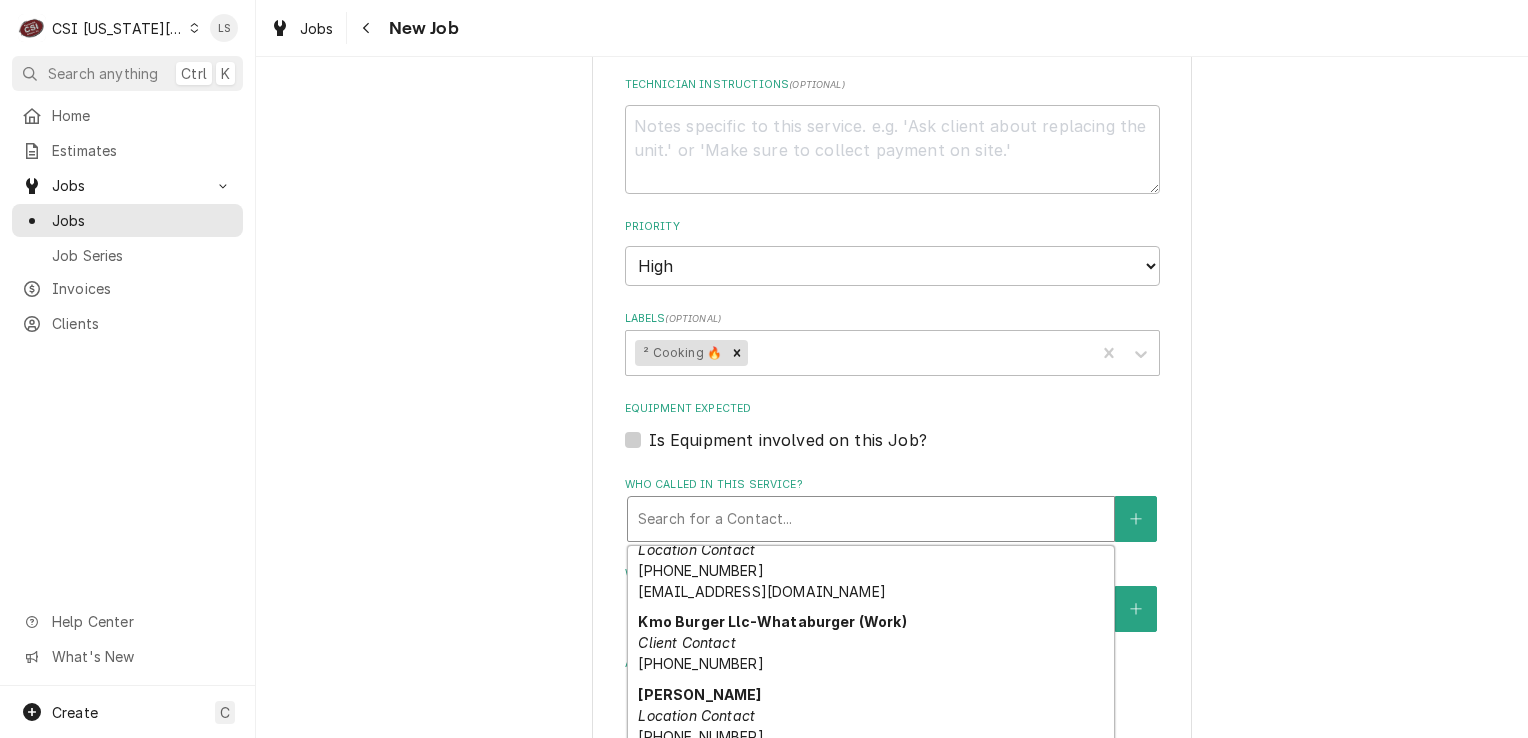 drag, startPoint x: 734, startPoint y: 709, endPoint x: 736, endPoint y: 695, distance: 14.142136 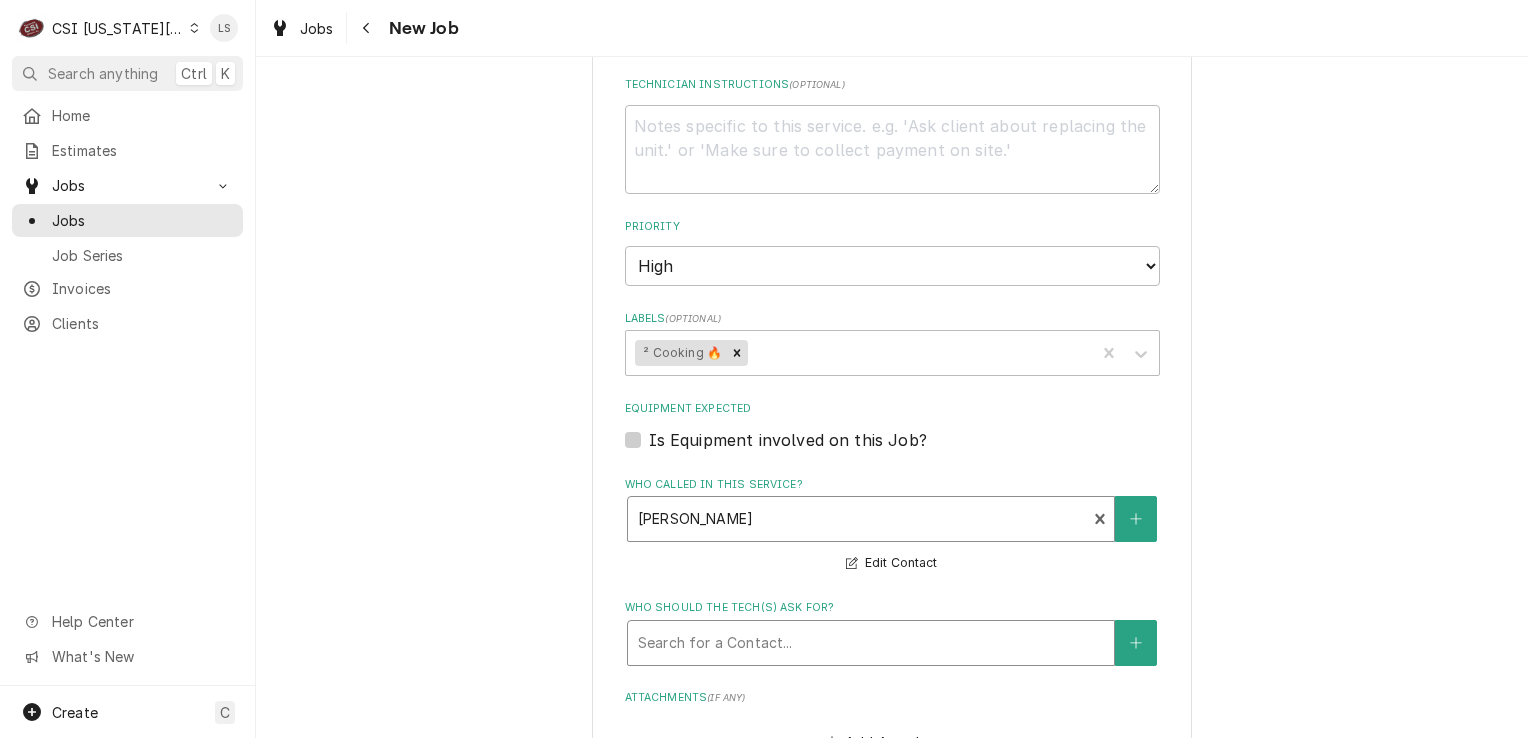 click at bounding box center [871, 643] 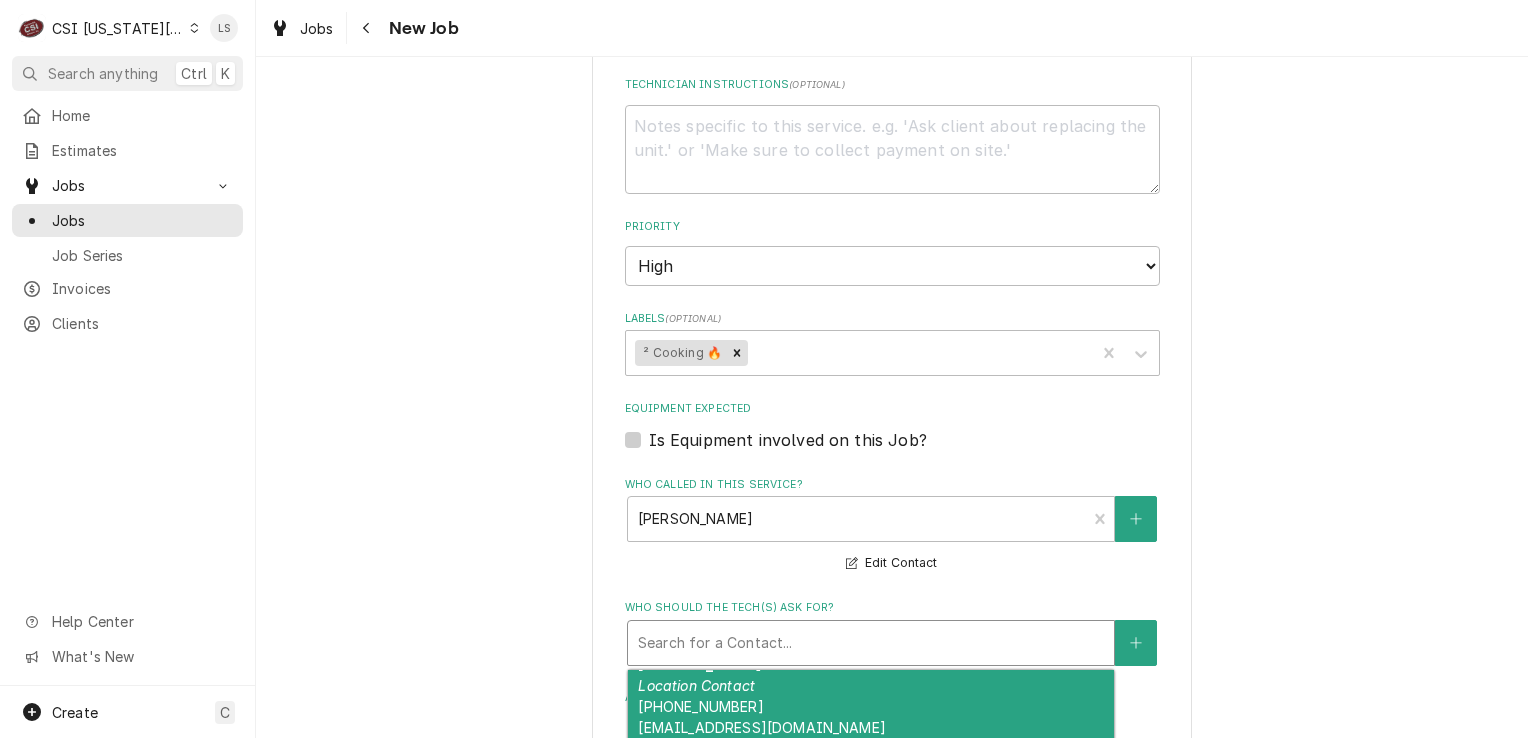 scroll, scrollTop: 400, scrollLeft: 0, axis: vertical 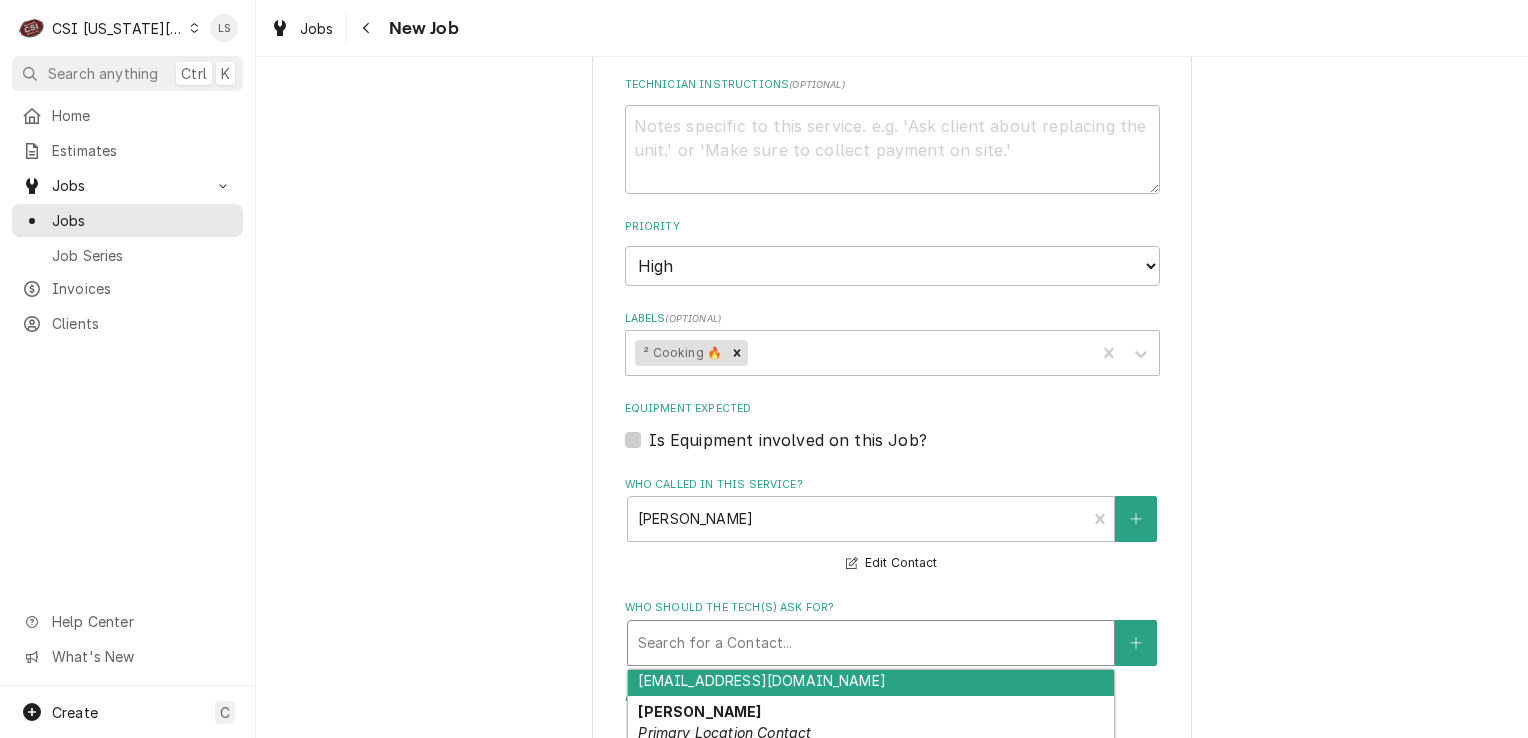 click on "Primary Location Contact" at bounding box center [724, 732] 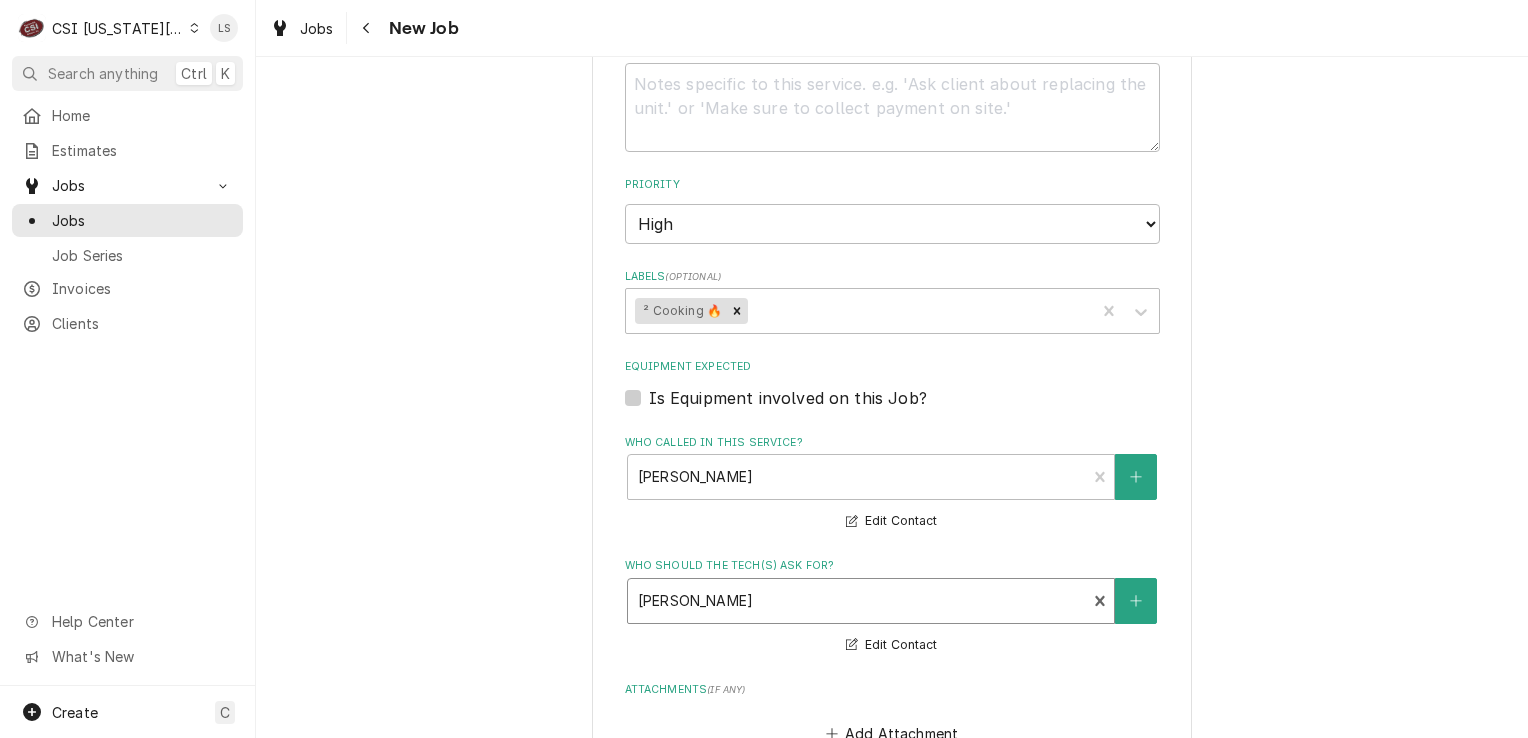 scroll, scrollTop: 2200, scrollLeft: 0, axis: vertical 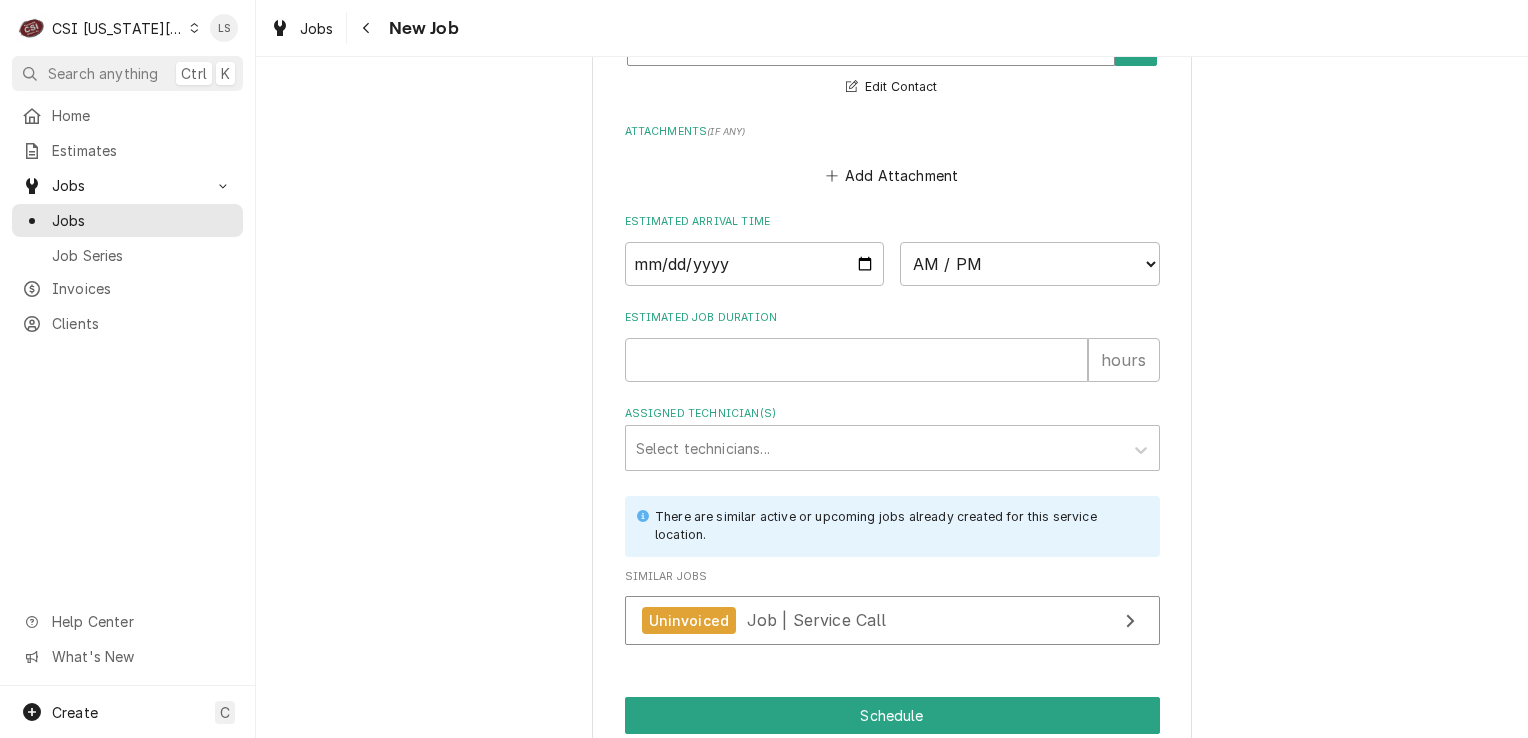 click on "Save Draft" at bounding box center (1029, 766) 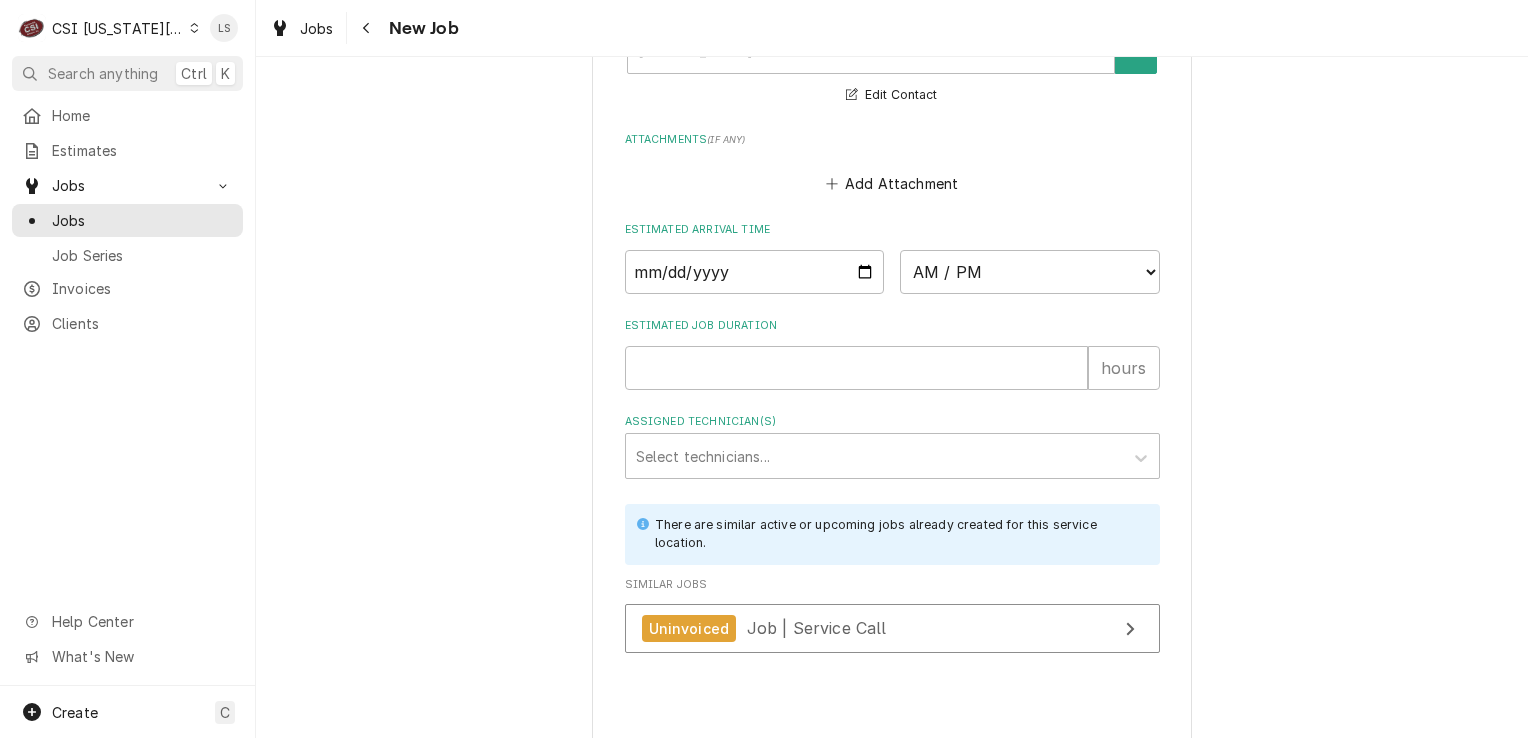 type on "x" 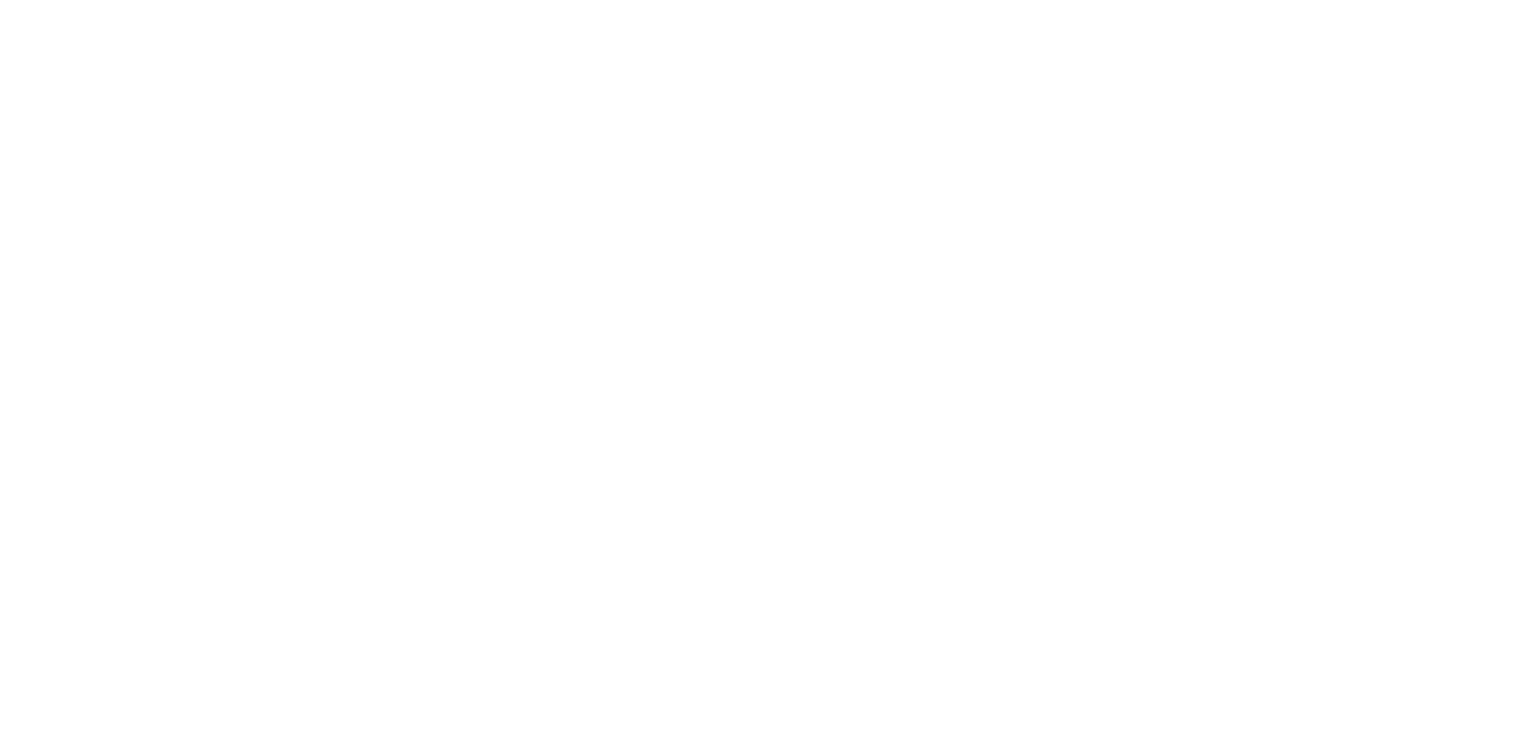 scroll, scrollTop: 0, scrollLeft: 0, axis: both 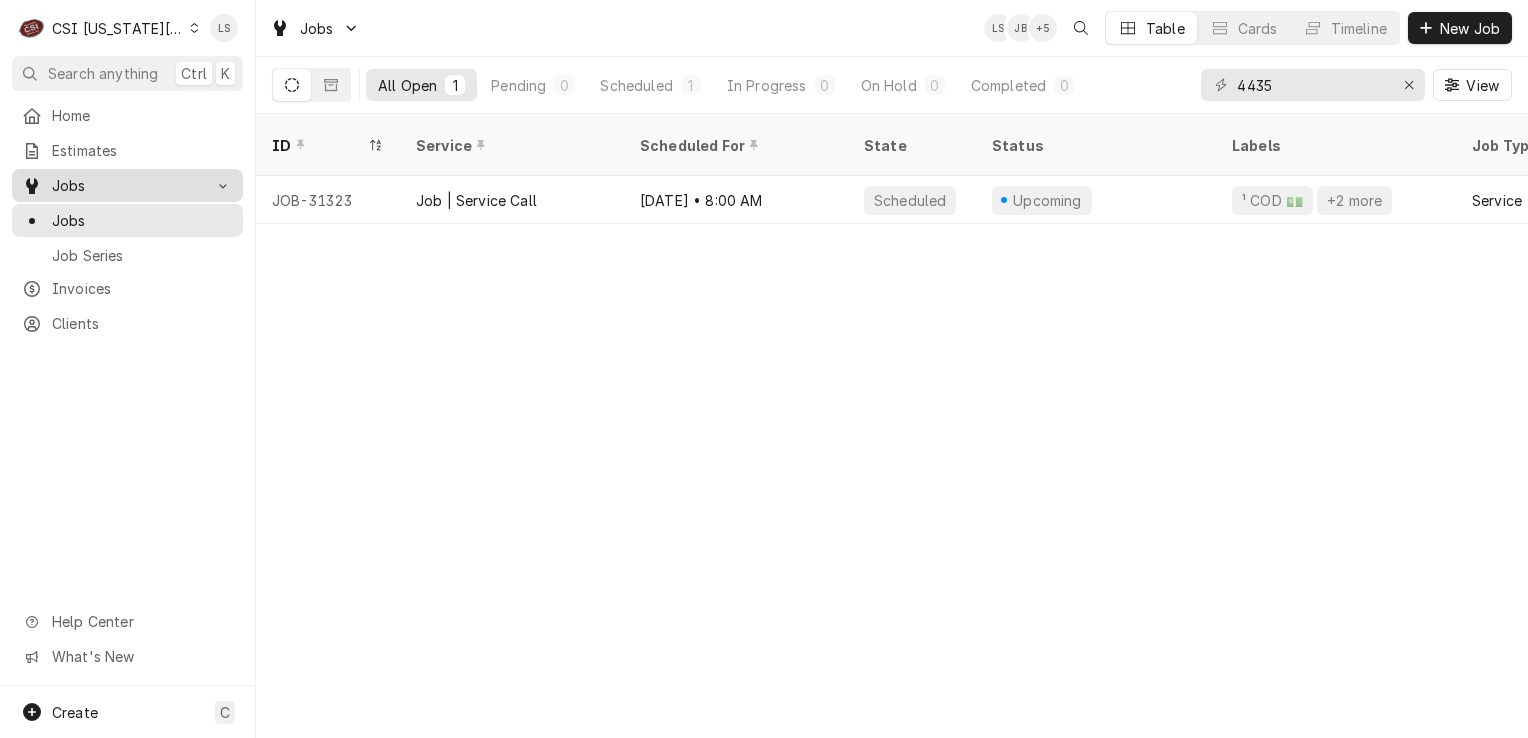 drag, startPoint x: 148, startPoint y: 205, endPoint x: 208, endPoint y: 192, distance: 61.39218 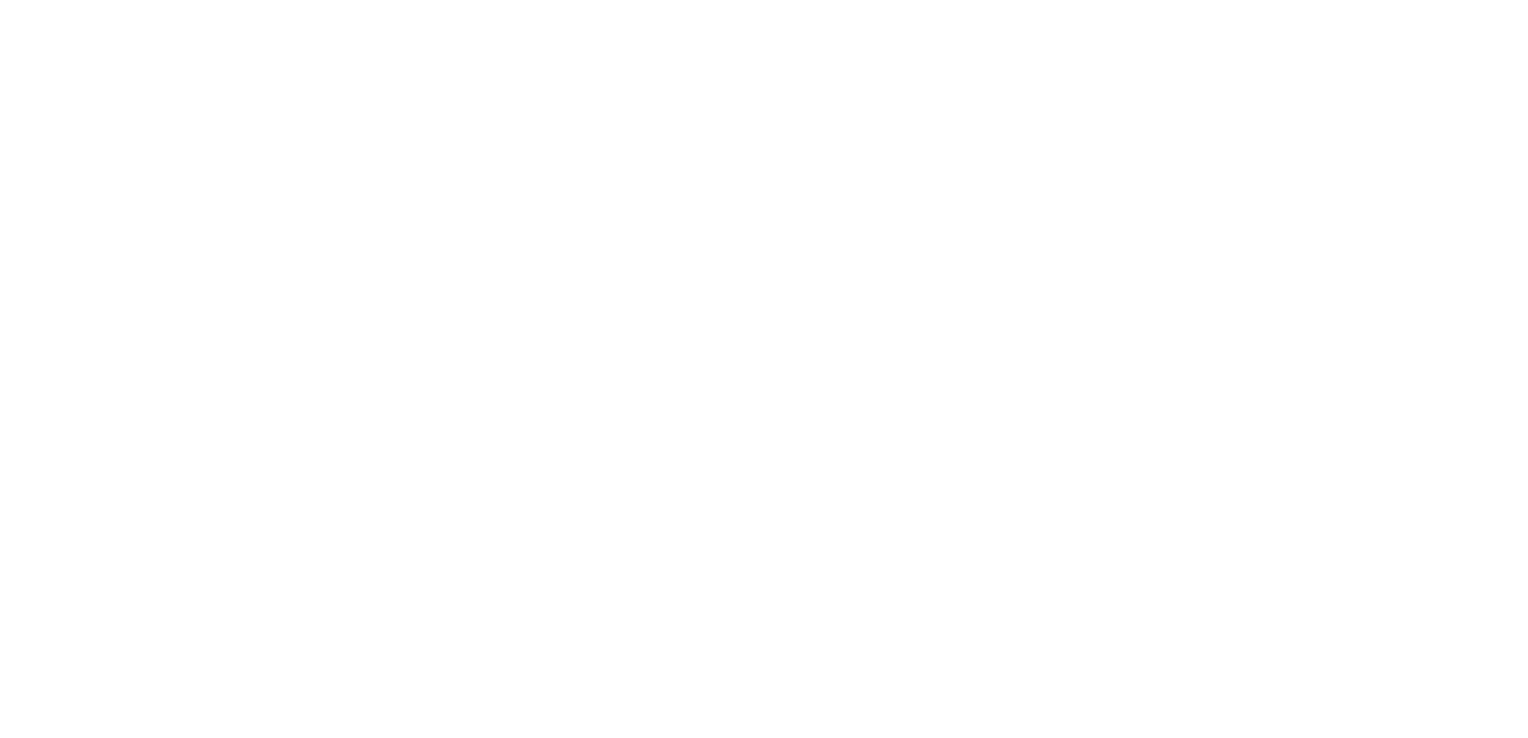scroll, scrollTop: 0, scrollLeft: 0, axis: both 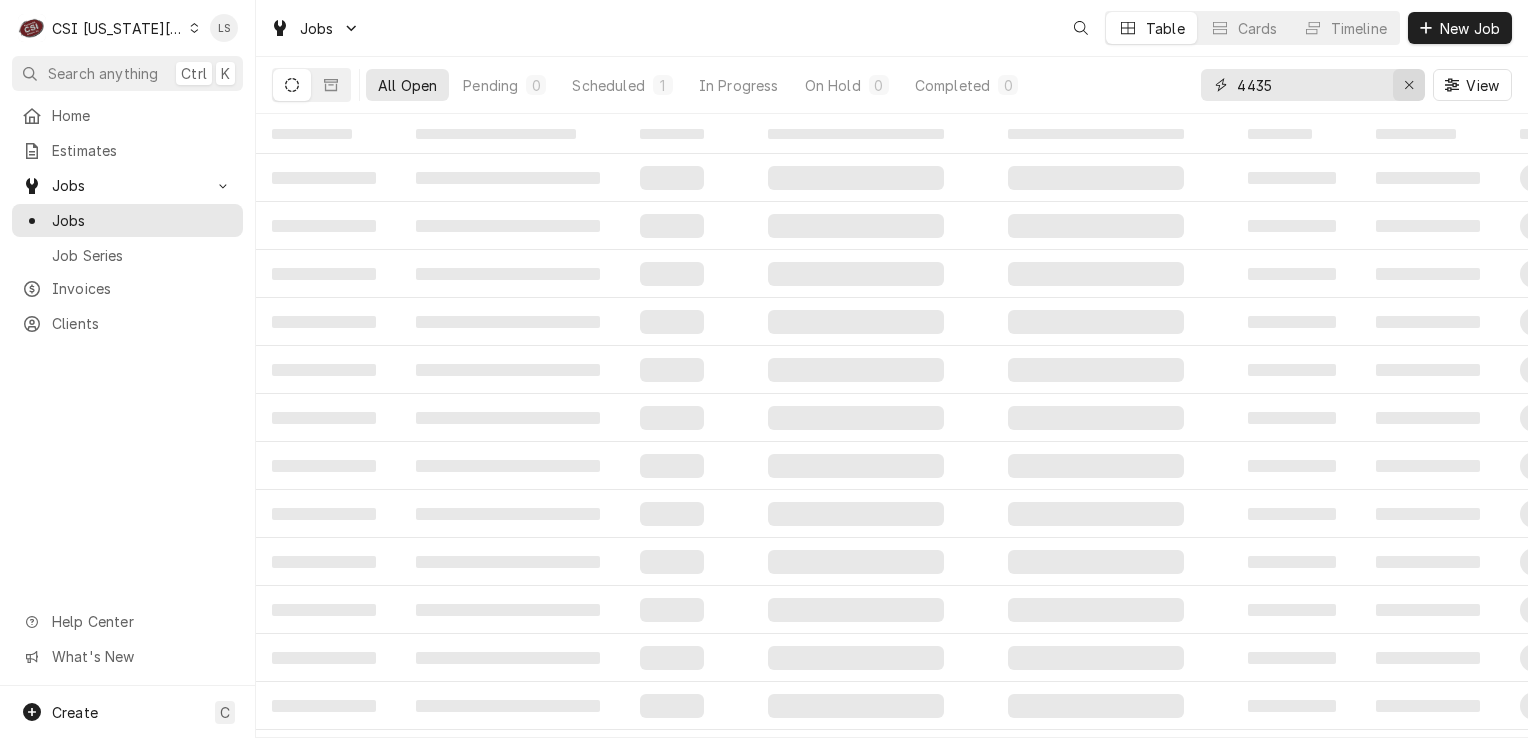 click 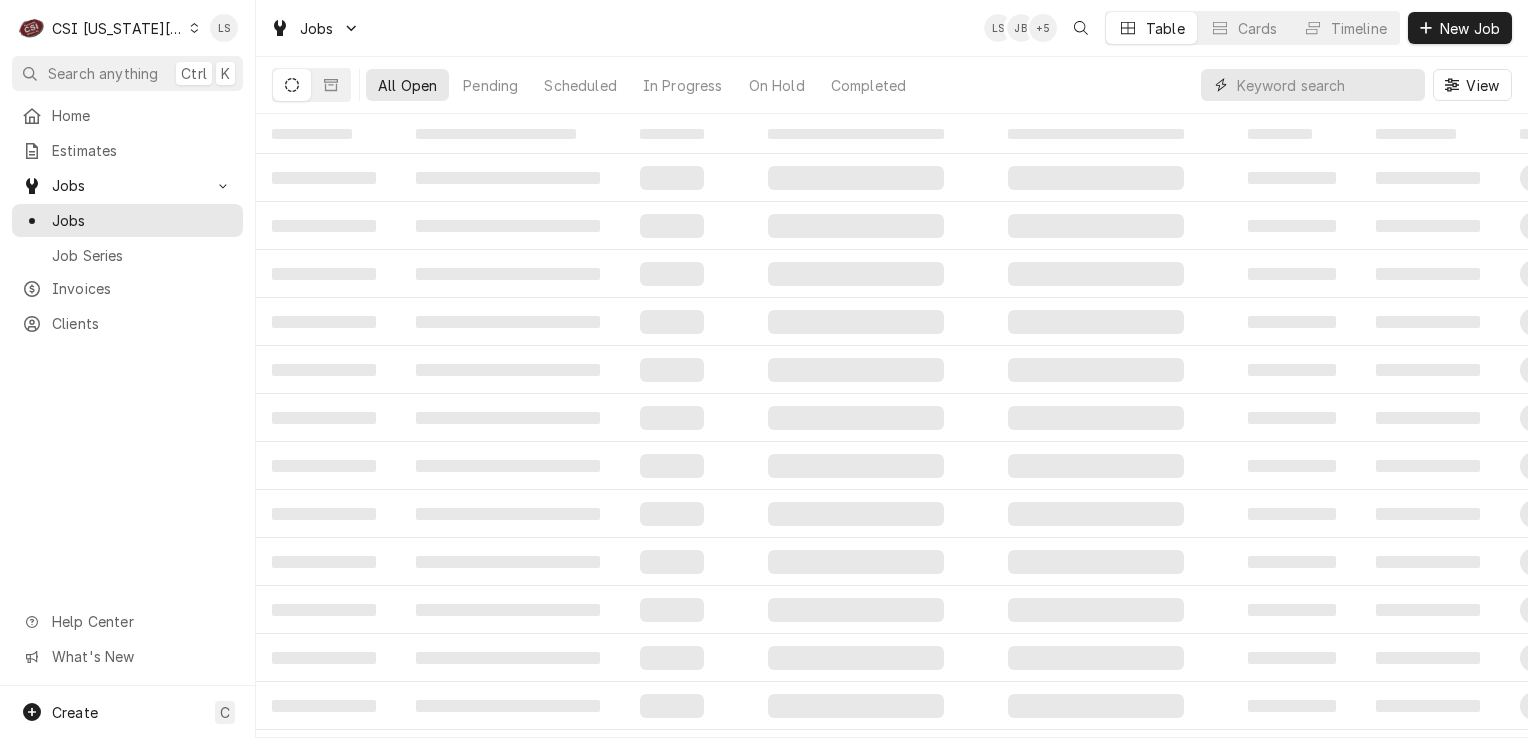 paste on "30888" 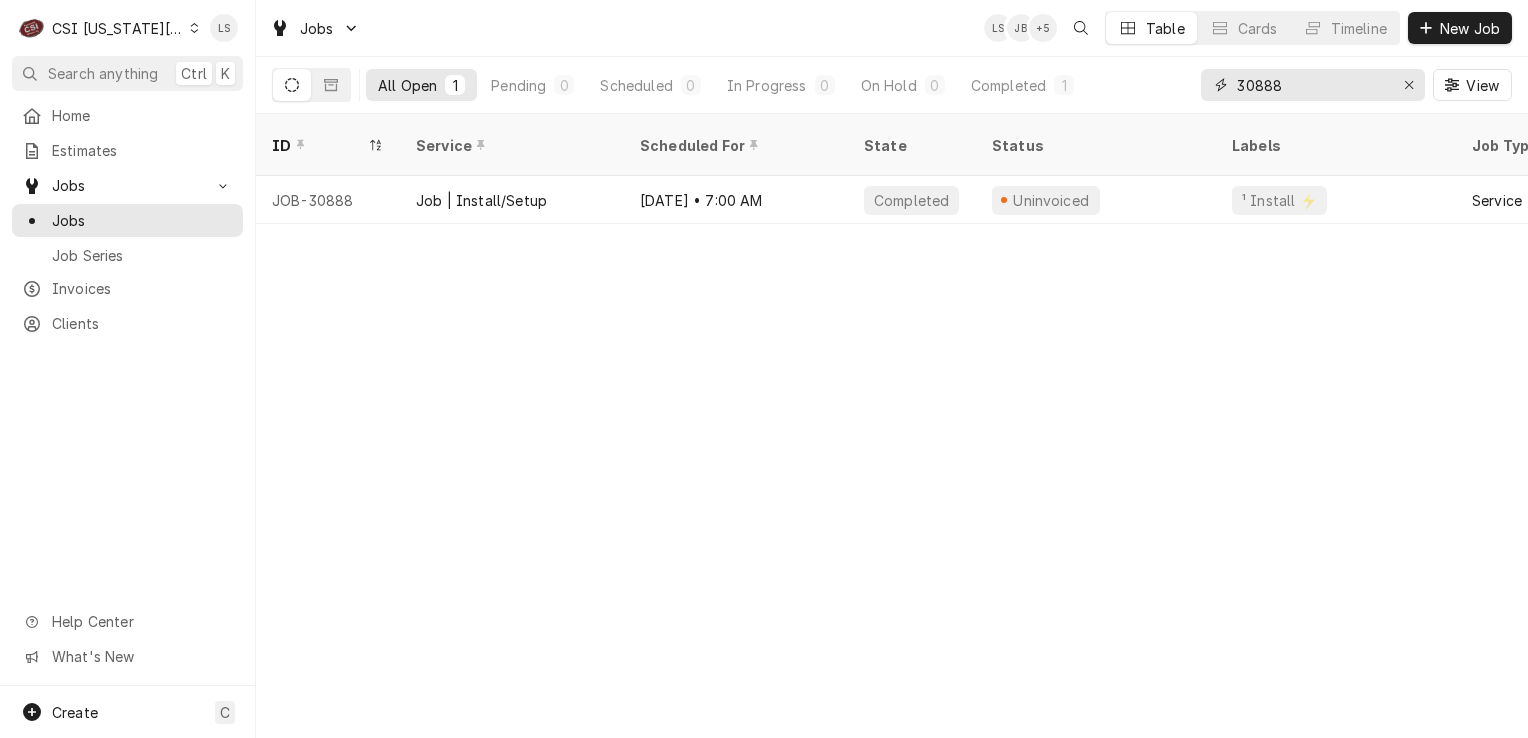 type on "30888" 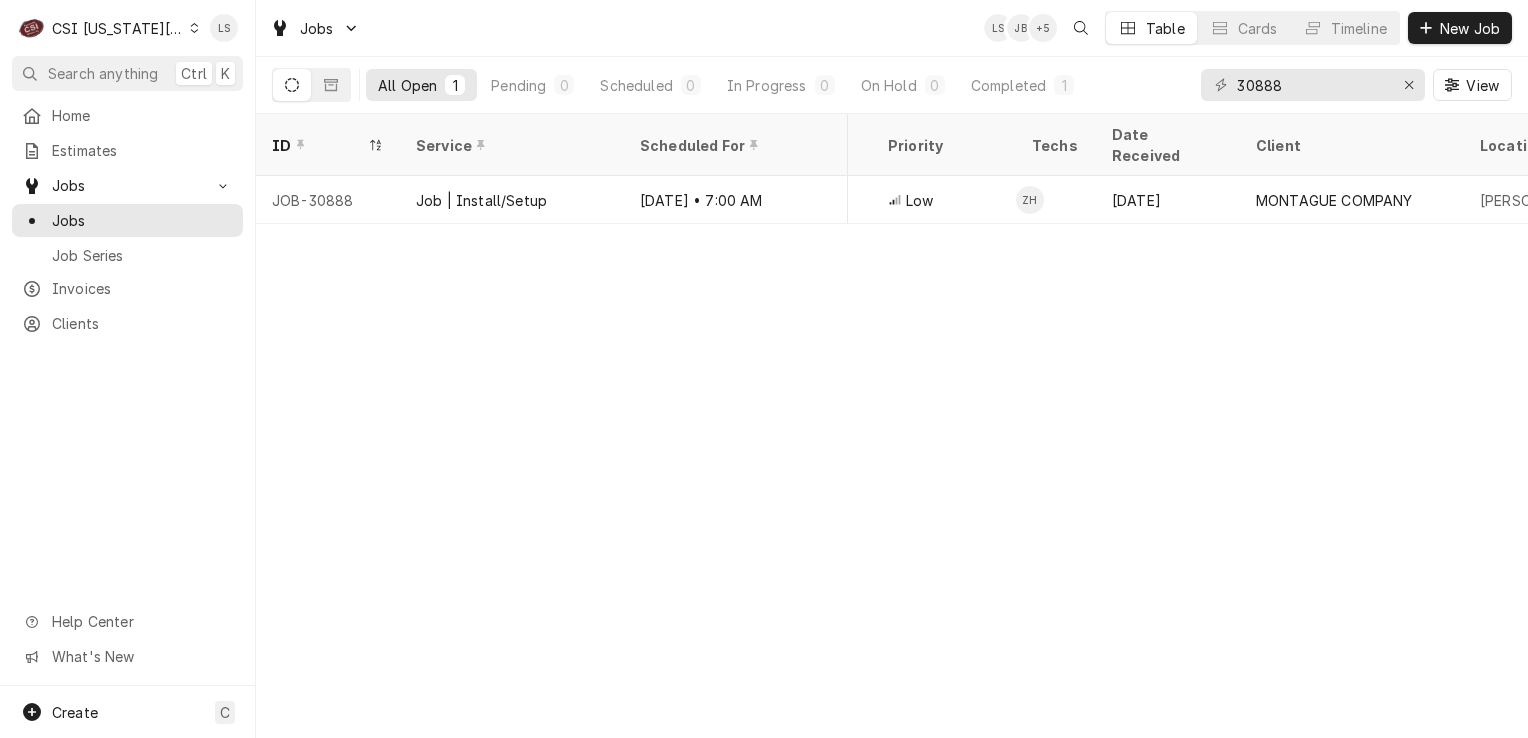 scroll, scrollTop: 0, scrollLeft: 0, axis: both 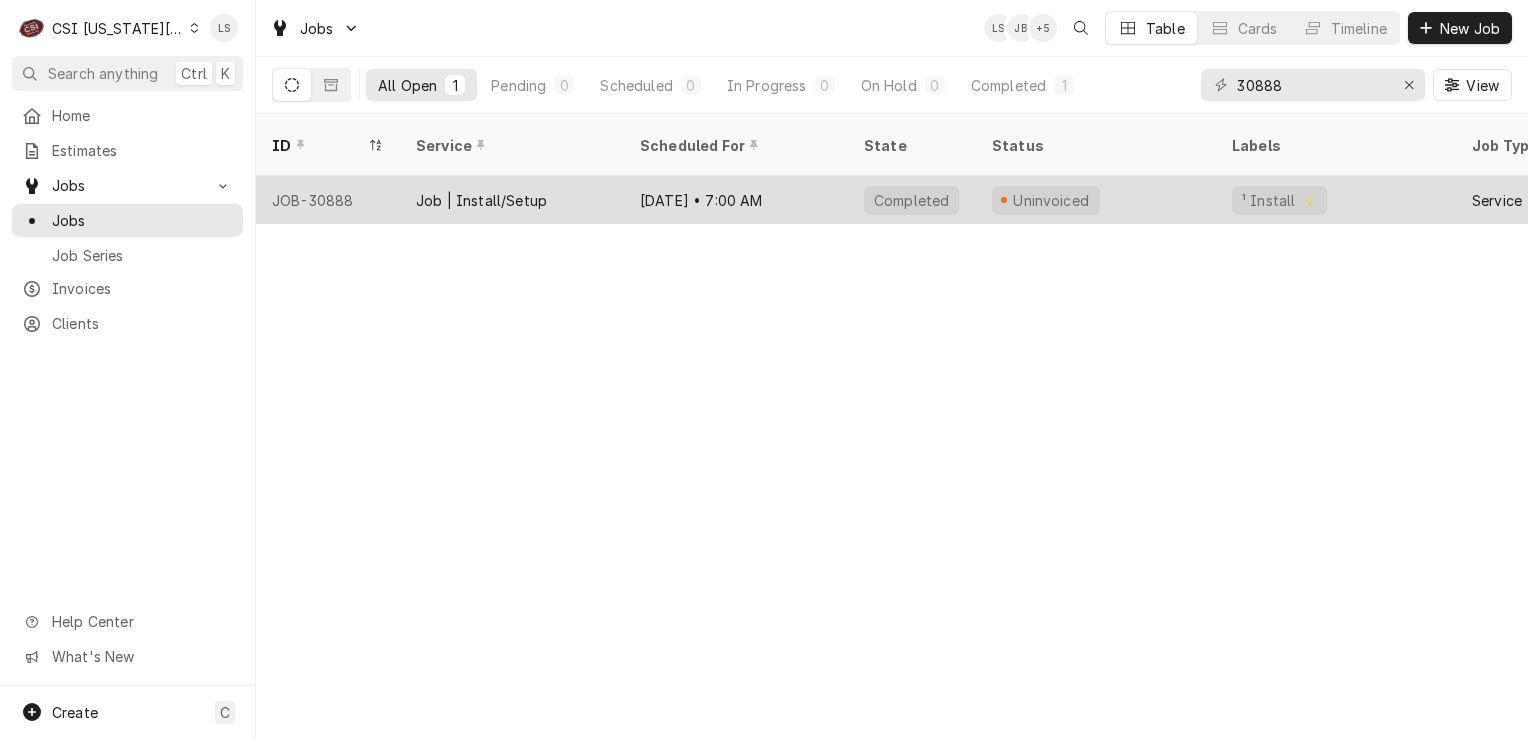click on "JOB-30888" at bounding box center (328, 200) 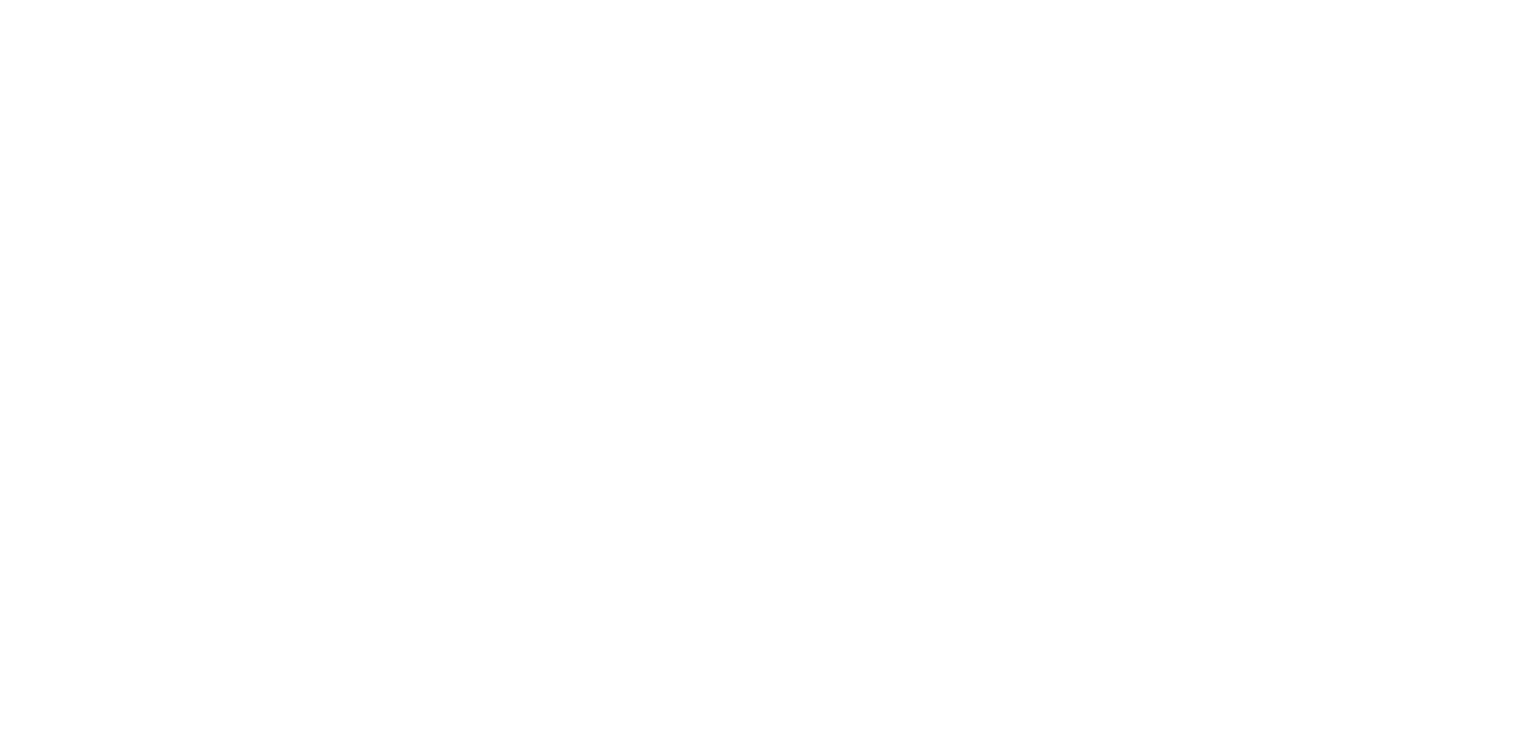 scroll, scrollTop: 0, scrollLeft: 0, axis: both 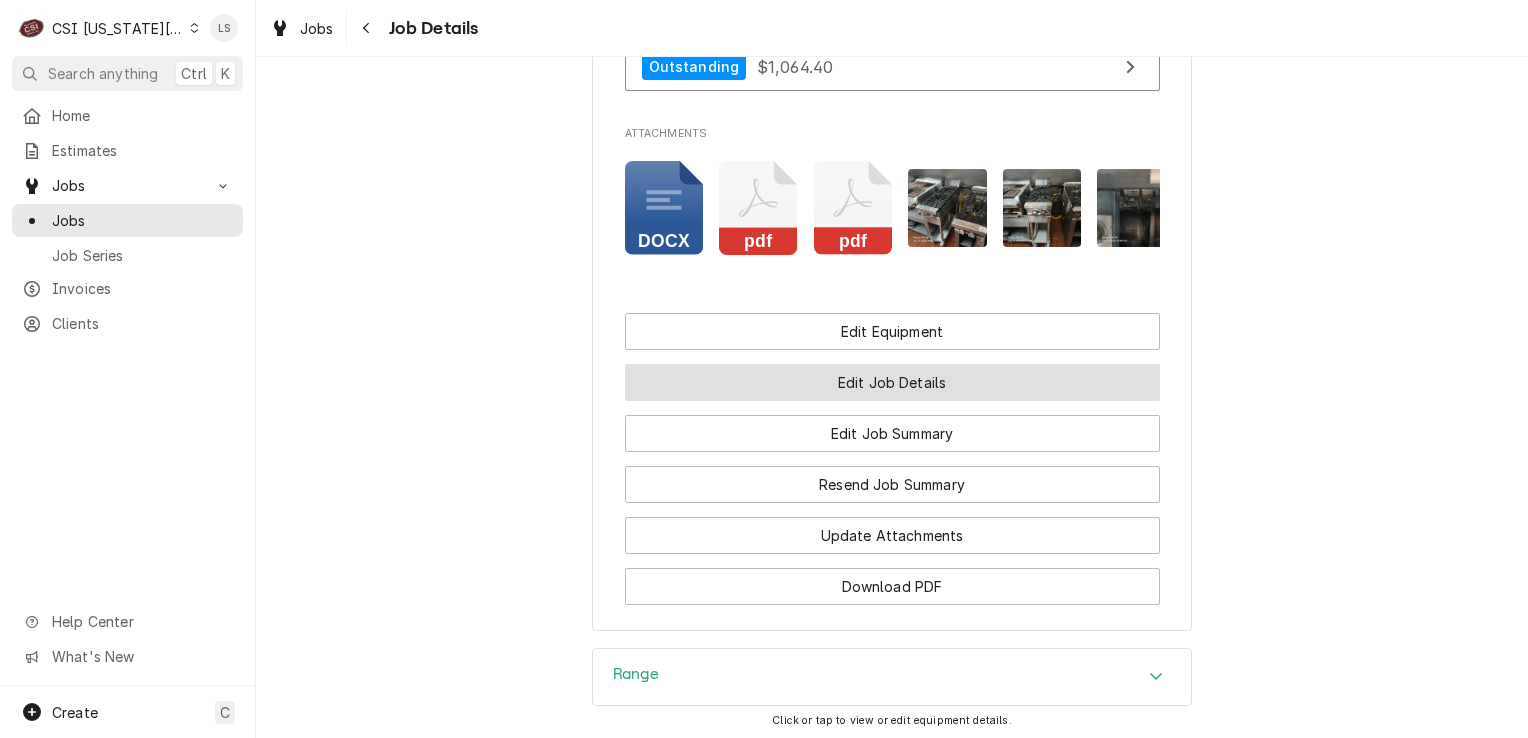 click on "Edit Job Details" at bounding box center [892, 382] 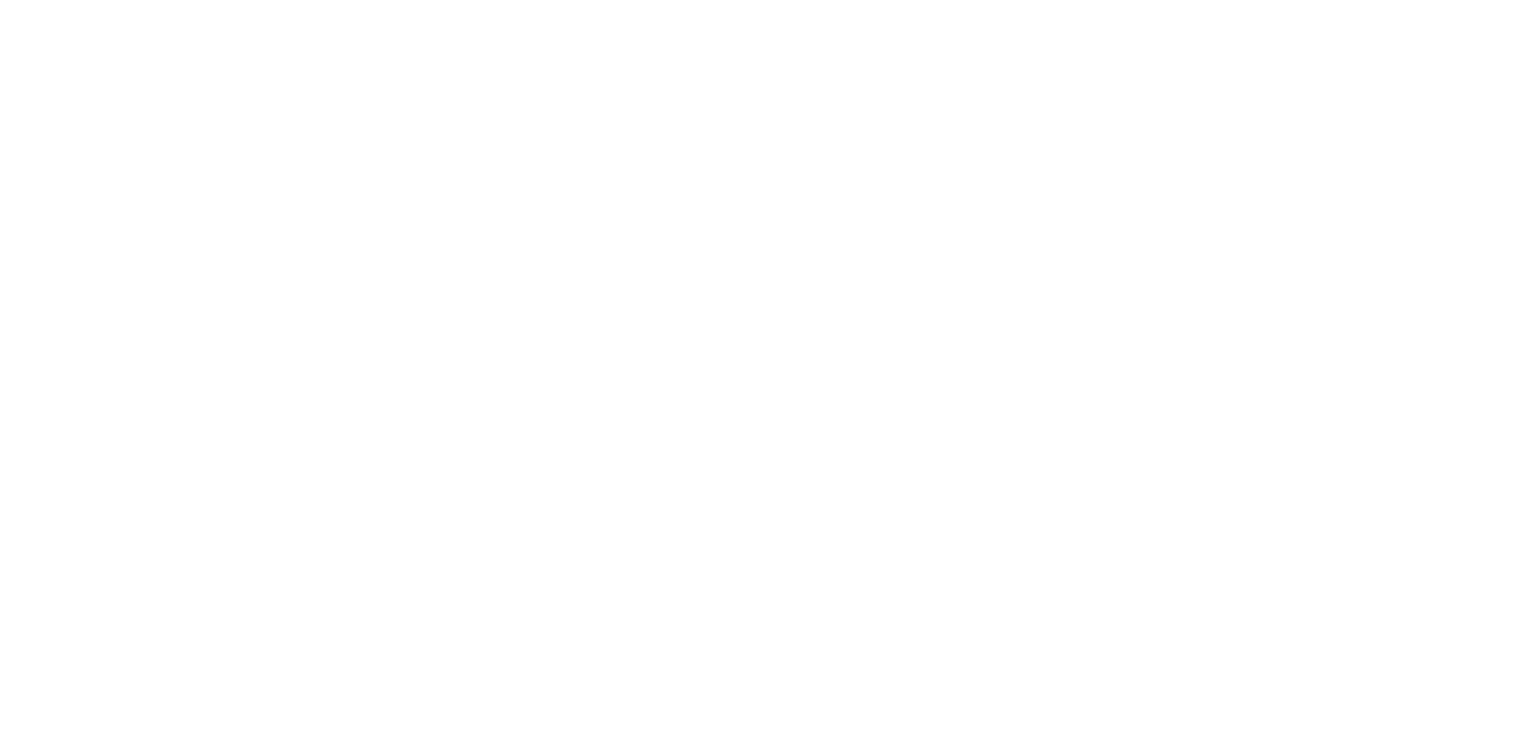 scroll, scrollTop: 0, scrollLeft: 0, axis: both 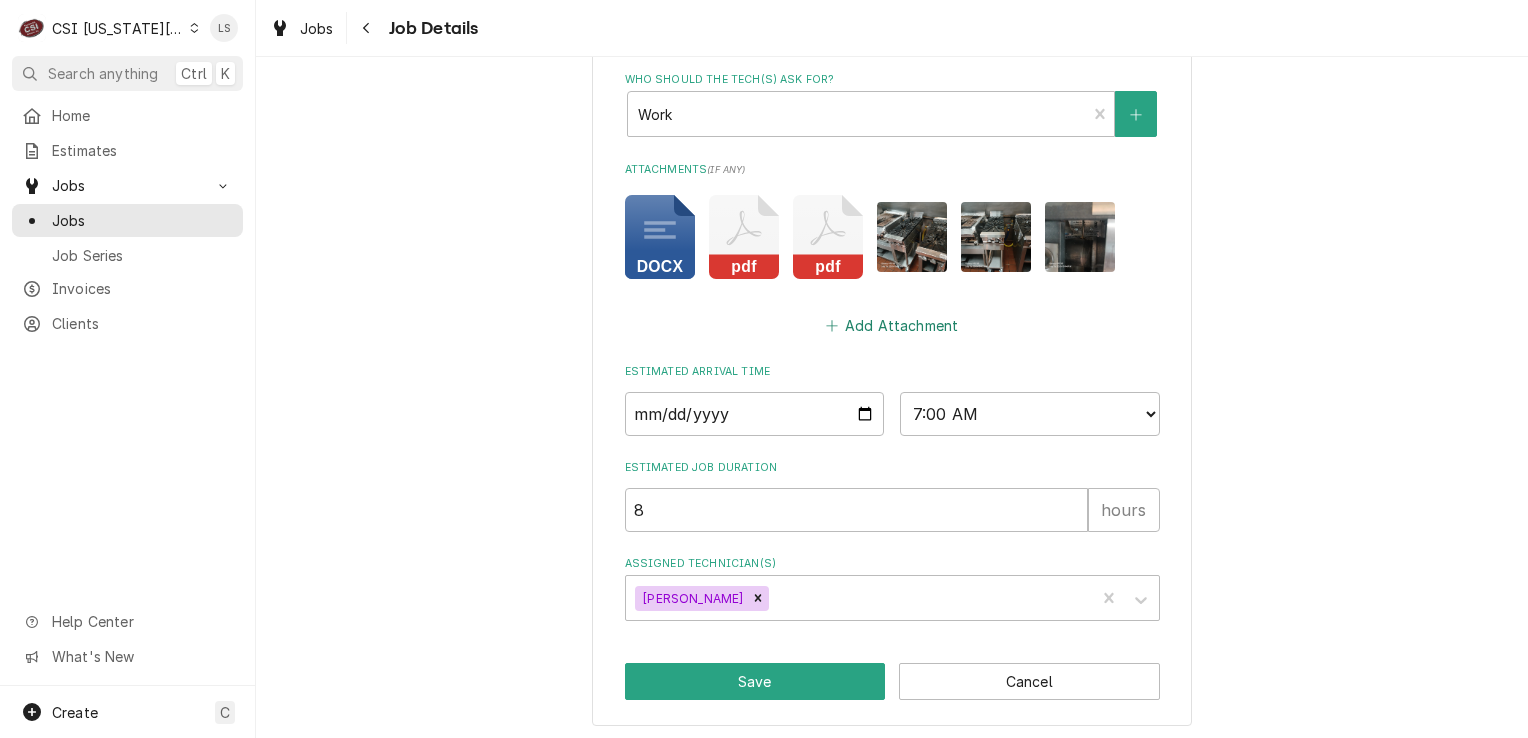 click on "Add Attachment" at bounding box center [892, 326] 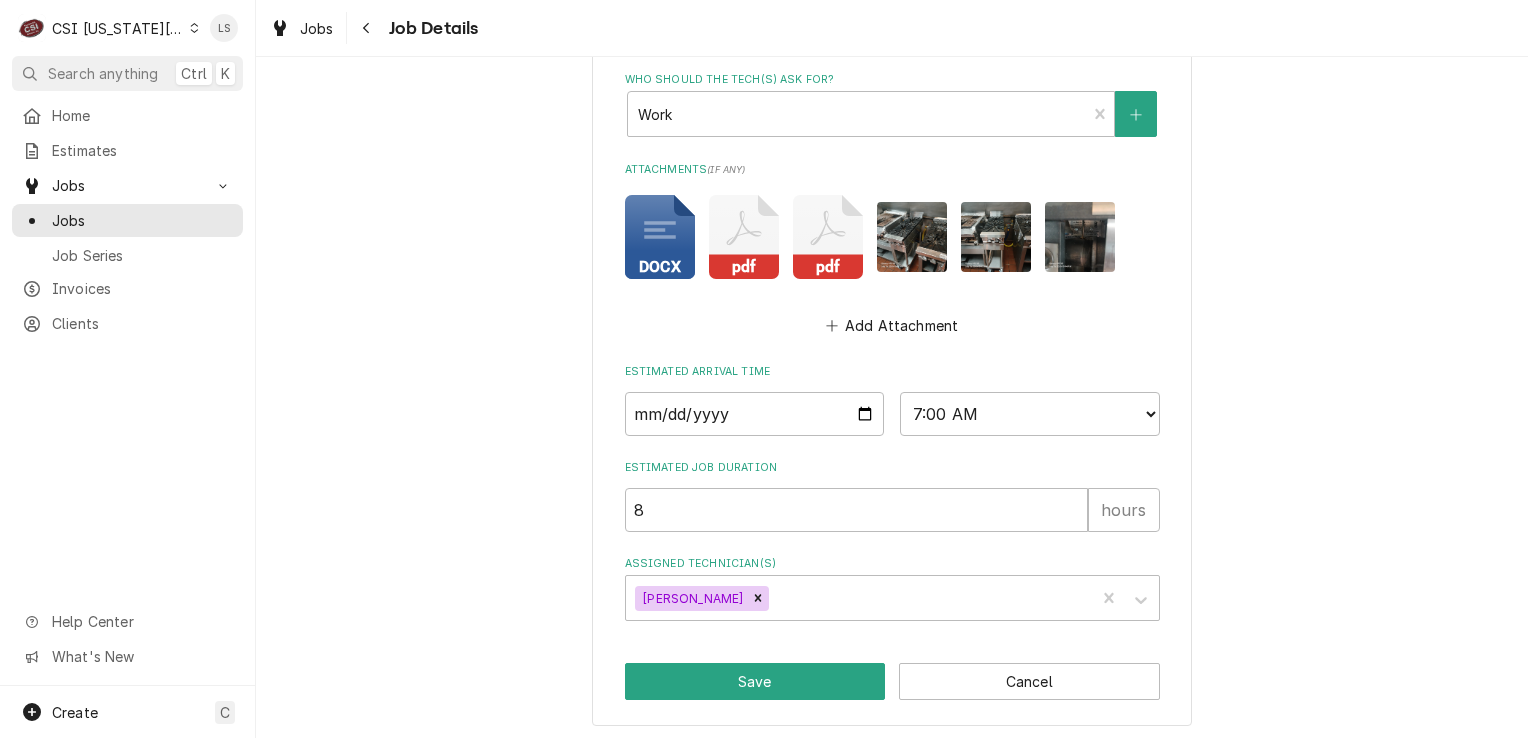 type on "x" 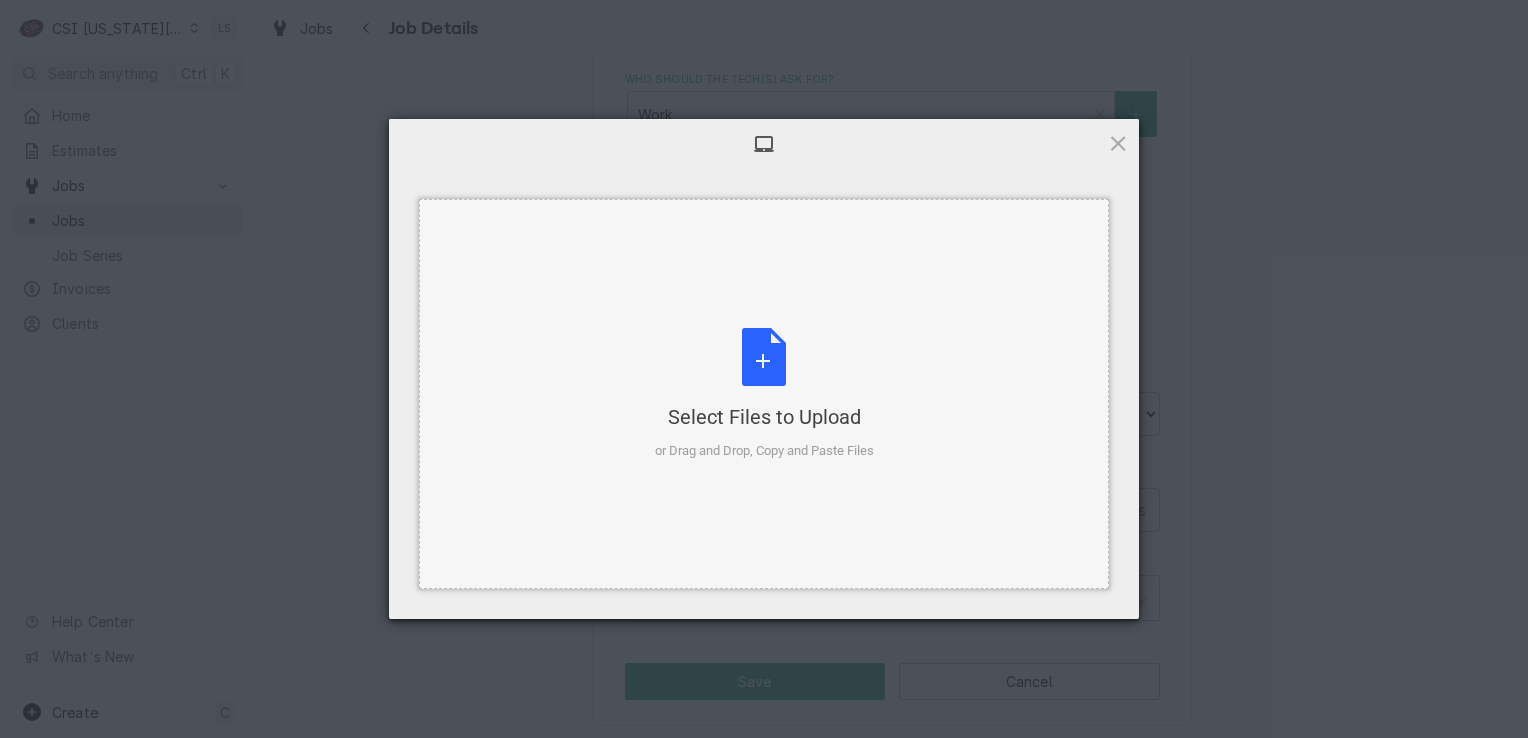 click on "Select Files to Upload
or Drag and Drop, Copy and Paste Files" at bounding box center (764, 394) 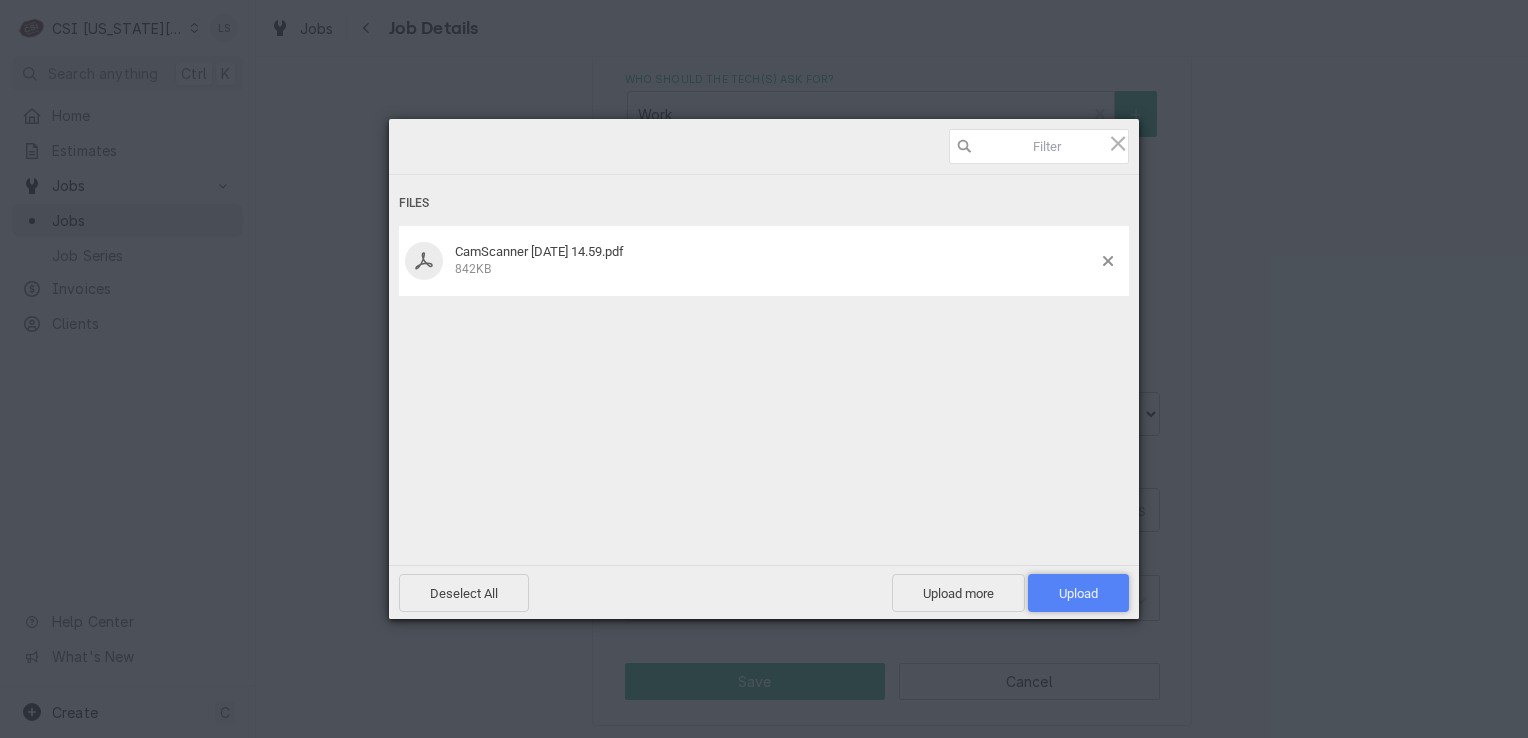 click on "Upload
1" at bounding box center [1078, 593] 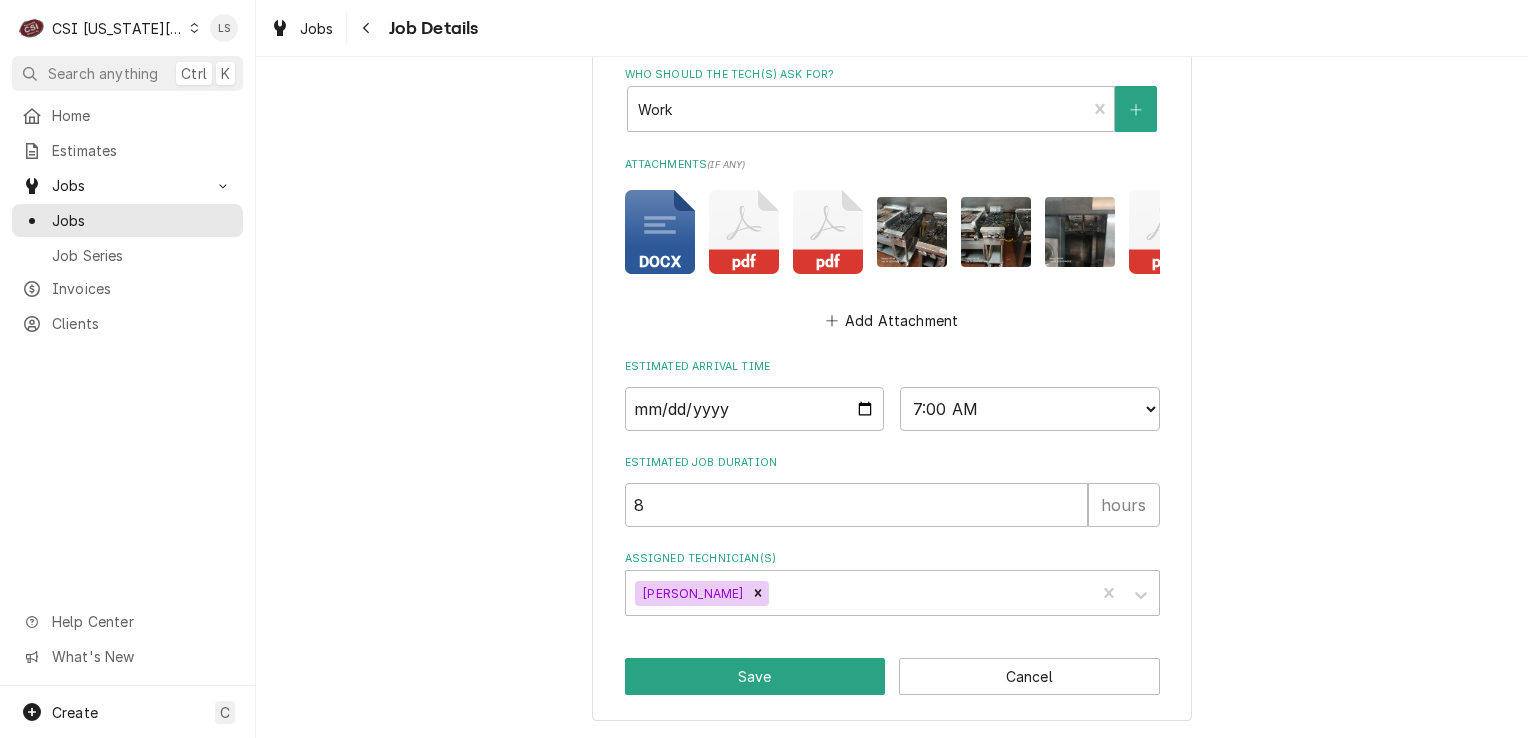 scroll, scrollTop: 2093, scrollLeft: 0, axis: vertical 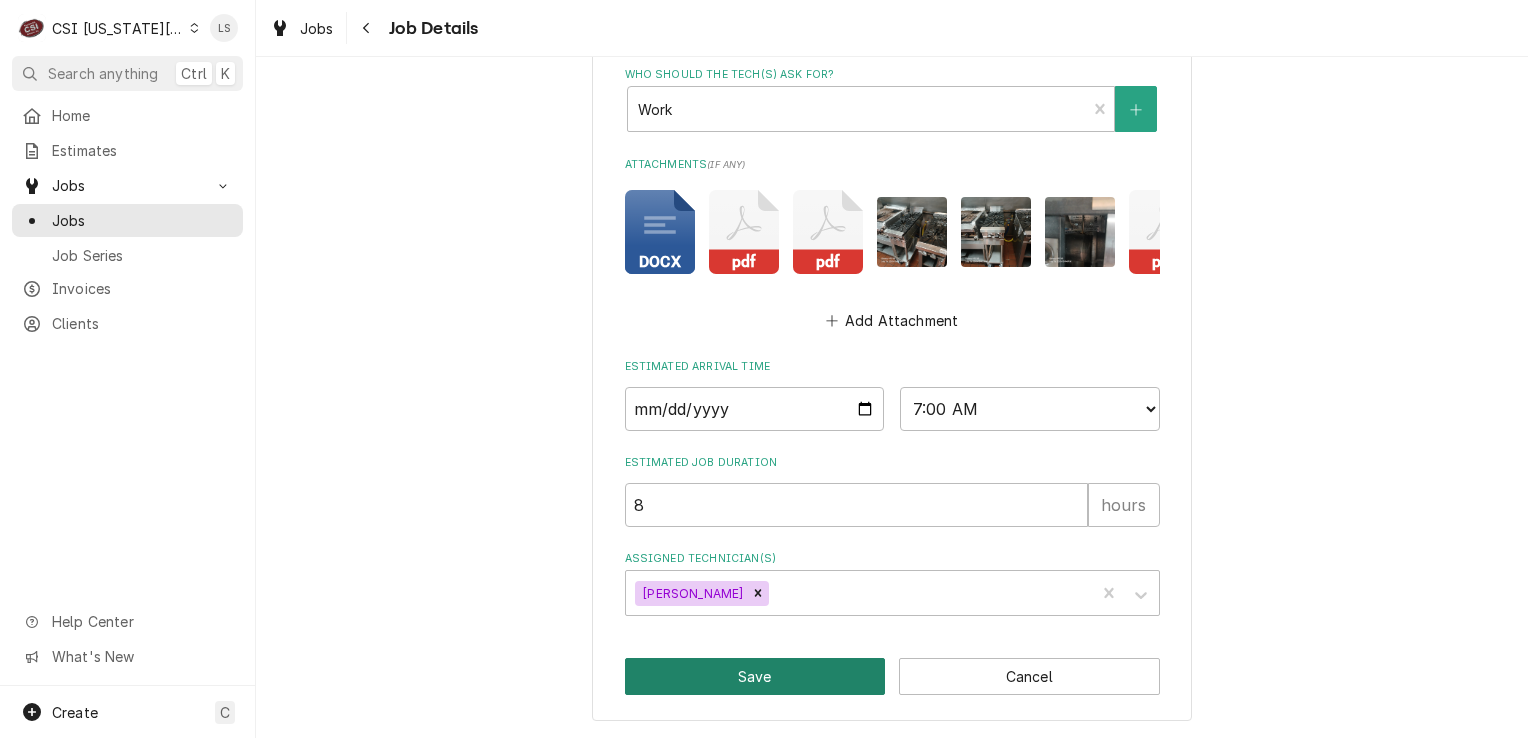 click on "Save" at bounding box center [755, 676] 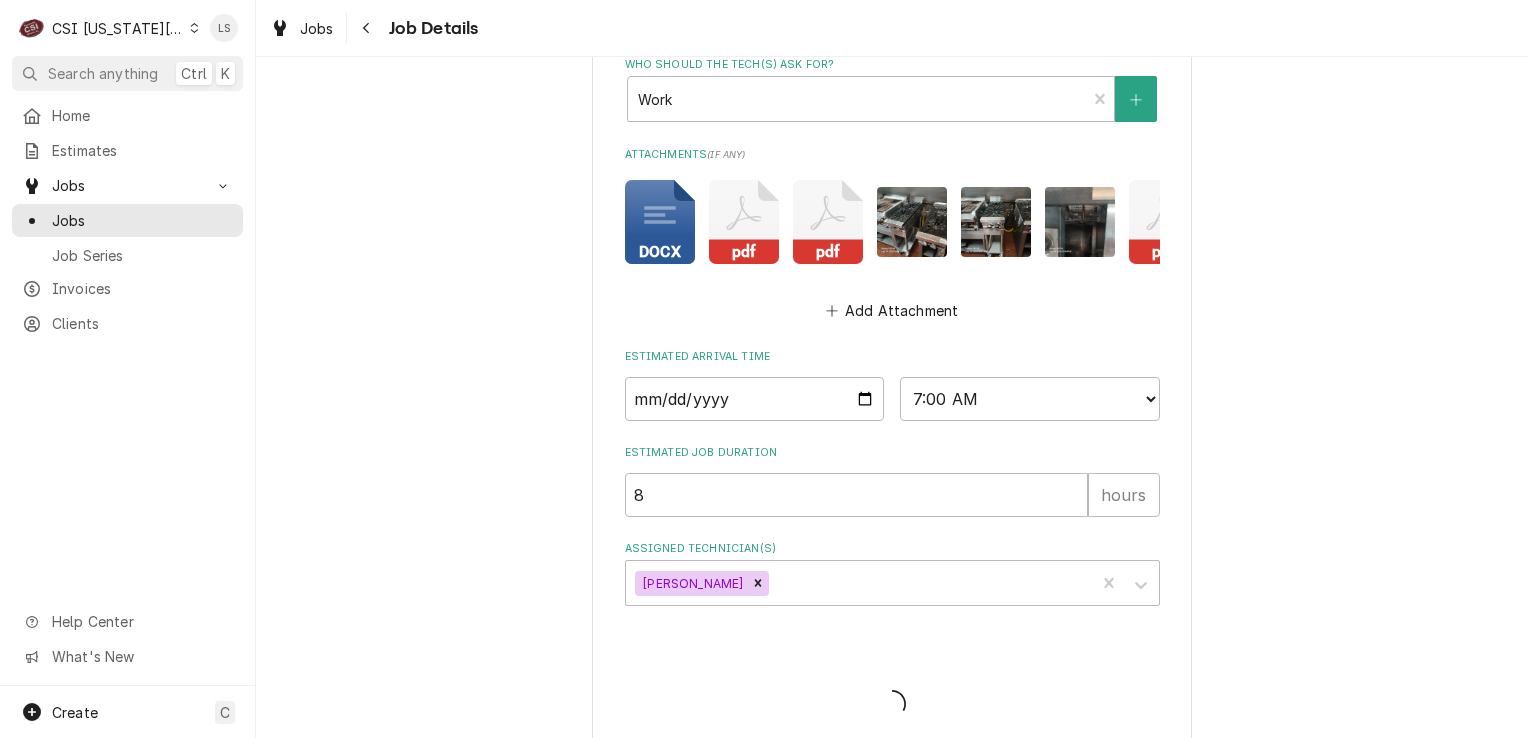 type on "x" 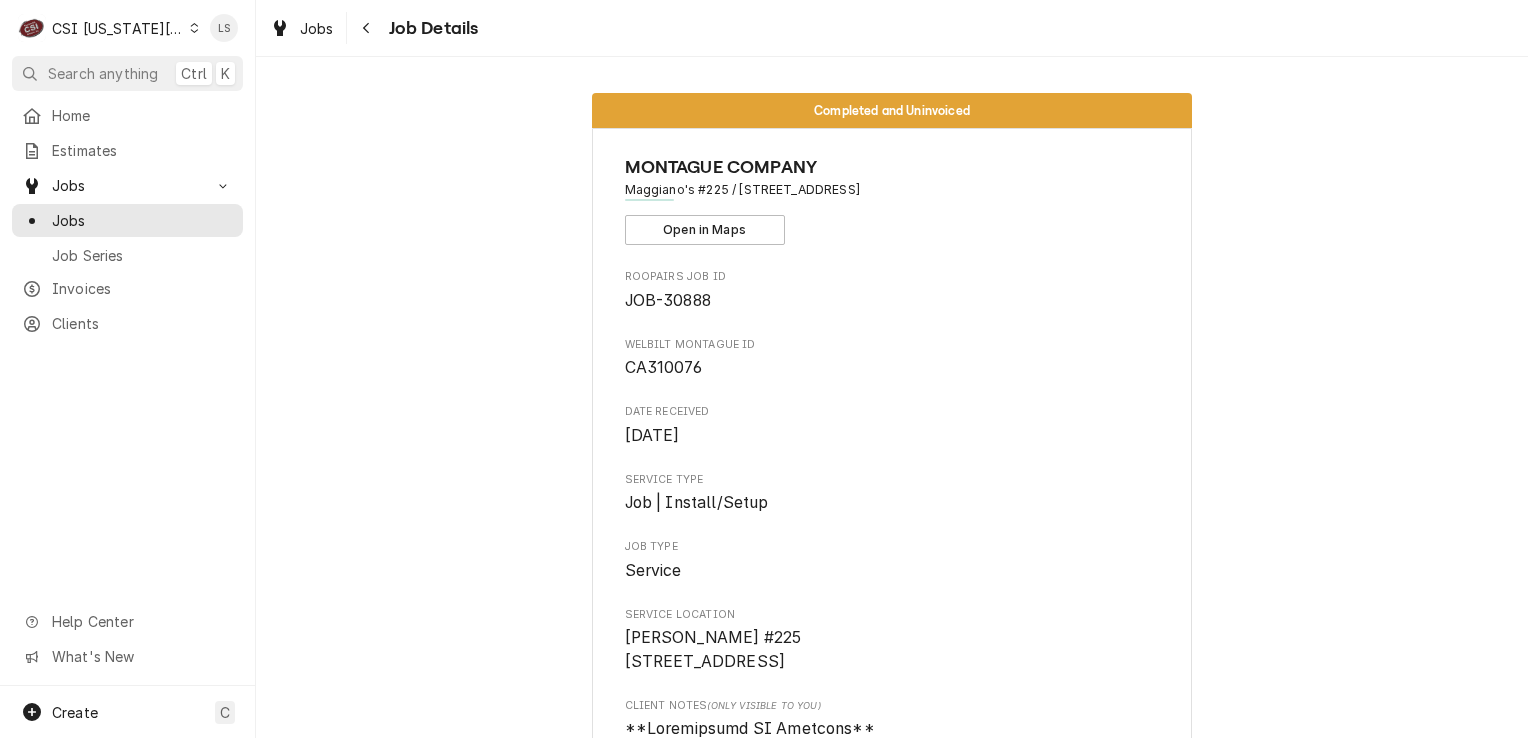 scroll, scrollTop: 0, scrollLeft: 0, axis: both 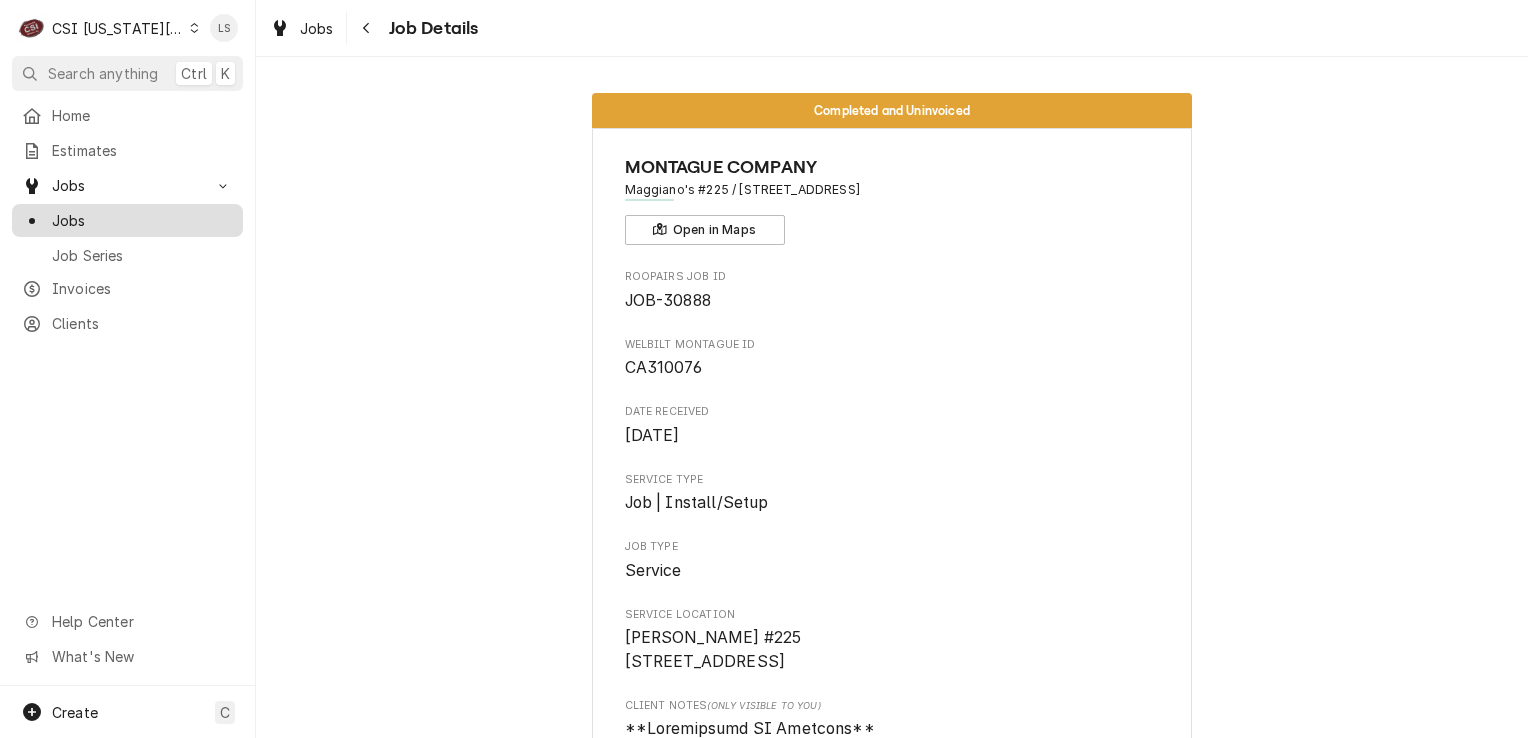 click on "Jobs" at bounding box center (142, 220) 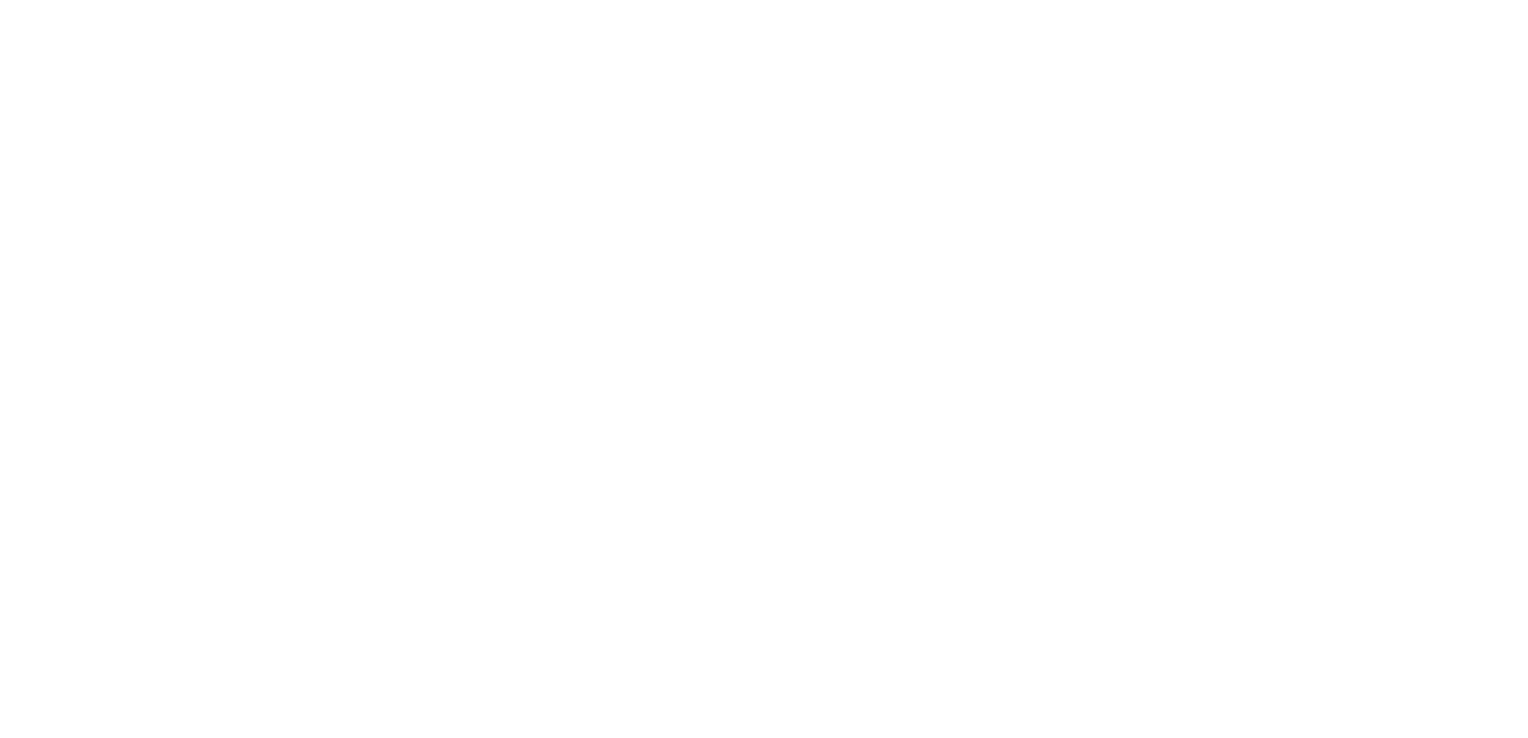 scroll, scrollTop: 0, scrollLeft: 0, axis: both 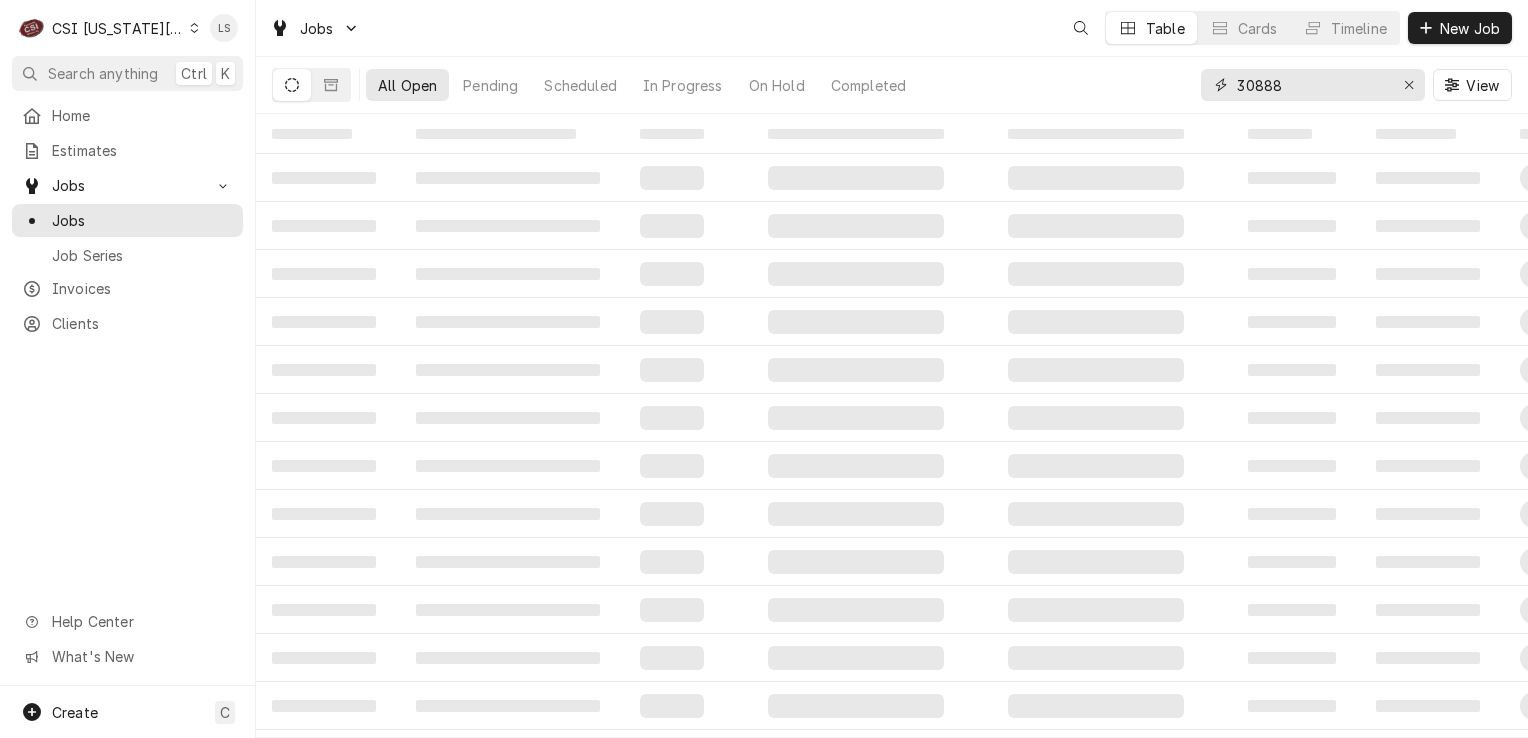 drag, startPoint x: 1405, startPoint y: 80, endPoint x: 1390, endPoint y: 82, distance: 15.132746 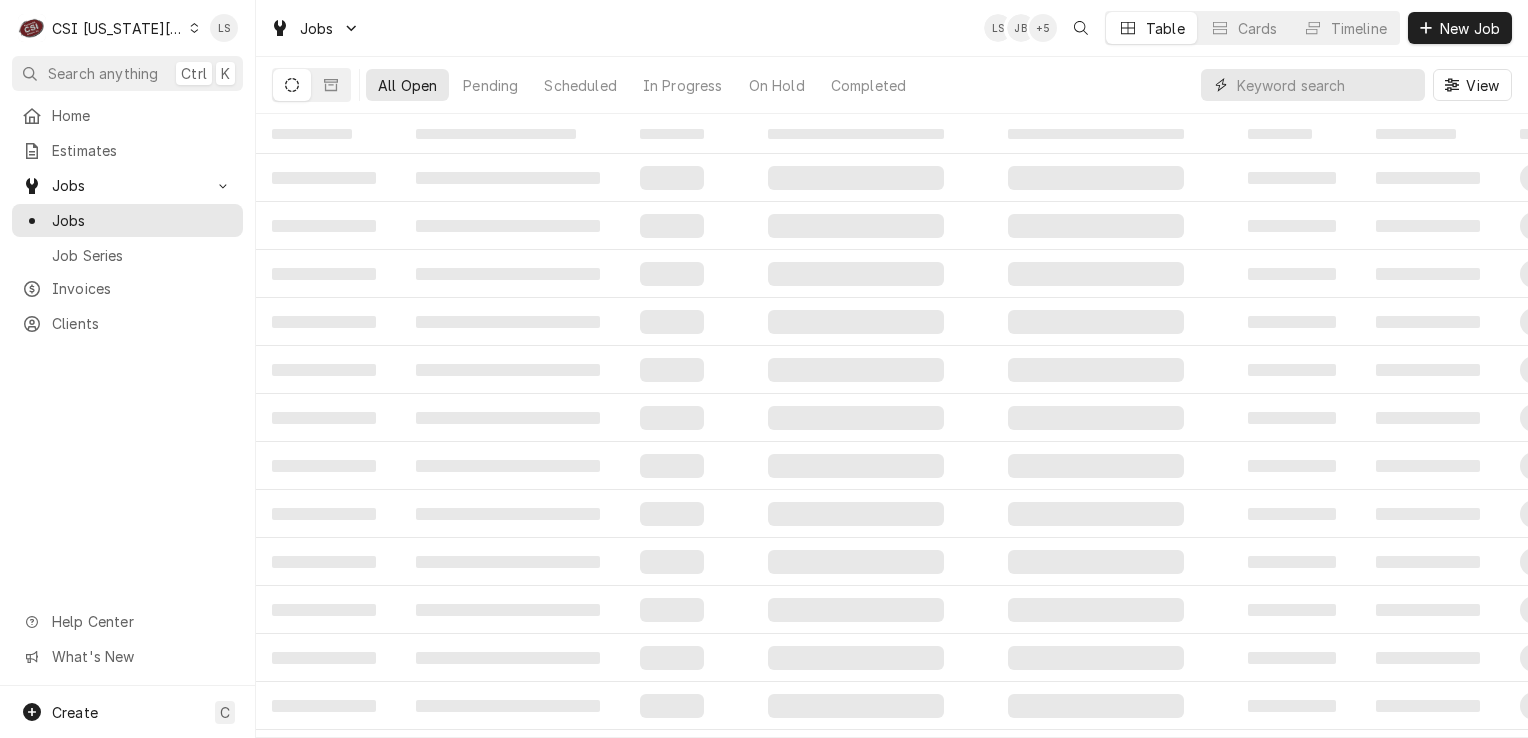 paste on "31696" 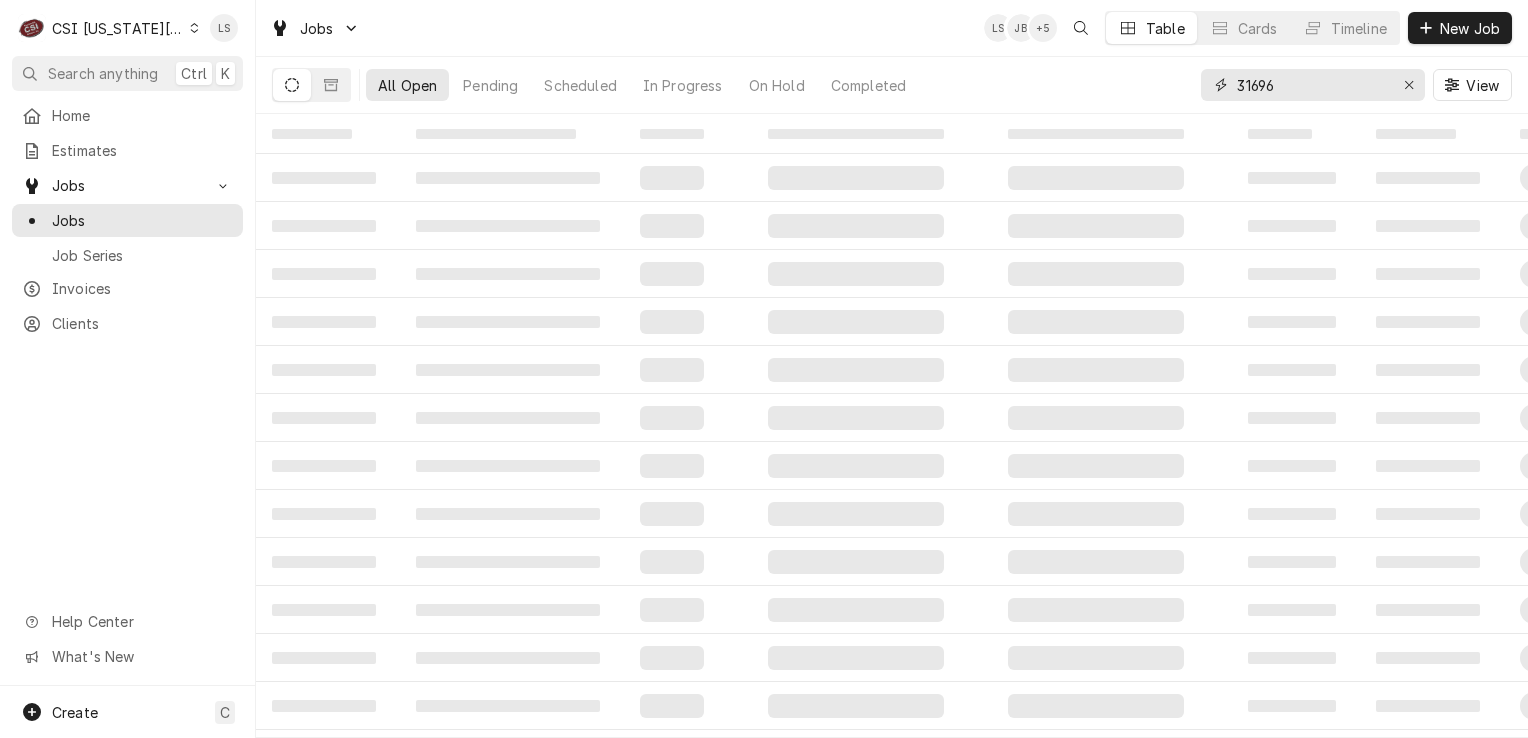 type on "31696" 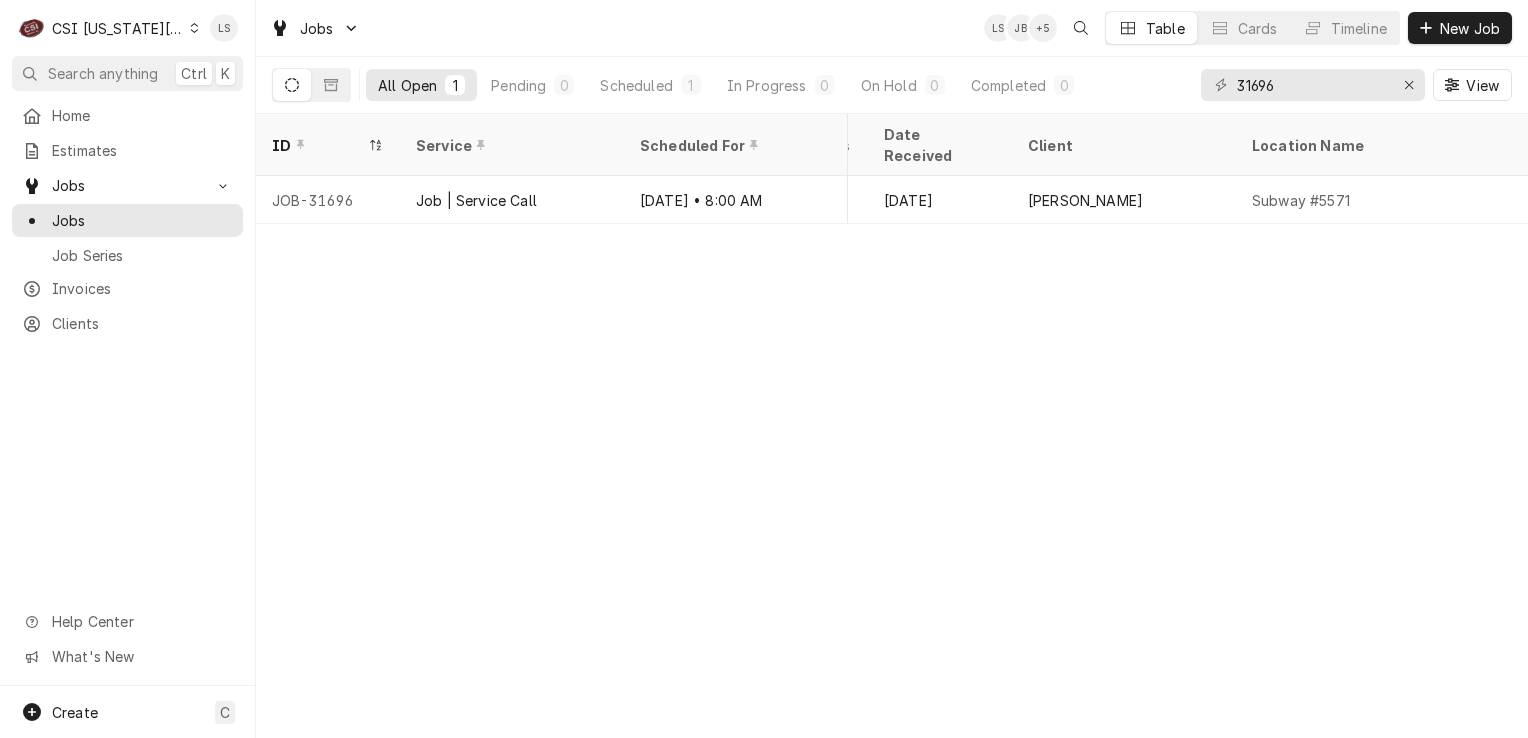 scroll, scrollTop: 0, scrollLeft: 1115, axis: horizontal 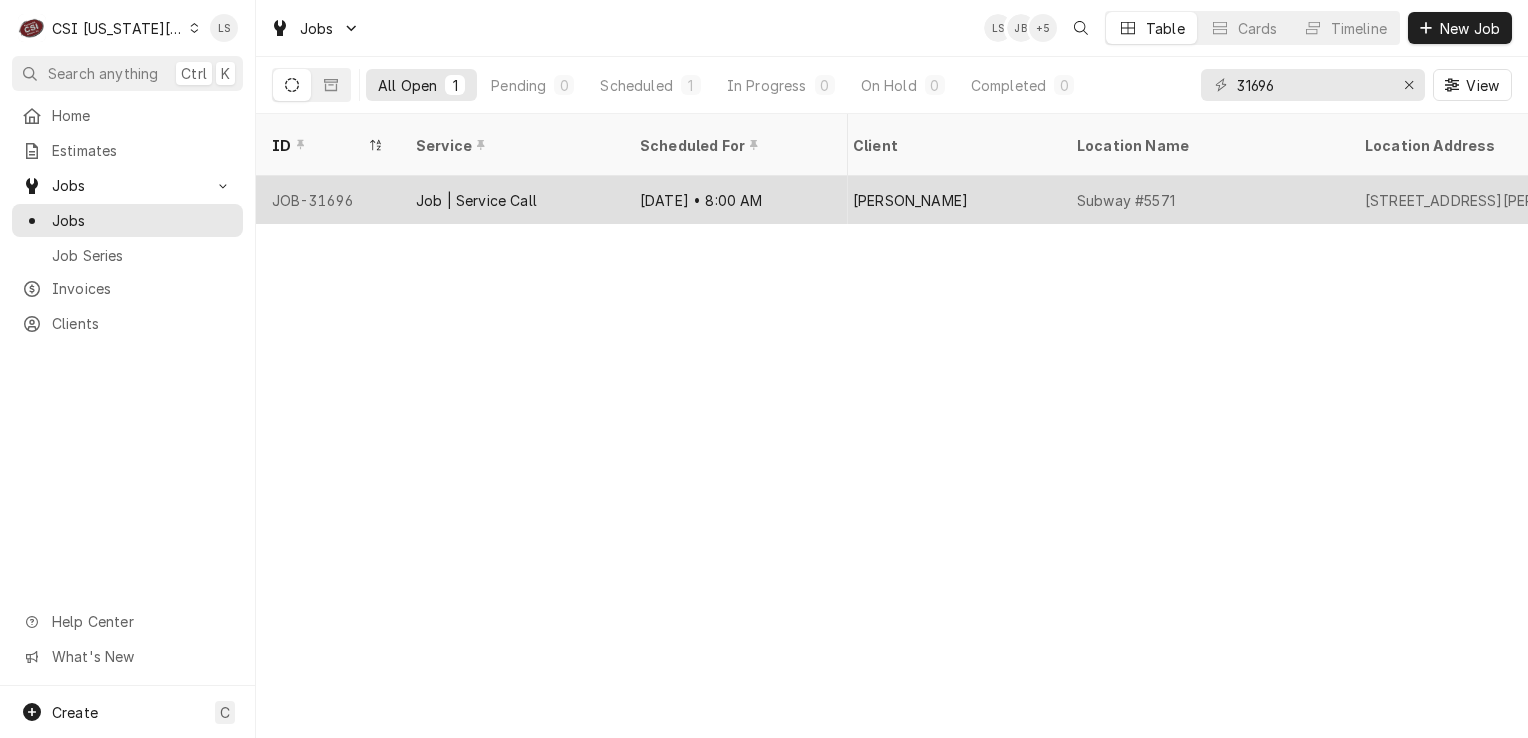 click on "JOB-31696" at bounding box center (328, 200) 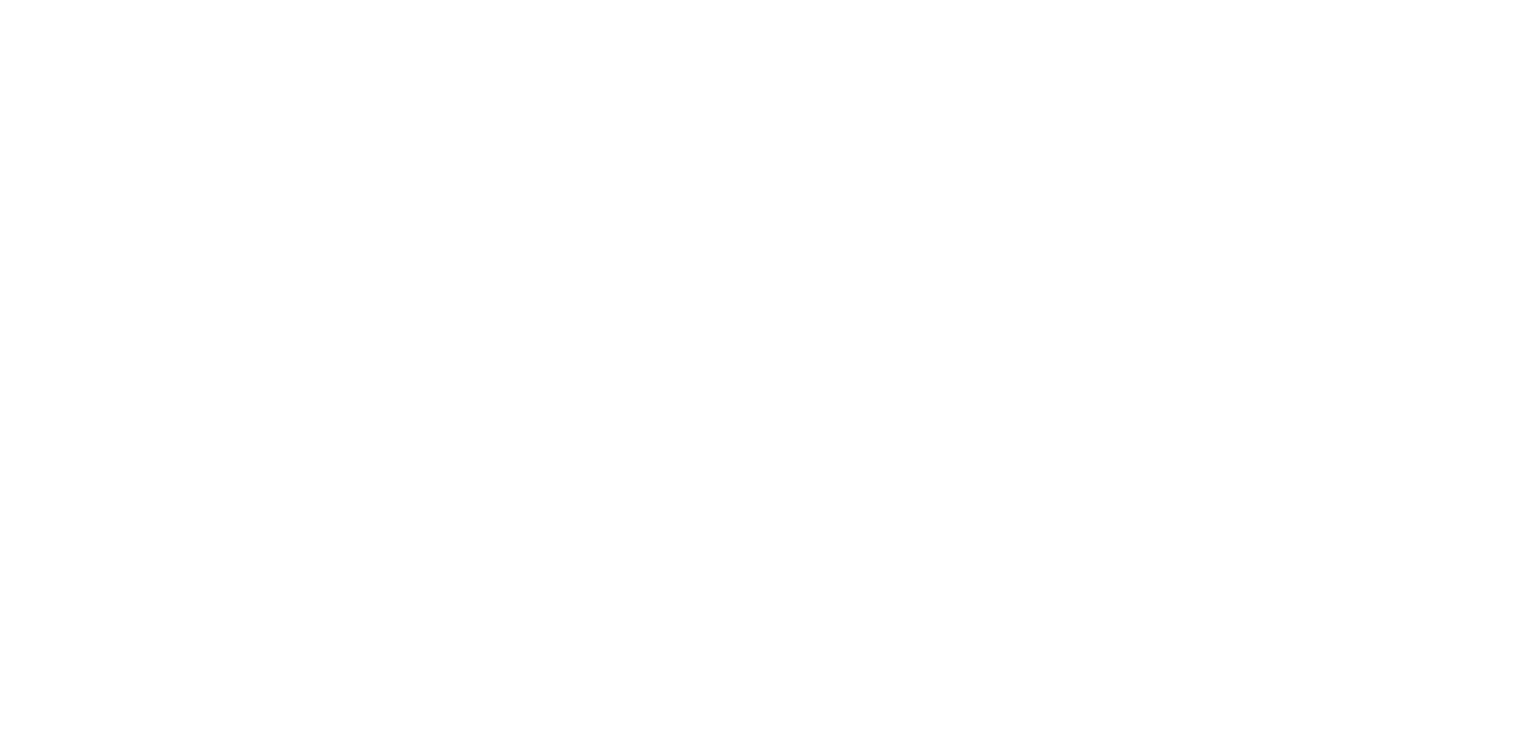 scroll, scrollTop: 0, scrollLeft: 0, axis: both 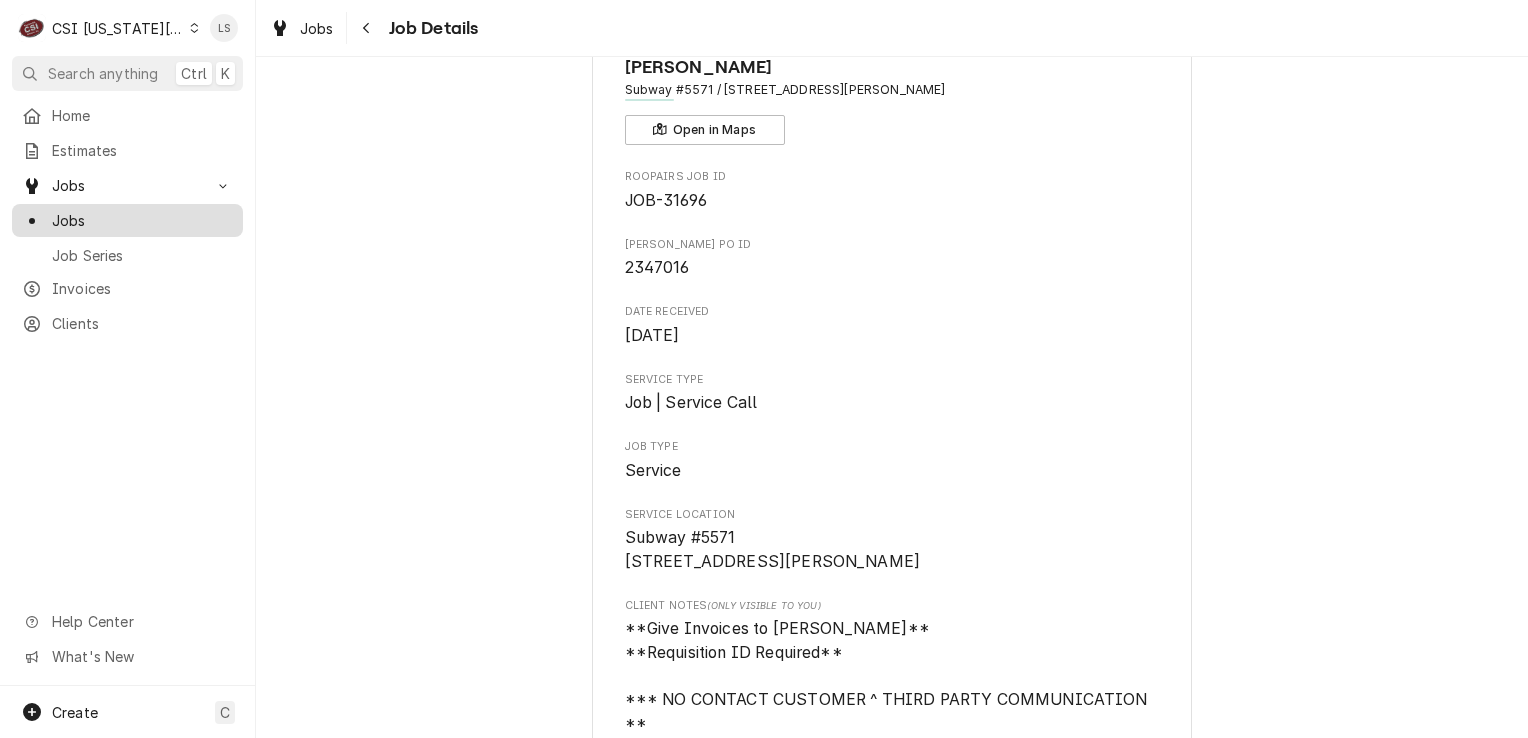 click on "Jobs" at bounding box center (142, 220) 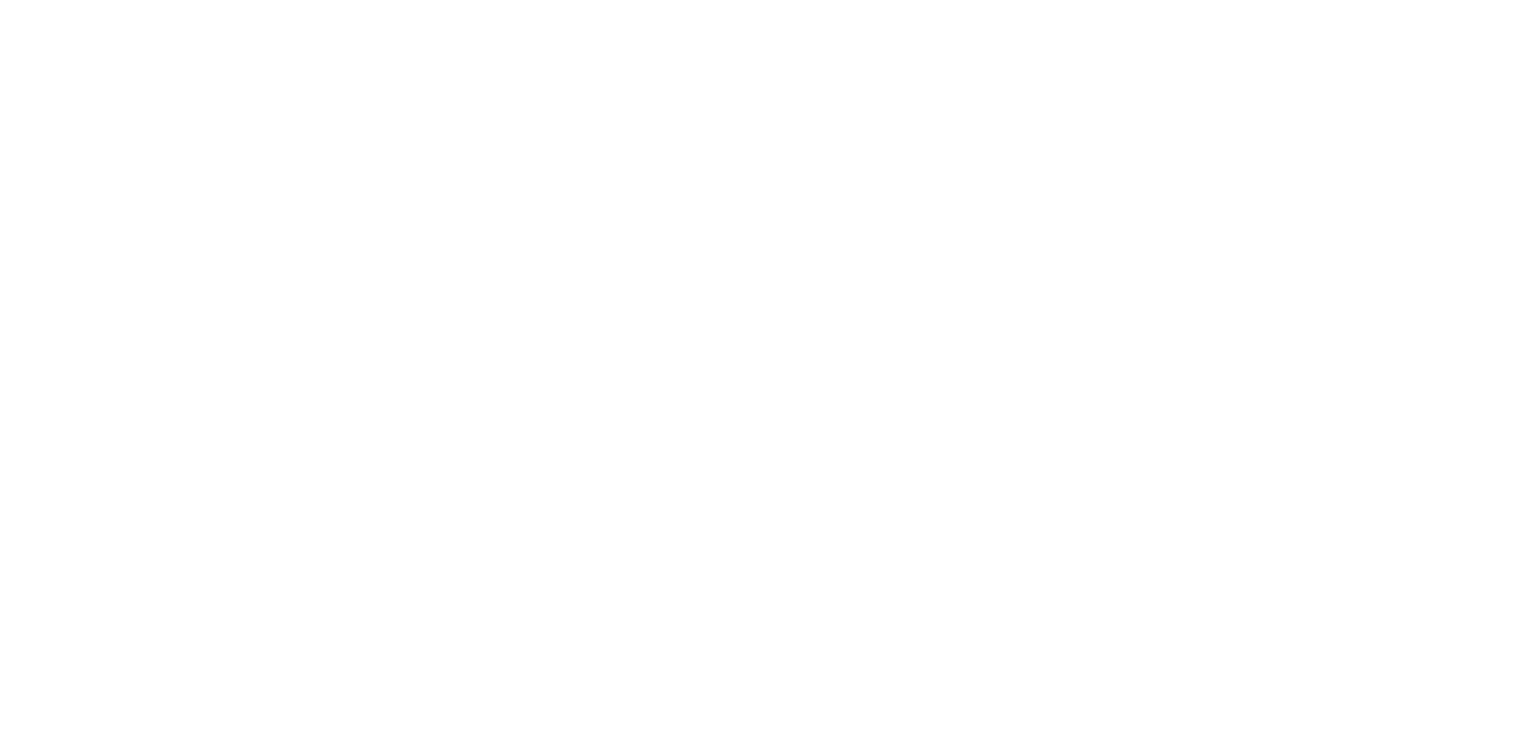 scroll, scrollTop: 0, scrollLeft: 0, axis: both 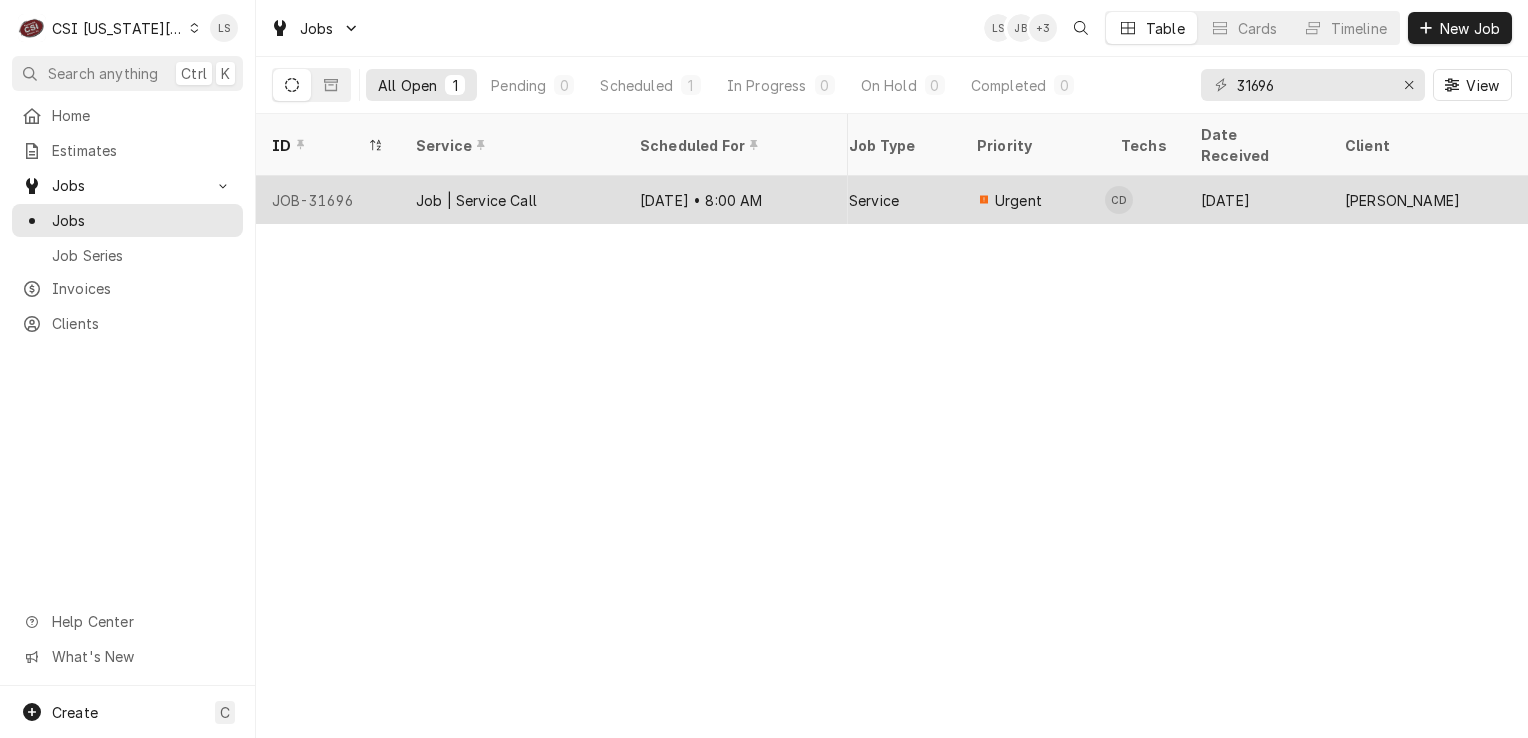 click on "JOB-31696" at bounding box center (328, 200) 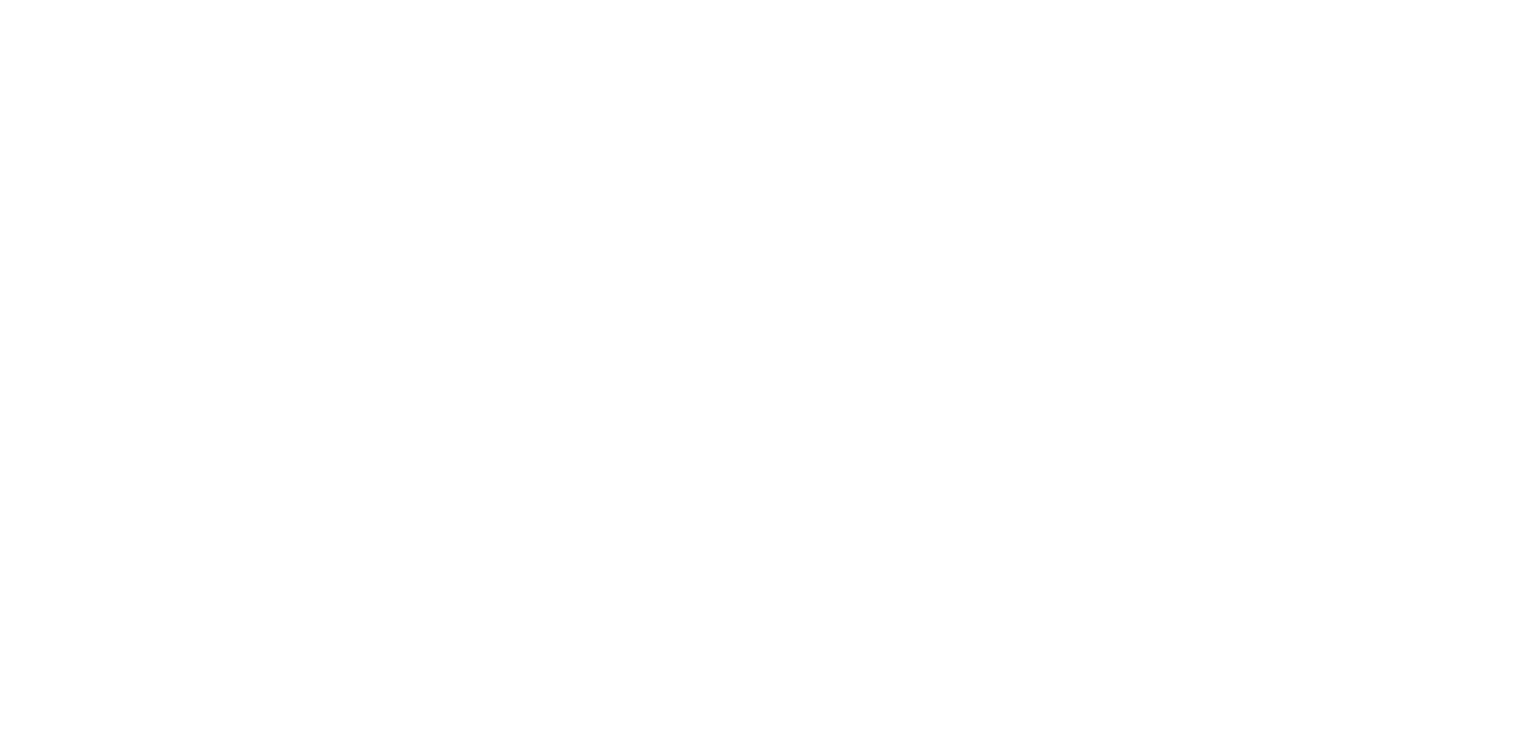 scroll, scrollTop: 0, scrollLeft: 0, axis: both 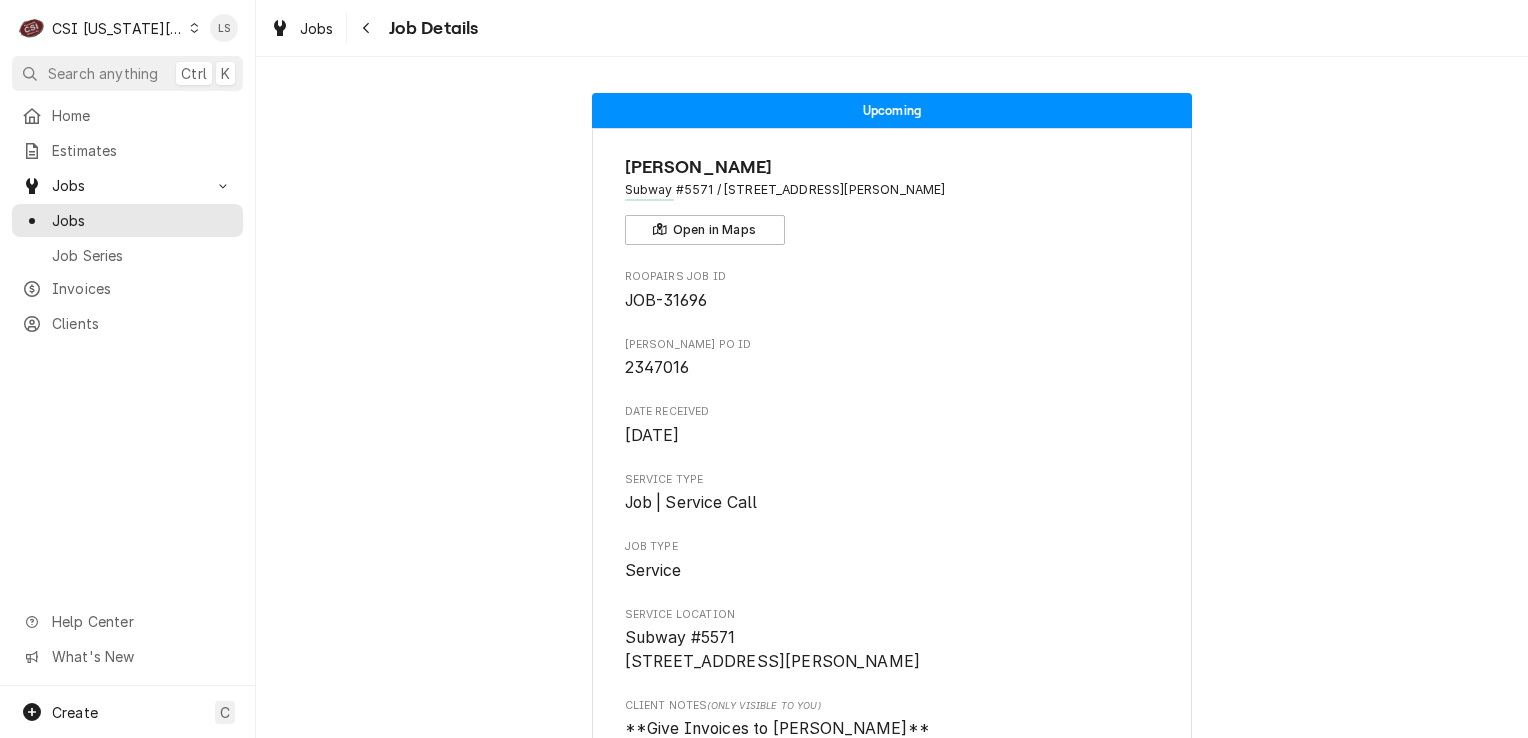 click 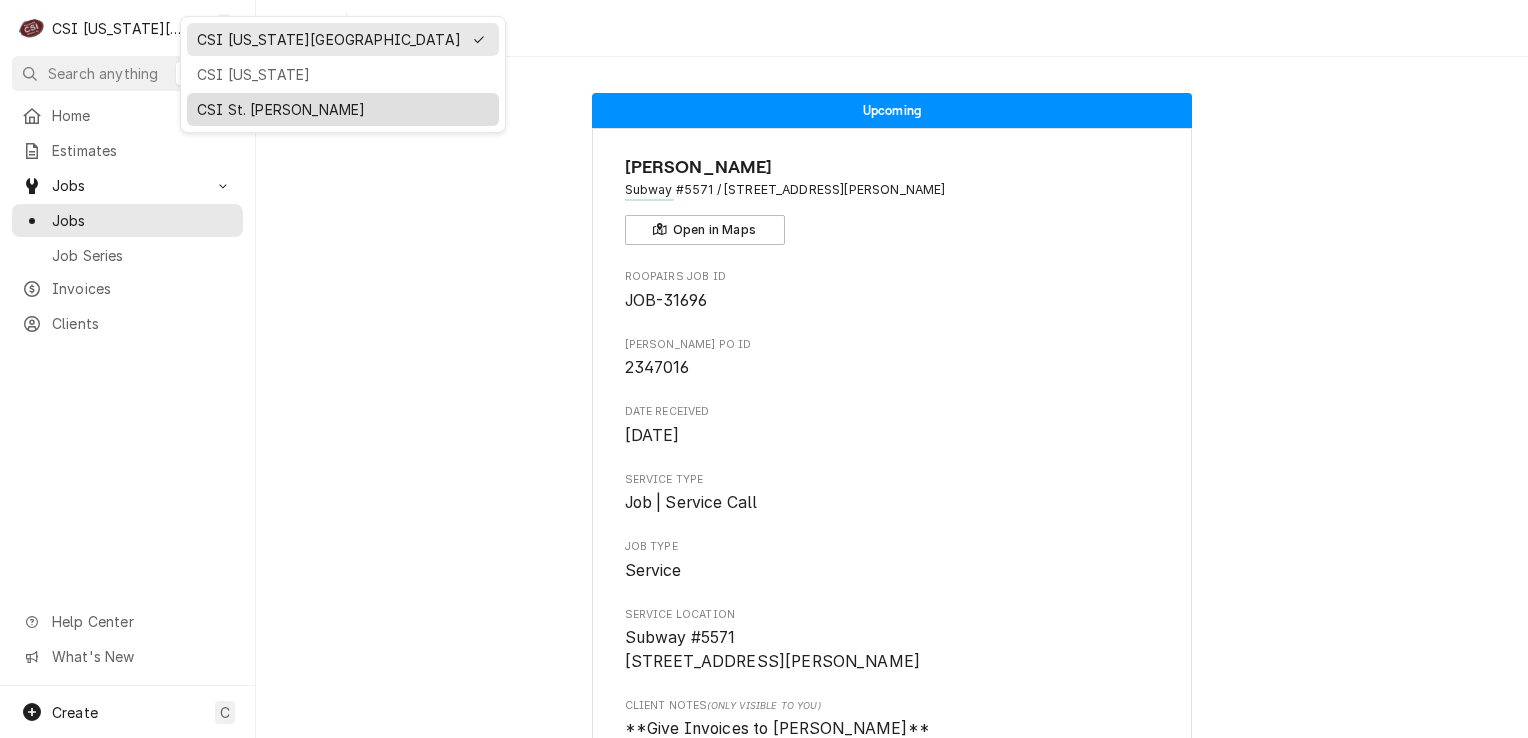 click on "CSI St. [PERSON_NAME]" at bounding box center [343, 109] 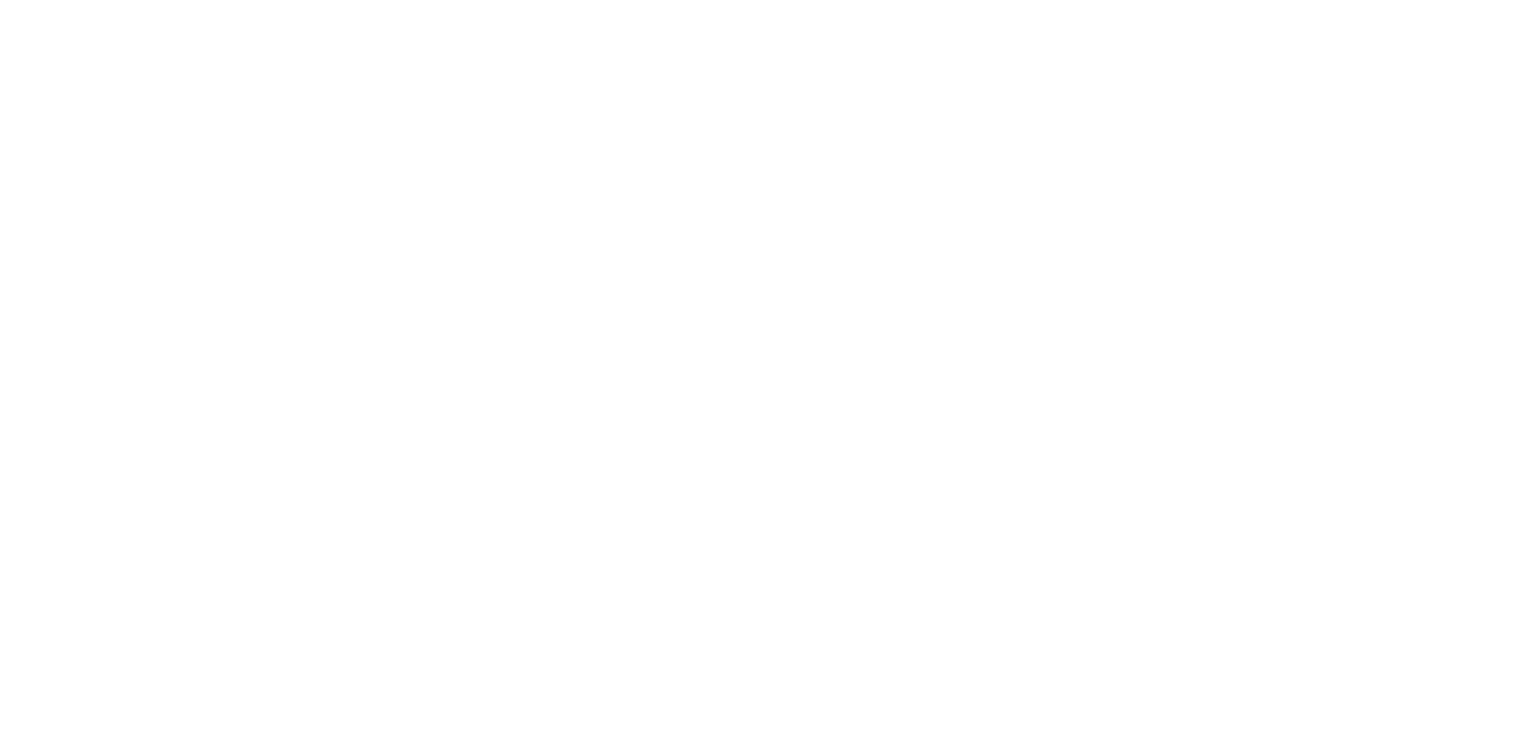 scroll, scrollTop: 0, scrollLeft: 0, axis: both 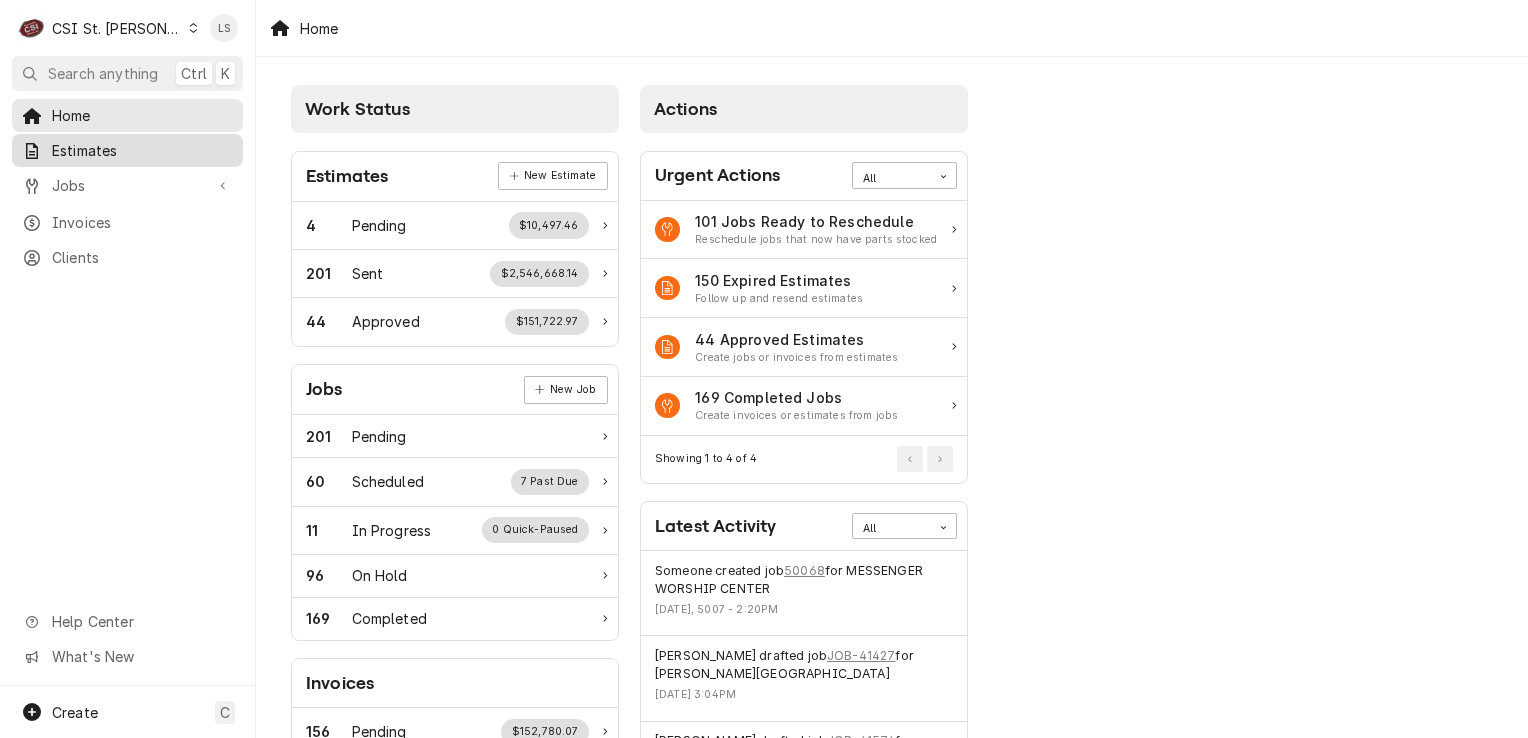 click on "Estimates" at bounding box center [142, 150] 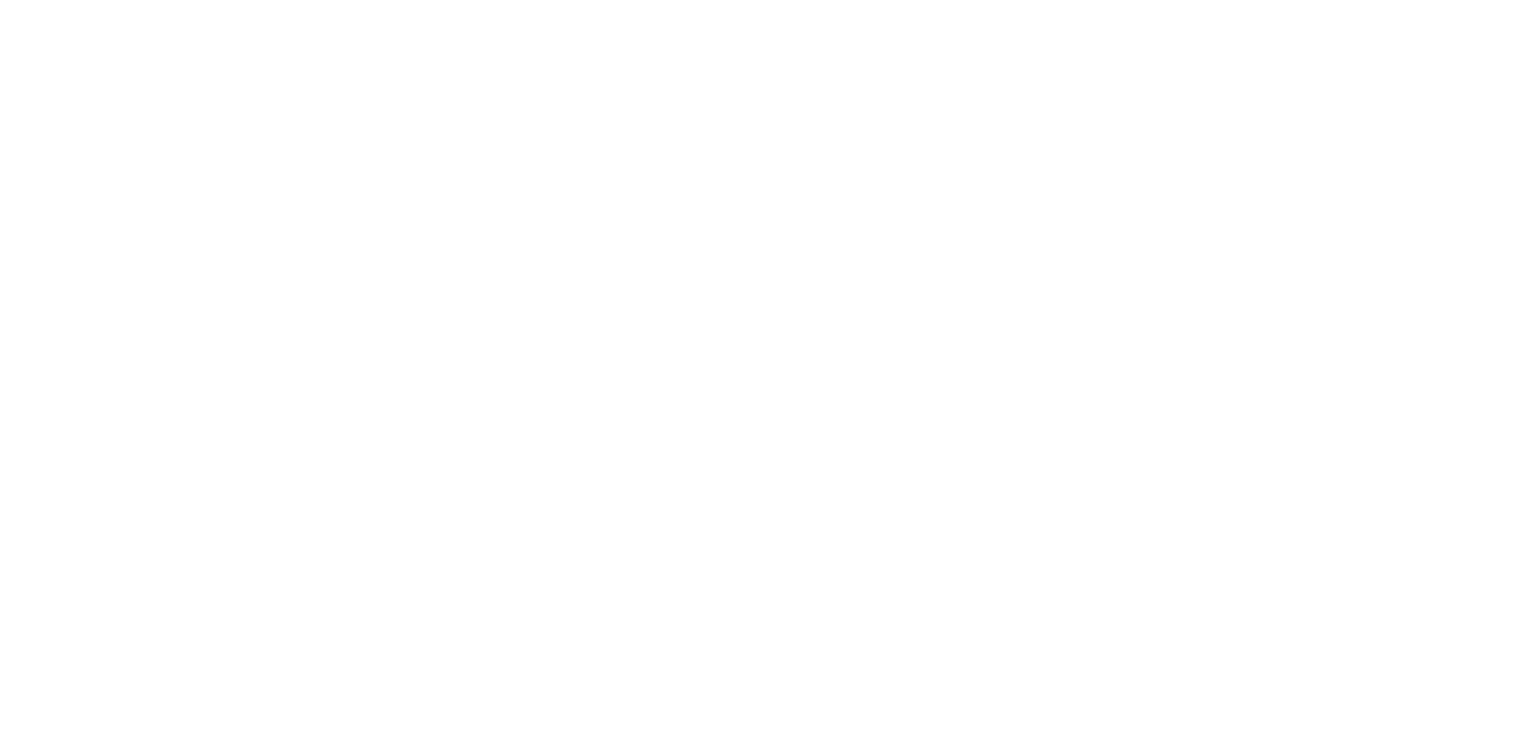 scroll, scrollTop: 0, scrollLeft: 0, axis: both 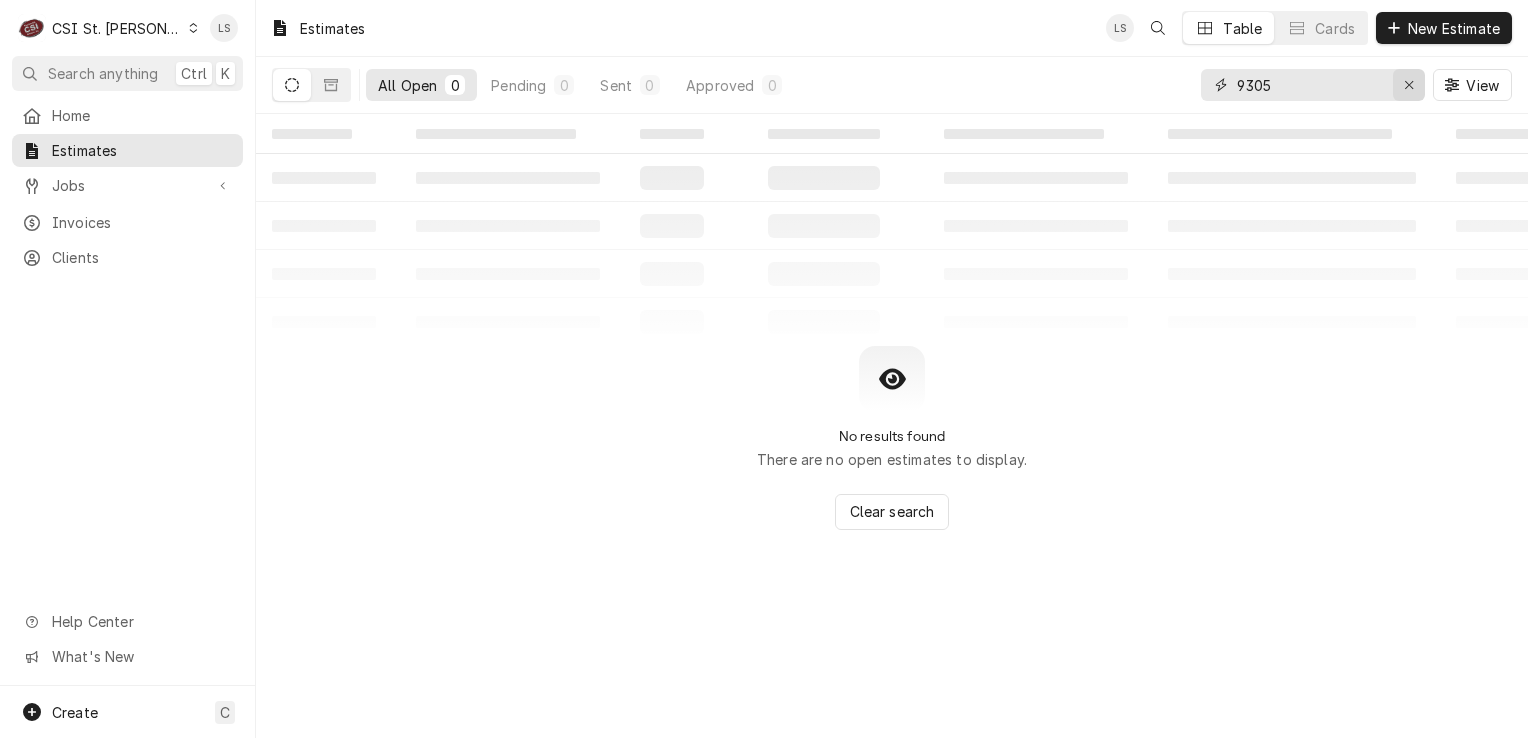 click 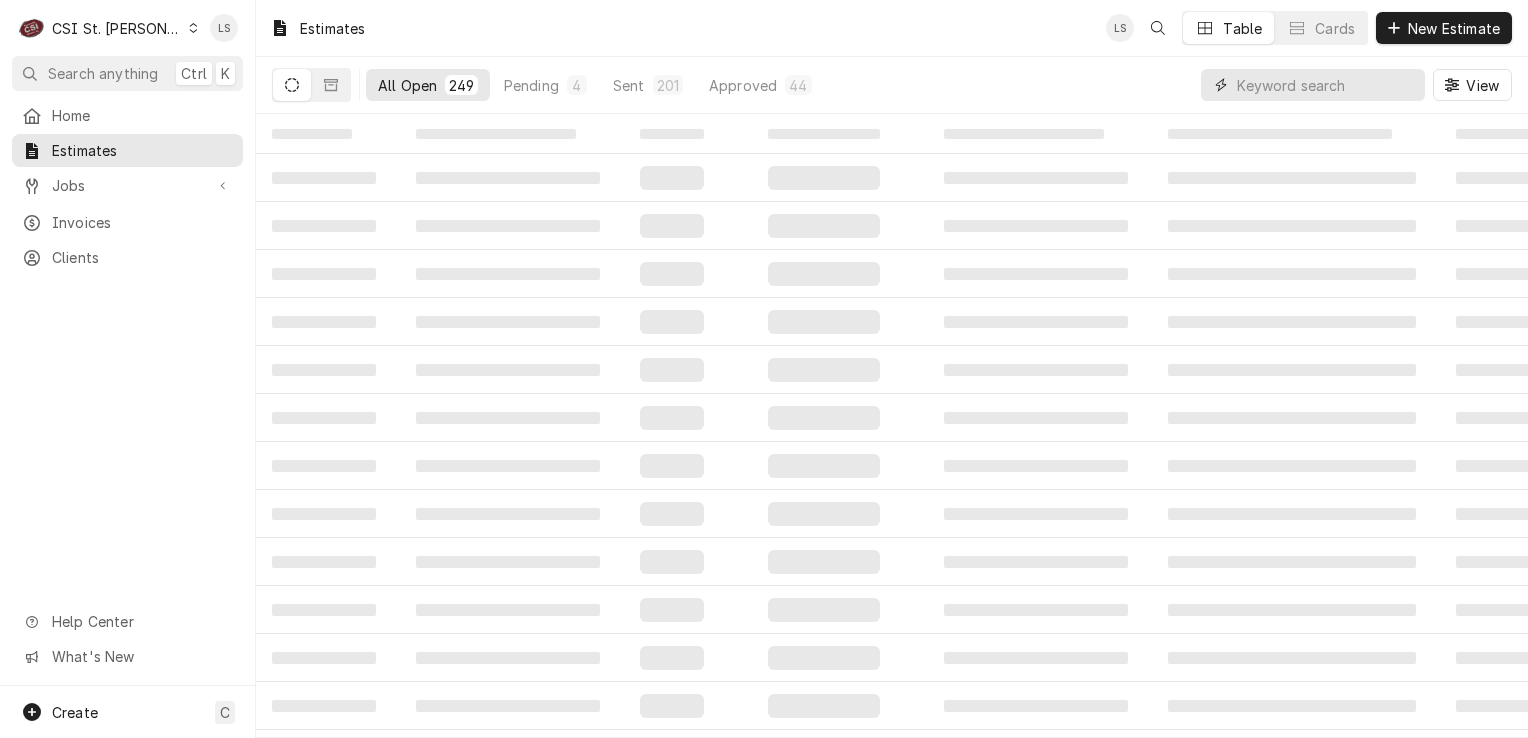 paste on "400522" 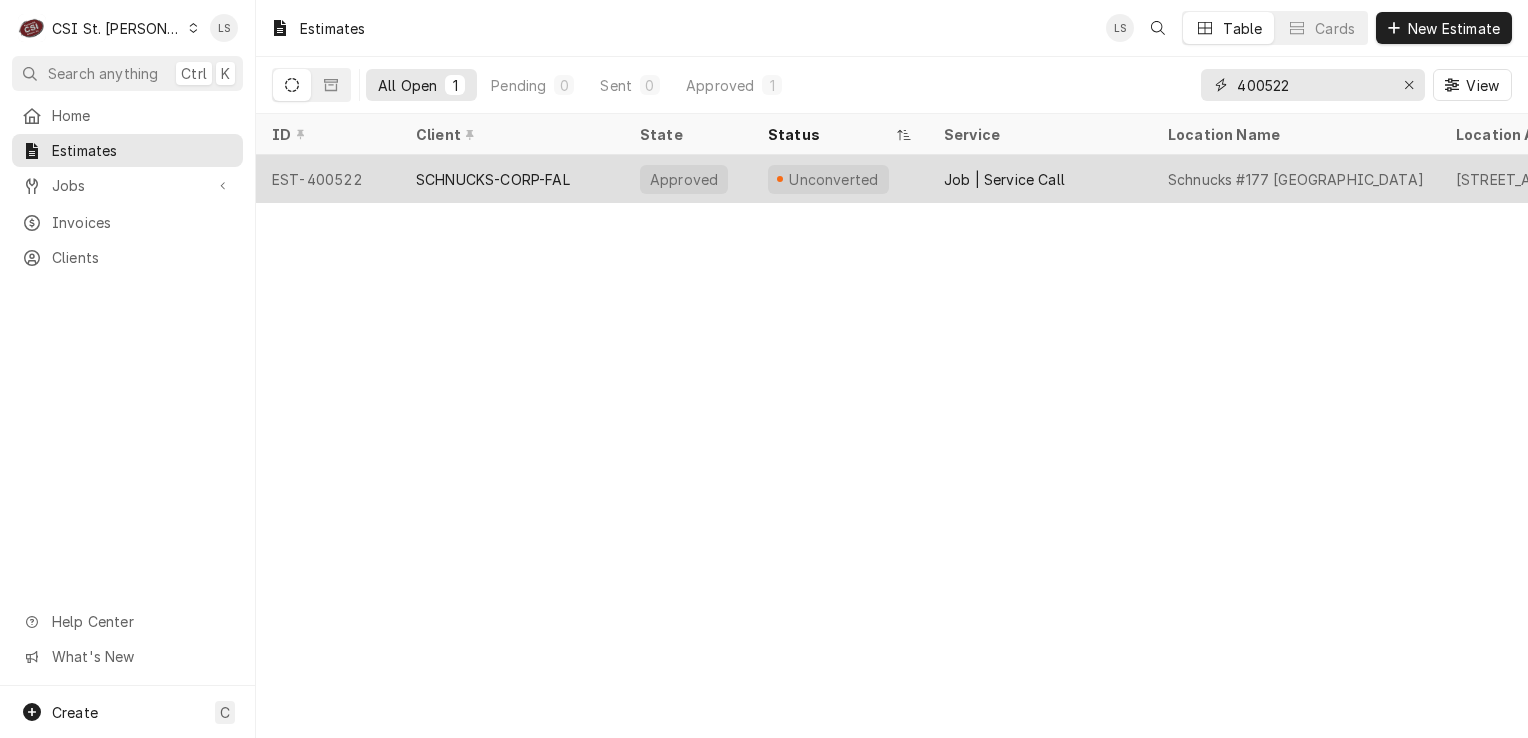 type on "400522" 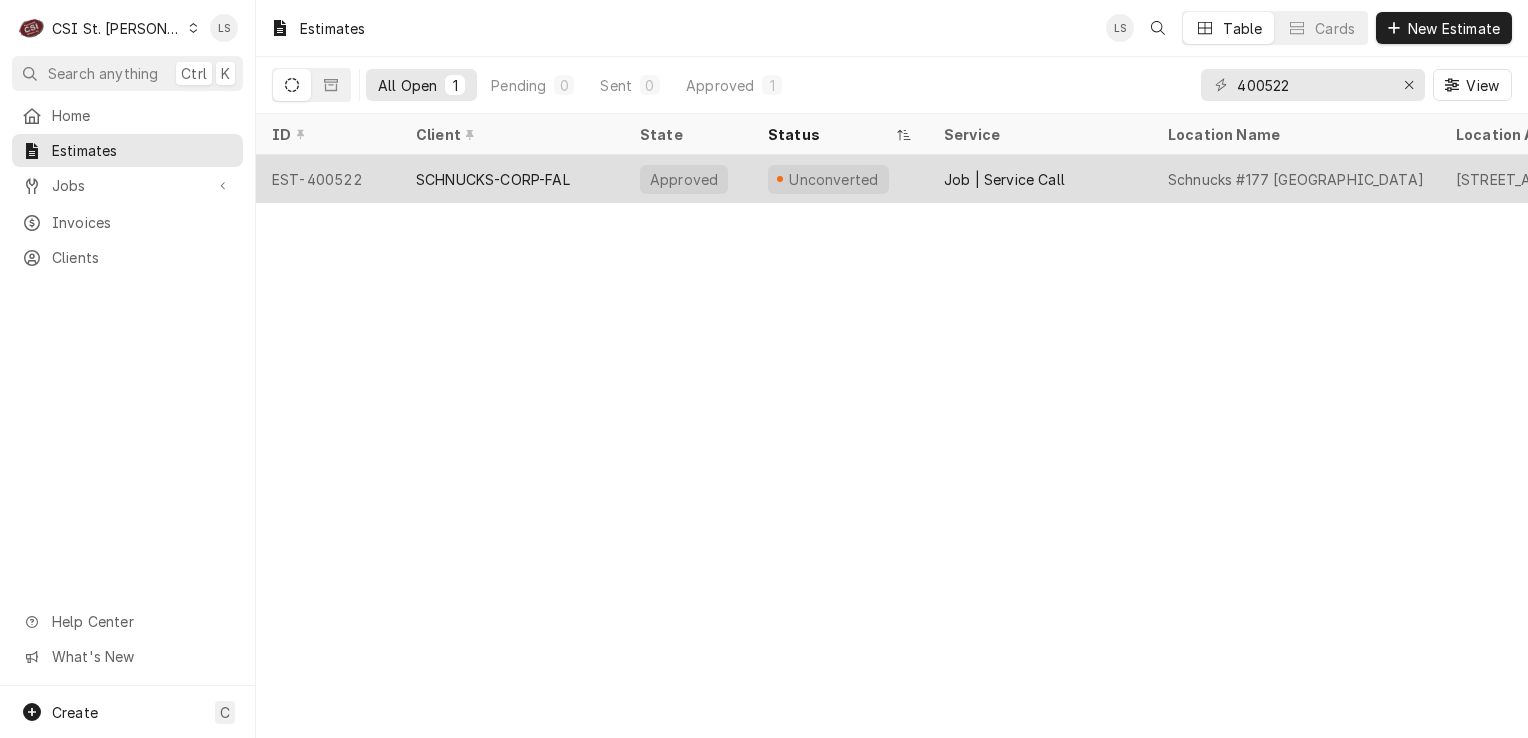 click on "EST-400522" at bounding box center [328, 179] 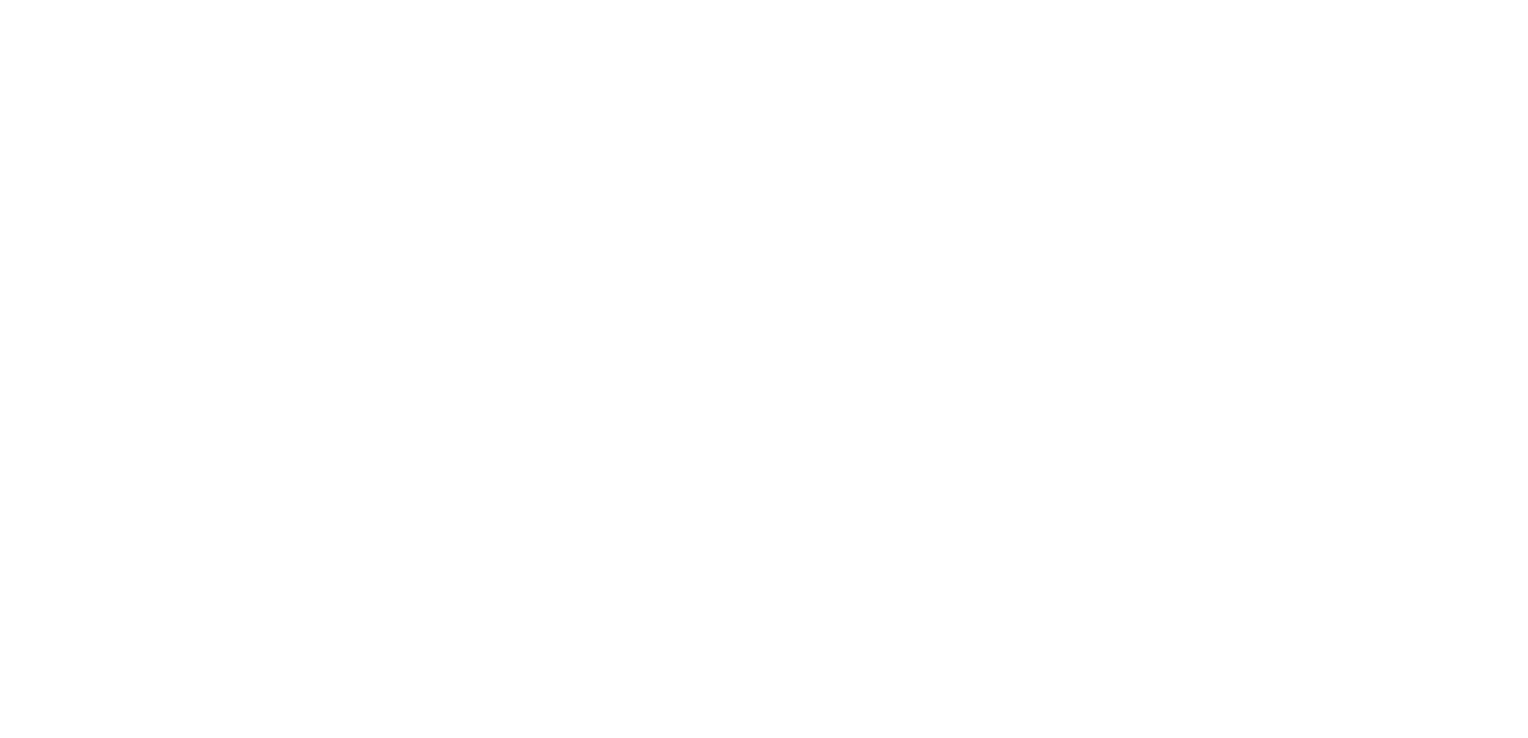 scroll, scrollTop: 0, scrollLeft: 0, axis: both 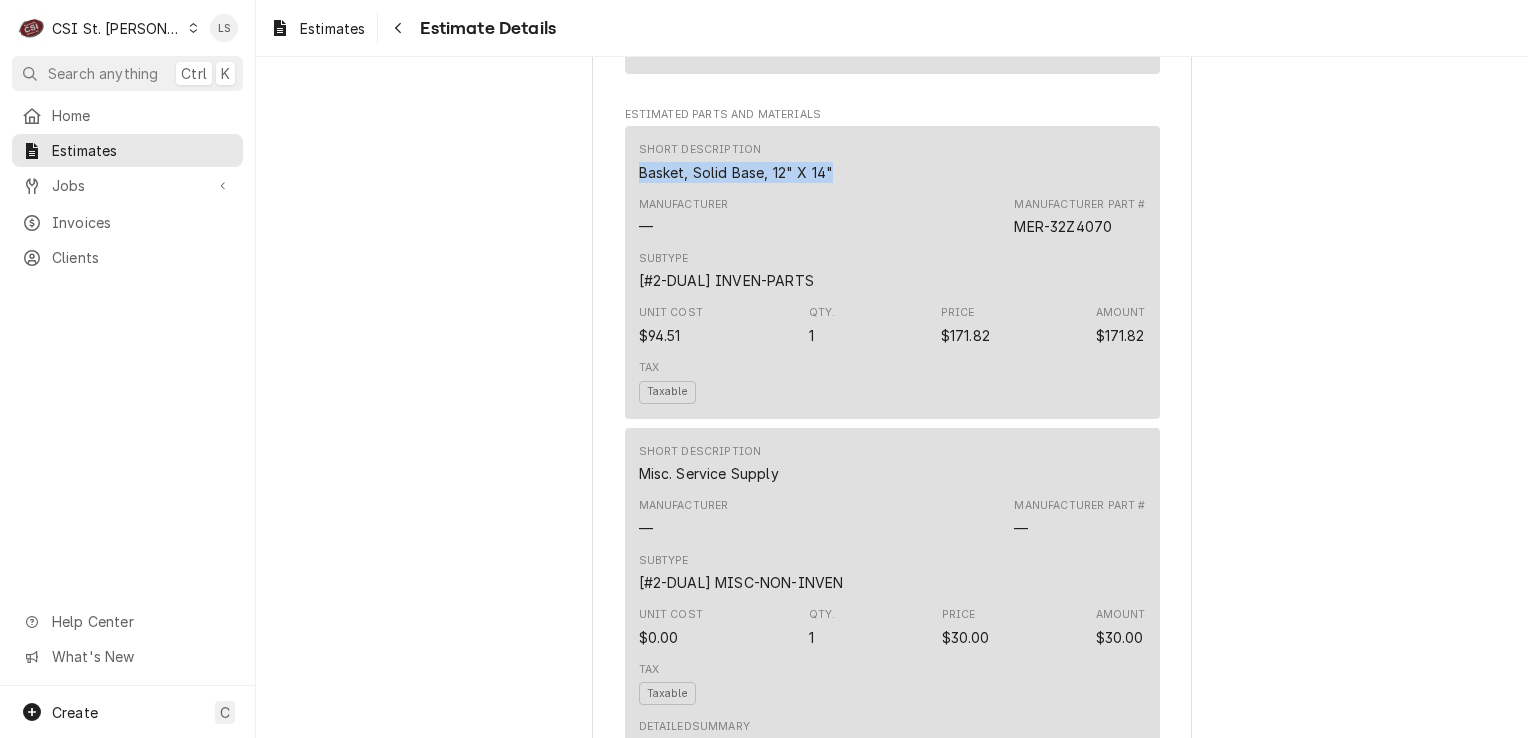 drag, startPoint x: 828, startPoint y: 233, endPoint x: 616, endPoint y: 235, distance: 212.00943 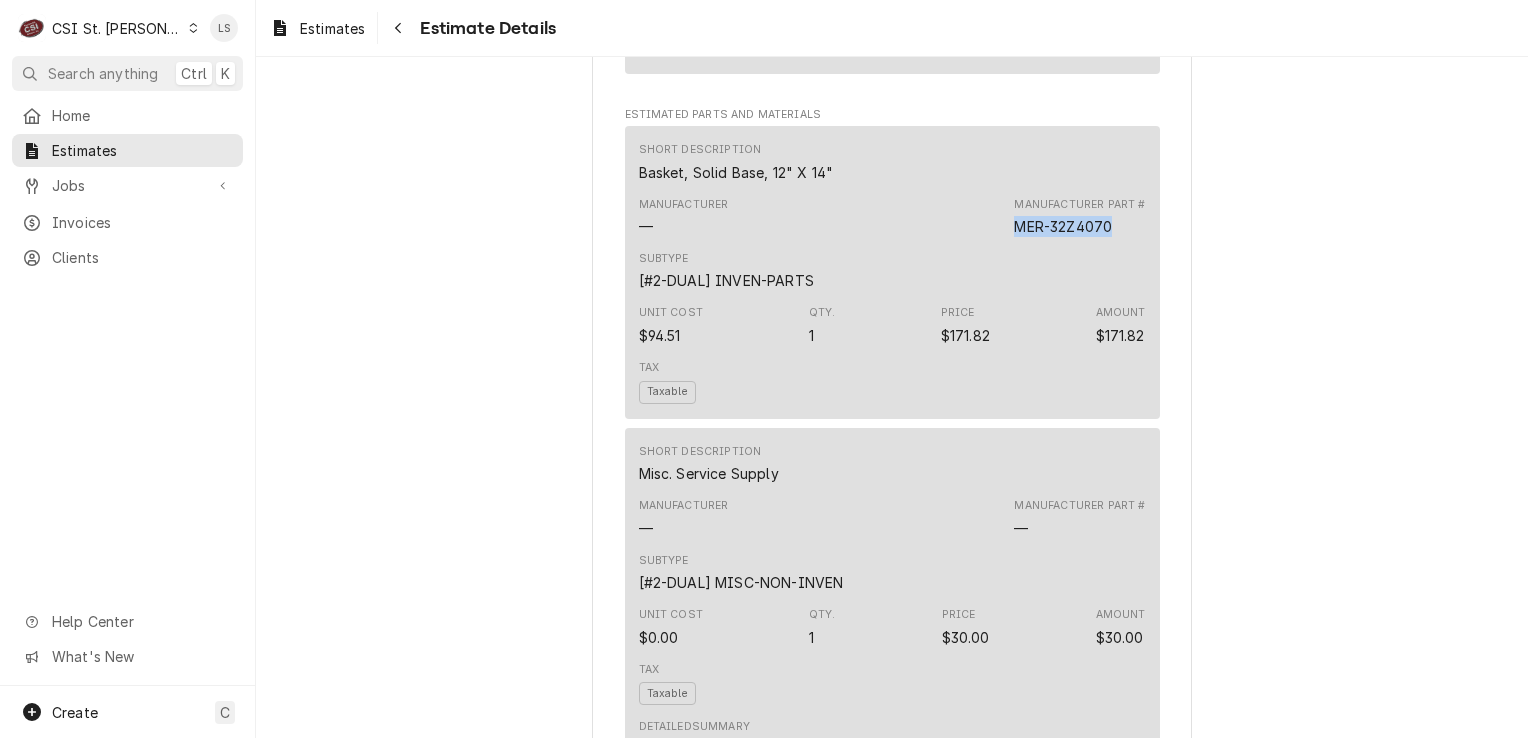 drag, startPoint x: 1108, startPoint y: 297, endPoint x: 992, endPoint y: 288, distance: 116.34862 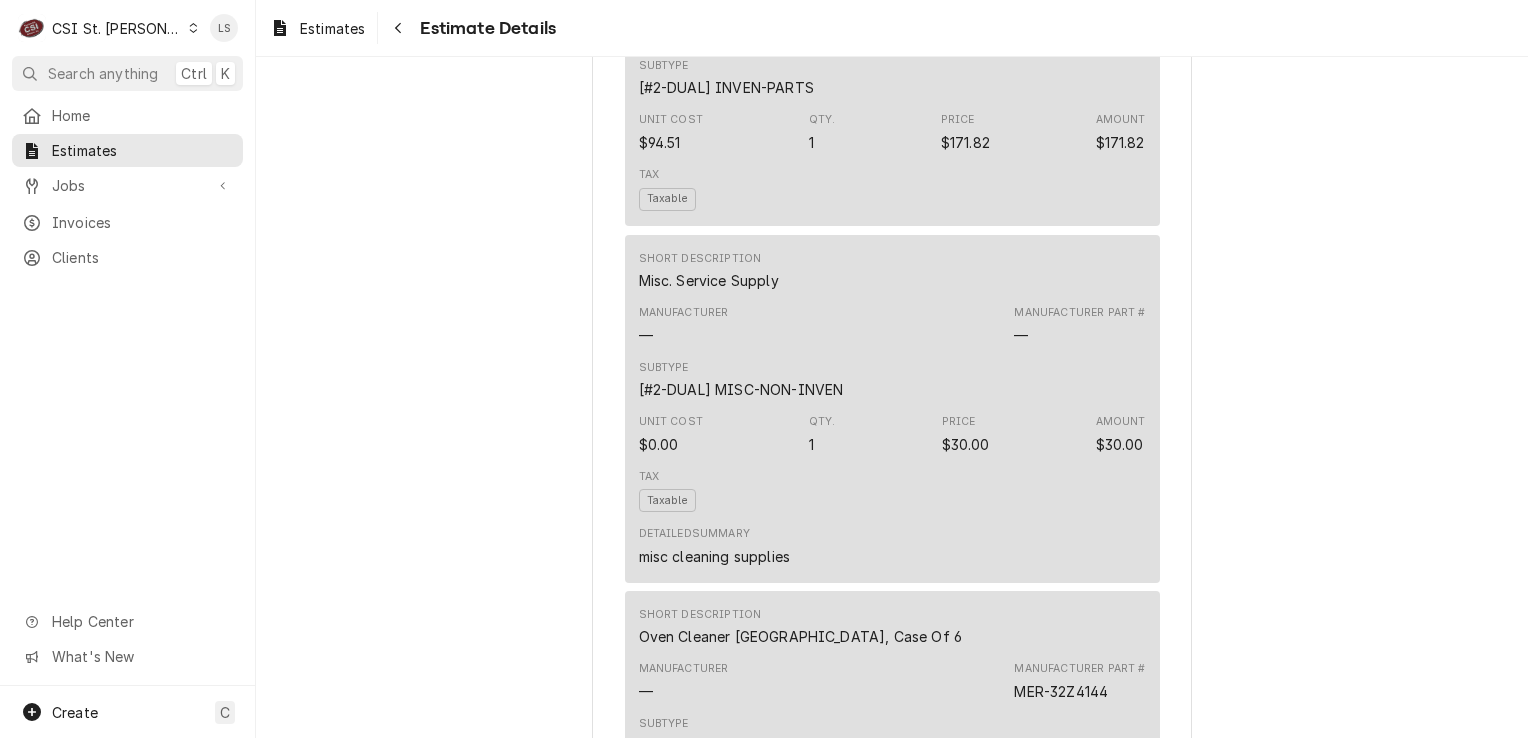 scroll, scrollTop: 2400, scrollLeft: 0, axis: vertical 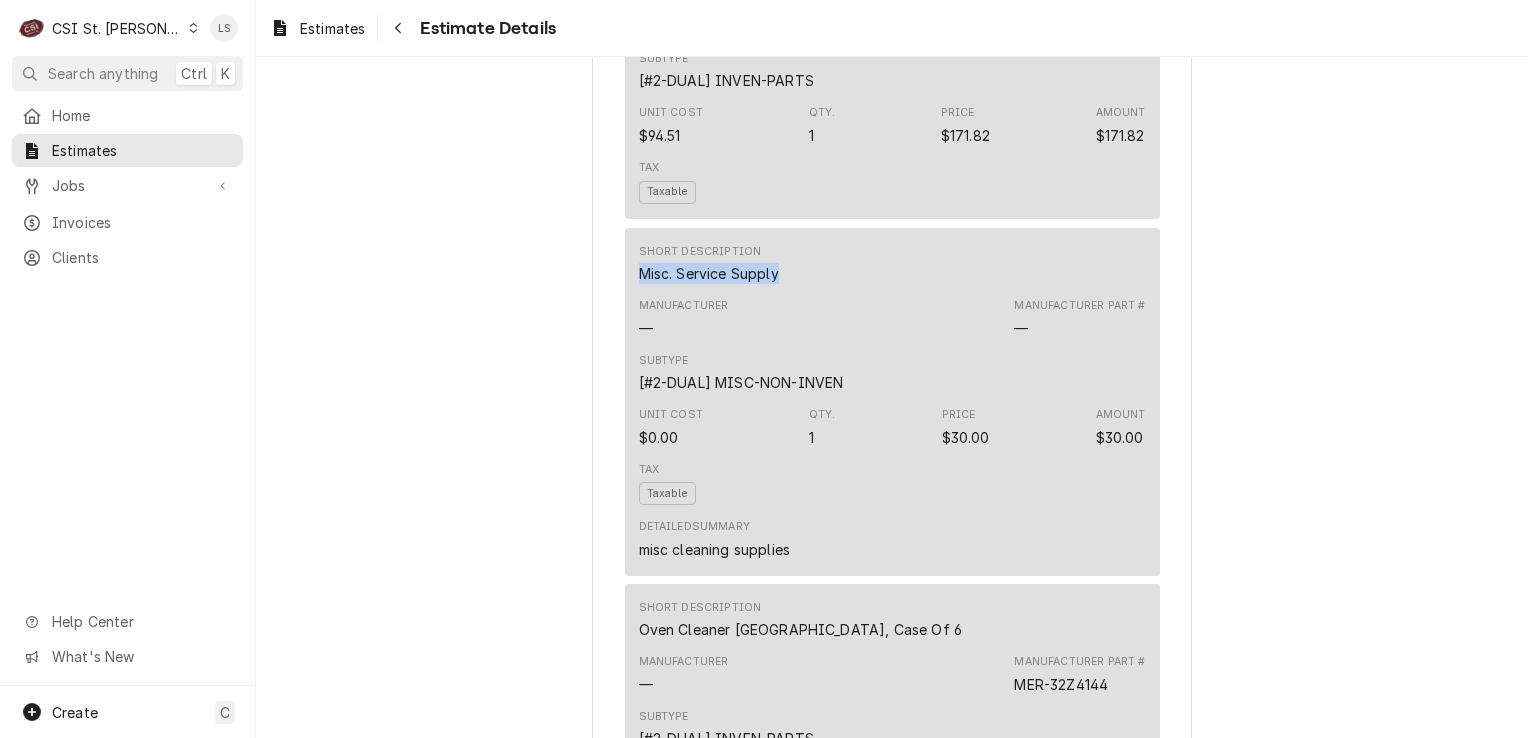 drag, startPoint x: 786, startPoint y: 347, endPoint x: 606, endPoint y: 339, distance: 180.17769 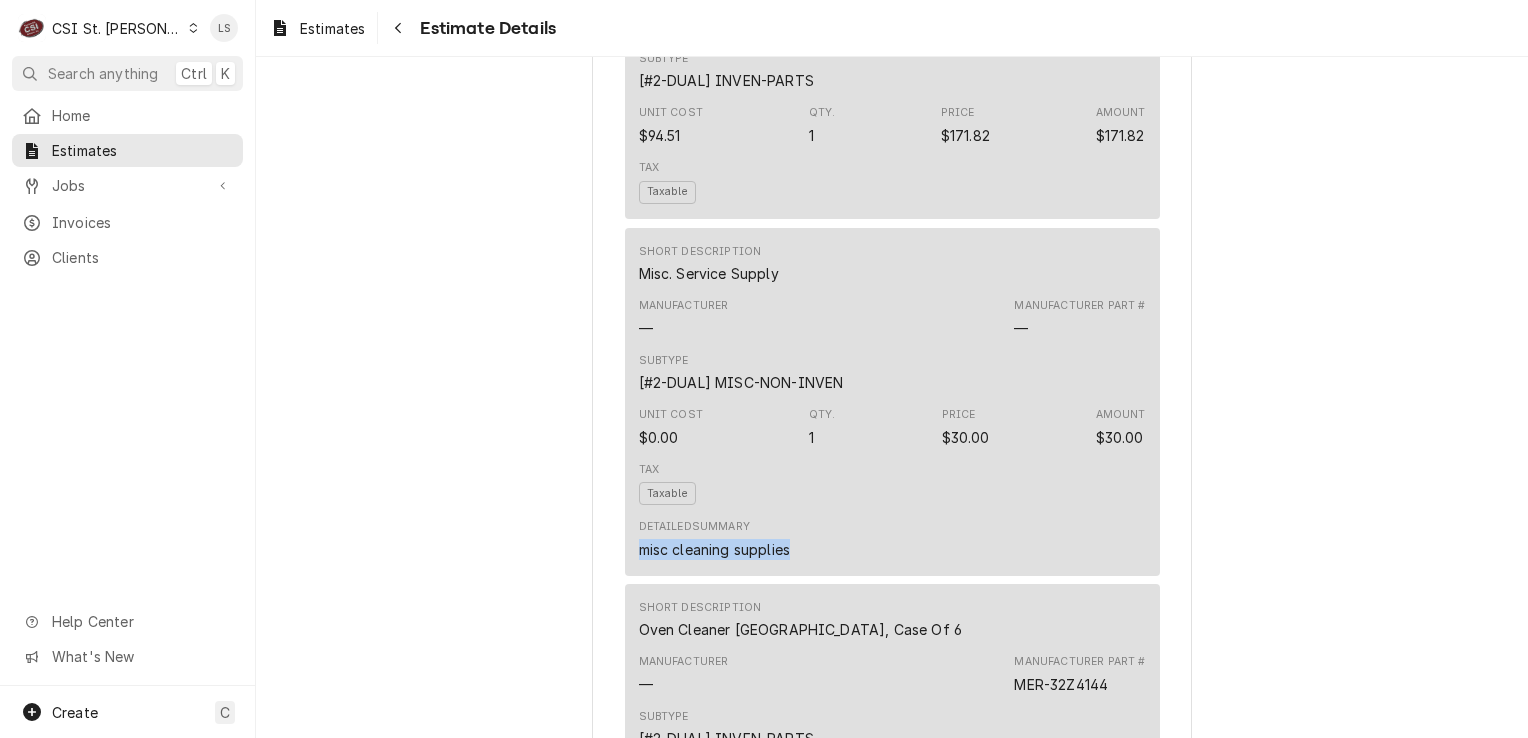 drag, startPoint x: 788, startPoint y: 614, endPoint x: 614, endPoint y: 609, distance: 174.07182 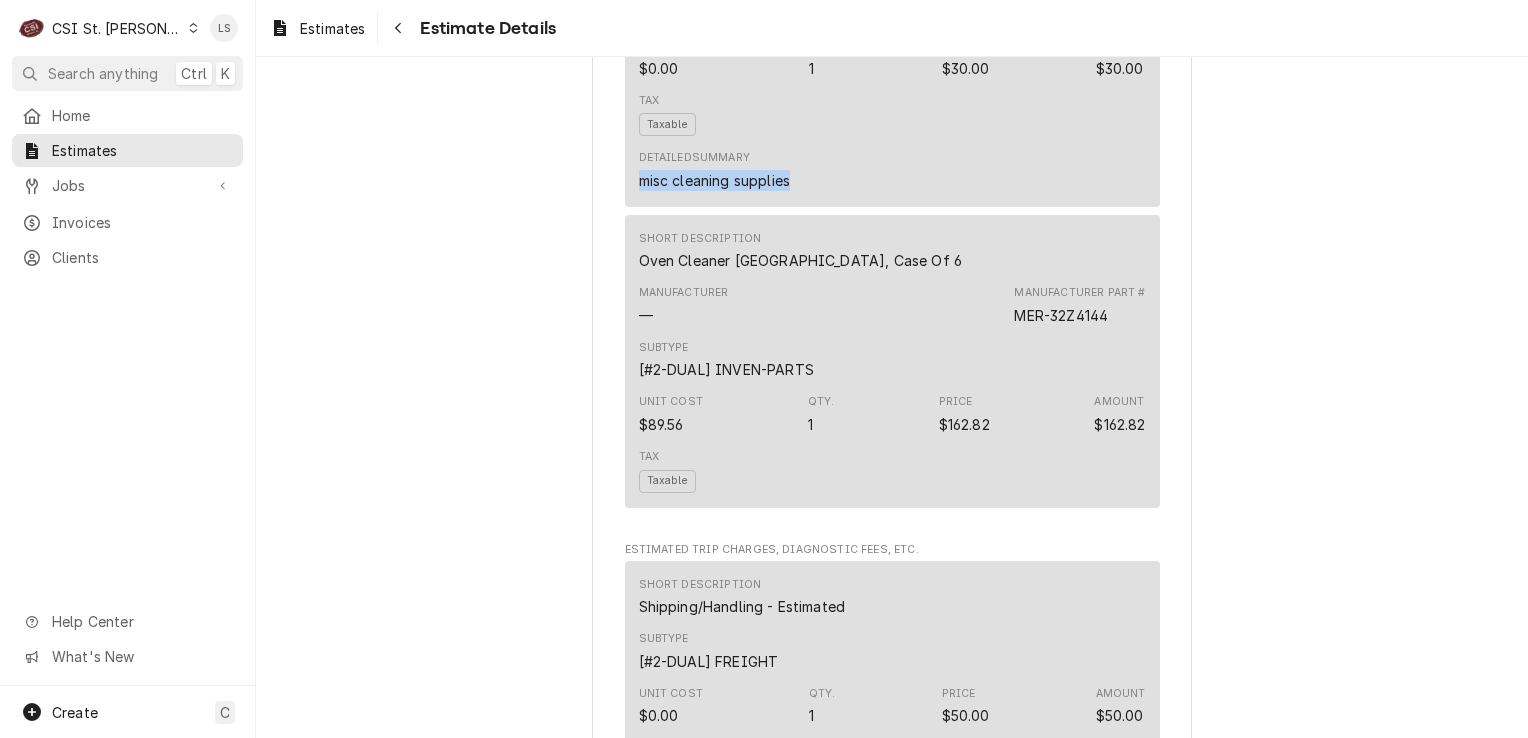 scroll, scrollTop: 2800, scrollLeft: 0, axis: vertical 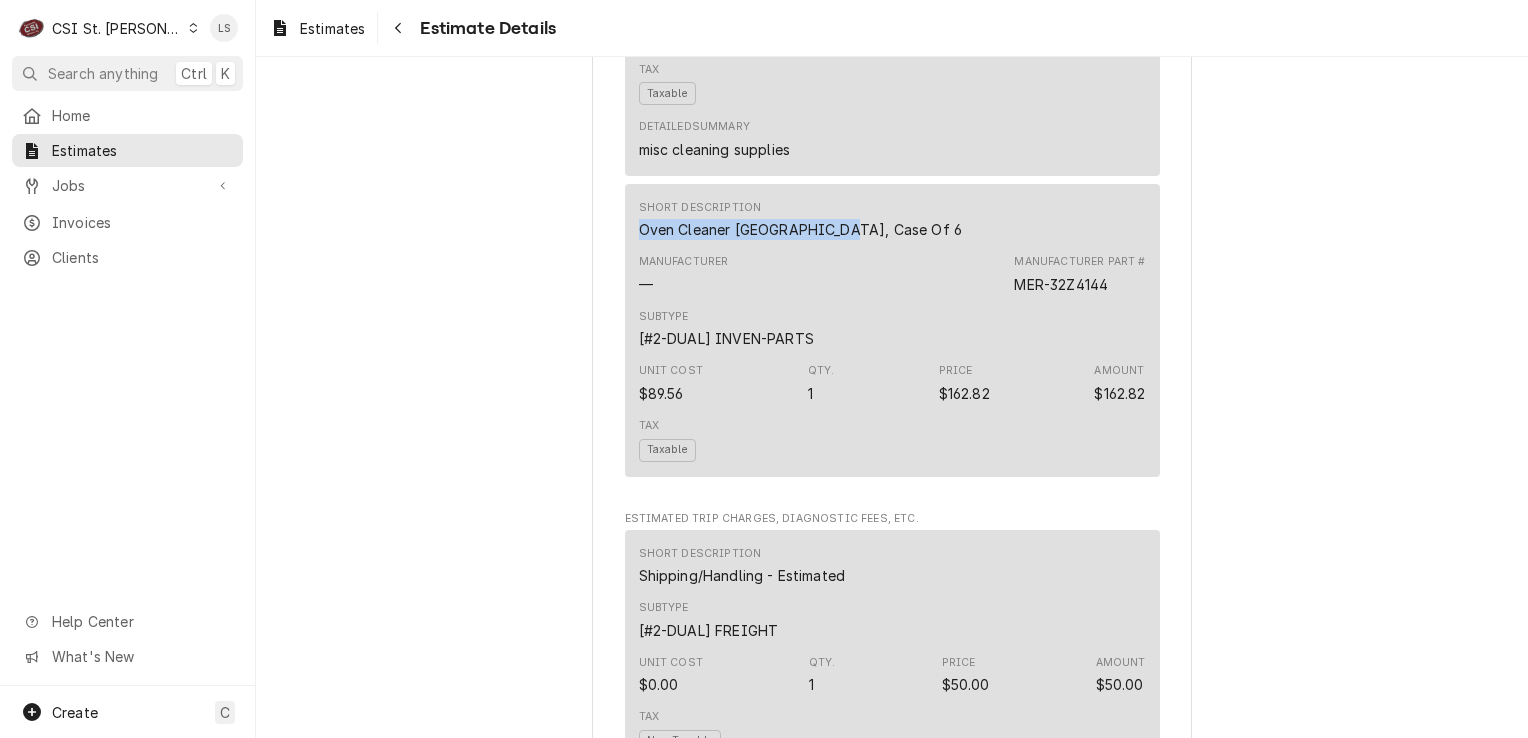 drag, startPoint x: 832, startPoint y: 298, endPoint x: 615, endPoint y: 295, distance: 217.02074 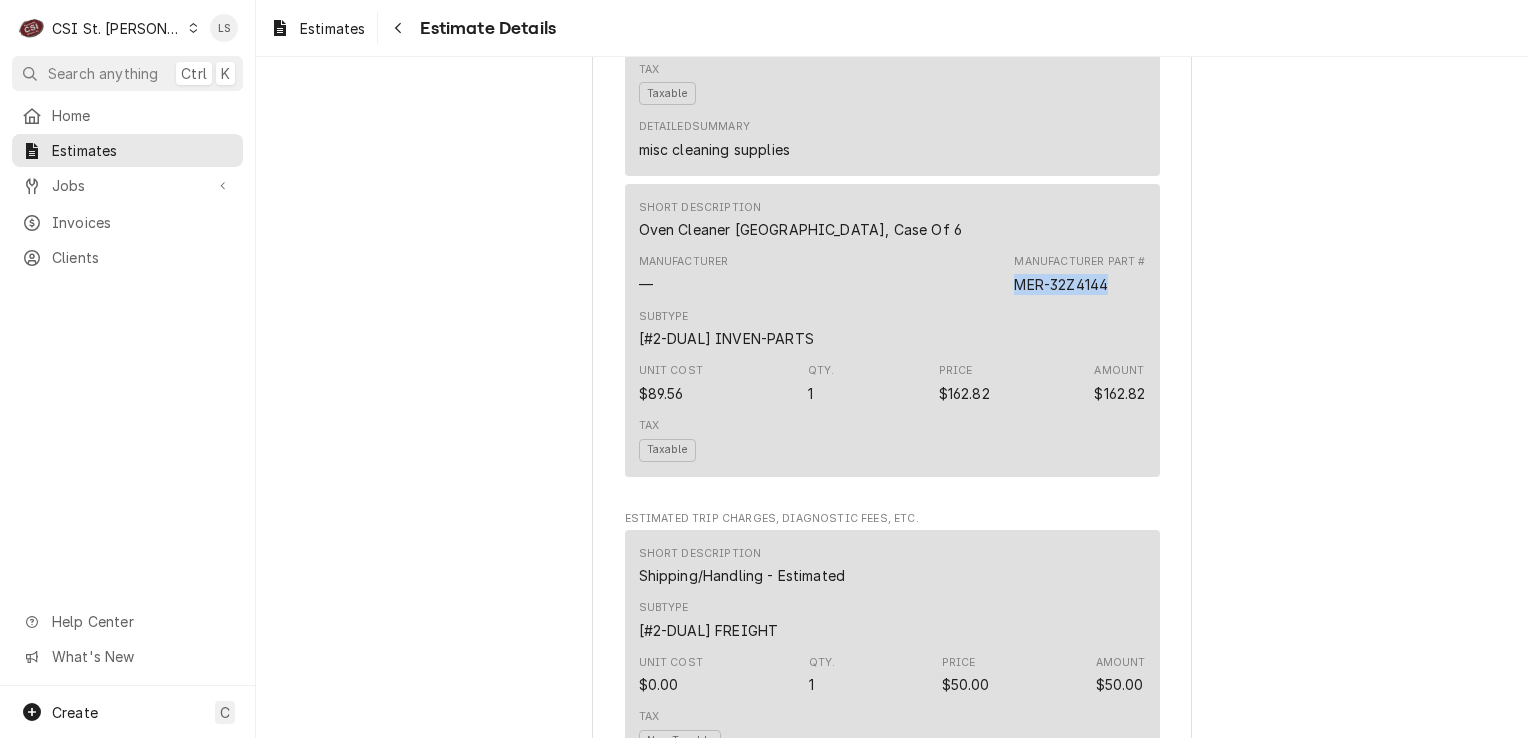 drag, startPoint x: 1108, startPoint y: 348, endPoint x: 971, endPoint y: 354, distance: 137.13132 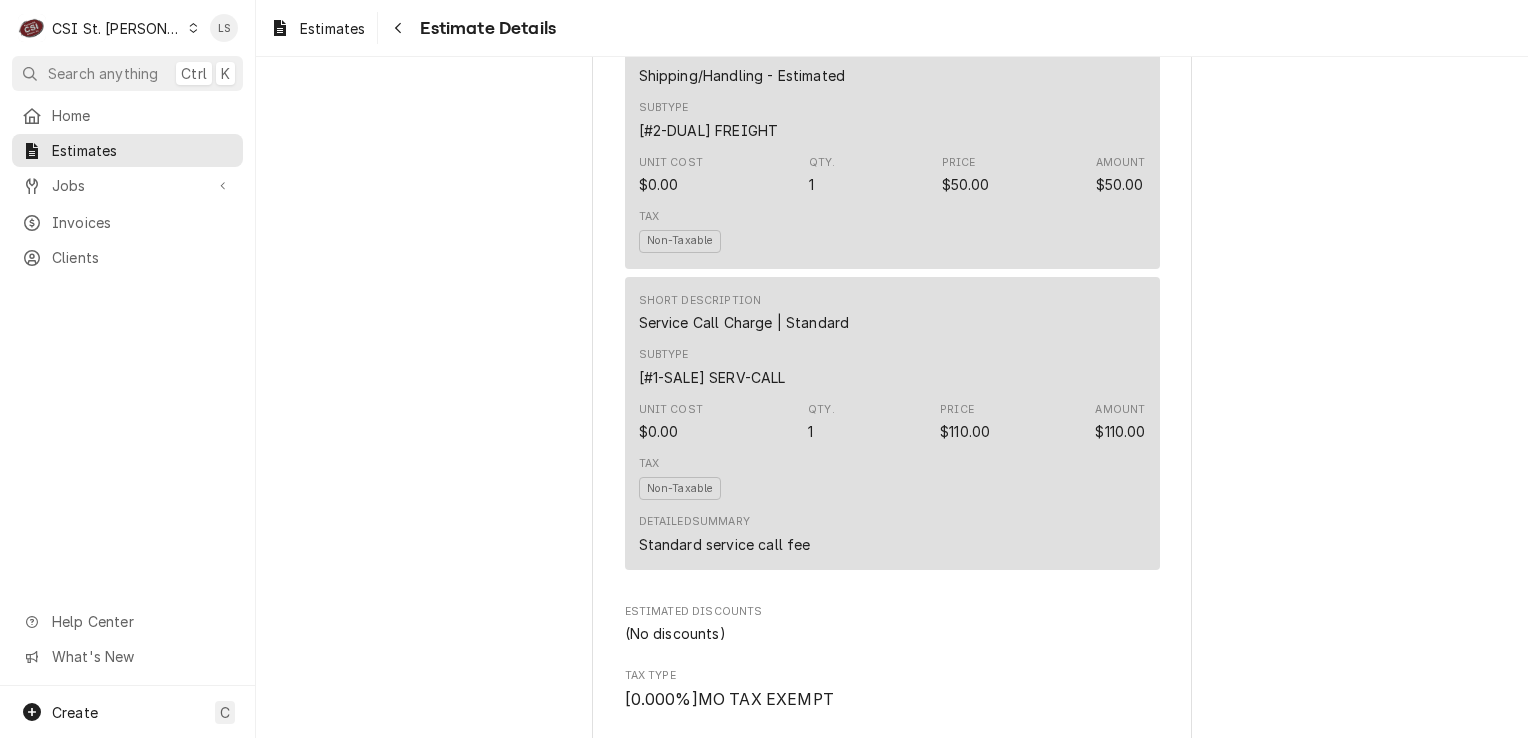scroll, scrollTop: 3400, scrollLeft: 0, axis: vertical 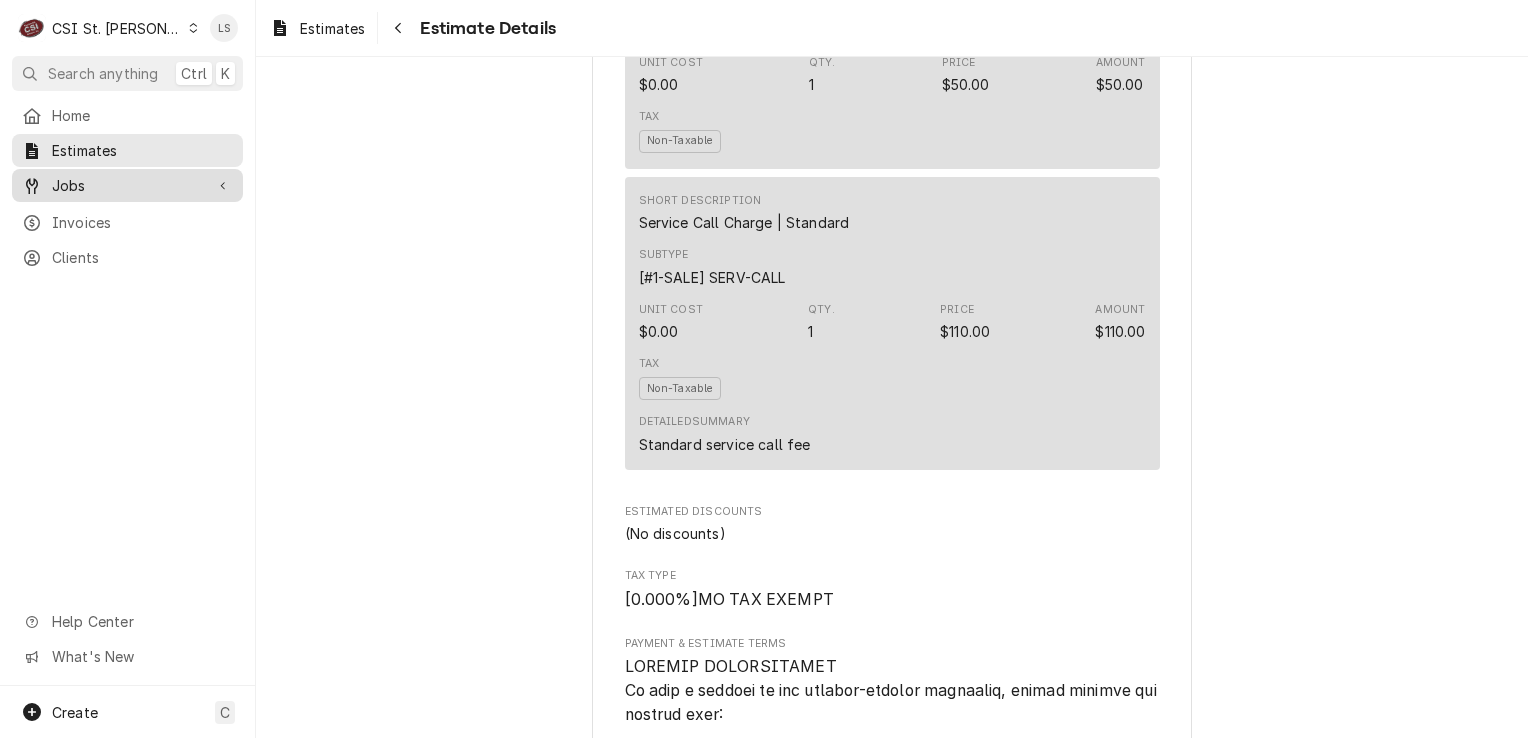 drag, startPoint x: 64, startPoint y: 175, endPoint x: 64, endPoint y: 189, distance: 14 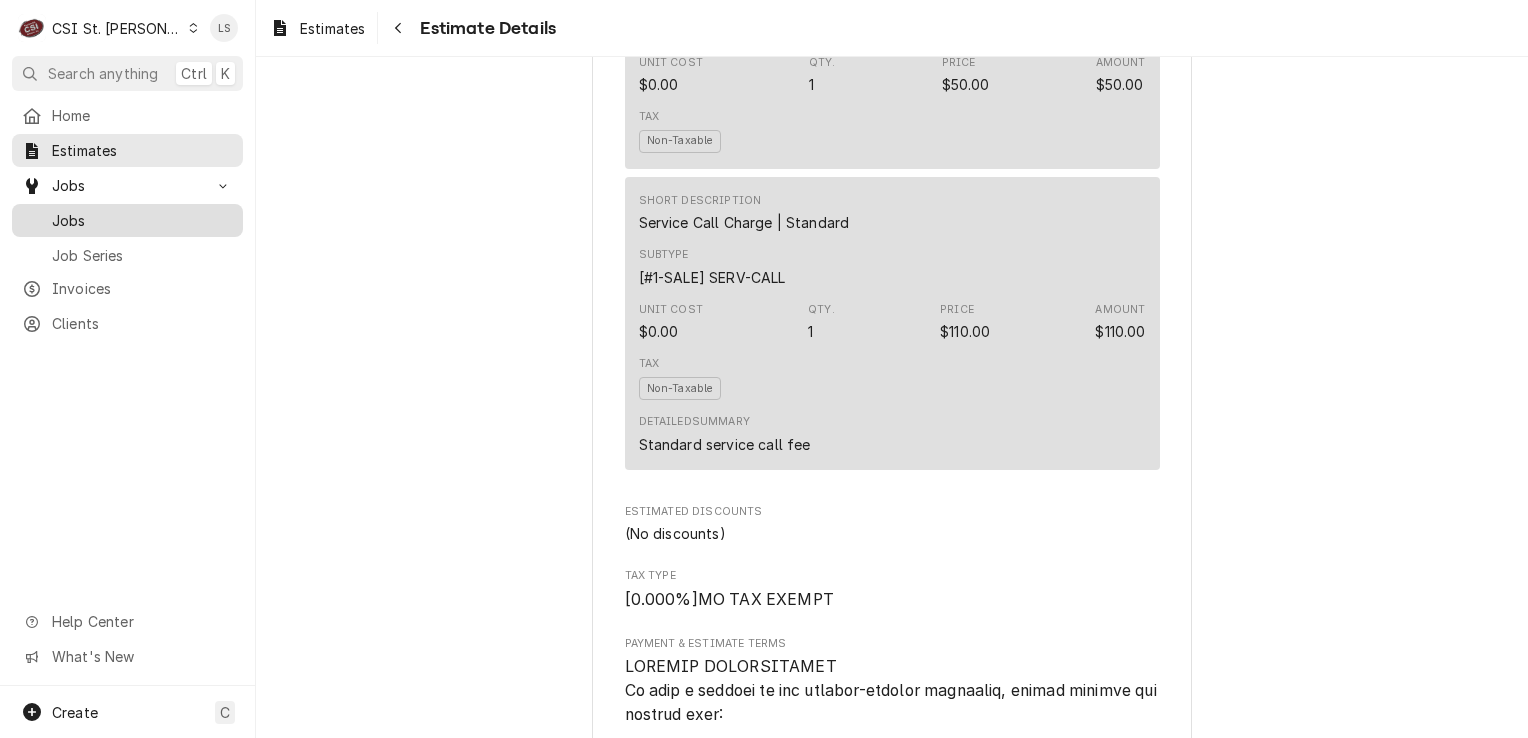 click on "Jobs" at bounding box center [142, 220] 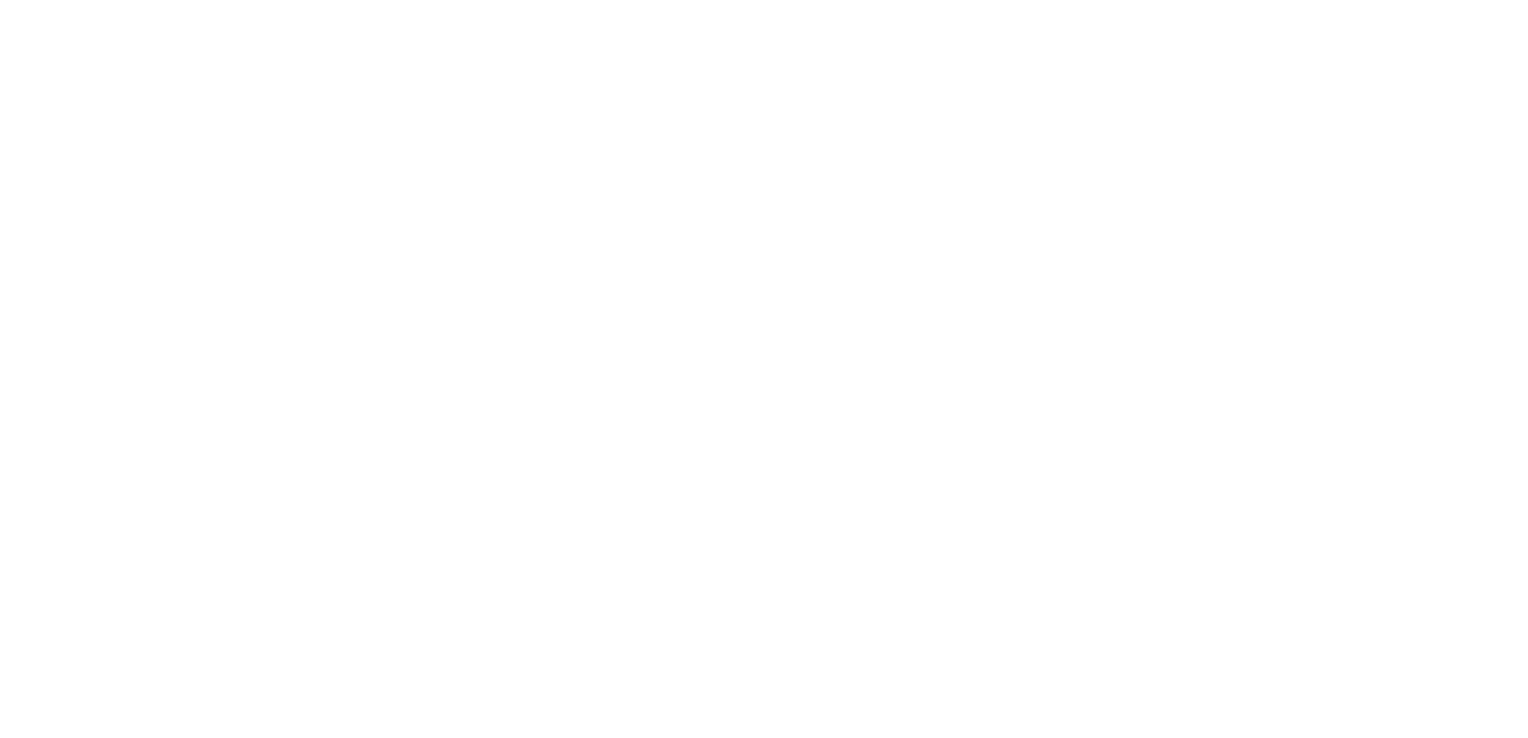 scroll, scrollTop: 0, scrollLeft: 0, axis: both 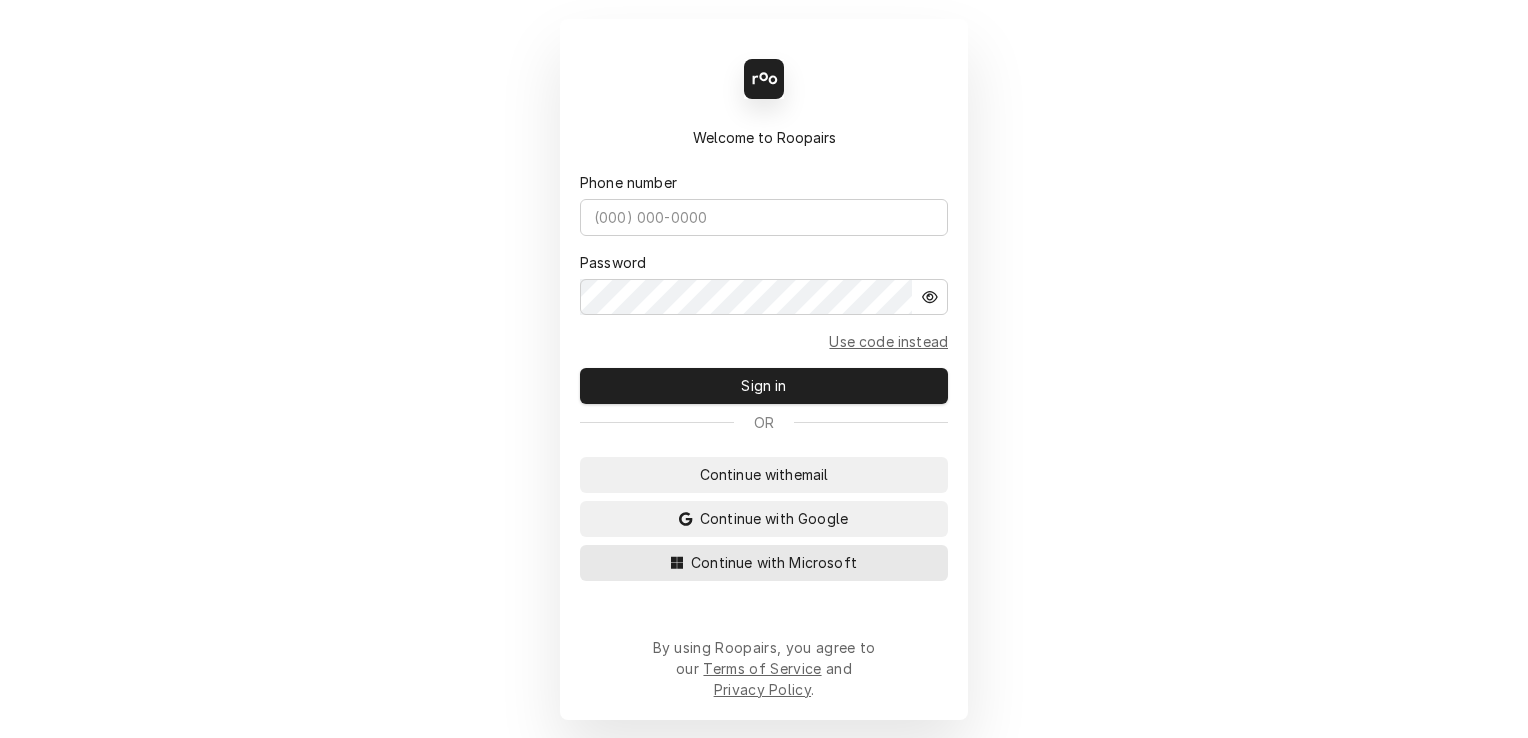 click on "Continue with Microsoft" at bounding box center [774, 562] 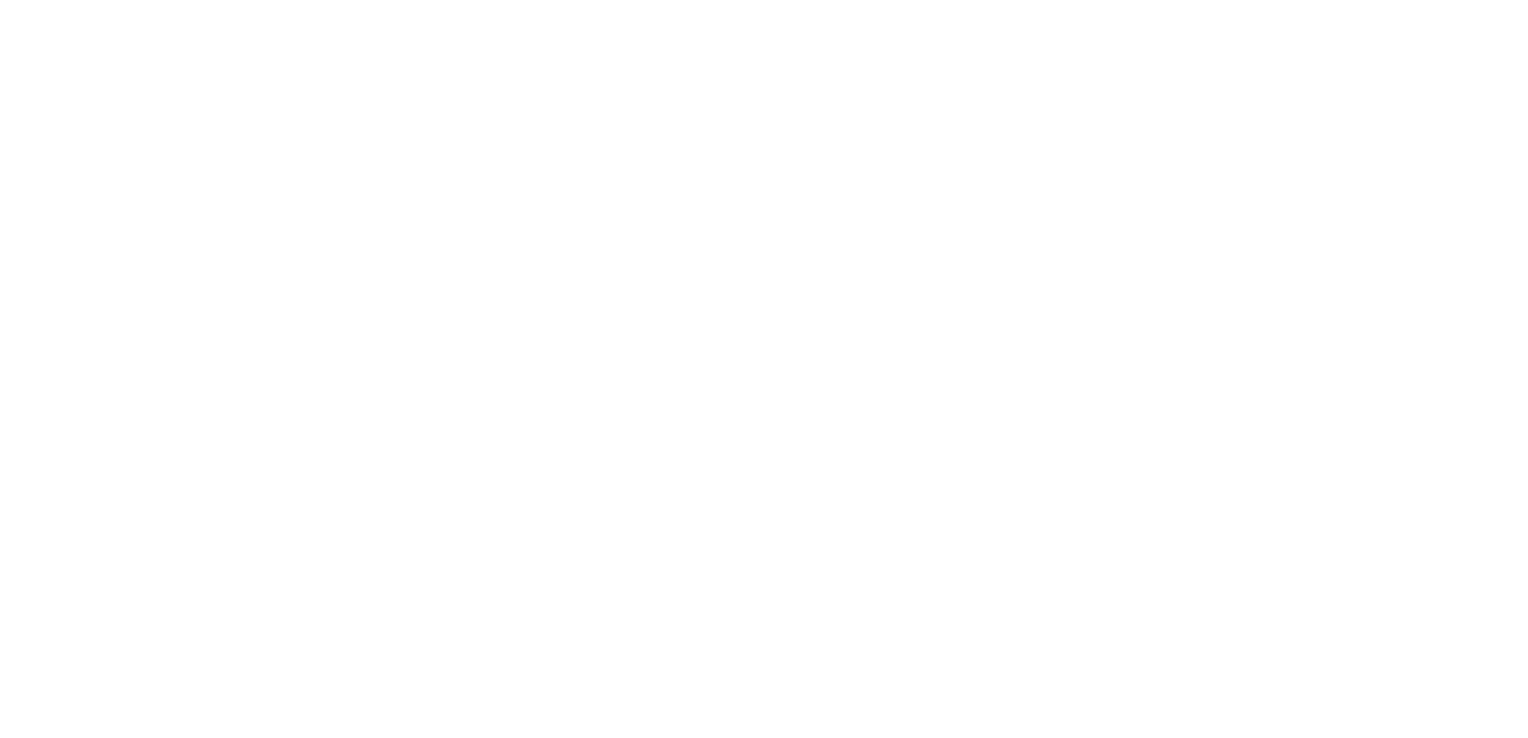 scroll, scrollTop: 0, scrollLeft: 0, axis: both 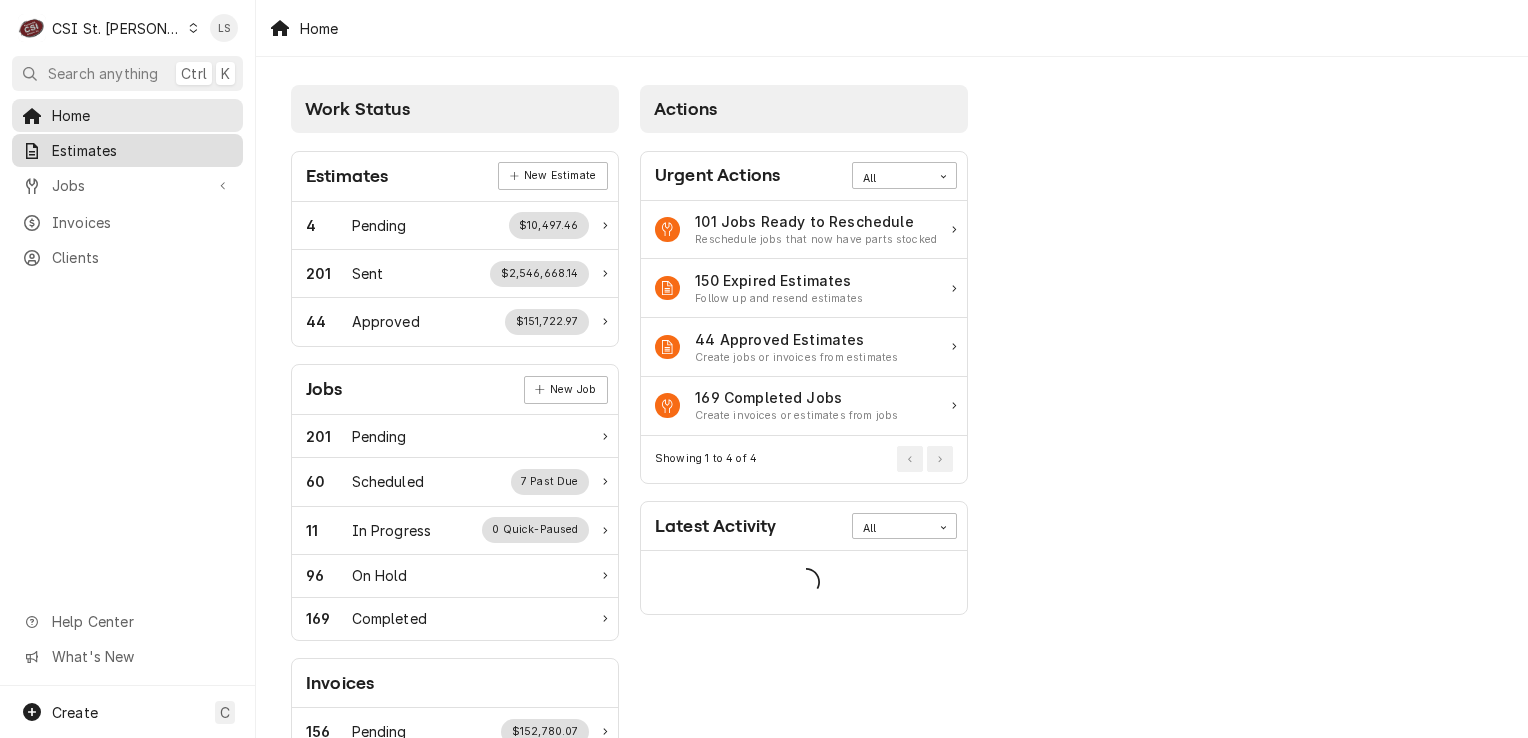 click on "Estimates" at bounding box center [142, 150] 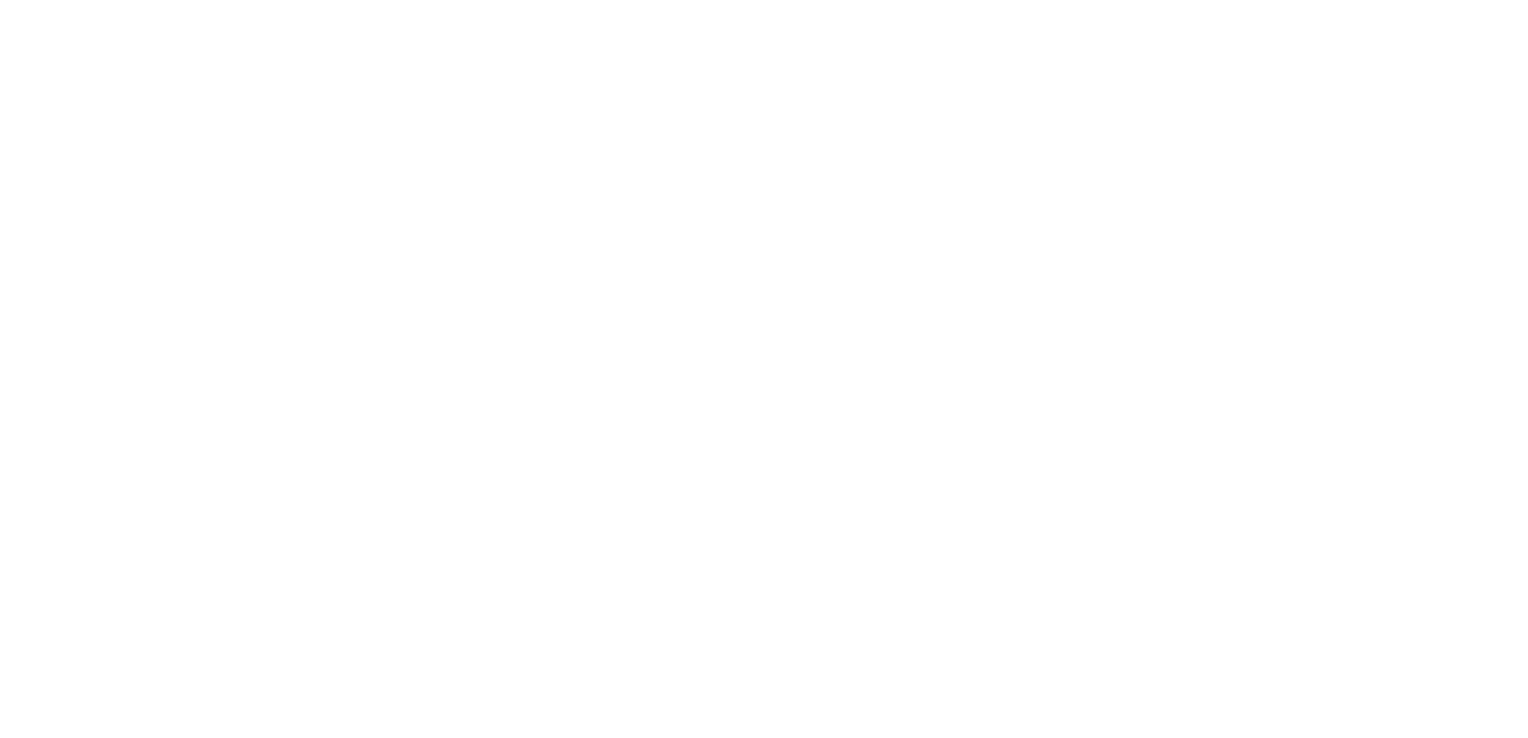 scroll, scrollTop: 0, scrollLeft: 0, axis: both 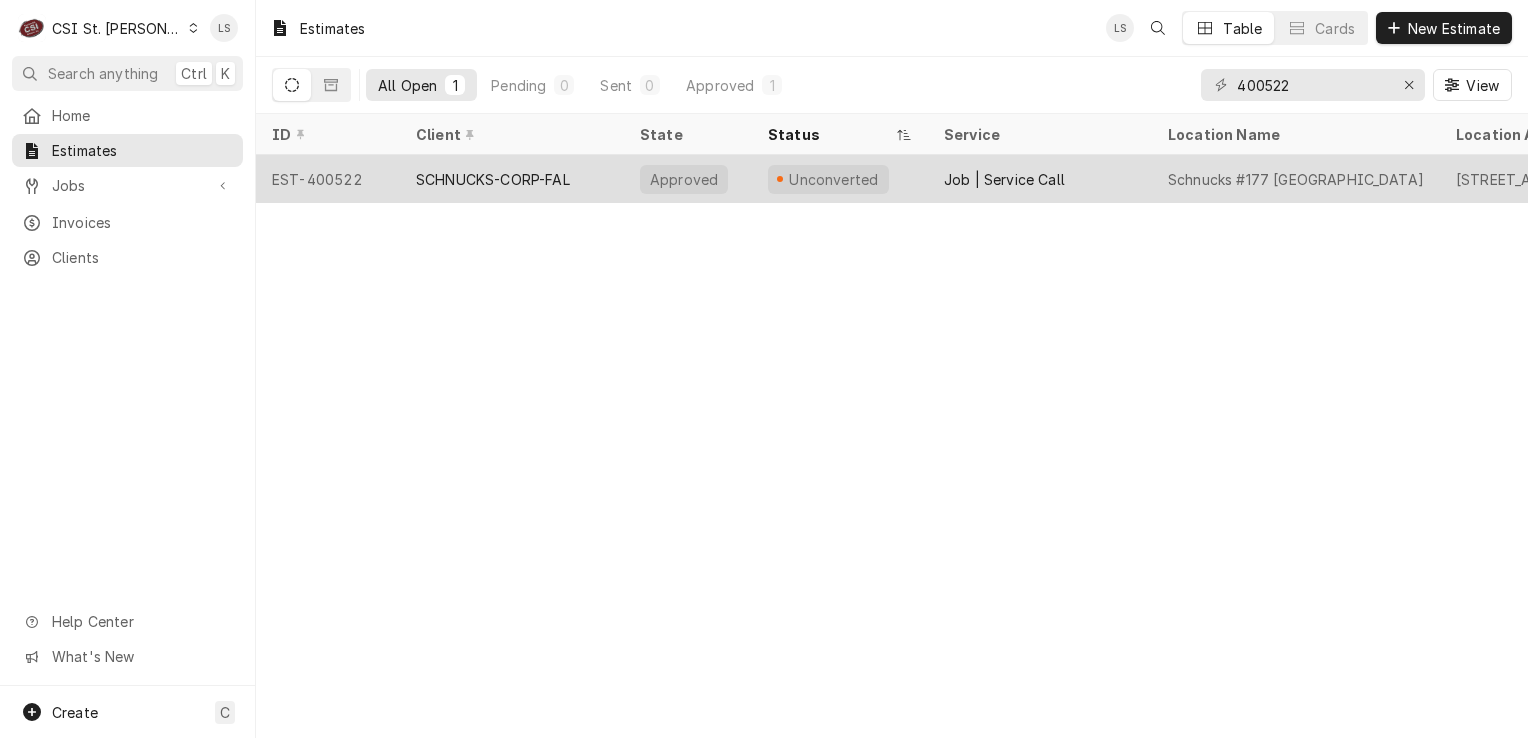 click on "EST-400522" at bounding box center [328, 179] 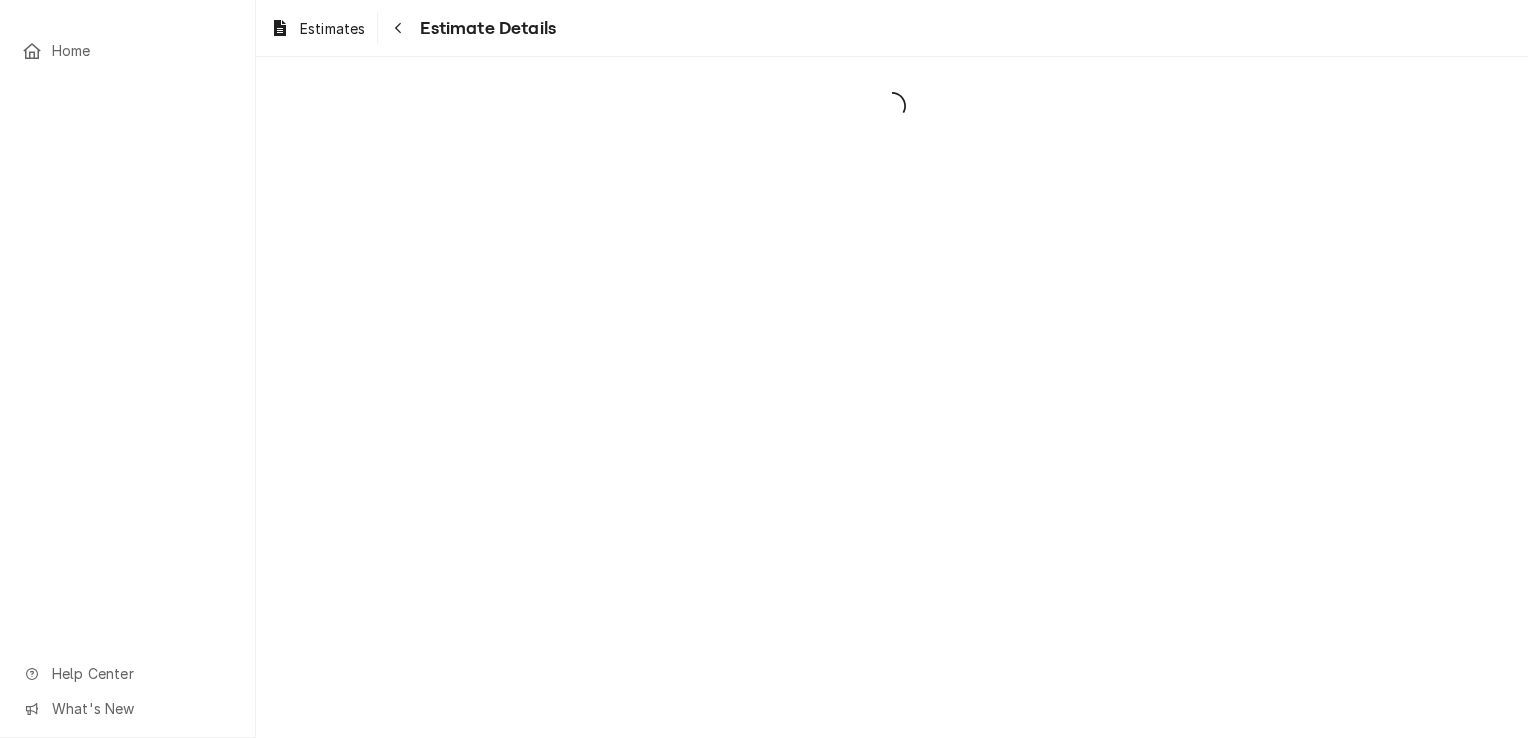 scroll, scrollTop: 0, scrollLeft: 0, axis: both 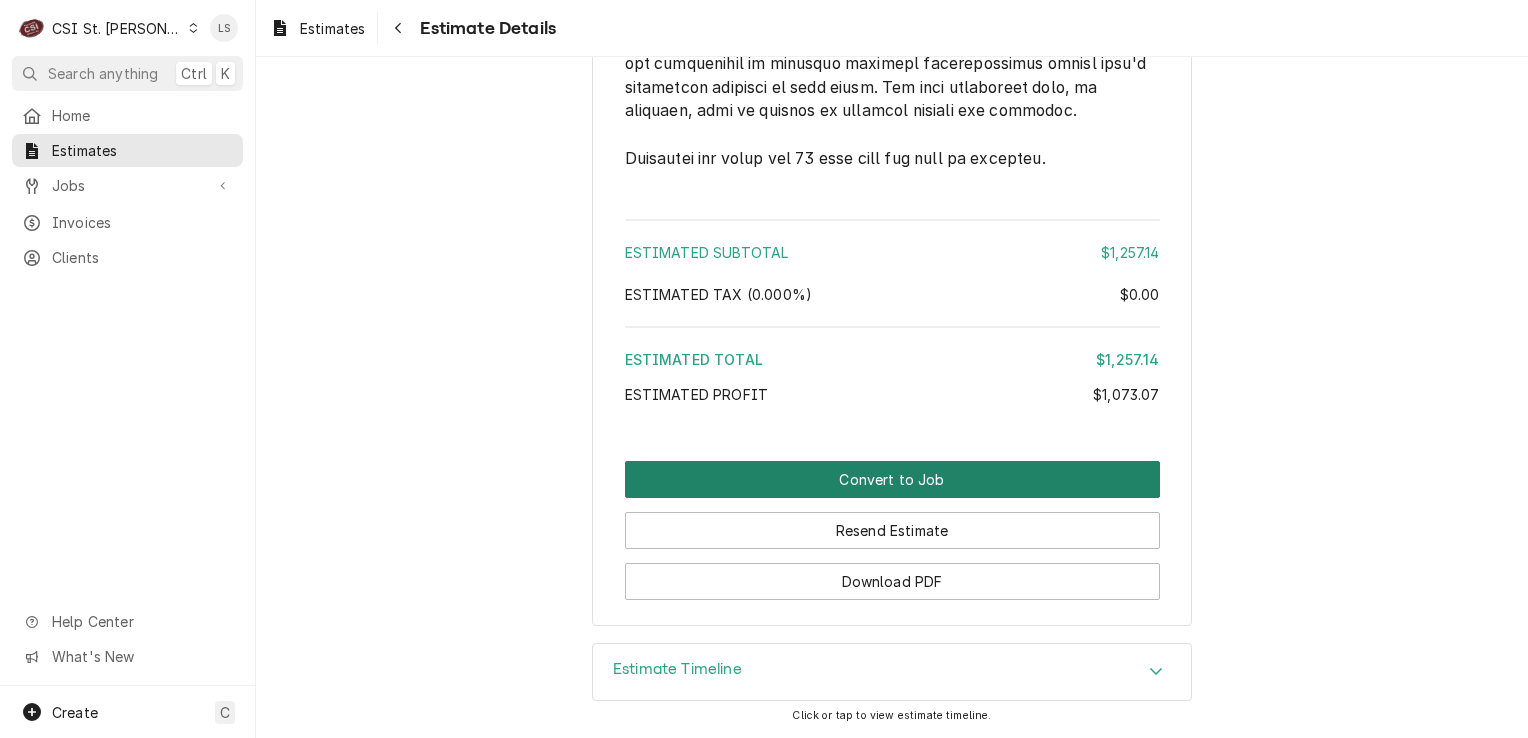 click on "Convert to Job" at bounding box center (892, 479) 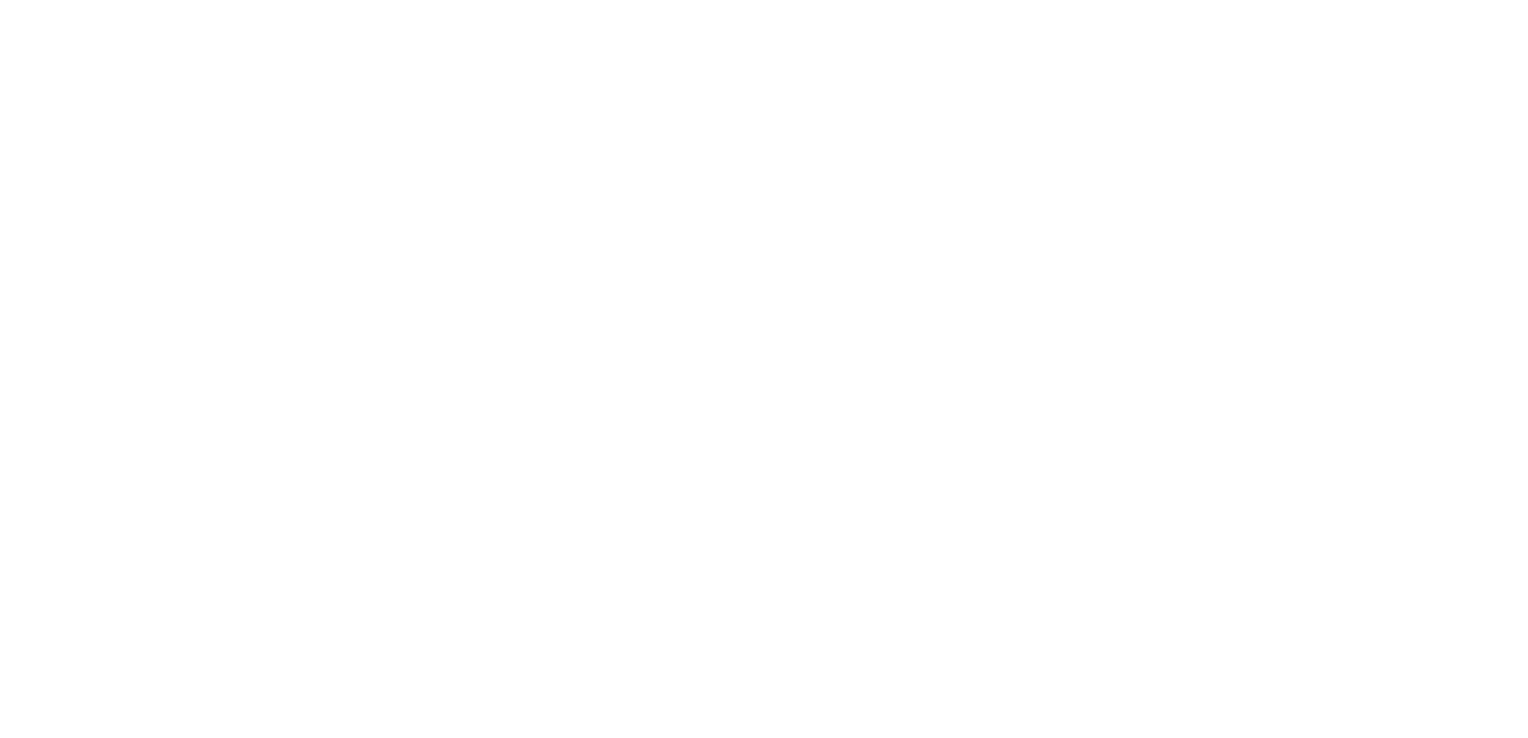 scroll, scrollTop: 0, scrollLeft: 0, axis: both 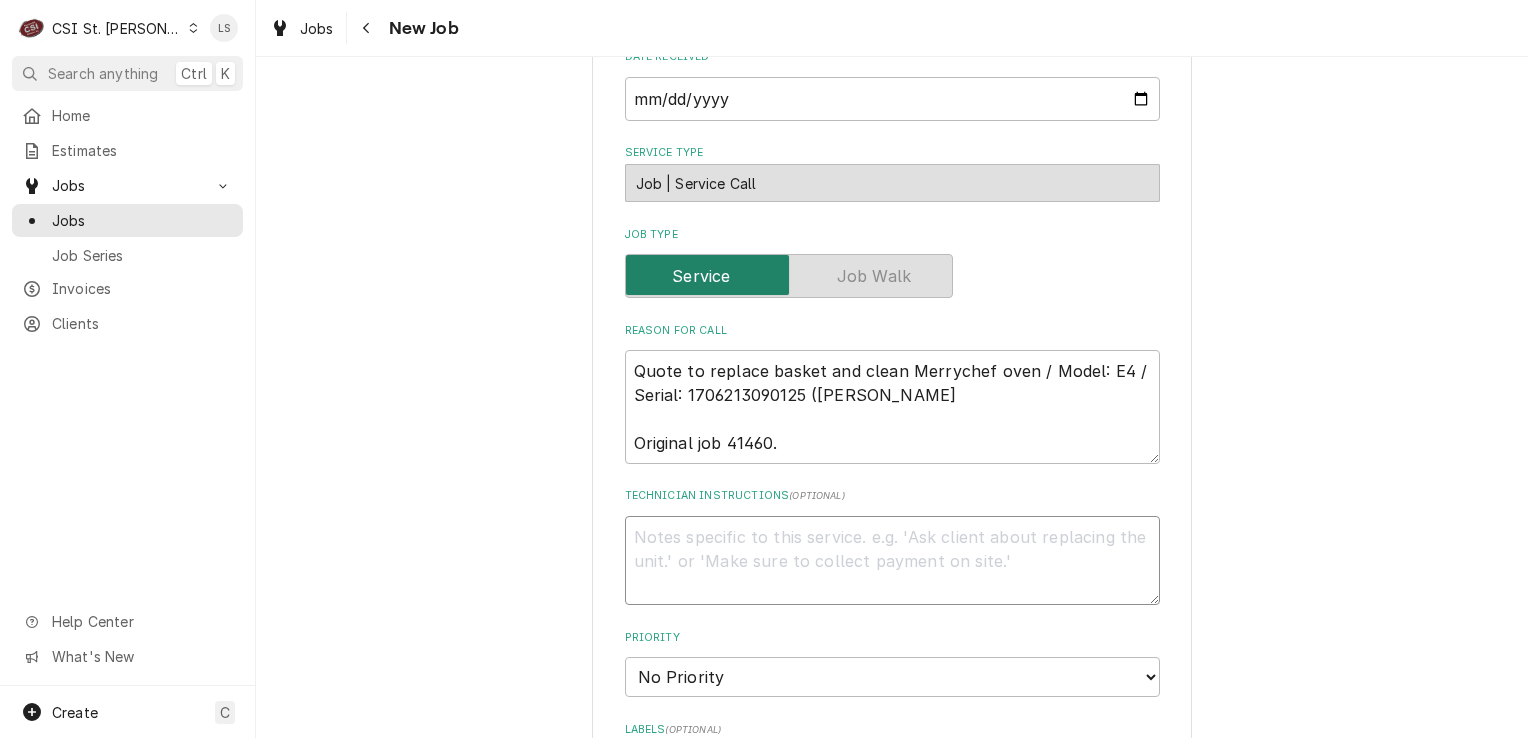click on "Technician Instructions  ( optional )" at bounding box center (892, 561) 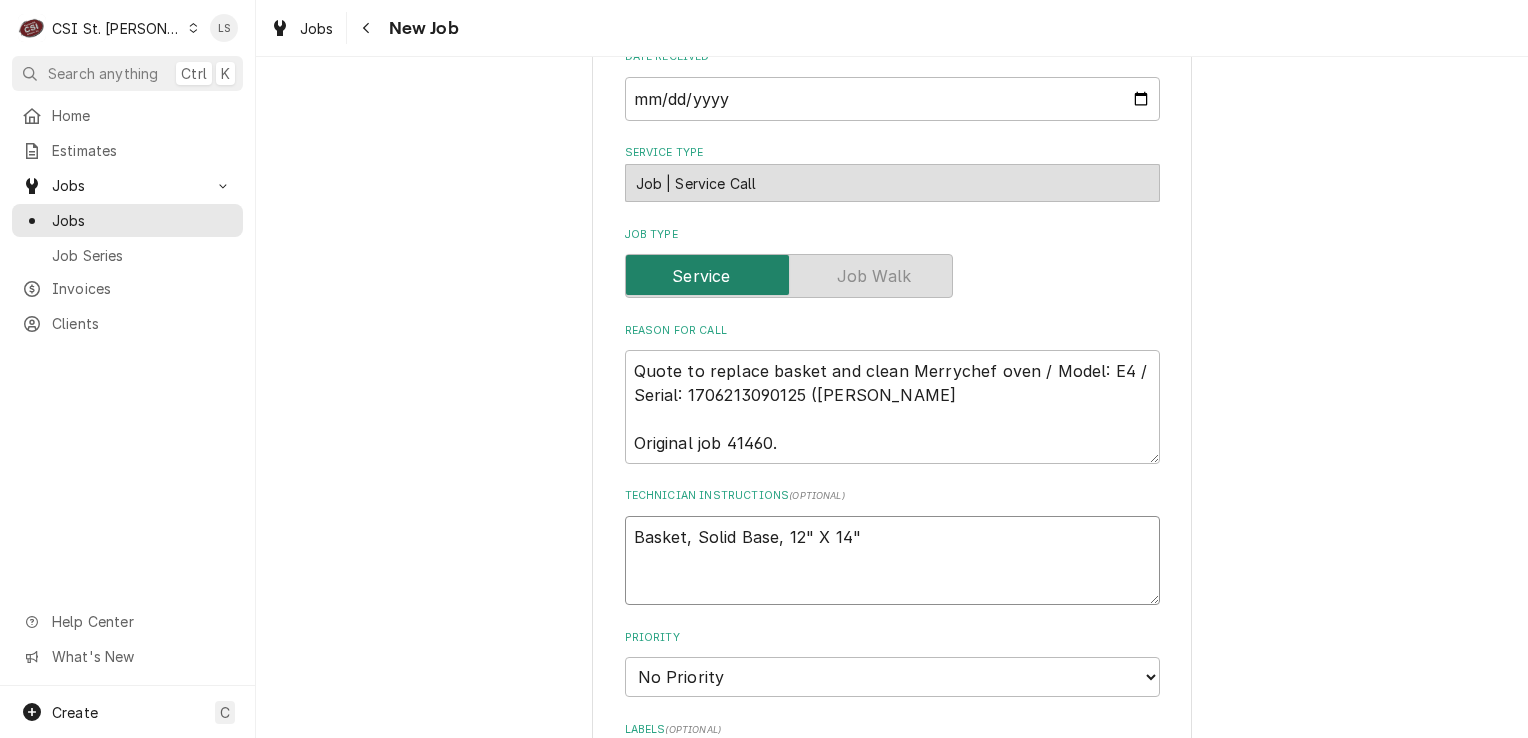 type on "x" 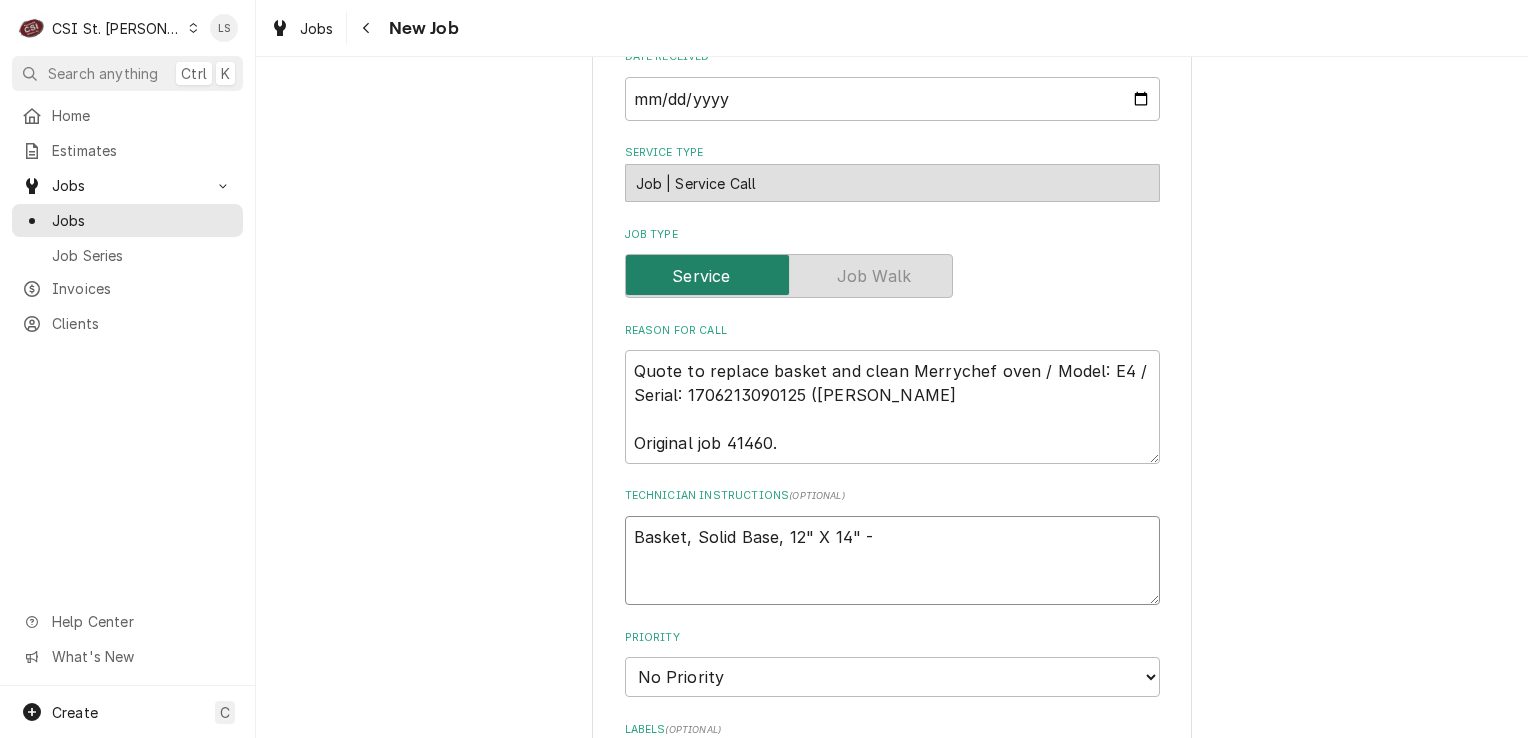type on "x" 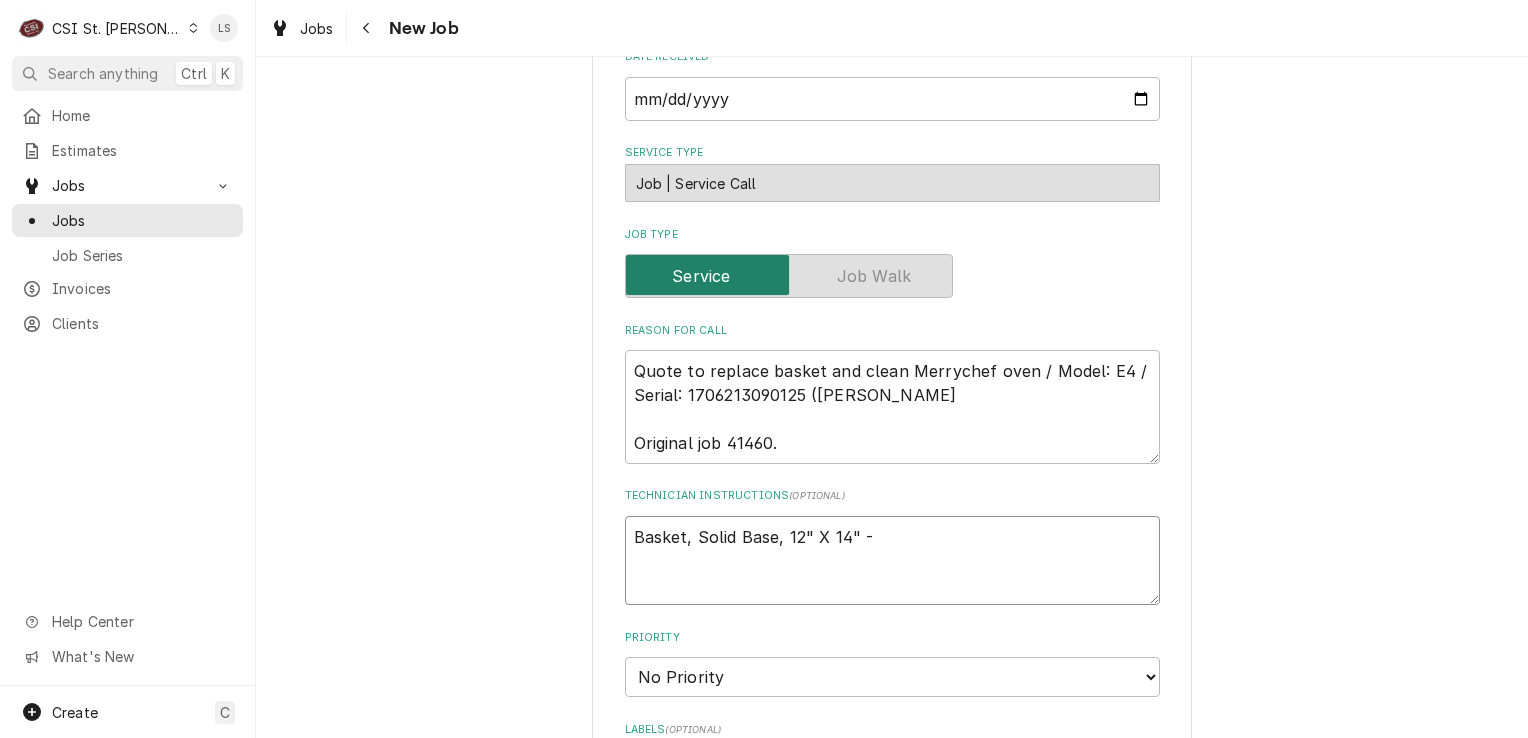 paste on "MER-32Z4070" 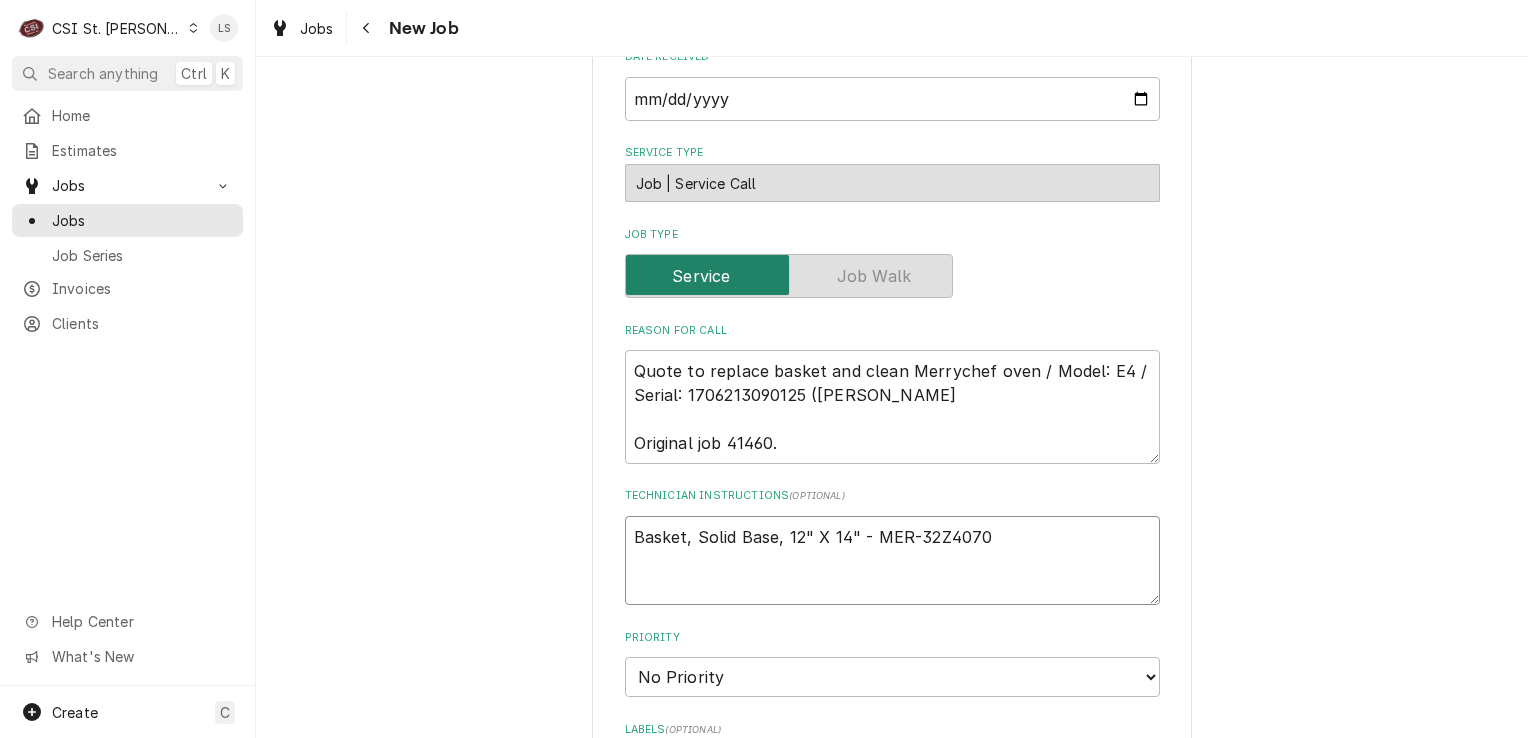 type on "x" 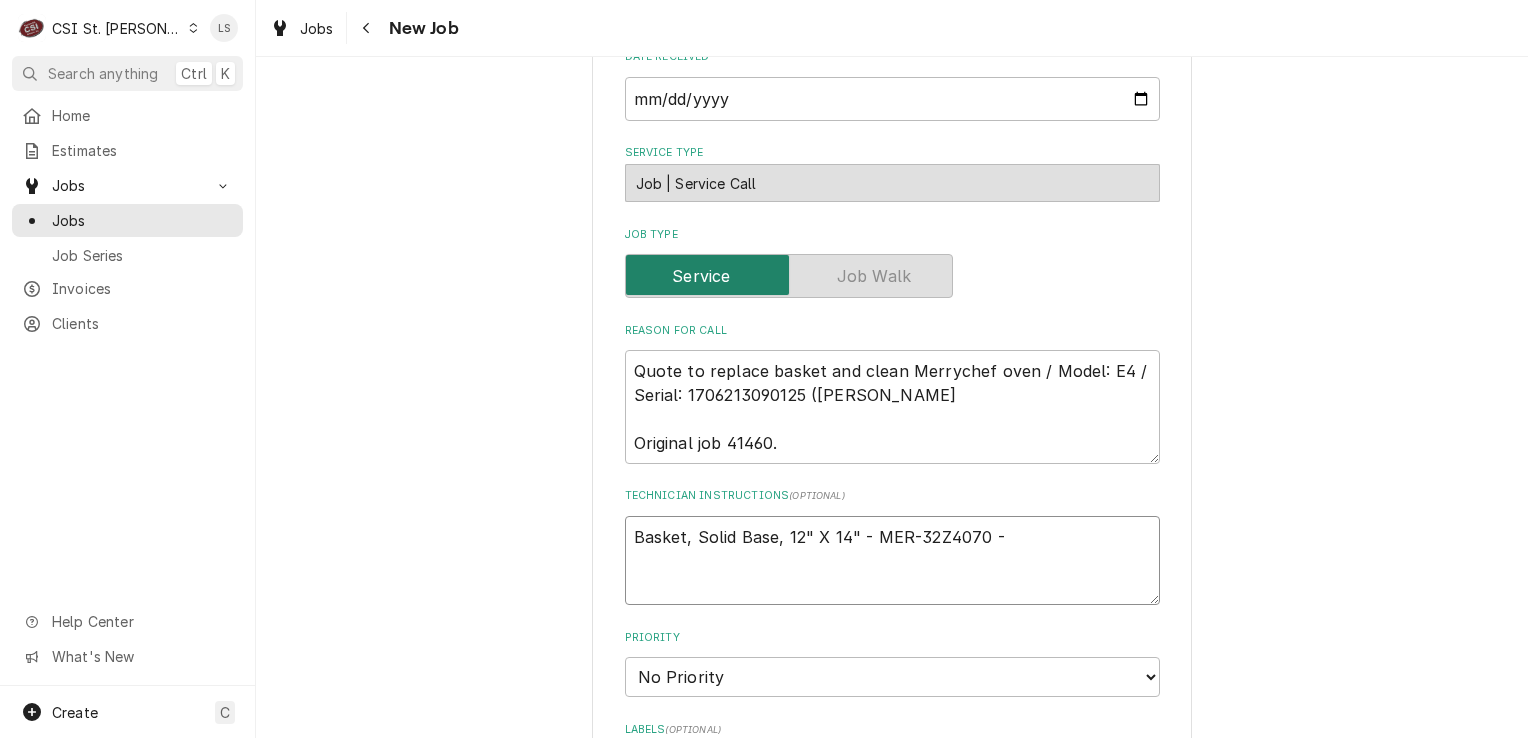 type on "x" 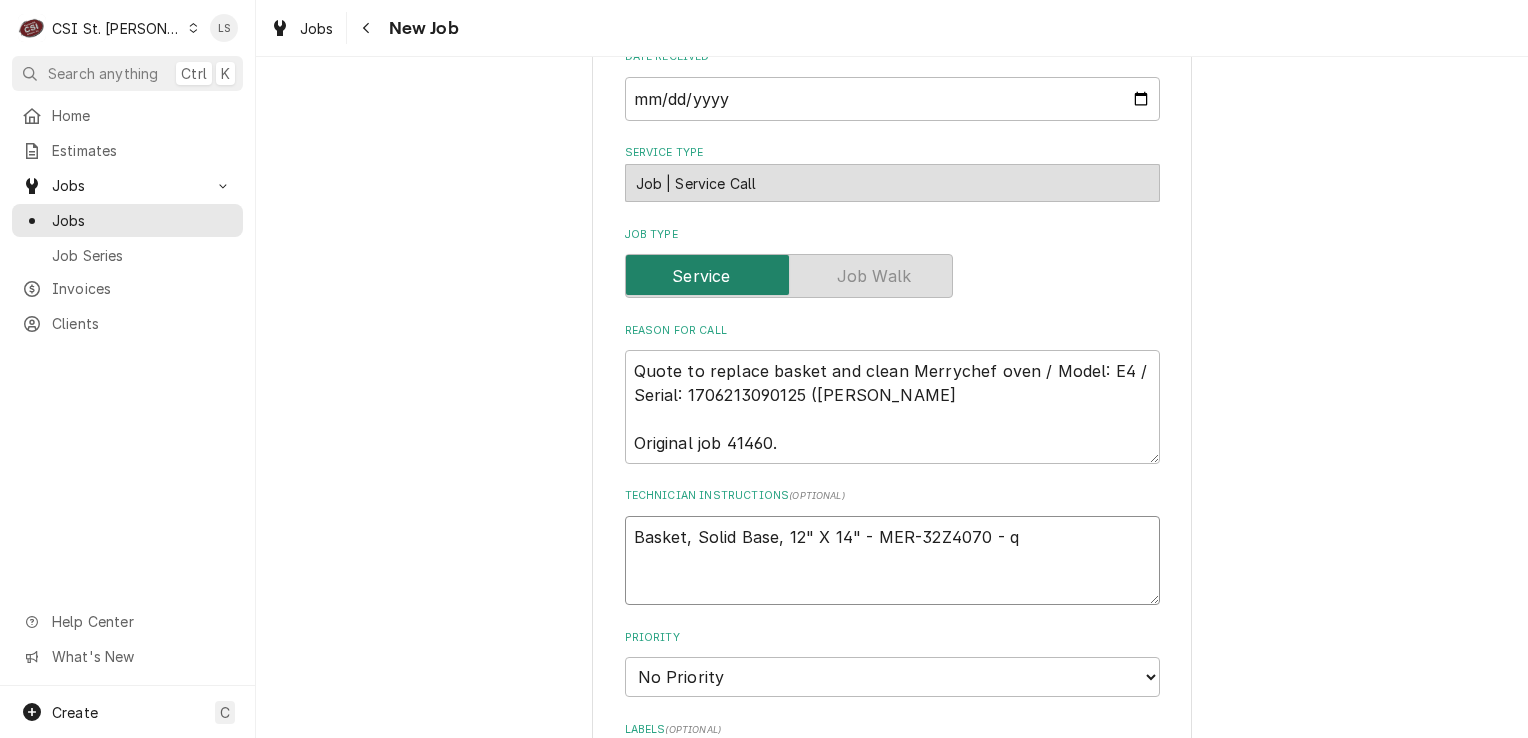 type on "x" 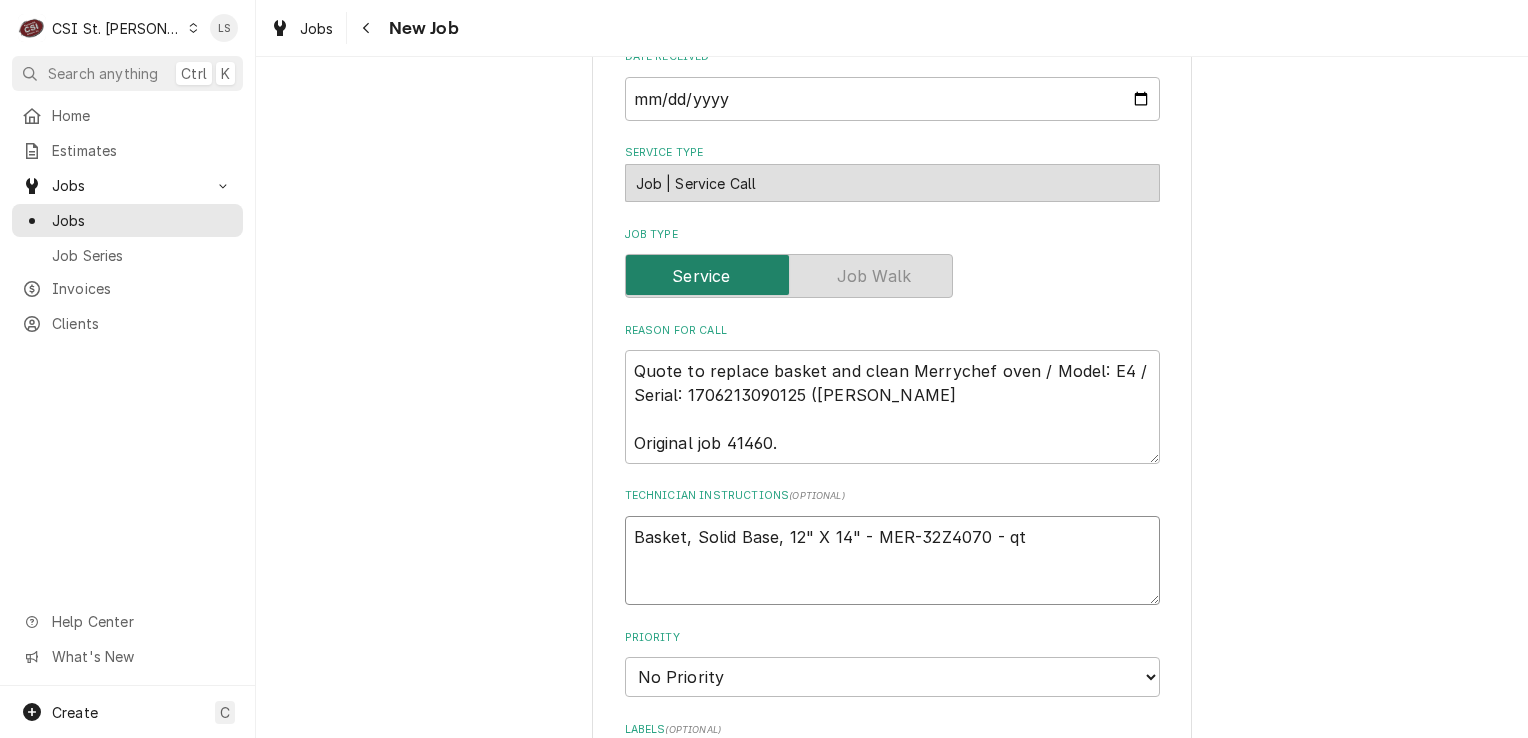 type on "x" 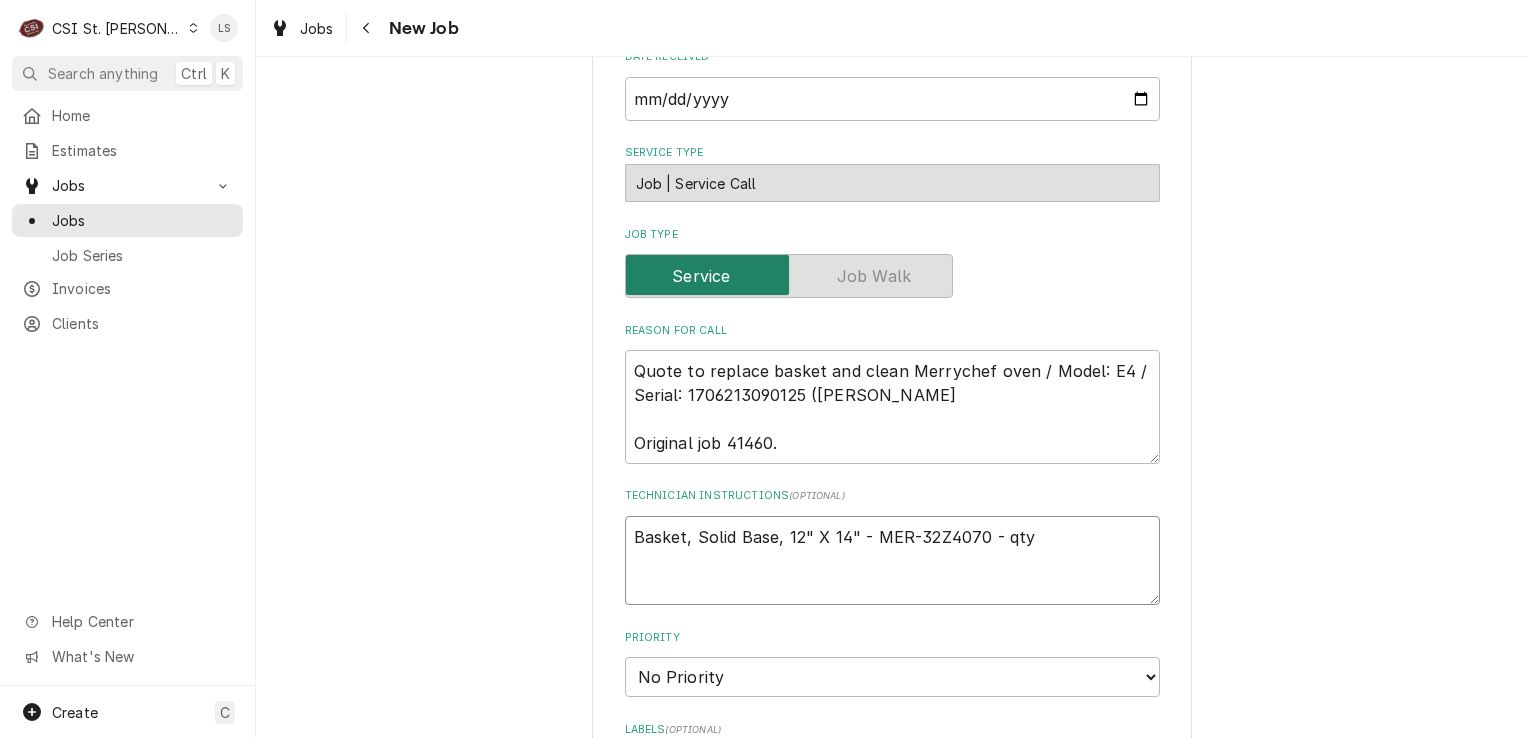 type on "x" 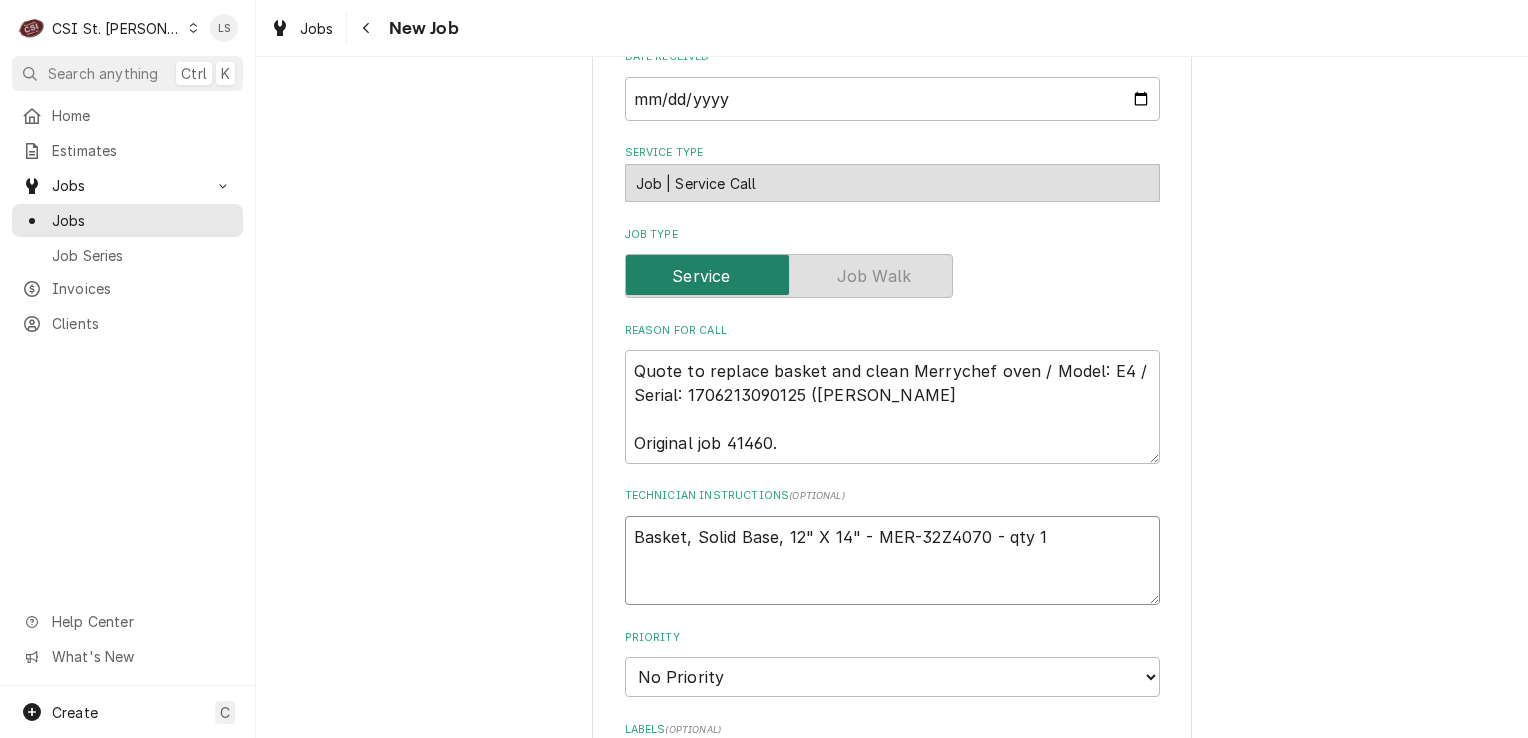 type on "x" 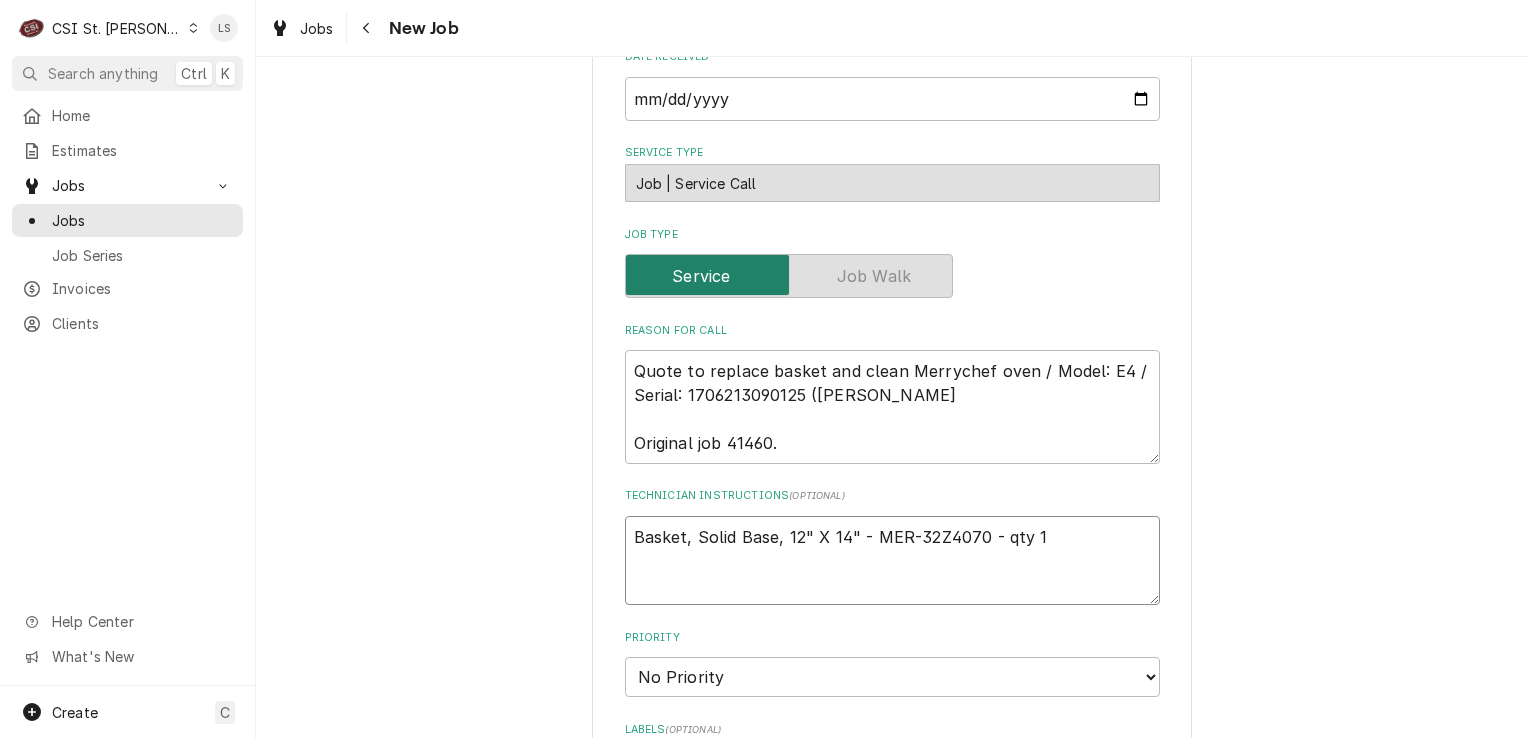 paste on "Misc. Service Supply" 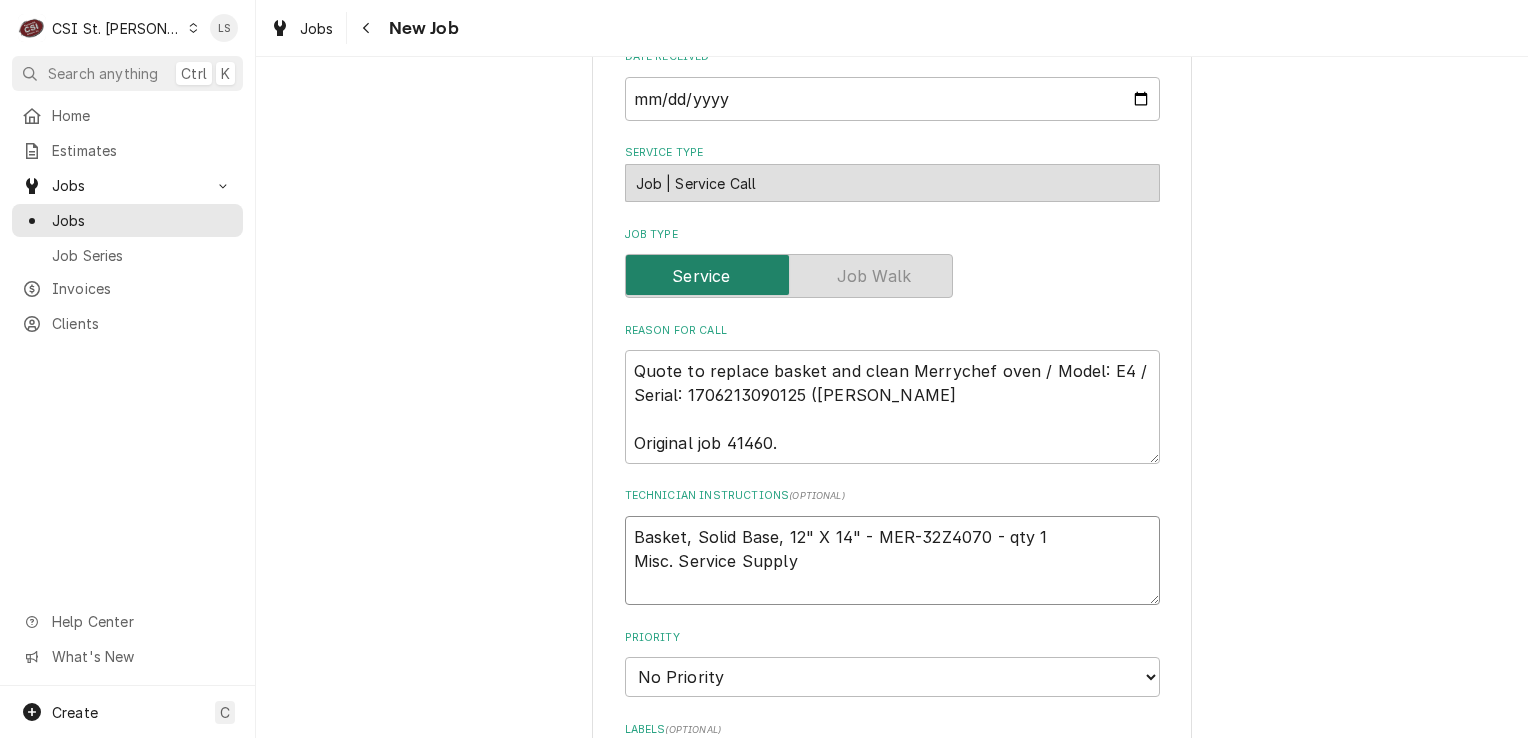 type on "x" 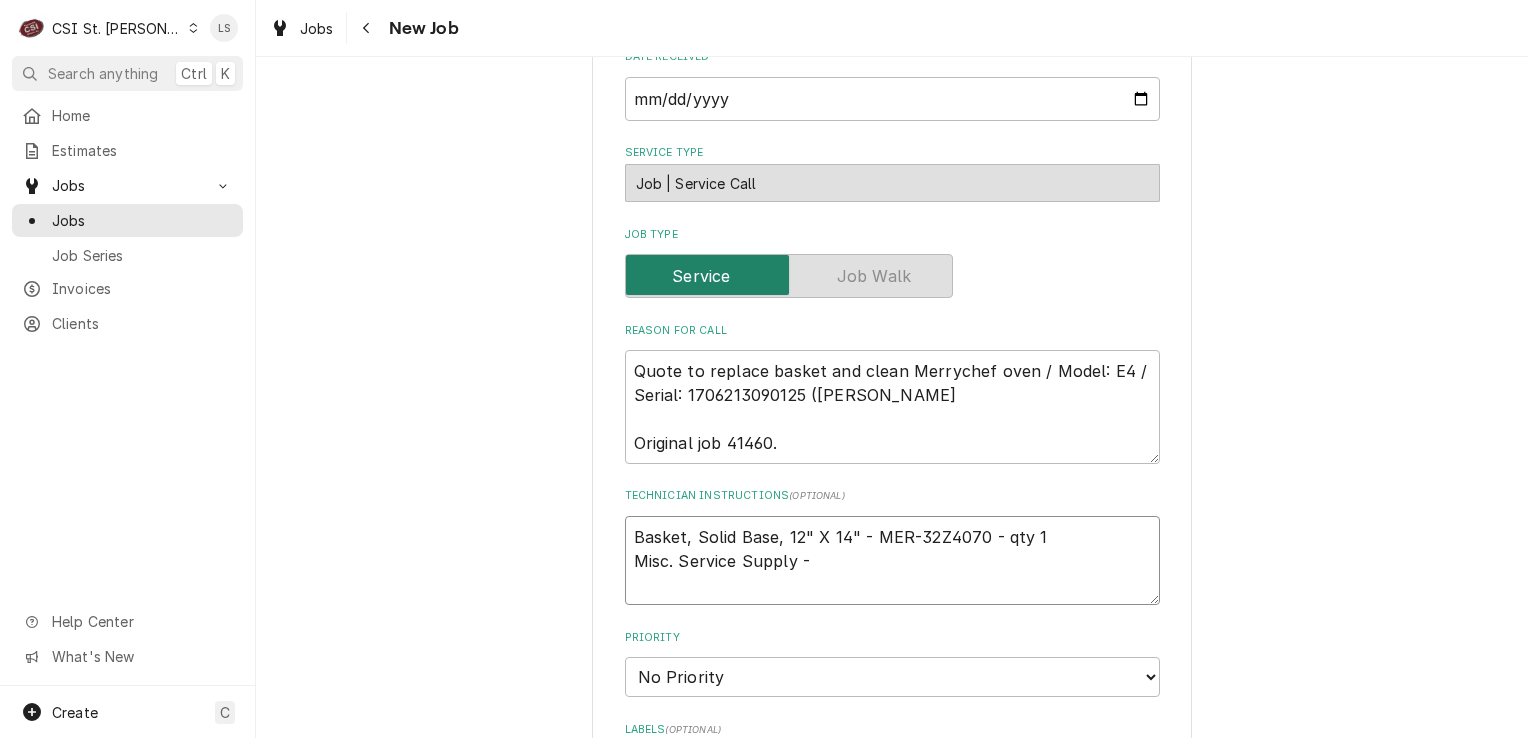 type on "x" 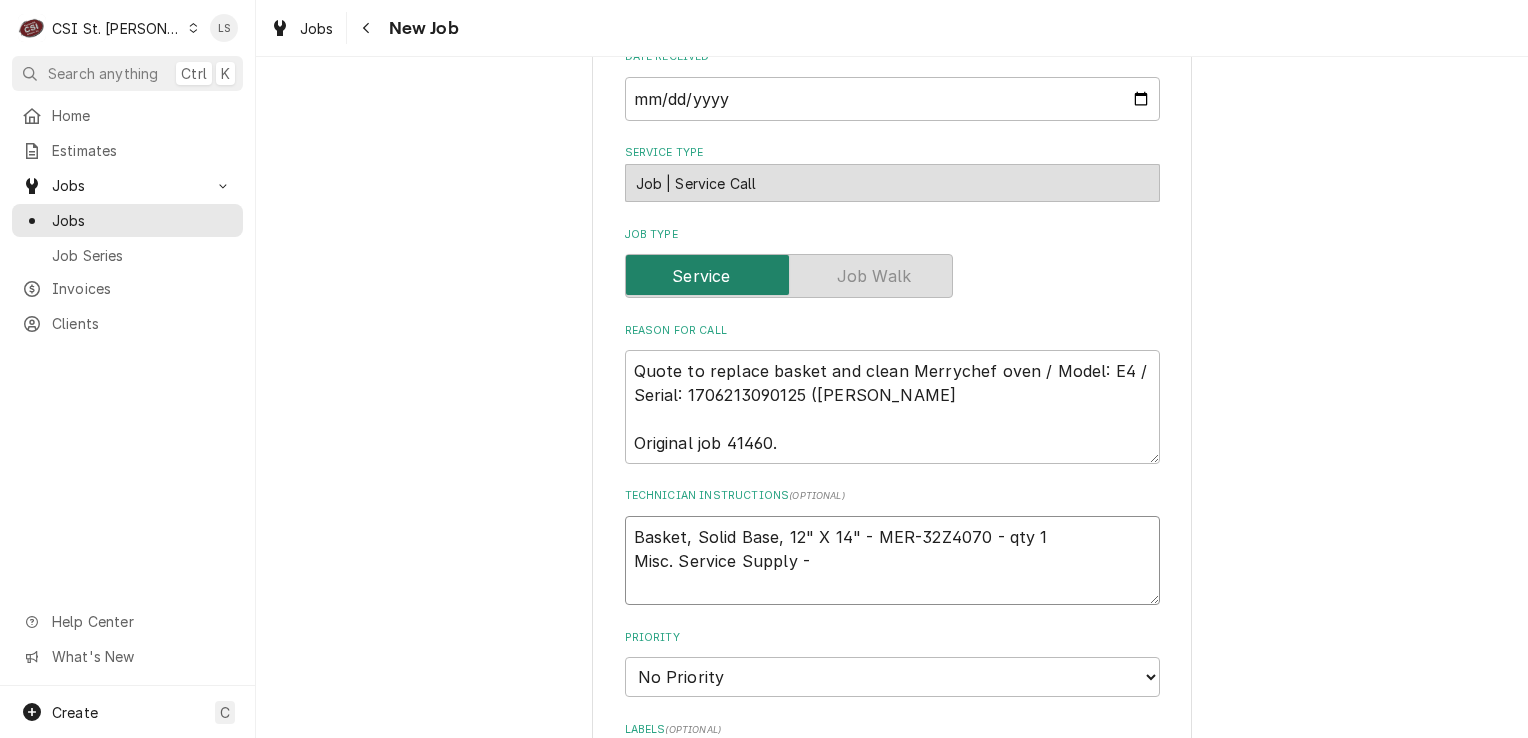 type on "Basket, Solid Base, 12" X 14" - MER-32Z4070 - qty 1
Misc. Service Supply -" 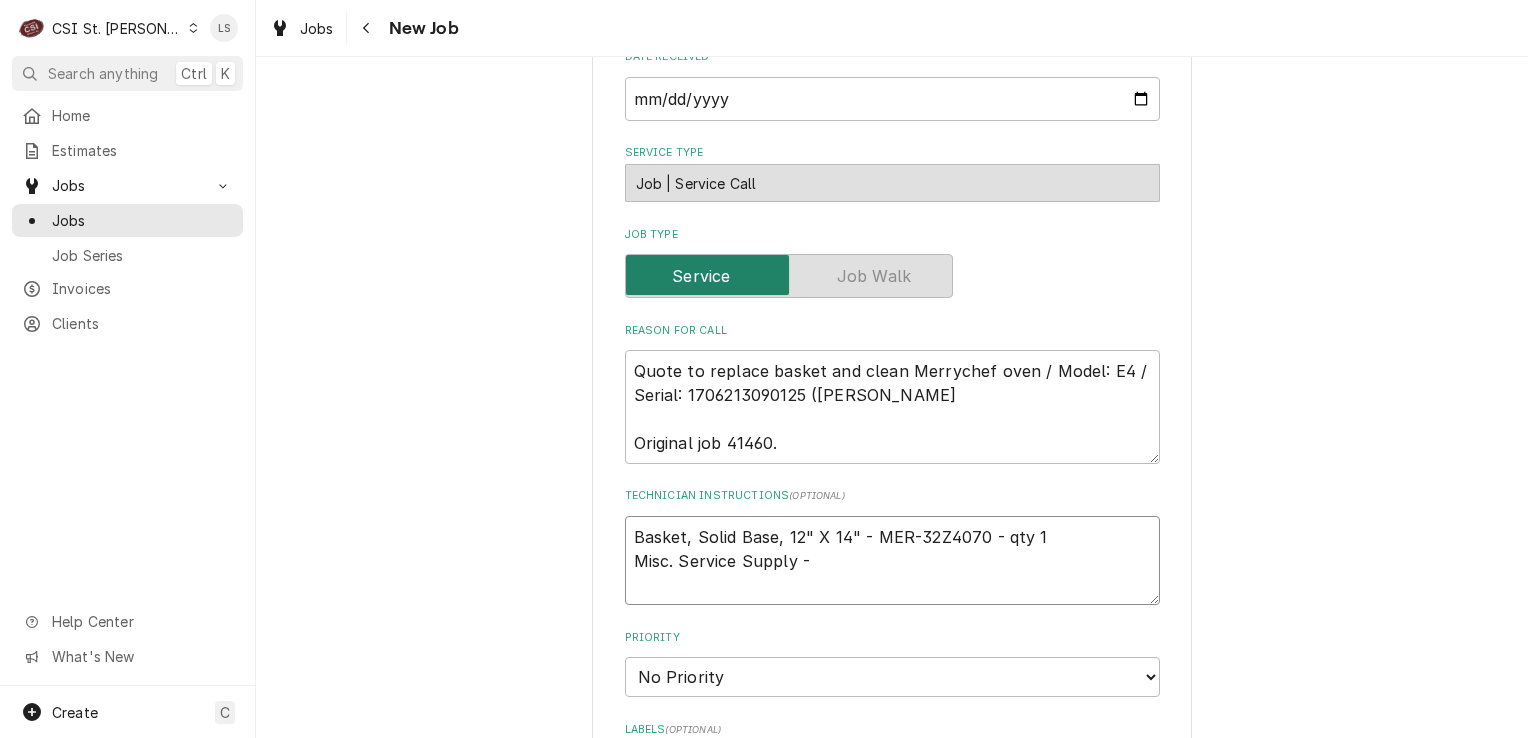 paste on "misc cleaning supplies" 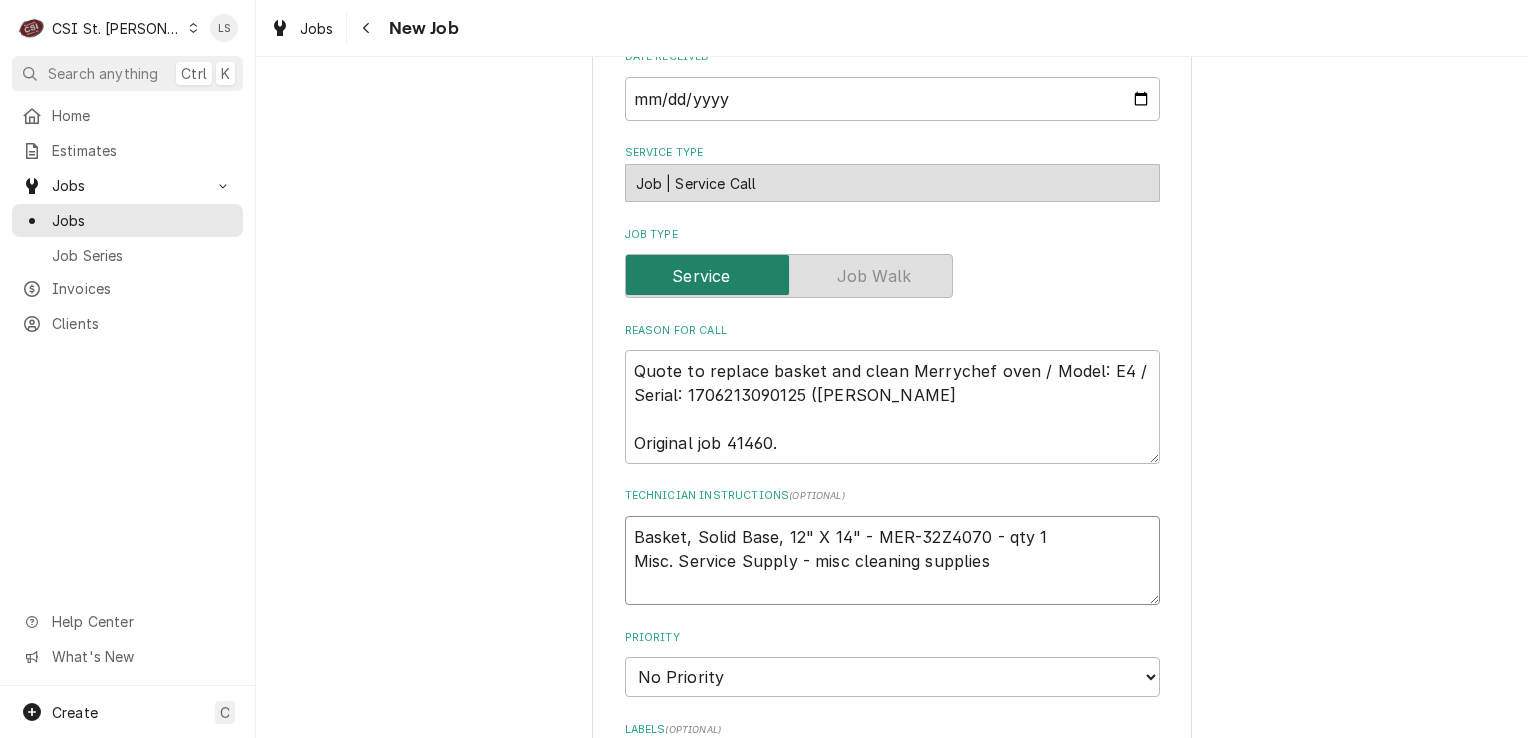 type on "x" 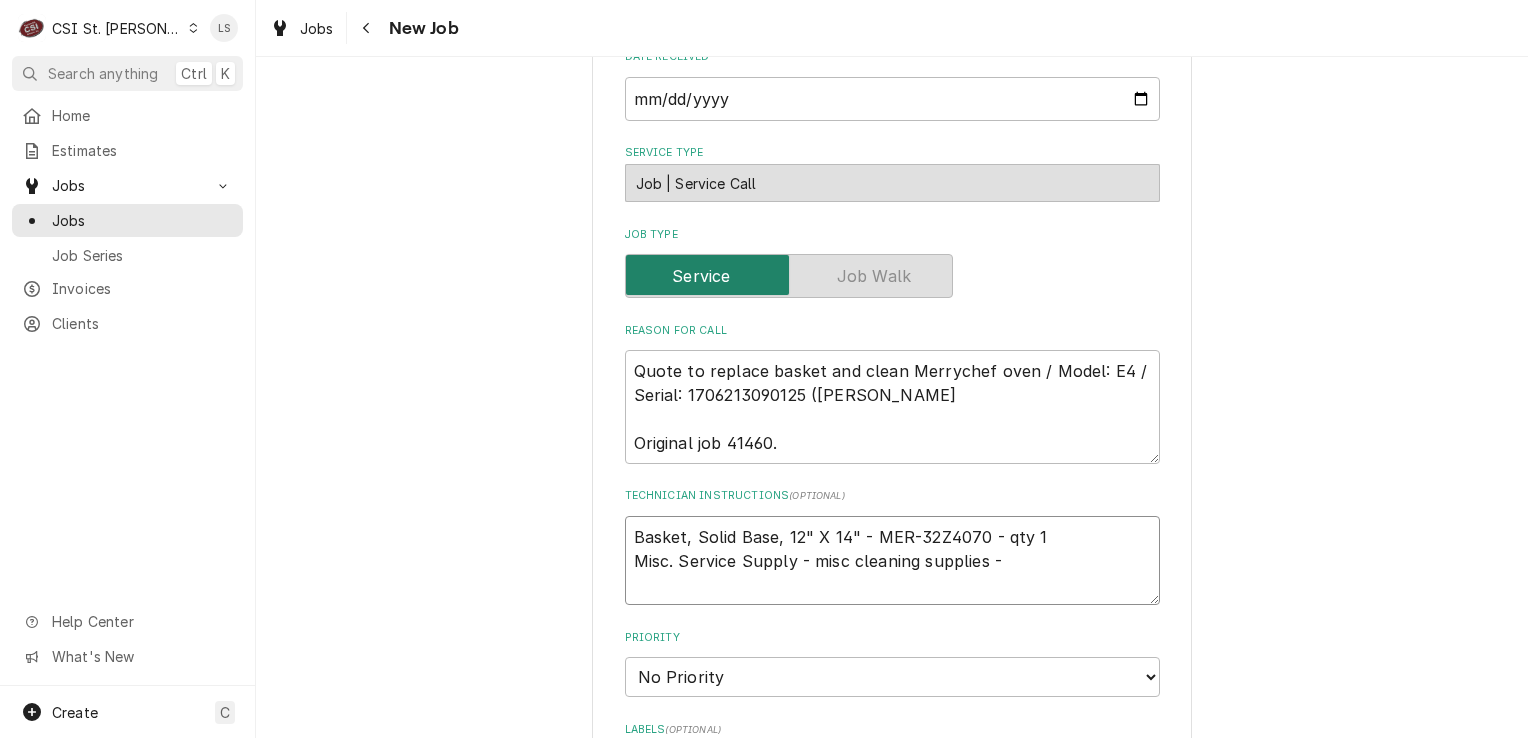 type on "x" 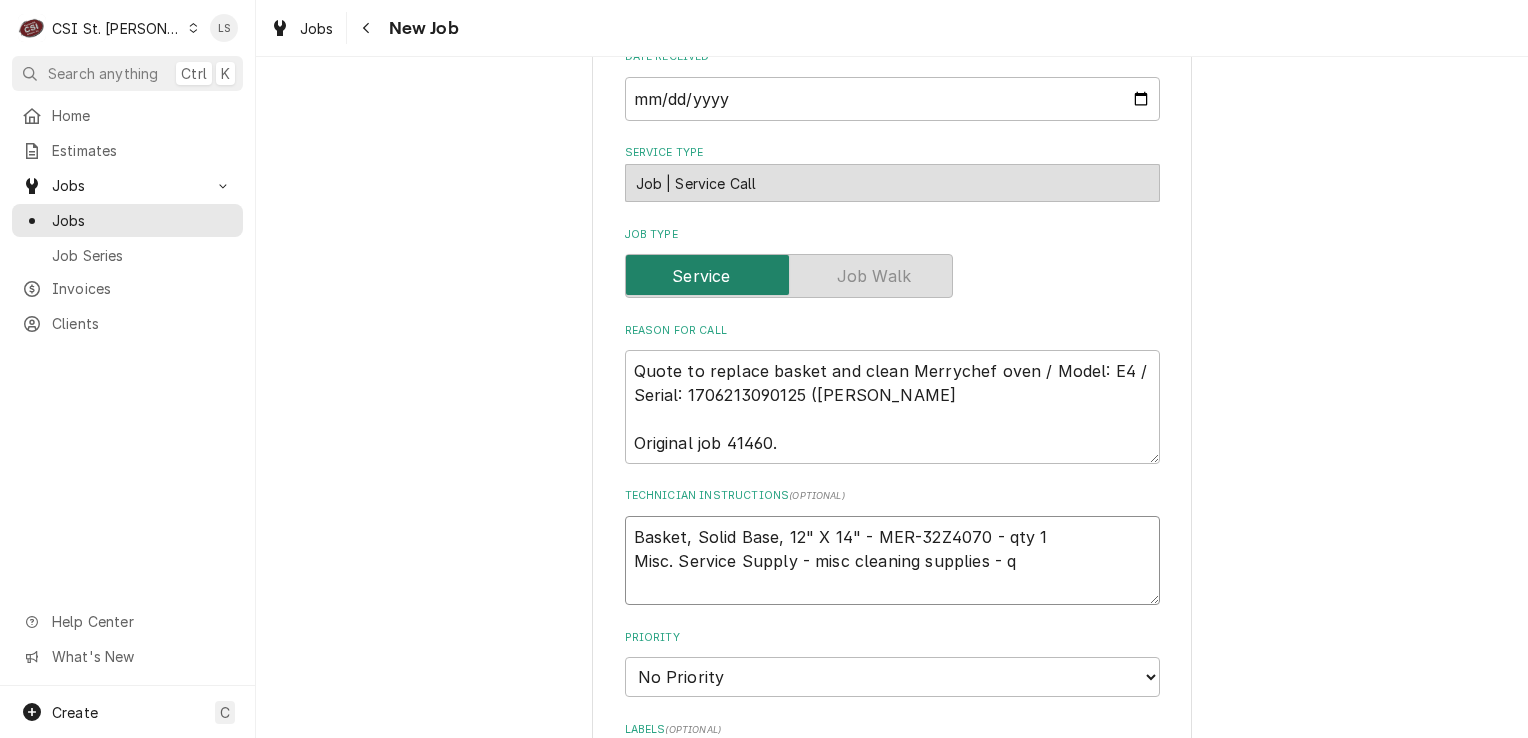 type on "x" 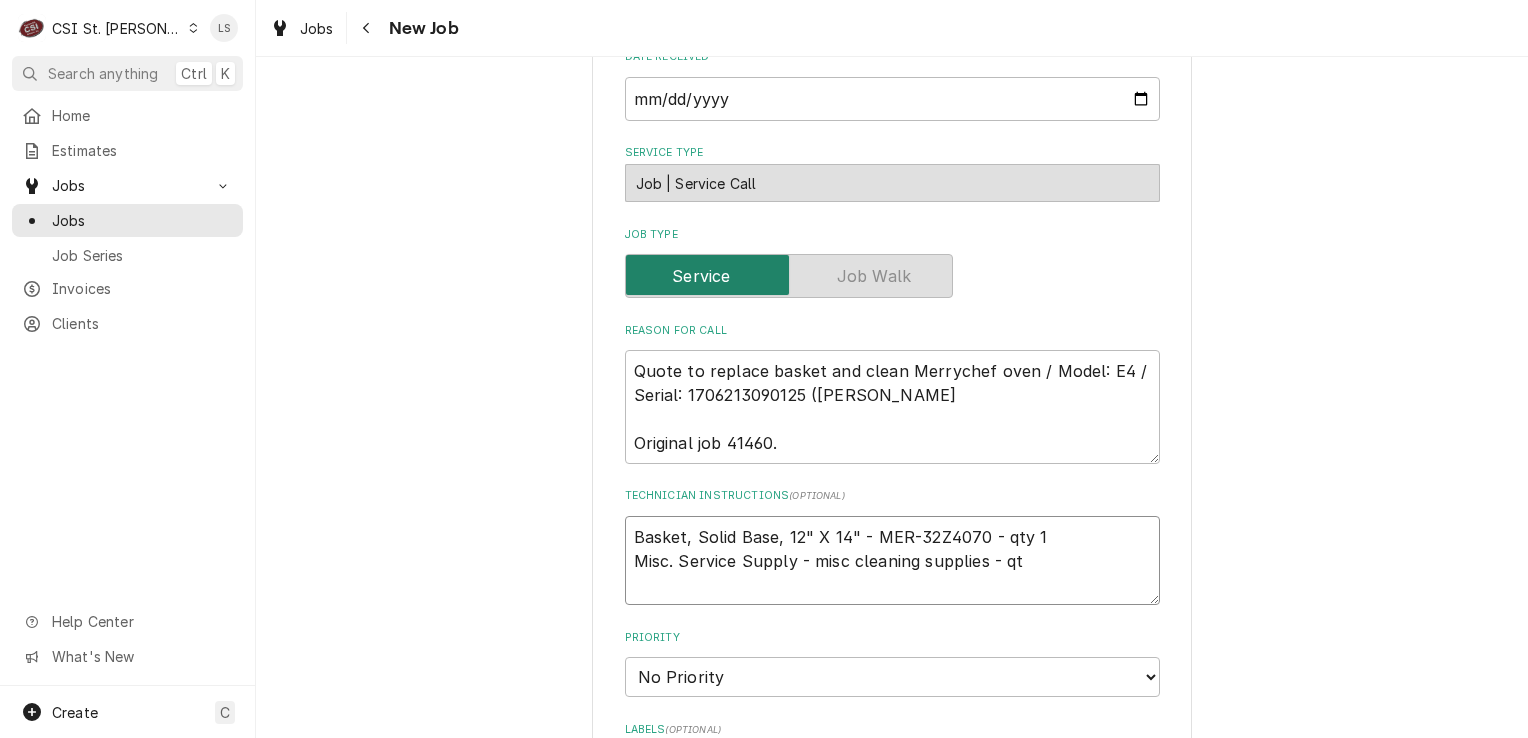 type on "x" 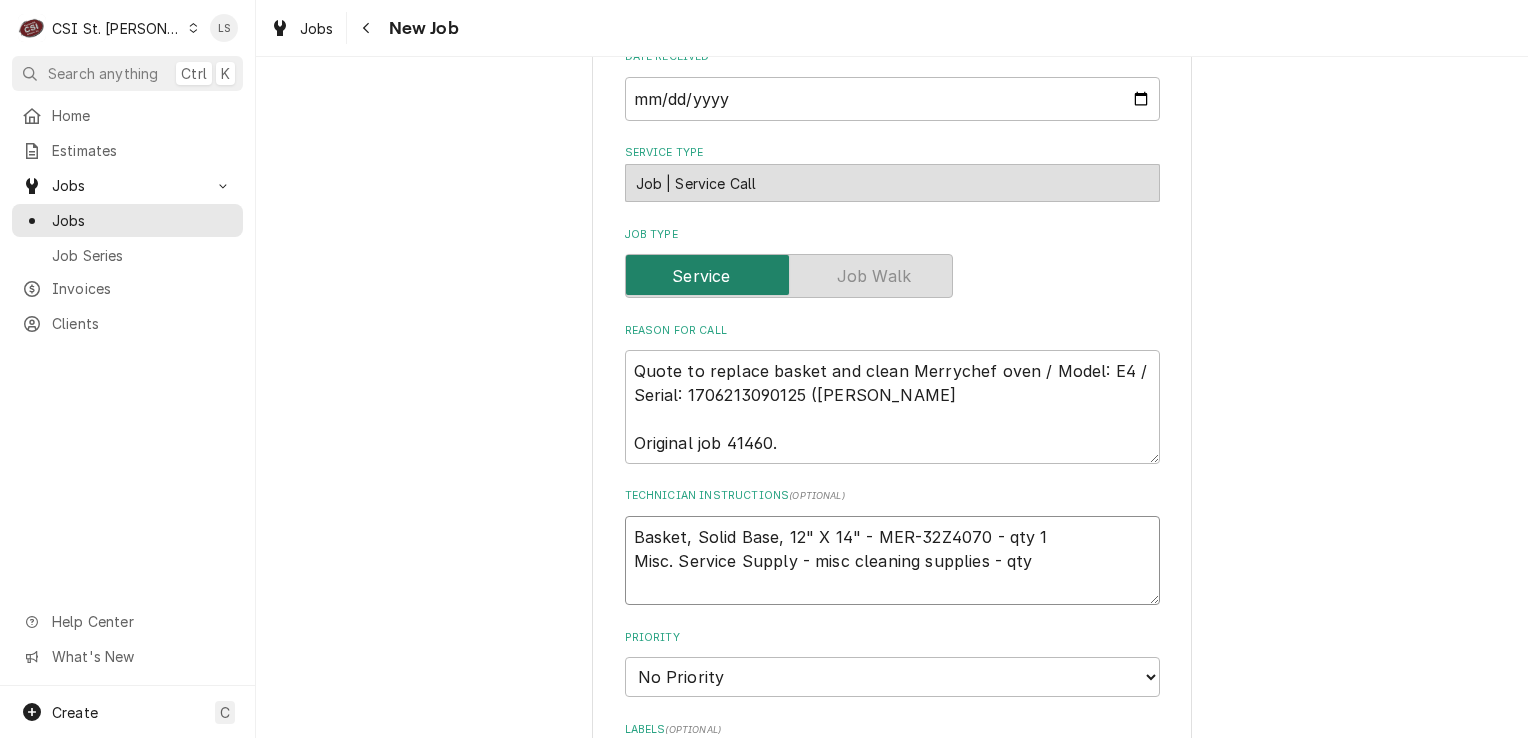type on "x" 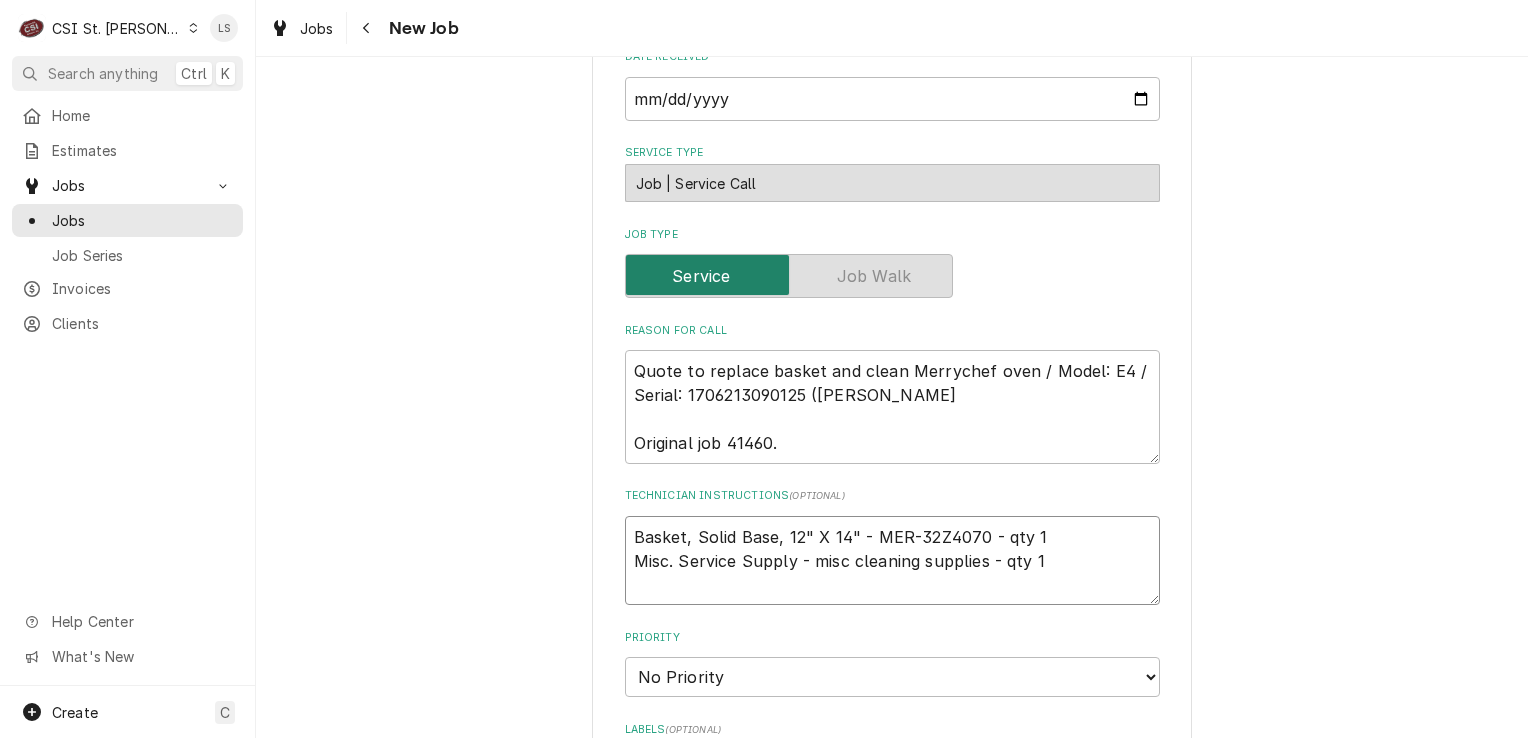 type on "x" 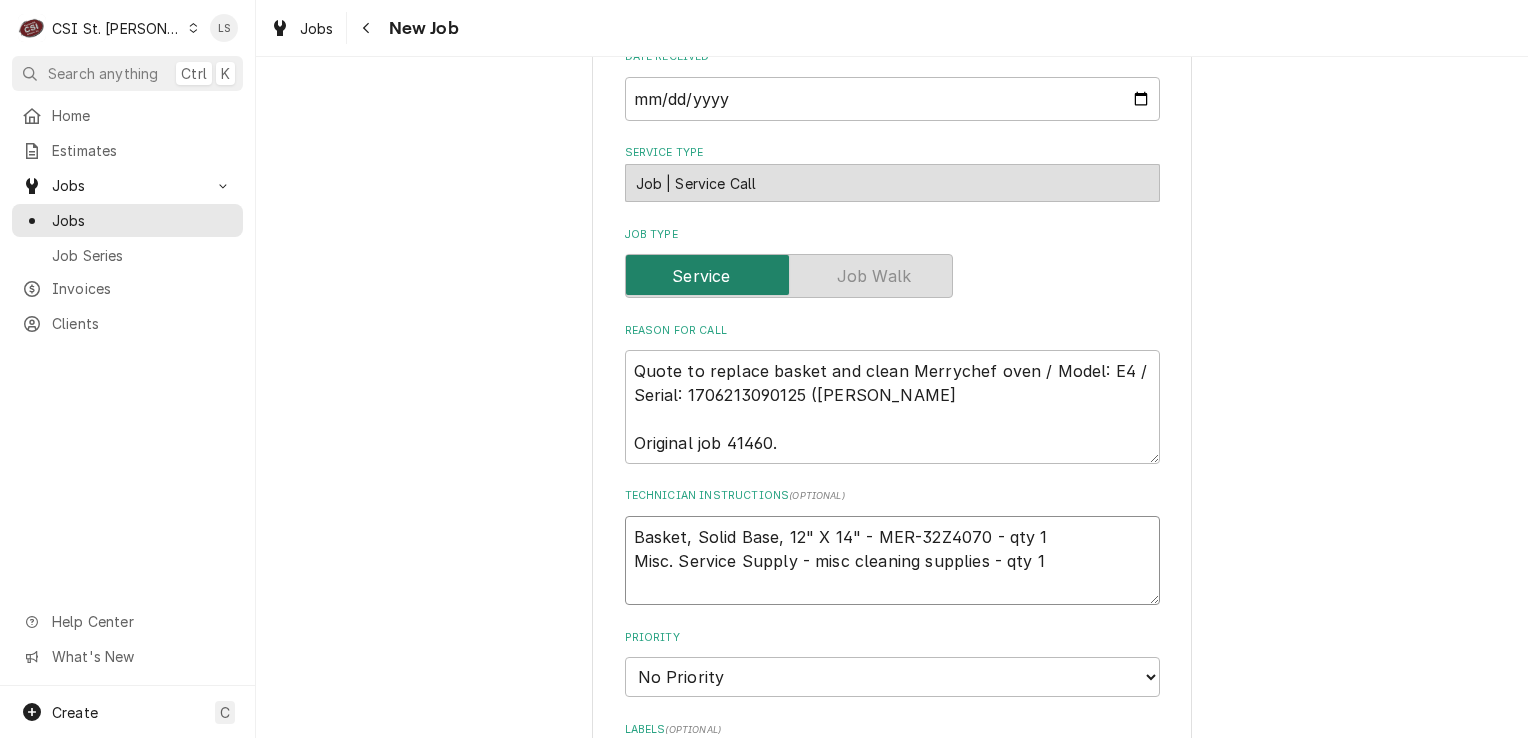 type on "Basket, Solid Base, 12" X 14" - MER-32Z4070 - qty 1
Misc. Service Supply - misc cleaning supplies - qty 1" 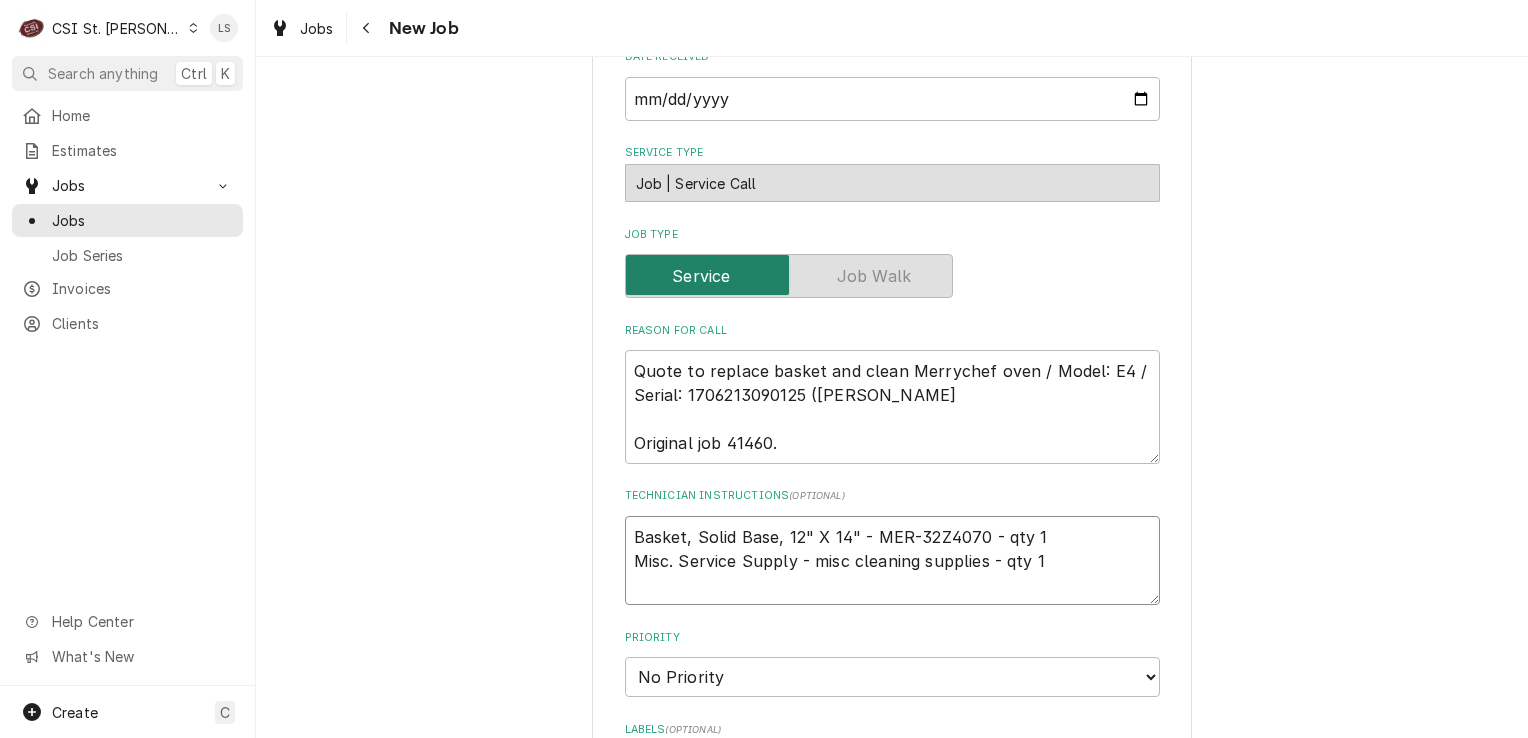 paste on "Oven Cleaner Usa, Case Of 6" 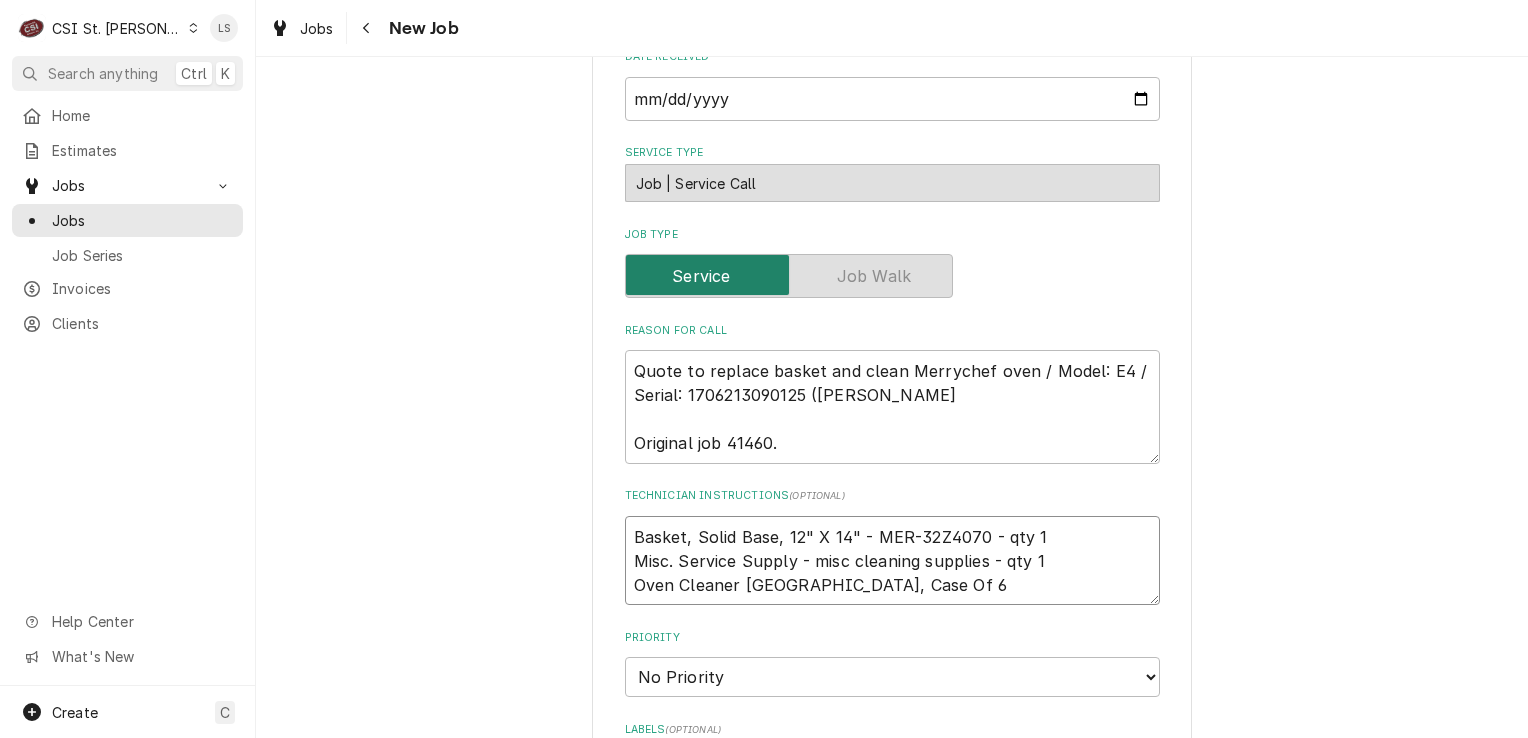 type on "x" 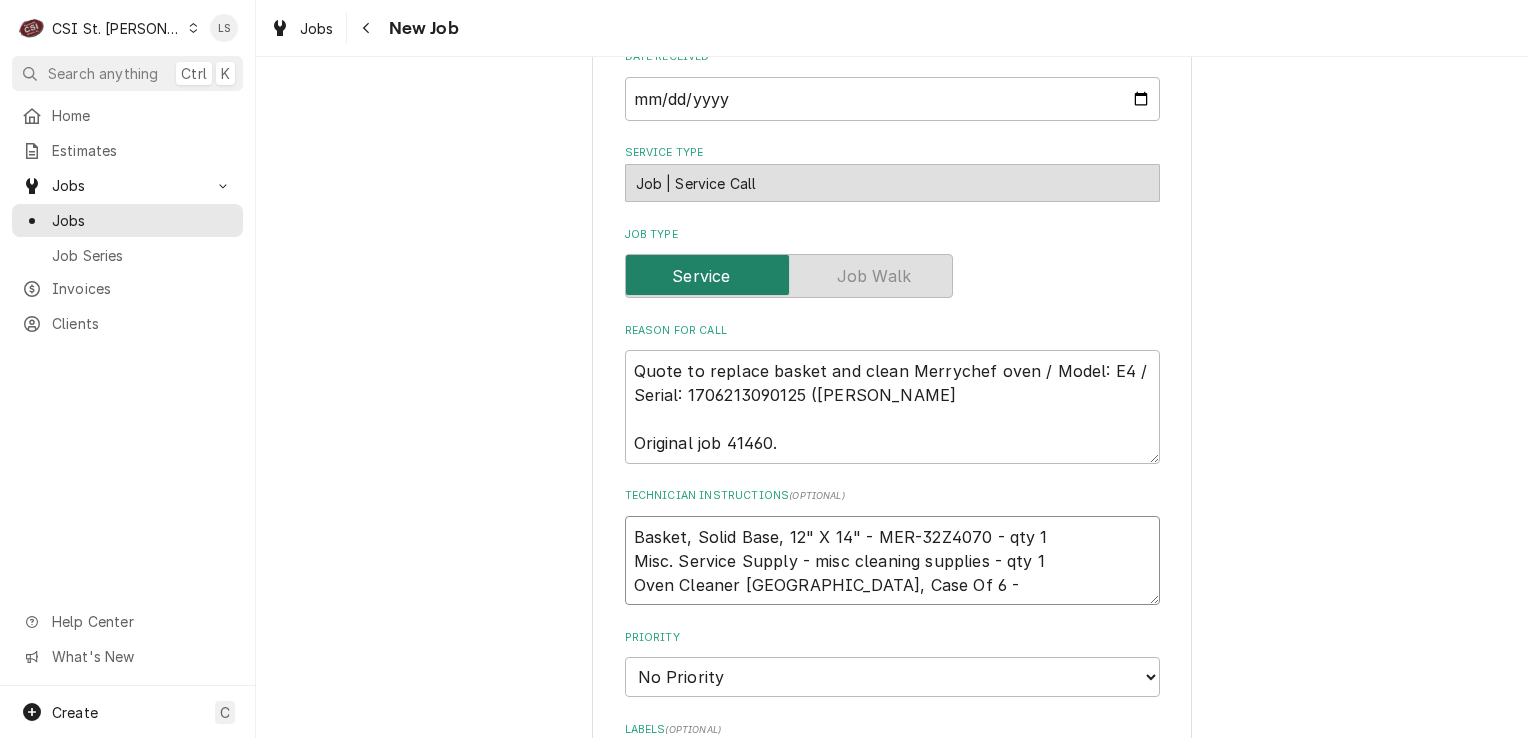 type on "x" 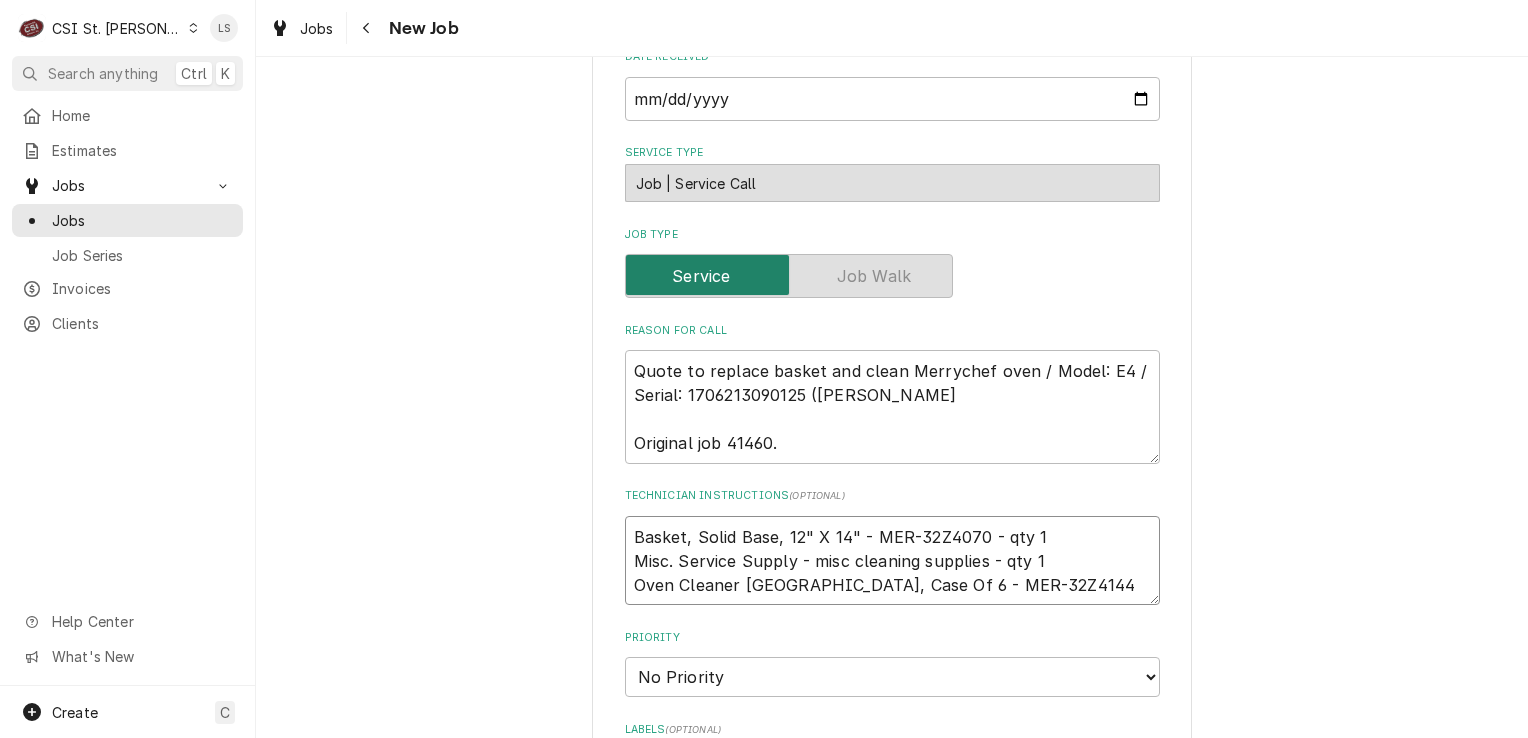 type on "x" 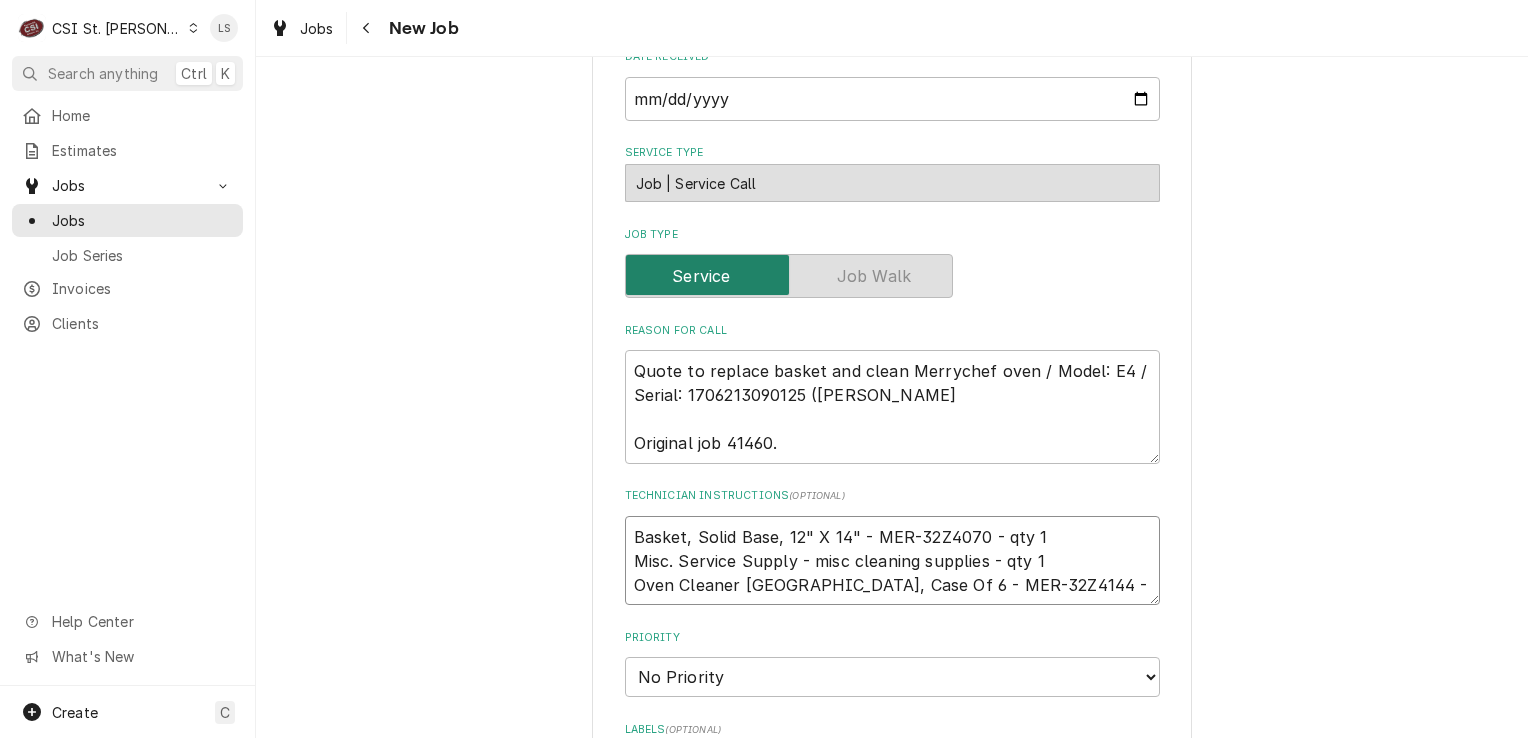type on "x" 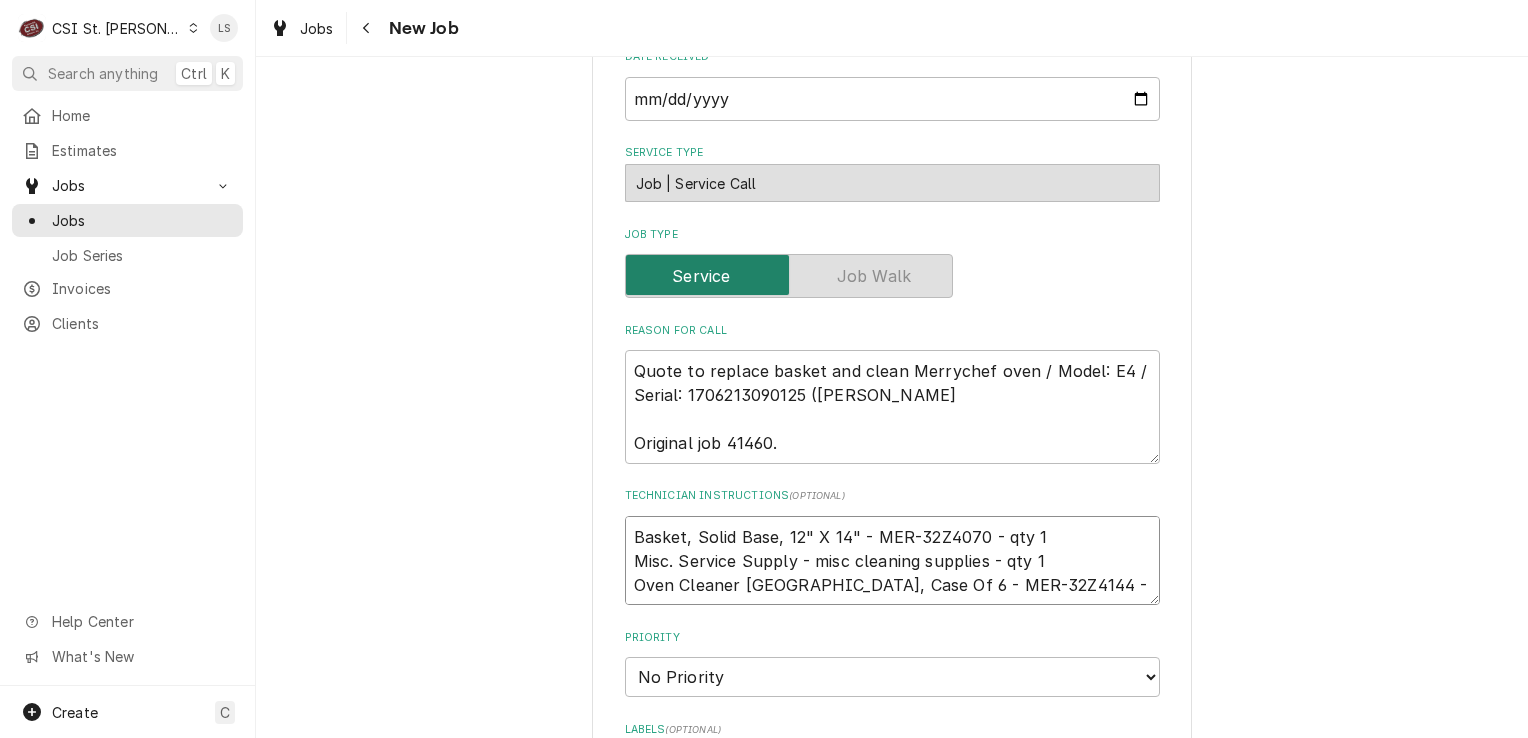 type on "x" 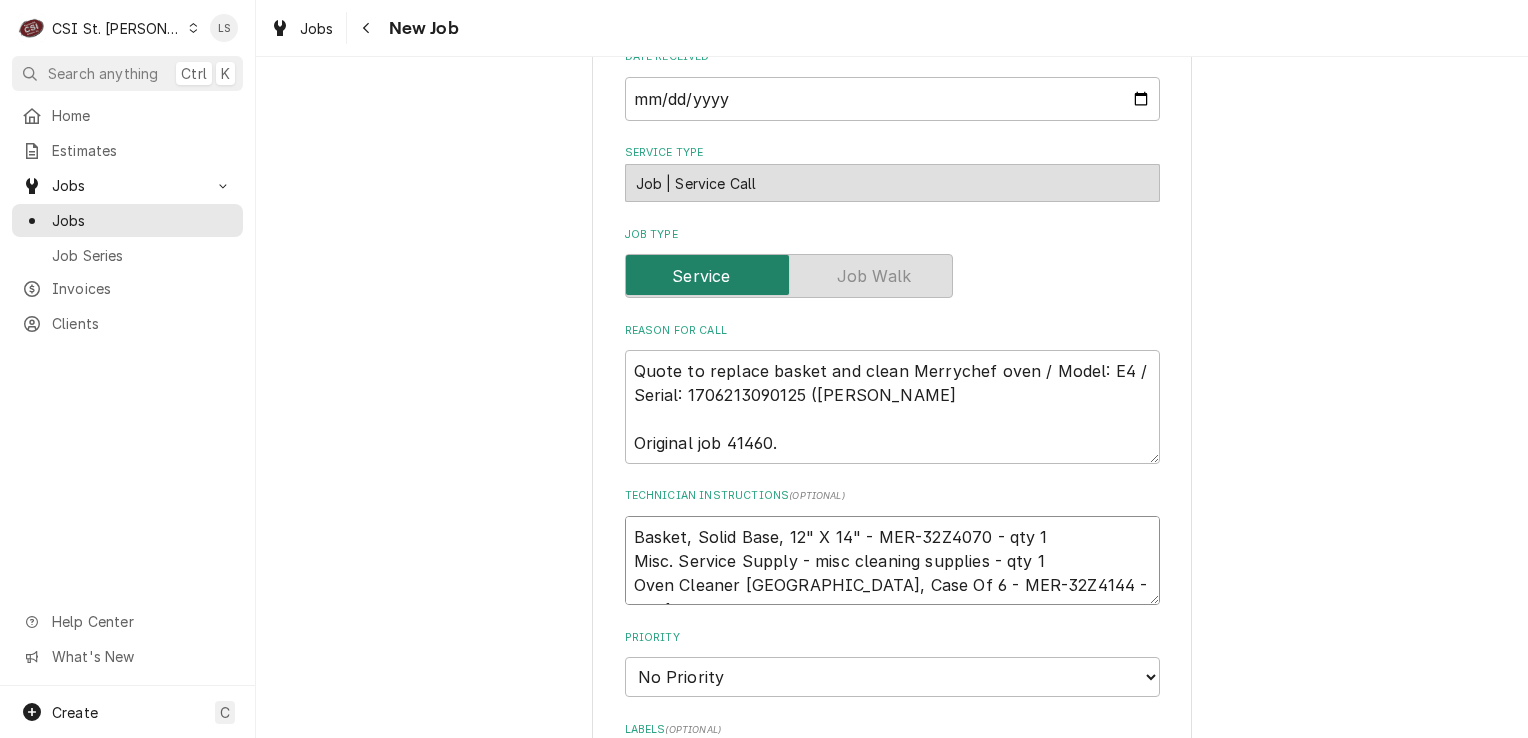 type on "x" 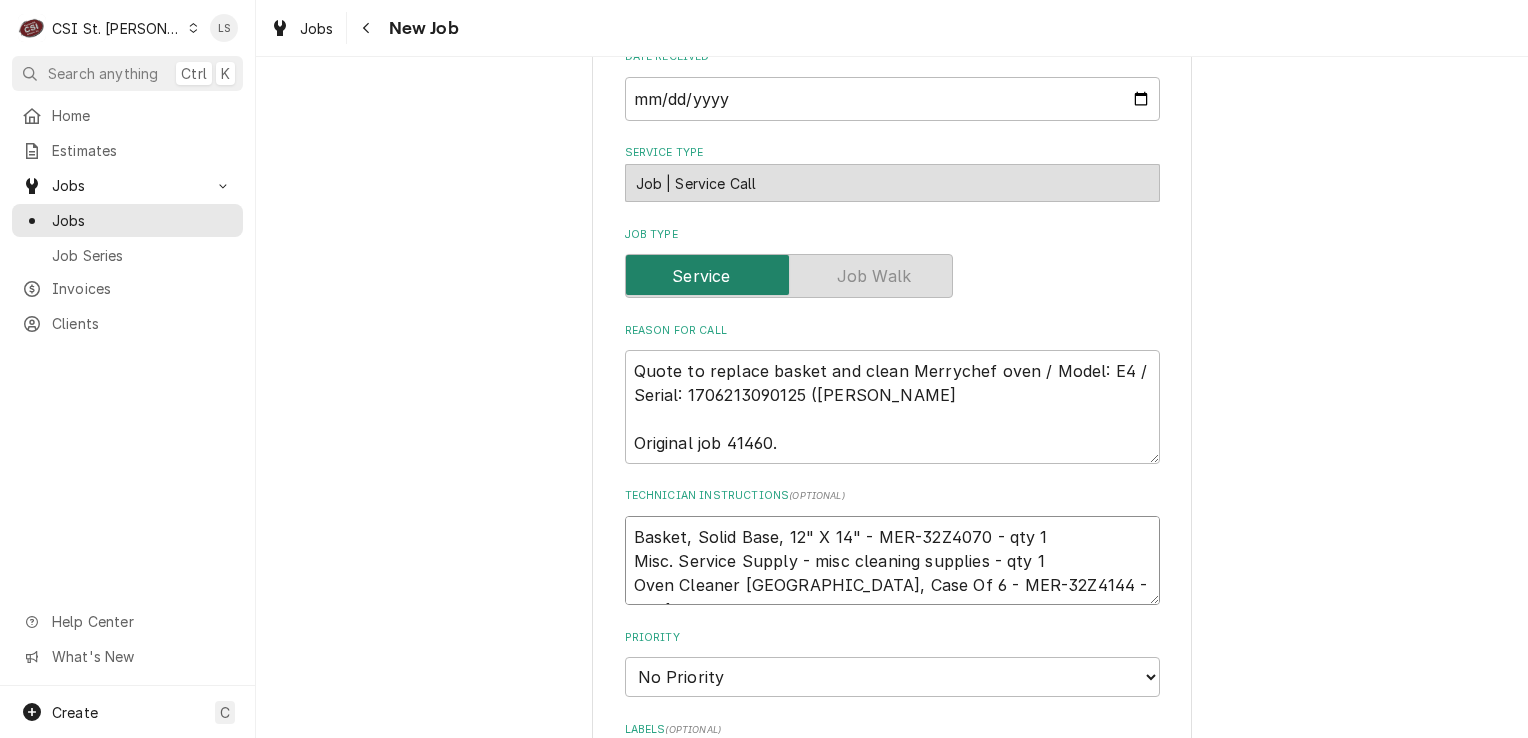 click on "Basket, Solid Base, 12" X 14" - MER-32Z4070 - qty 1
Misc. Service Supply - misc cleaning supplies - qty 1
Oven Cleaner Usa, Case Of 6 - MER-32Z4144 - qty 1" at bounding box center (892, 561) 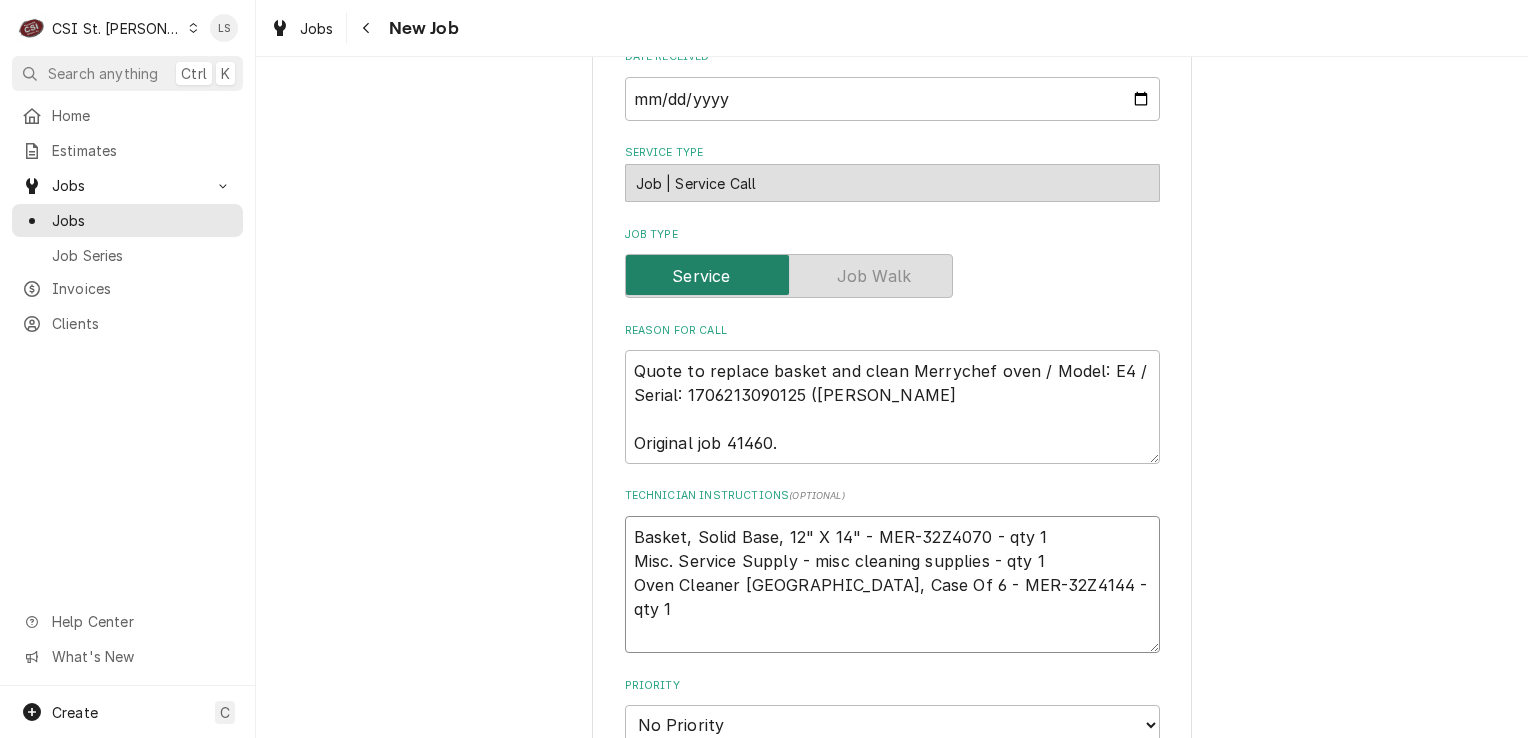 click on "Basket, Solid Base, 12" X 14" - MER-32Z4070 - qty 1
Misc. Service Supply - misc cleaning supplies - qty 1
Oven Cleaner Usa, Case Of 6 - MER-32Z4144 - qty 1" at bounding box center [892, 585] 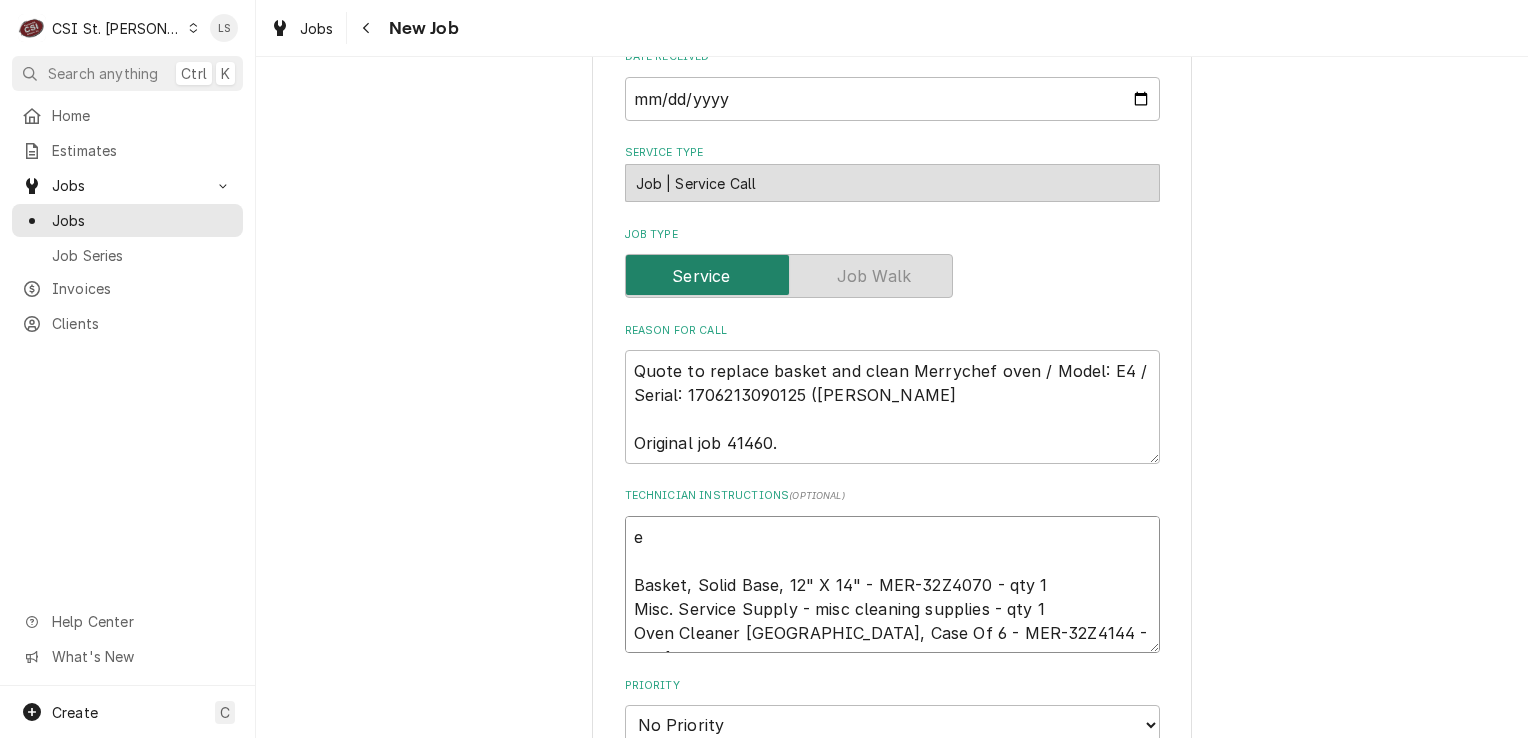 type on "x" 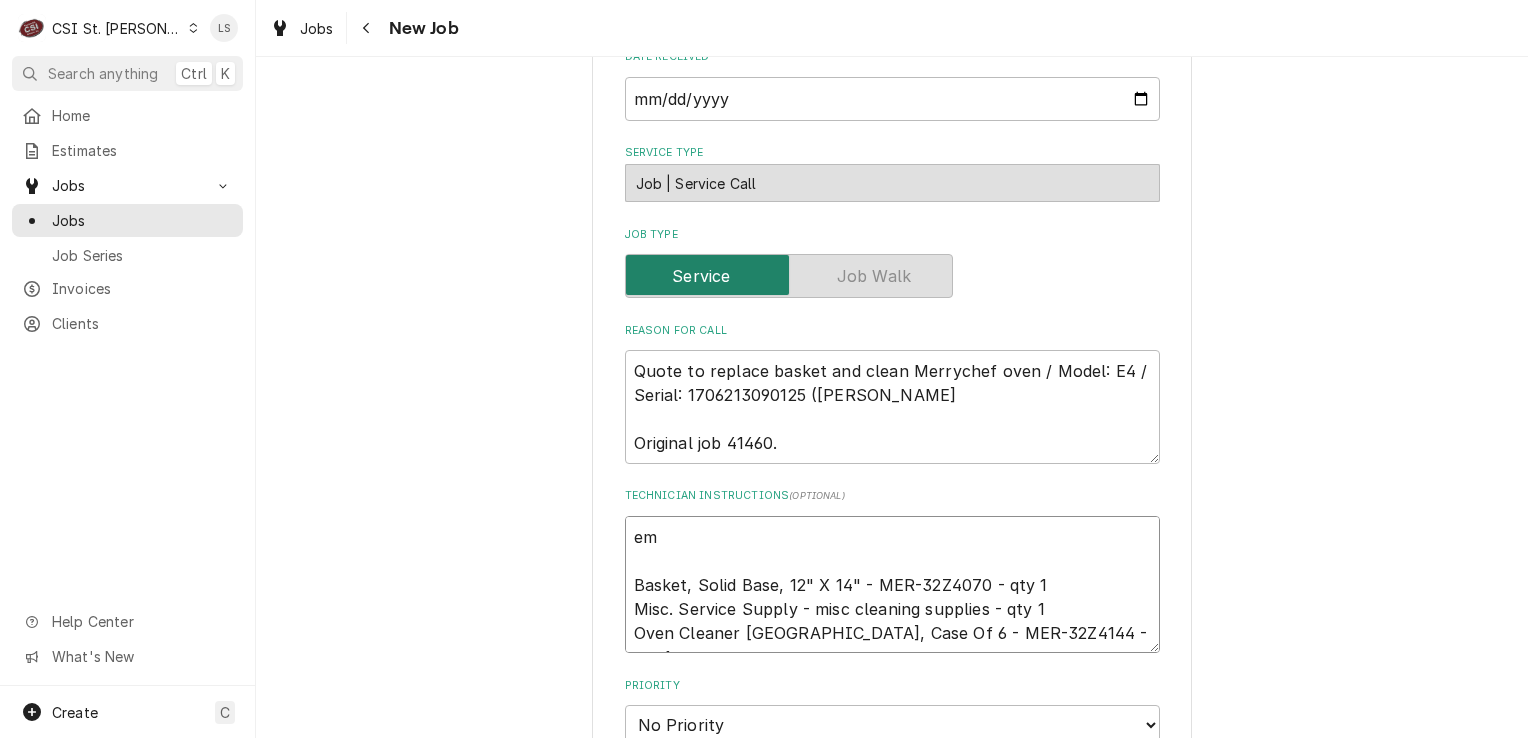 type on "ema
Basket, Solid Base, 12" X 14" - MER-32Z4070 - qty 1
Misc. Service Supply - misc cleaning supplies - qty 1
Oven Cleaner Usa, Case Of 6 - MER-32Z4144 - qty 1" 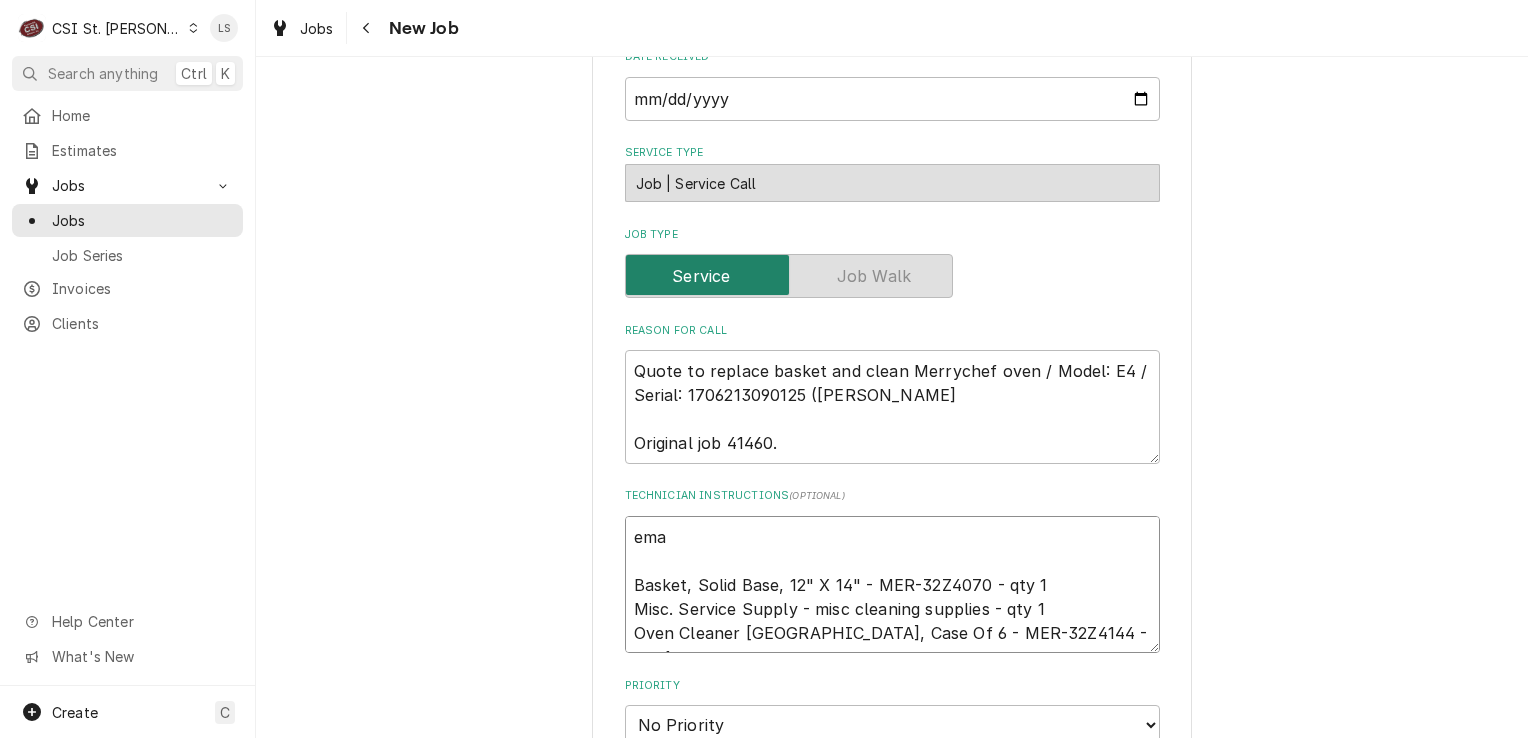 type on "x" 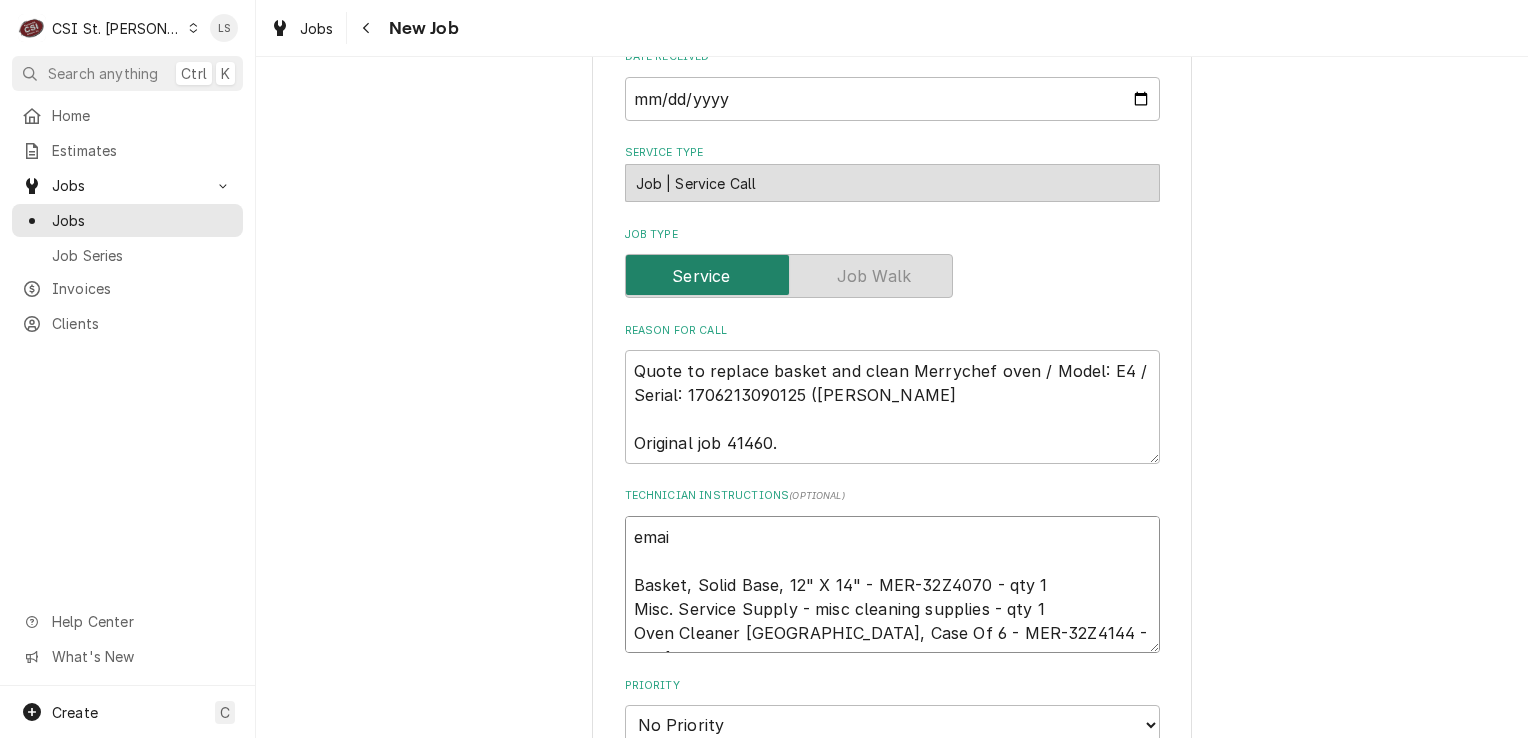 type on "x" 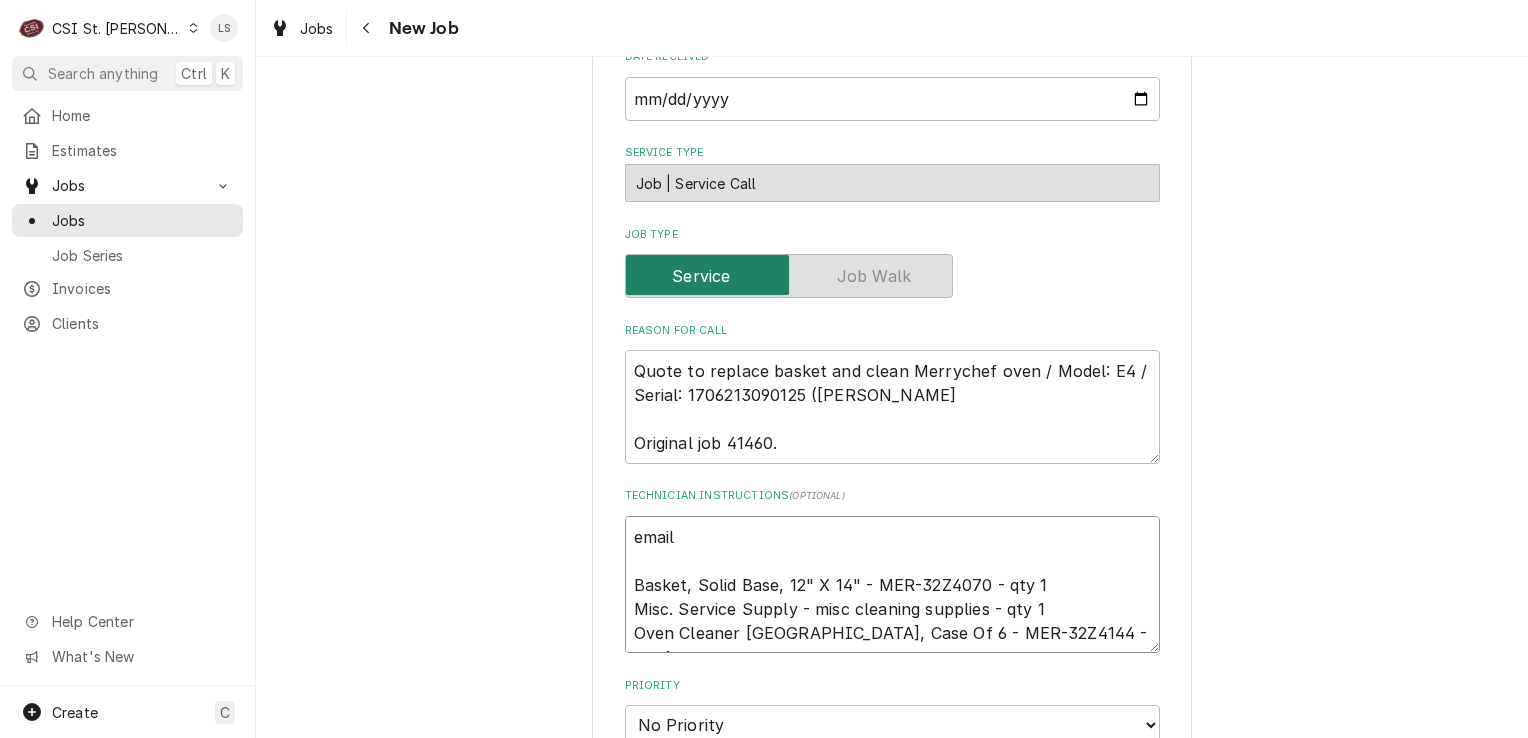 type on "x" 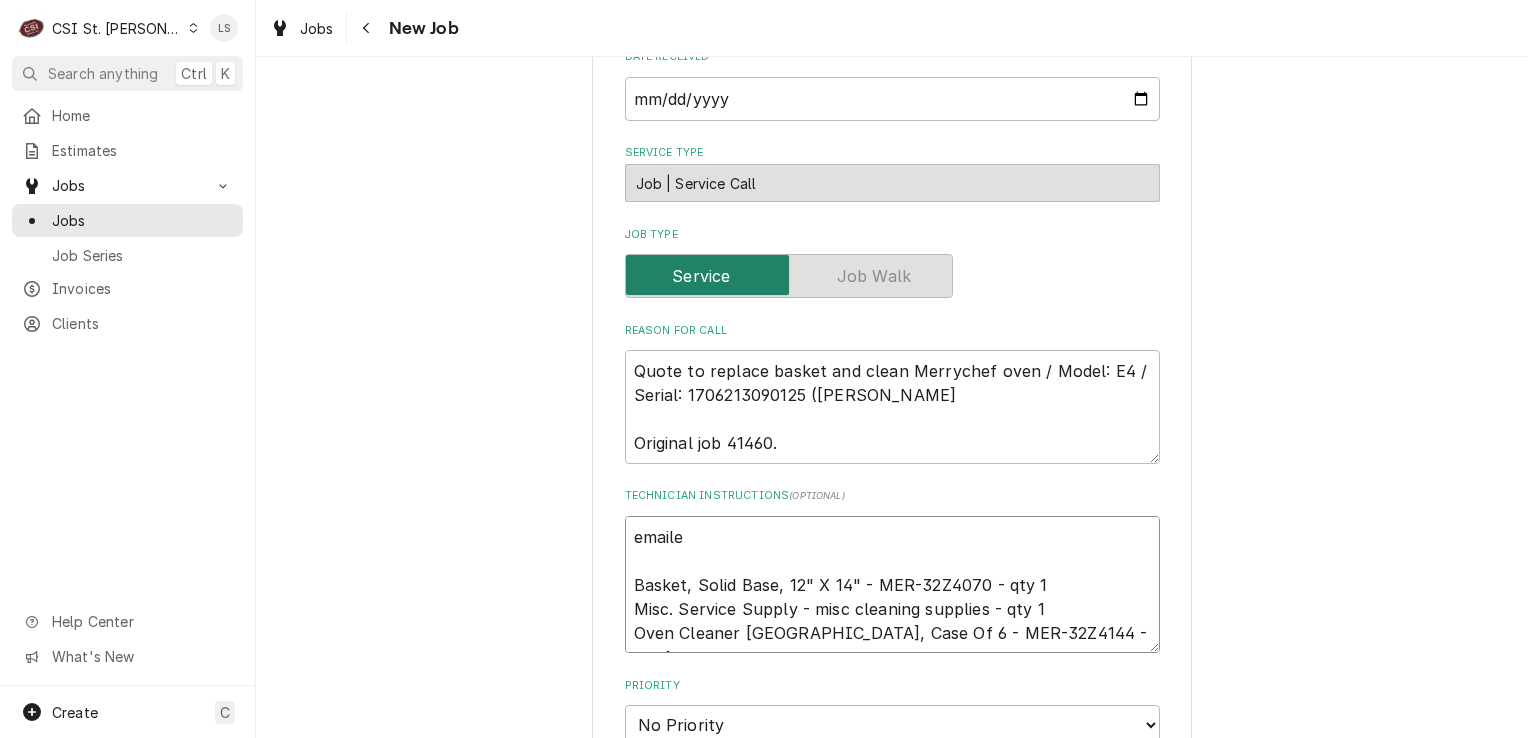type on "x" 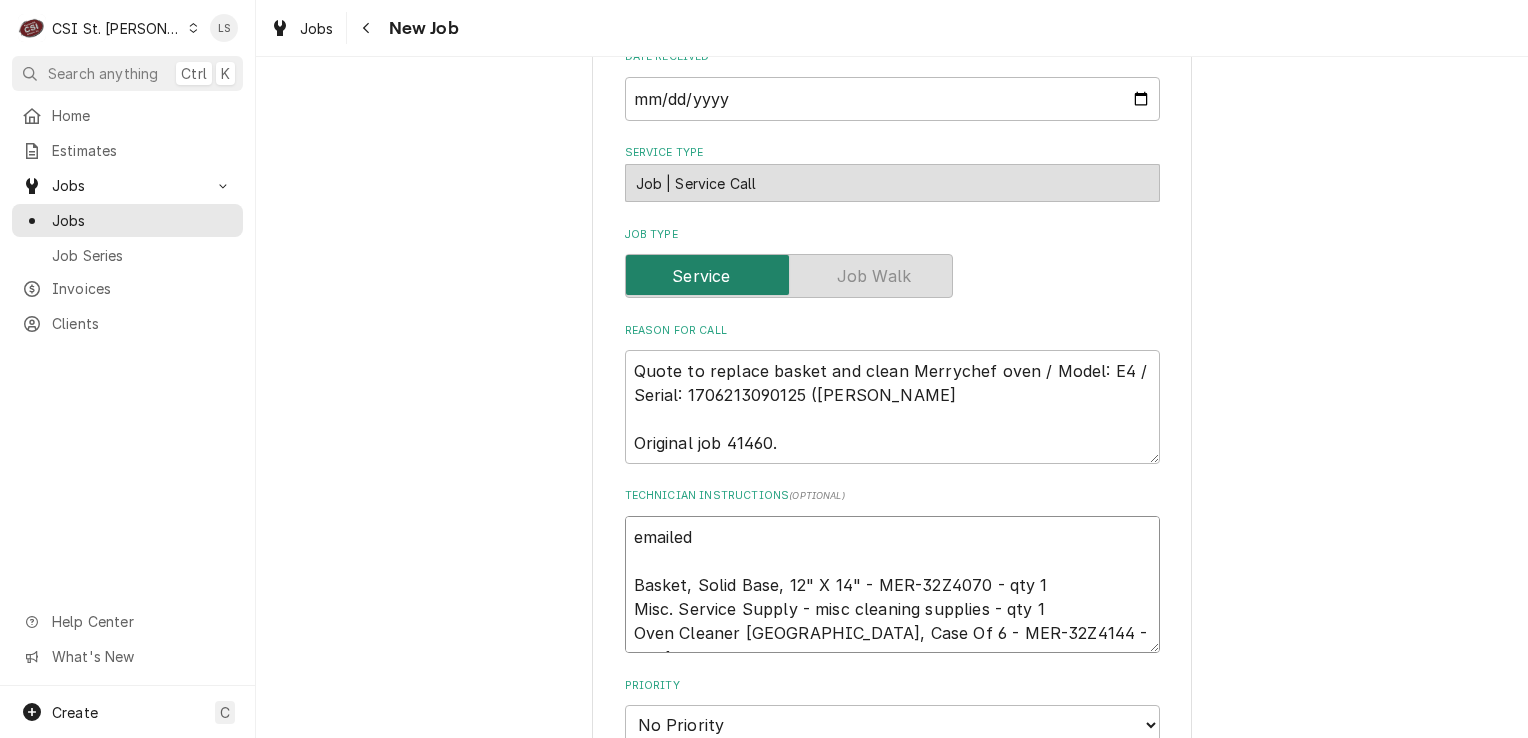 type on "x" 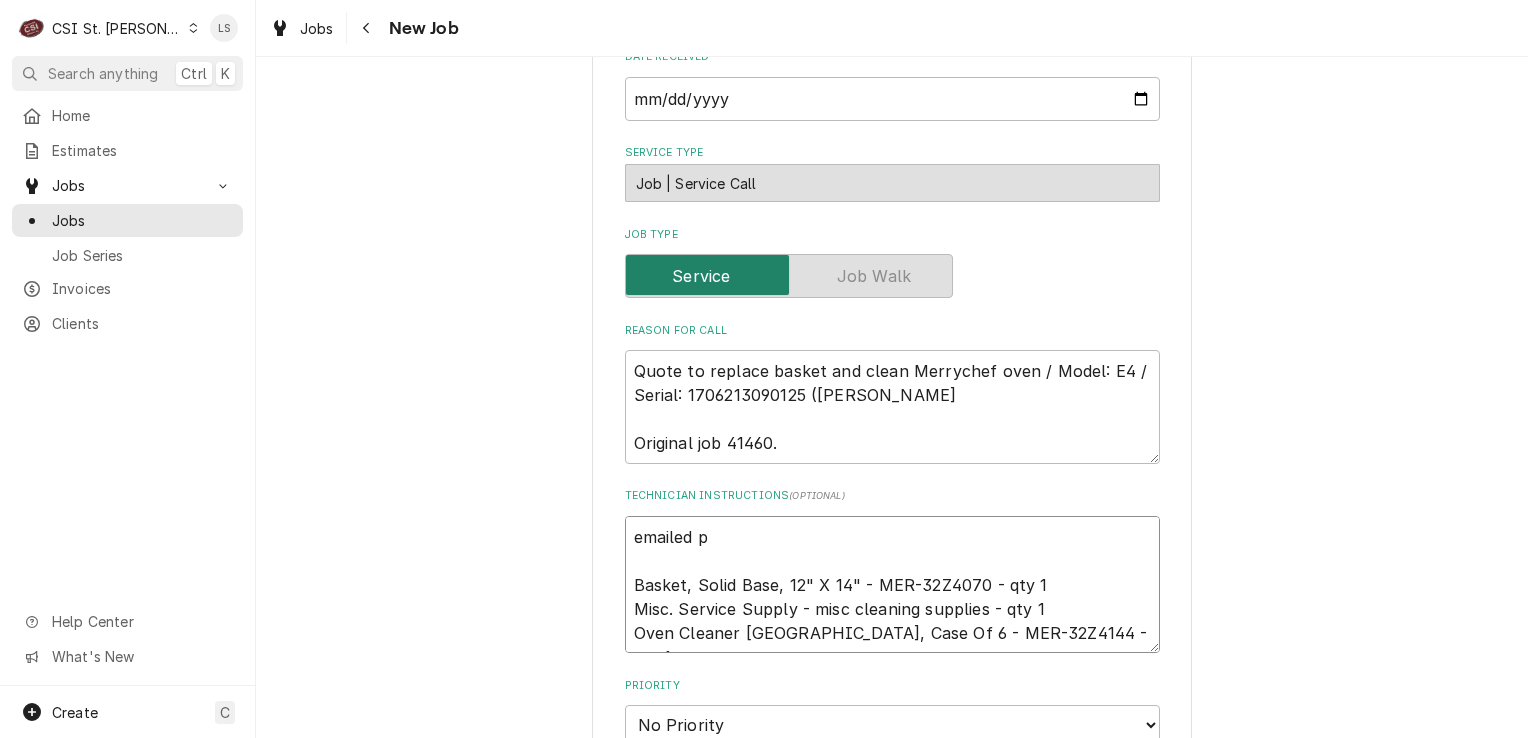 type on "x" 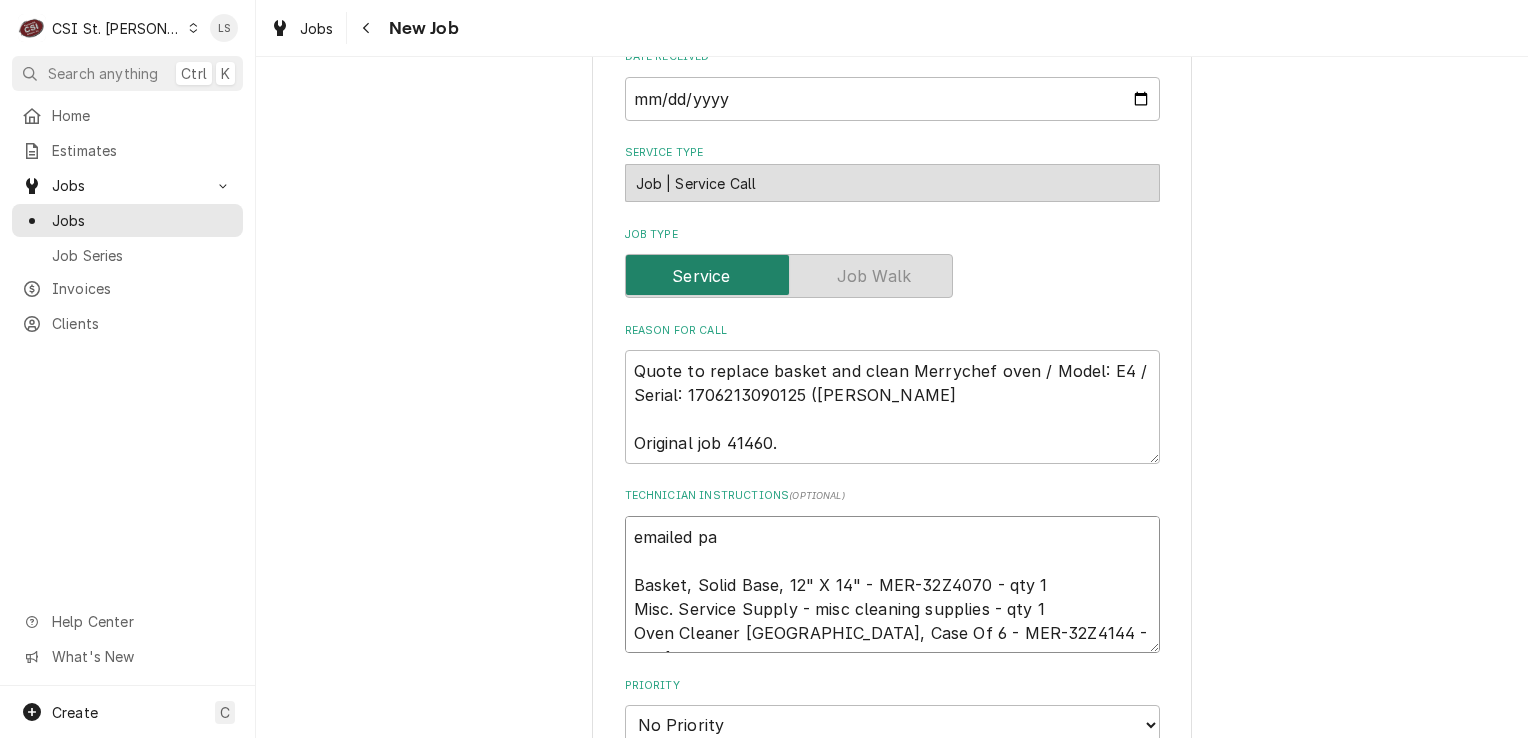 type on "x" 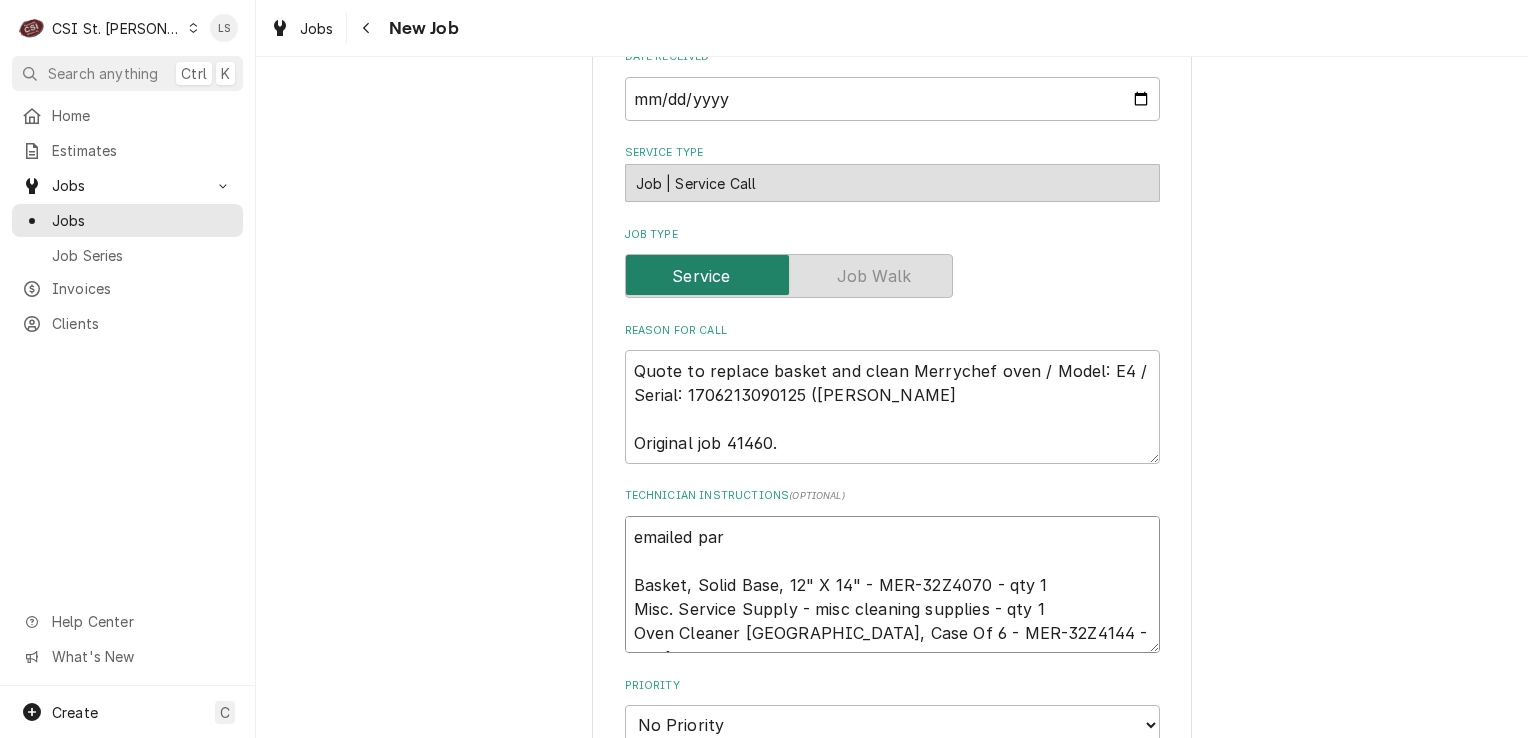 type on "x" 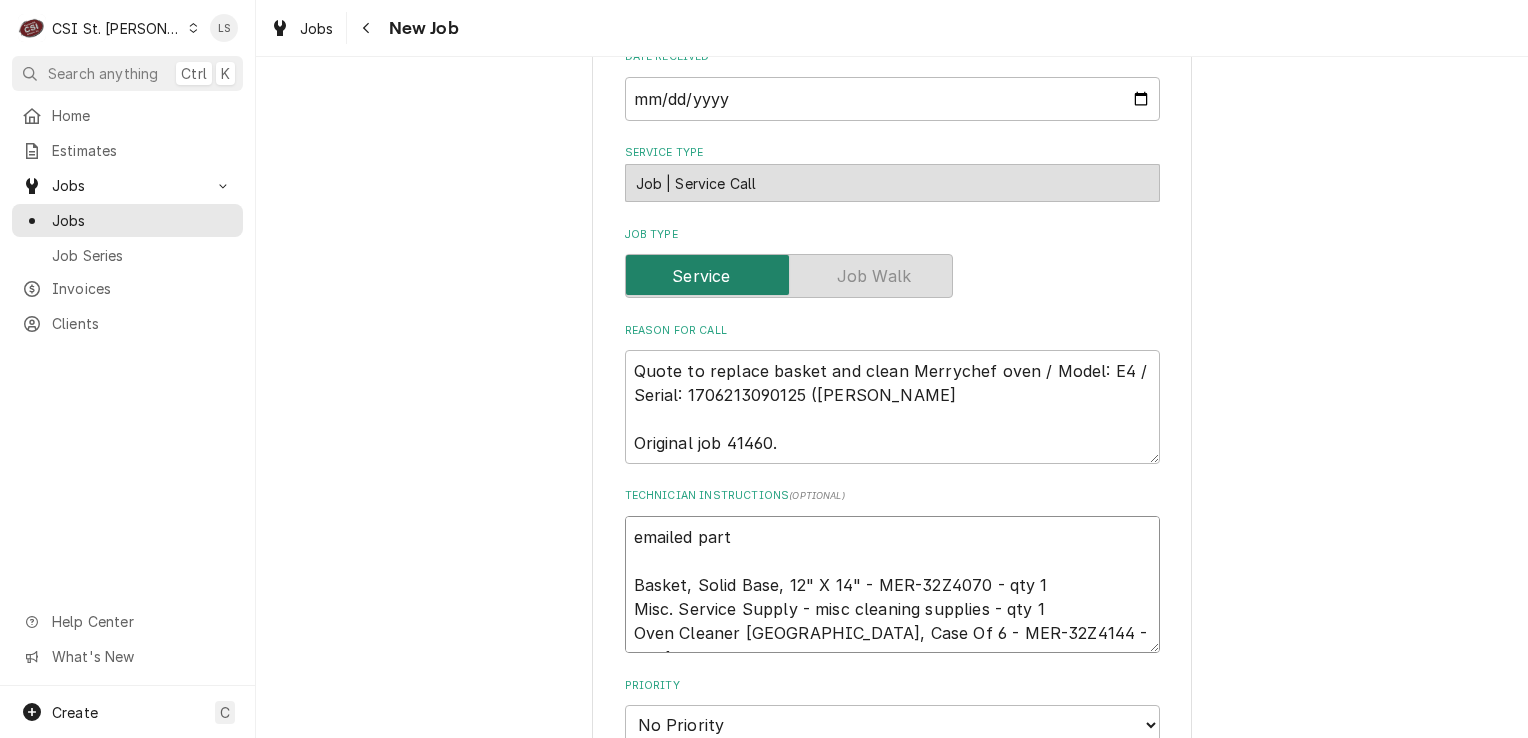 type on "x" 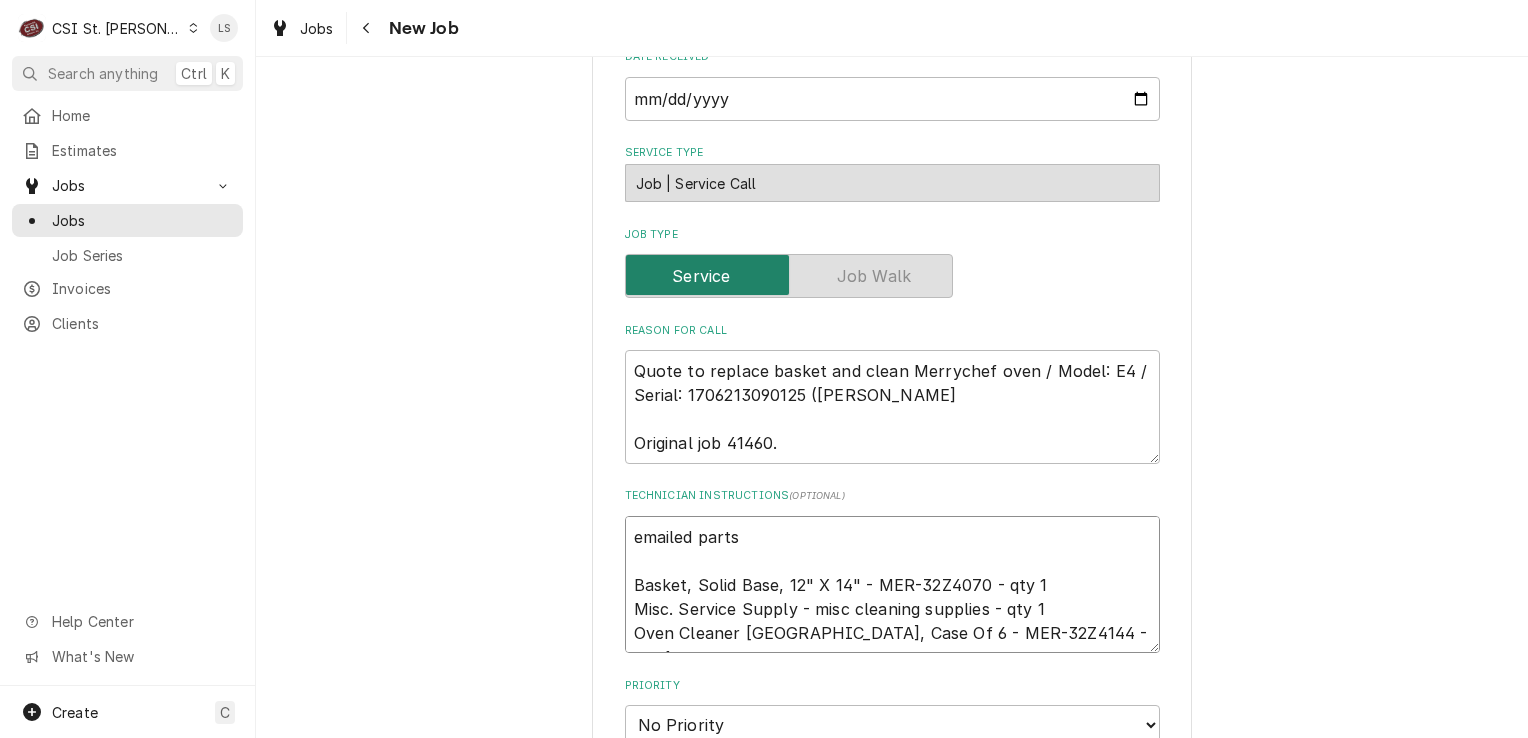 type on "x" 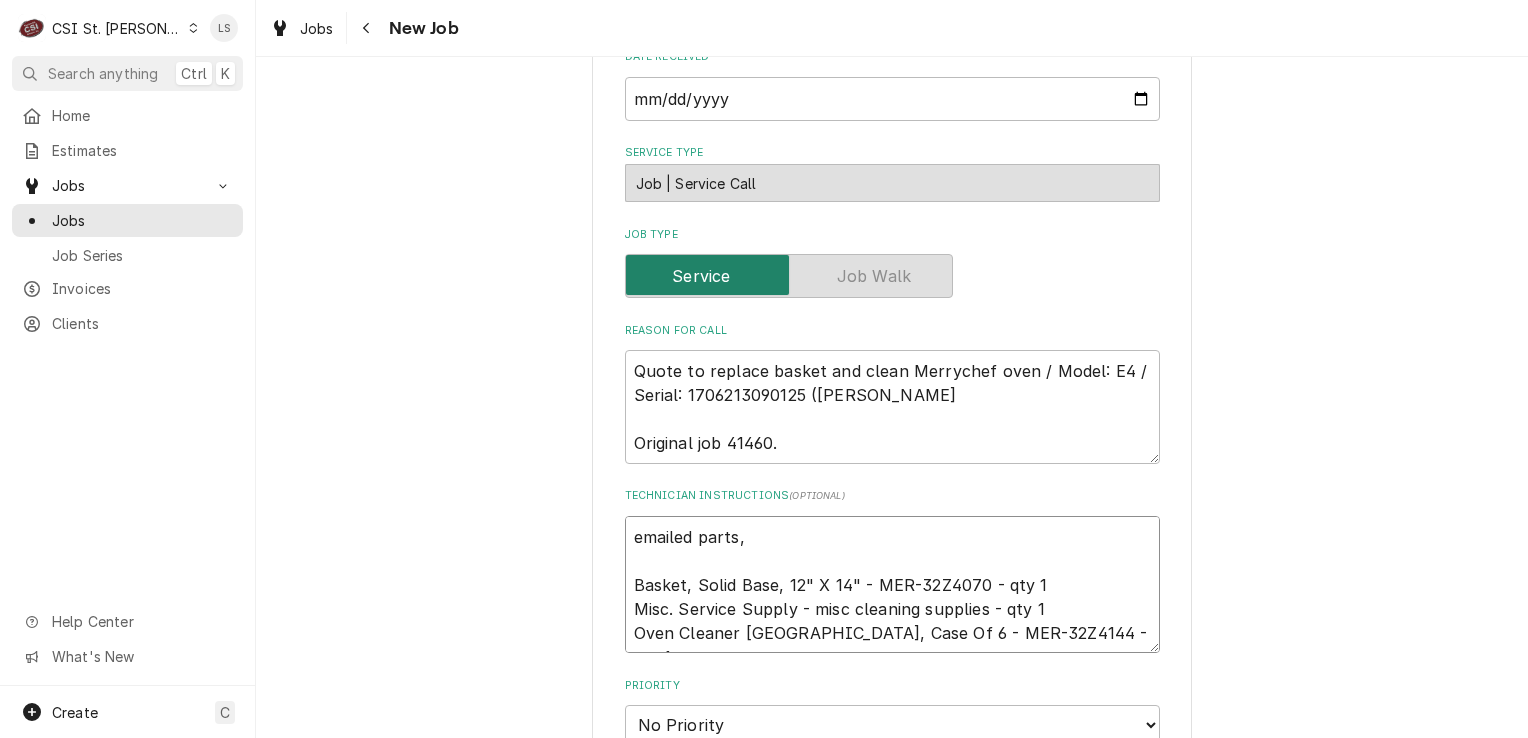 type on "x" 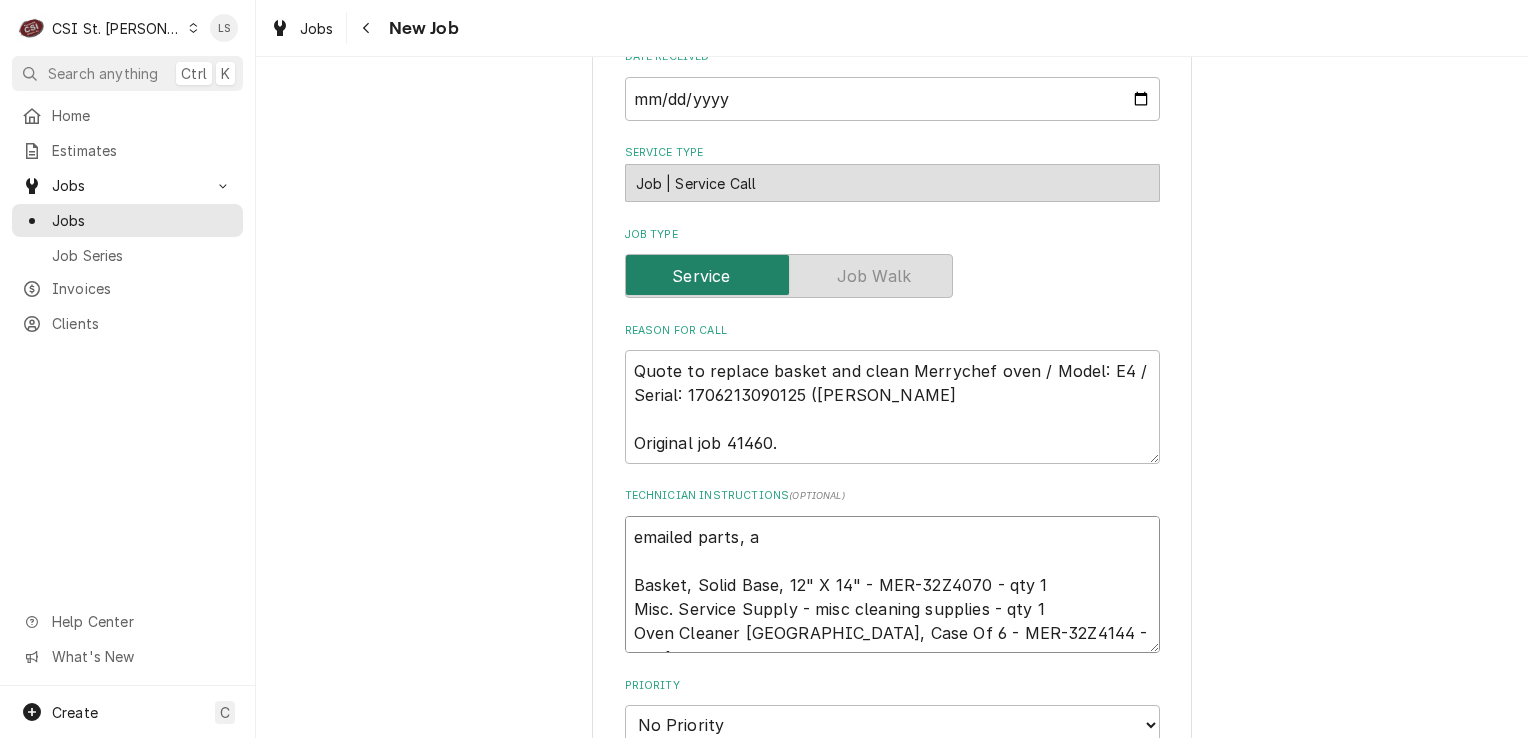 type on "x" 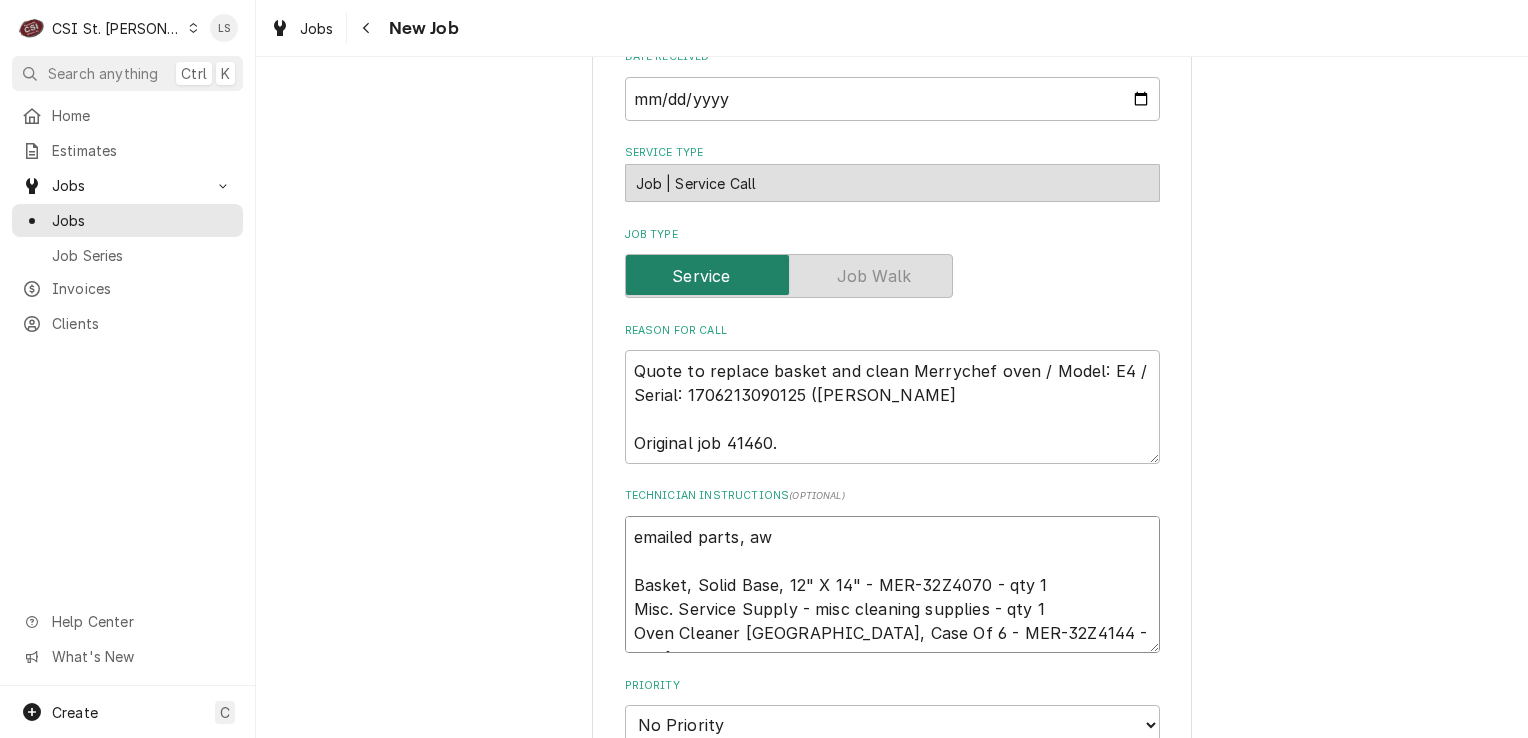 type on "emailed parts, aw
Basket, Solid Base, 12" X 14" - MER-32Z4070 - qty 1
Misc. Service Supply - misc cleaning supplies - qty 1
Oven Cleaner Usa, Case Of 6 - MER-32Z4144 - qty 1" 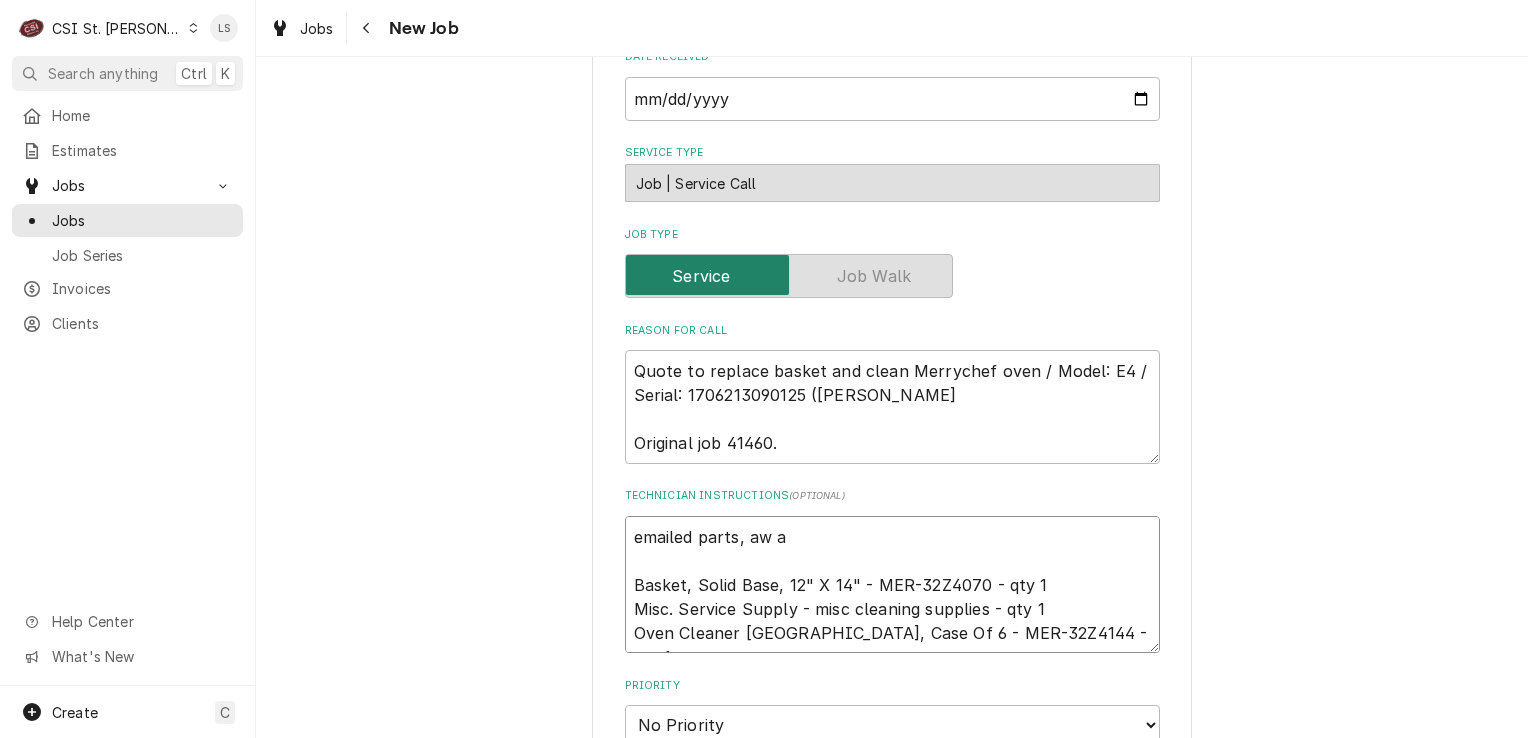type on "x" 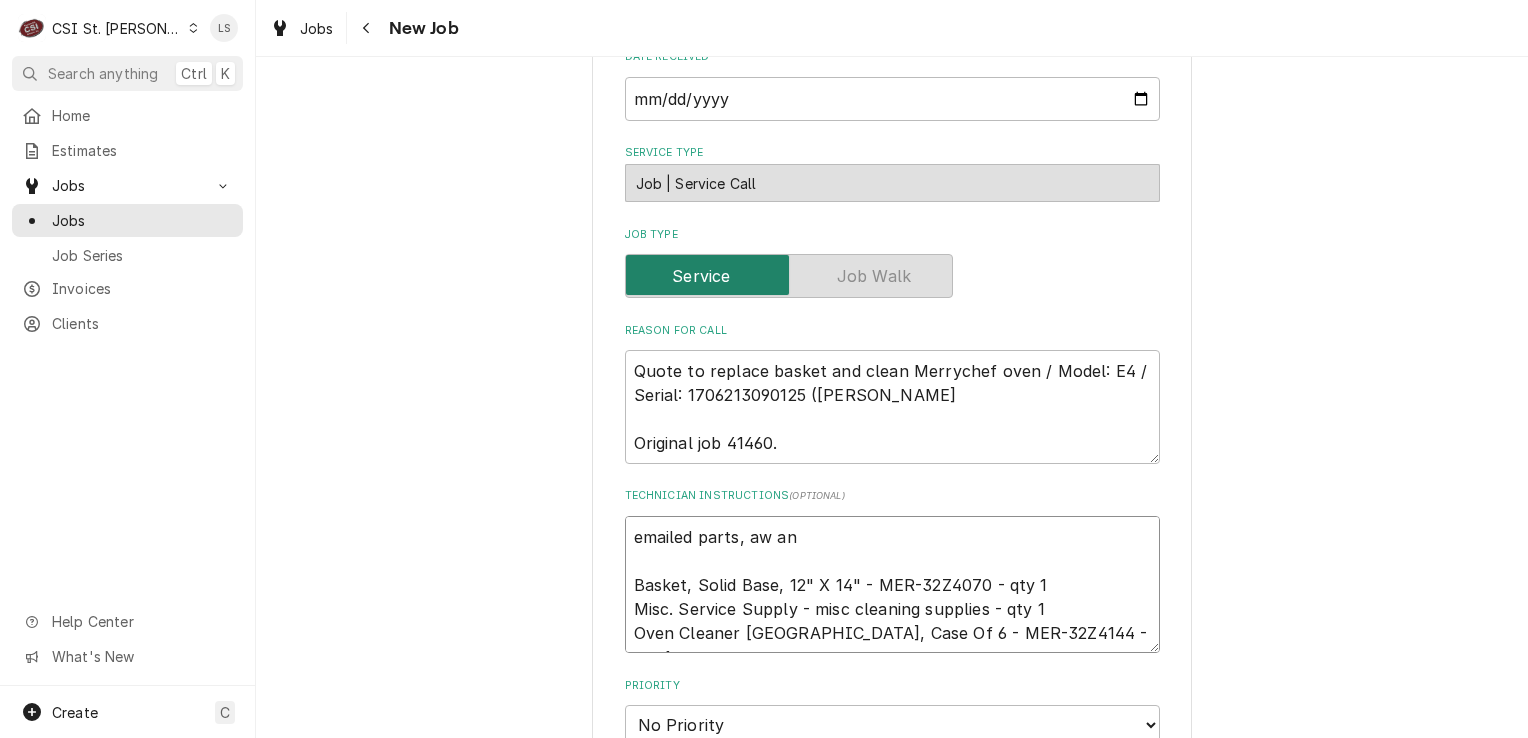 type on "x" 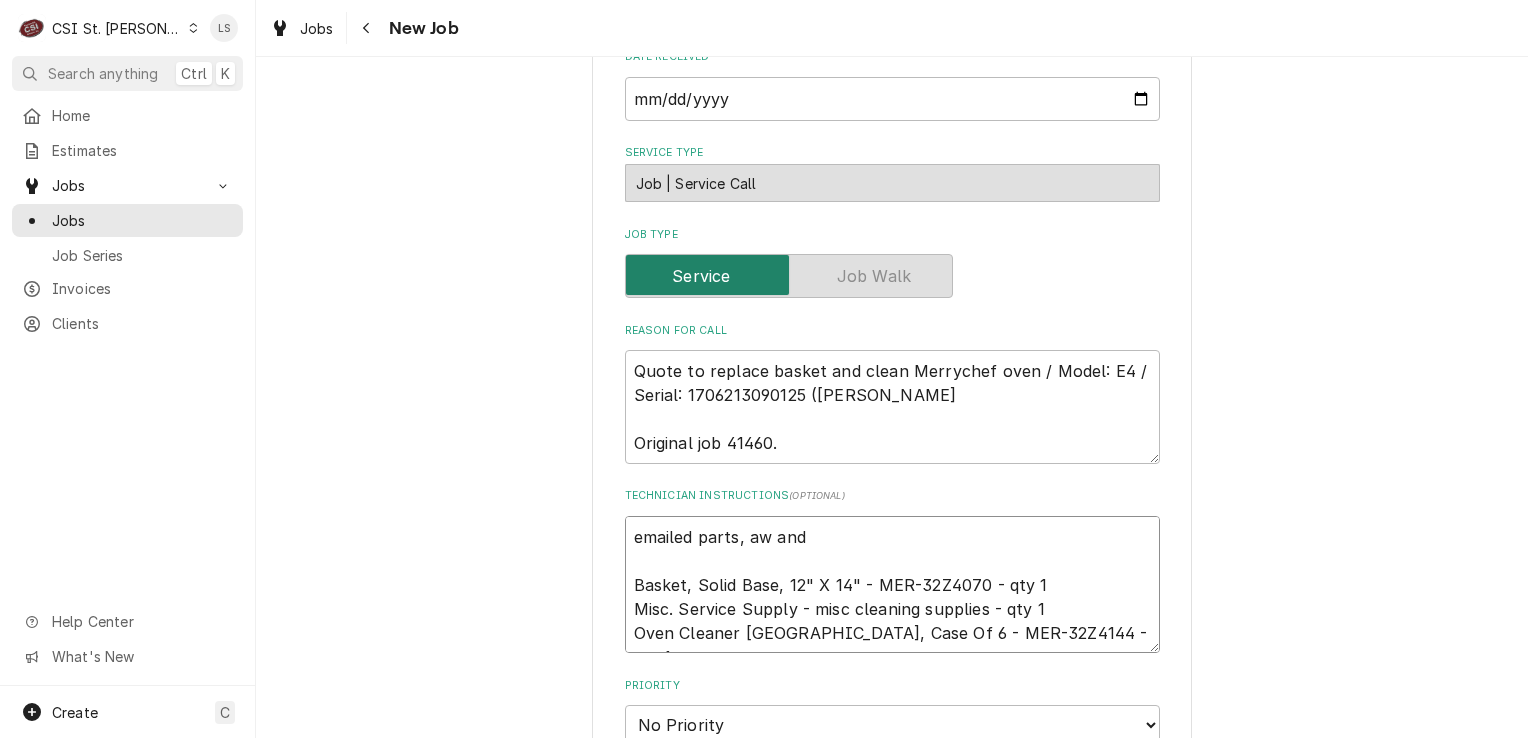 type on "emailed parts, aw and
Basket, Solid Base, 12" X 14" - MER-32Z4070 - qty 1
Misc. Service Supply - misc cleaning supplies - qty 1
Oven Cleaner Usa, Case Of 6 - MER-32Z4144 - qty 1" 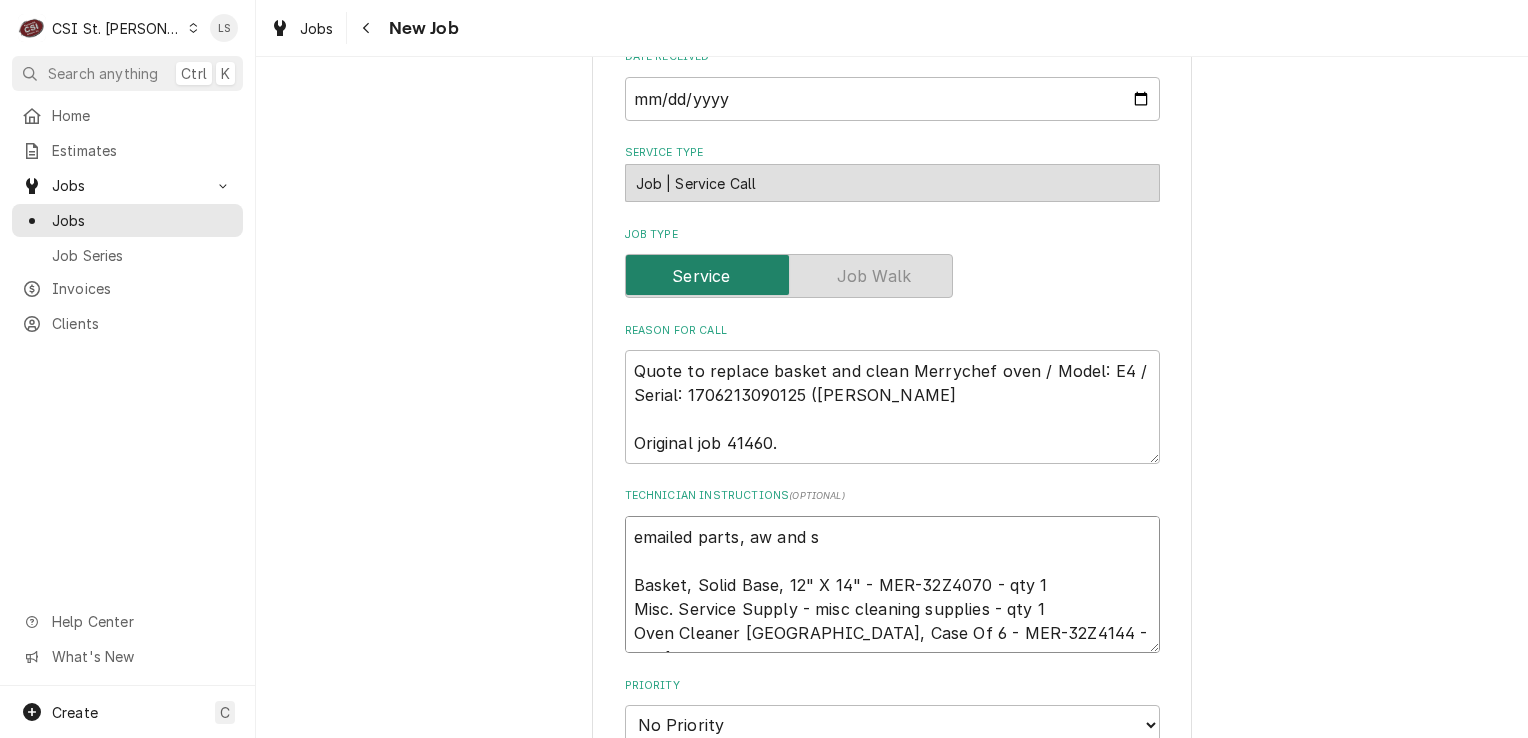 type on "x" 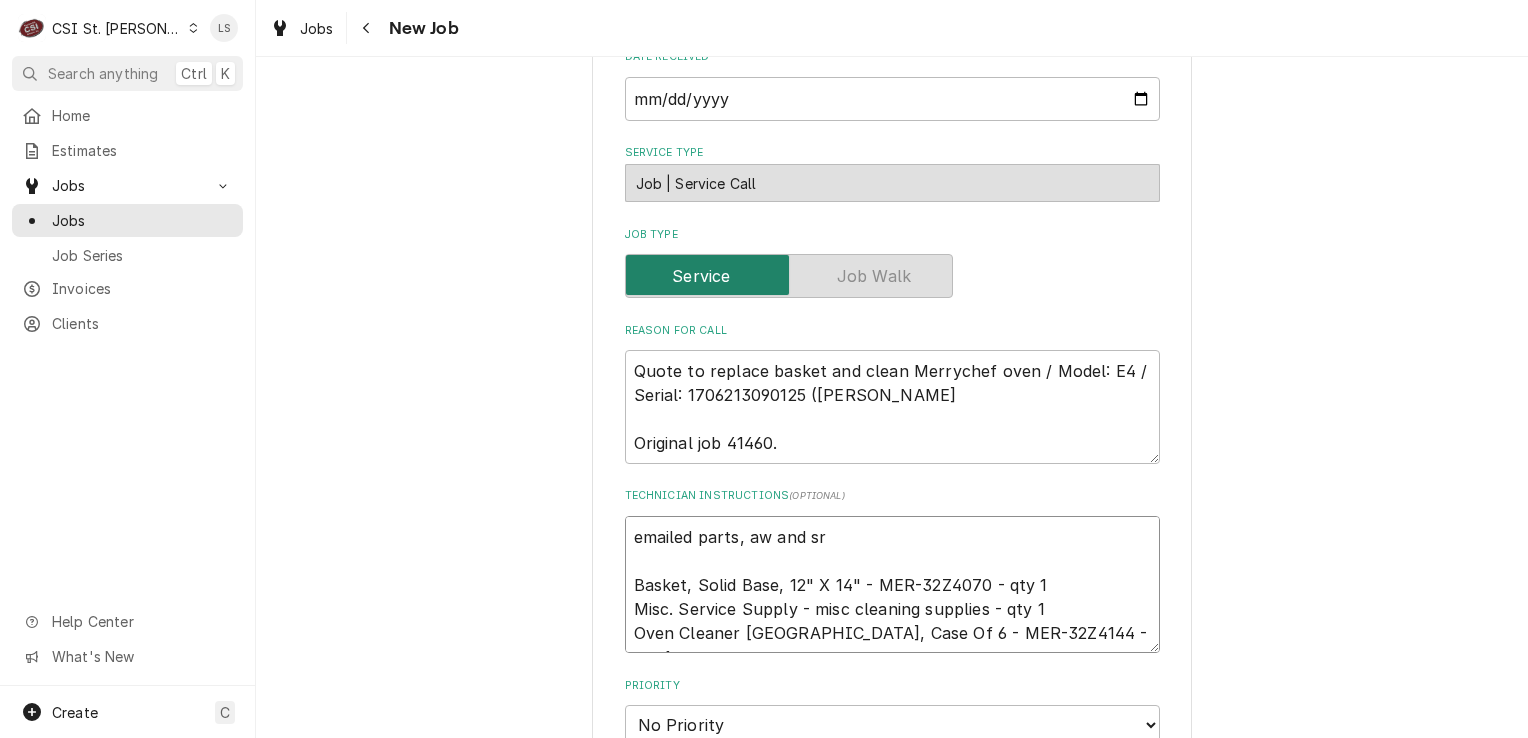 type on "x" 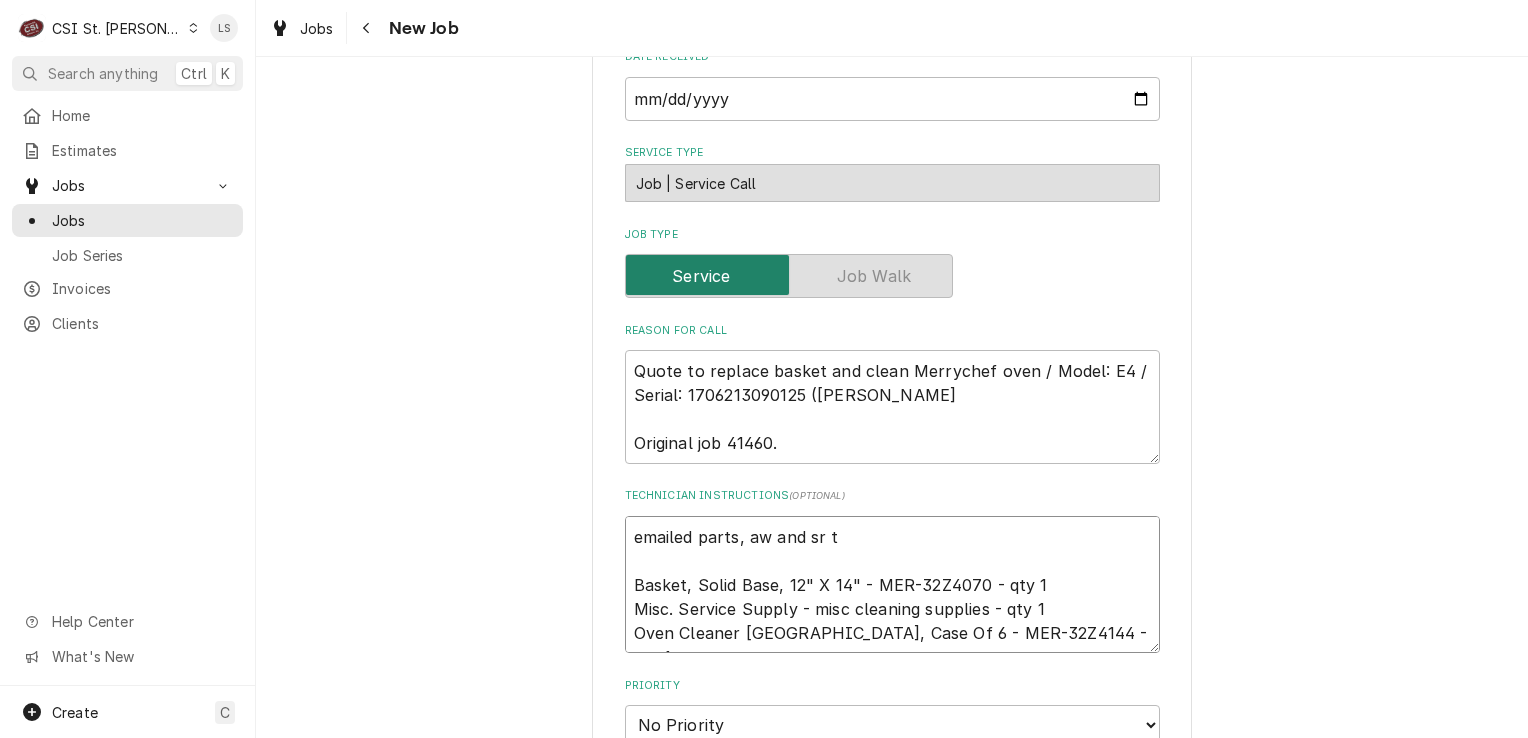type on "emailed parts, aw and sr to
Basket, Solid Base, 12" X 14" - MER-32Z4070 - qty 1
Misc. Service Supply - misc cleaning supplies - qty 1
Oven Cleaner Usa, Case Of 6 - MER-32Z4144 - qty 1" 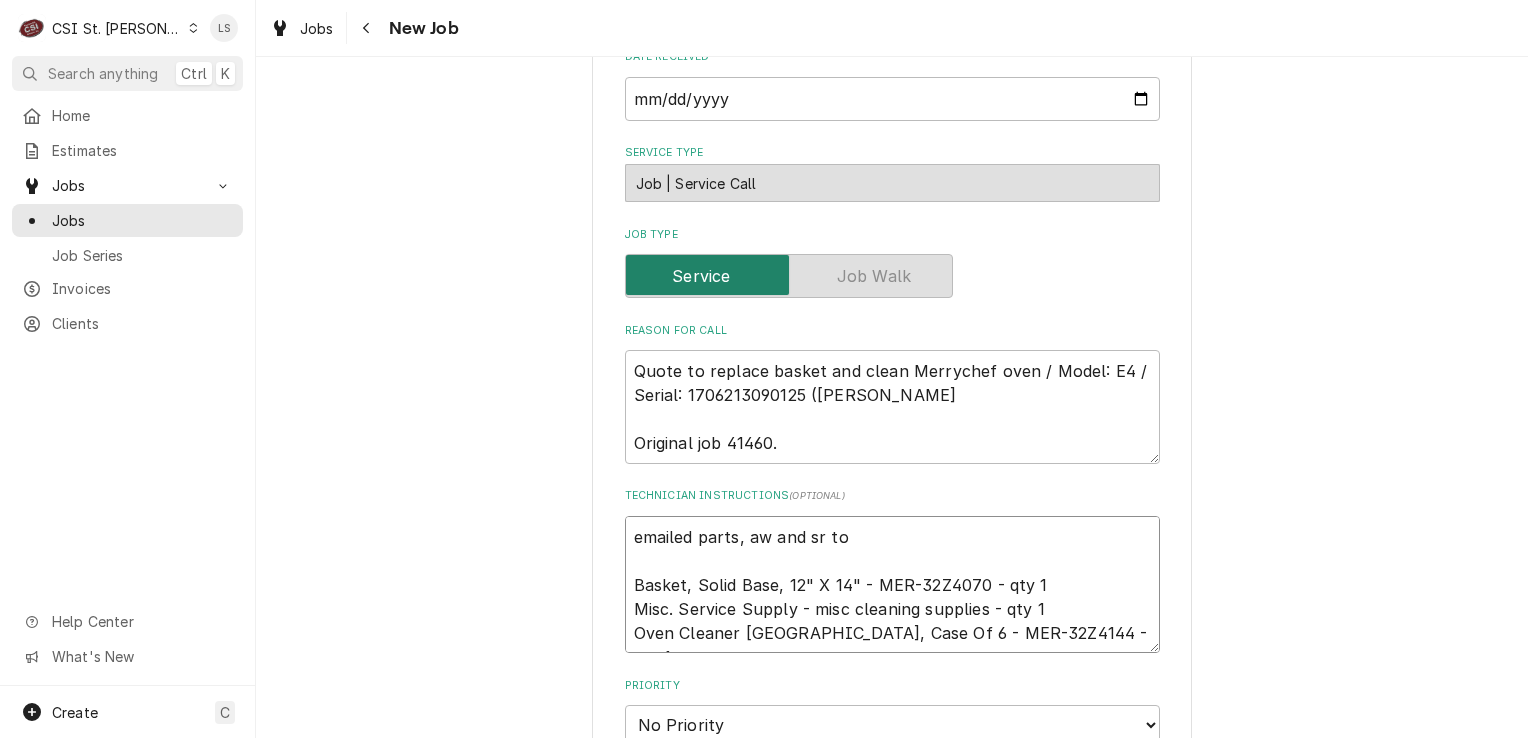 type on "x" 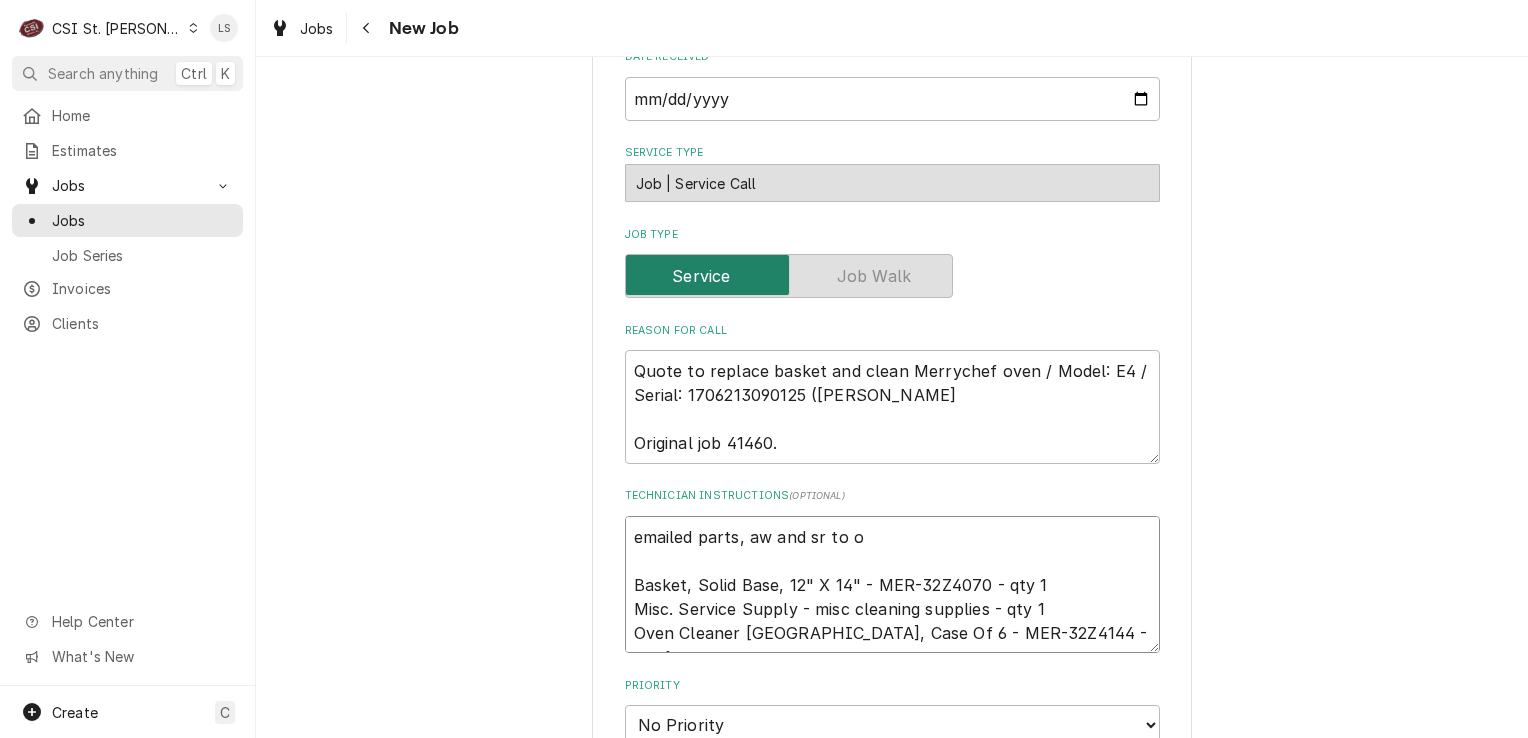 type on "x" 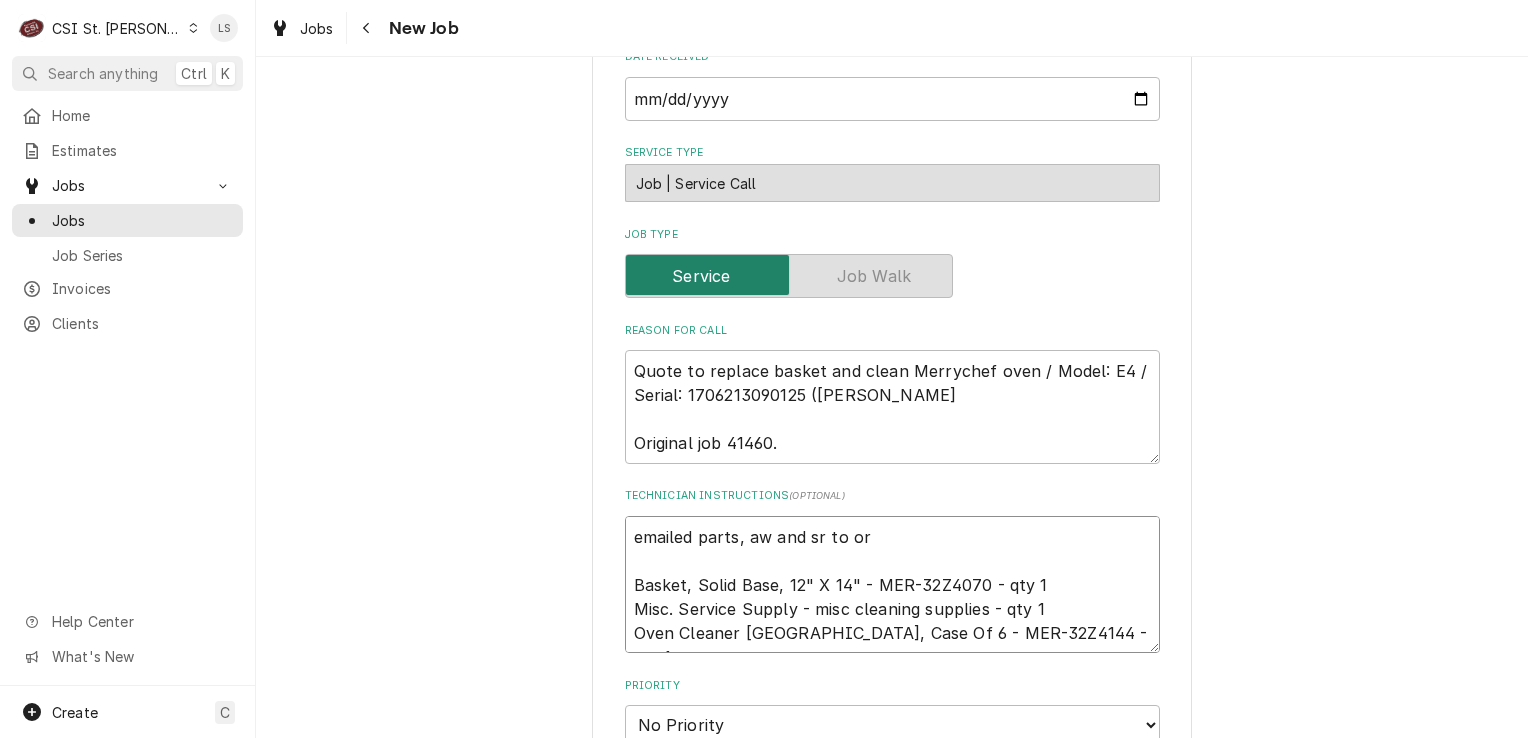 type on "x" 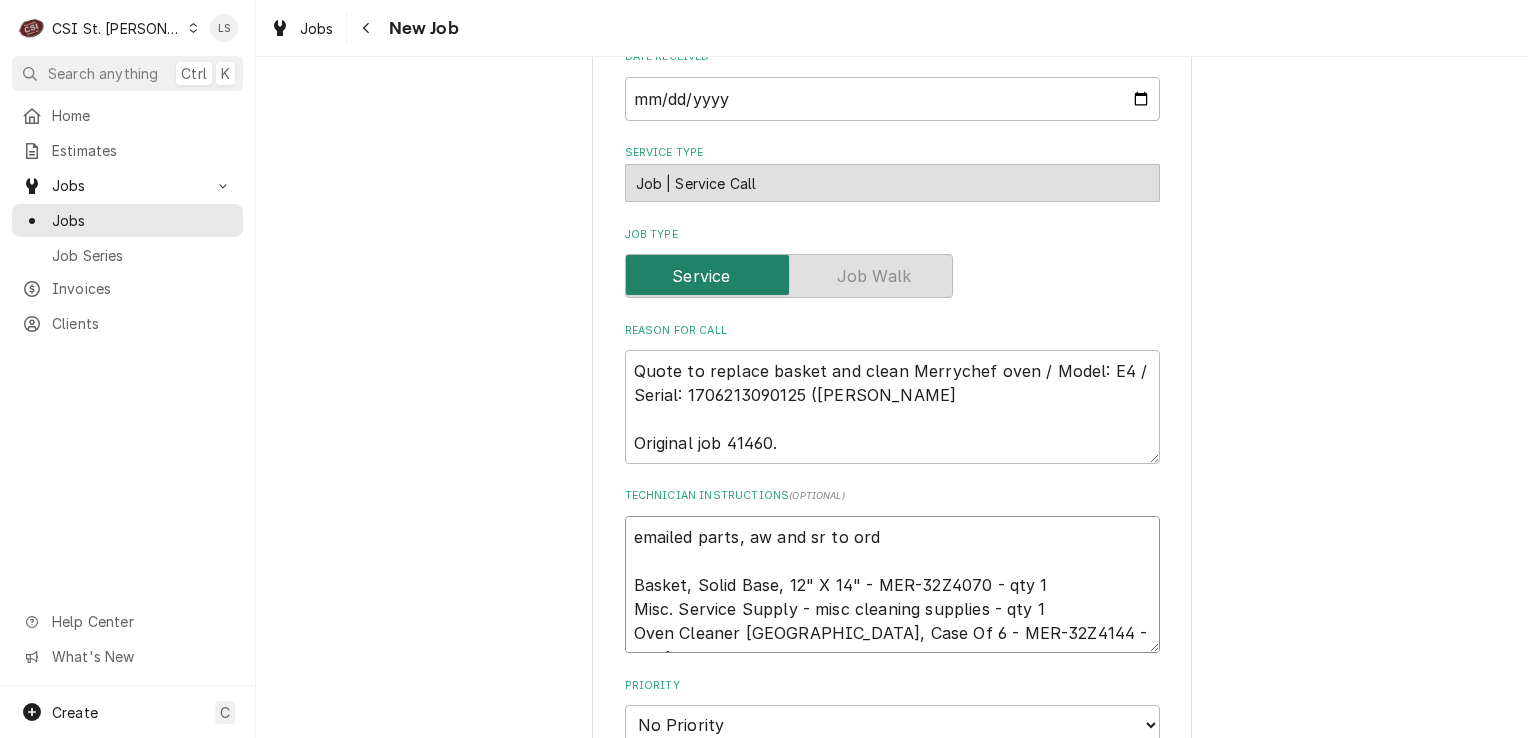 type on "x" 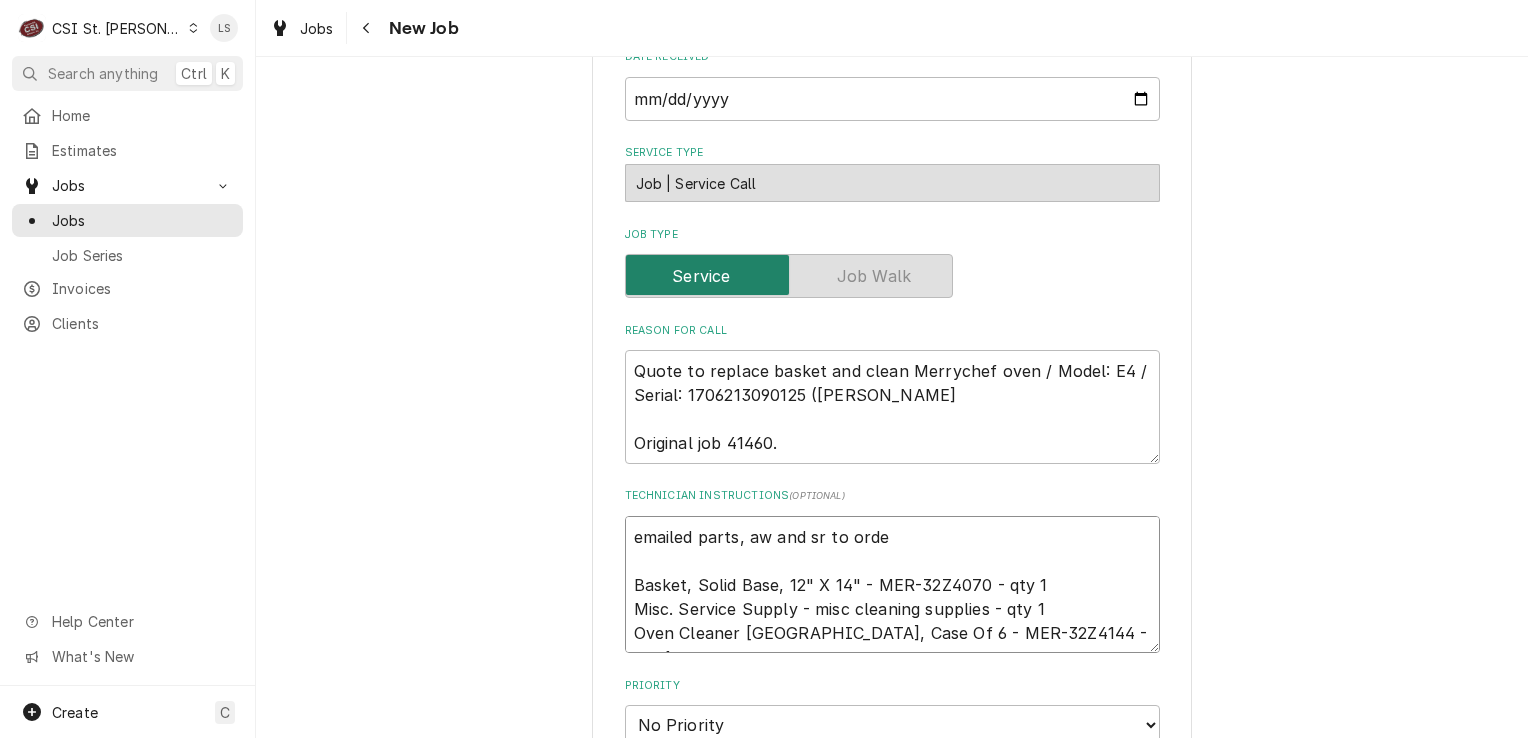 type on "x" 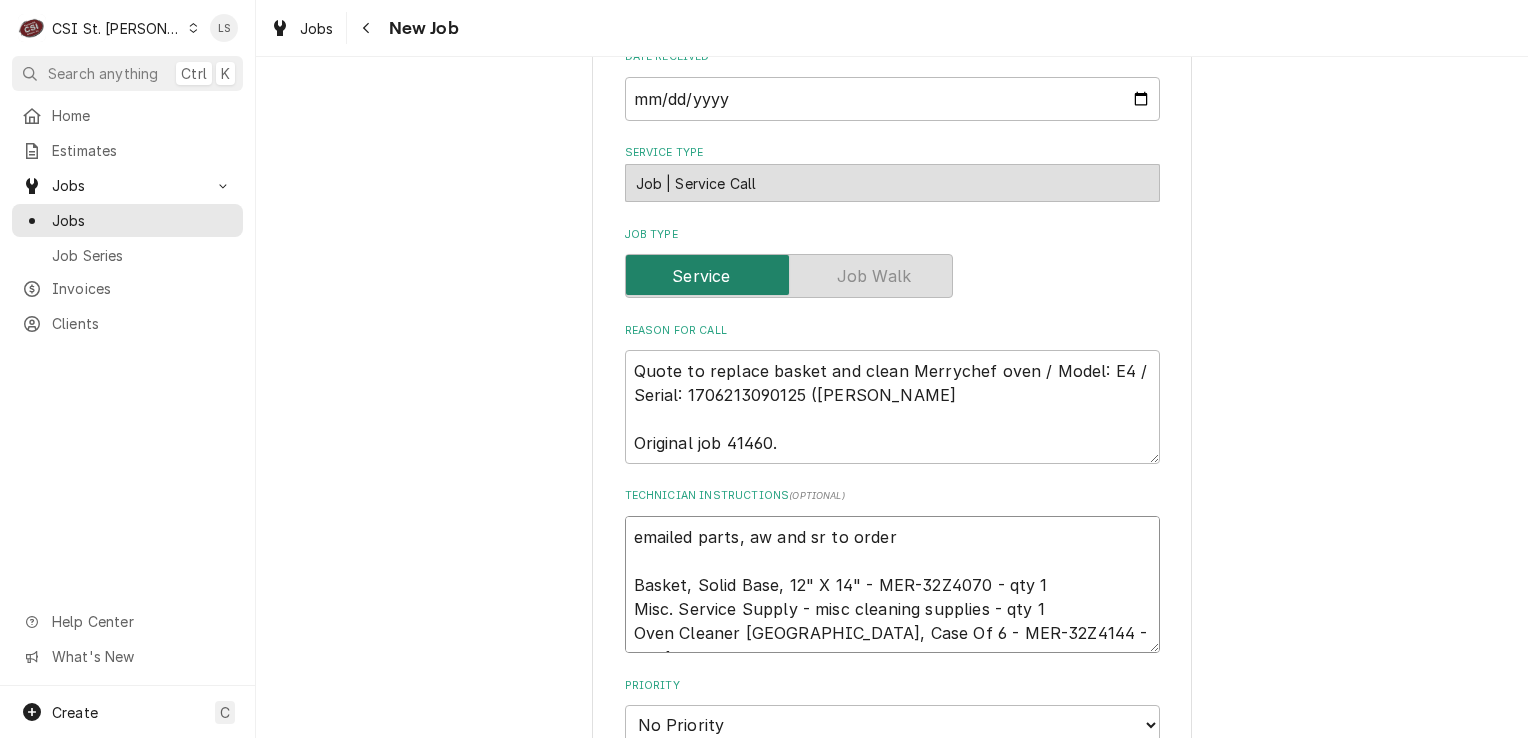 type on "x" 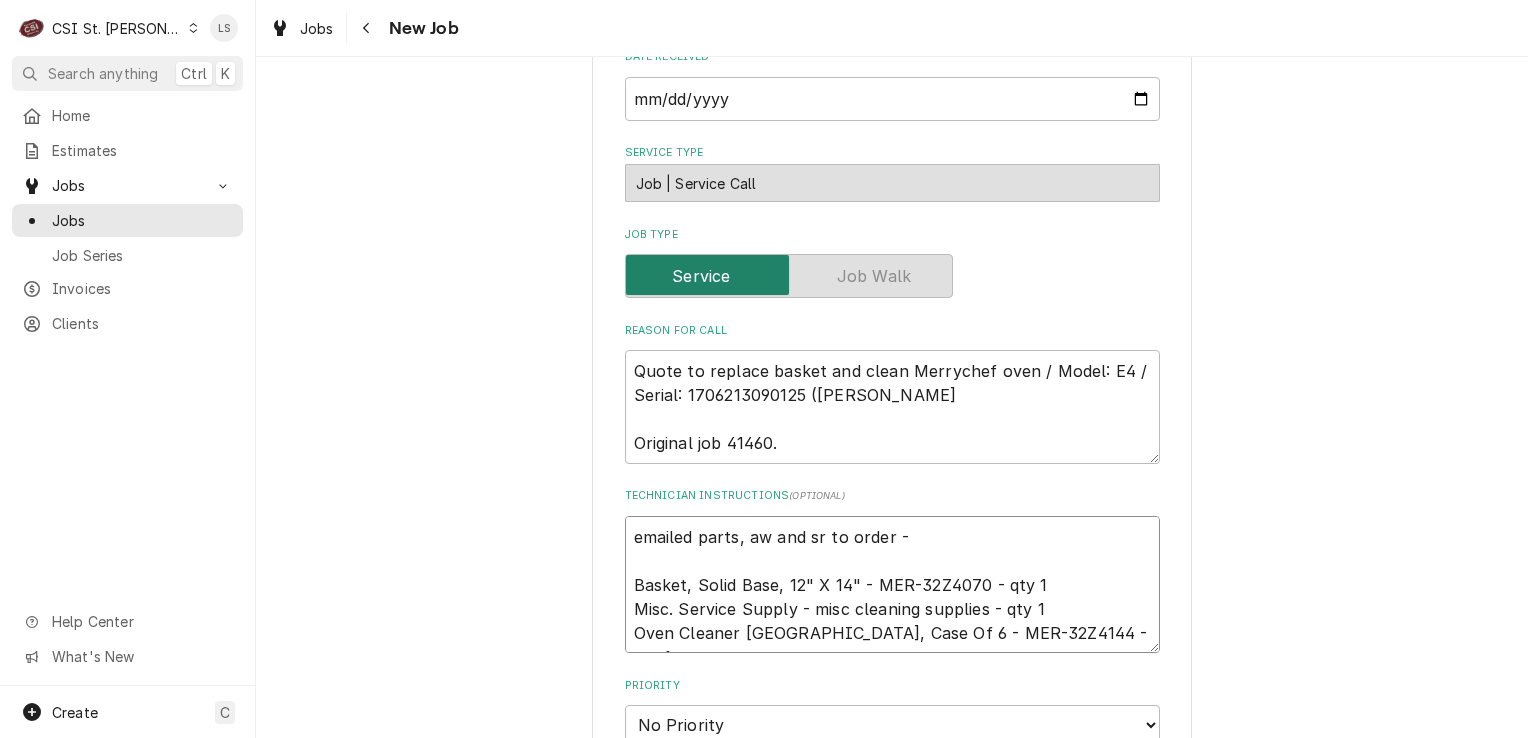 type on "x" 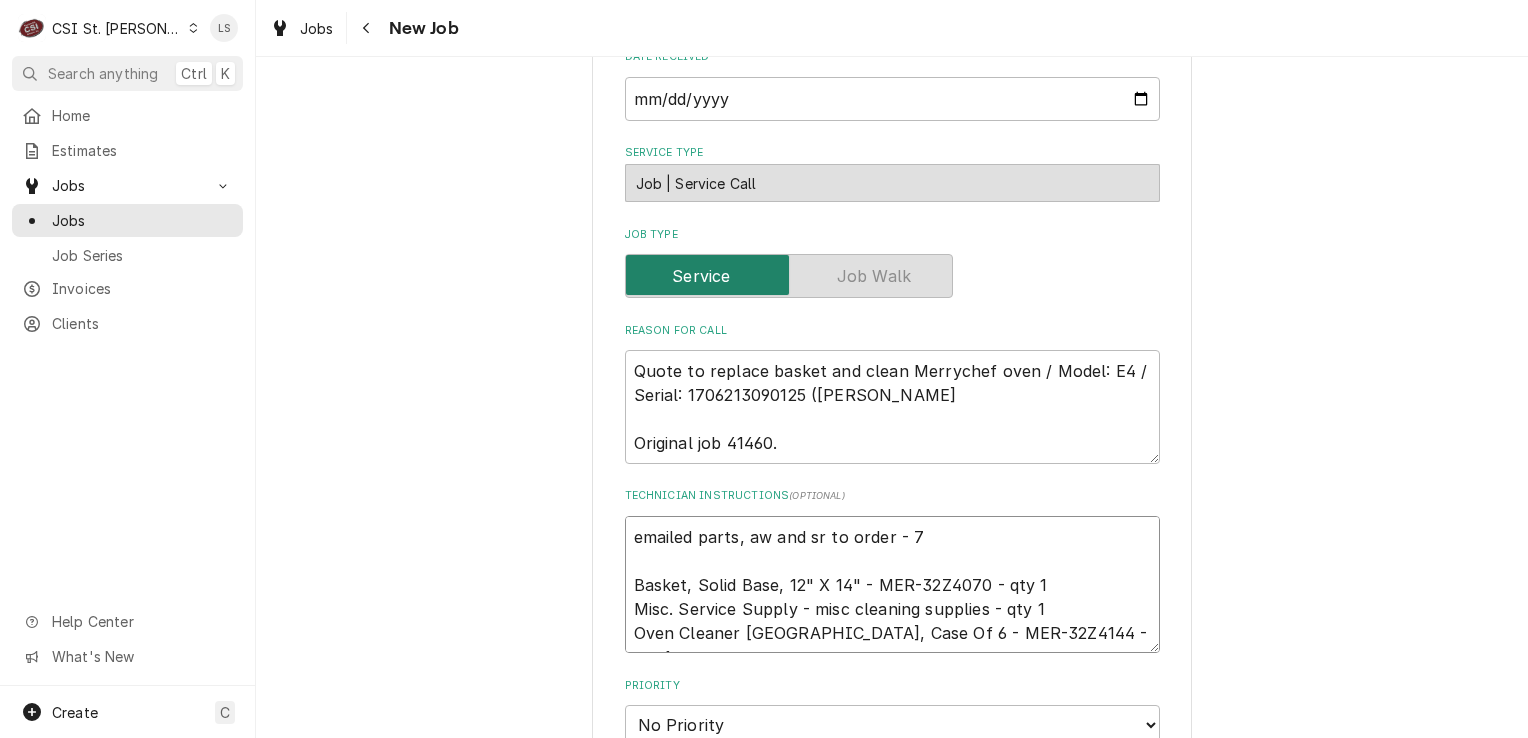 type on "x" 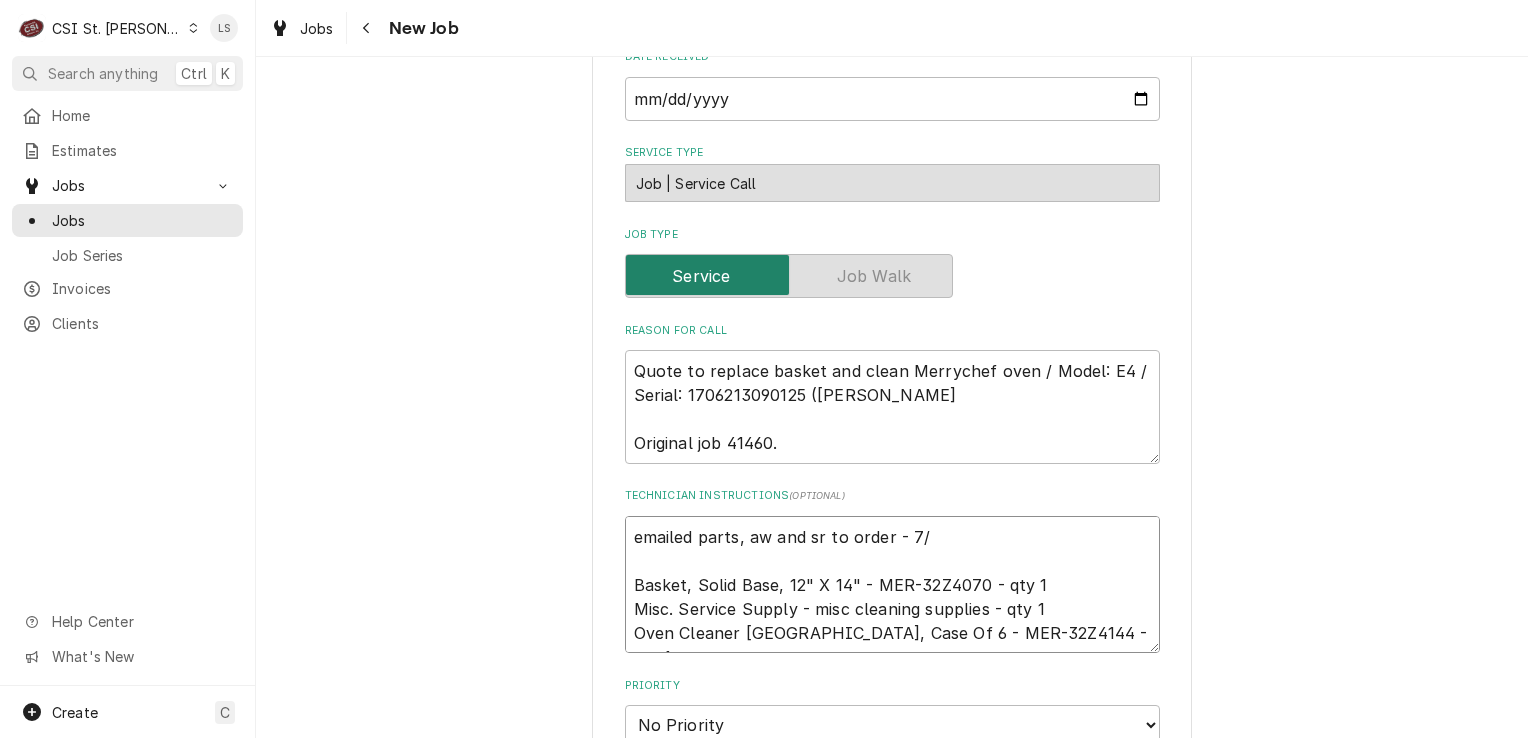 type on "x" 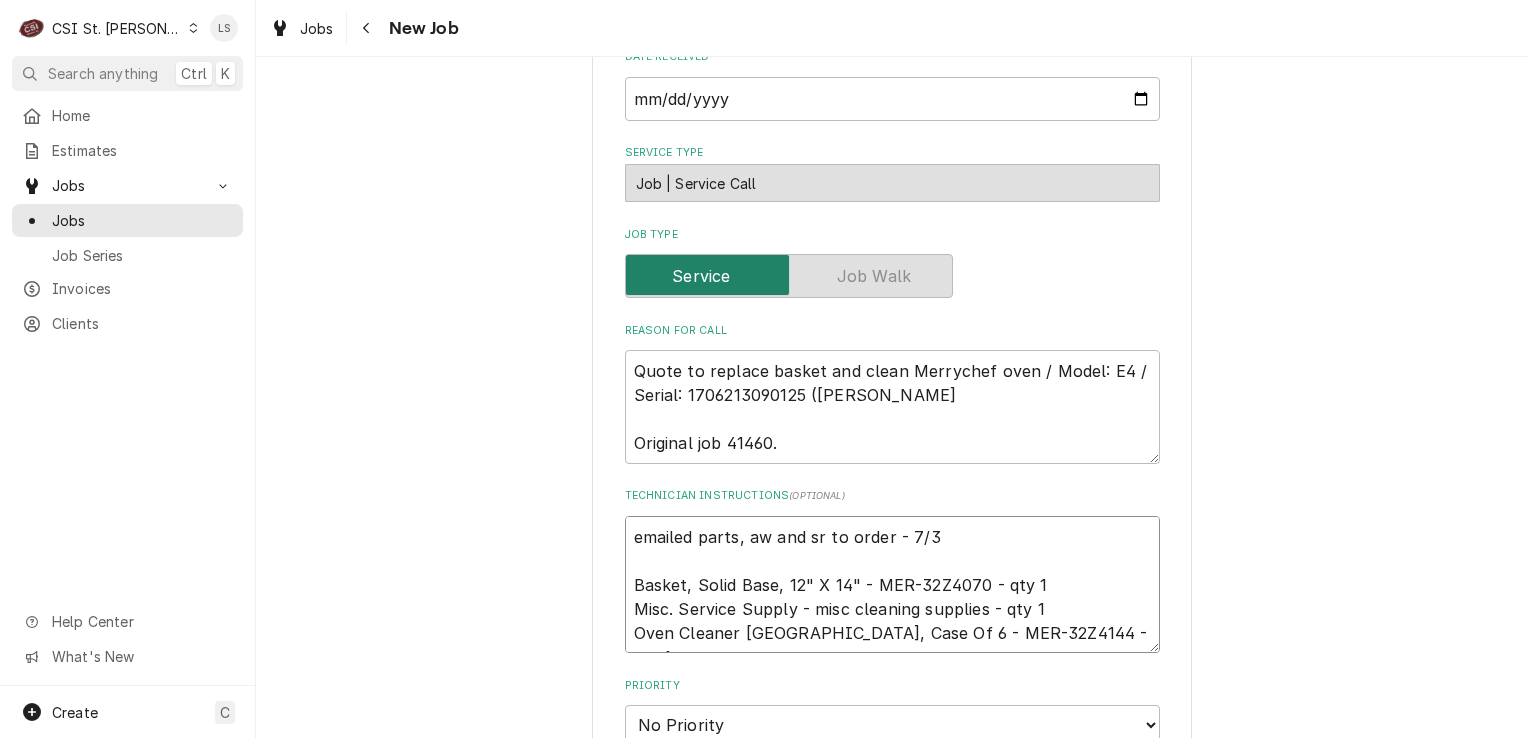 type on "x" 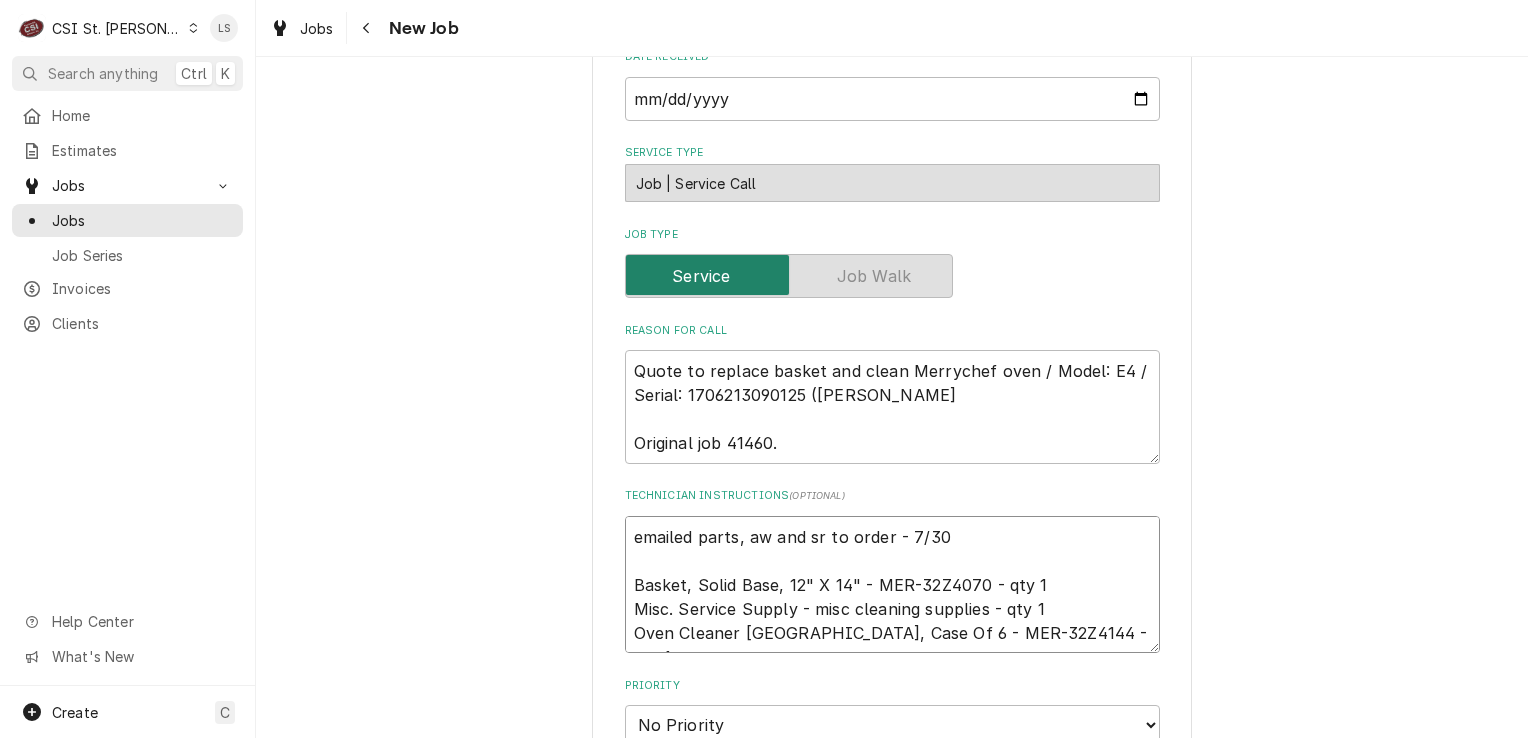 type on "x" 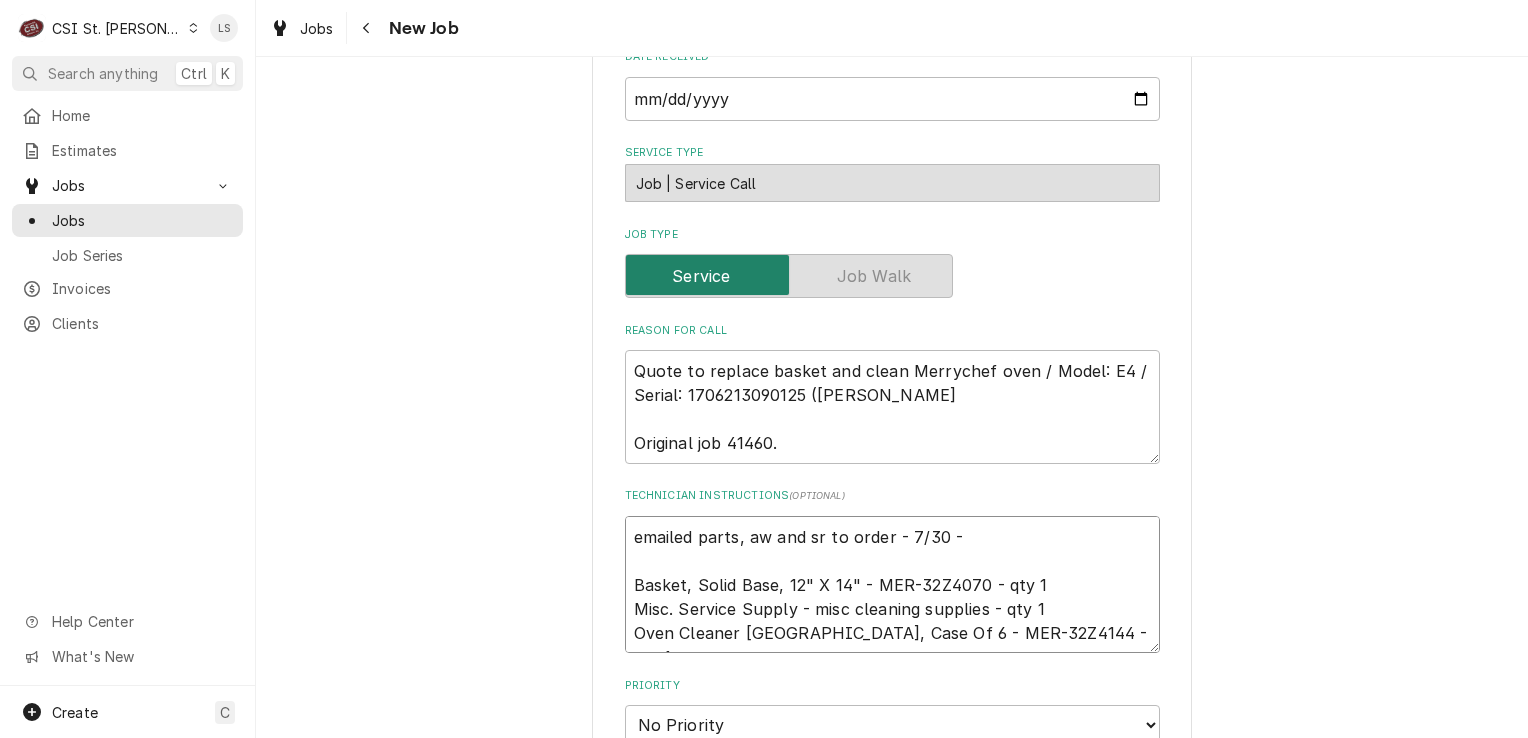 type on "x" 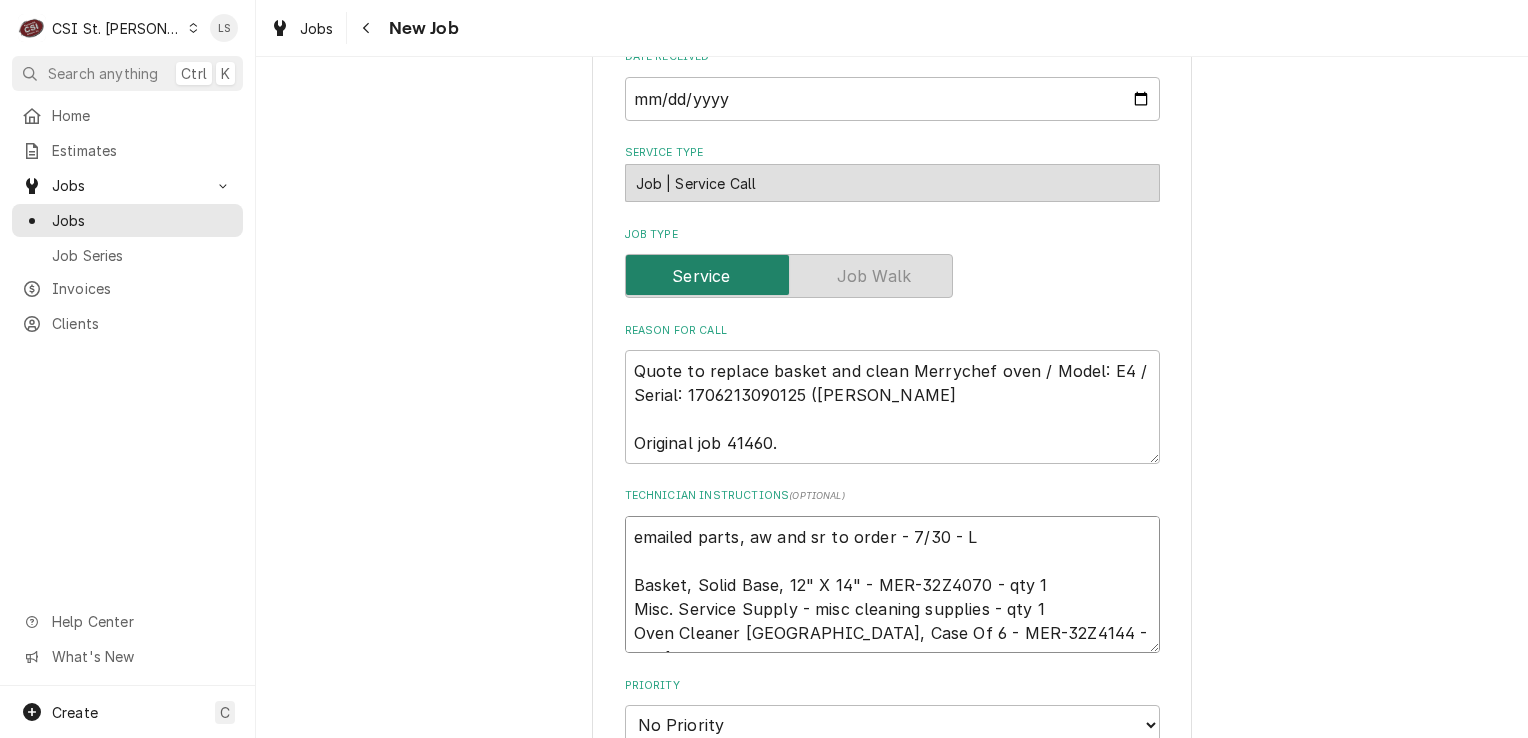 type on "x" 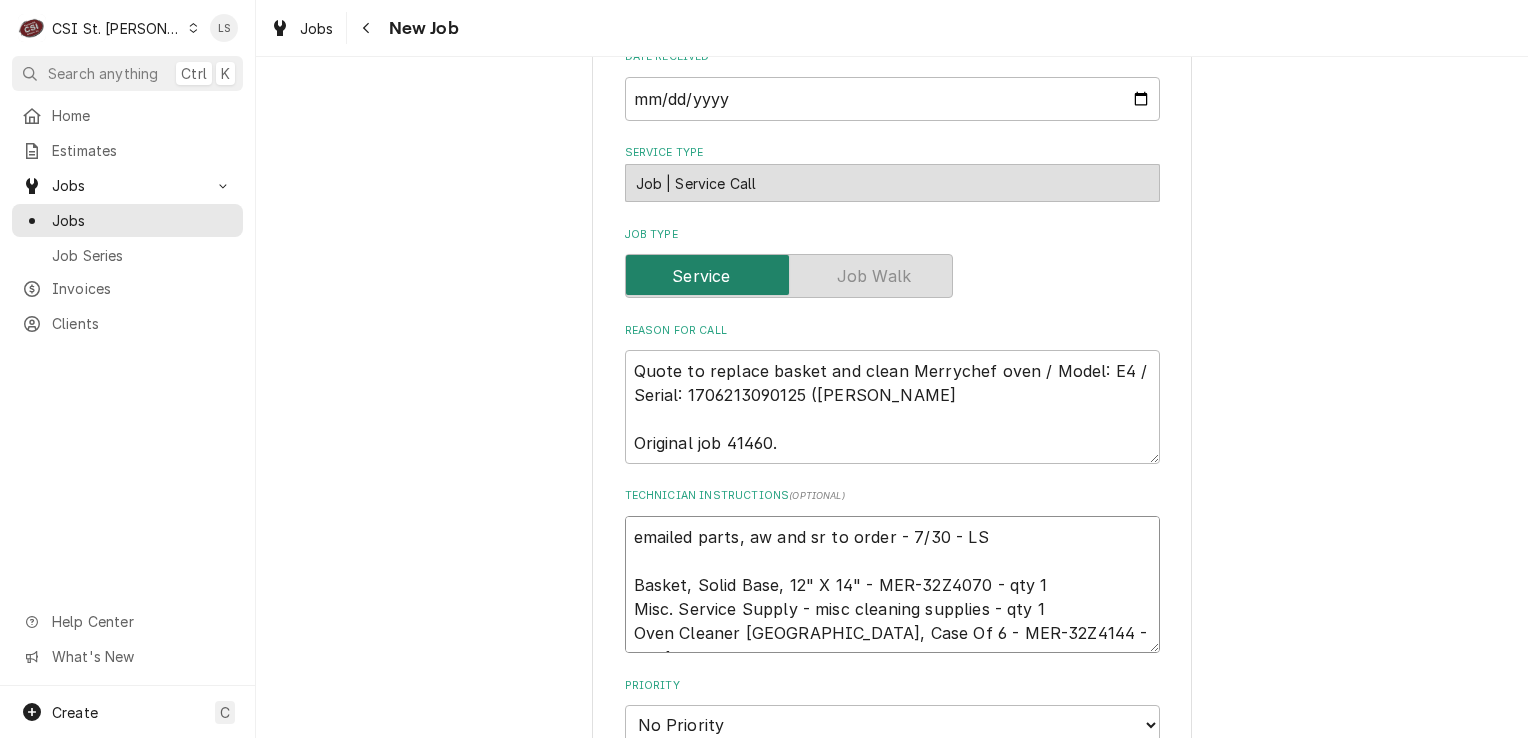 type on "x" 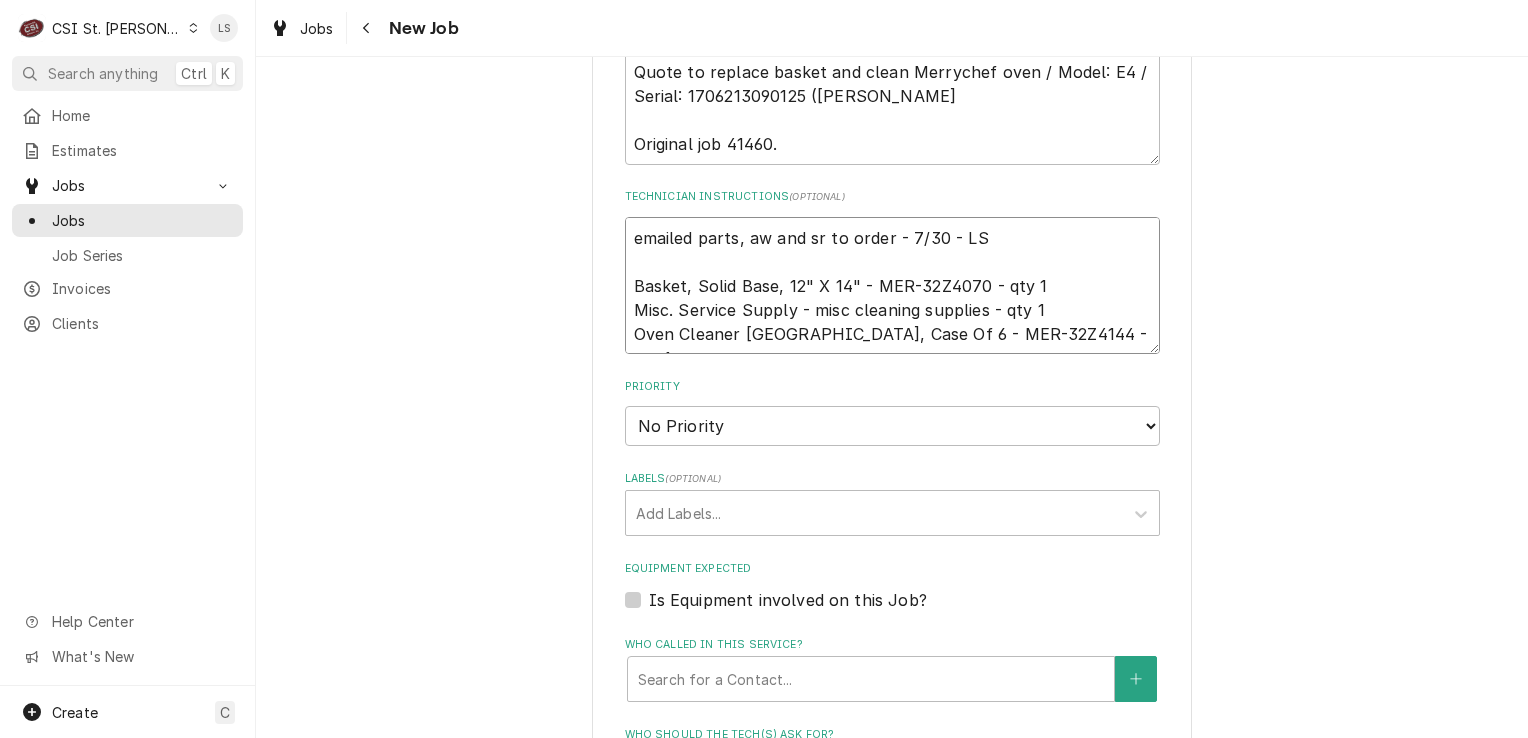 scroll, scrollTop: 1100, scrollLeft: 0, axis: vertical 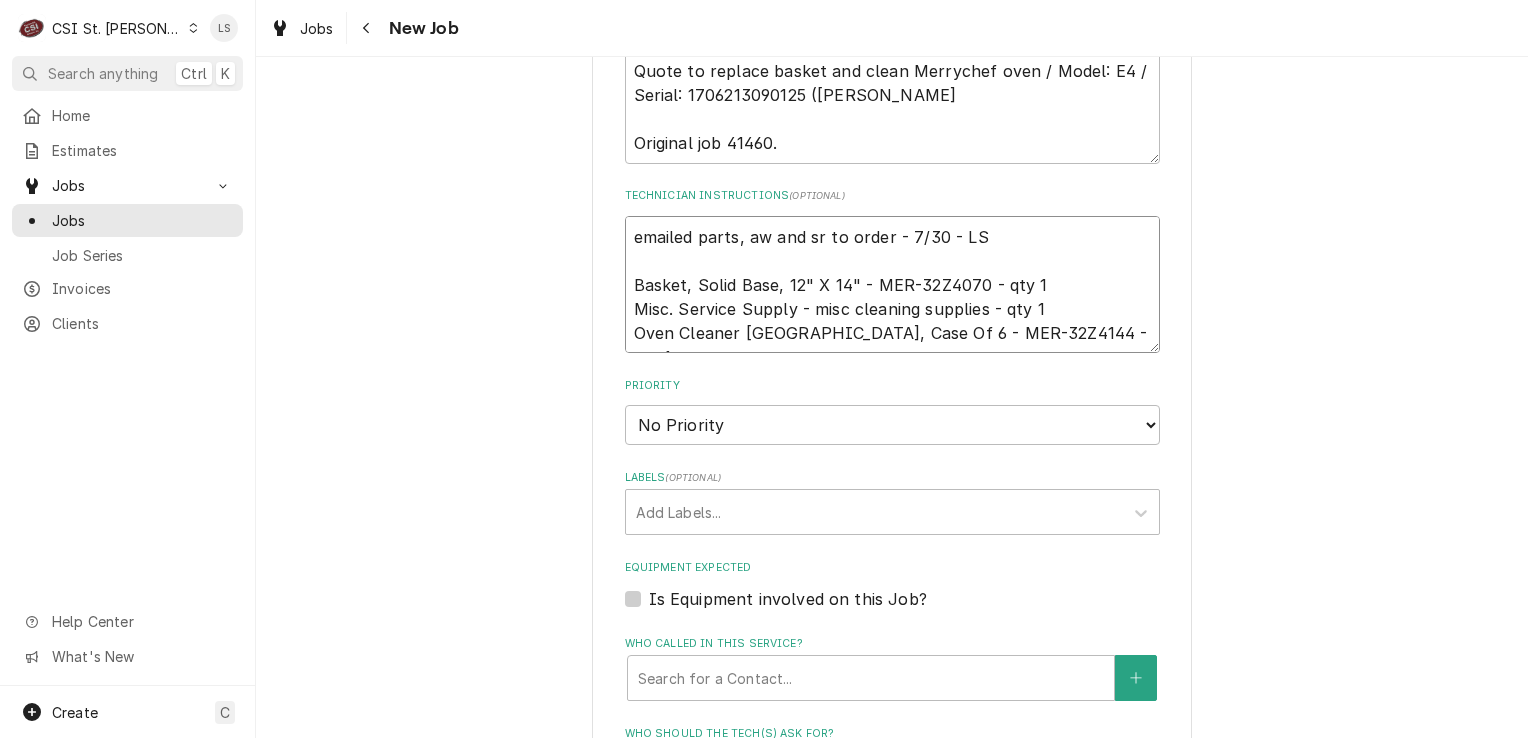 type on "emailed parts, aw and sr to order - 7/30 - LS
Basket, Solid Base, 12" X 14" - MER-32Z4070 - qty 1
Misc. Service Supply - misc cleaning supplies - qty 1
Oven Cleaner Usa, Case Of 6 - MER-32Z4144 - qty 1" 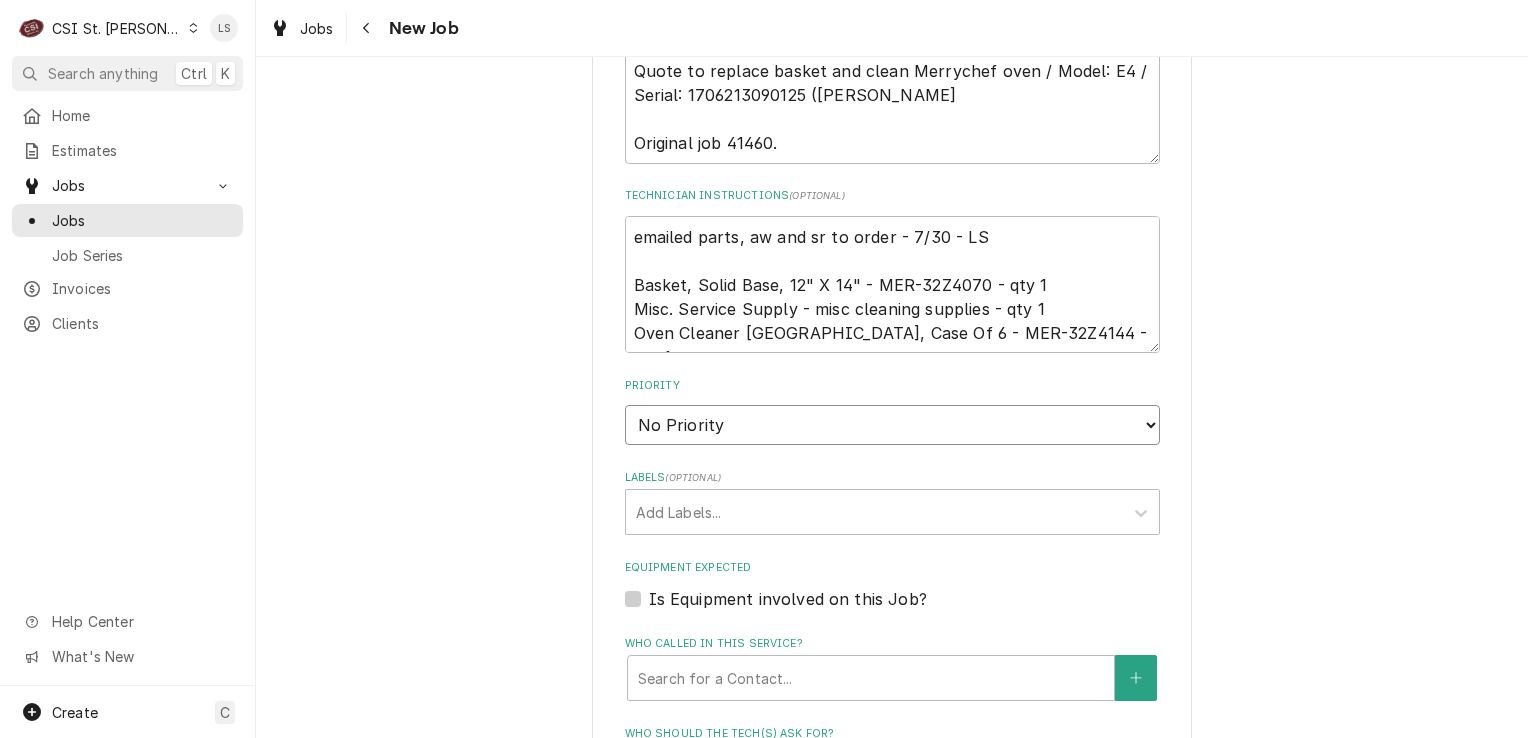 drag, startPoint x: 666, startPoint y: 422, endPoint x: 667, endPoint y: 442, distance: 20.024984 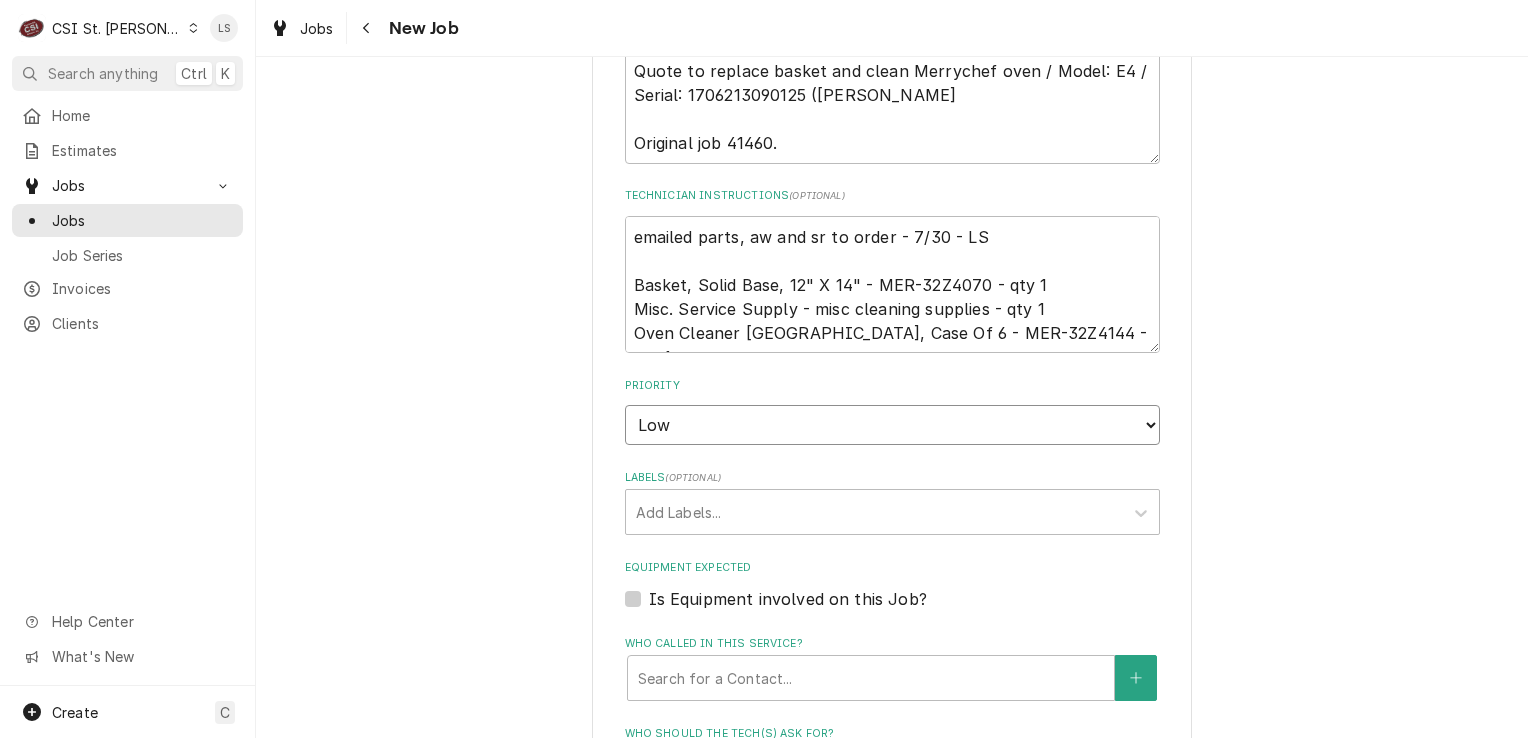 click on "No Priority Urgent High Medium Low" at bounding box center (892, 425) 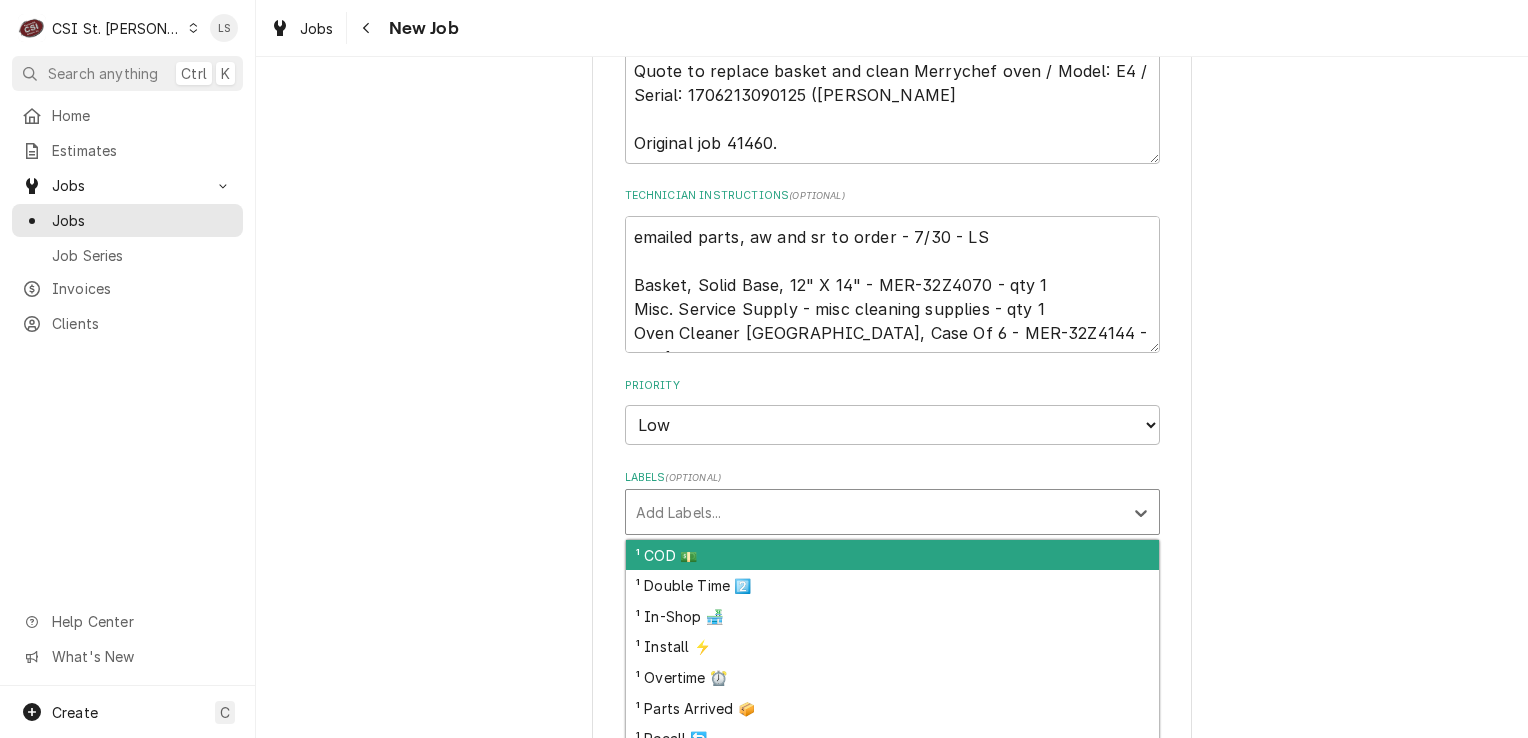click at bounding box center (874, 512) 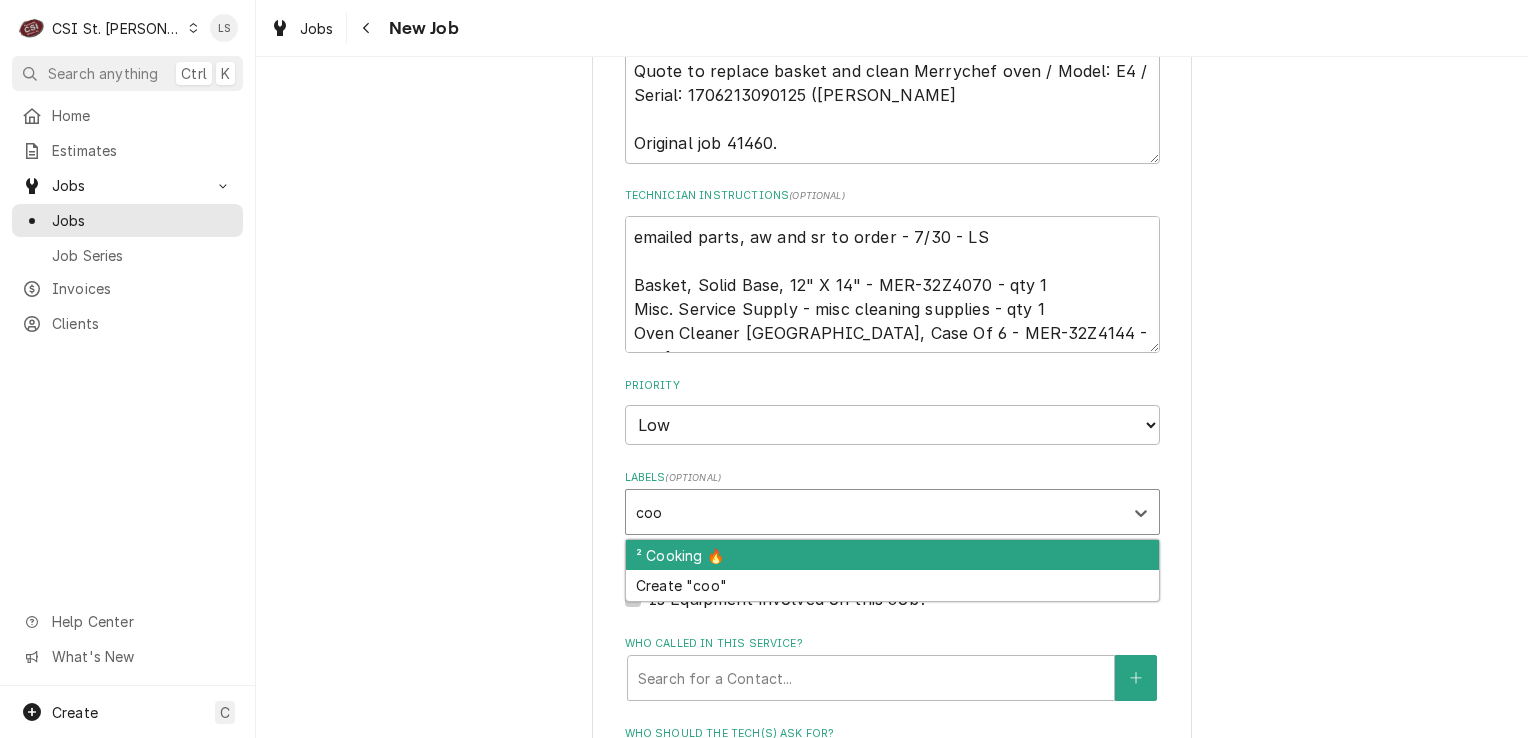 type on "cook" 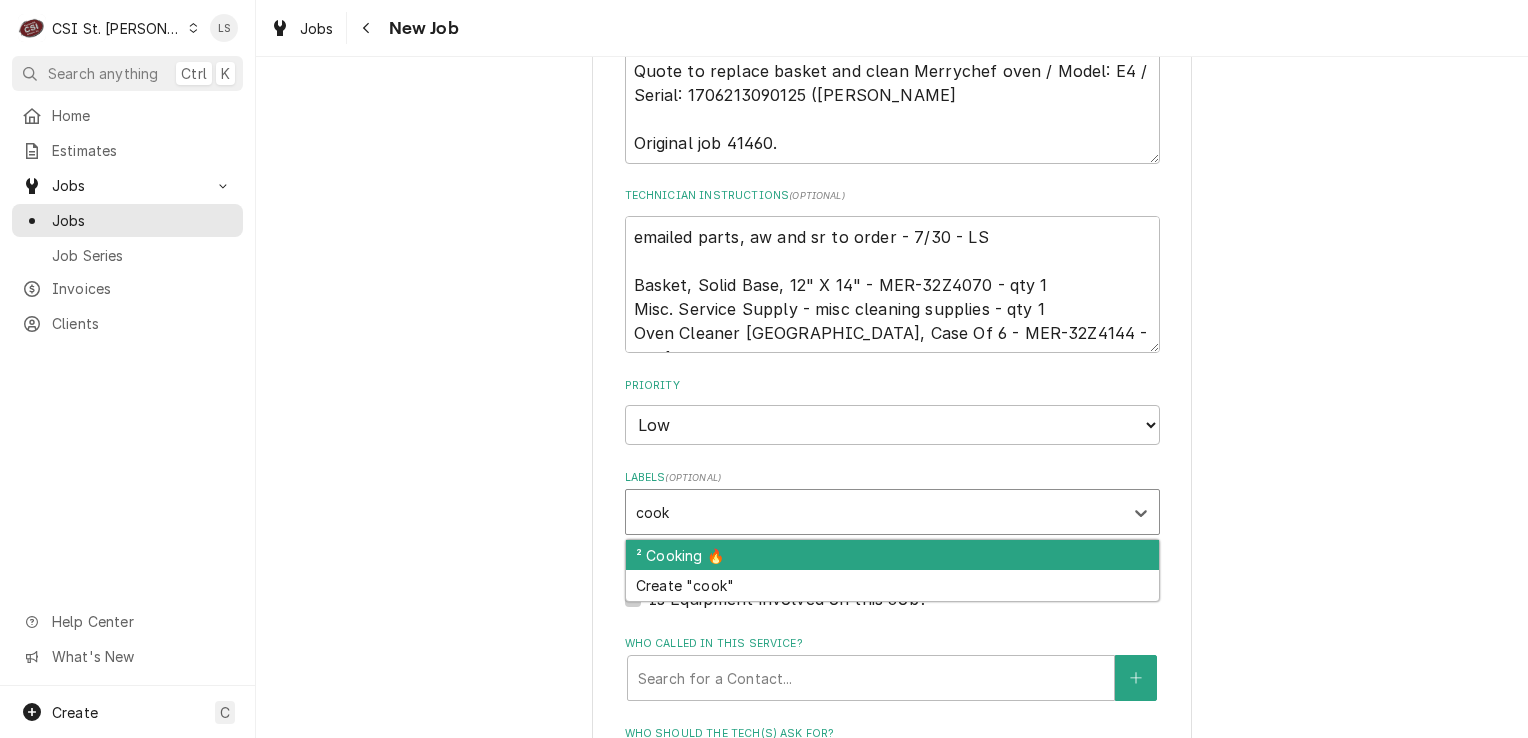 type on "x" 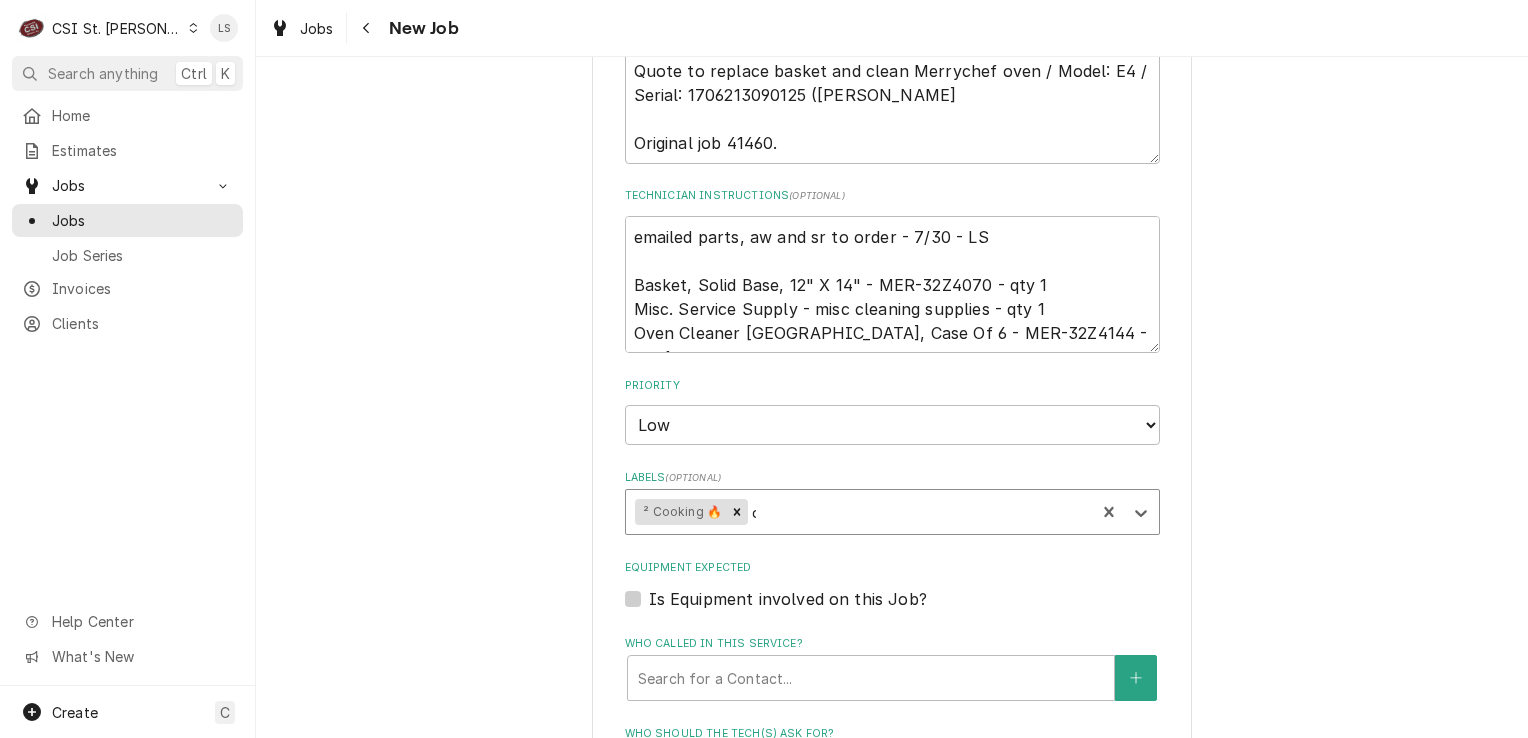 type on "qu" 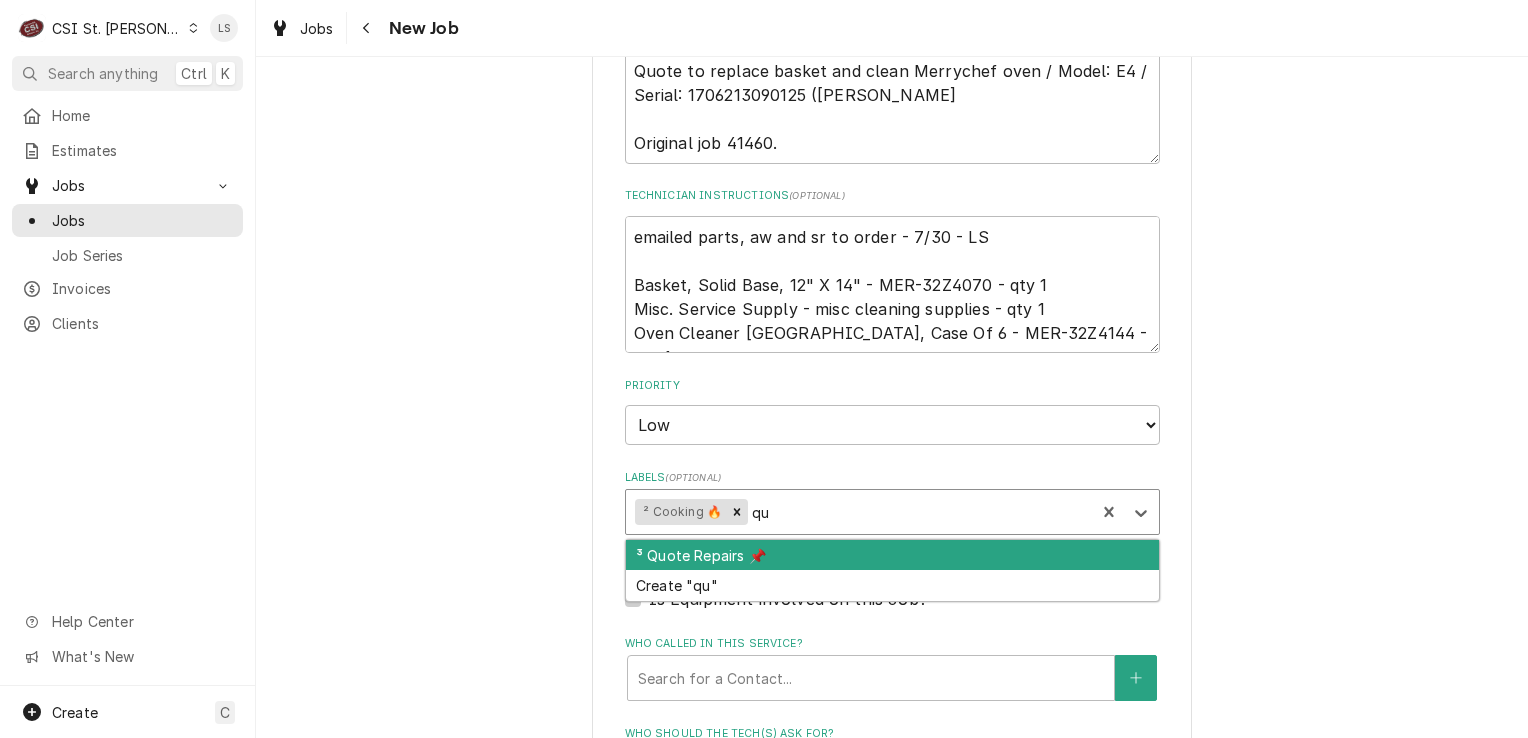 type on "x" 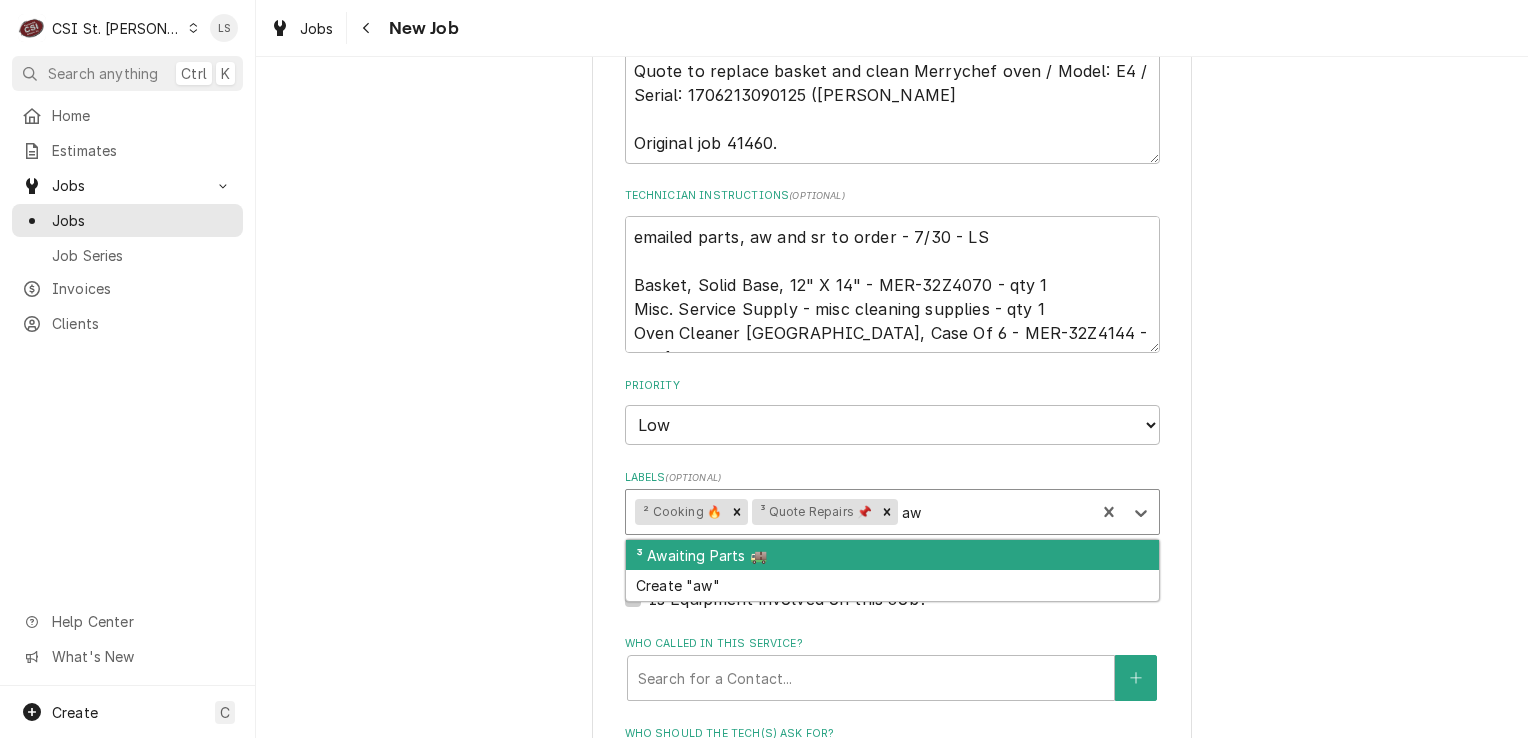 type on "awa" 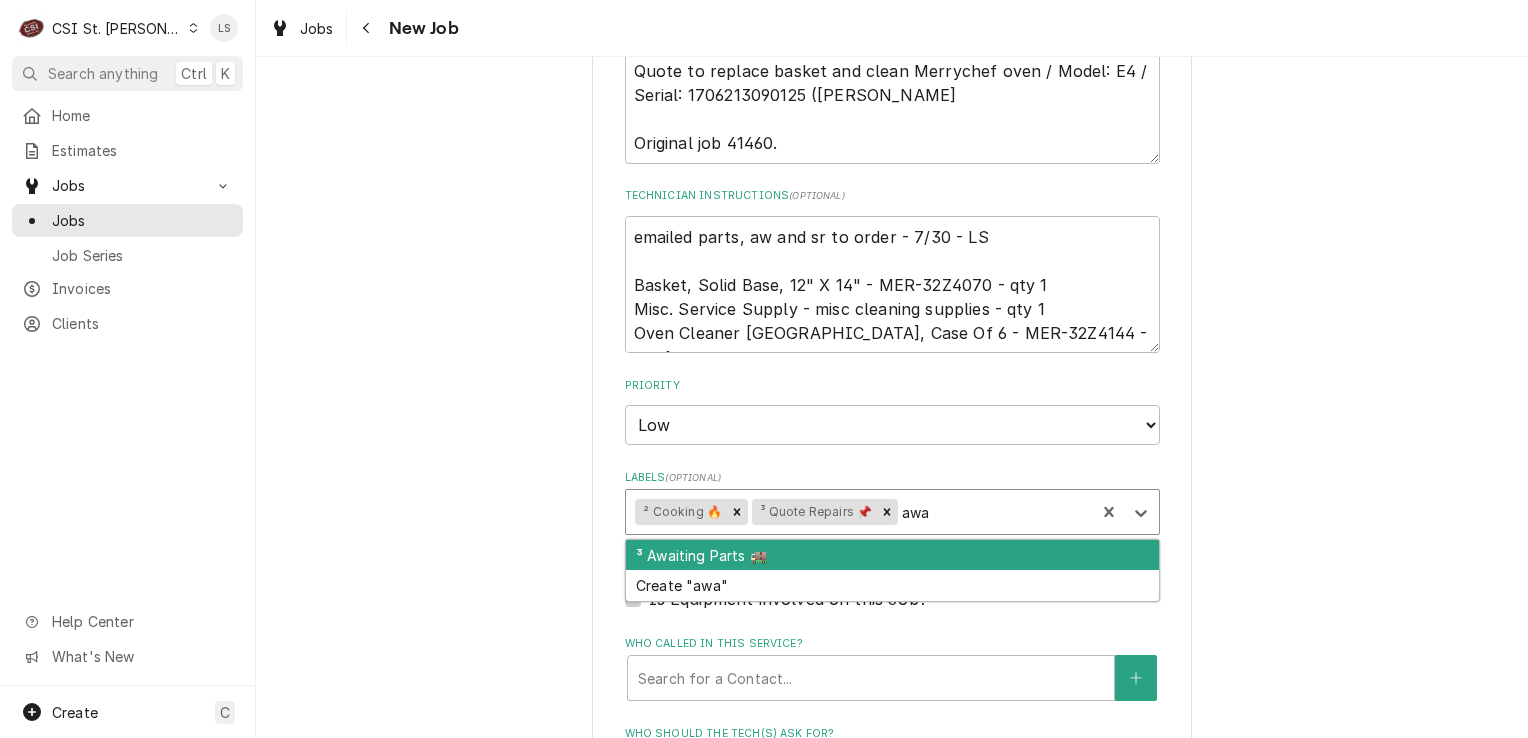 type on "x" 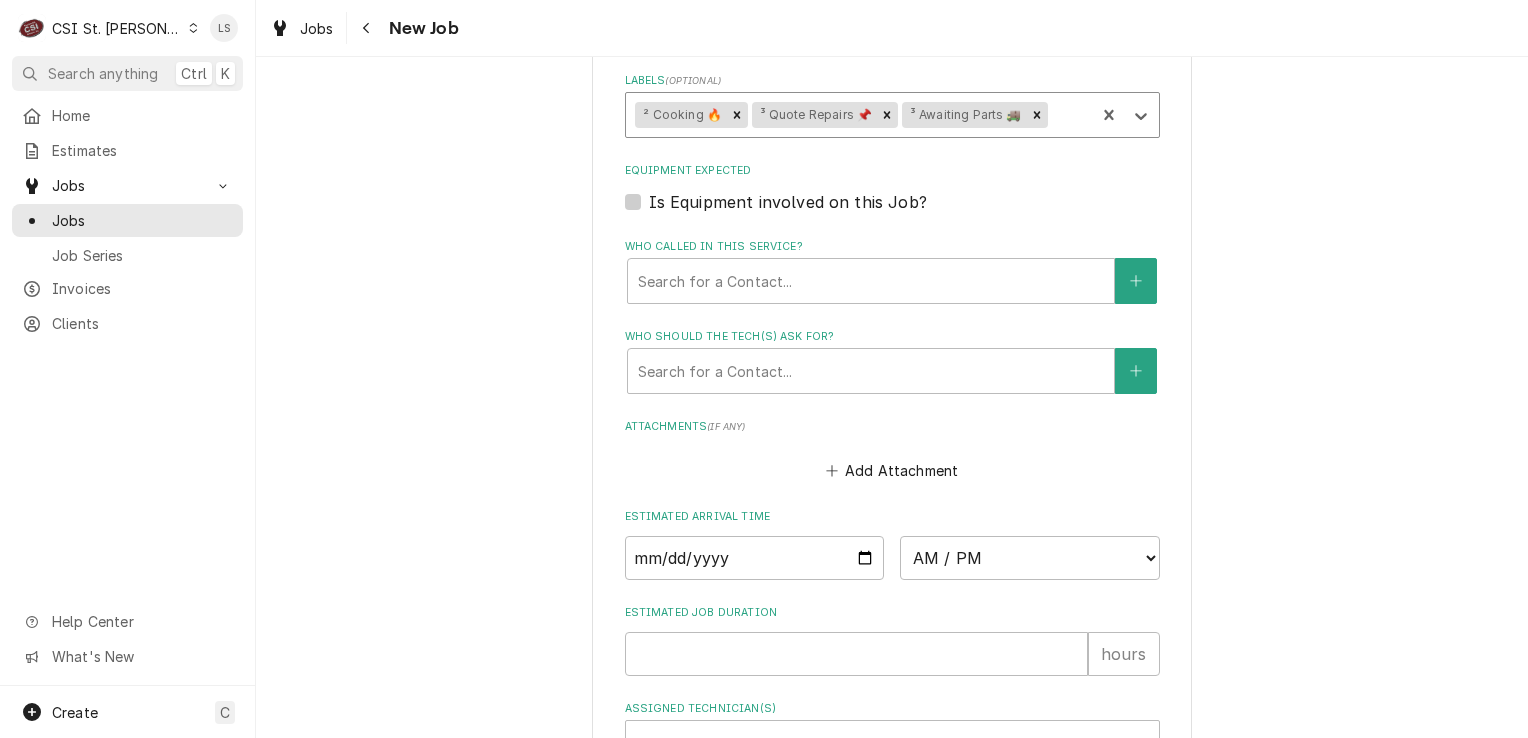 scroll, scrollTop: 1500, scrollLeft: 0, axis: vertical 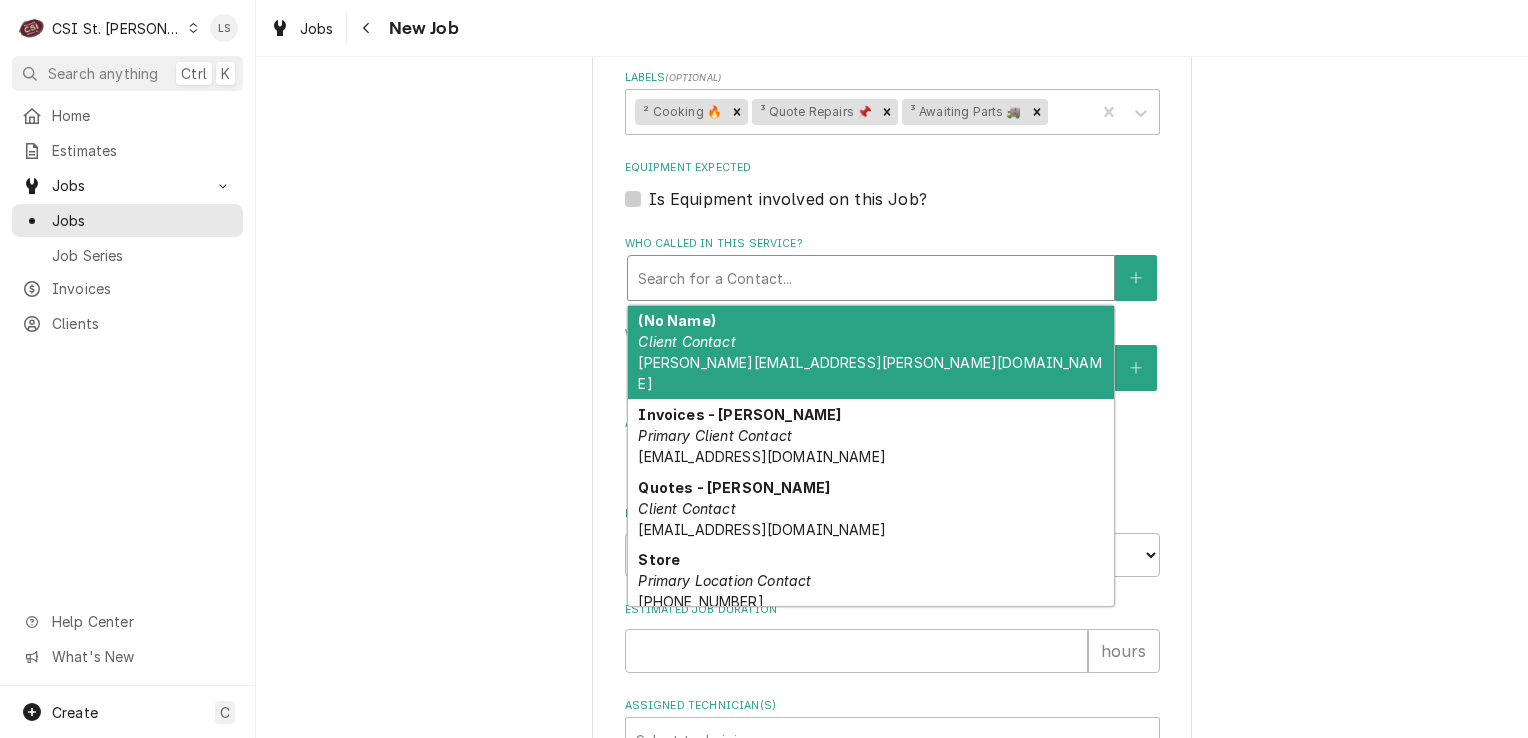 click at bounding box center [871, 278] 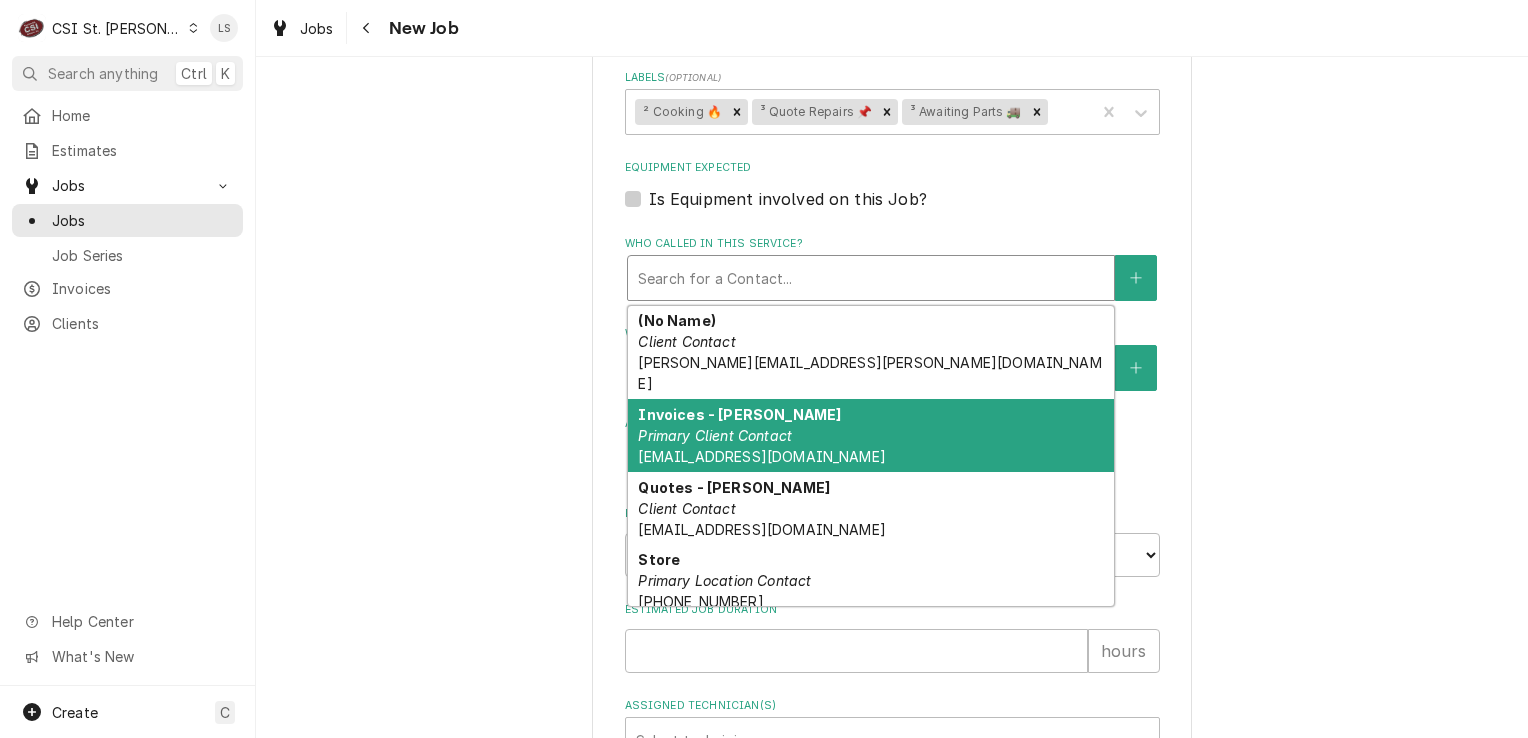 scroll, scrollTop: 63, scrollLeft: 0, axis: vertical 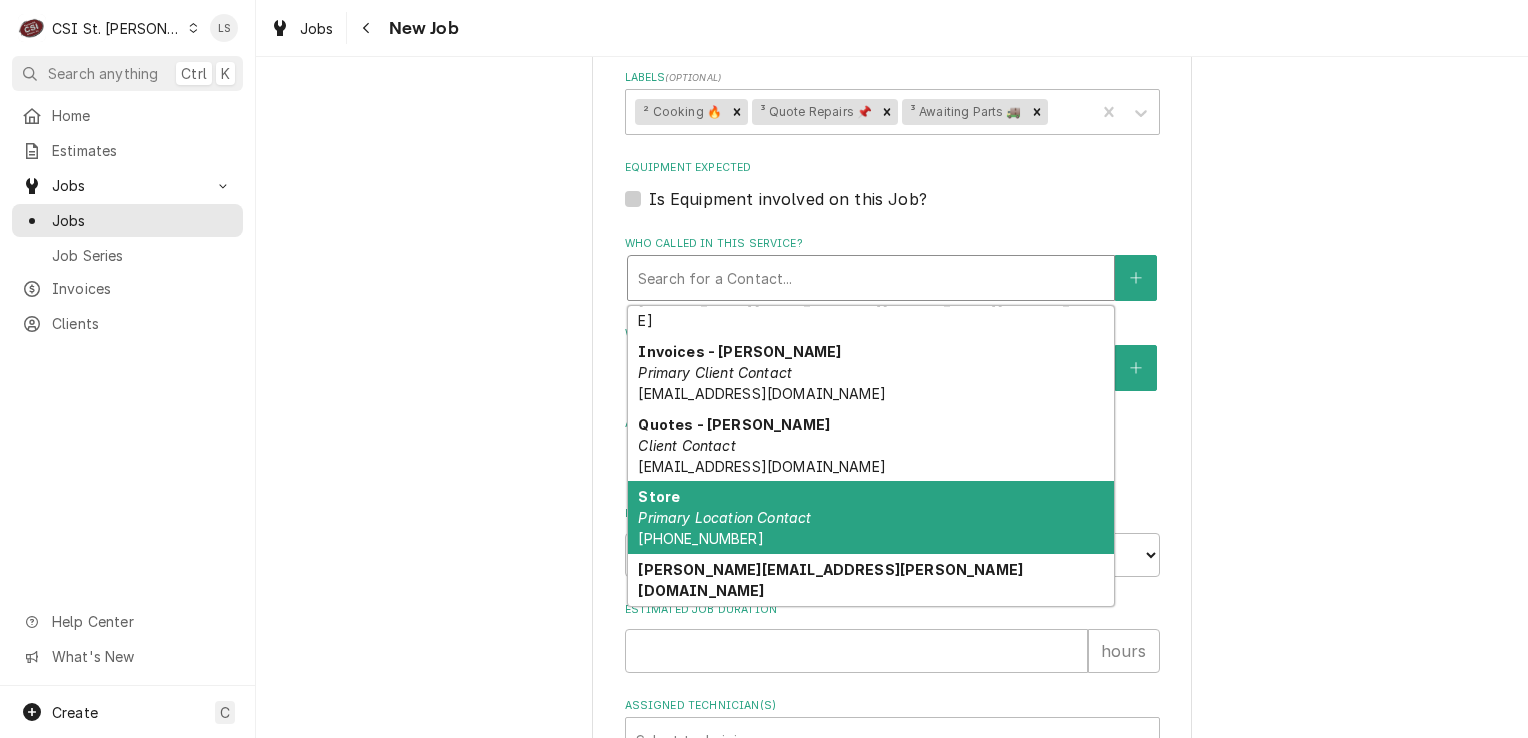 drag, startPoint x: 682, startPoint y: 478, endPoint x: 681, endPoint y: 466, distance: 12.0415945 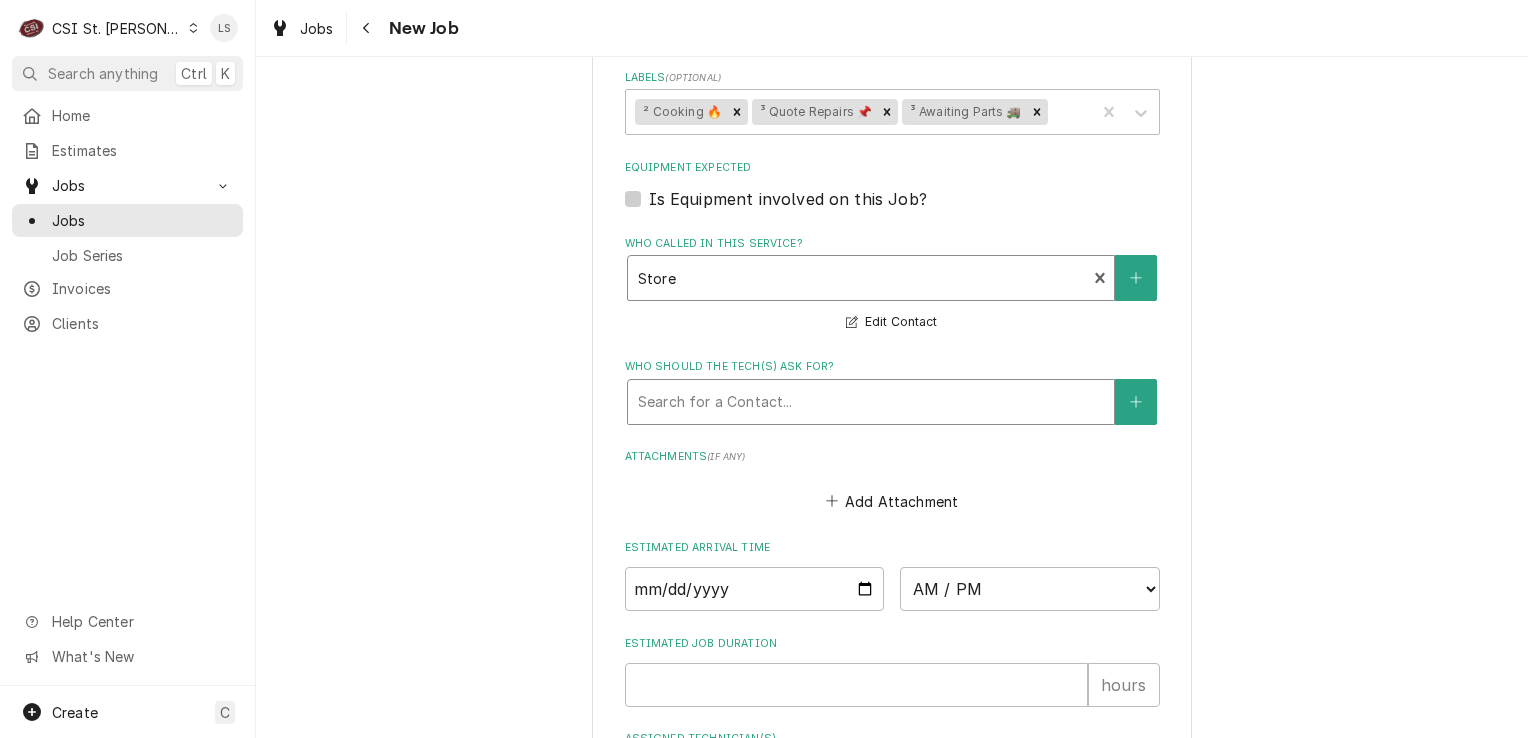 click at bounding box center [871, 402] 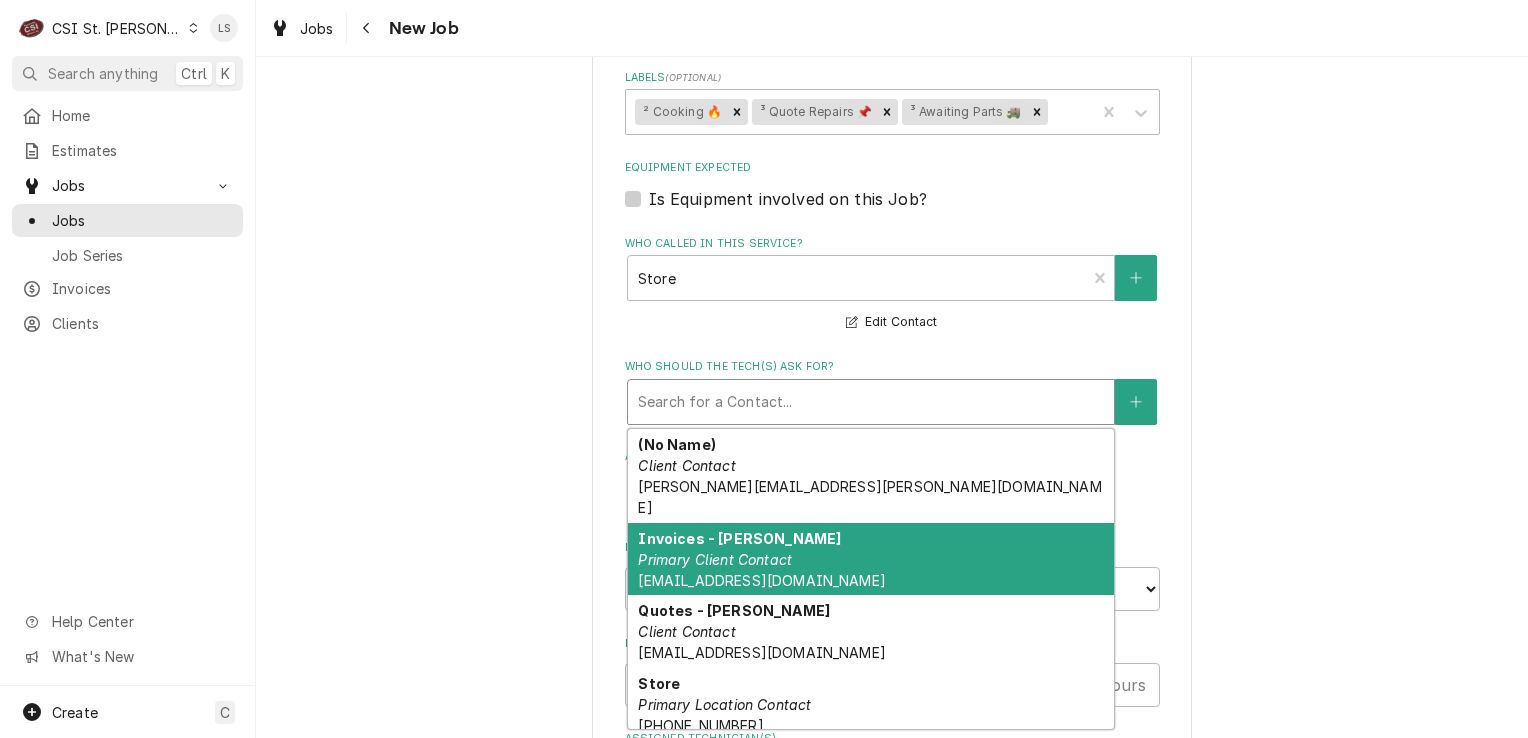 scroll, scrollTop: 63, scrollLeft: 0, axis: vertical 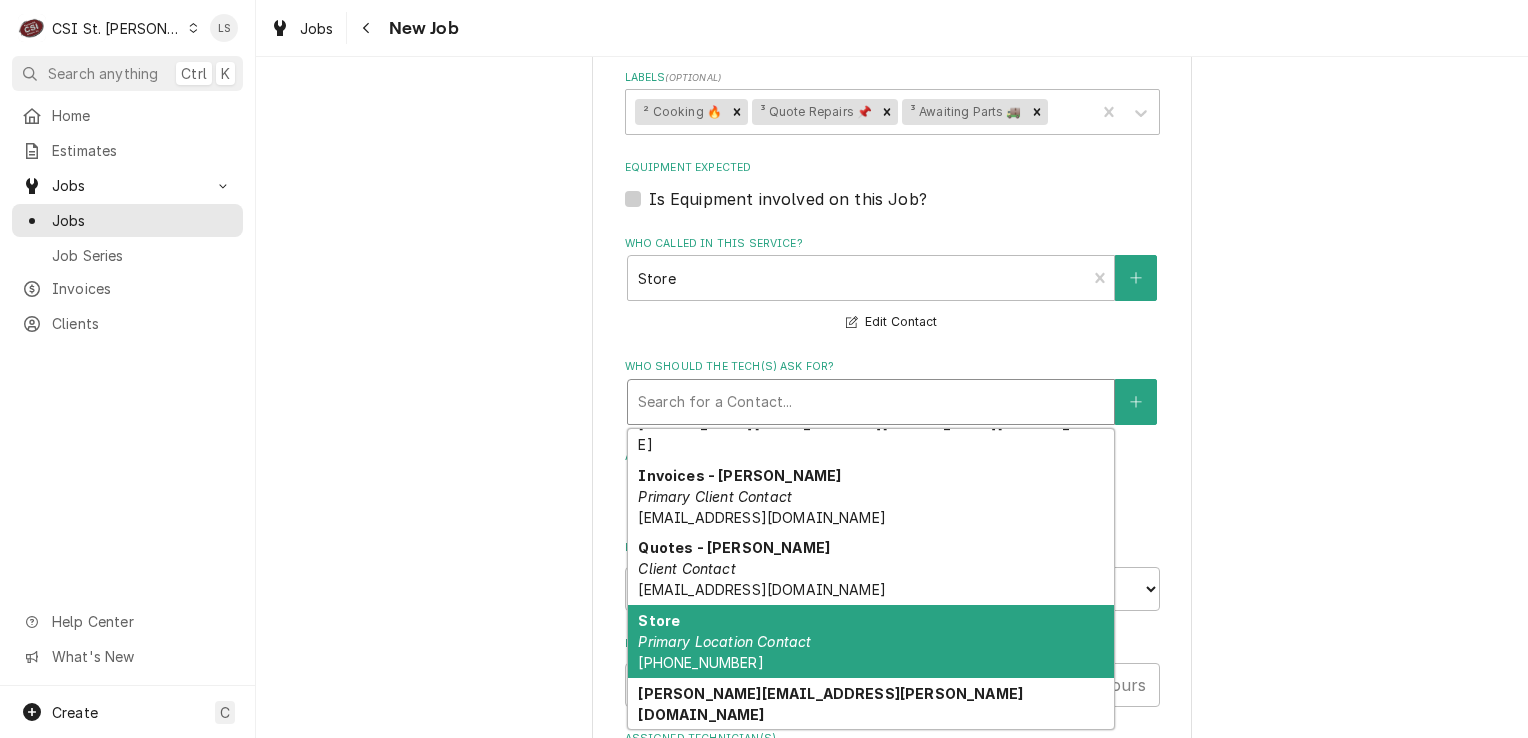 click on "Store Primary Location Contact (618) 632-5525" at bounding box center [871, 641] 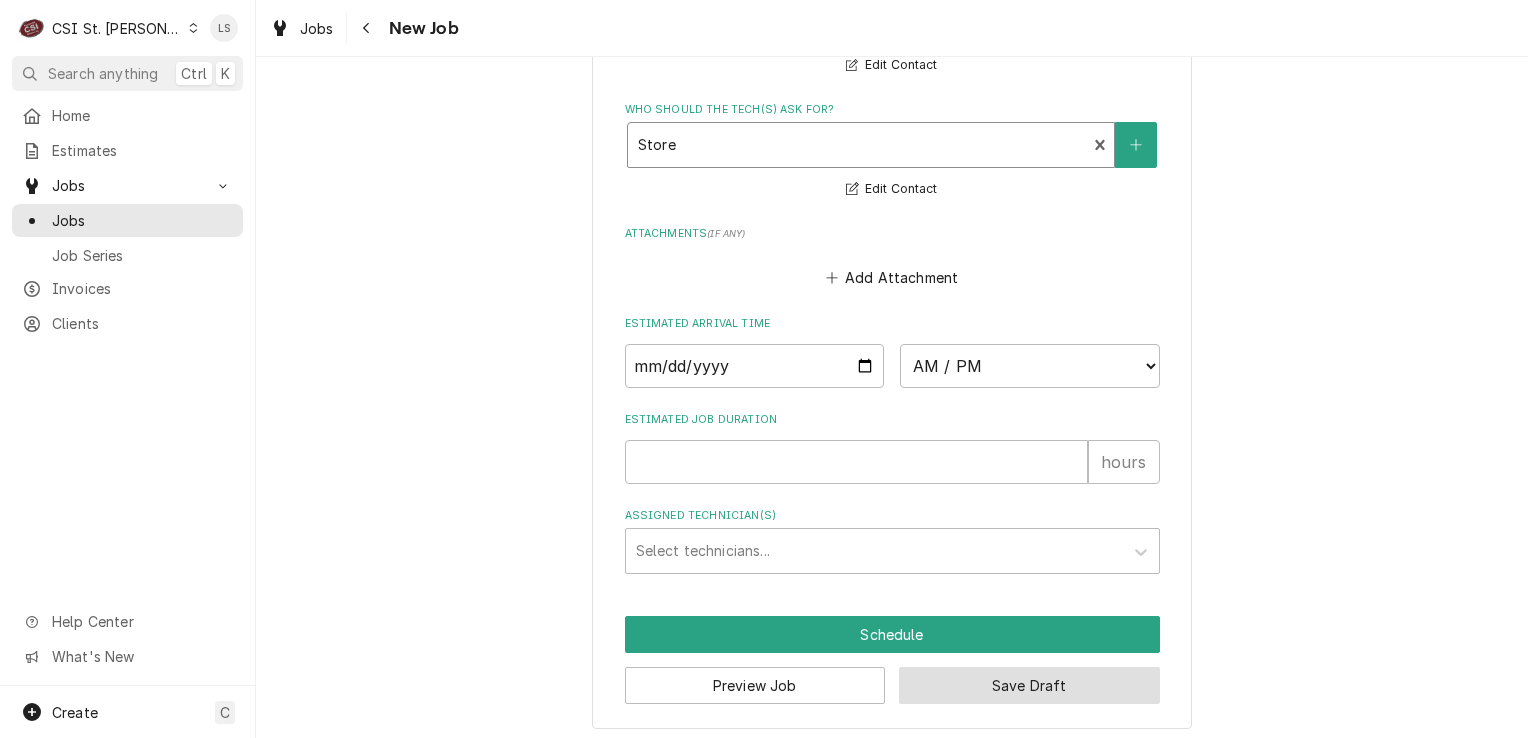 click on "Save Draft" at bounding box center (1029, 685) 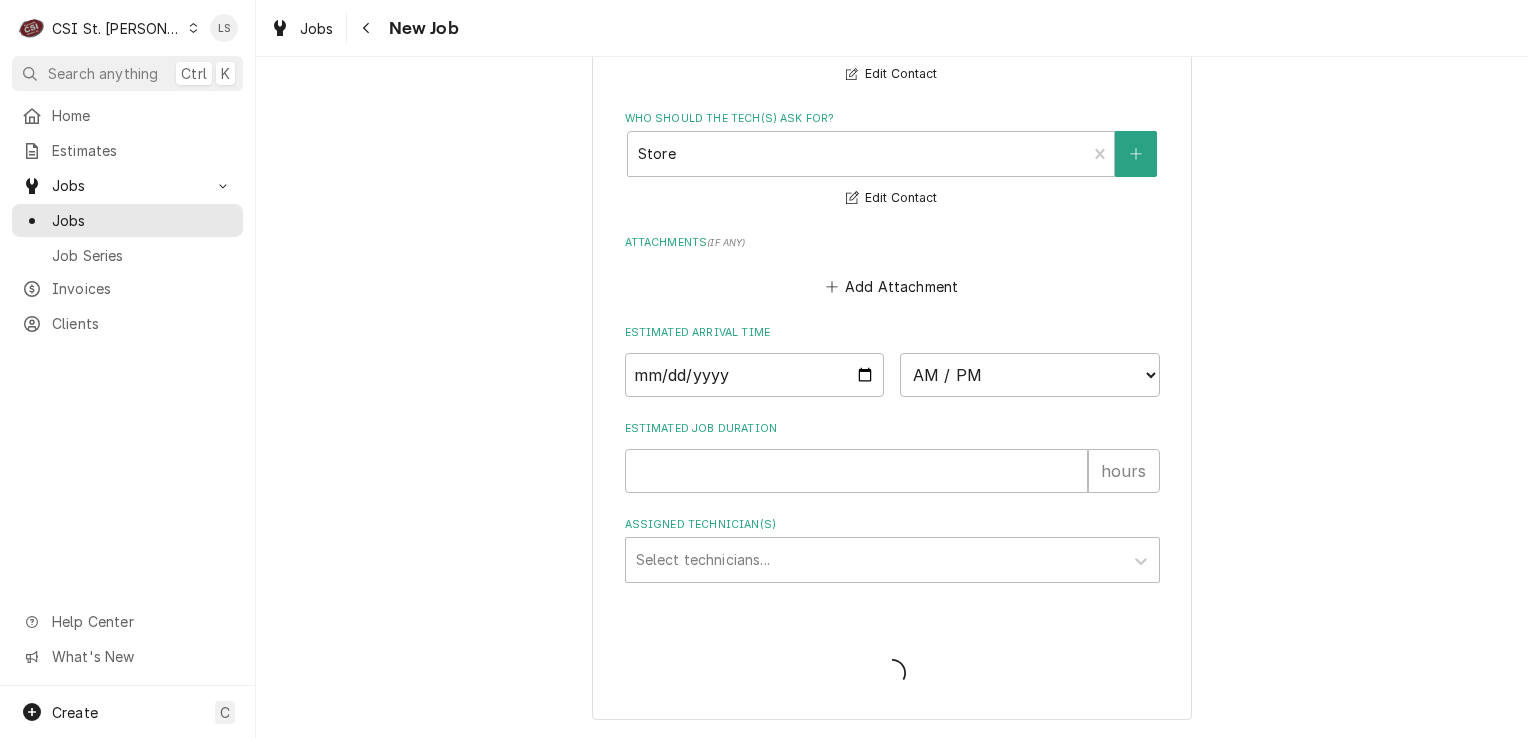 scroll, scrollTop: 1740, scrollLeft: 0, axis: vertical 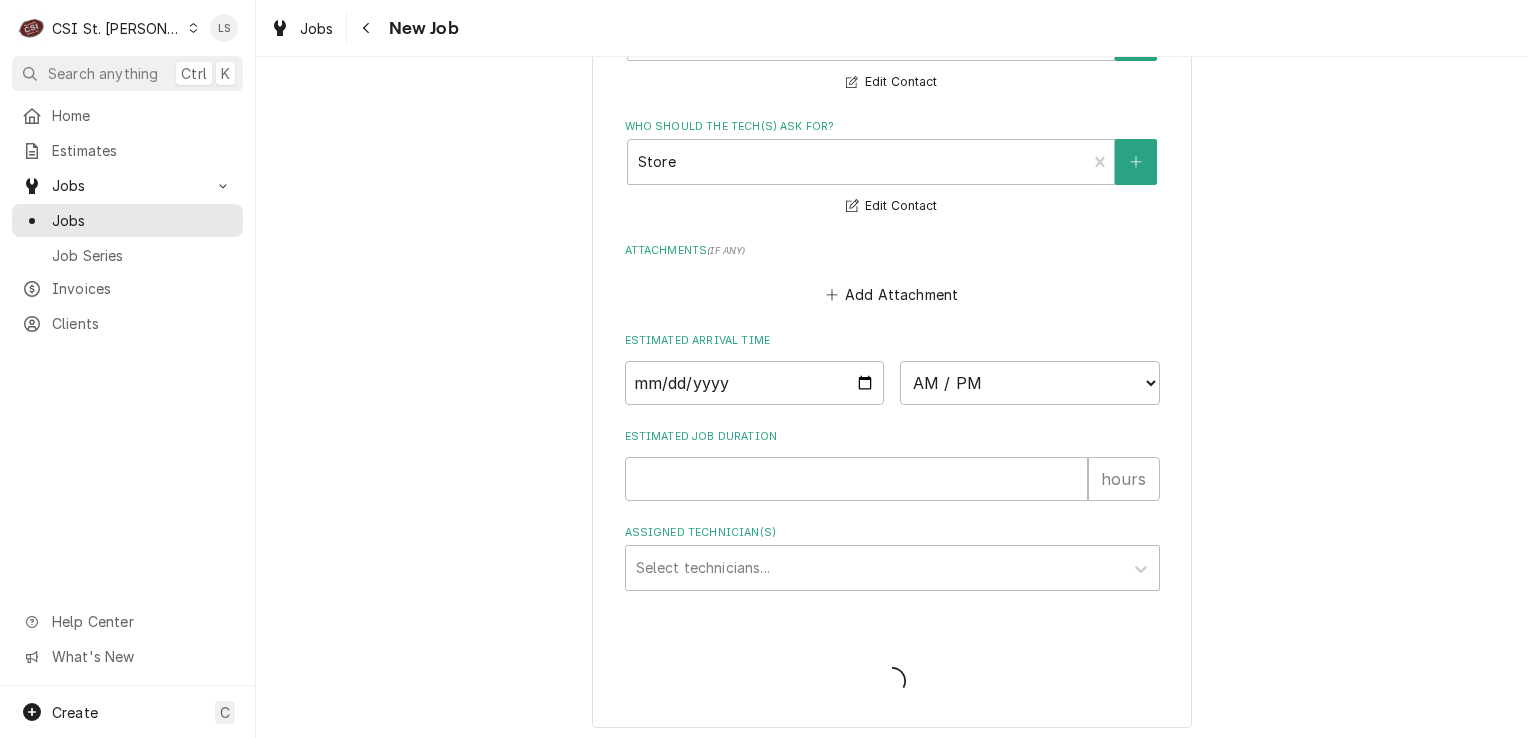 type on "x" 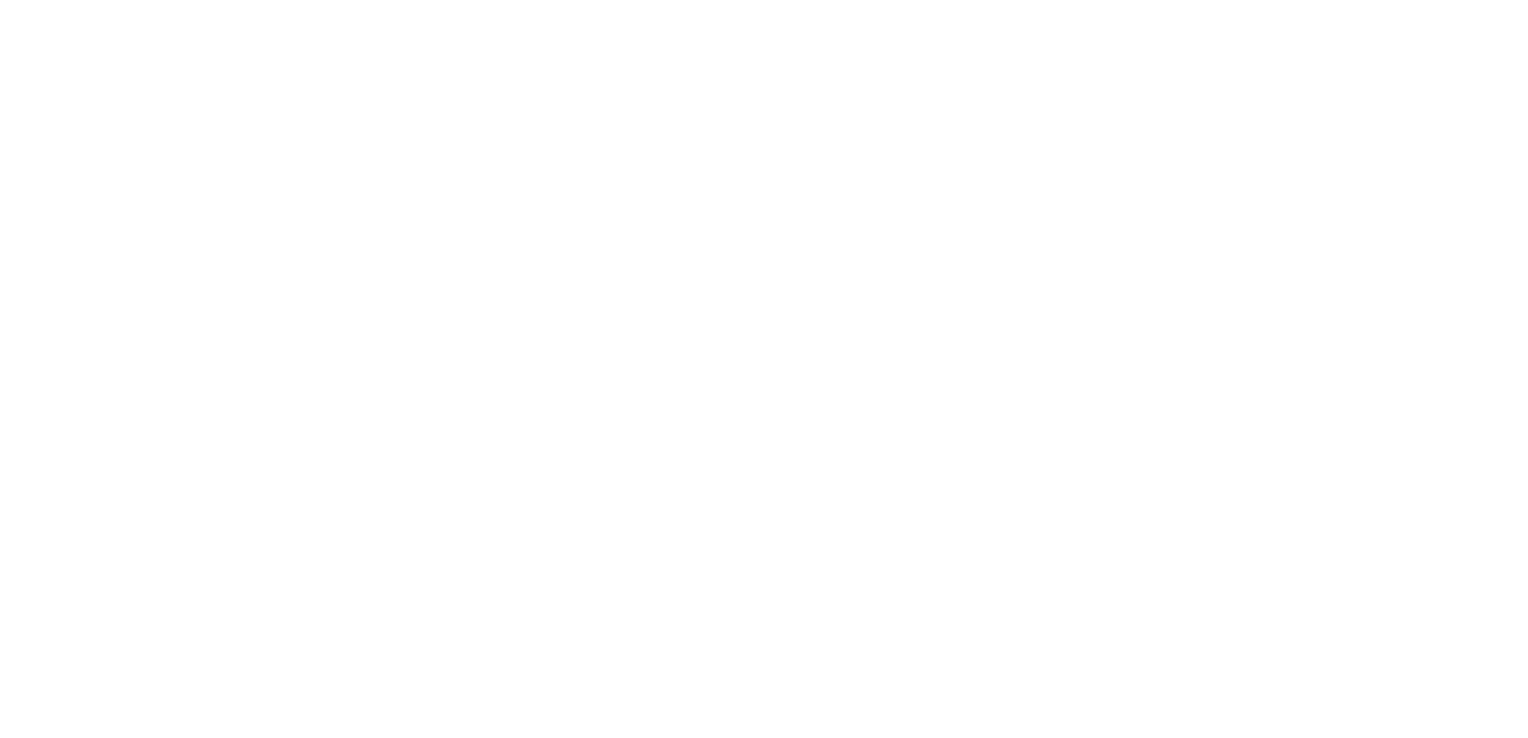 scroll, scrollTop: 0, scrollLeft: 0, axis: both 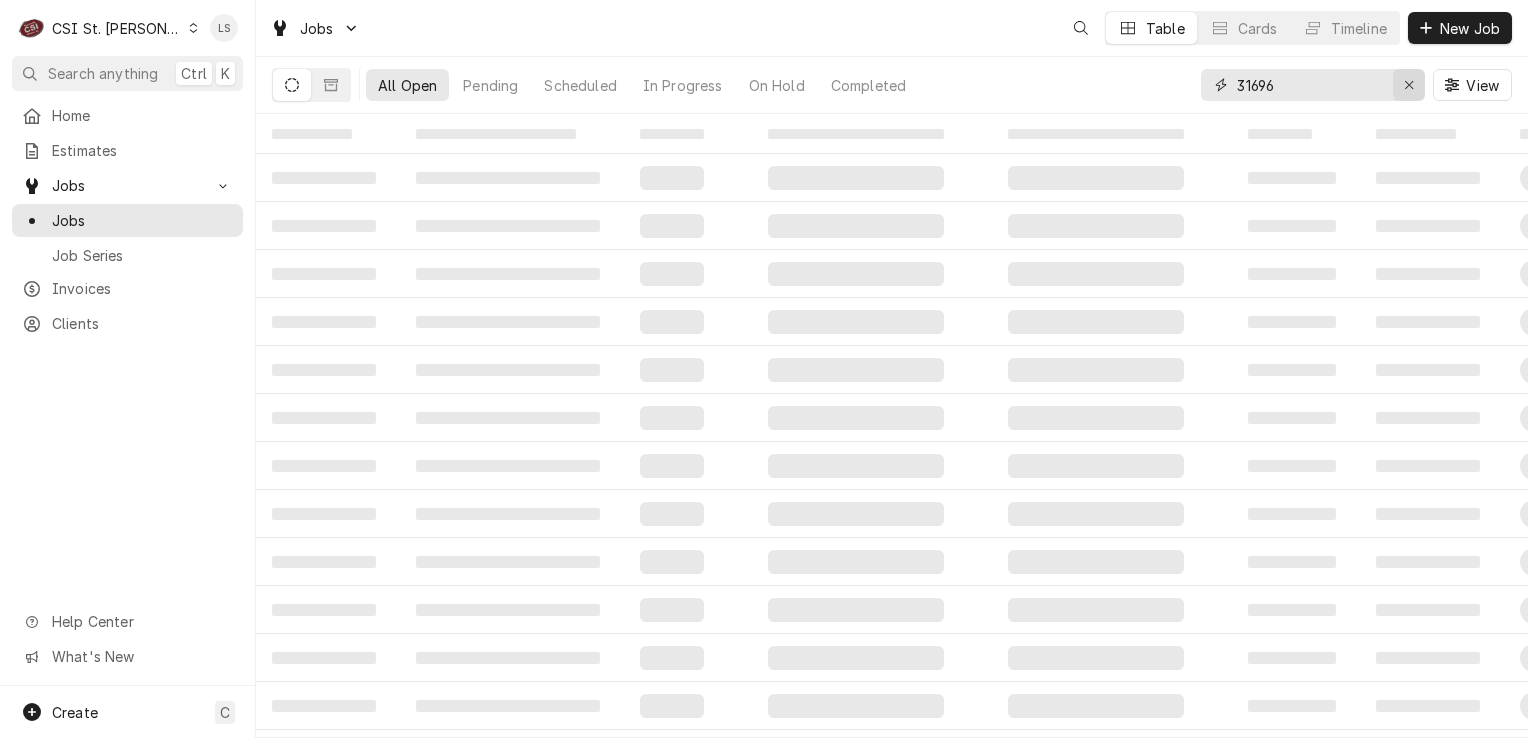 click 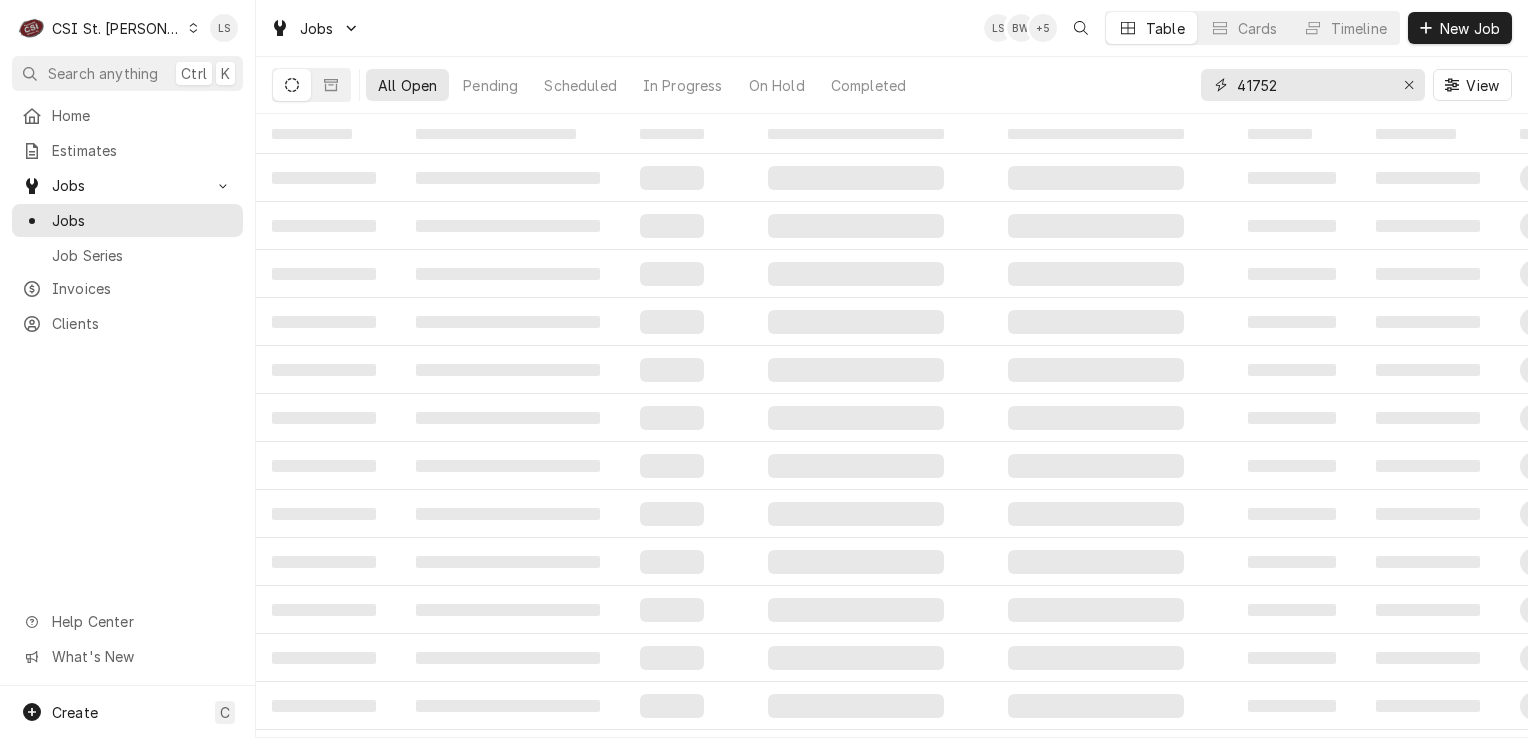 type on "41752" 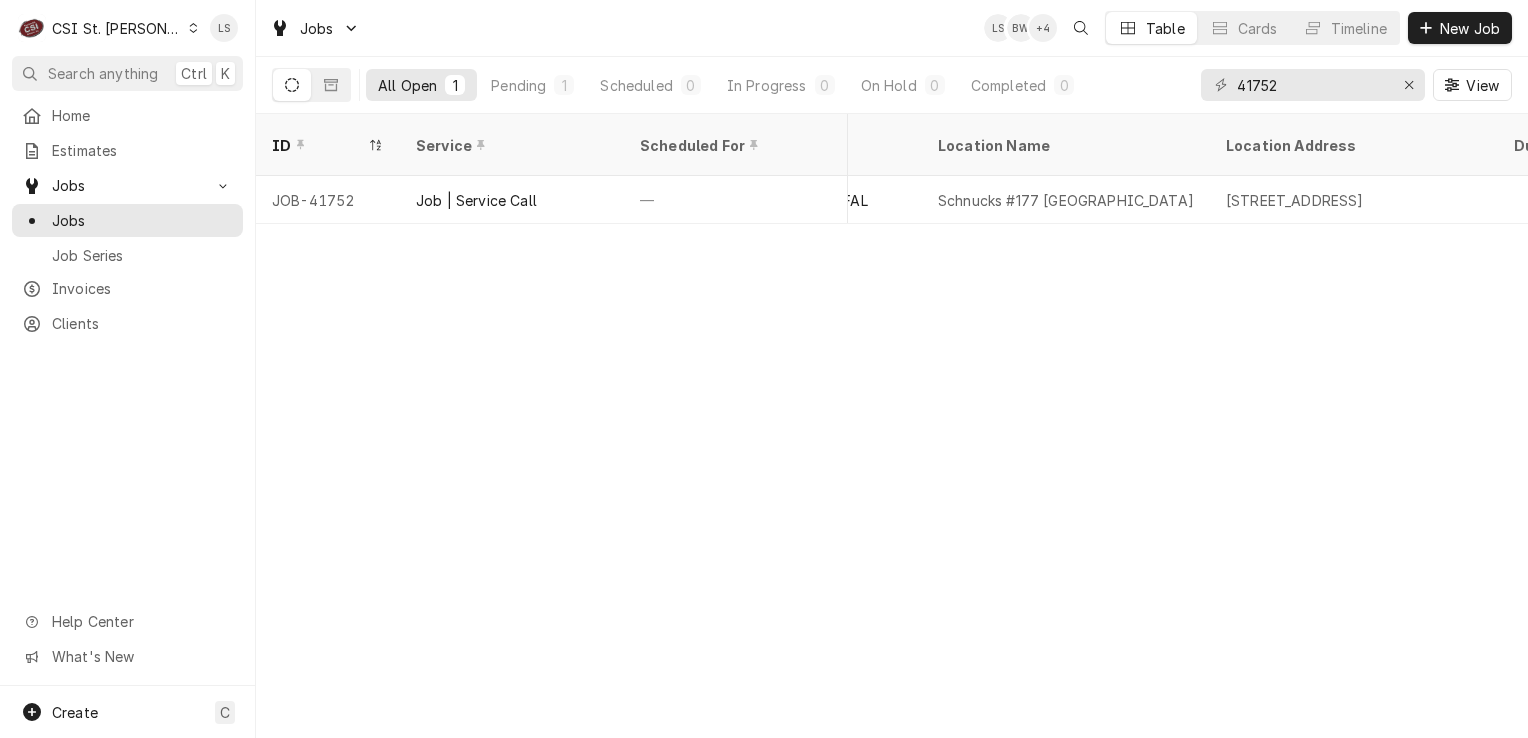 scroll, scrollTop: 0, scrollLeft: 1275, axis: horizontal 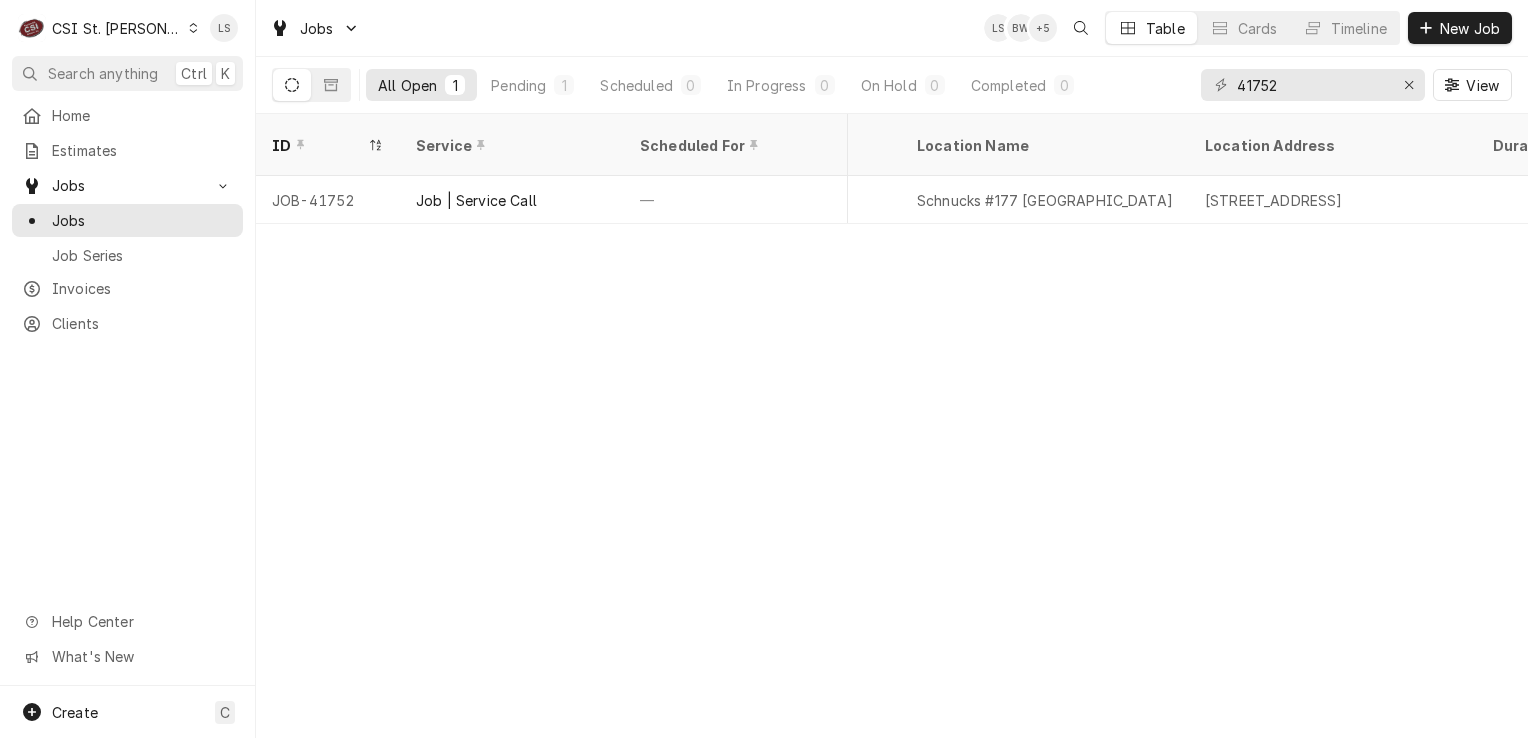 click 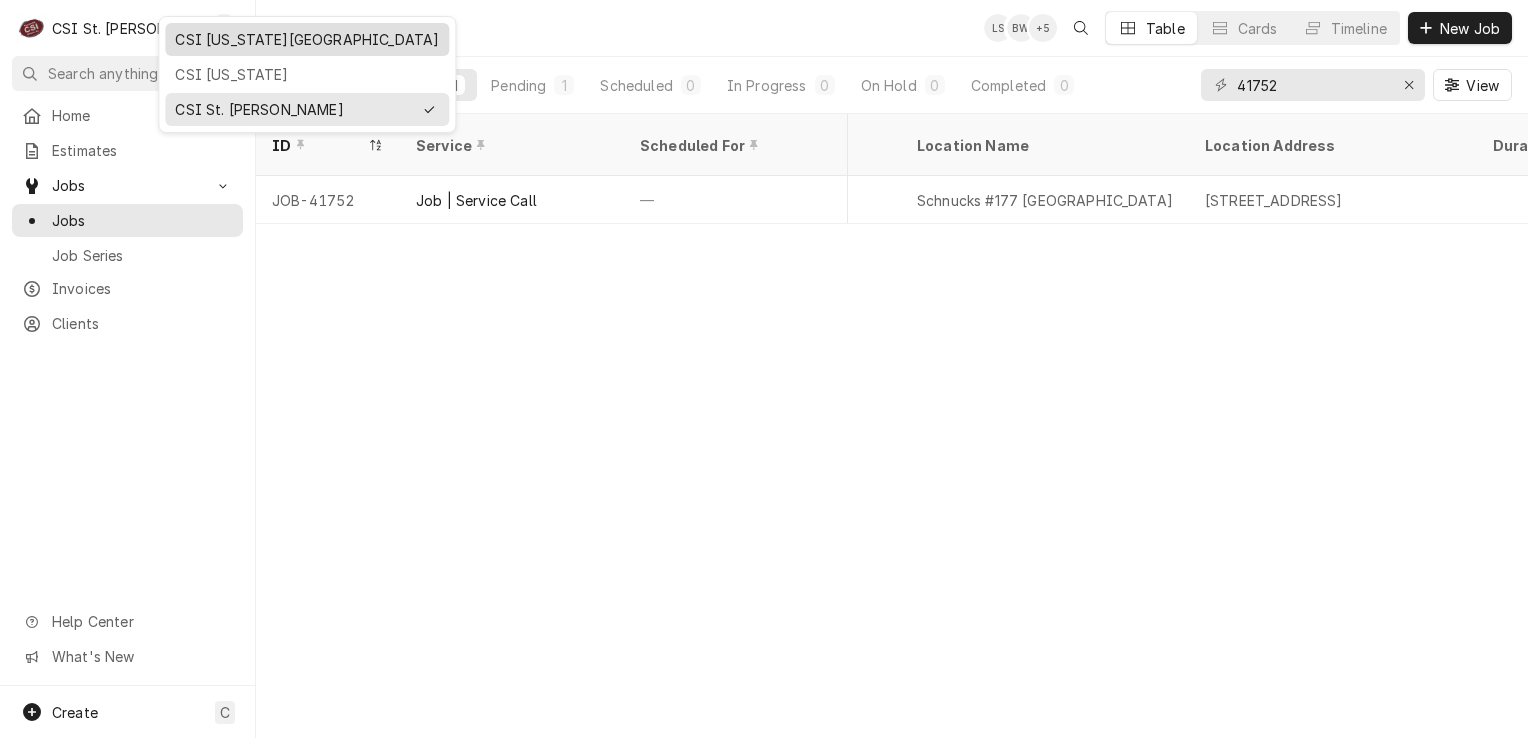 click on "CSI [US_STATE][GEOGRAPHIC_DATA]" at bounding box center [307, 39] 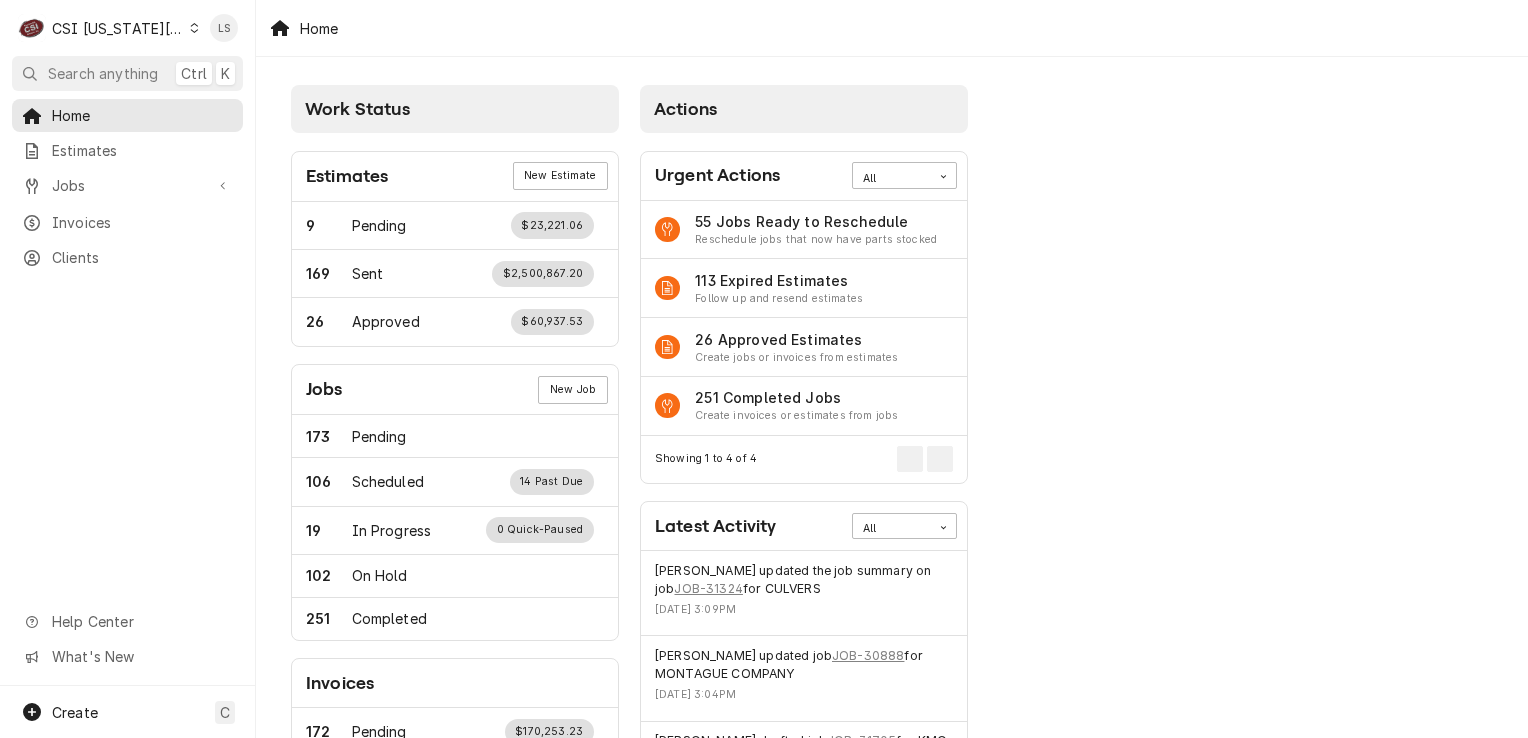 scroll, scrollTop: 0, scrollLeft: 0, axis: both 